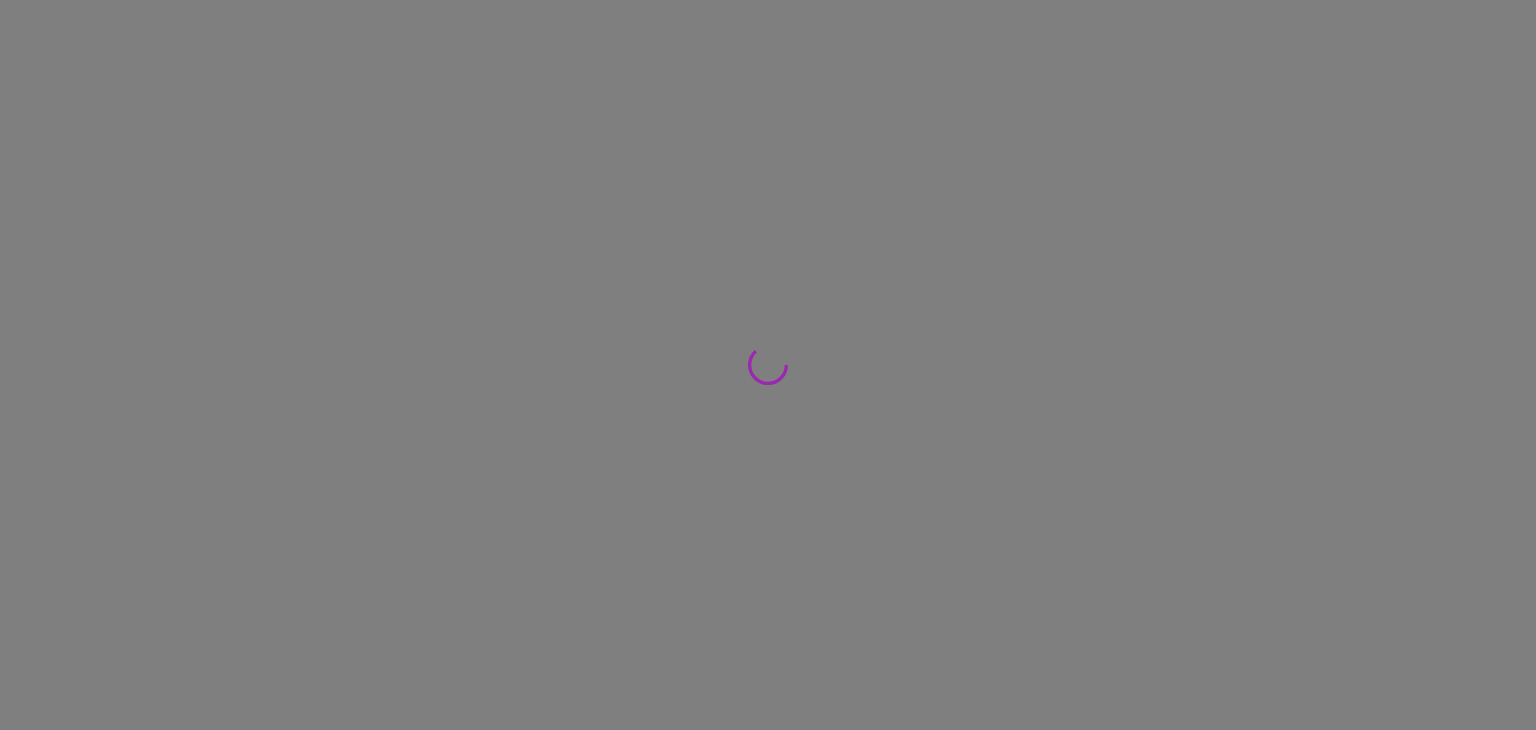scroll, scrollTop: 0, scrollLeft: 0, axis: both 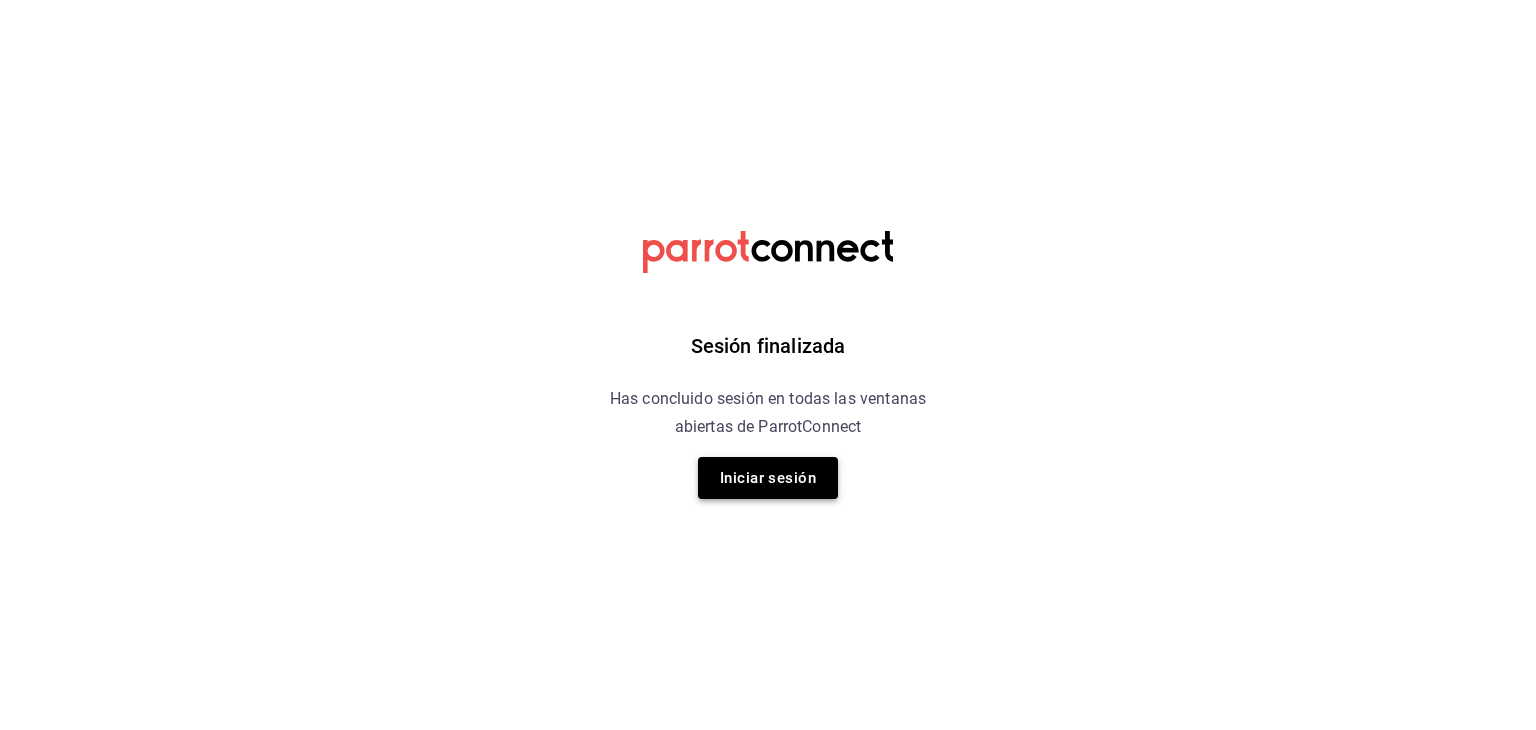 click on "Iniciar sesión" at bounding box center [768, 478] 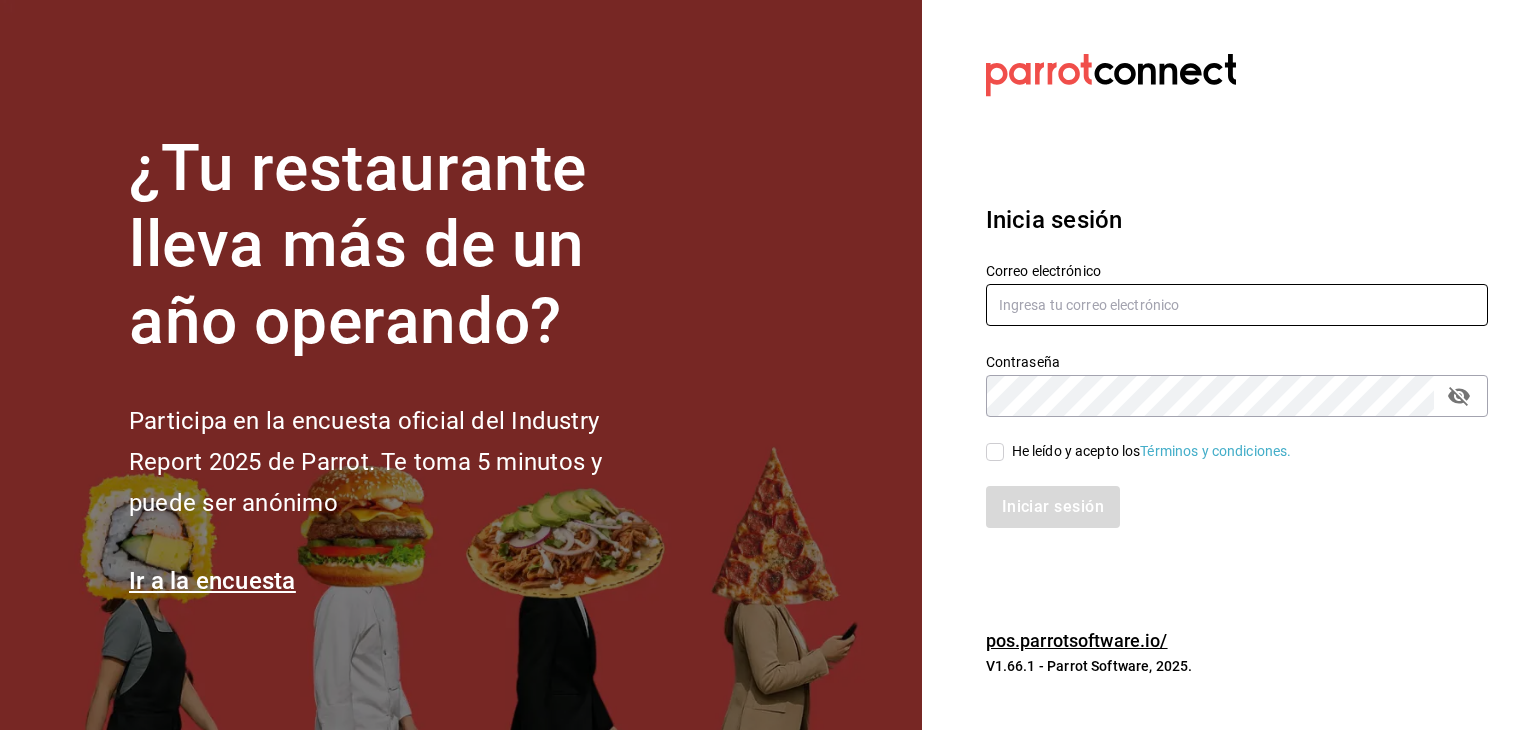 type on "[DOMAIN]" 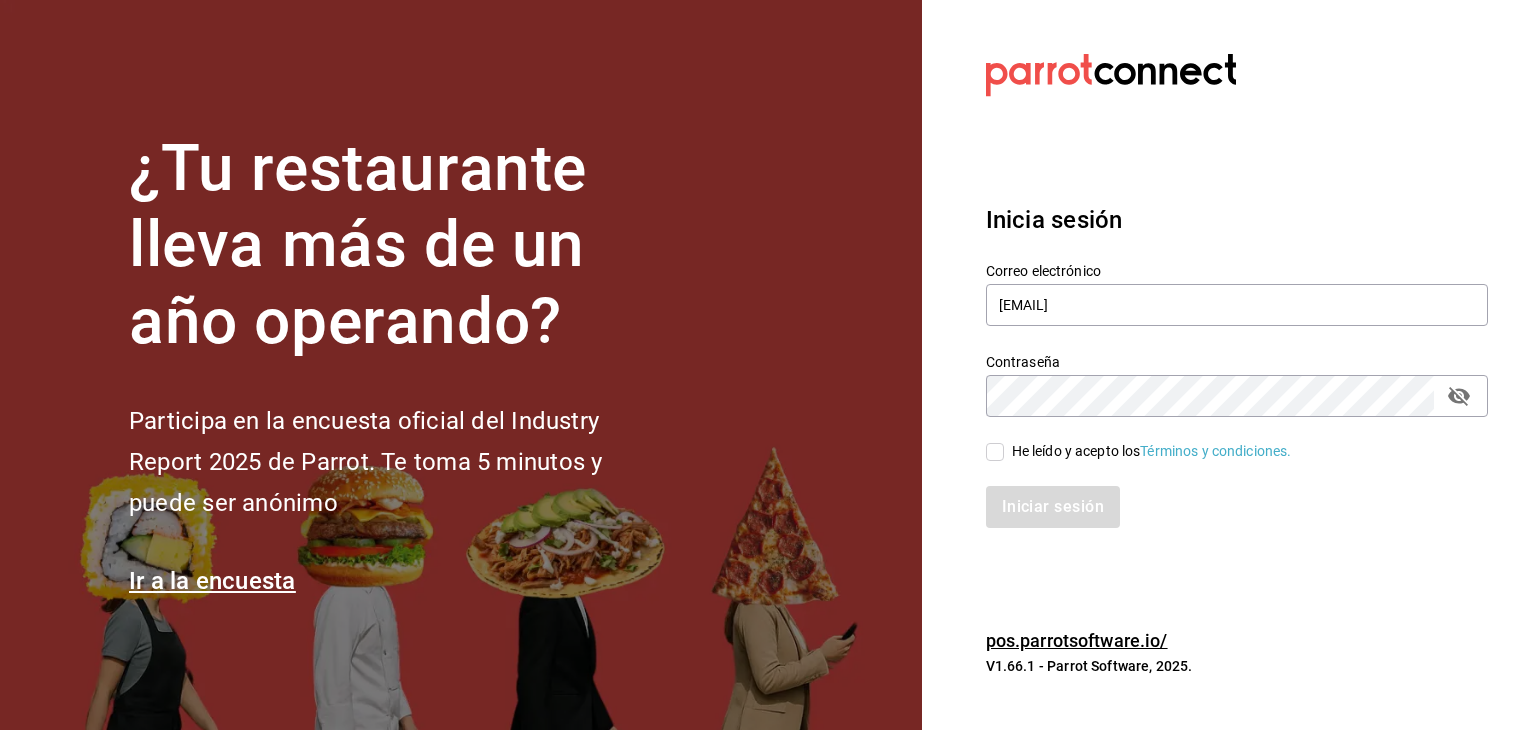 click on "He leído y acepto los  Términos y condiciones." at bounding box center [995, 452] 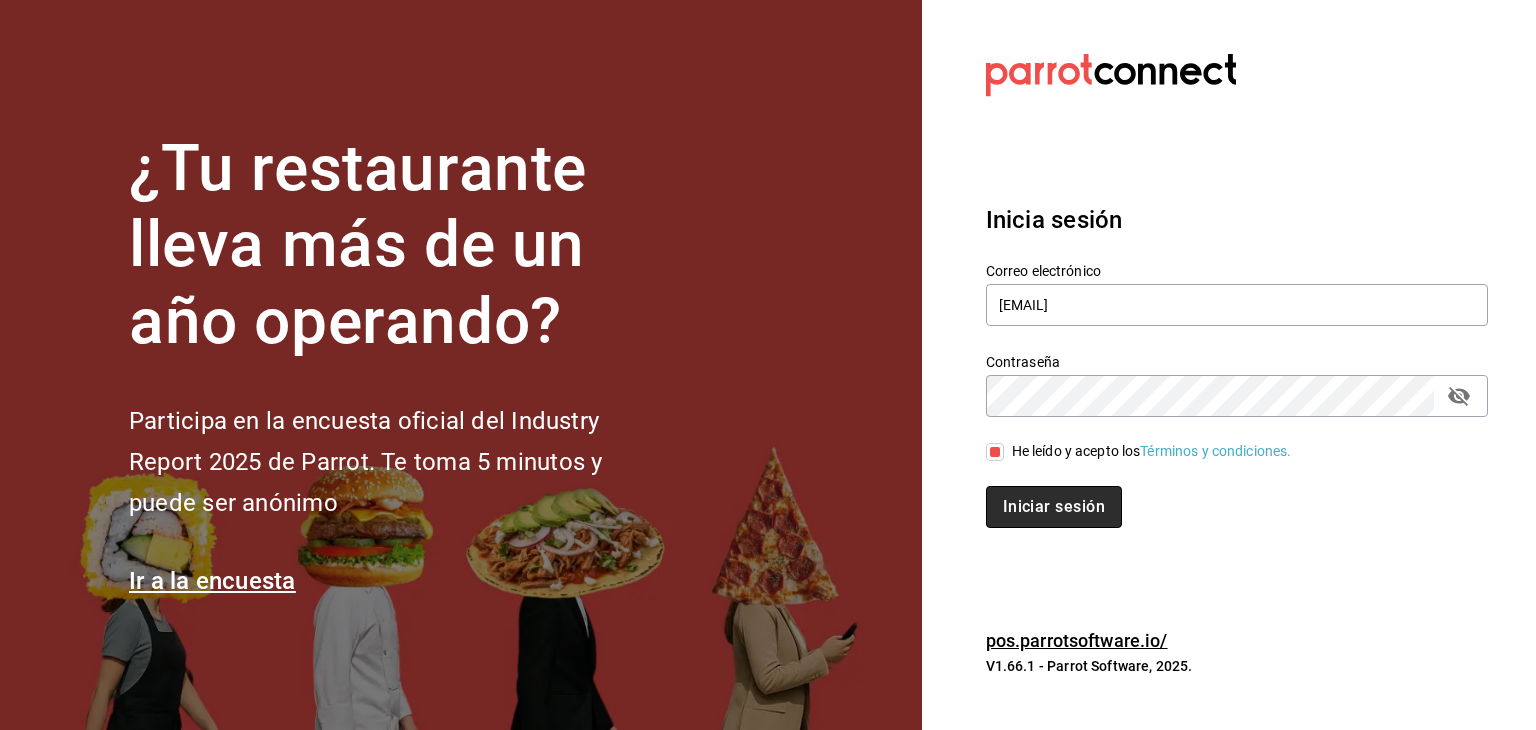 click on "Iniciar sesión" at bounding box center (1054, 507) 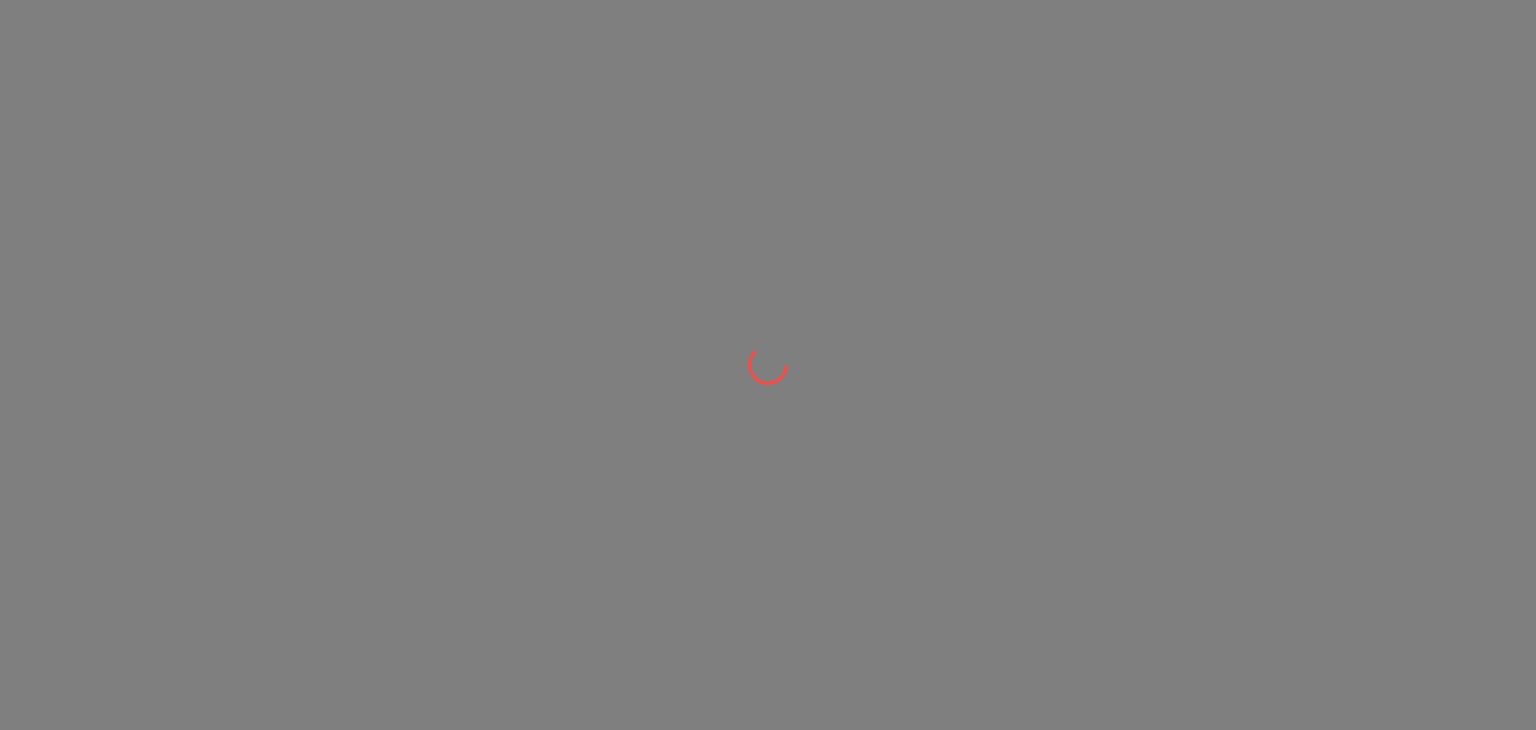scroll, scrollTop: 0, scrollLeft: 0, axis: both 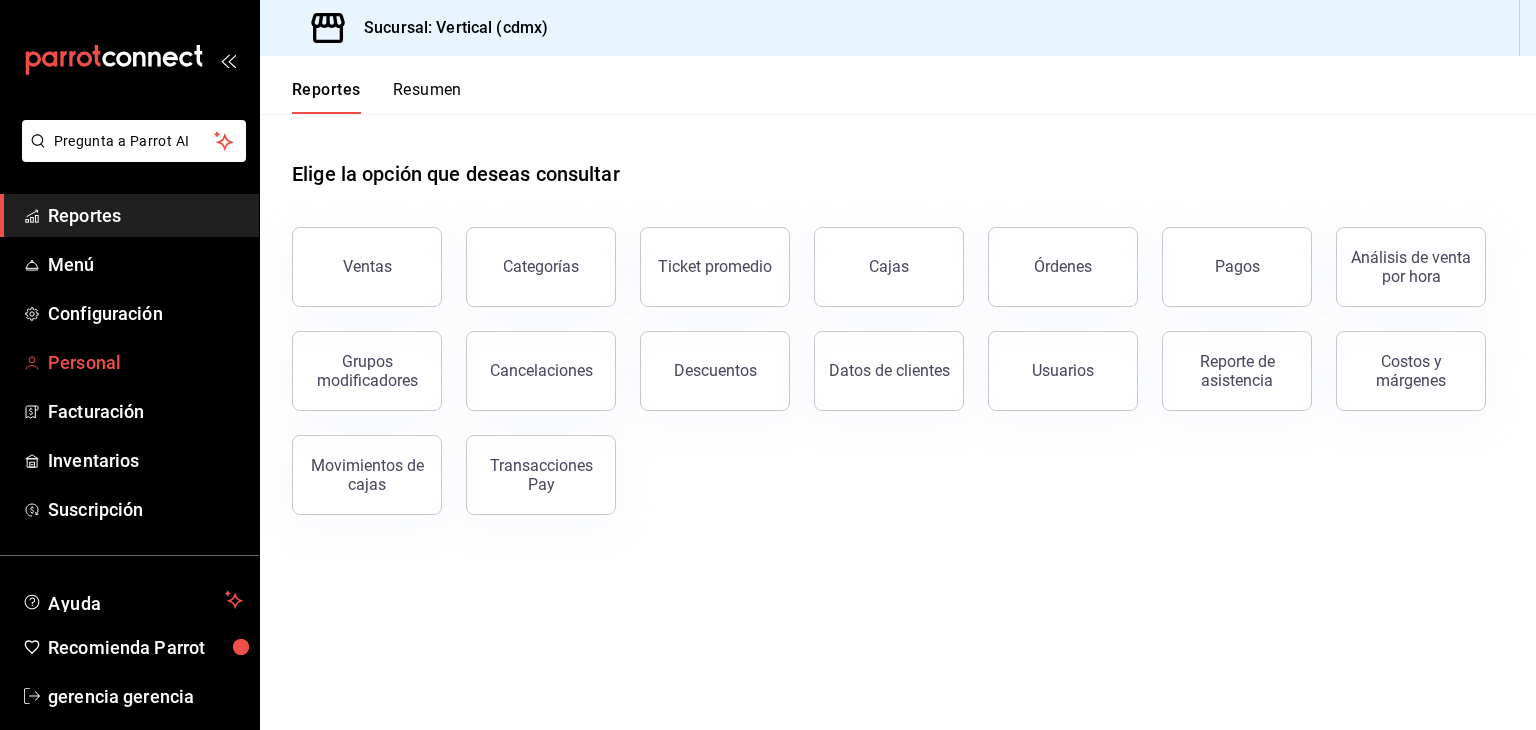click on "Personal" at bounding box center (145, 362) 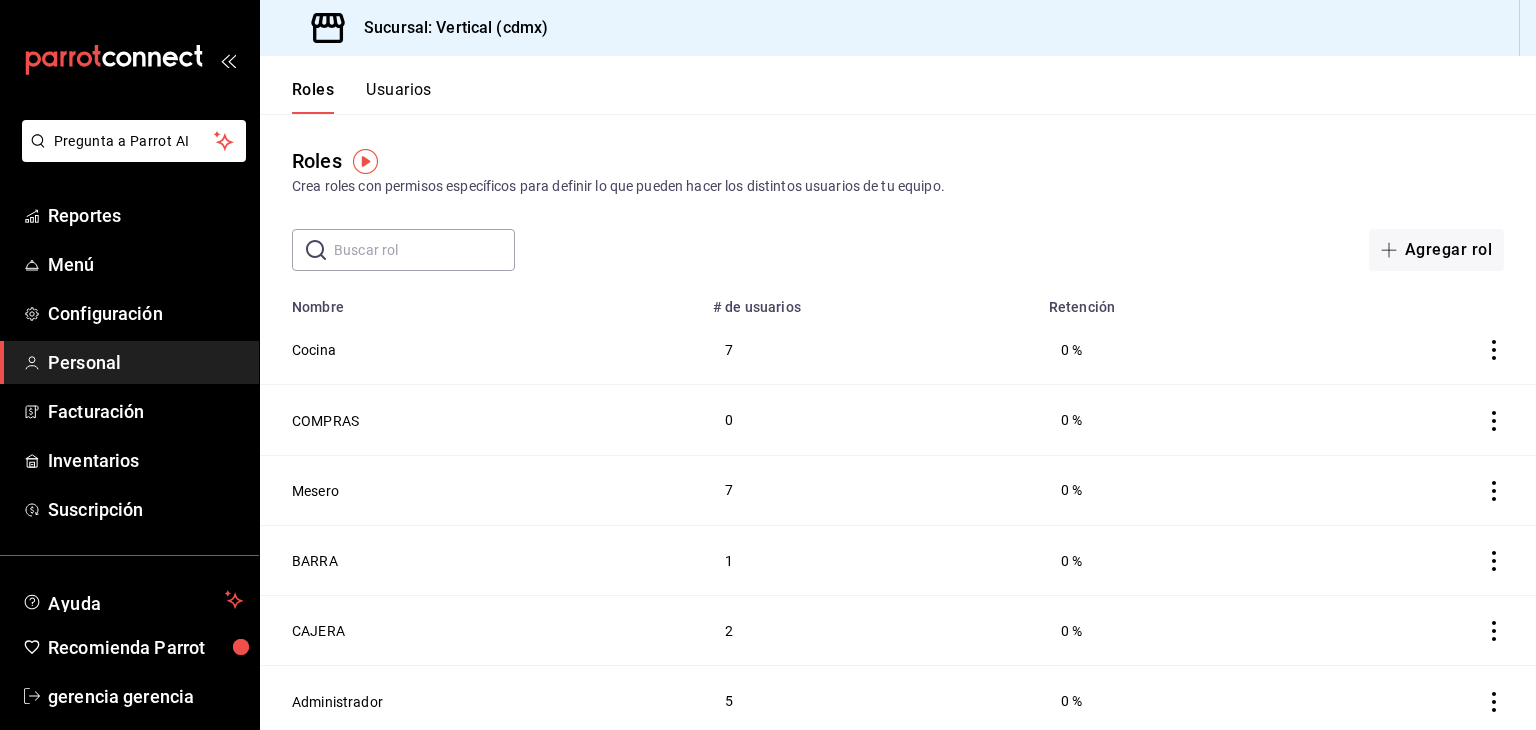 click on "Usuarios" at bounding box center [399, 97] 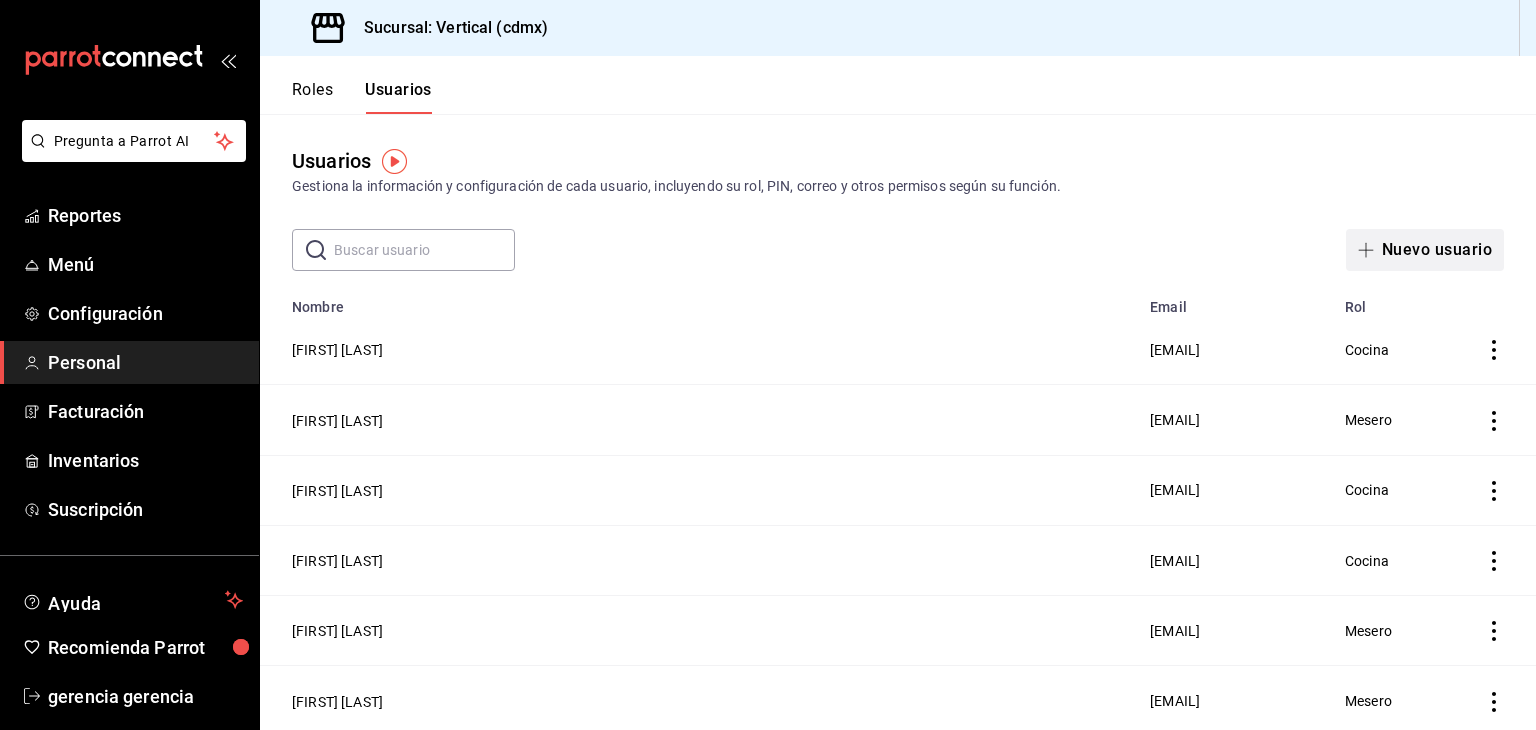 click on "Nuevo usuario" at bounding box center [1425, 250] 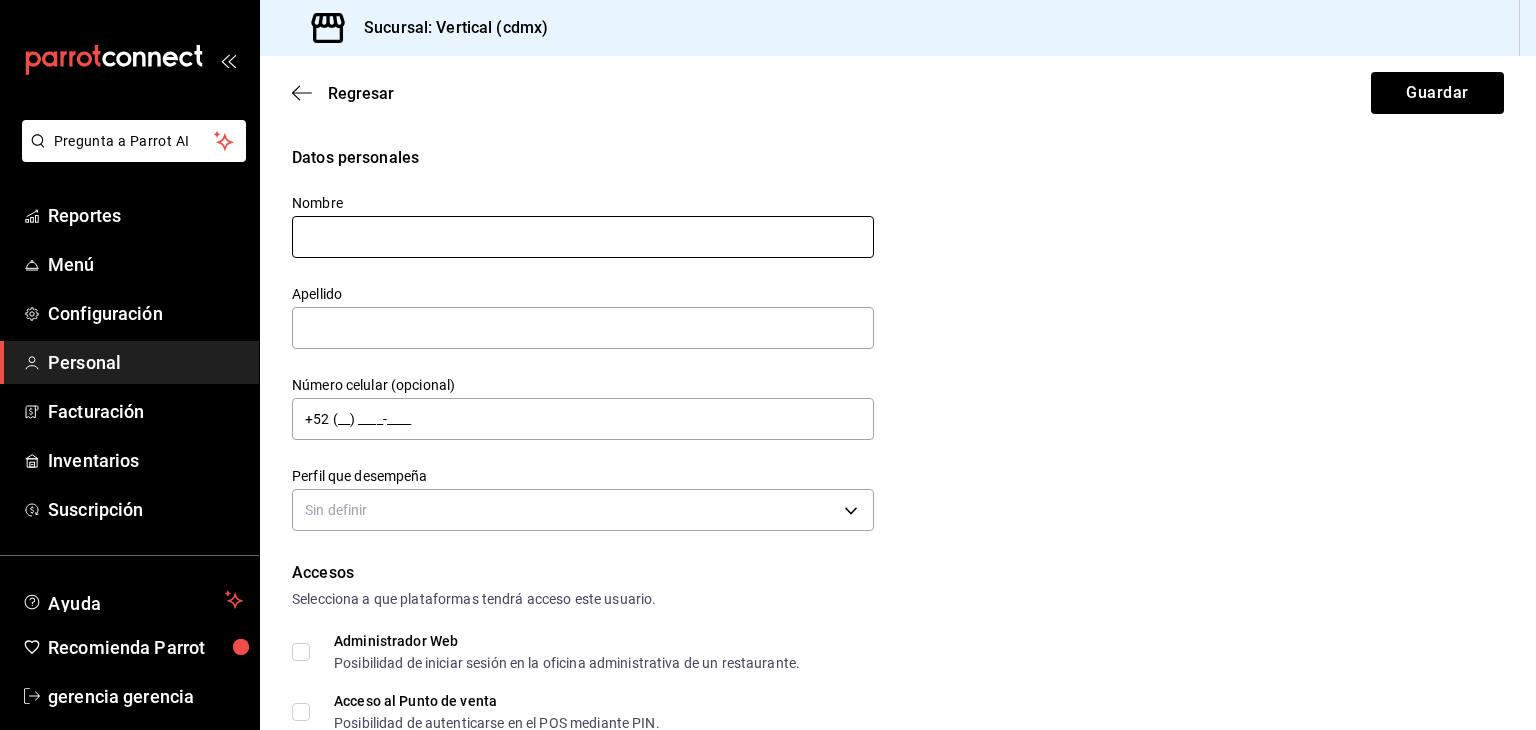 click at bounding box center [583, 237] 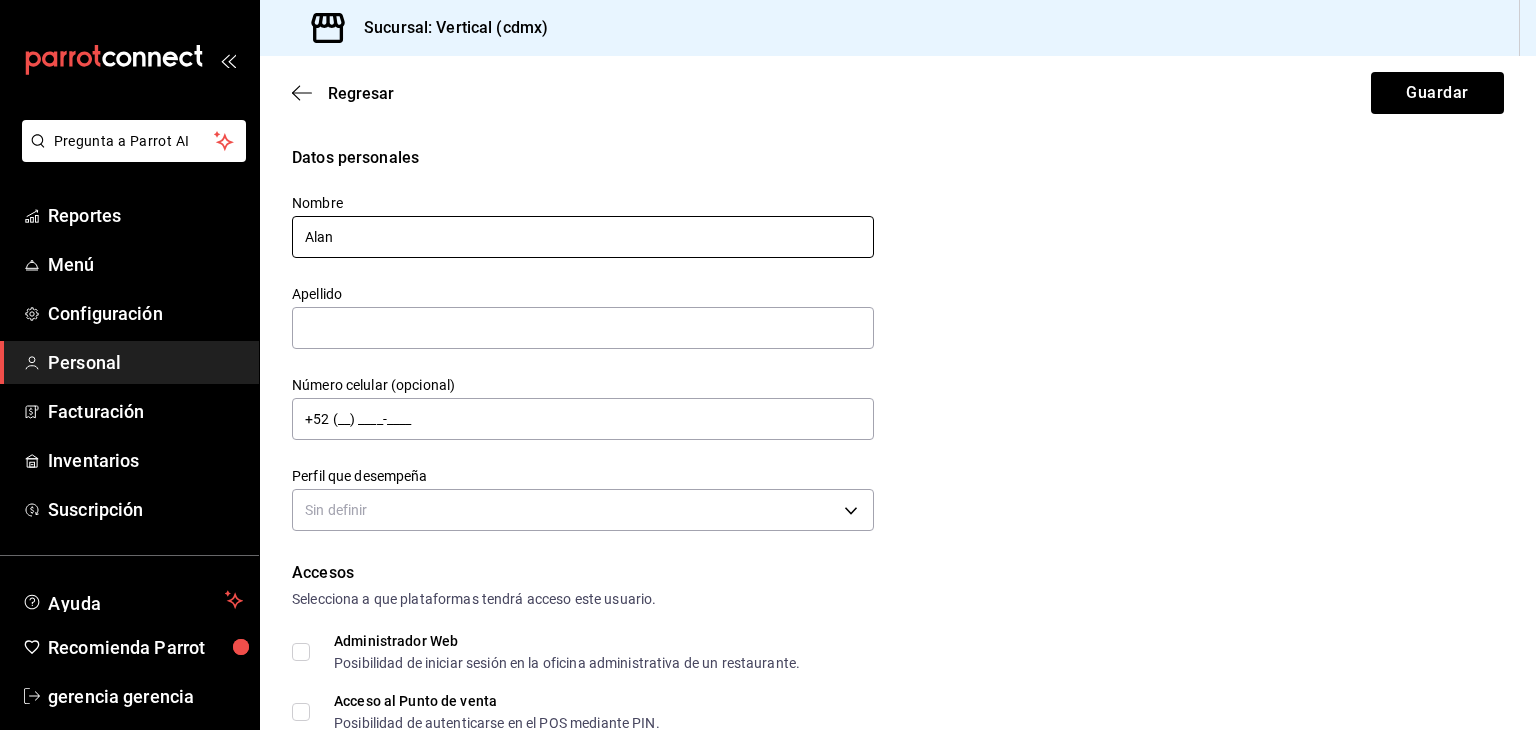 type on "Alan" 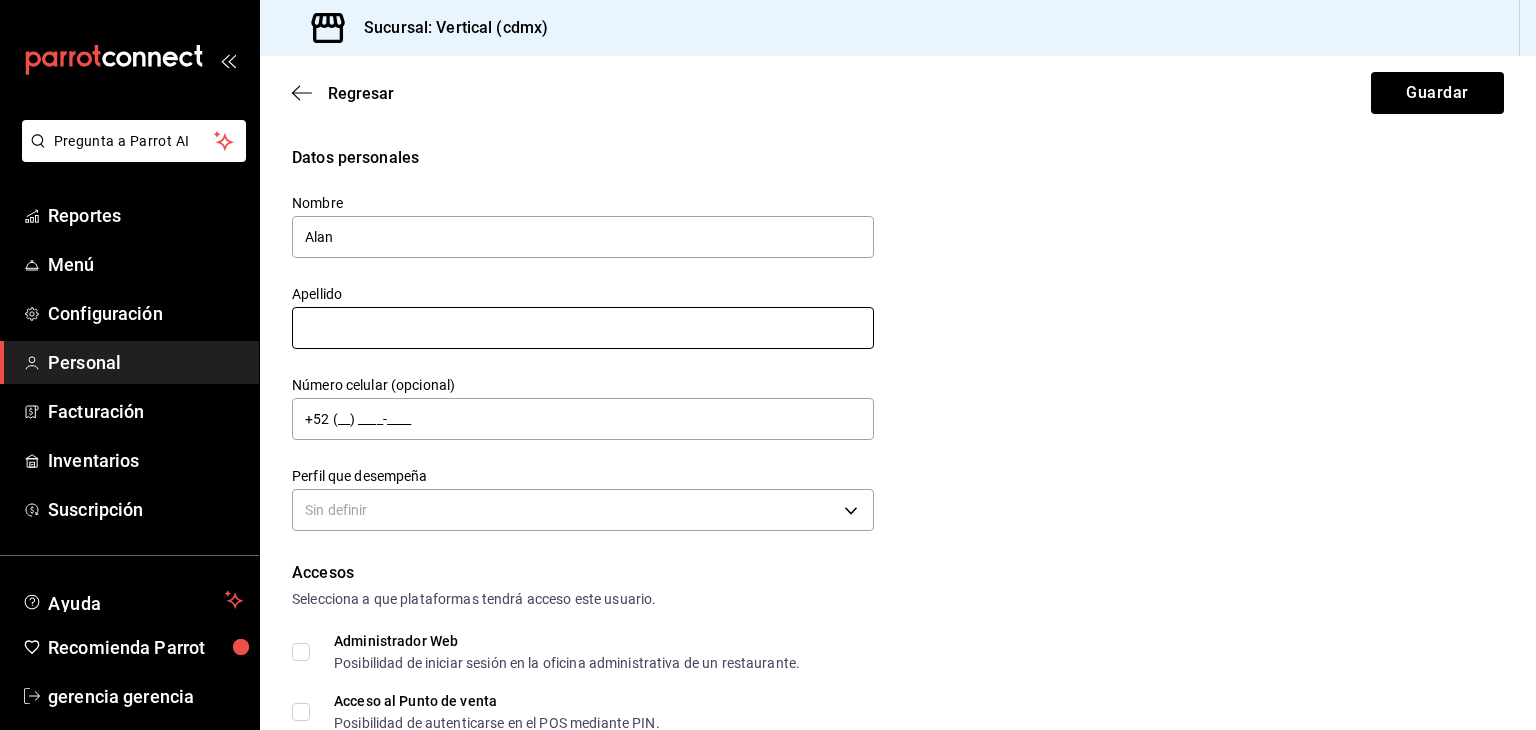 click at bounding box center (583, 328) 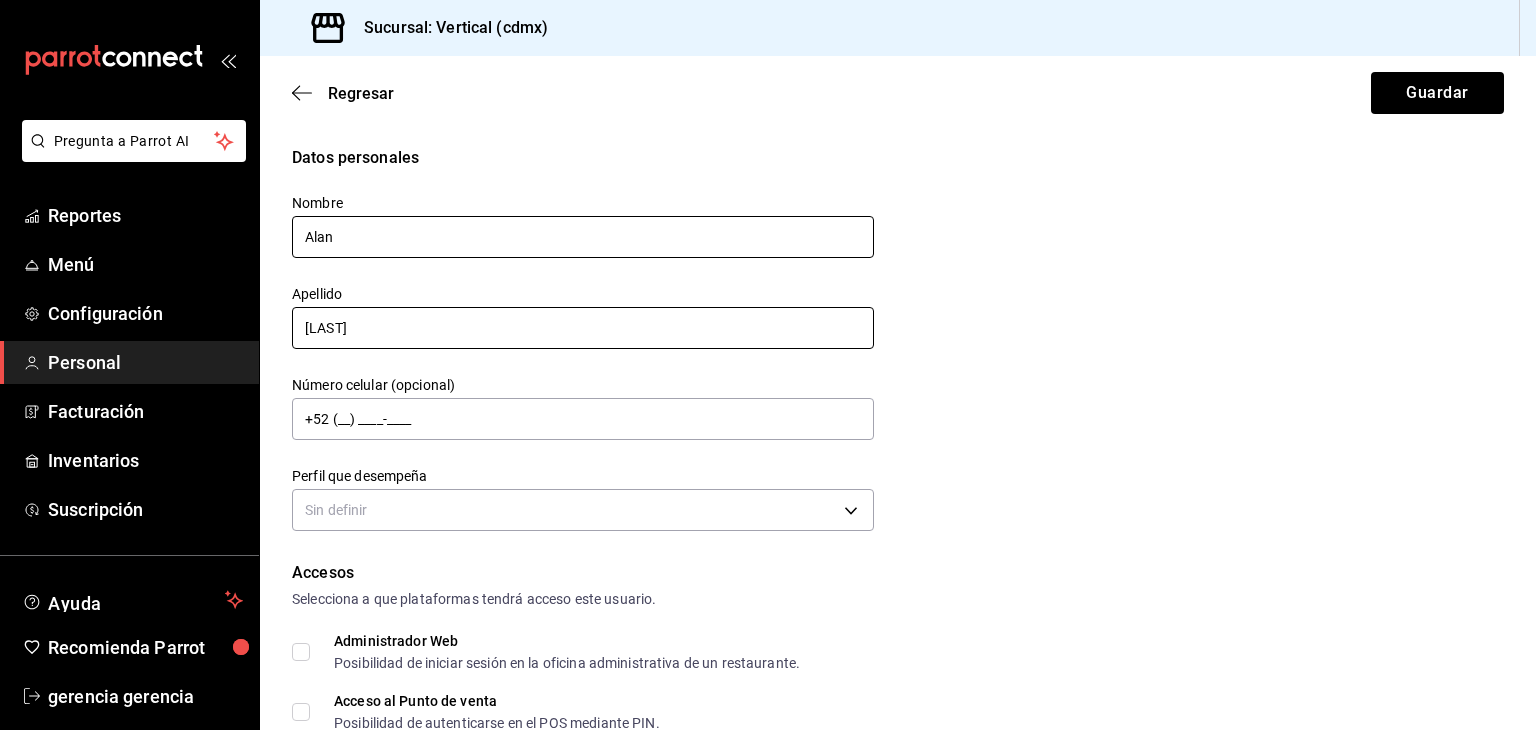 type on "[LAST]" 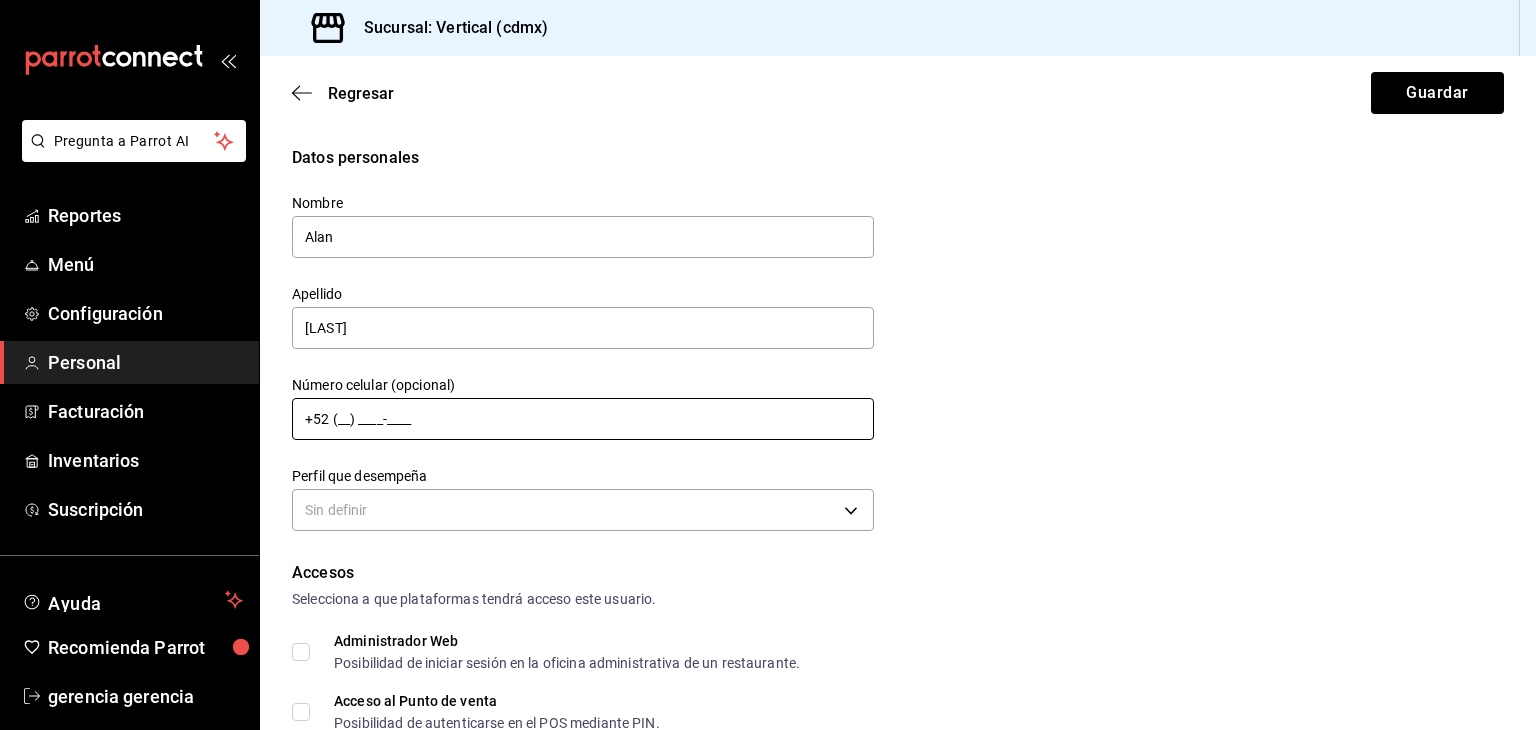 click on "+52 (__) ____-____" at bounding box center [583, 419] 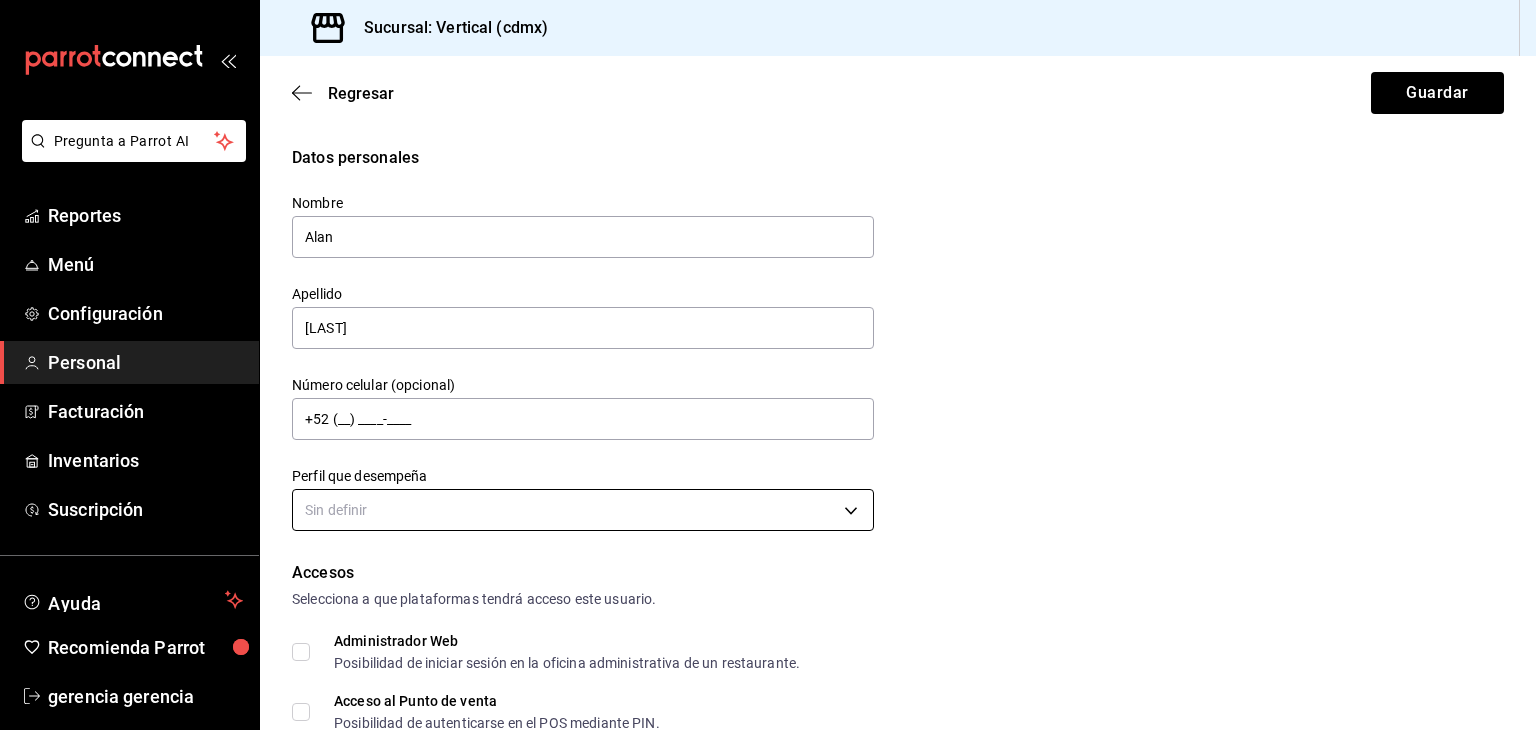 click on "Datos personales Nombre [FIRST] Apellido [LAST] Número celular (opcional) +52 ([PHONE]) [PHONE]-[PHONE] Perfil que desempeña Sin definir Accesos Selecciona a que plataformas tendrá acceso este usuario. Administrador Web Posibilidad de iniciar sesión en la oficina administrativa de un restaurante.  Acceso al Punto de venta Posibilidad de autenticarse en el POS mediante PIN.  Iniciar sesión en terminal (correo electrónico o QR) Los usuarios podrán iniciar sesión y aceptar términos y condiciones en la terminal. Acceso uso de terminal Los usuarios podrán acceder y utilizar la terminal para visualizar y procesar pagos de sus órdenes. Correo electrónico Se volverá obligatorio al tener ciertos accesos activados. Contraseña Contraseña Repetir contraseña Repetir contraseña PIN Validar PIN ​" at bounding box center (768, 365) 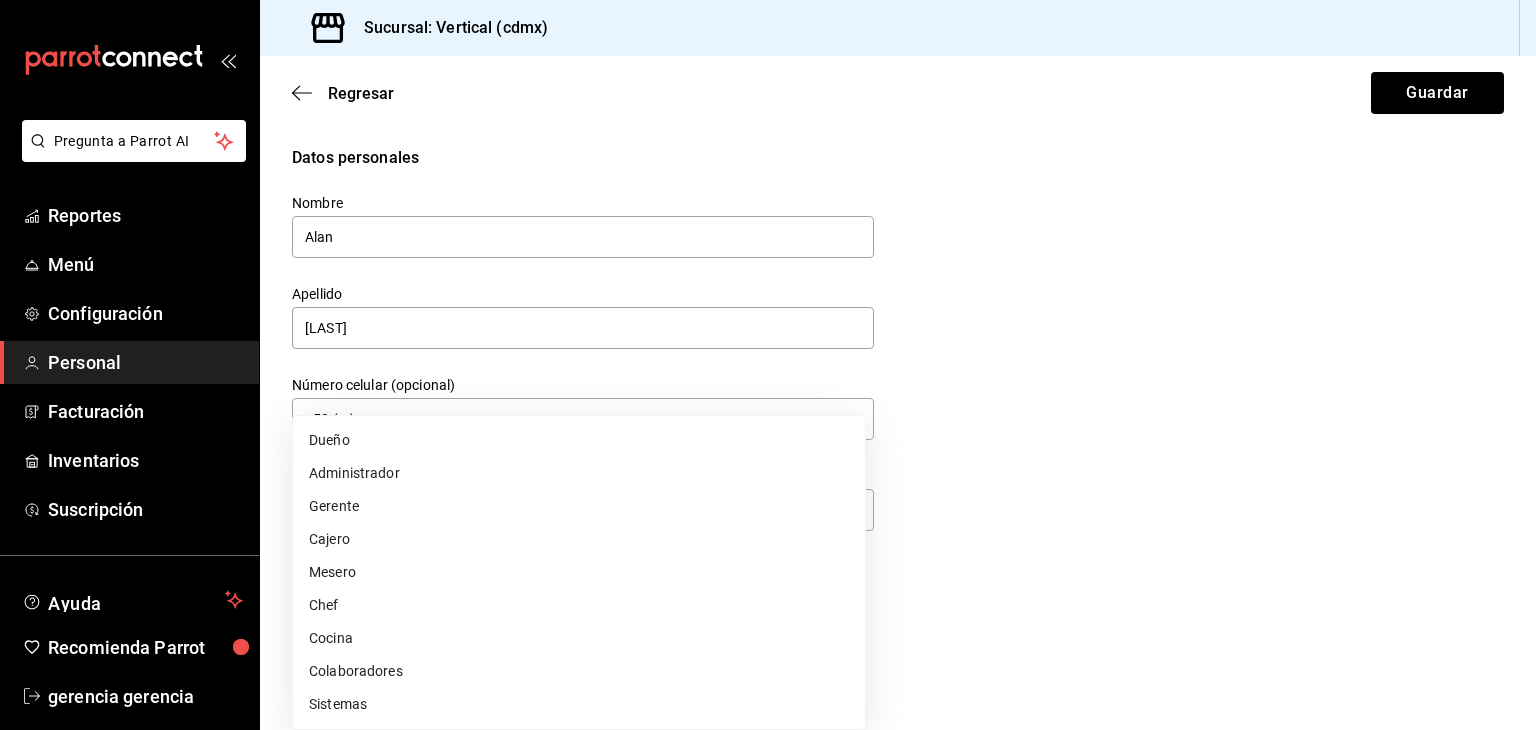 click at bounding box center [768, 365] 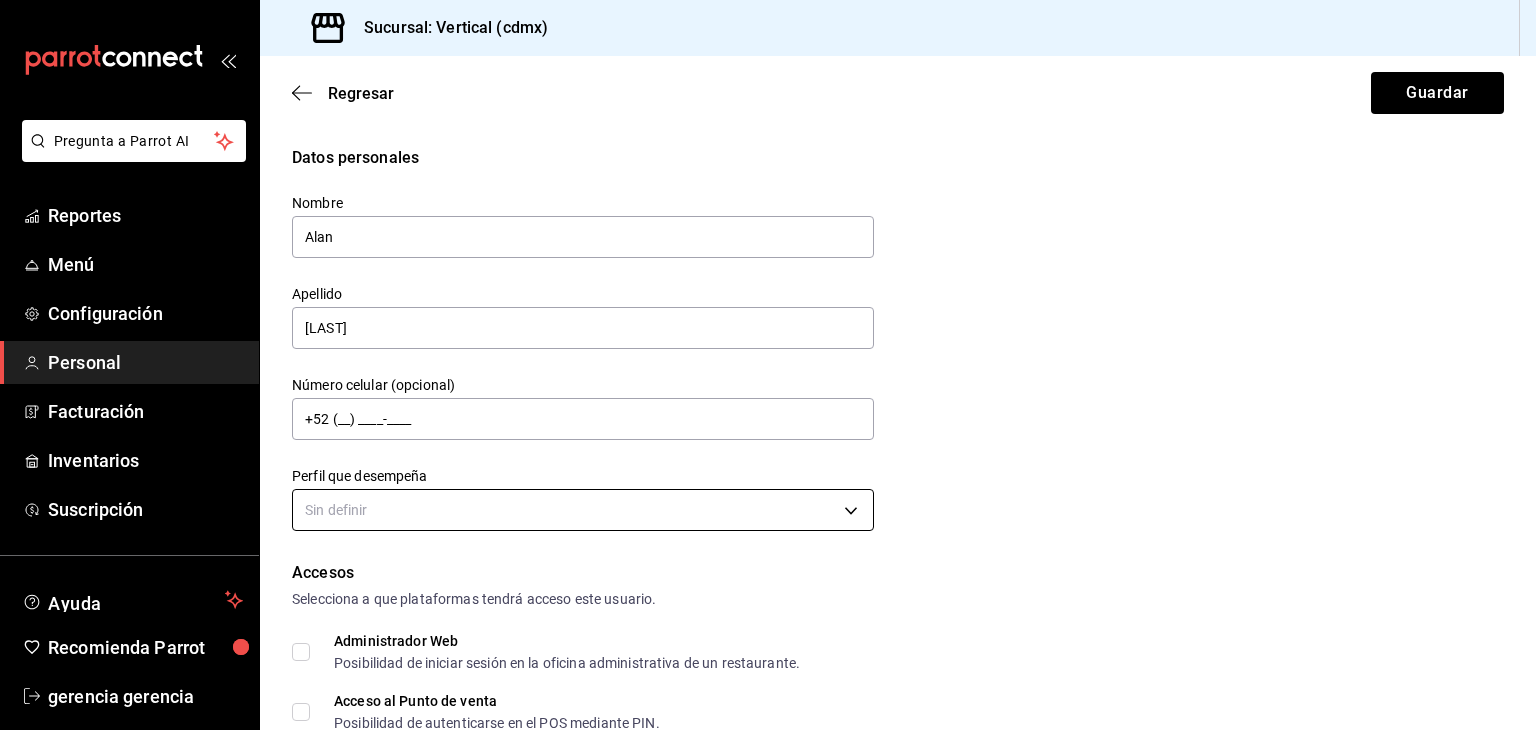 click on "Datos personales Nombre [FIRST] Apellido [LAST] Número celular (opcional) +52 ([PHONE]) [PHONE]-[PHONE] Perfil que desempeña Sin definir Accesos Selecciona a que plataformas tendrá acceso este usuario. Administrador Web Posibilidad de iniciar sesión en la oficina administrativa de un restaurante.  Acceso al Punto de venta Posibilidad de autenticarse en el POS mediante PIN.  Iniciar sesión en terminal (correo electrónico o QR) Los usuarios podrán iniciar sesión y aceptar términos y condiciones en la terminal. Acceso uso de terminal Los usuarios podrán acceder y utilizar la terminal para visualizar y procesar pagos de sus órdenes. Correo electrónico Se volverá obligatorio al tener ciertos accesos activados. Contraseña Contraseña Repetir contraseña Repetir contraseña PIN Validar PIN ​" at bounding box center (768, 365) 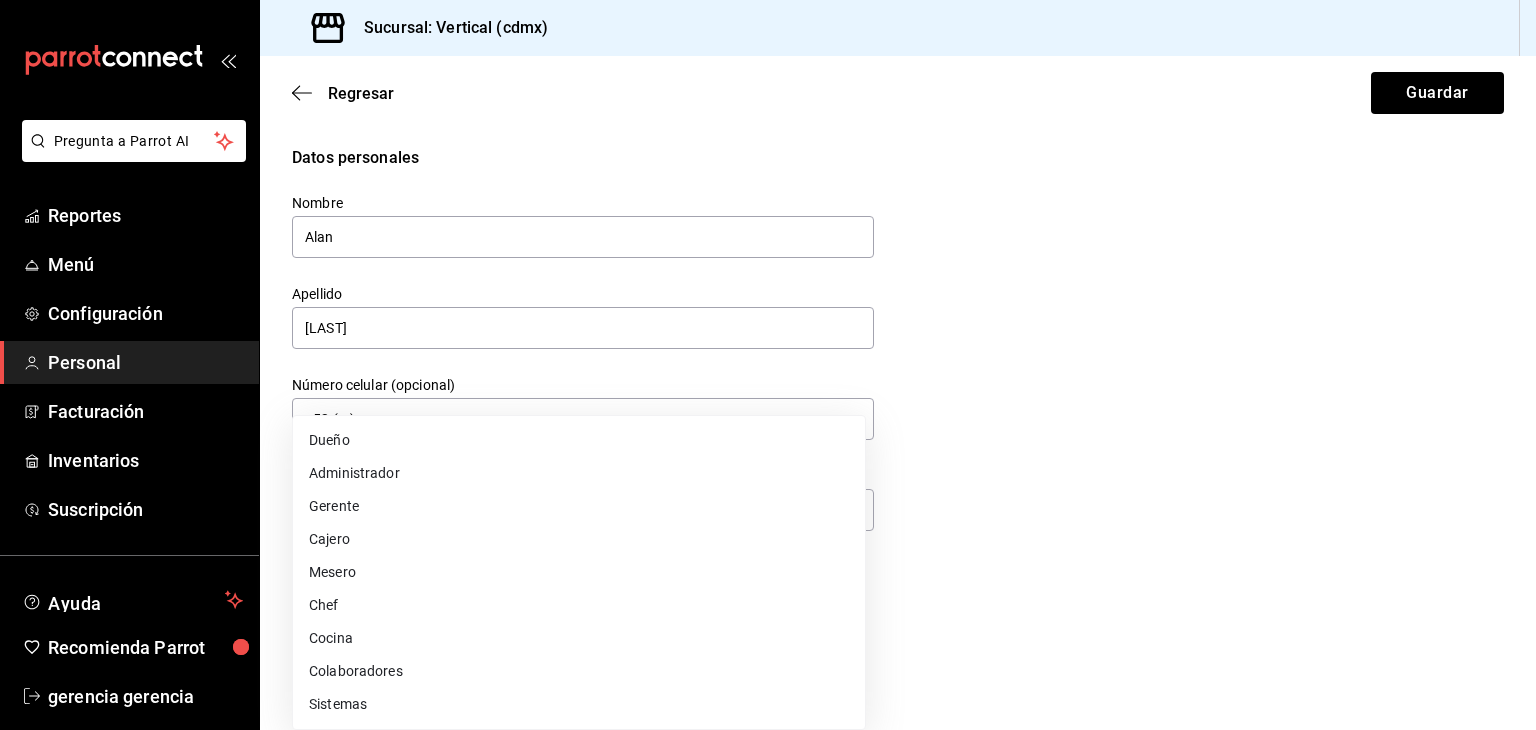 click on "Colaboradores" at bounding box center (579, 671) 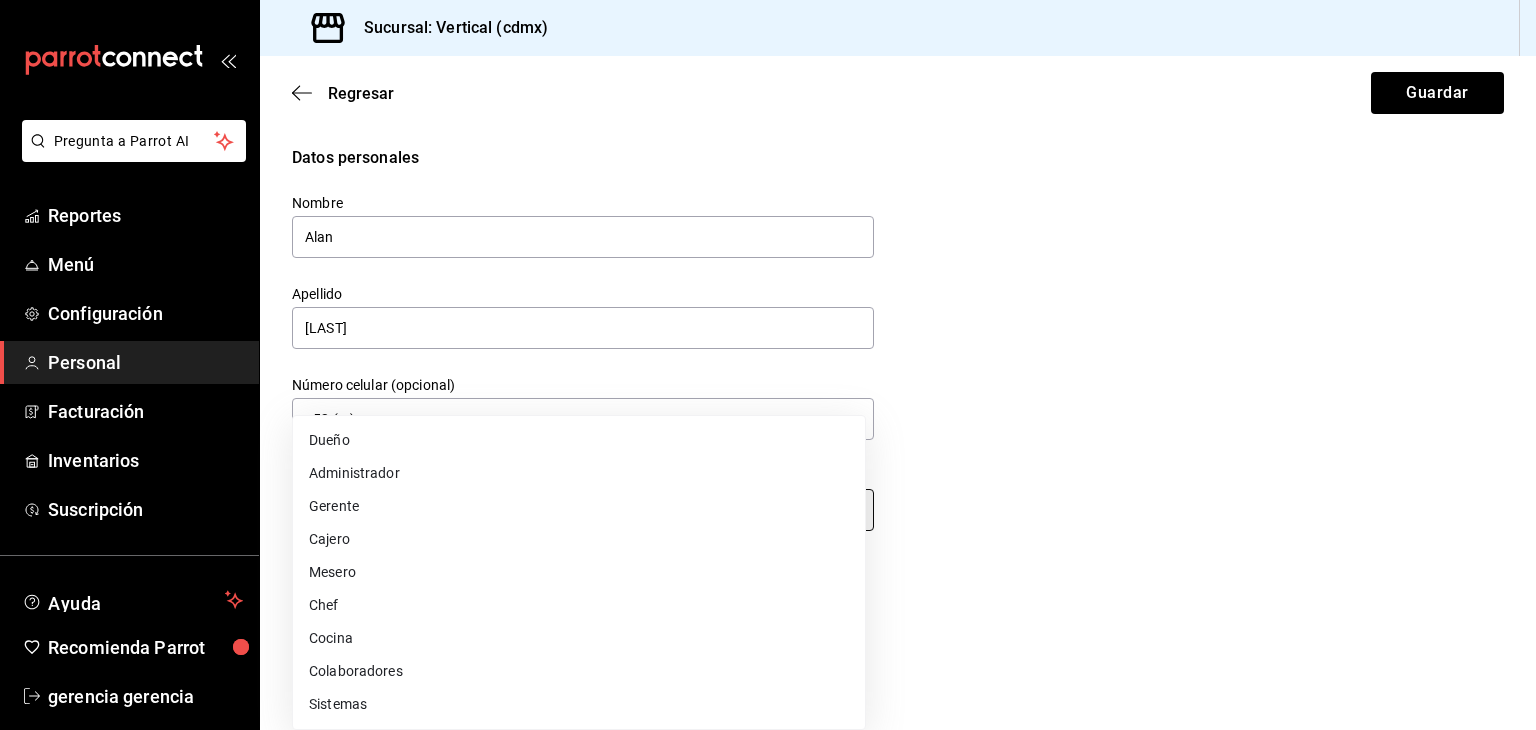 type on "STAFF" 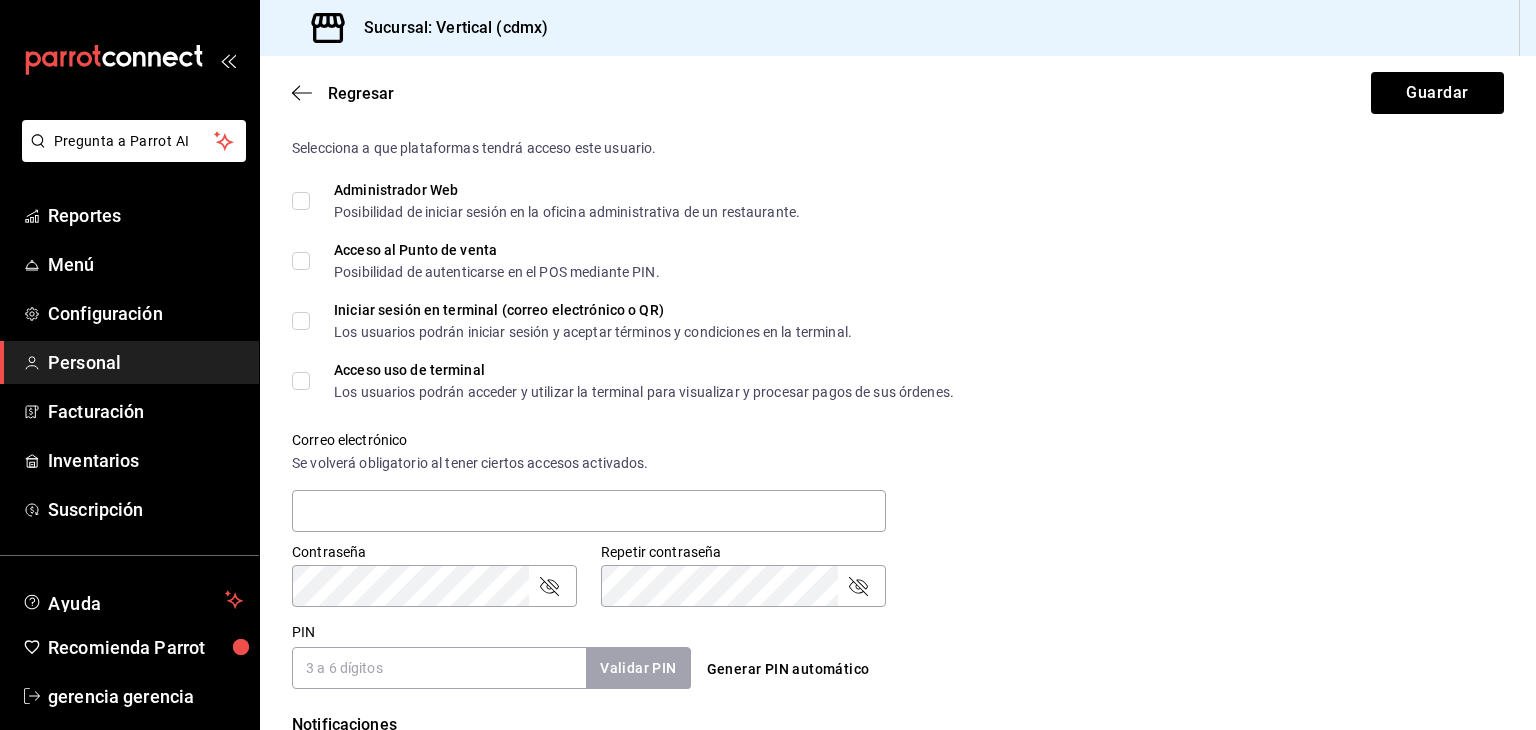 scroll, scrollTop: 452, scrollLeft: 0, axis: vertical 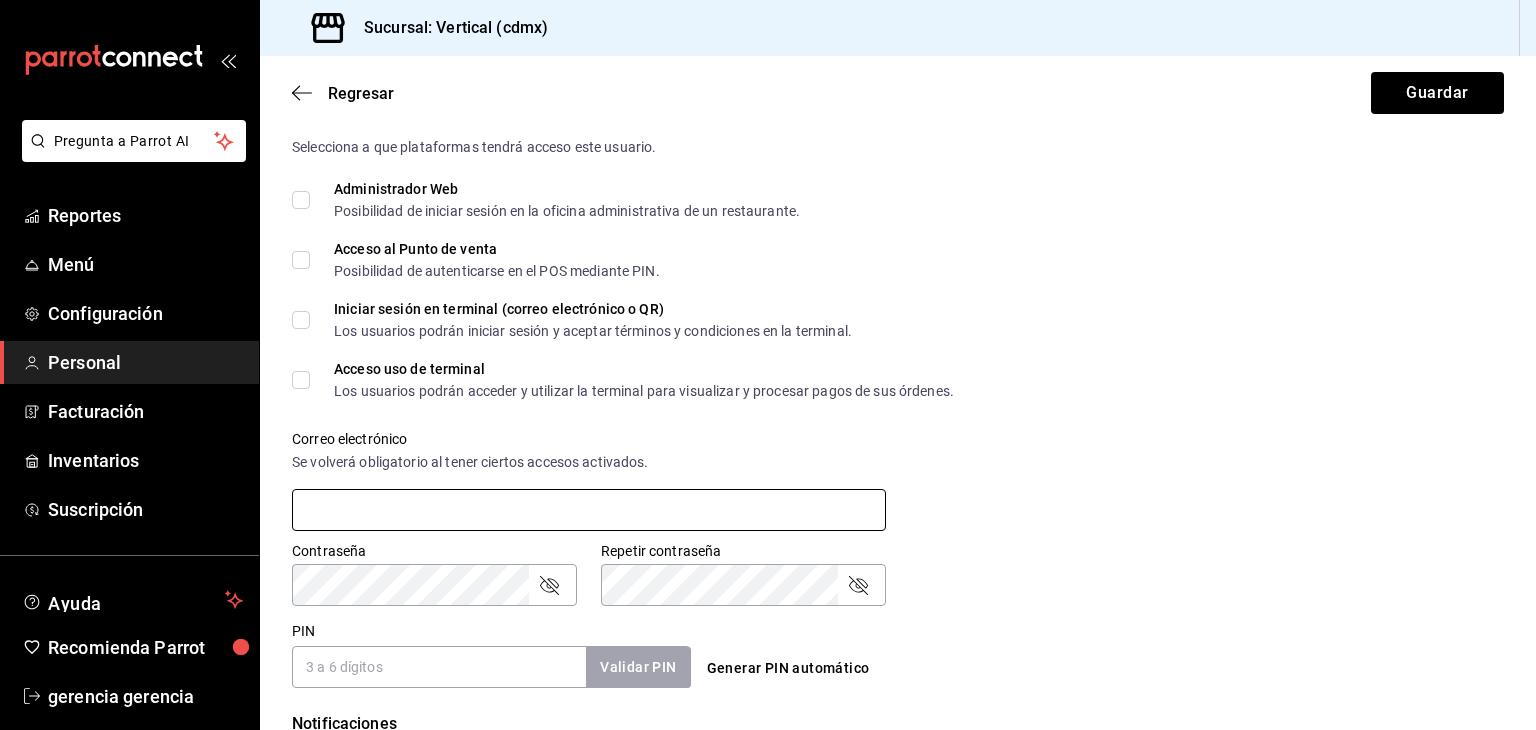 click at bounding box center [589, 510] 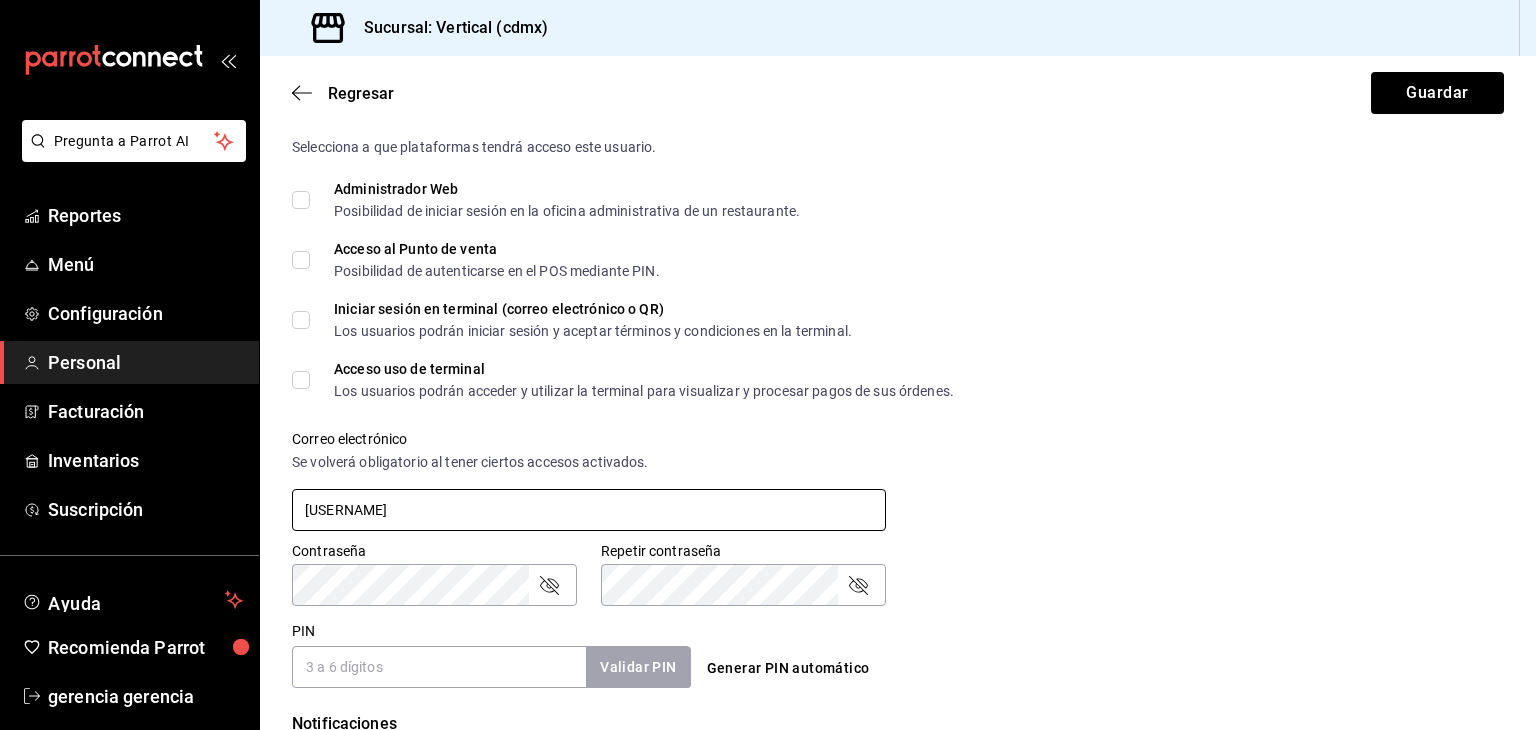 click on "Guardar" at bounding box center [1437, 93] 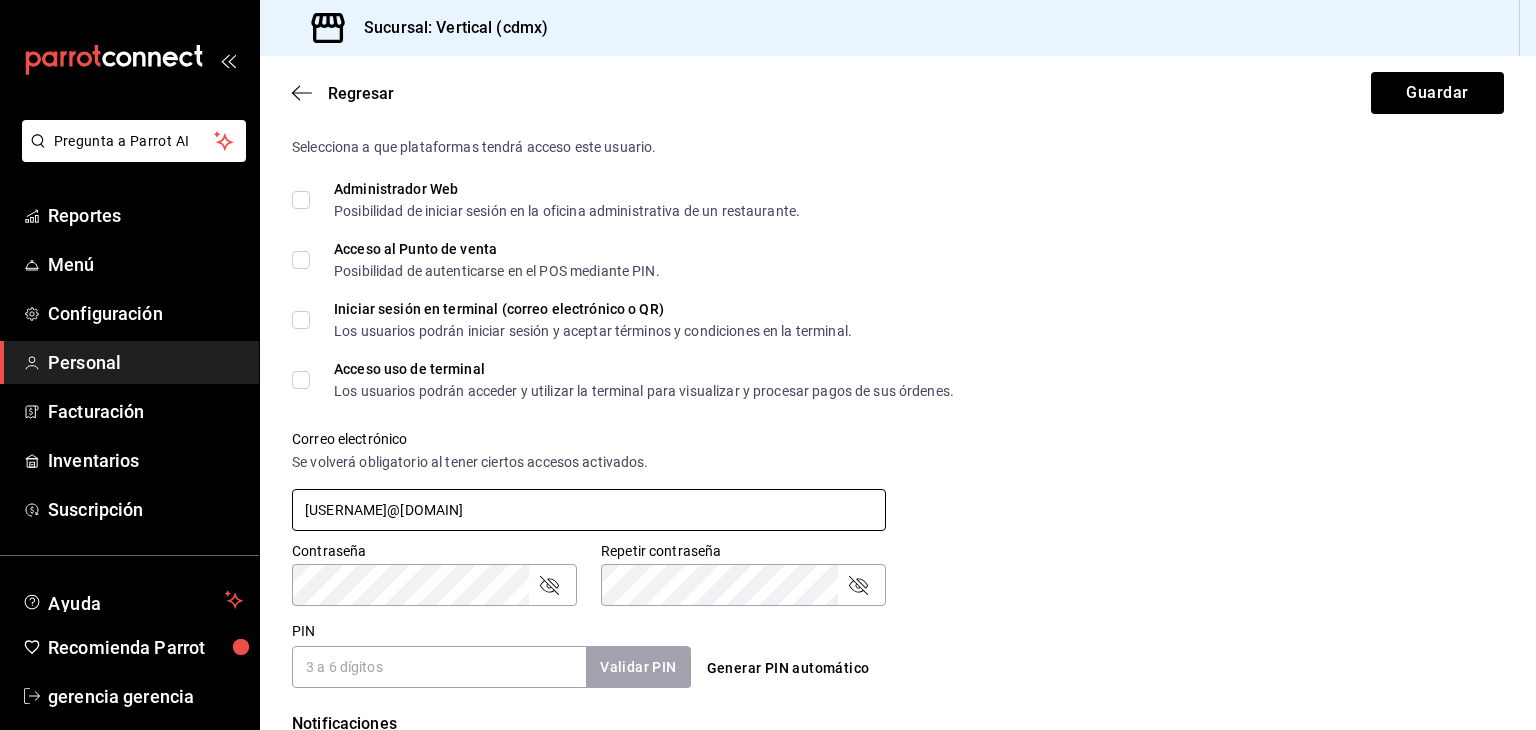 type on "[USERNAME]@[DOMAIN]" 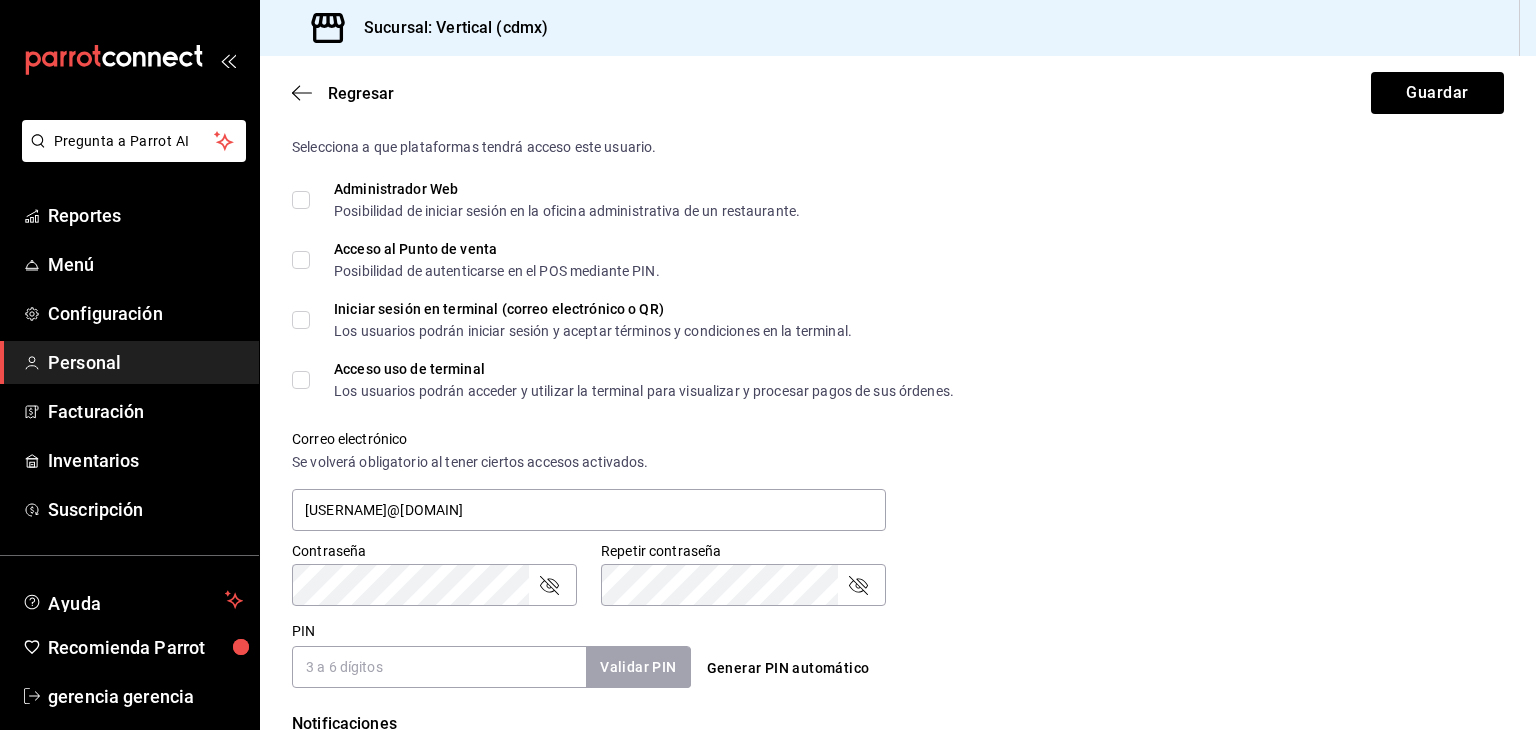 click 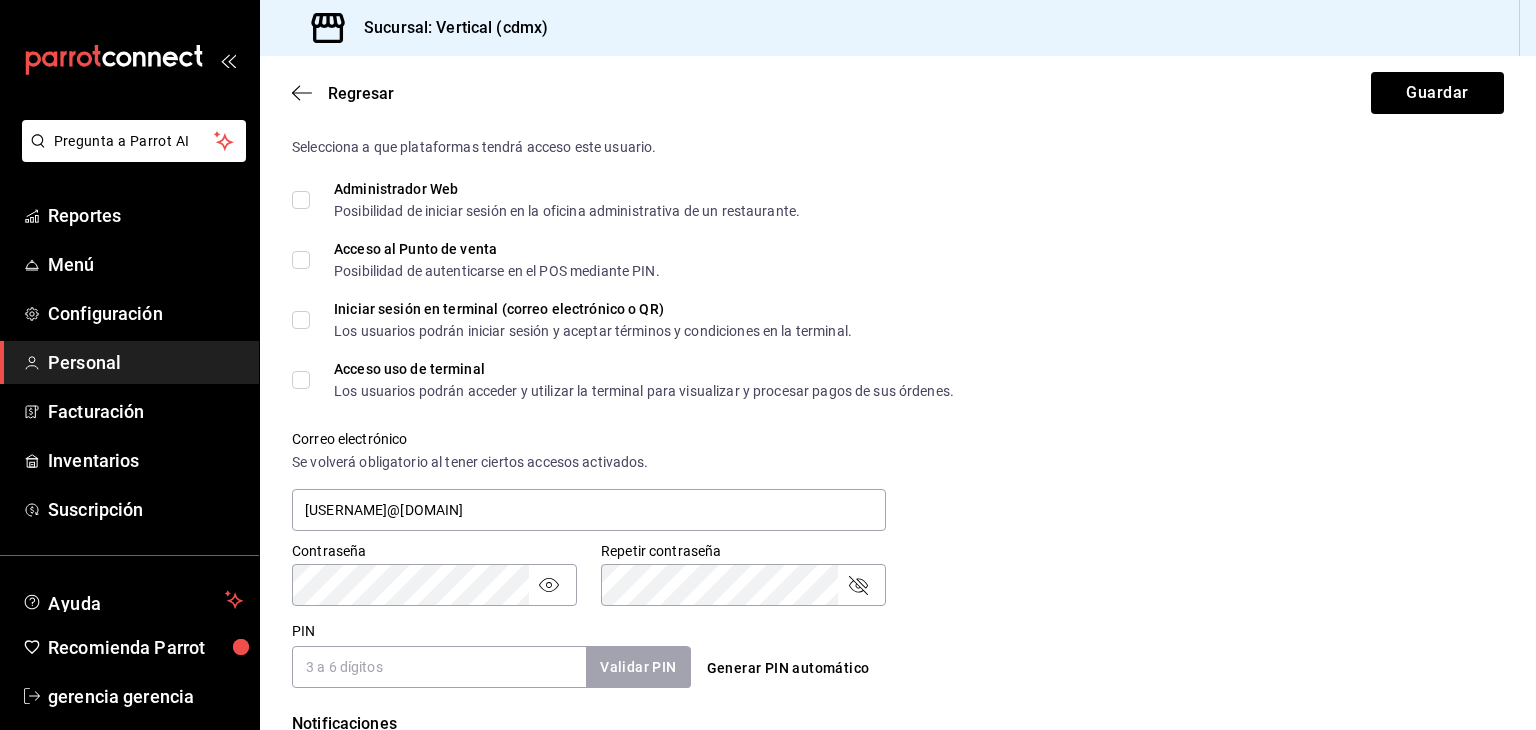 click 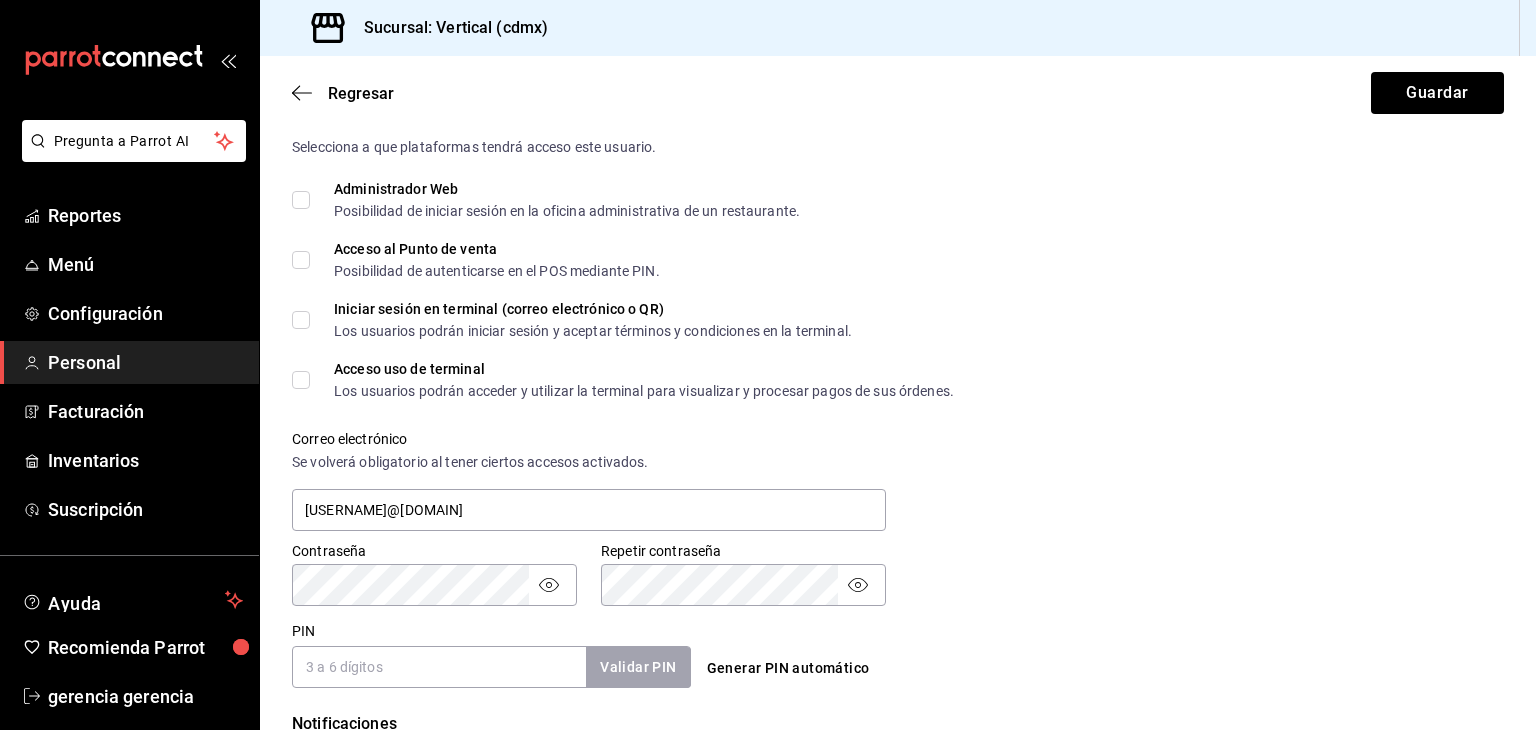 click on "PIN" at bounding box center (439, 667) 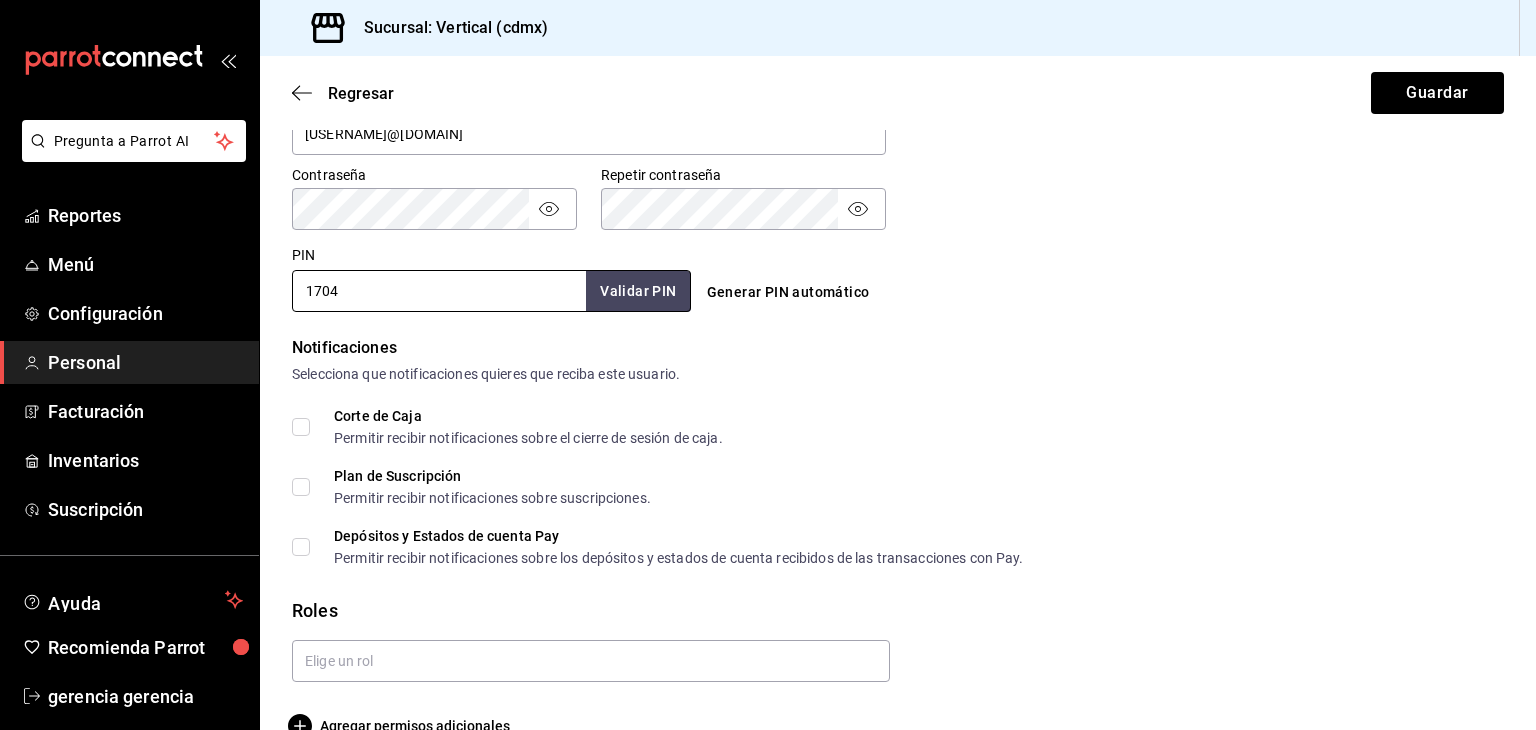 scroll, scrollTop: 868, scrollLeft: 0, axis: vertical 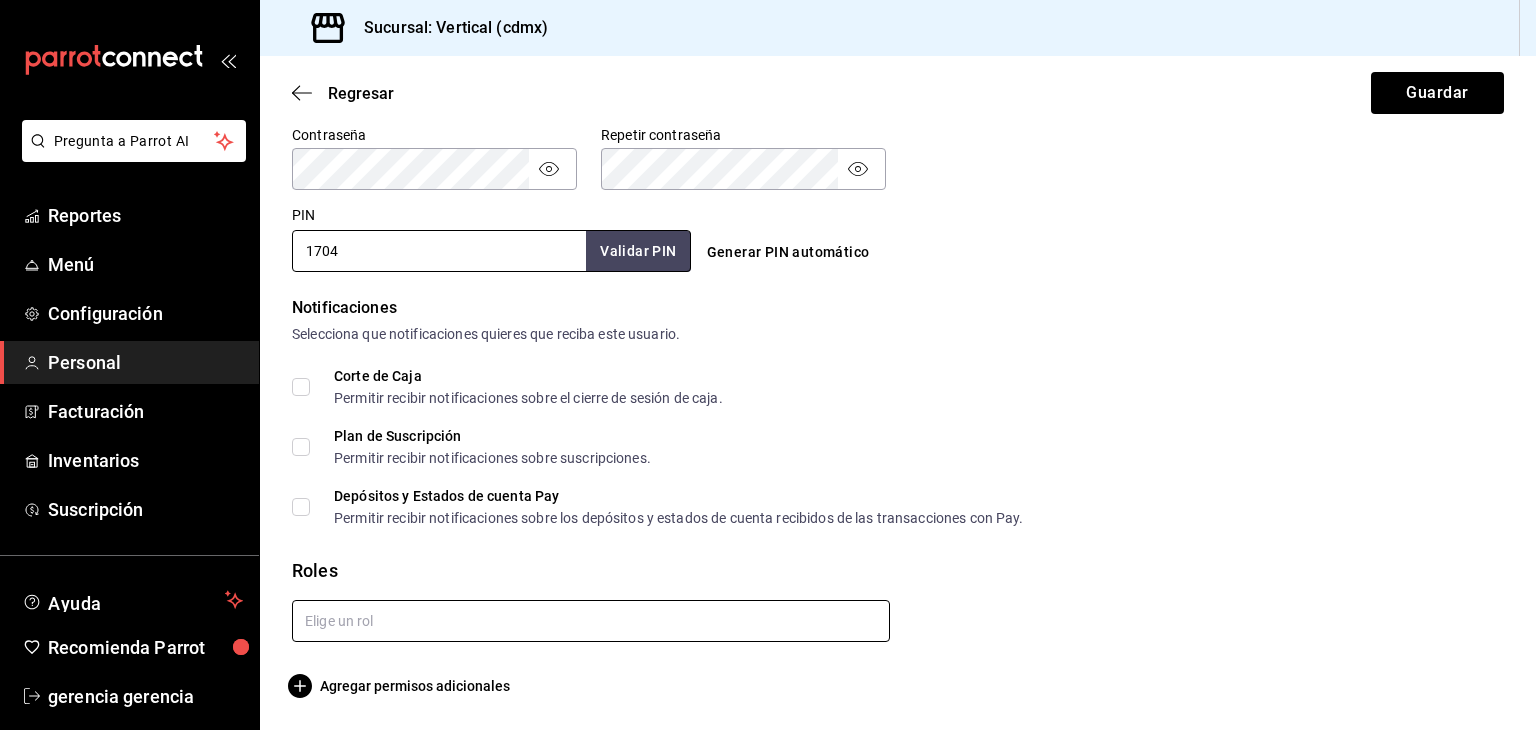 type on "1704" 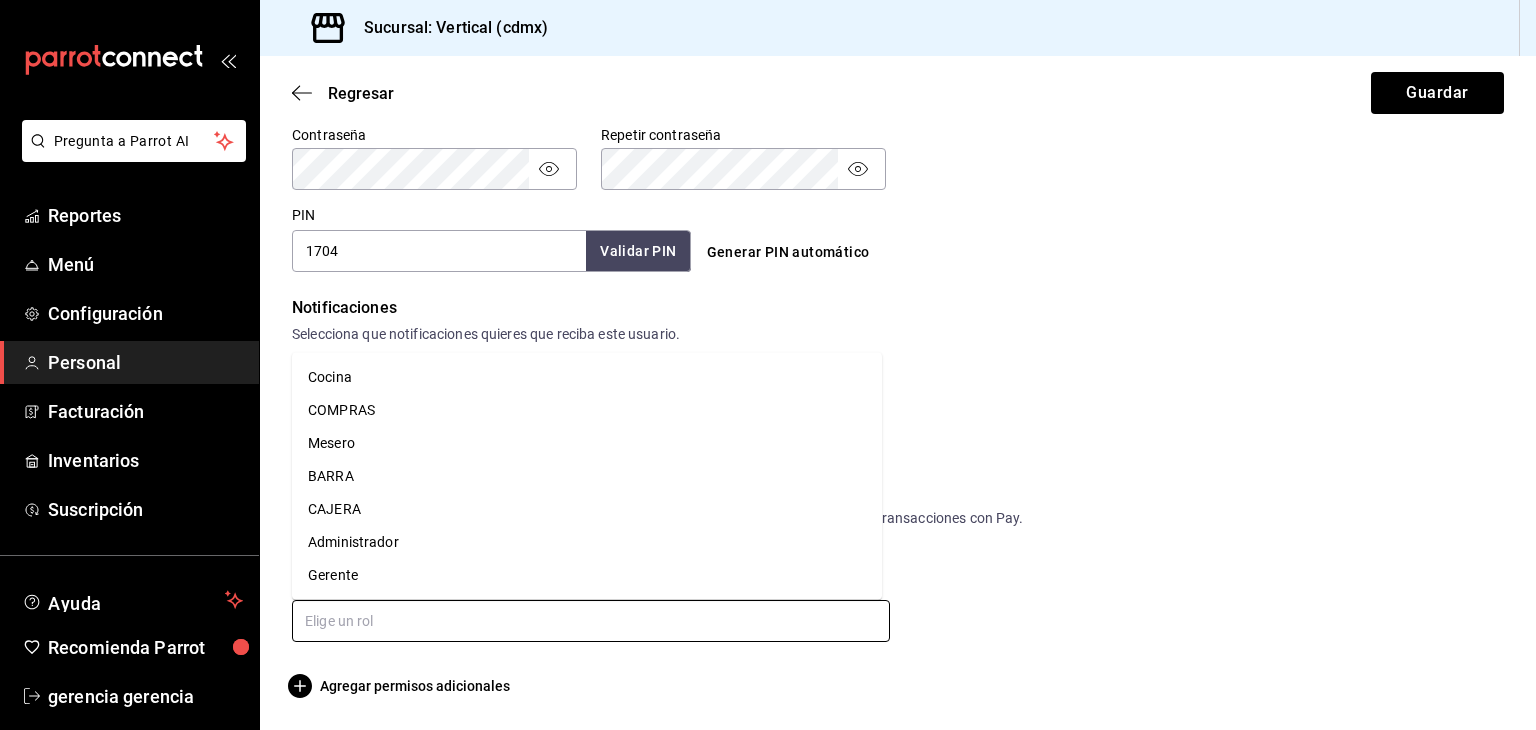 click on "BARRA" at bounding box center (587, 476) 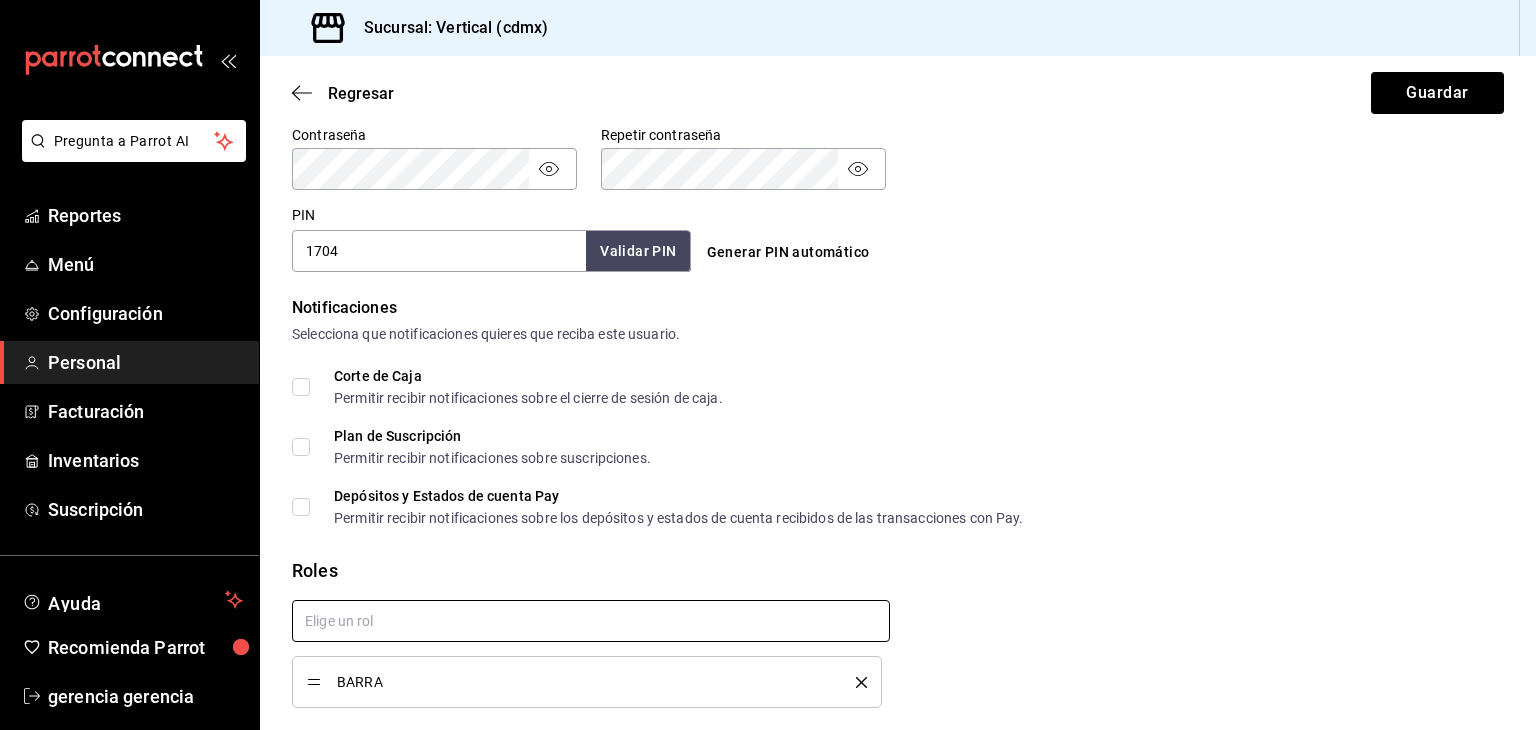 checkbox on "true" 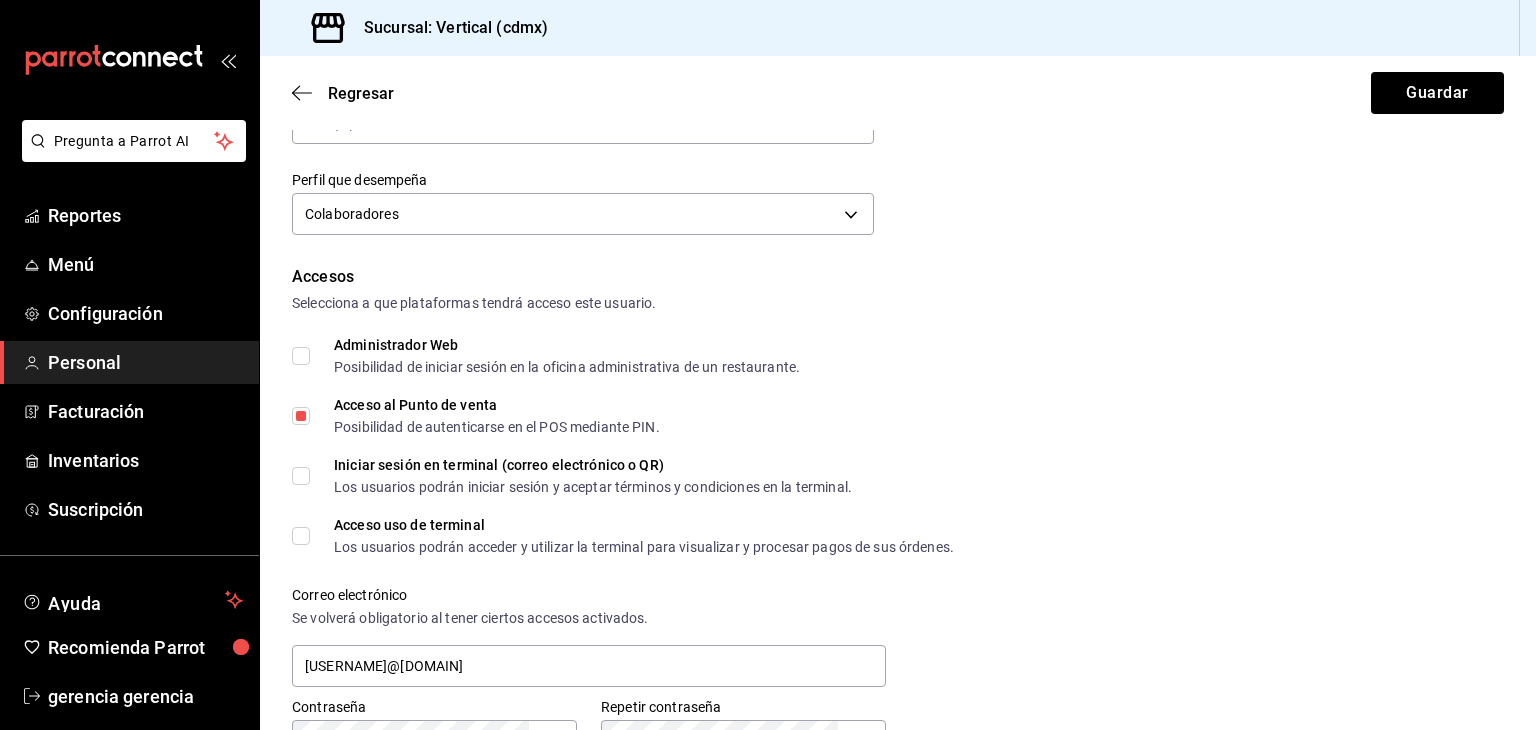 scroll, scrollTop: 290, scrollLeft: 0, axis: vertical 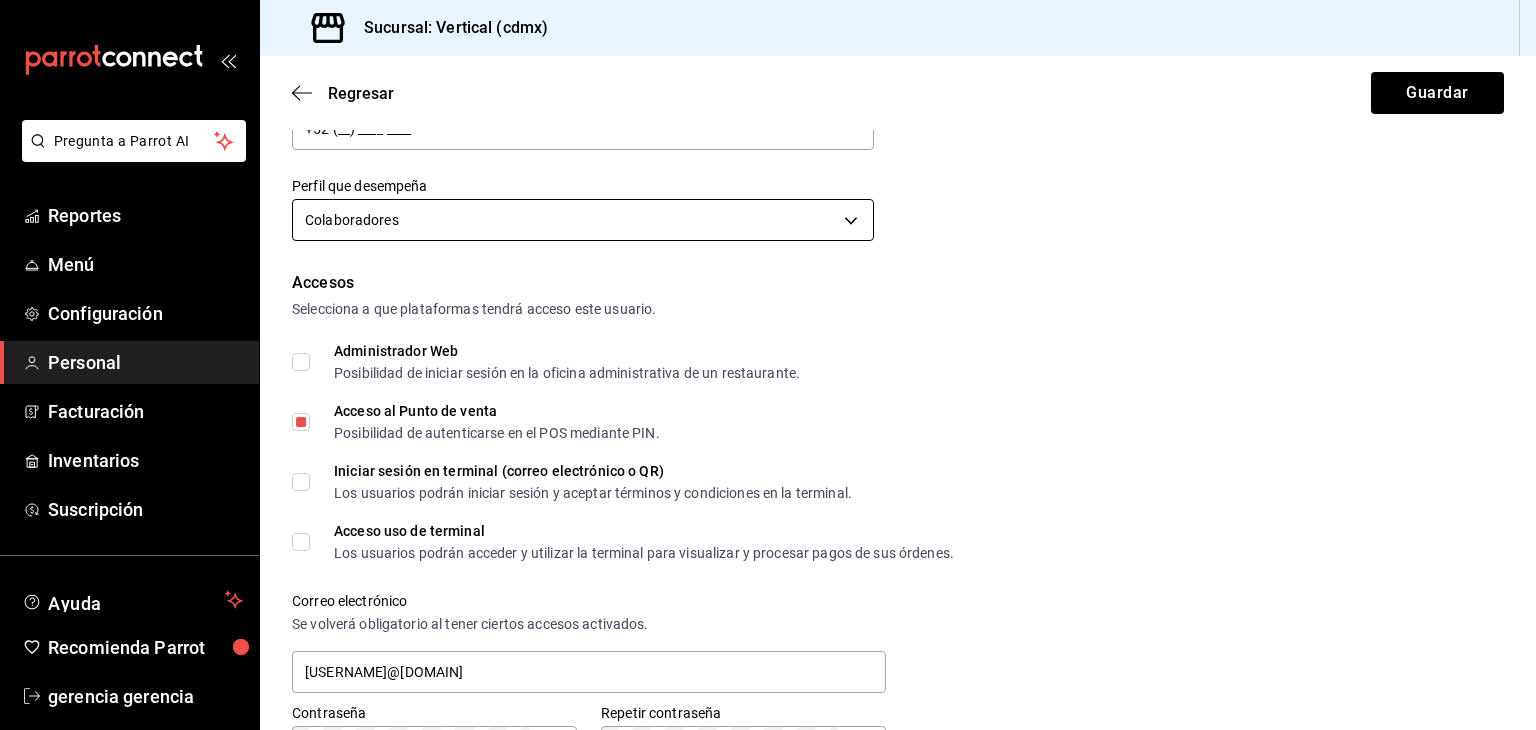 click on "[FIRST] [LAST] [PHONE_NUMBER] [EMAIL] [PASSWORD] [PIN]" at bounding box center [768, 365] 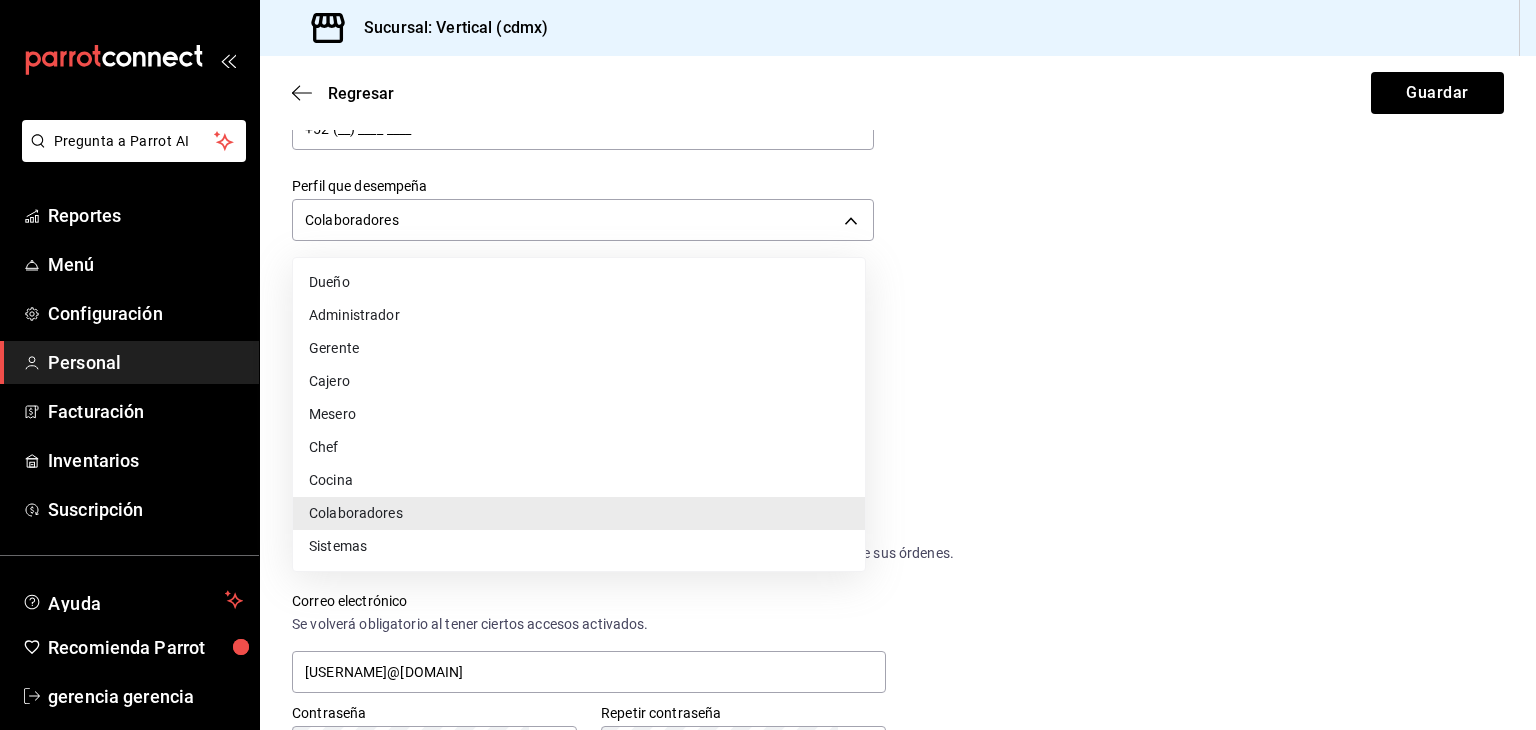 click at bounding box center [768, 365] 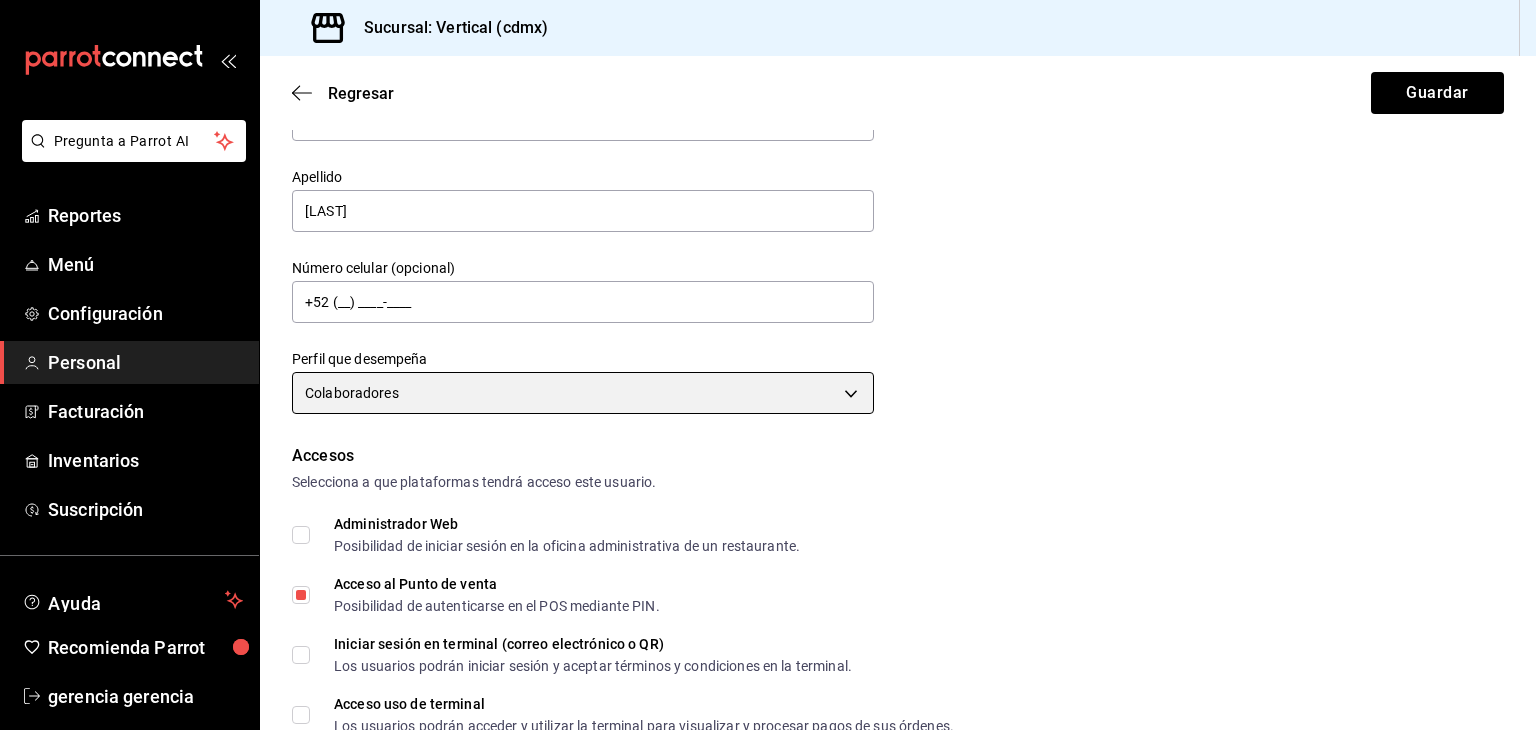 scroll, scrollTop: 0, scrollLeft: 0, axis: both 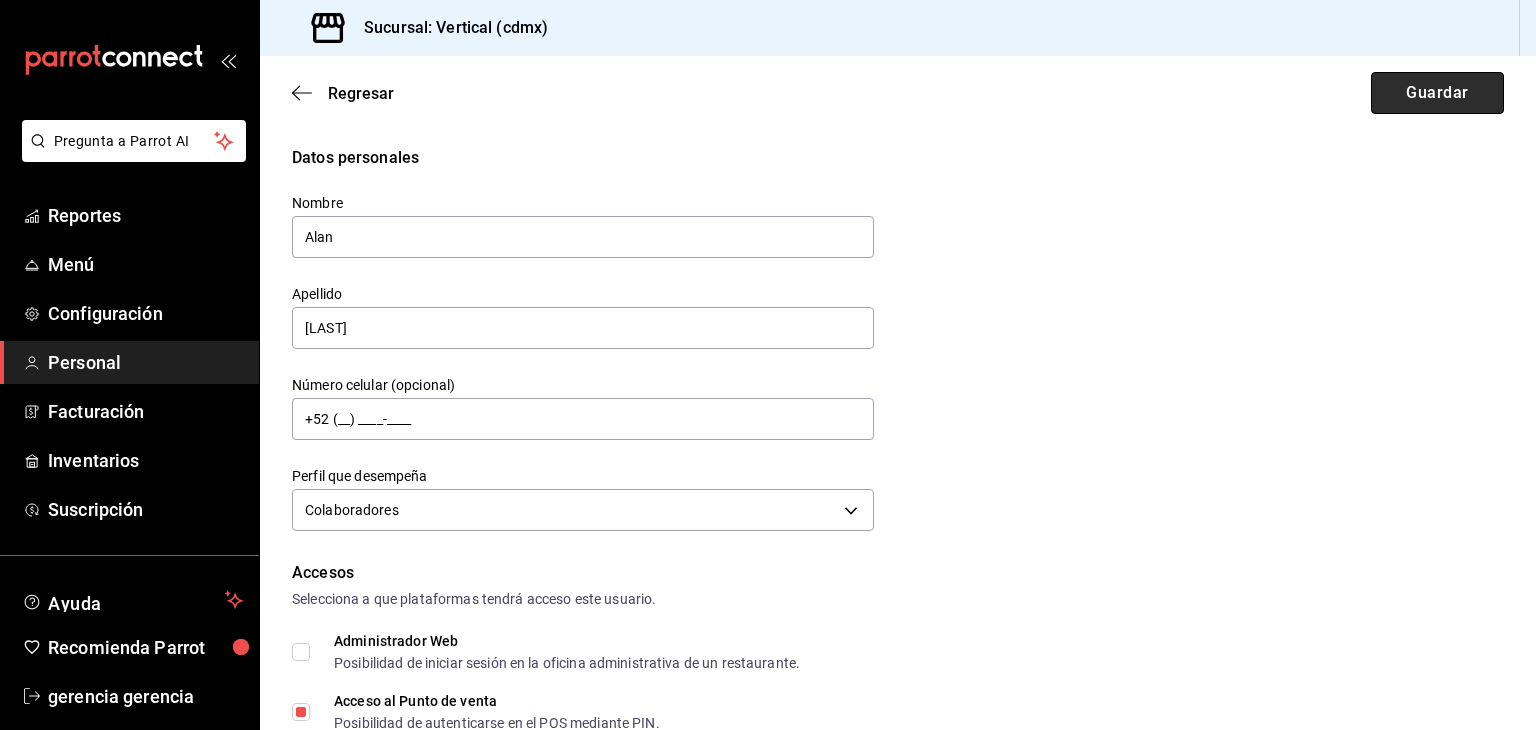 click on "Guardar" at bounding box center (1437, 93) 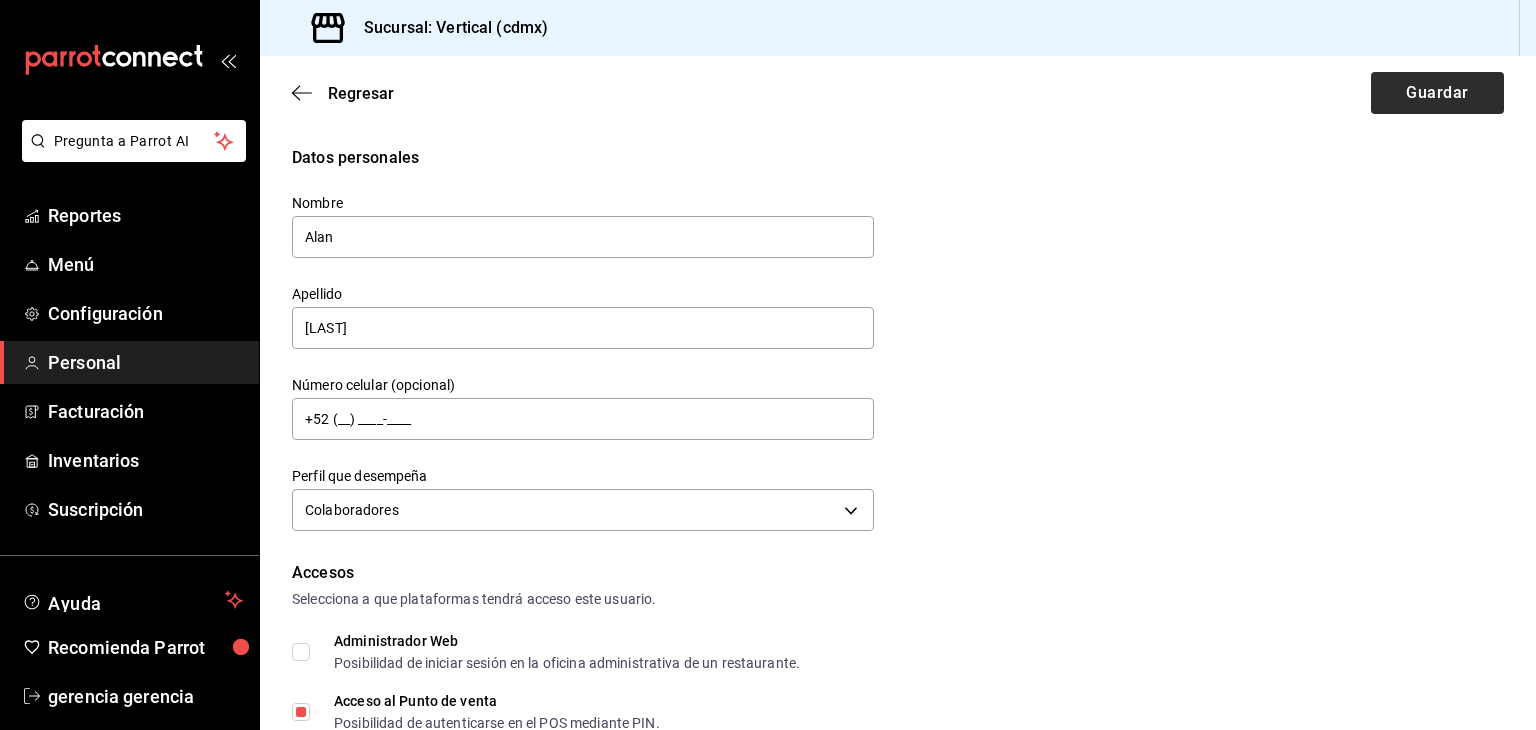 click on "Guardar" at bounding box center (1437, 93) 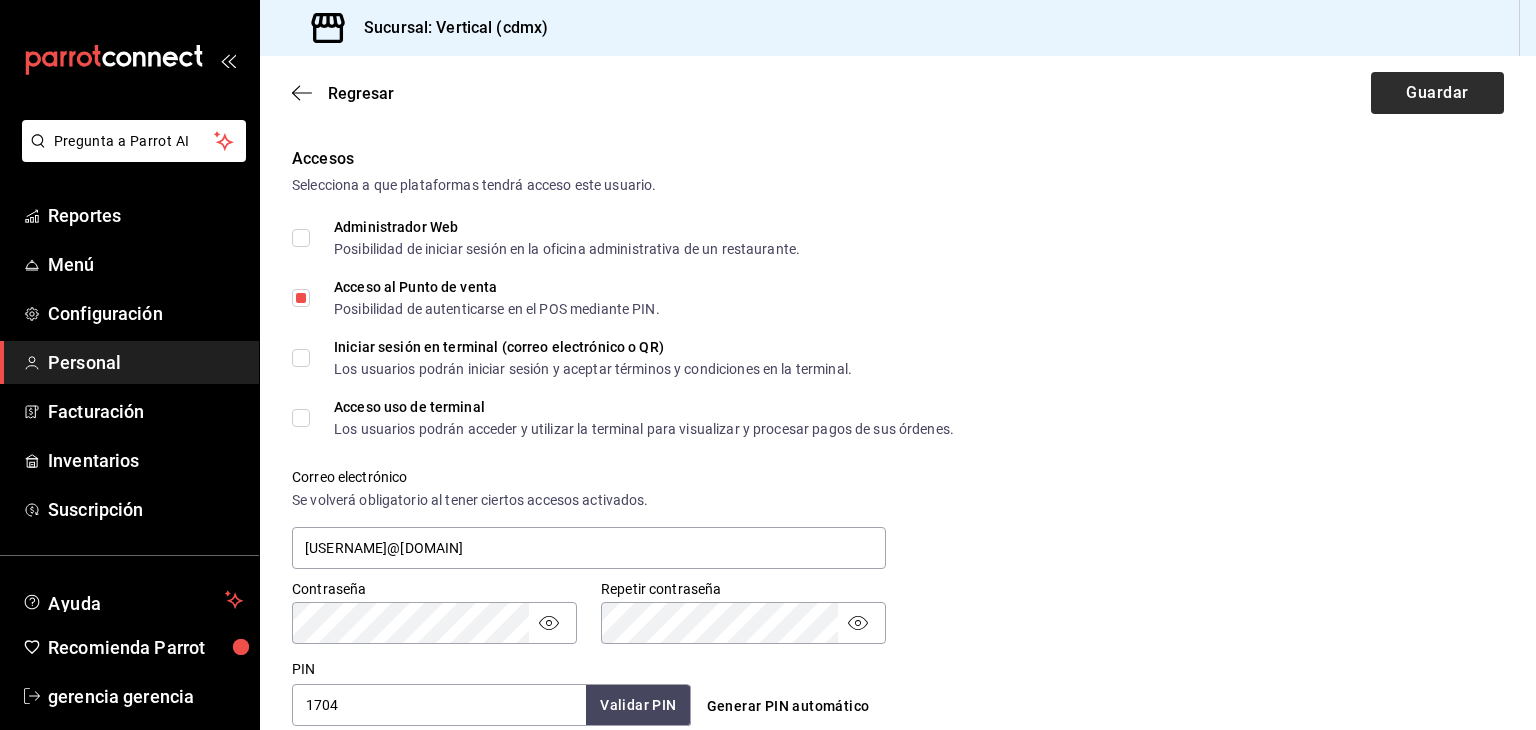 scroll, scrollTop: 442, scrollLeft: 0, axis: vertical 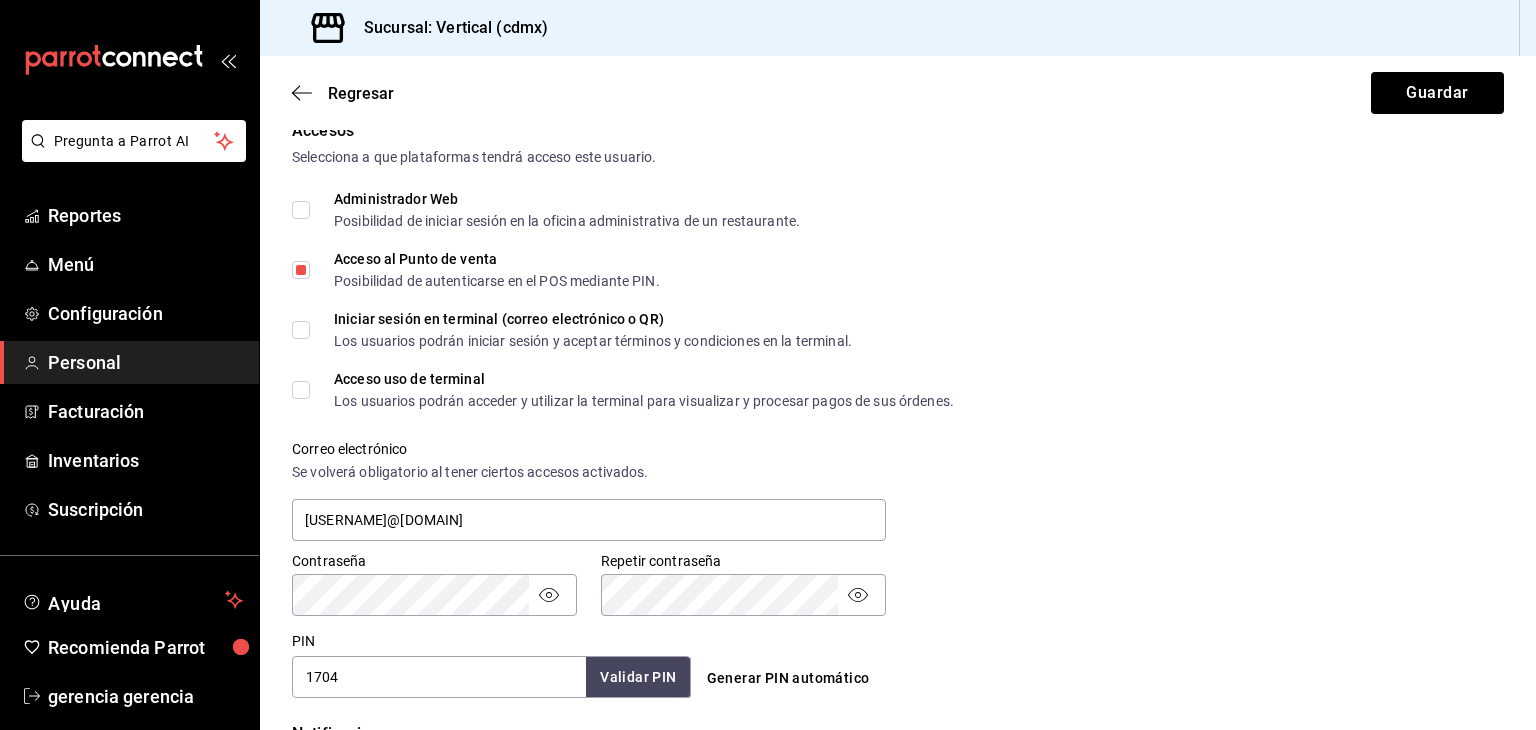 click on "1704" at bounding box center [439, 677] 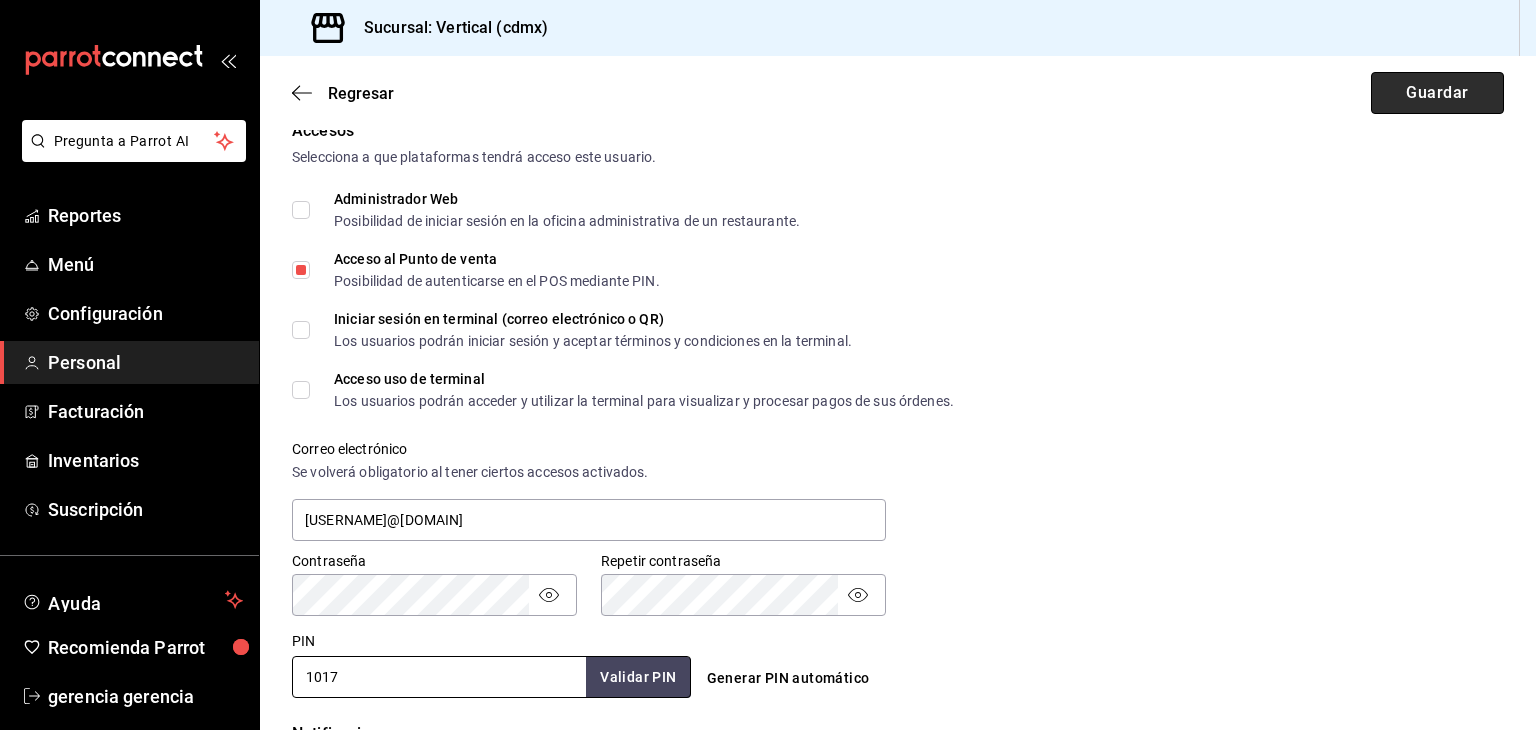 click on "Guardar" at bounding box center [1437, 93] 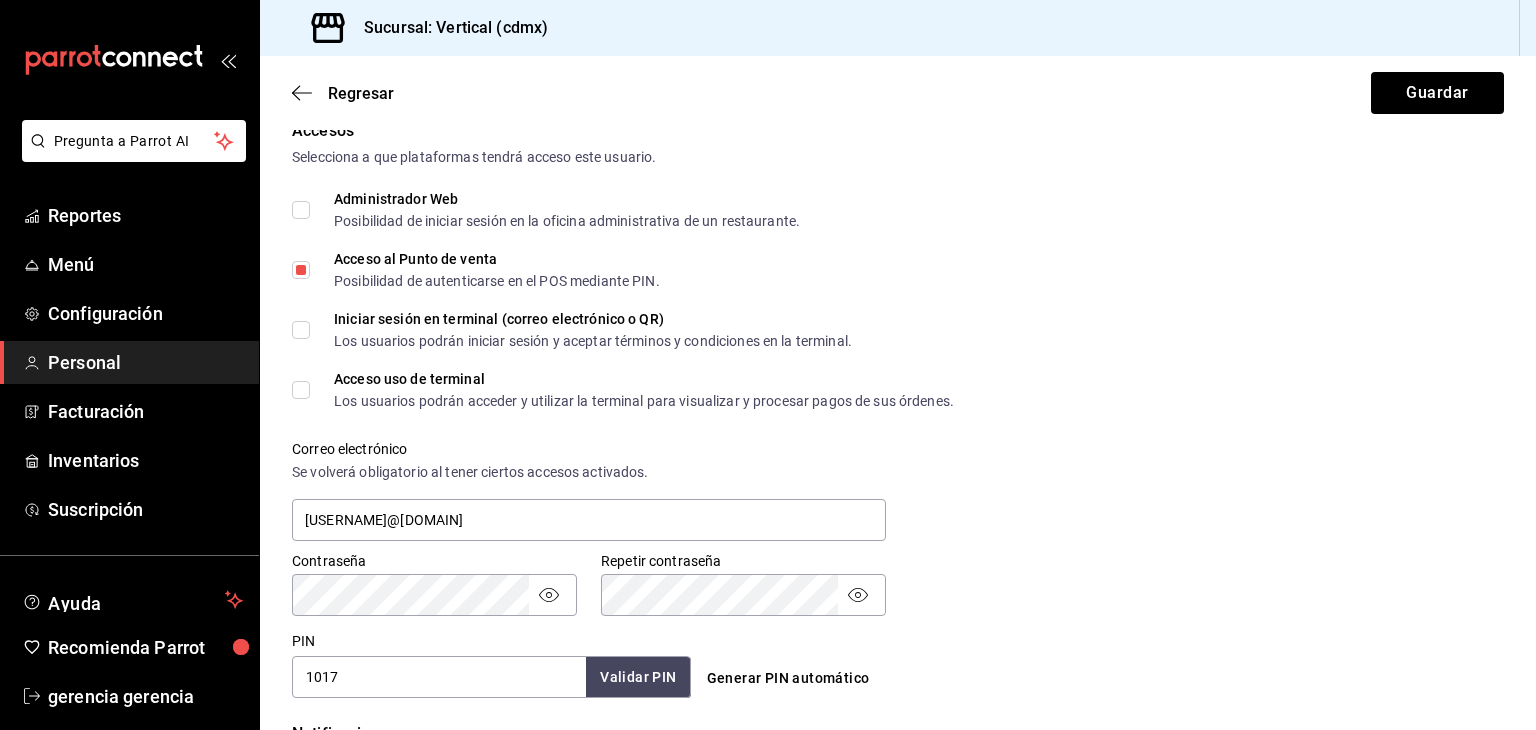 click on "1017" at bounding box center [439, 677] 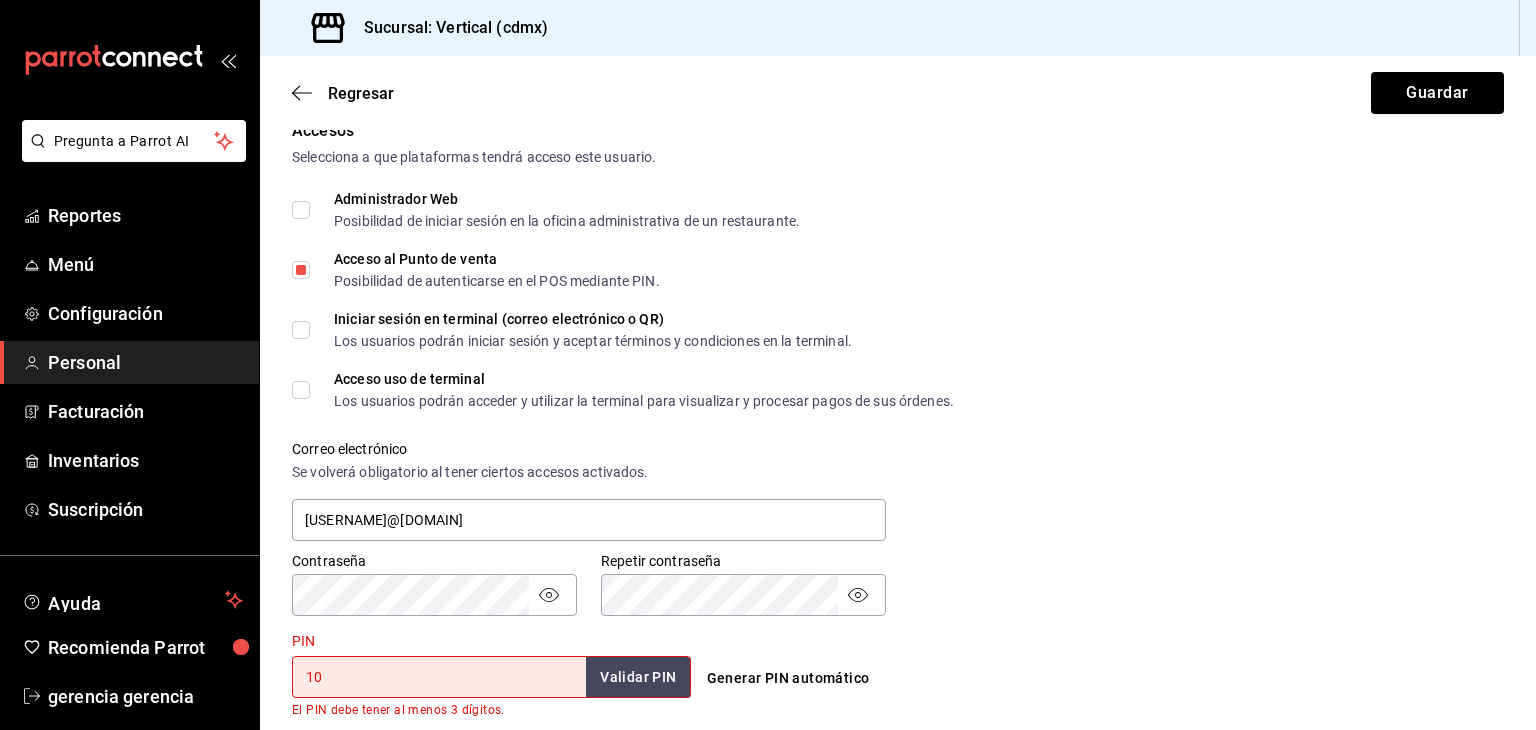 type on "1" 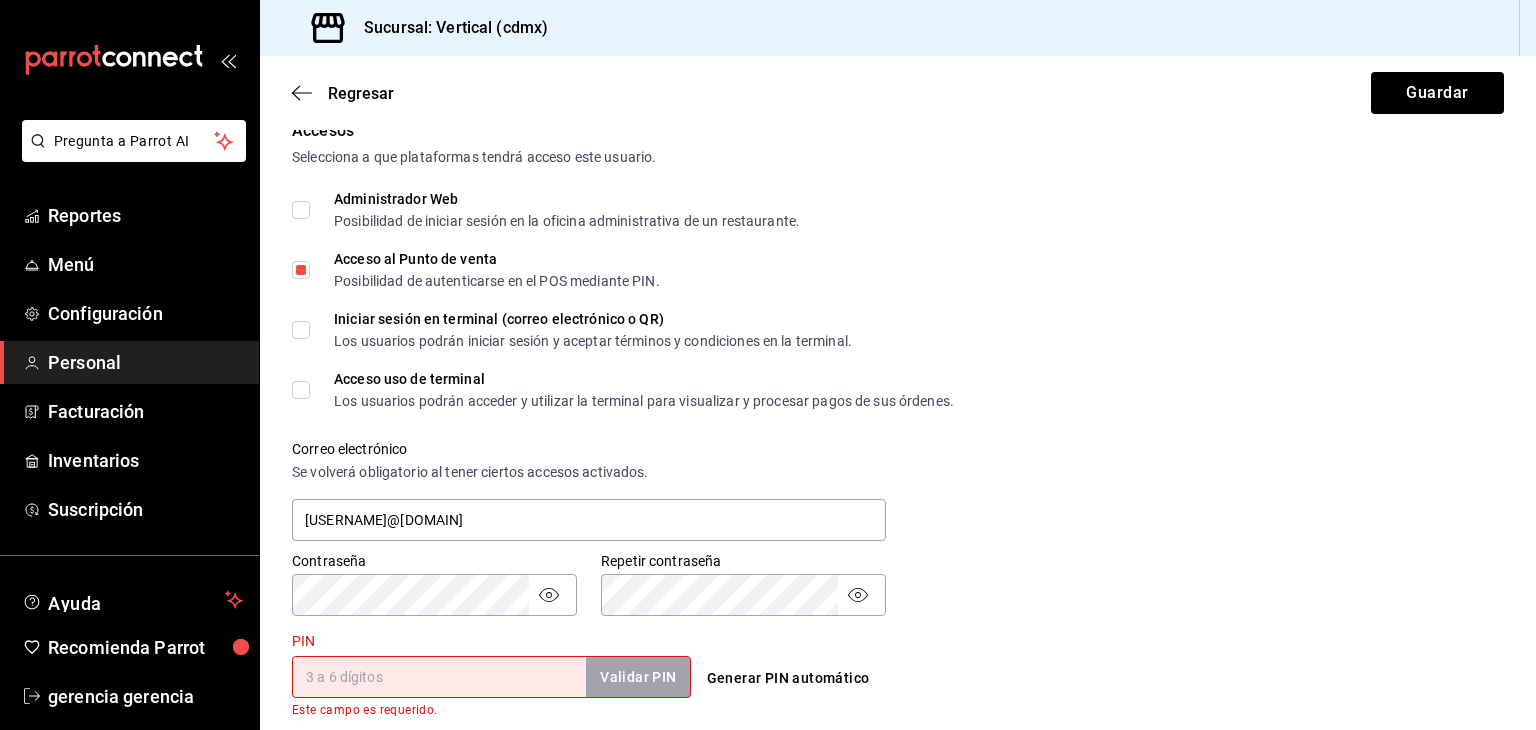 click on "PIN" at bounding box center [439, 677] 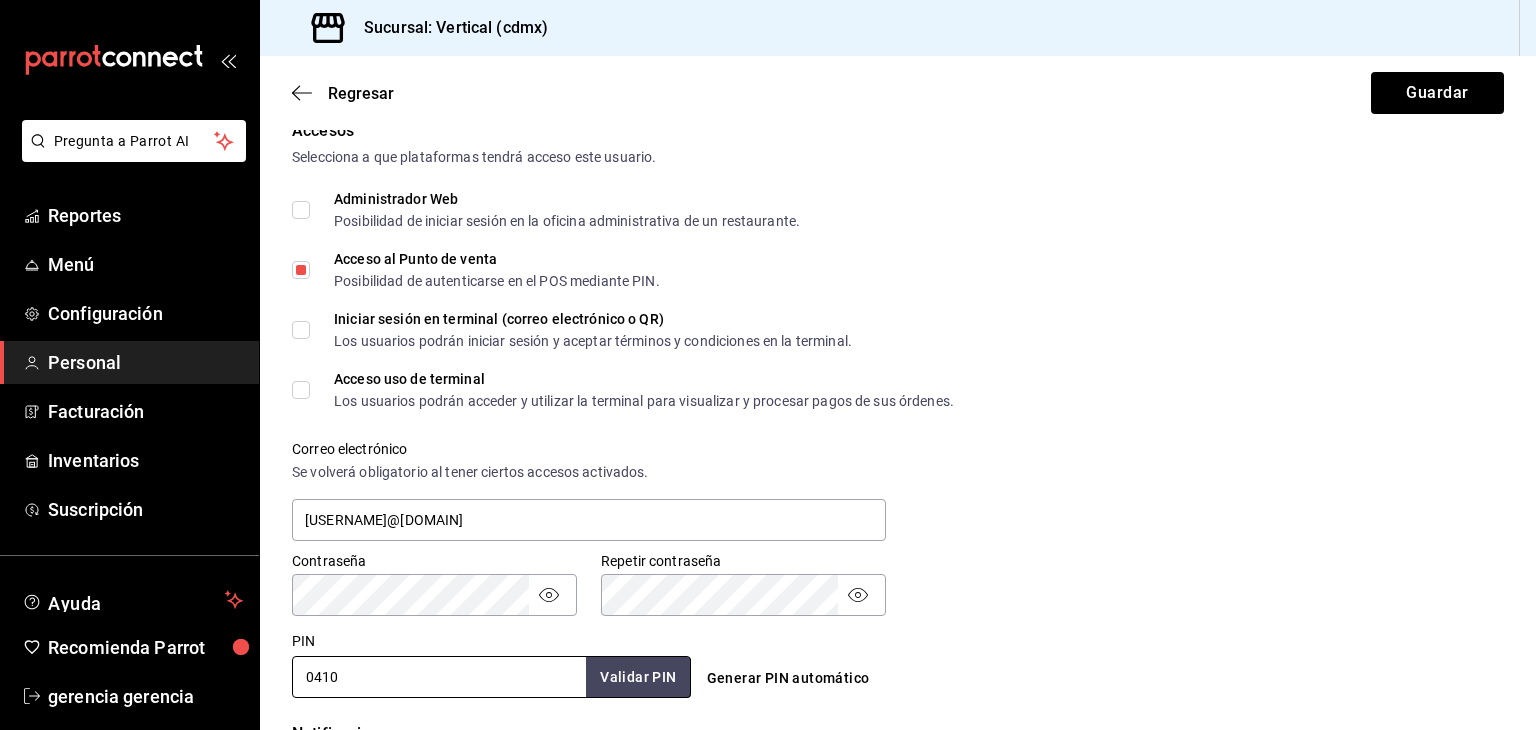 type on "0410" 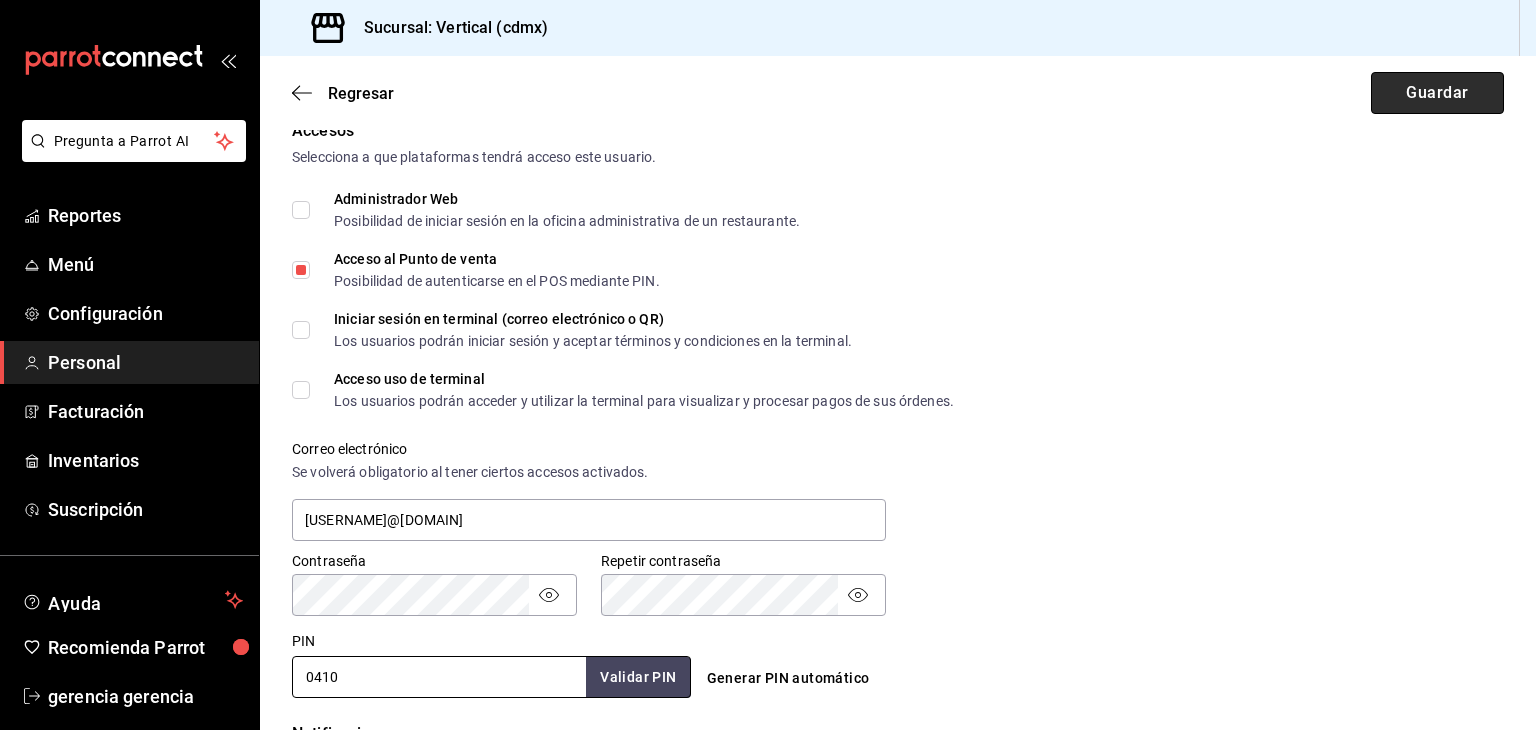 click on "Guardar" at bounding box center (1437, 93) 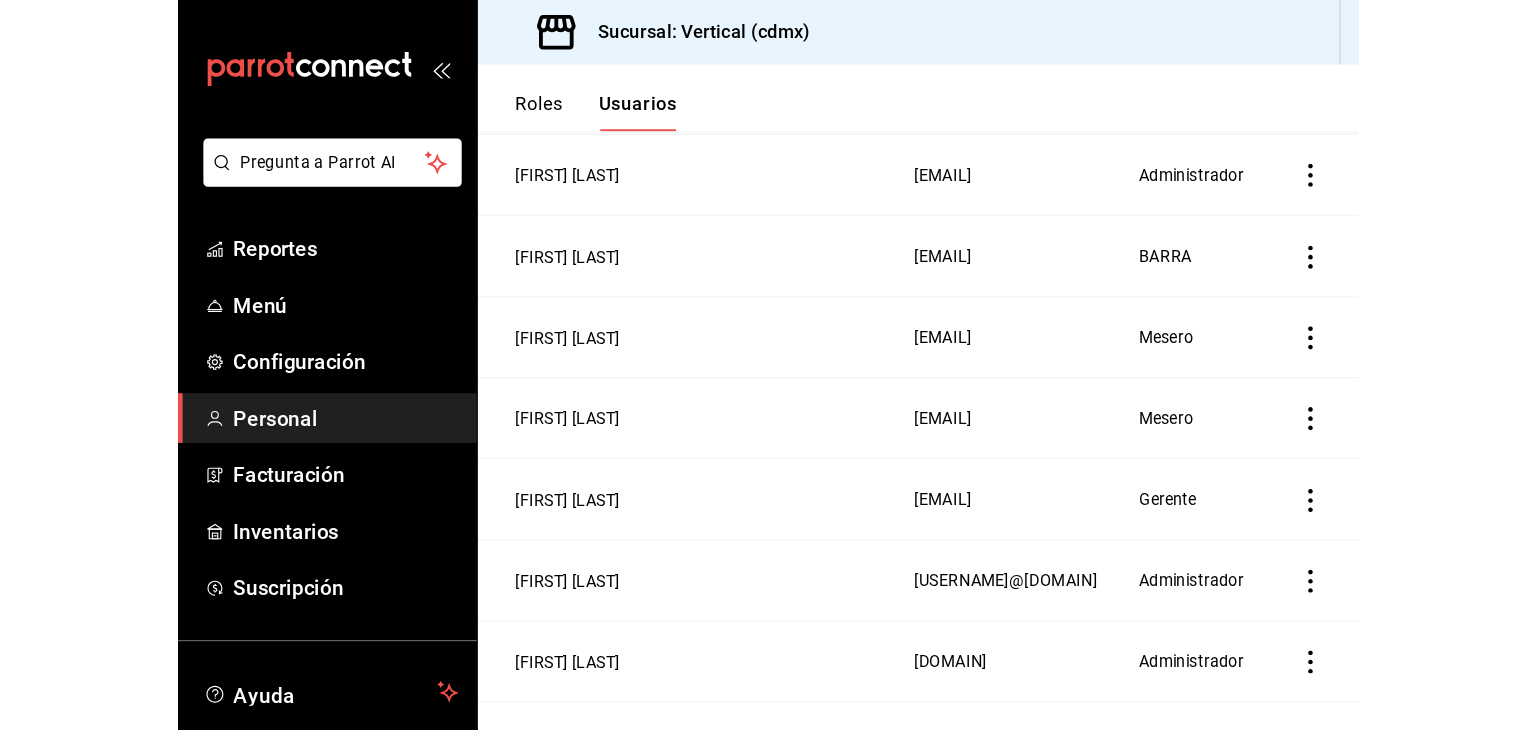 scroll, scrollTop: 1413, scrollLeft: 0, axis: vertical 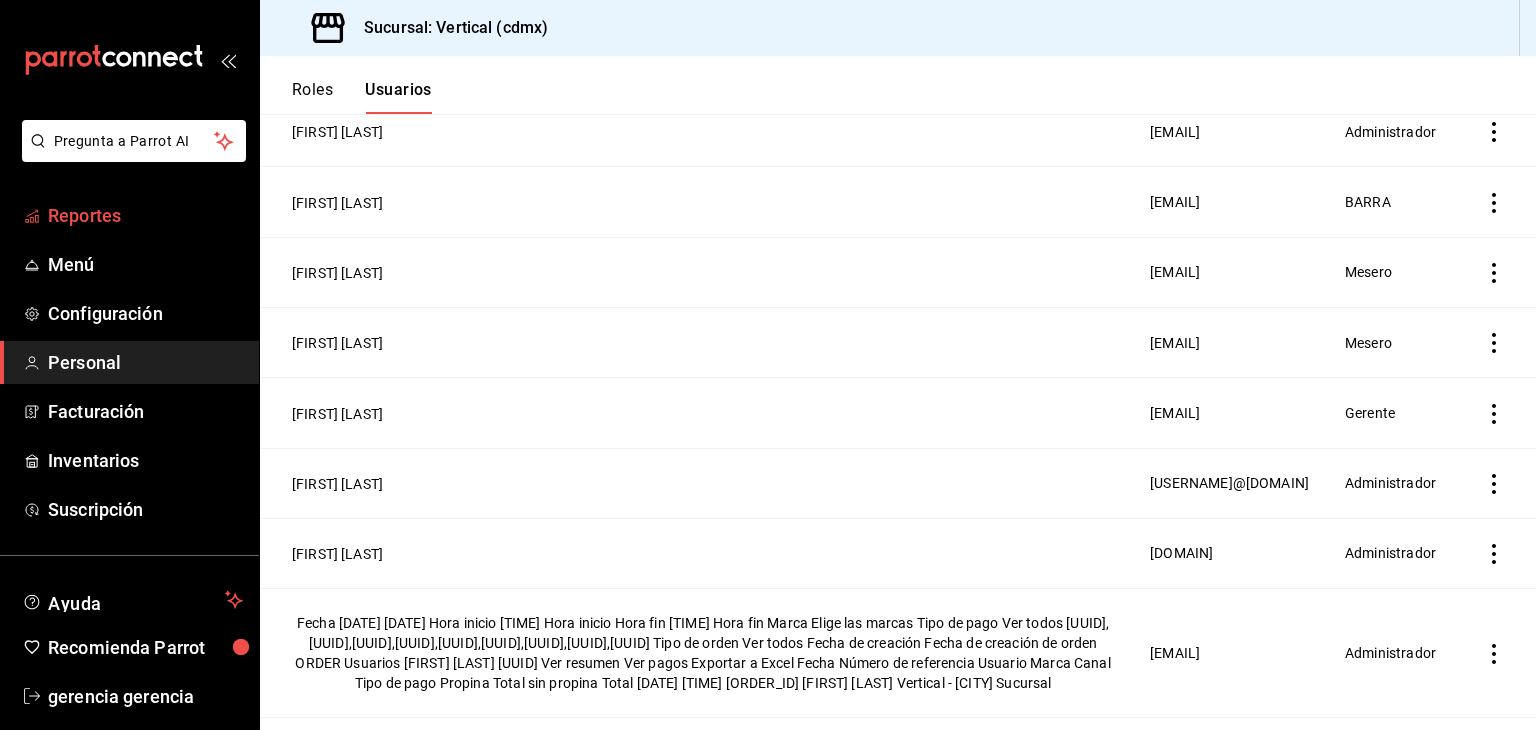 click on "Reportes" at bounding box center [145, 215] 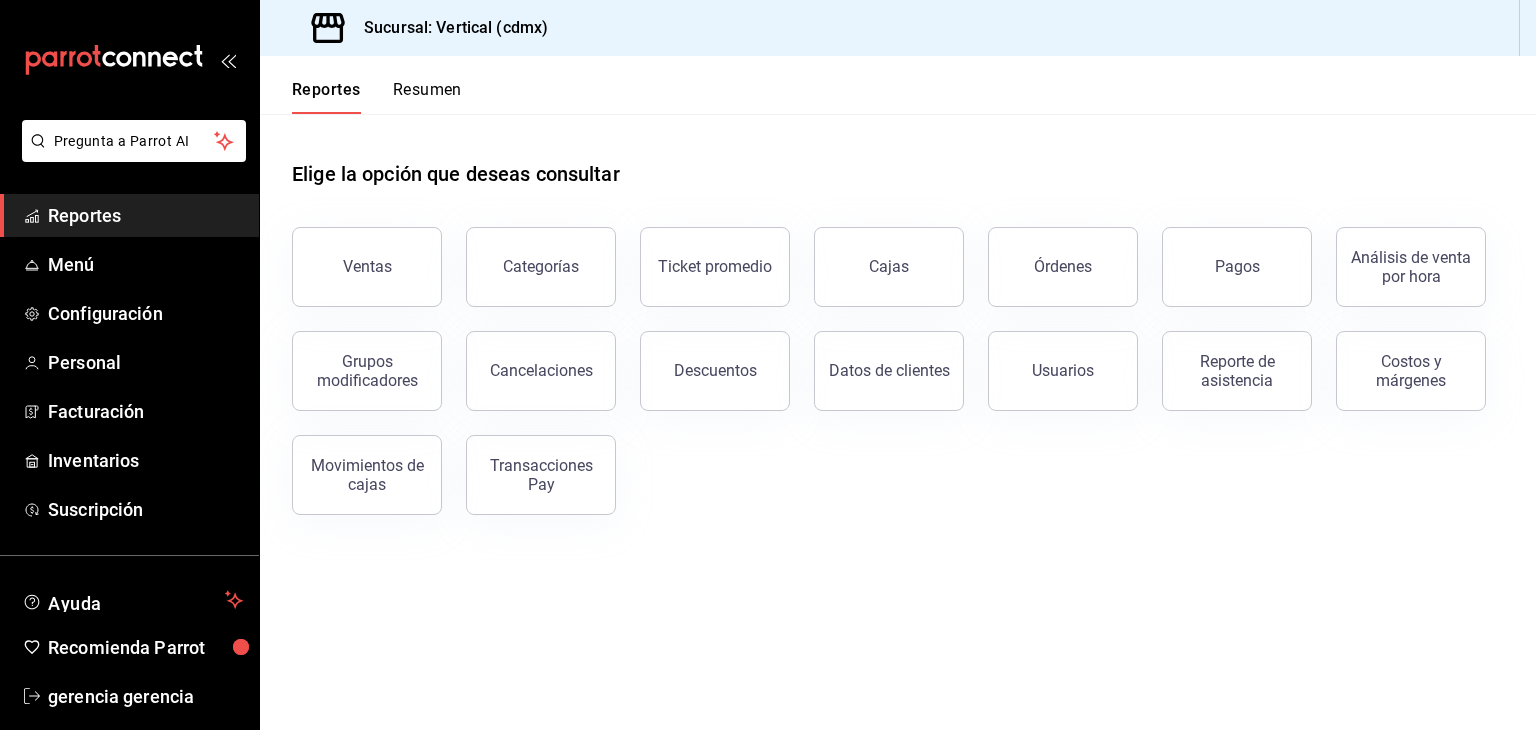 click on "Resumen" at bounding box center (427, 97) 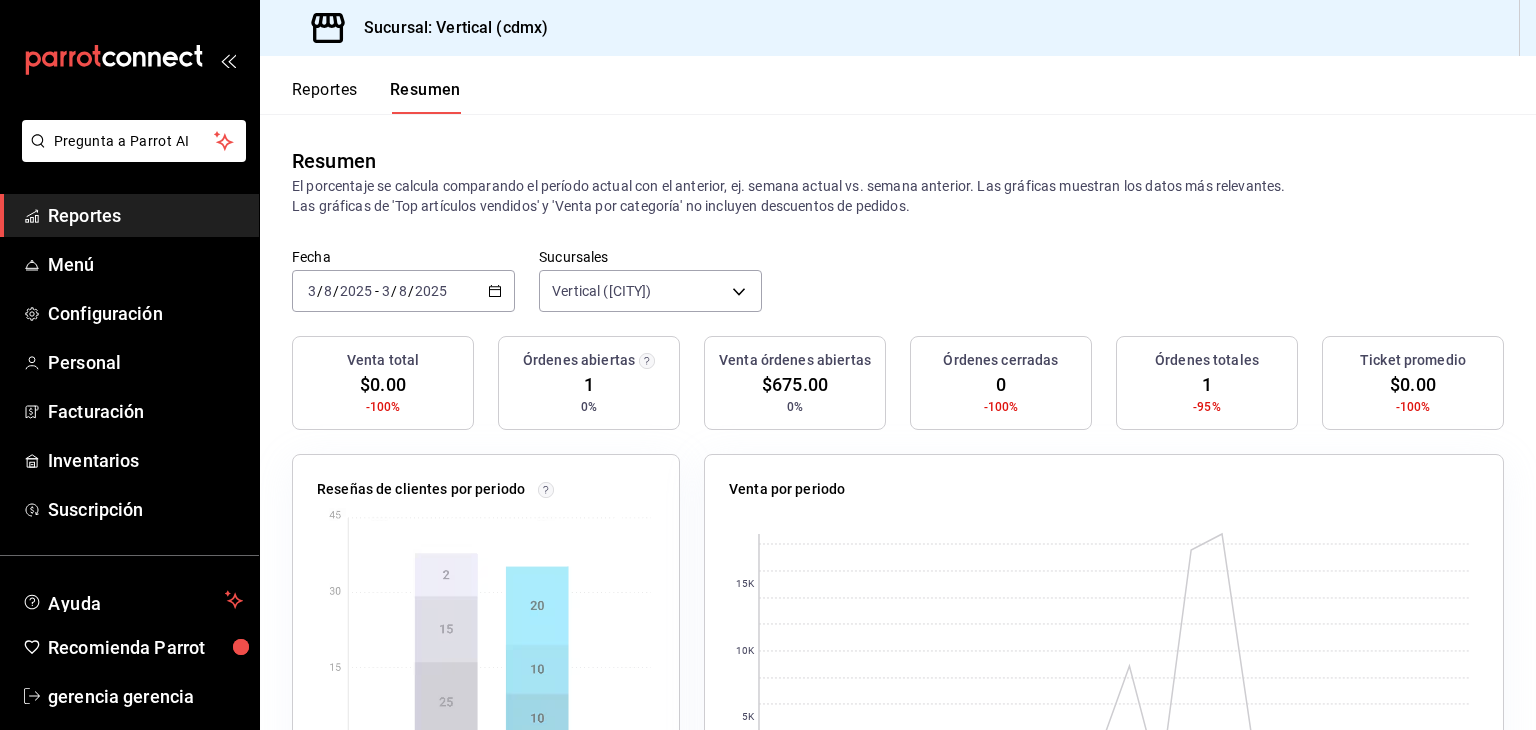 click on "Reportes" at bounding box center [325, 97] 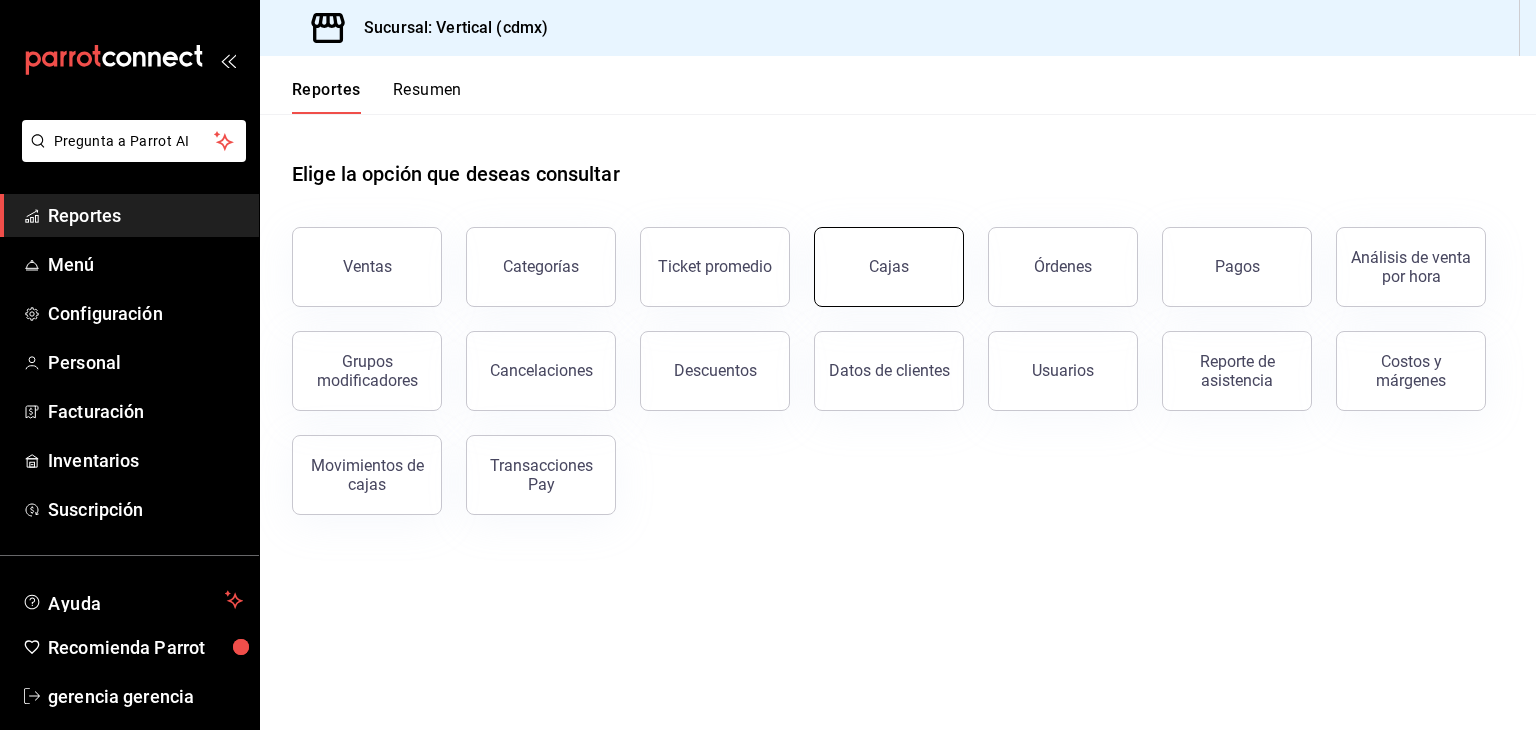 click on "Cajas" at bounding box center [889, 267] 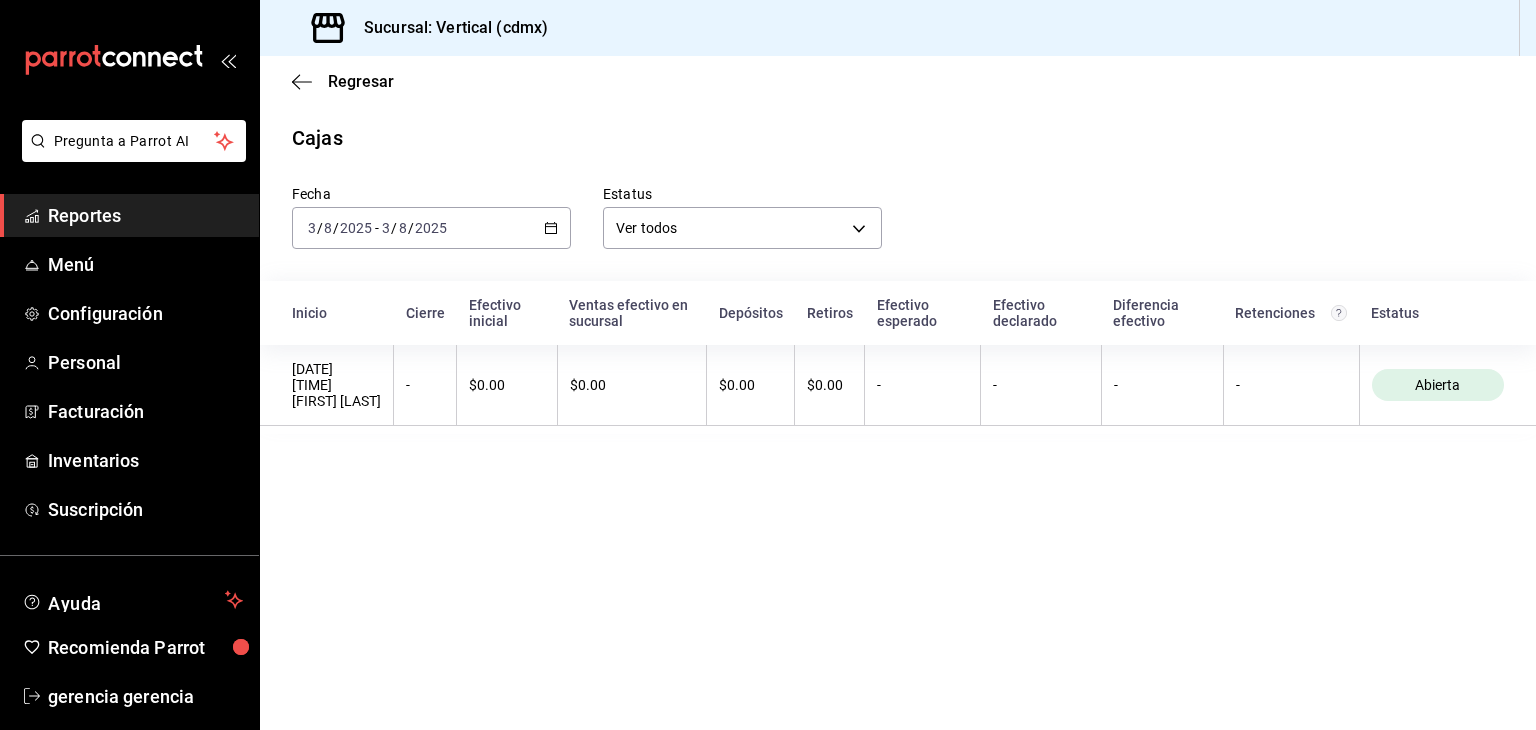click 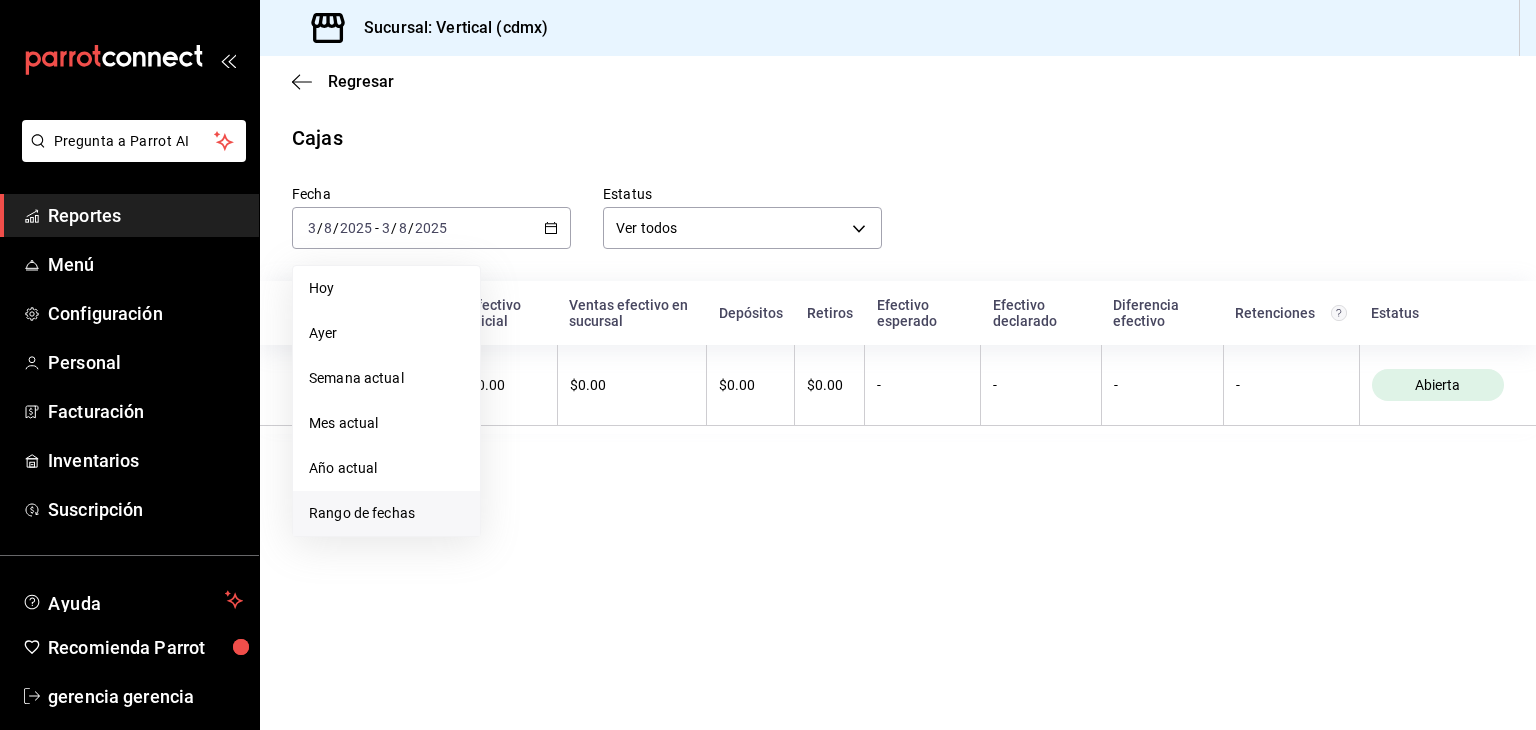 click on "Rango de fechas" at bounding box center [386, 513] 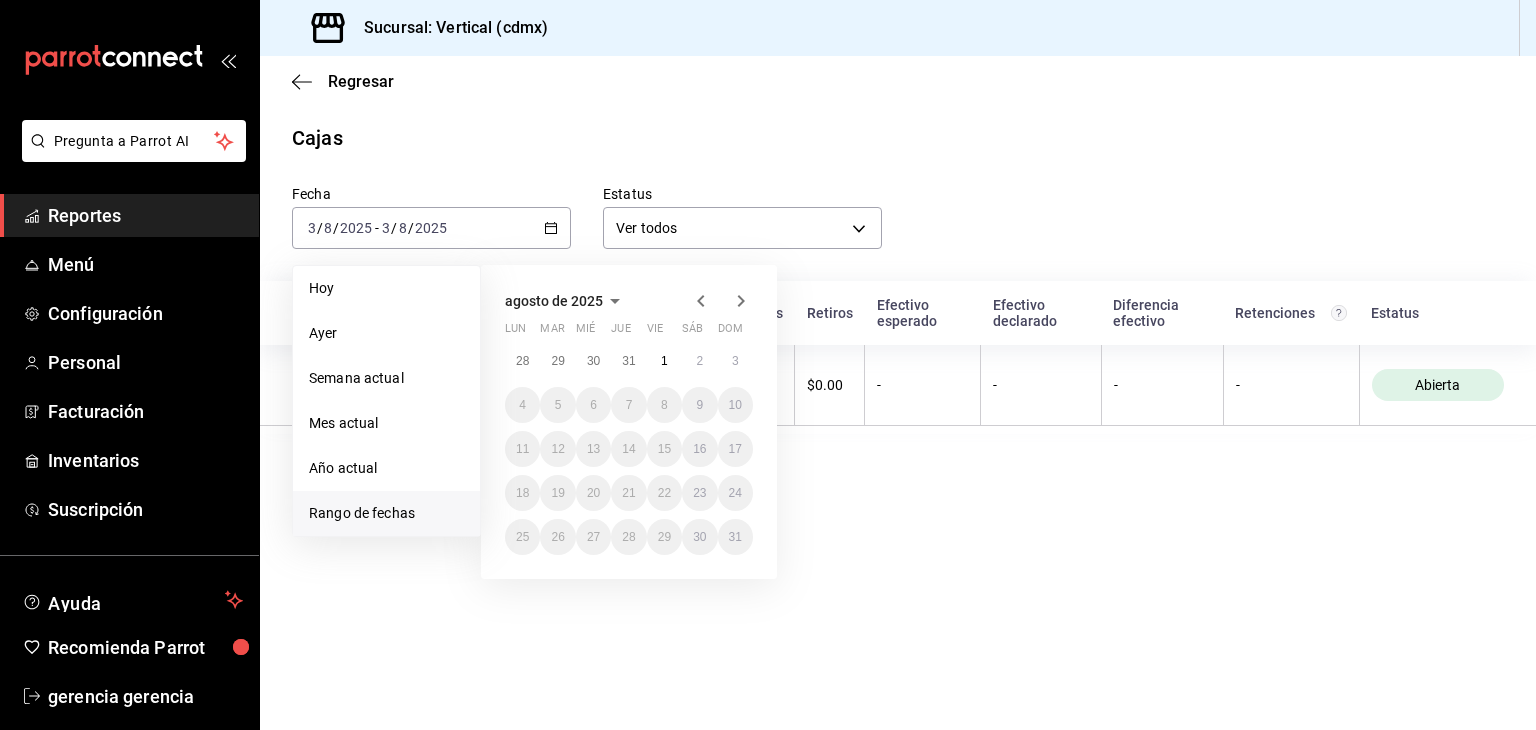 click 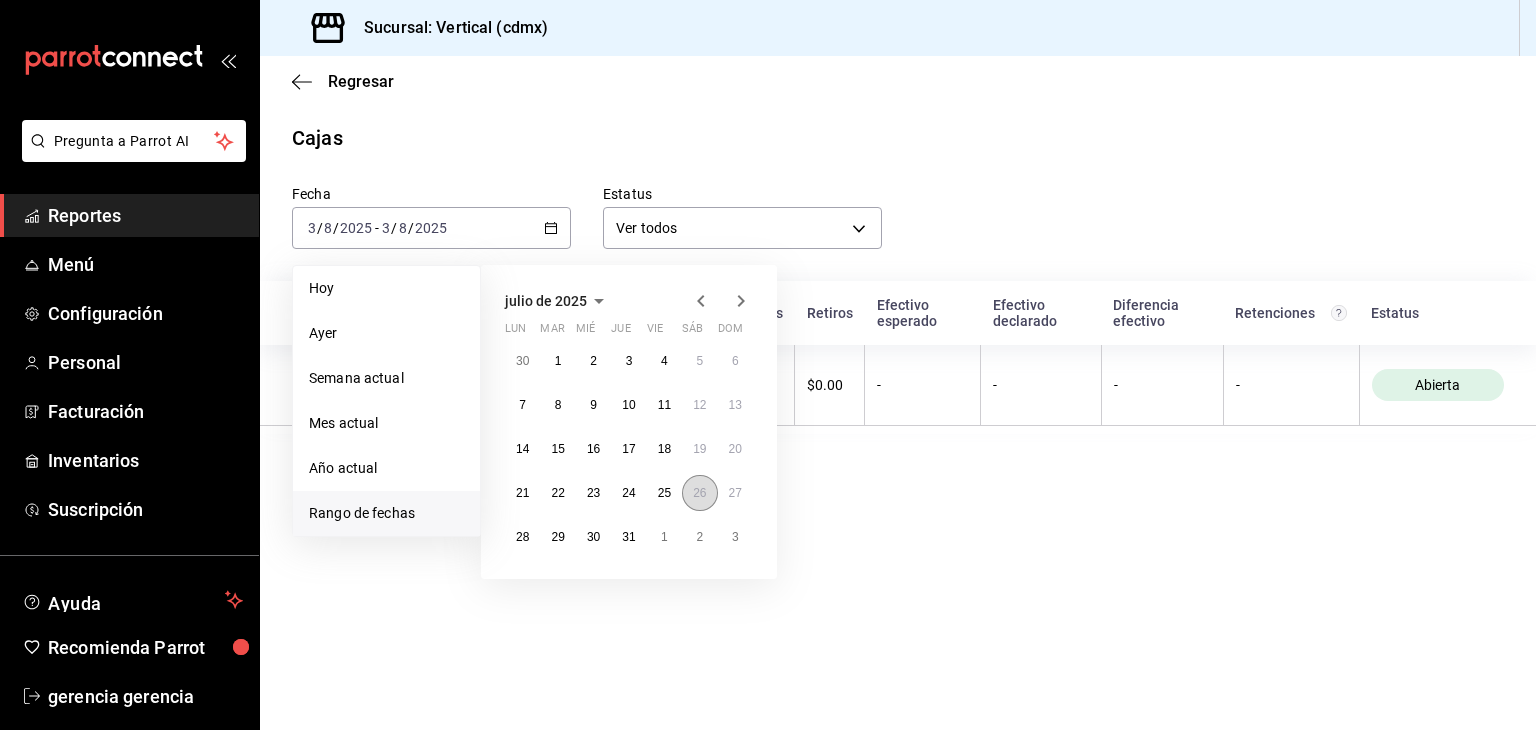 click on "26" at bounding box center [699, 493] 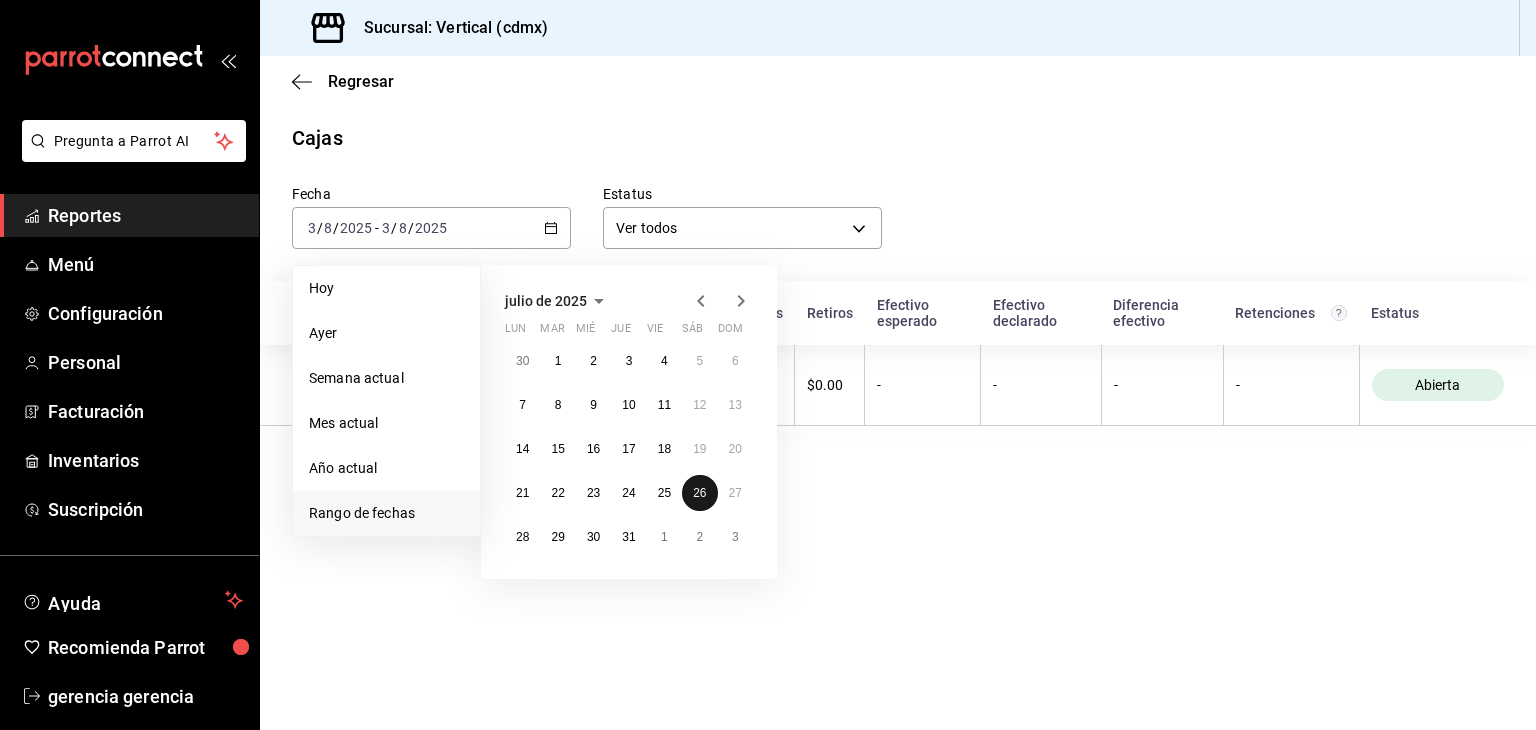 click on "26" at bounding box center (699, 493) 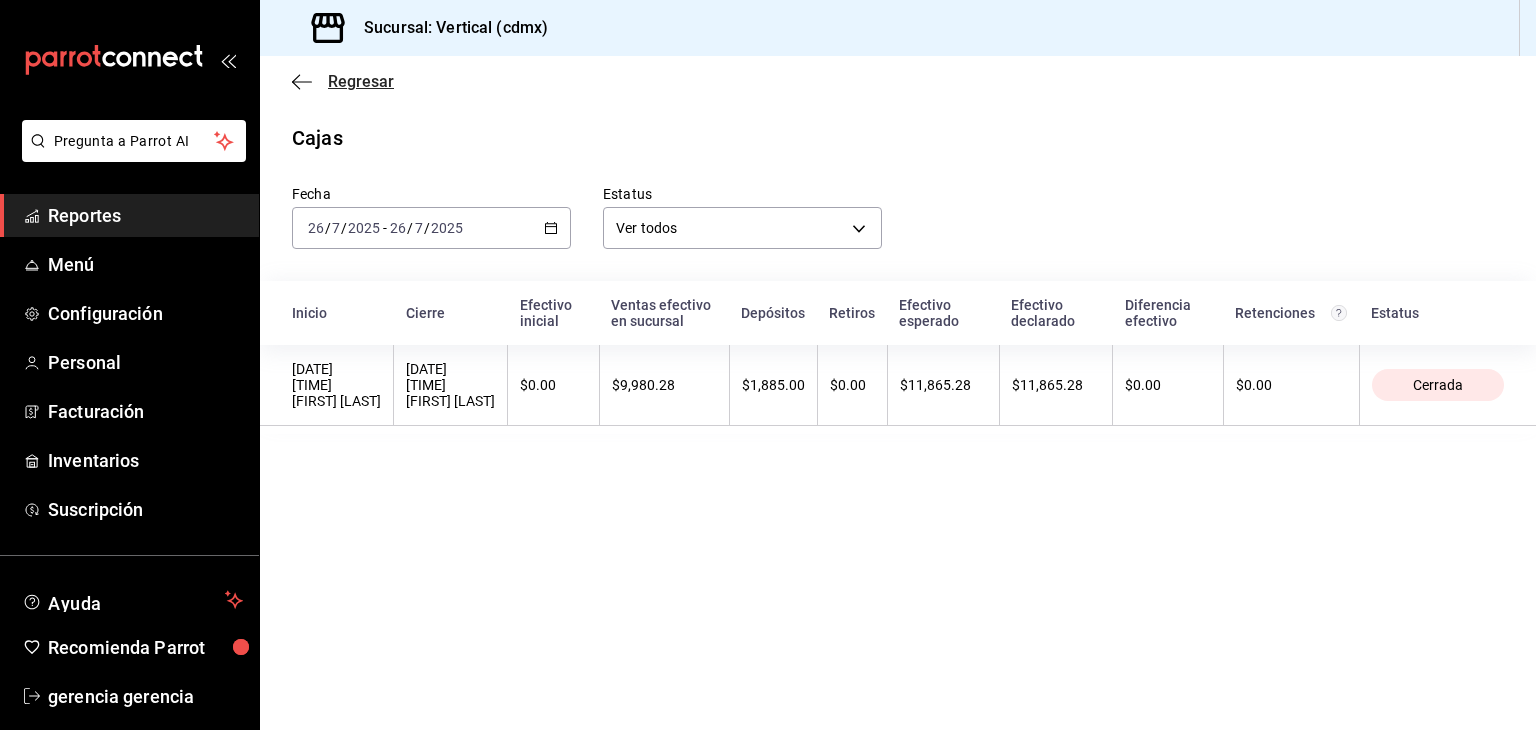 click 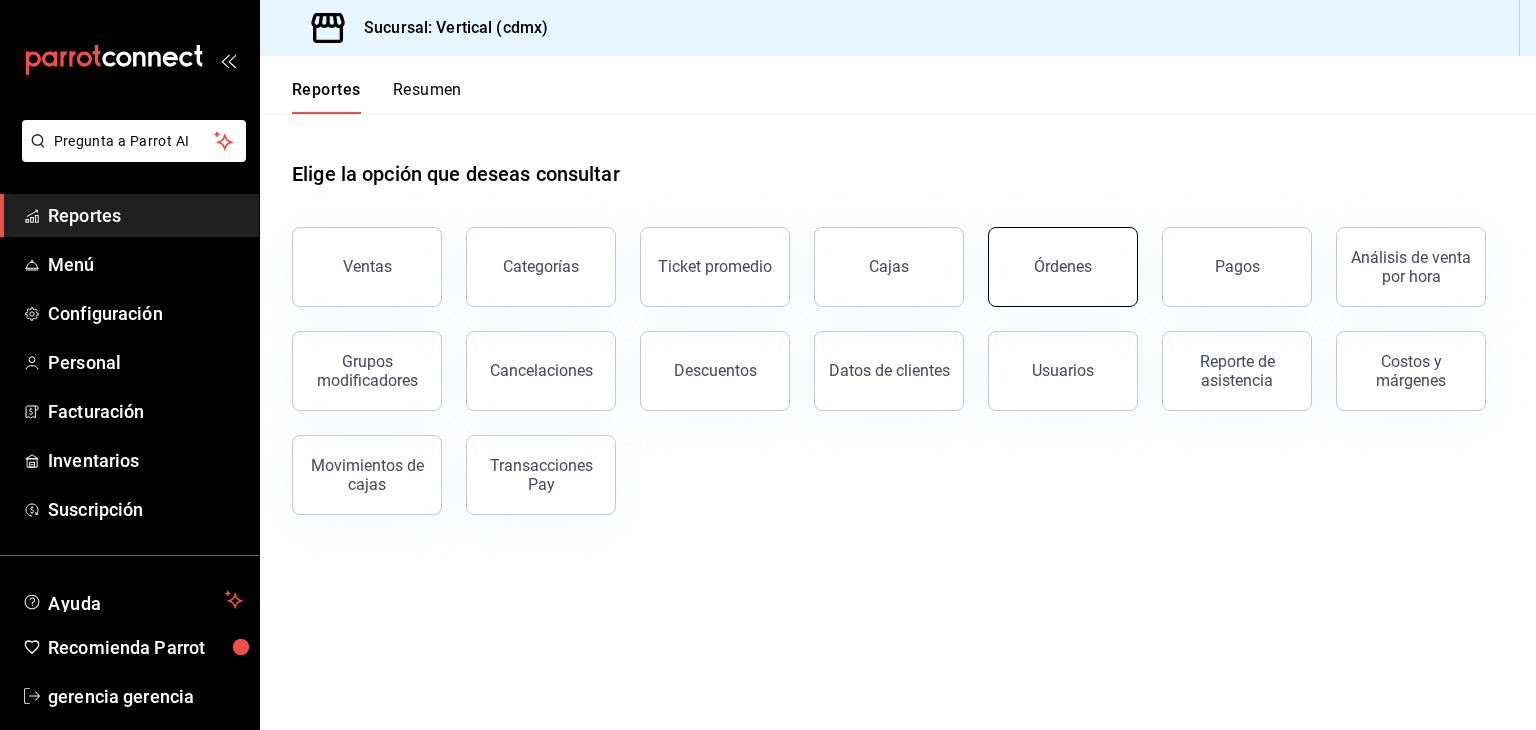 click on "Órdenes" at bounding box center [1063, 267] 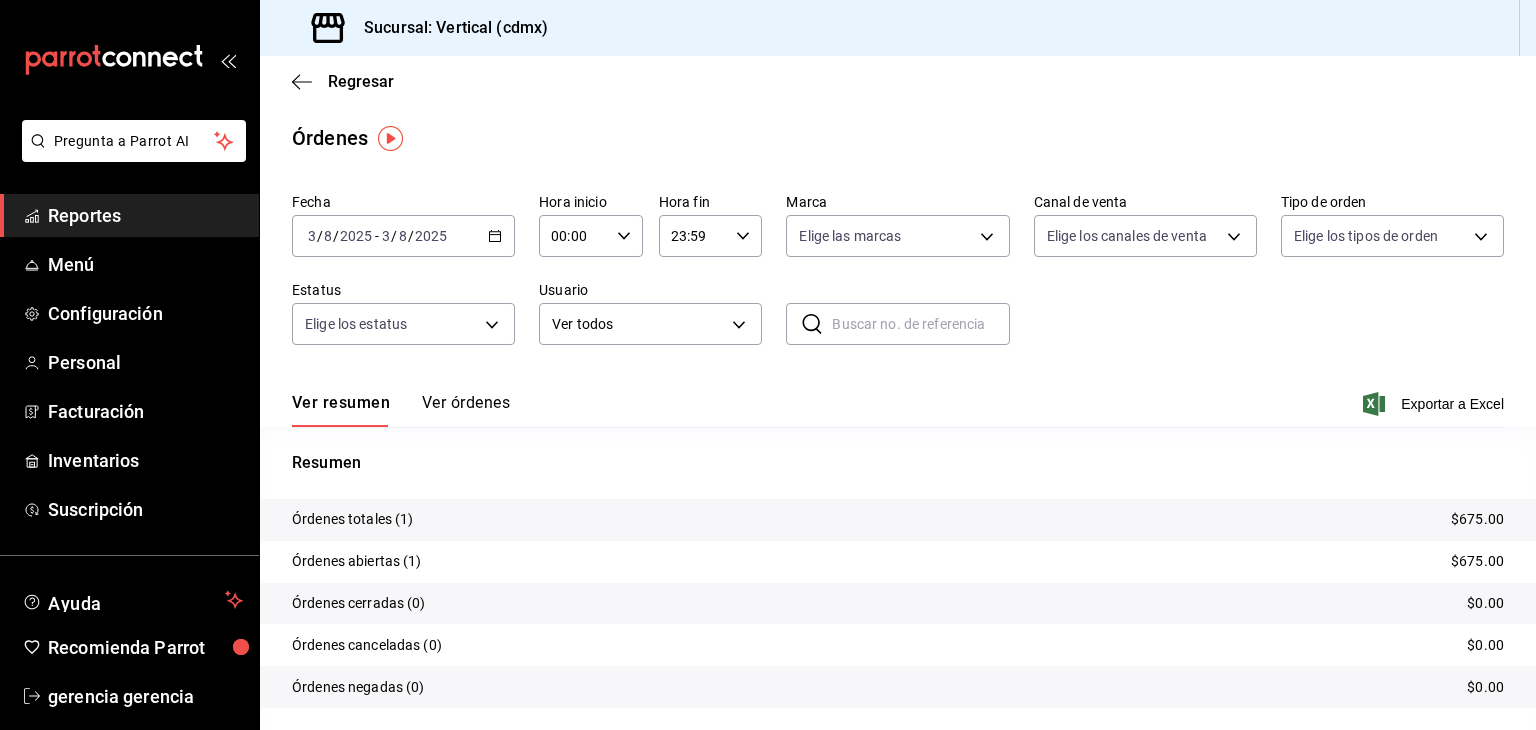 click 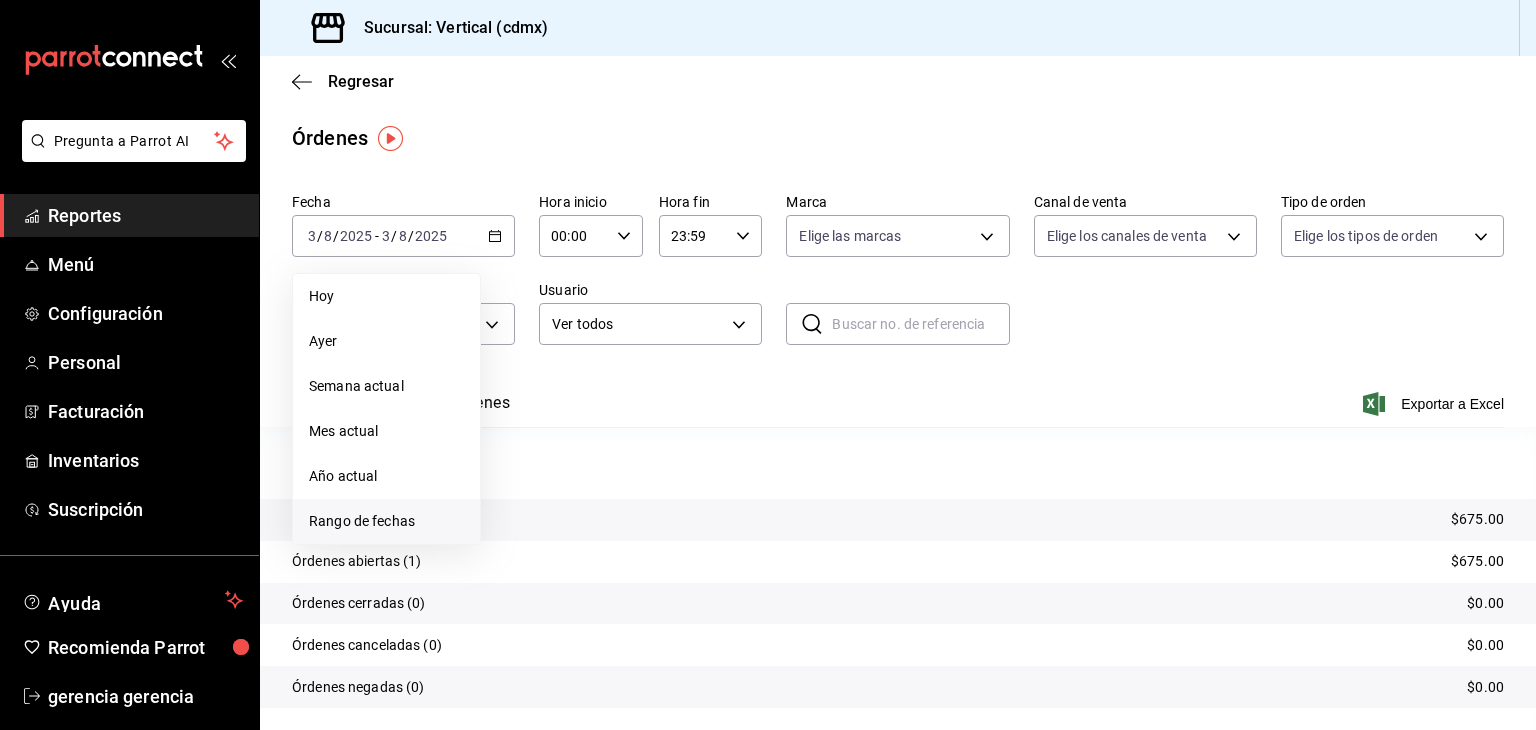 click on "Rango de fechas" at bounding box center [386, 521] 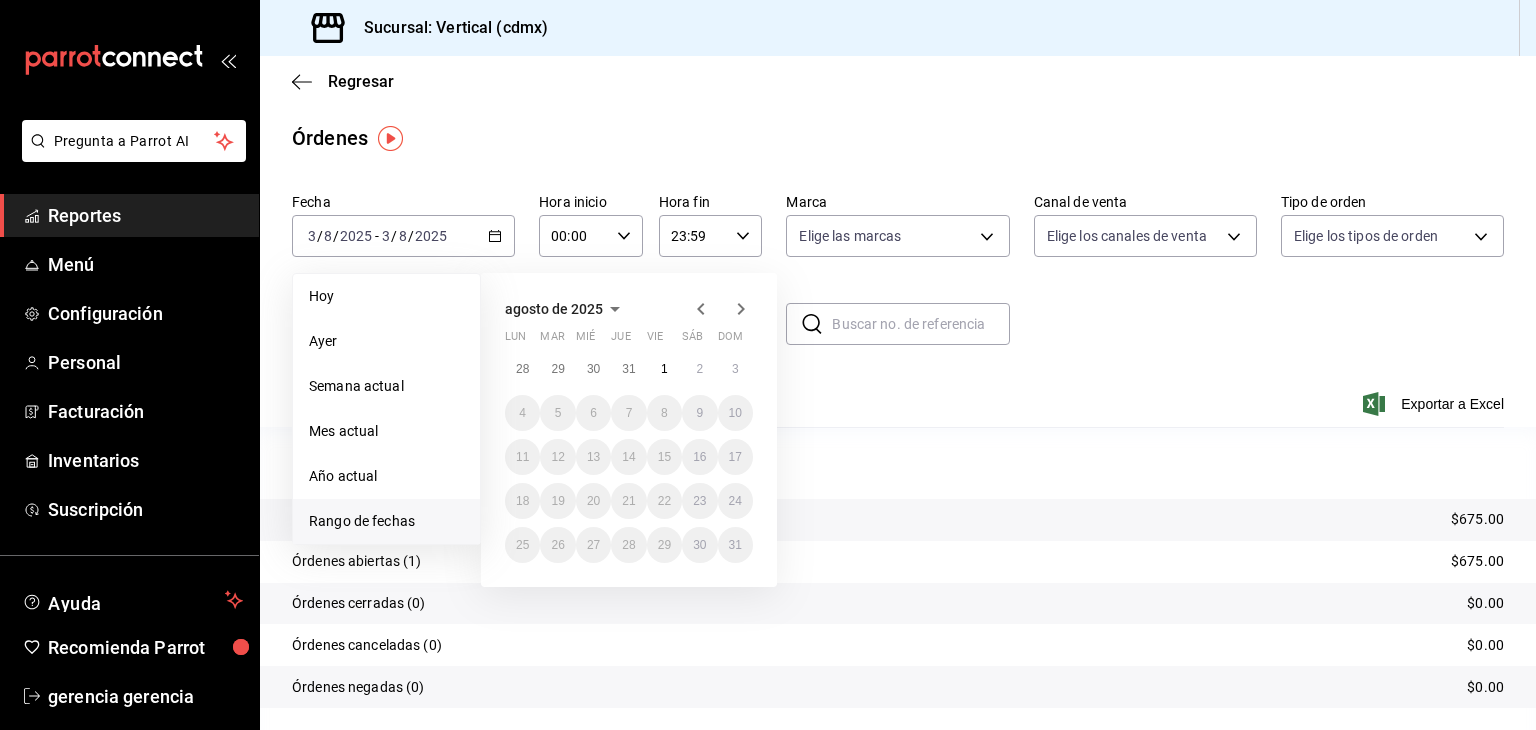 click 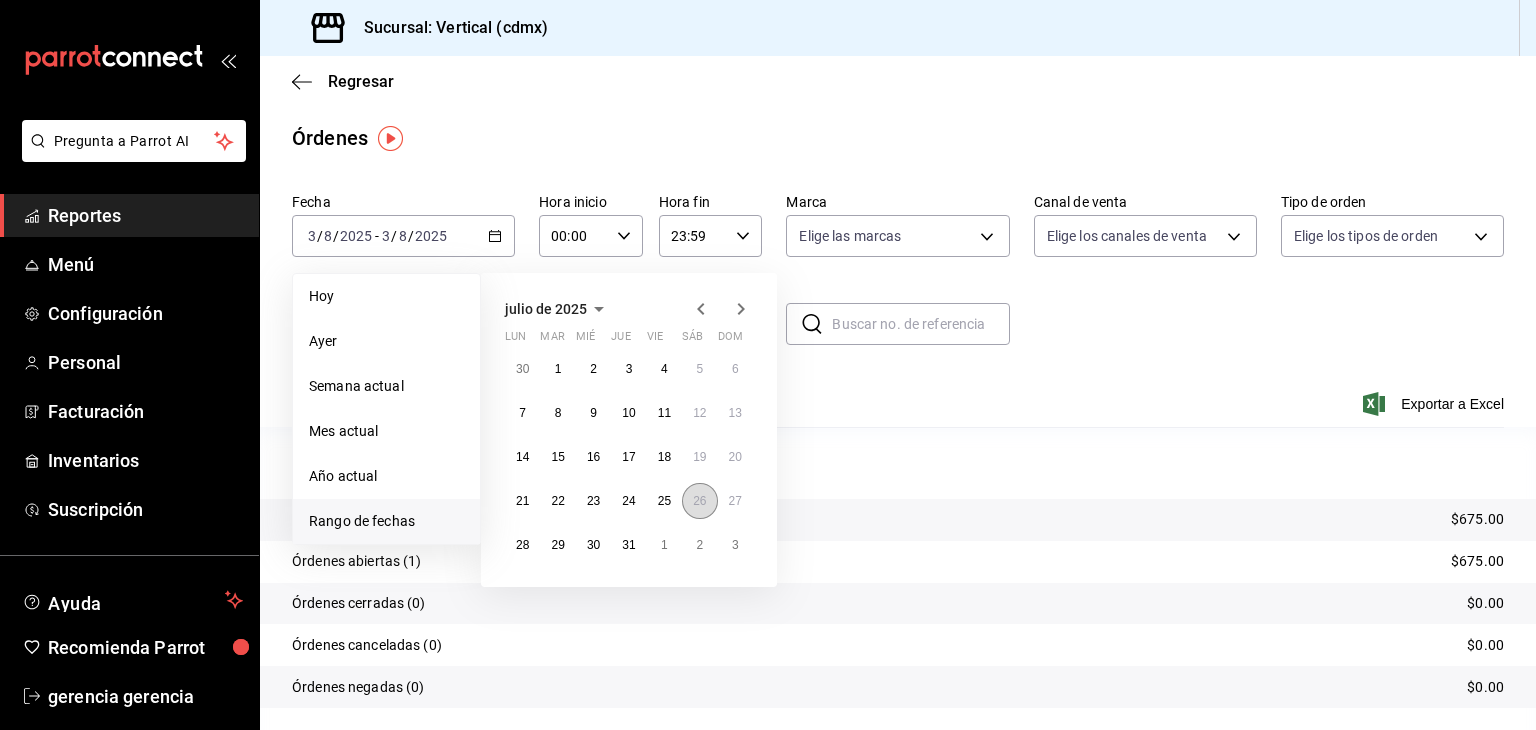 click on "26" at bounding box center [699, 501] 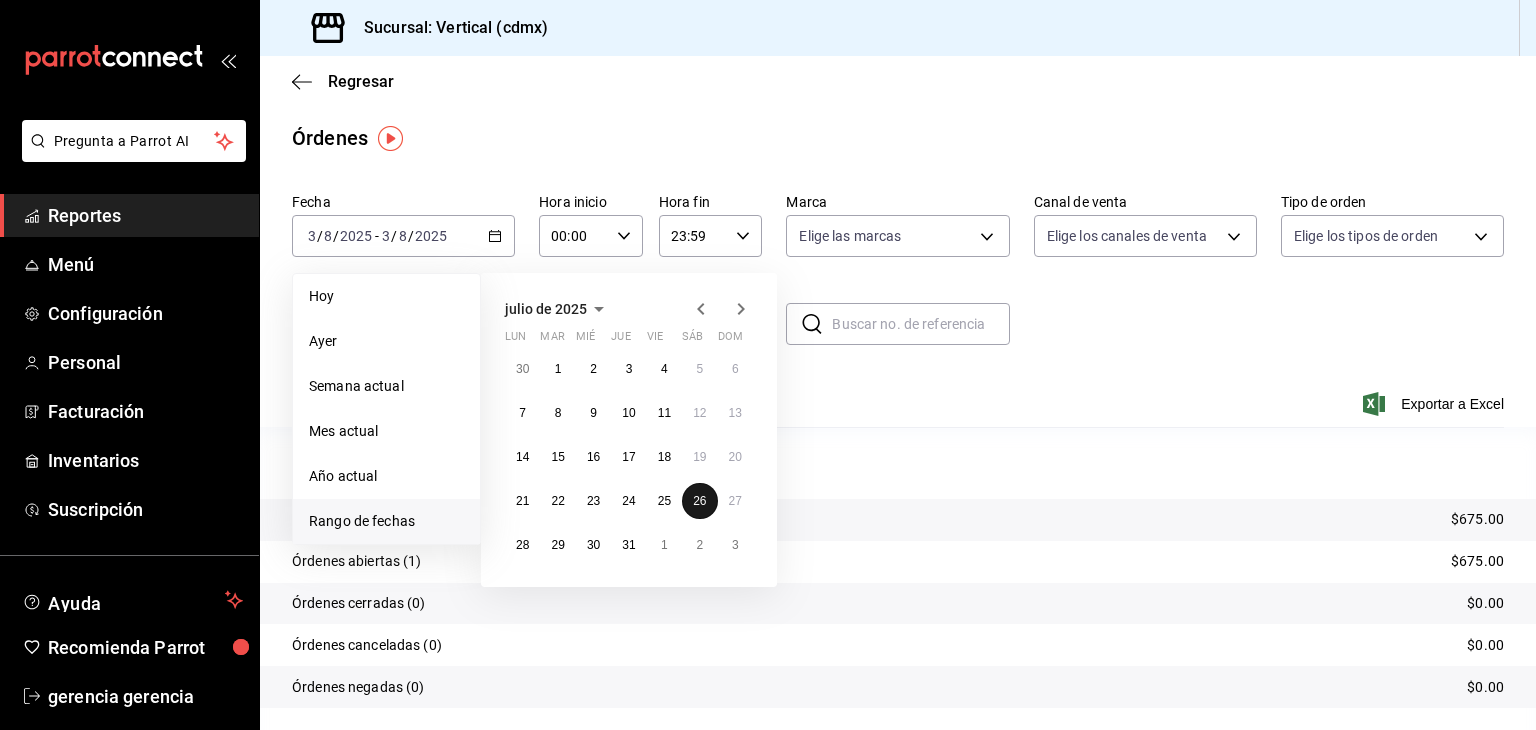 click on "26" at bounding box center [699, 501] 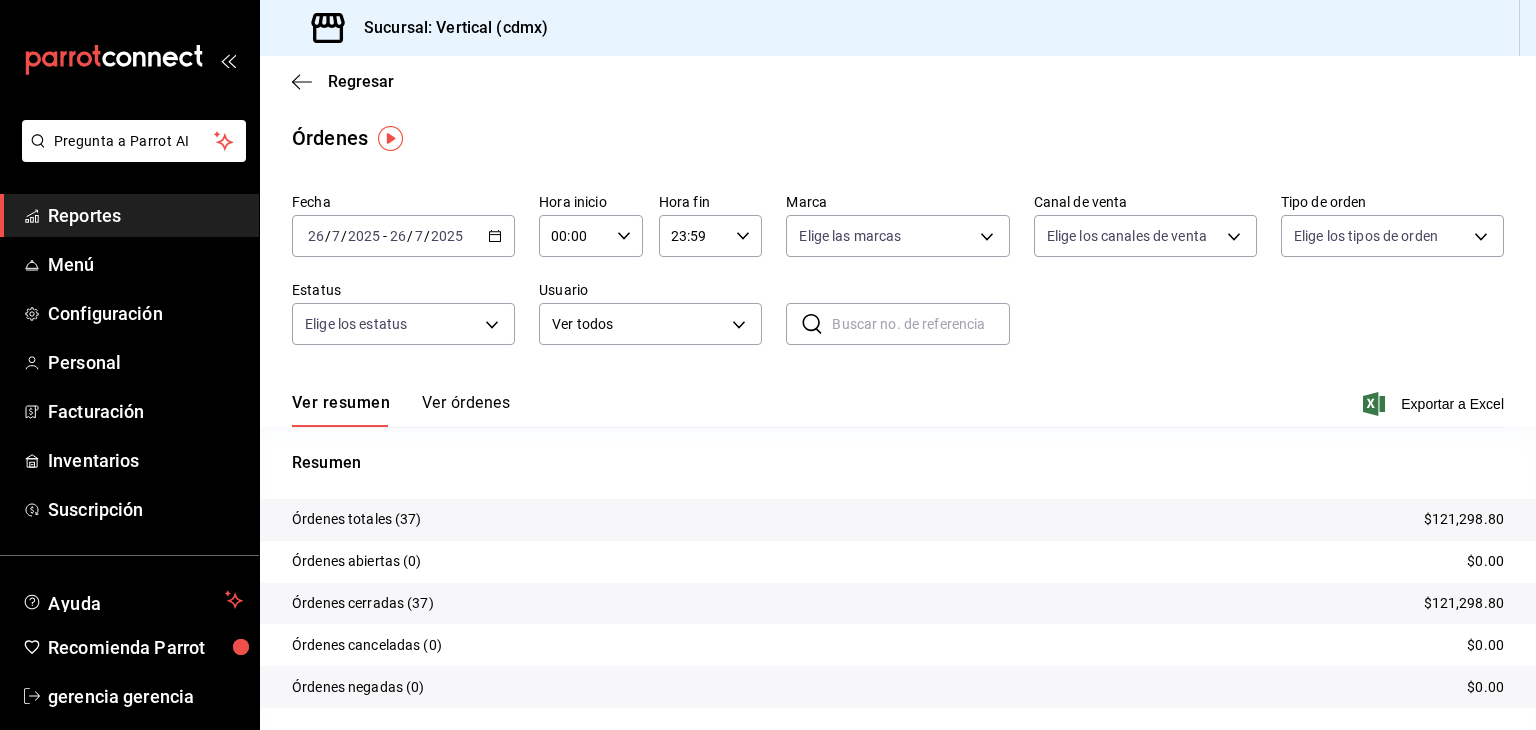 click at bounding box center [920, 324] 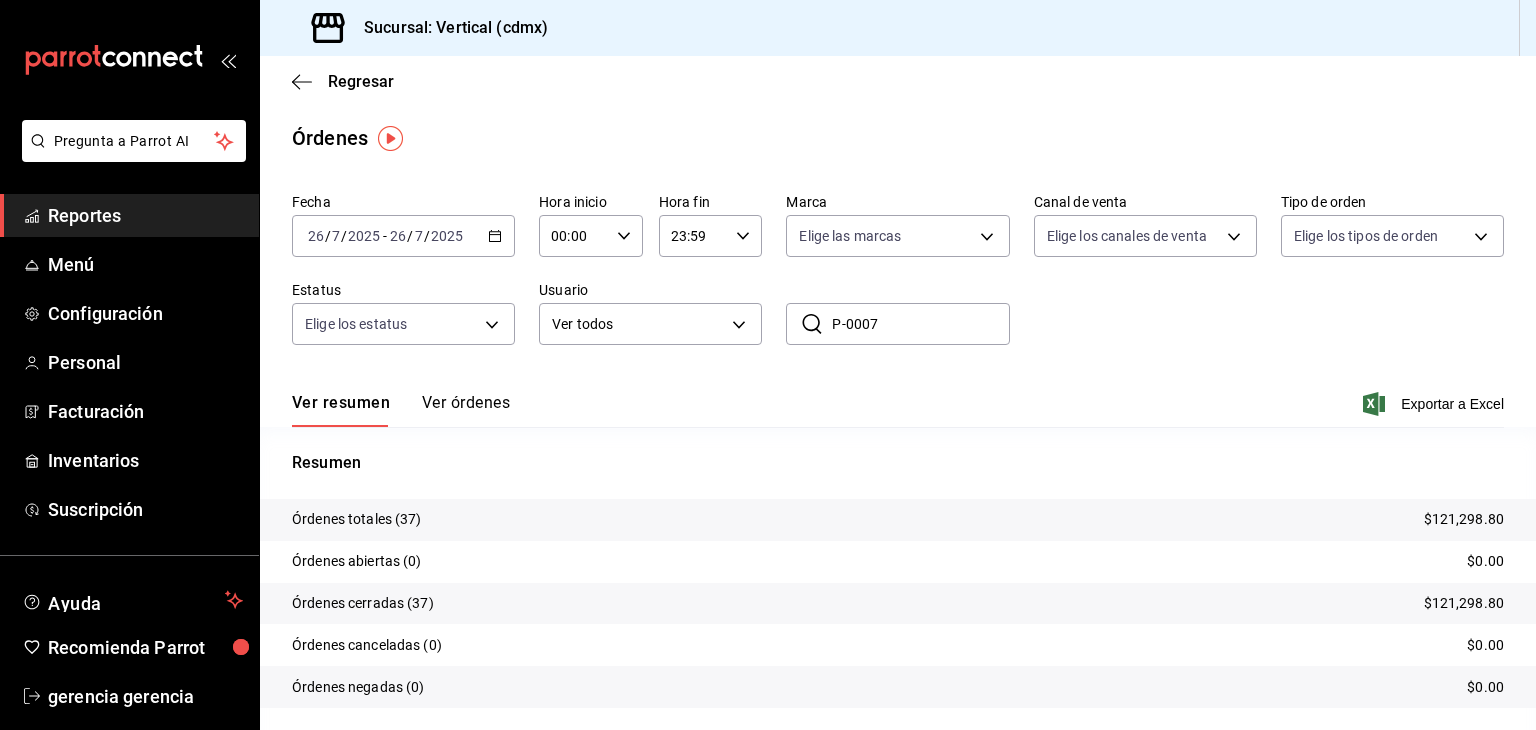 type on "P-0007" 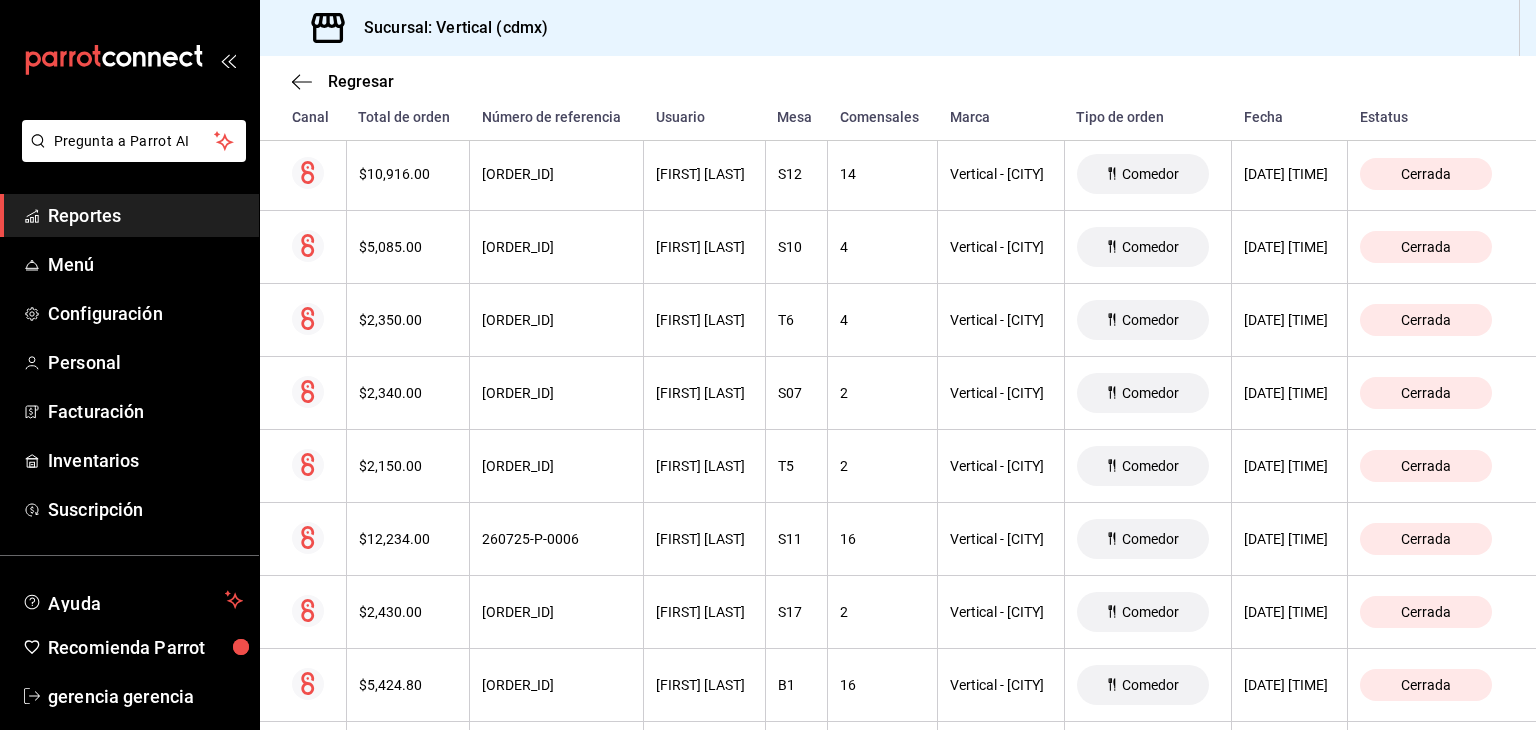 scroll, scrollTop: 2306, scrollLeft: 0, axis: vertical 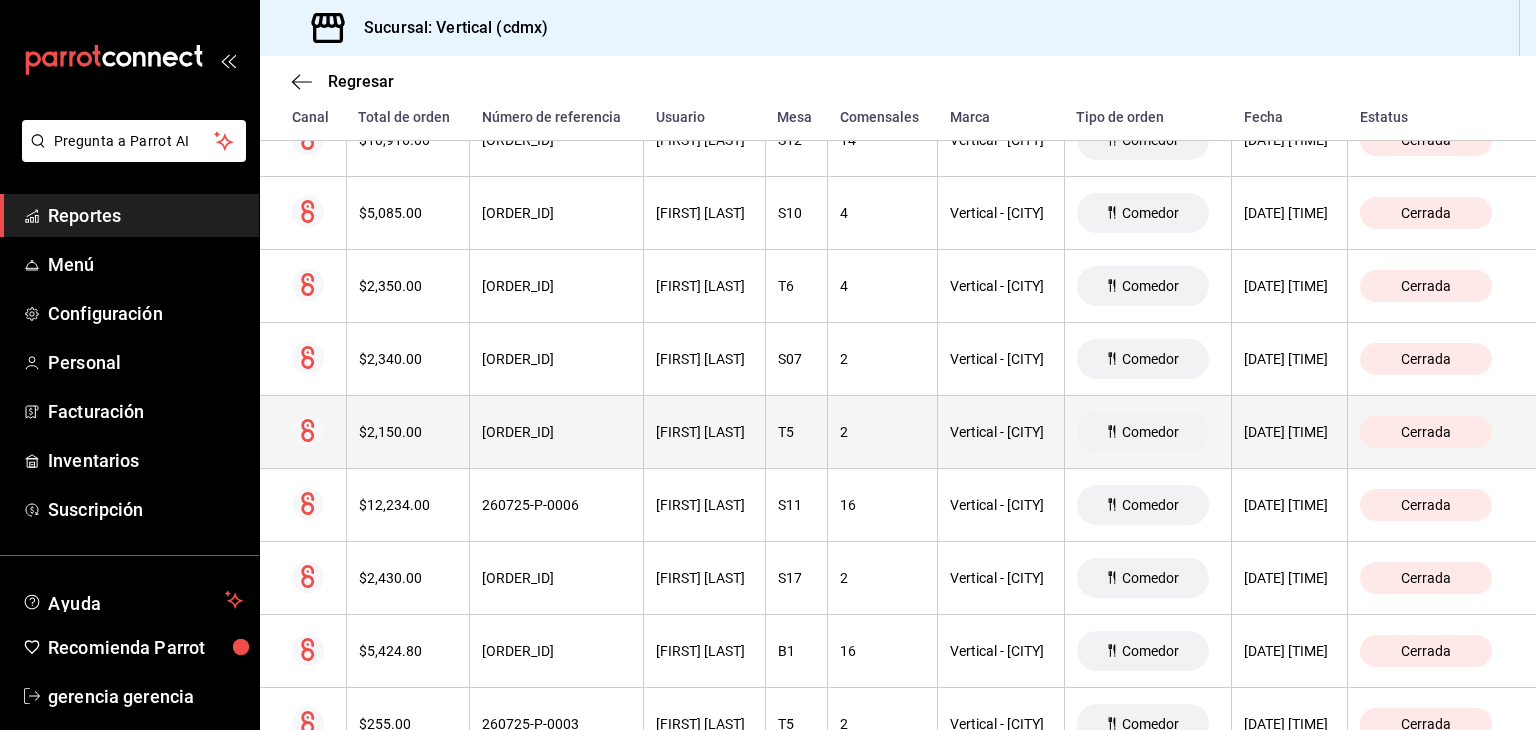 click on "[ORDER_ID]" at bounding box center (556, 432) 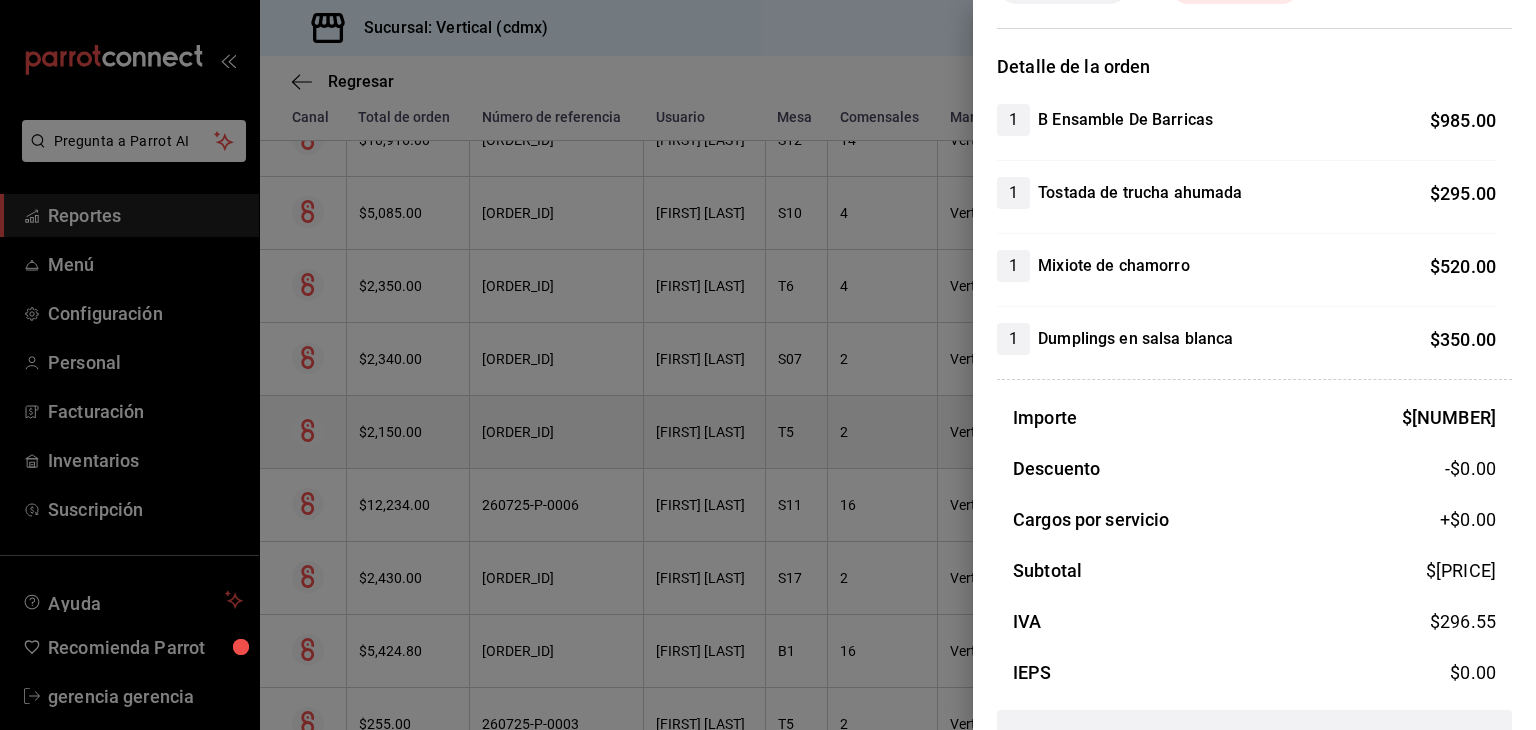 scroll, scrollTop: 189, scrollLeft: 0, axis: vertical 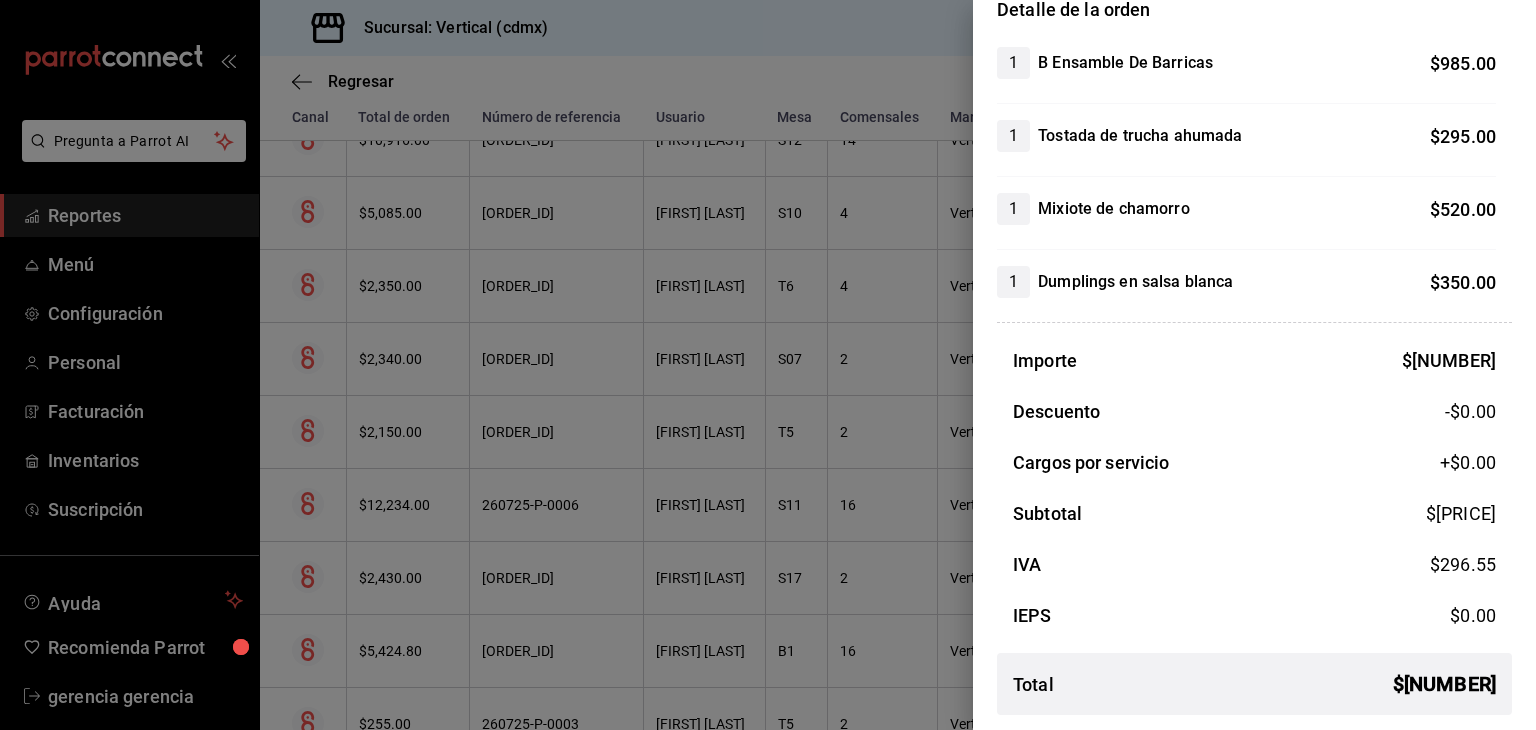 click on "Subtotal $[PRICE]" at bounding box center [1254, 513] 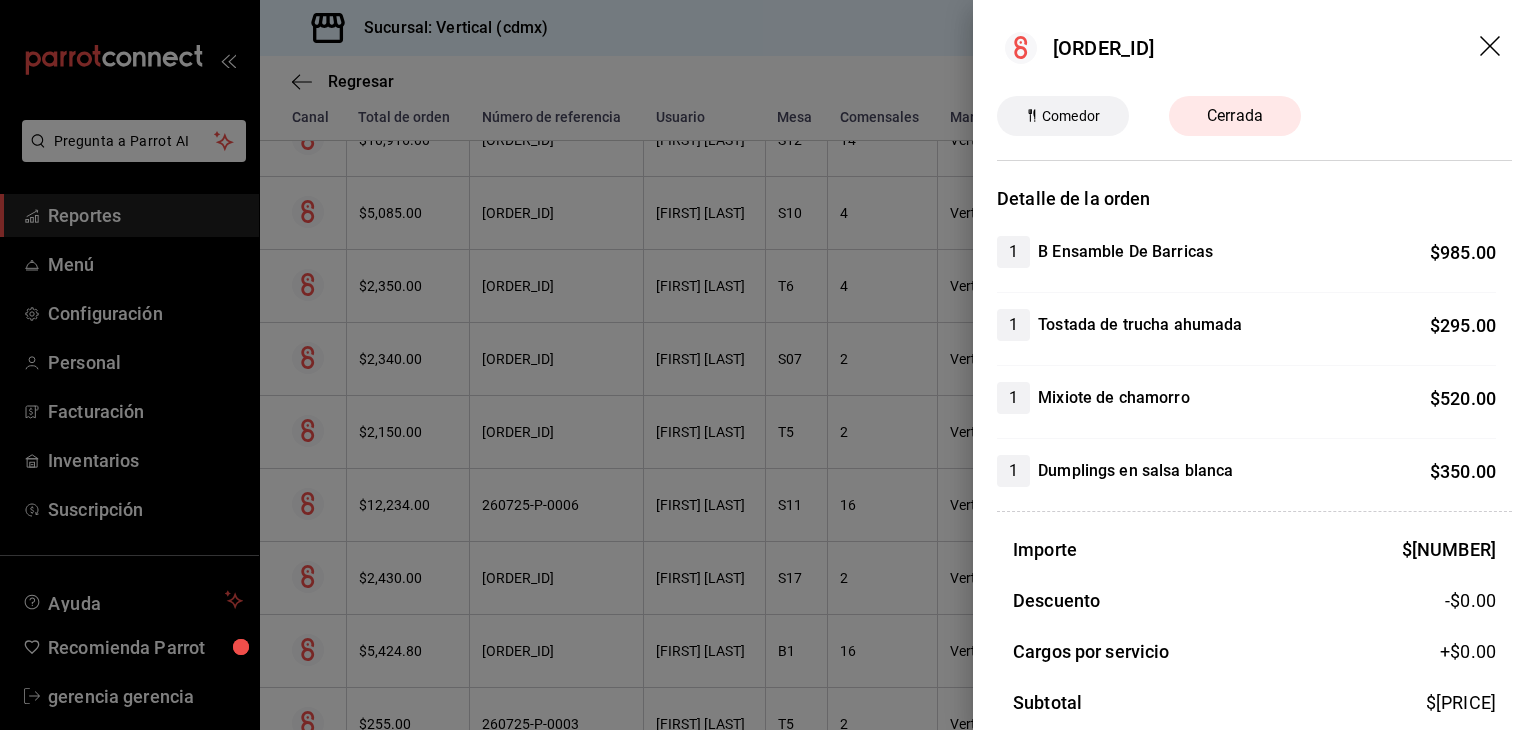click 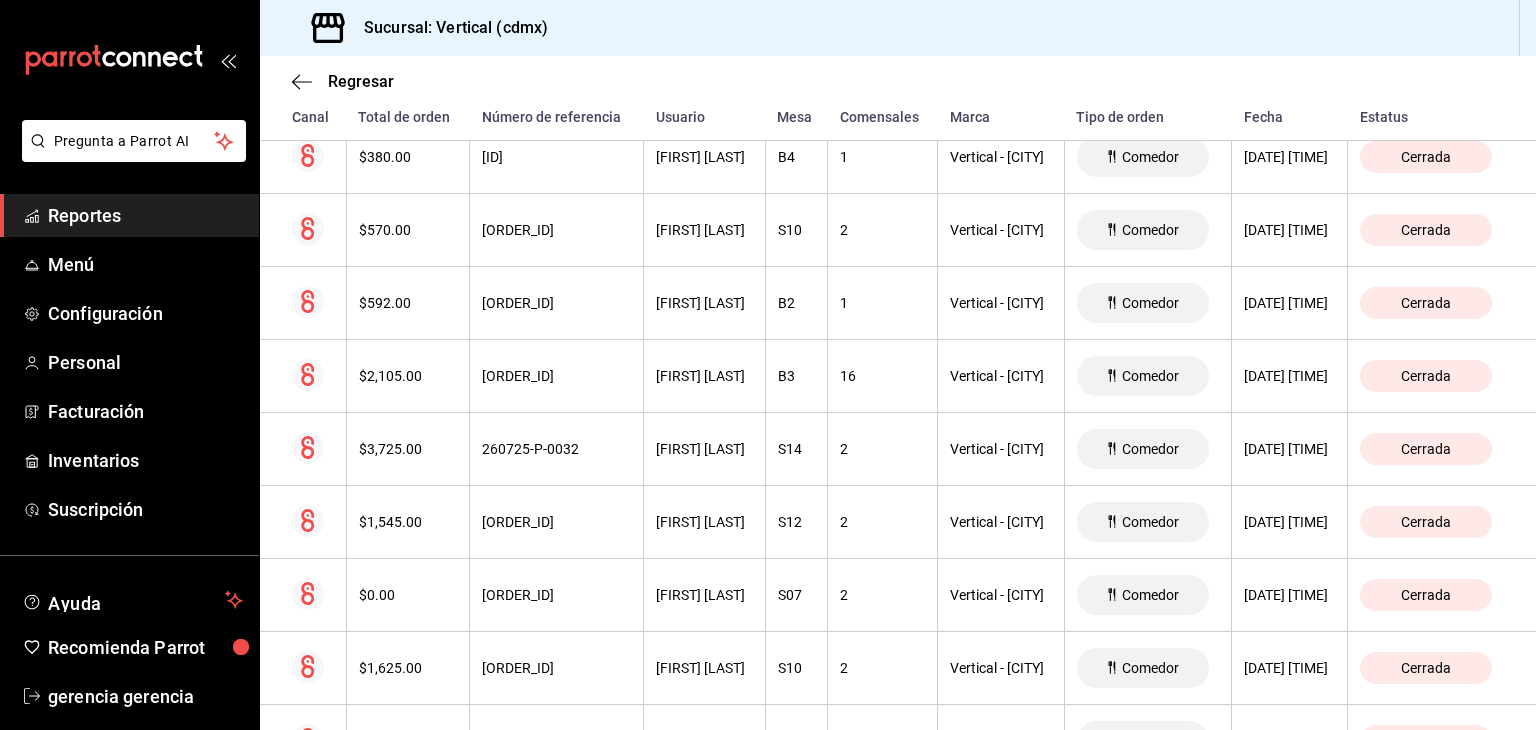 scroll, scrollTop: 0, scrollLeft: 0, axis: both 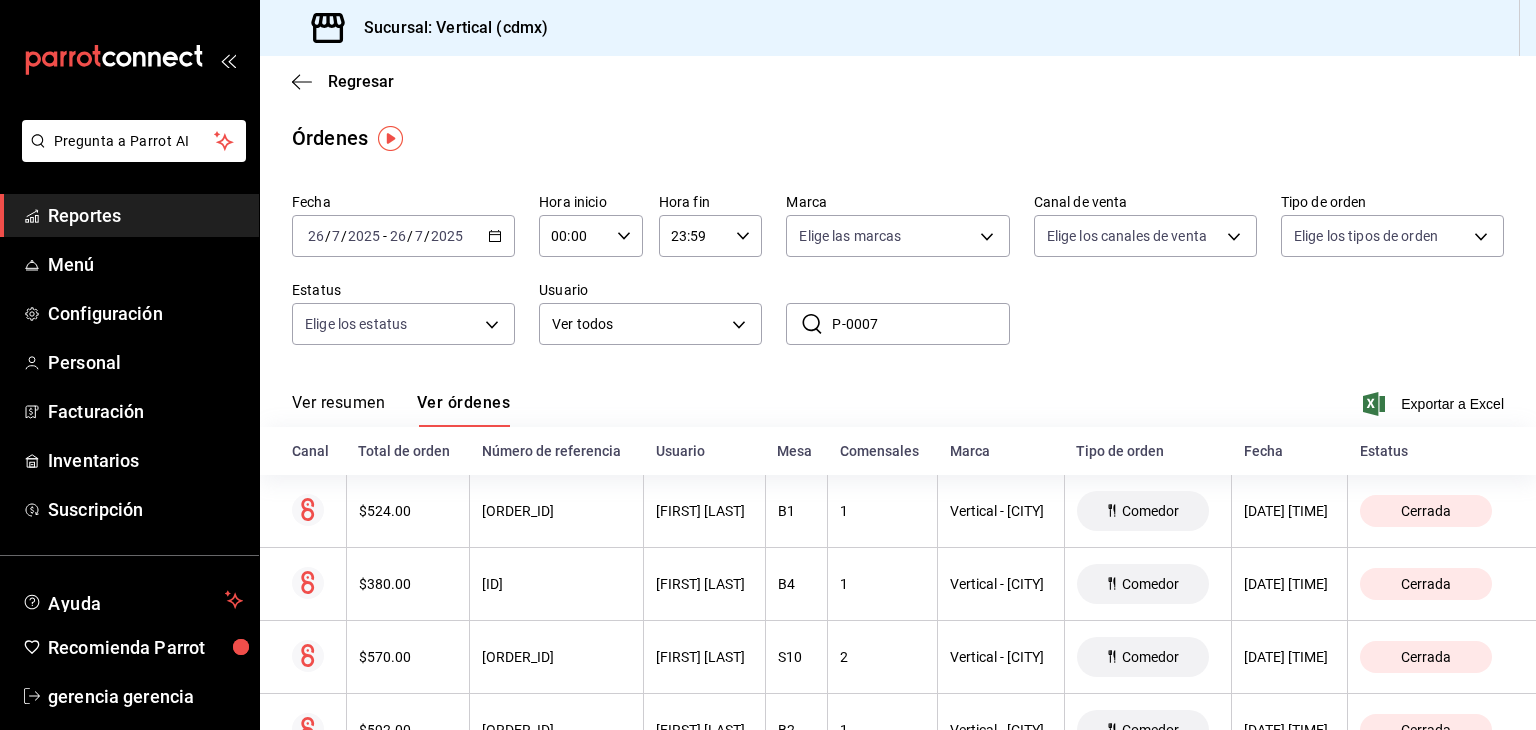 click 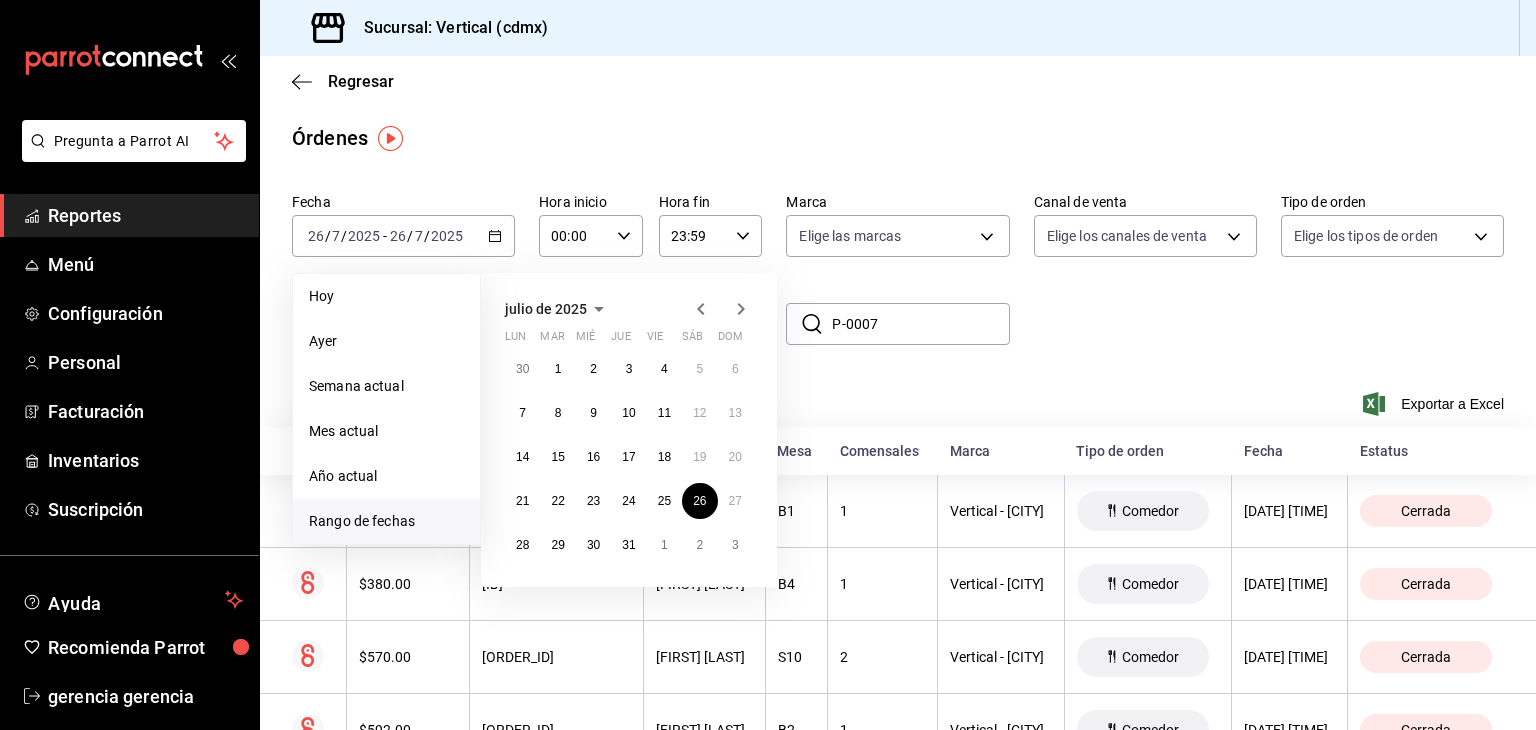 click on "Rango de fechas" at bounding box center [386, 521] 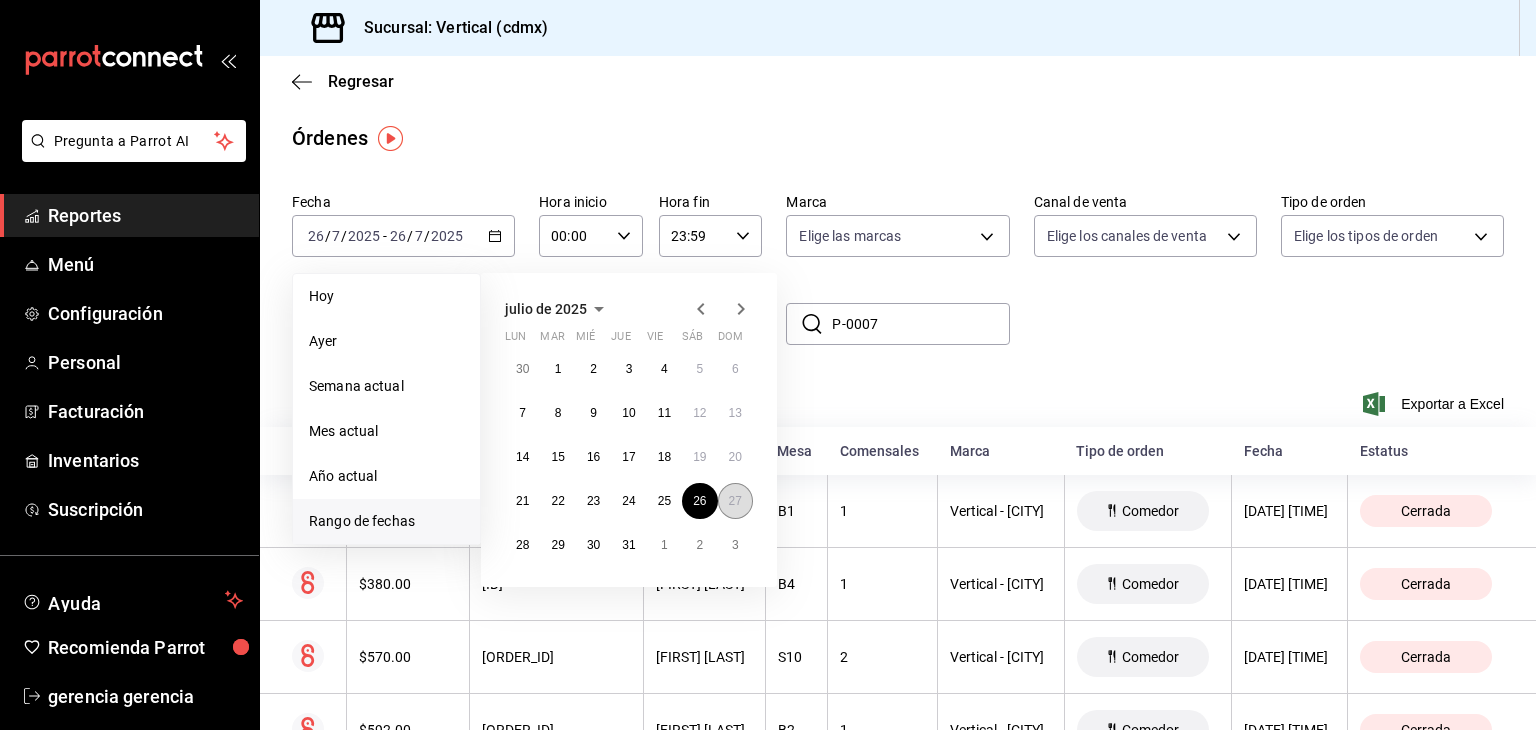 click on "27" at bounding box center [735, 501] 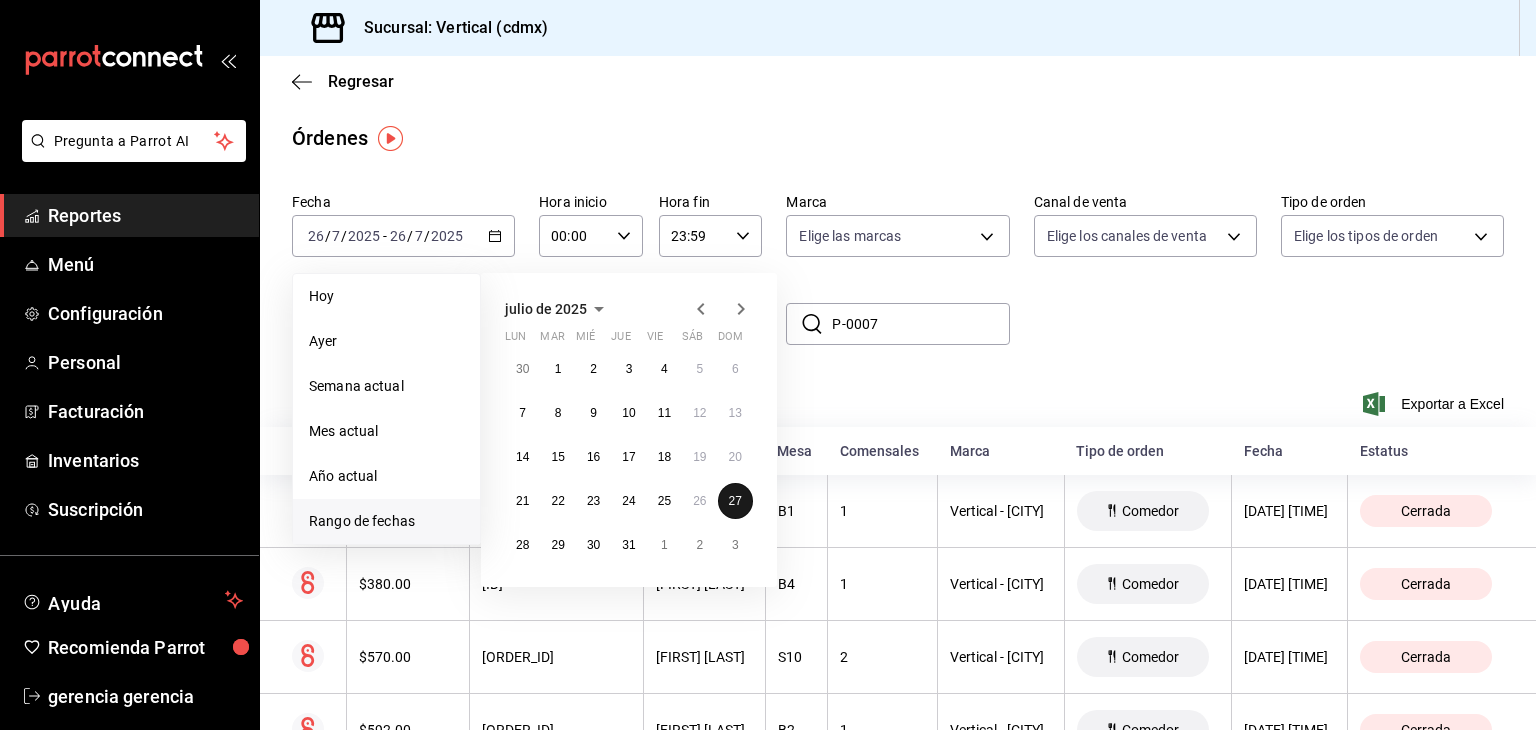 click on "27" at bounding box center (735, 501) 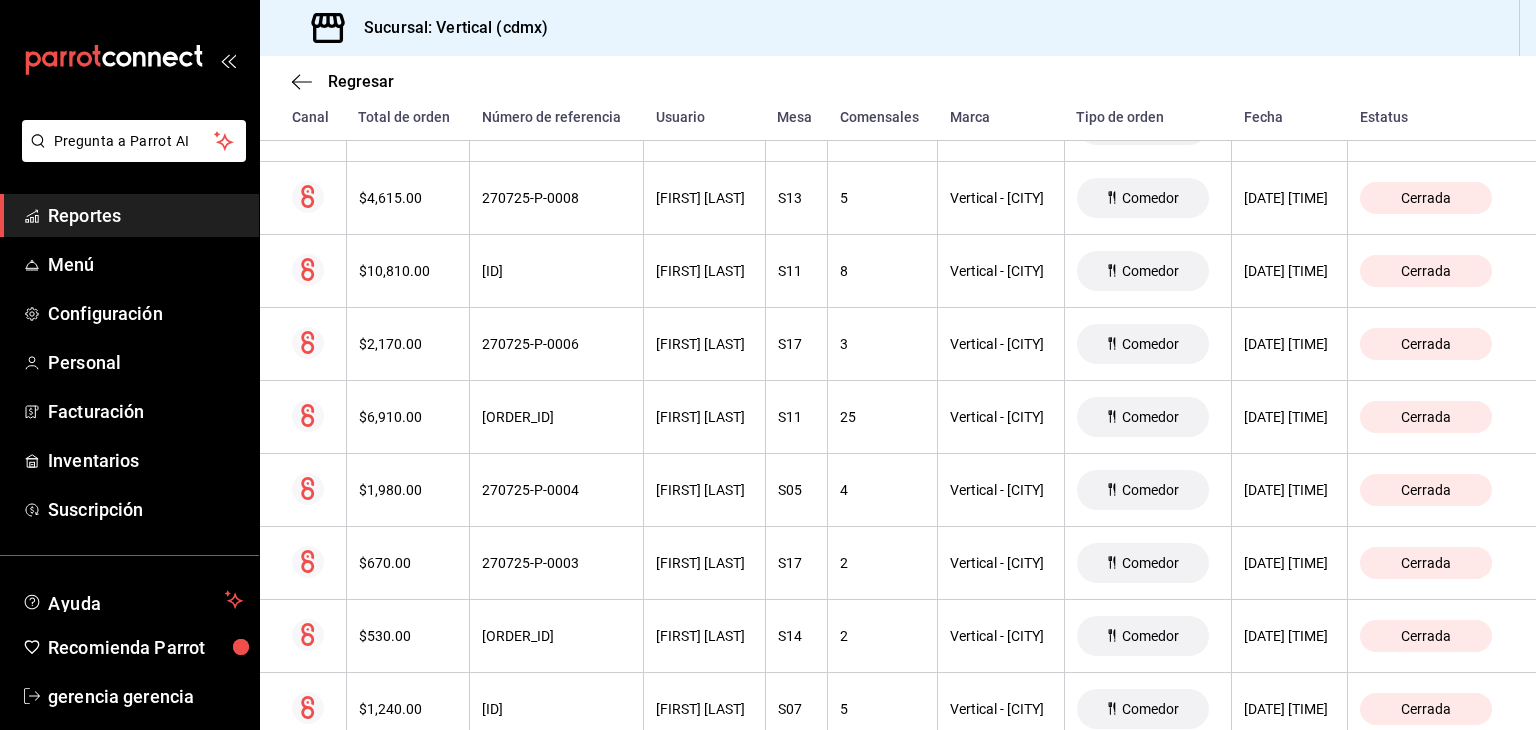scroll, scrollTop: 1152, scrollLeft: 0, axis: vertical 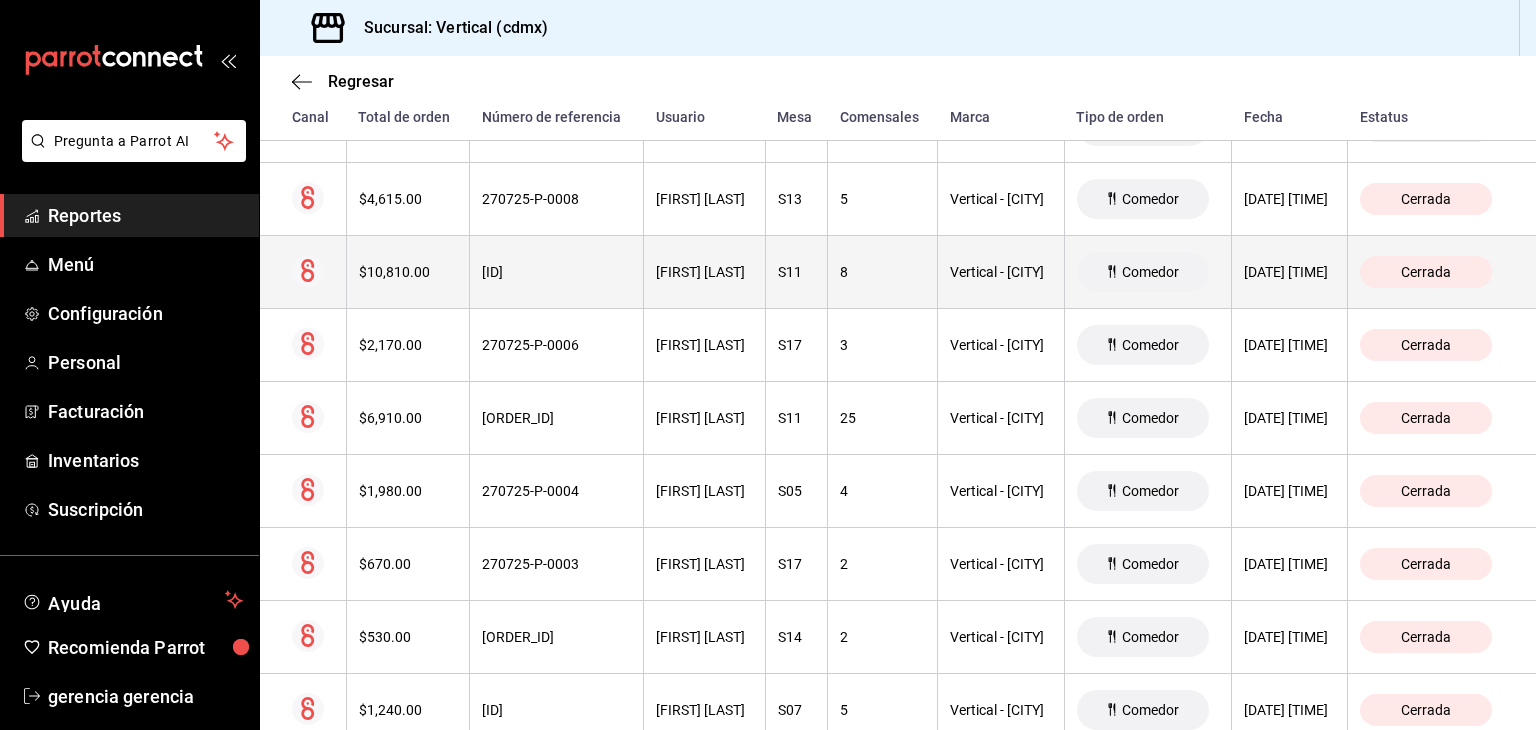 click on "[ID]" at bounding box center (557, 272) 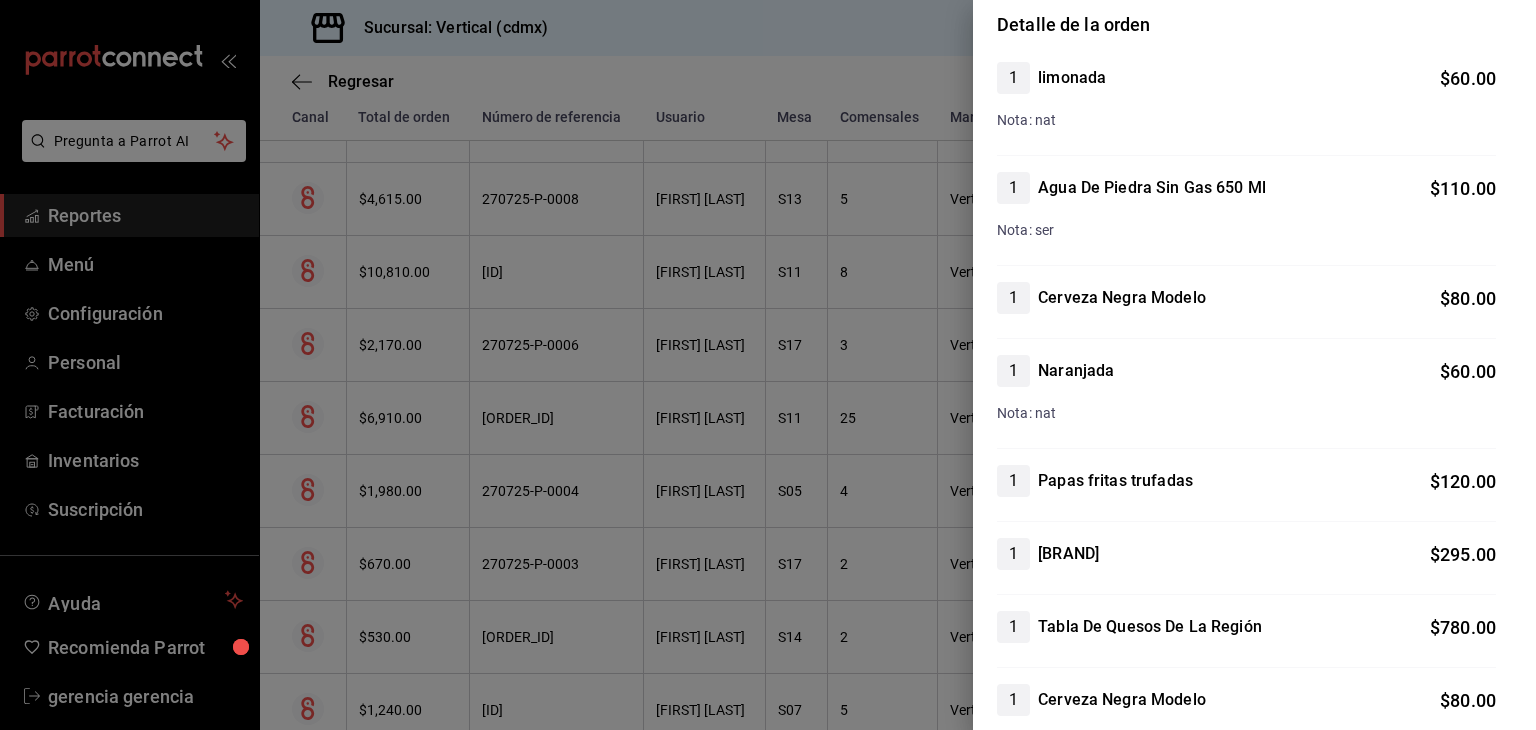 click on "1 C Tío Neto $ 295.00" at bounding box center (1246, 566) 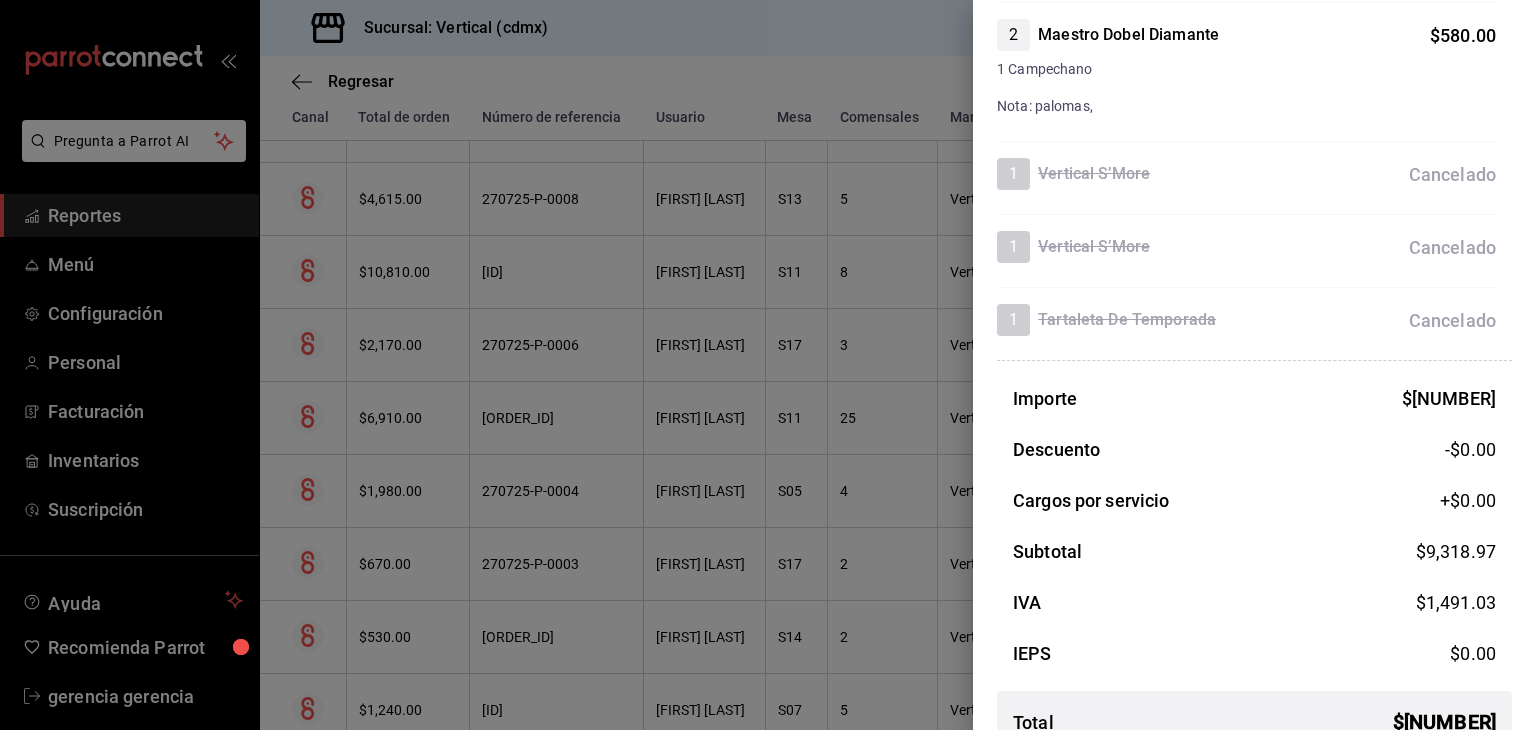 scroll, scrollTop: 3516, scrollLeft: 0, axis: vertical 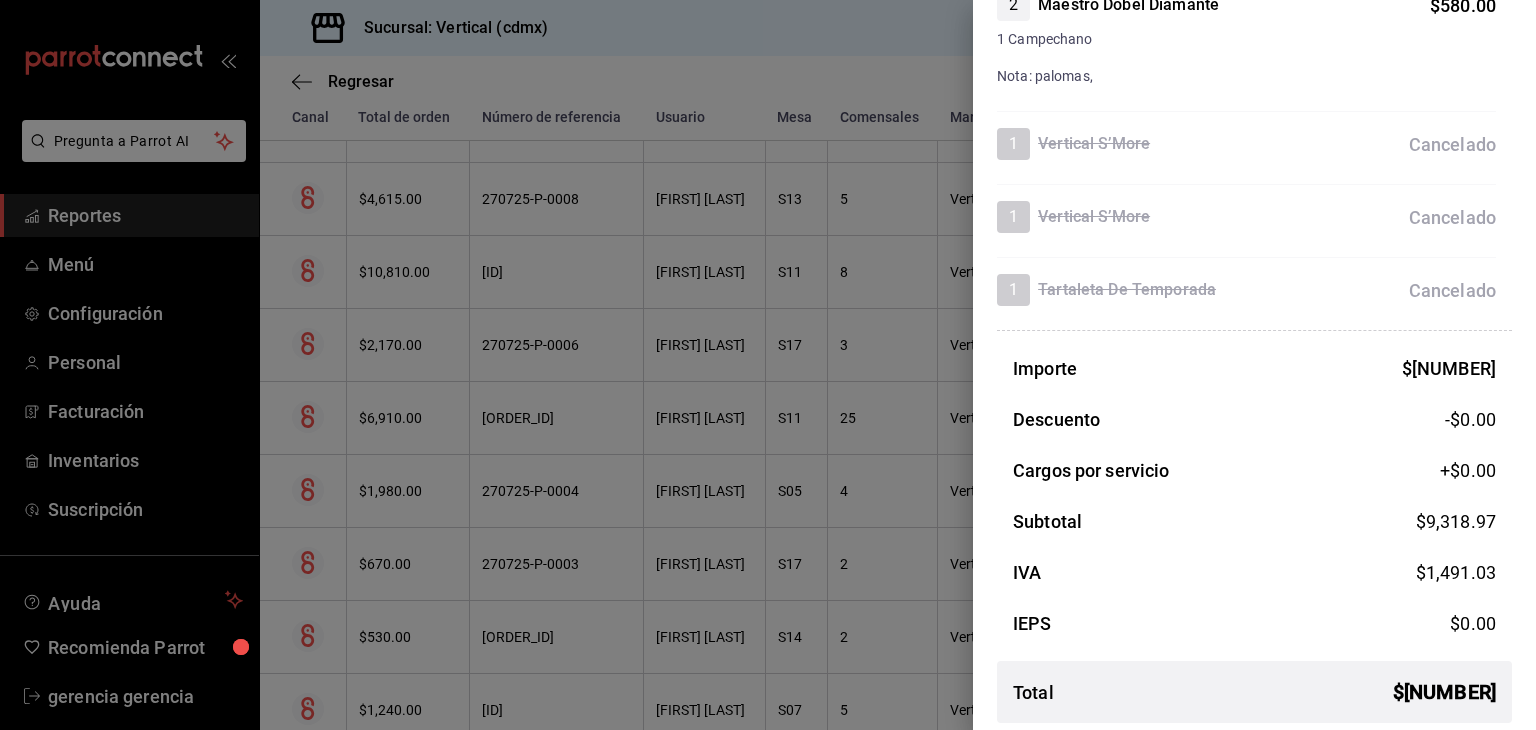 click at bounding box center [768, 365] 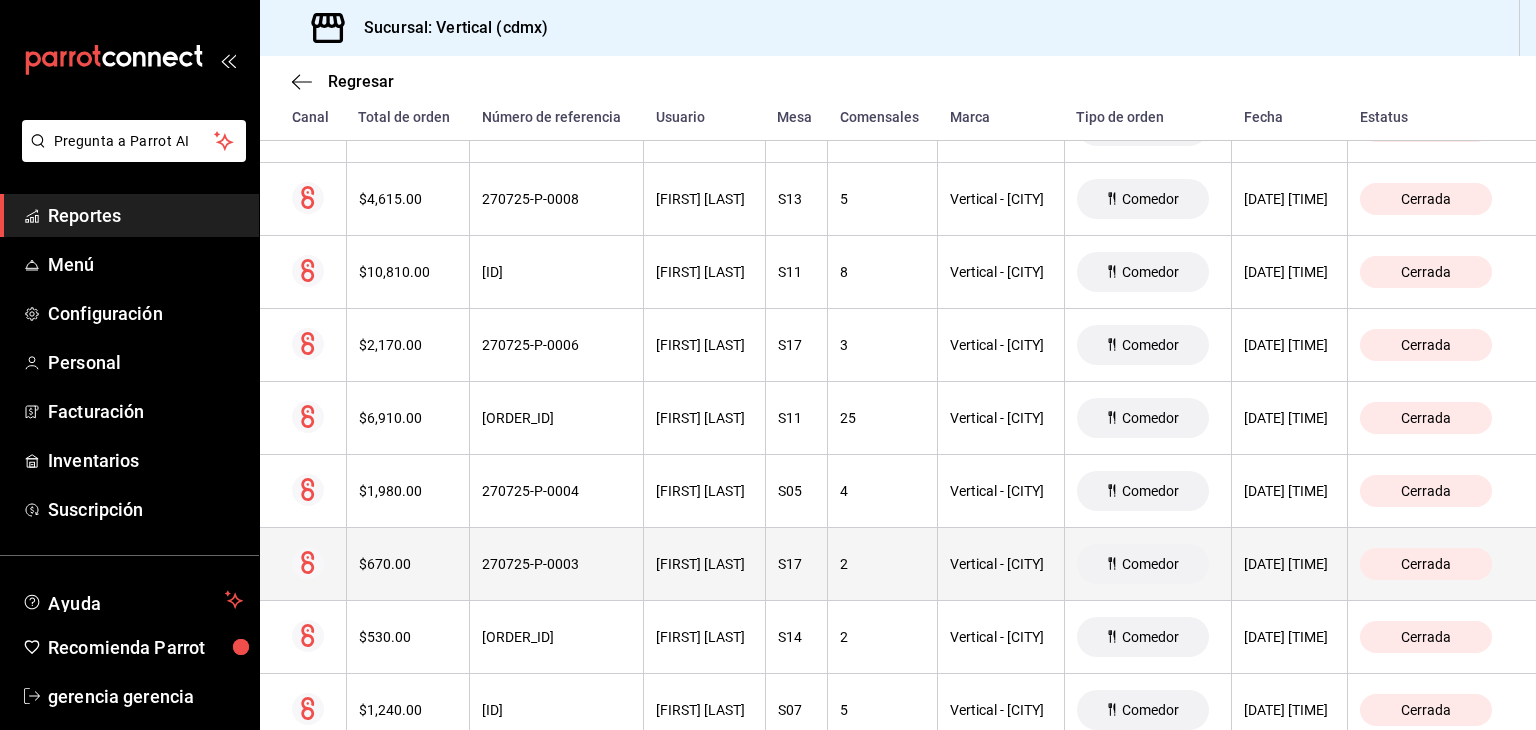 click on "[DATE] [TIME]" at bounding box center [1289, 564] 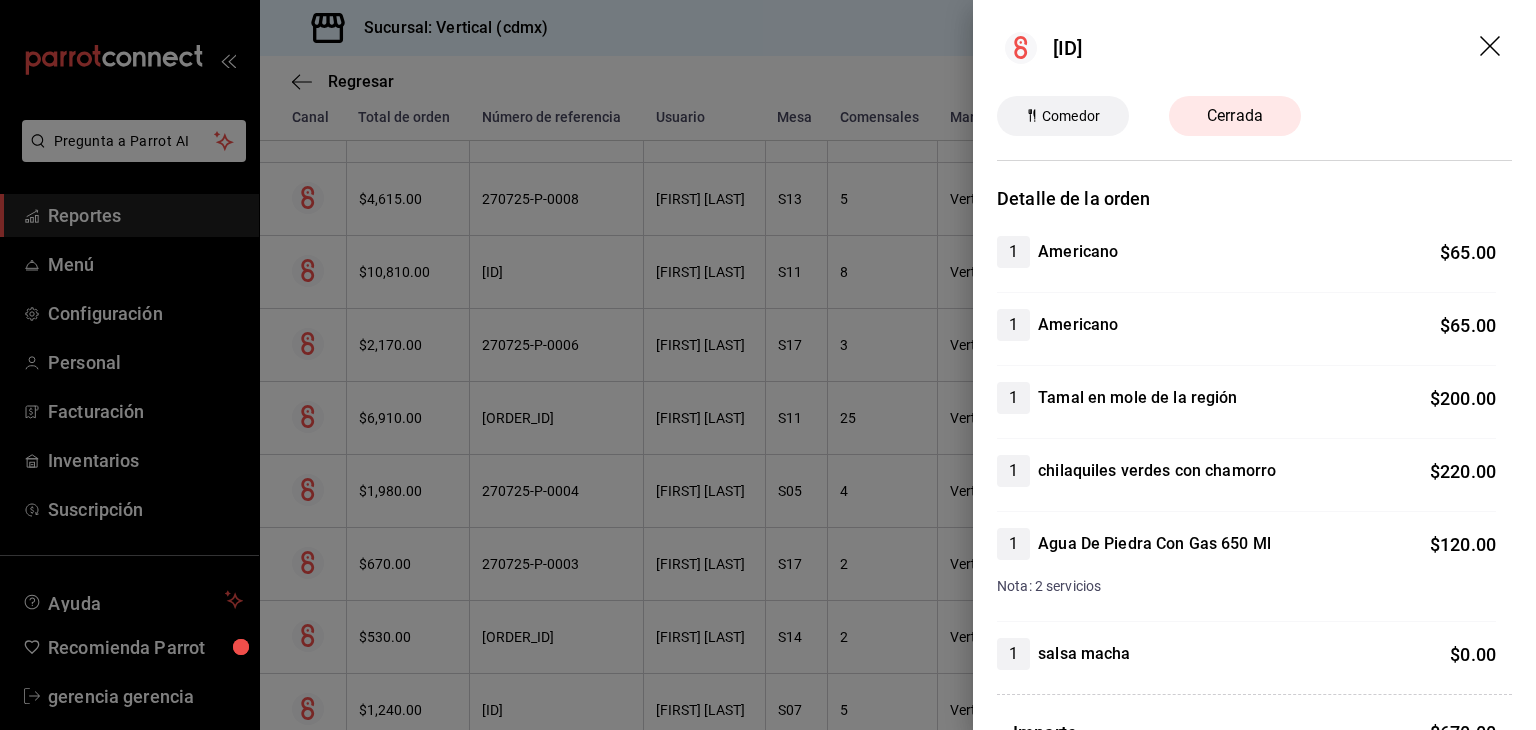 click 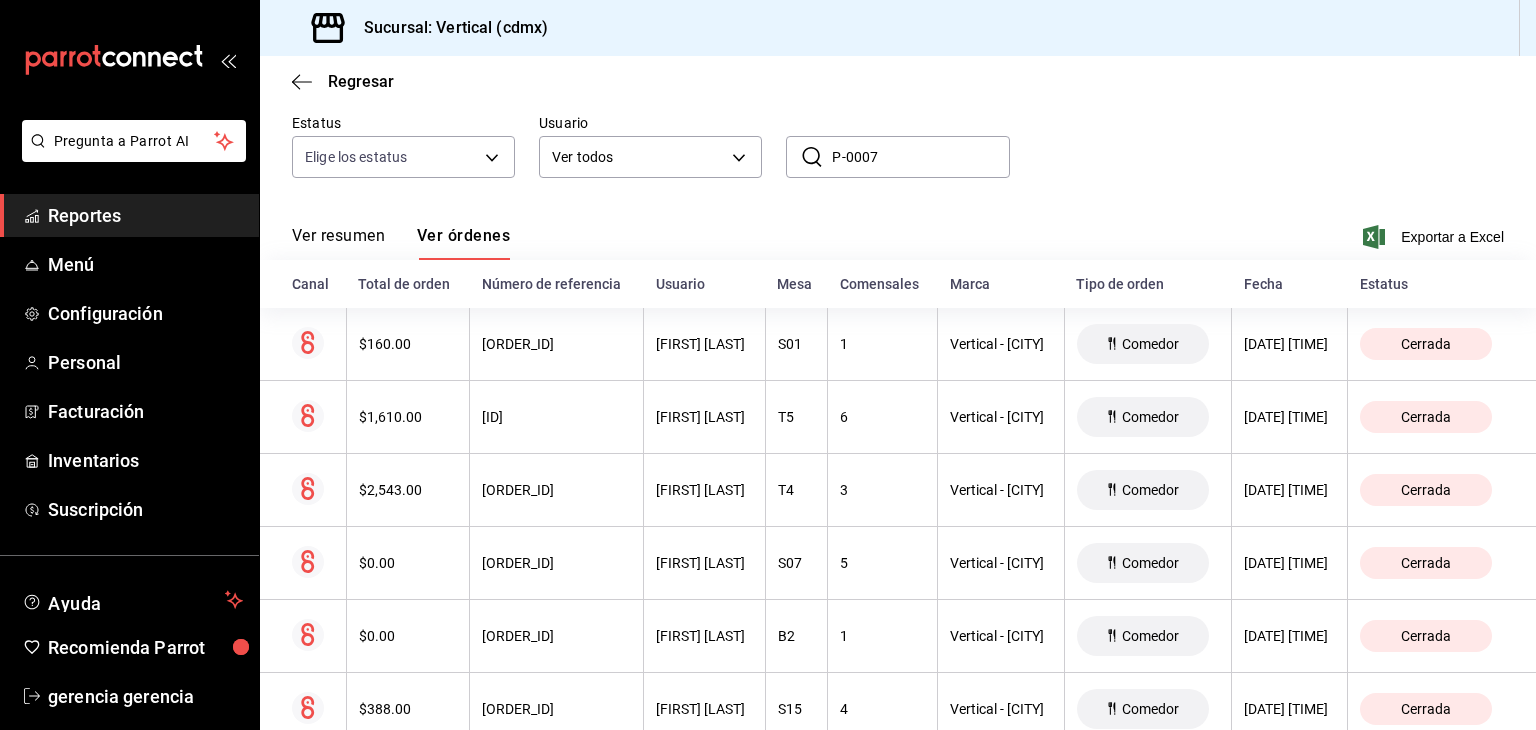 scroll, scrollTop: 0, scrollLeft: 0, axis: both 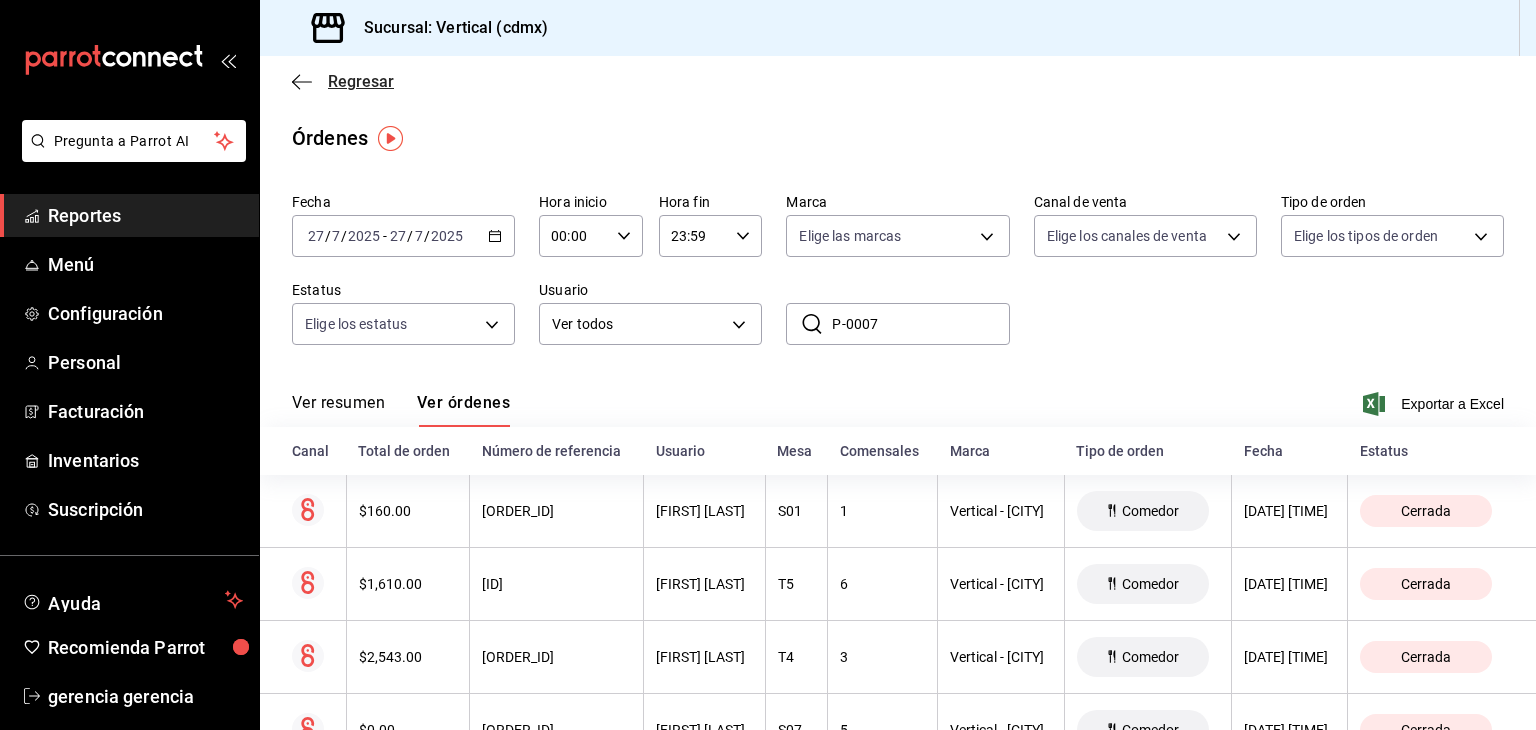 click on "Regresar" at bounding box center (343, 81) 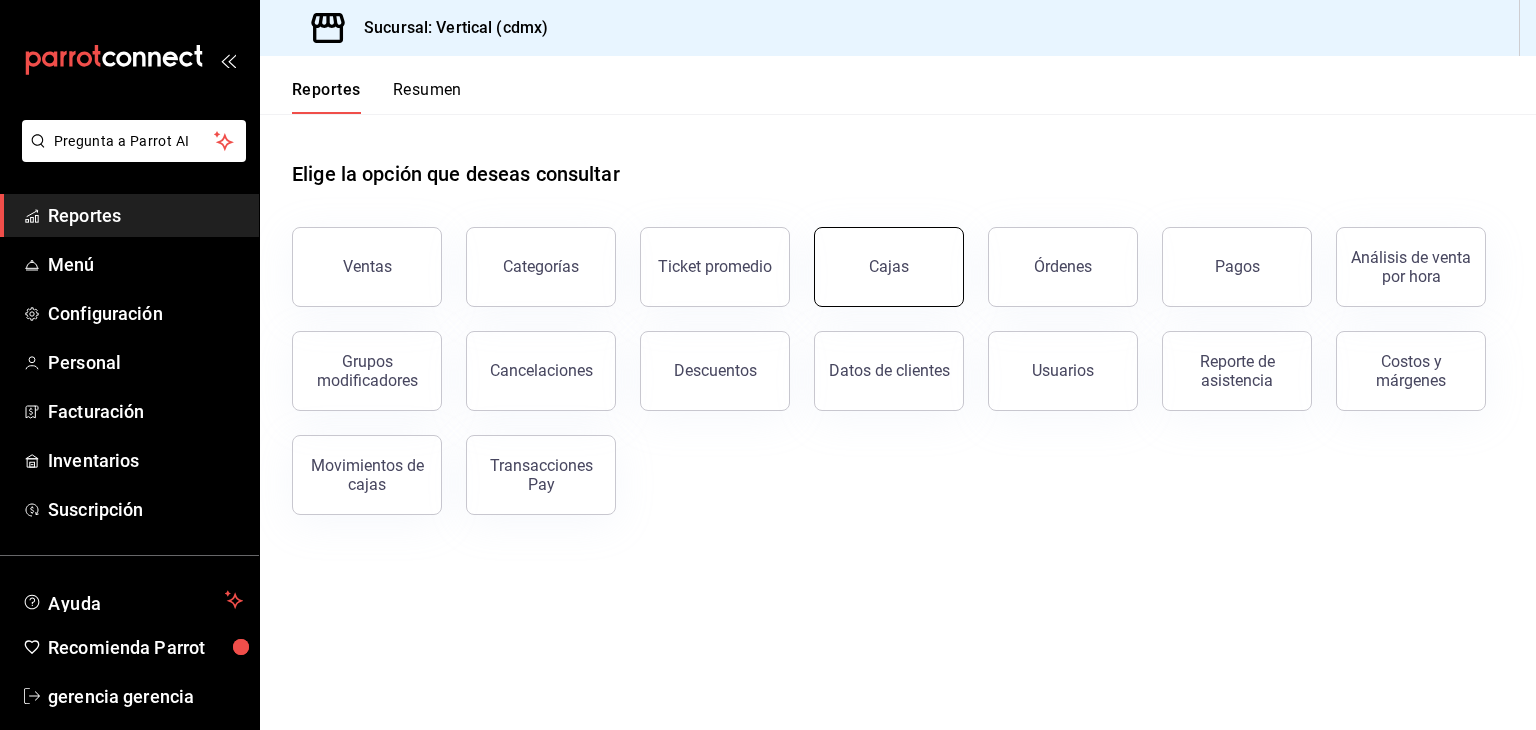 click on "Cajas" at bounding box center [889, 266] 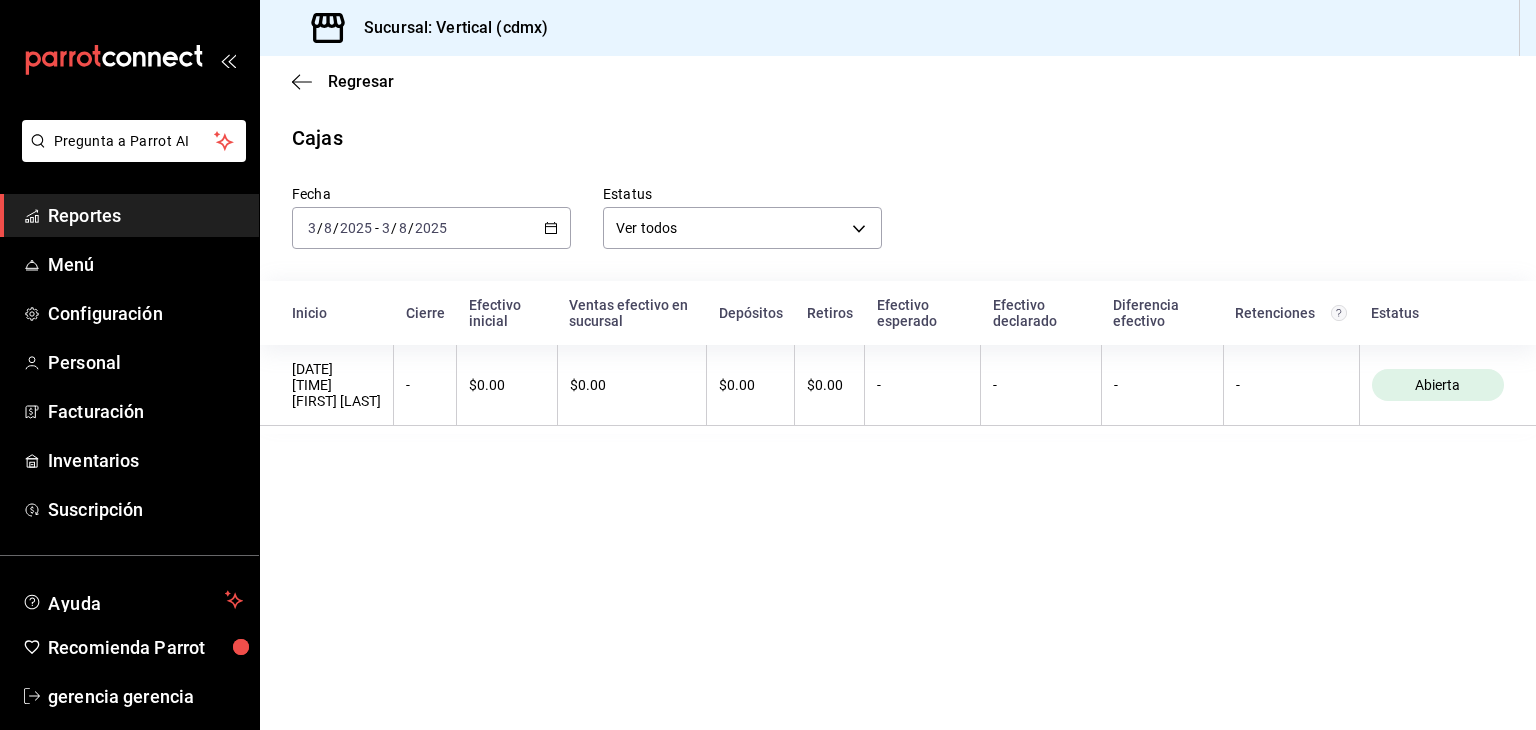 click 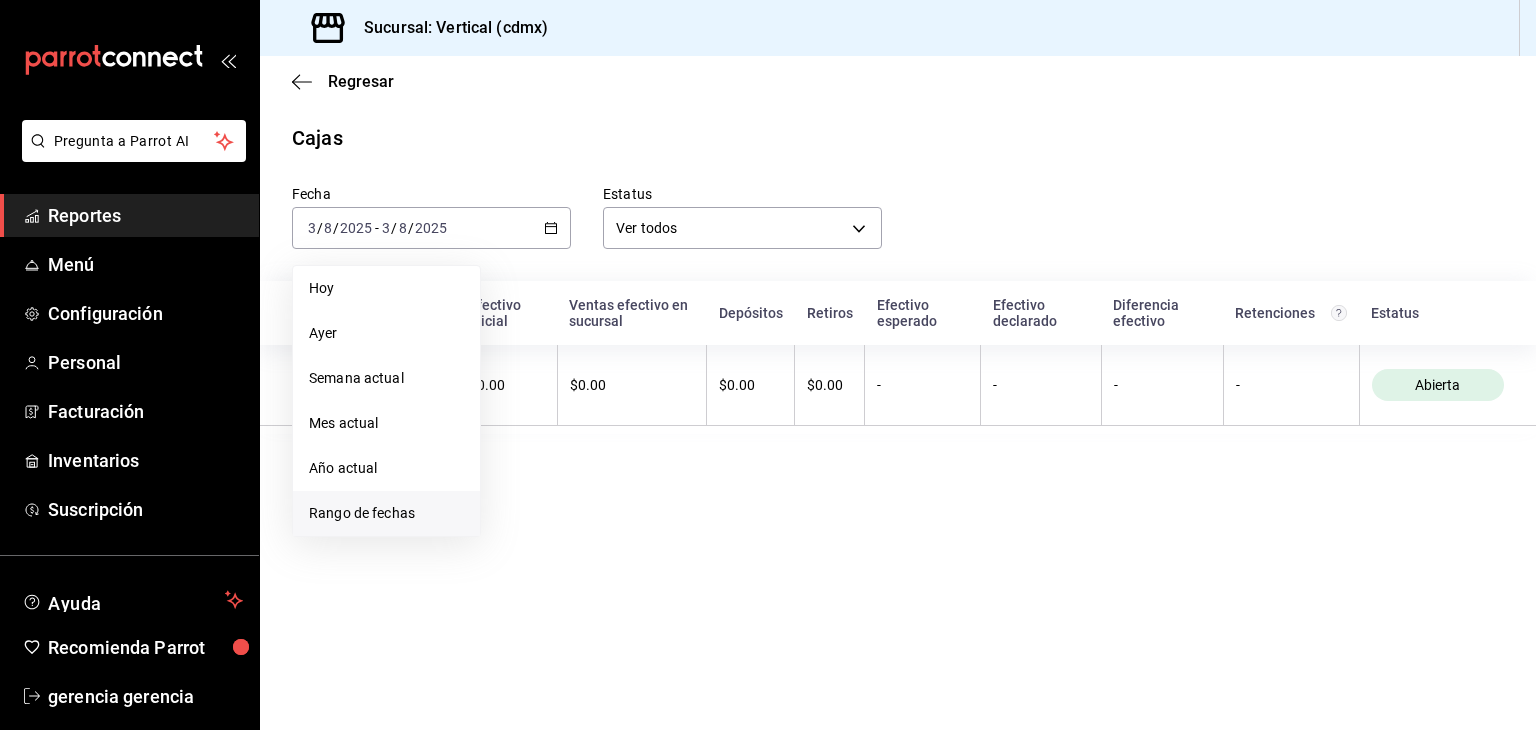 click on "Rango de fechas" at bounding box center [386, 513] 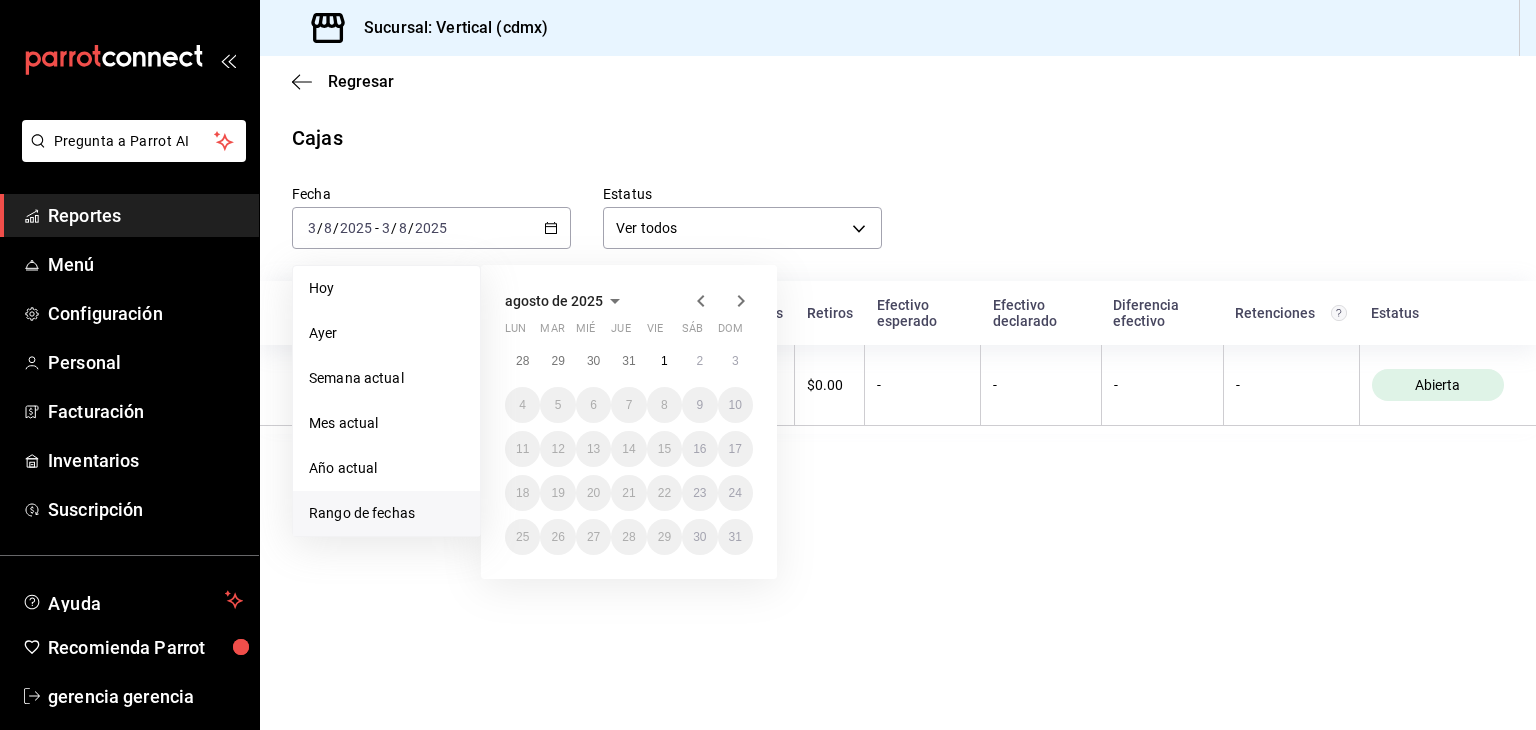 click 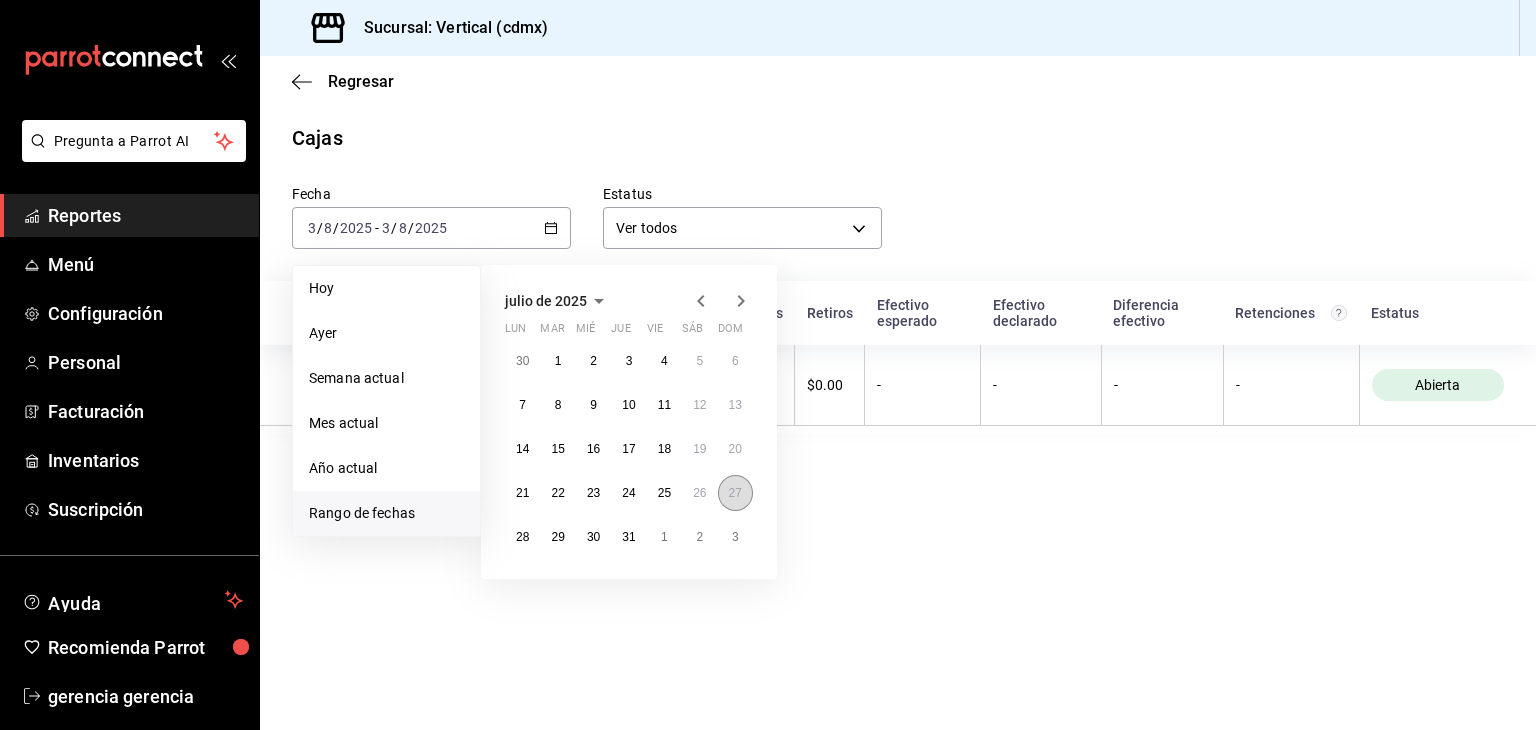 click on "27" at bounding box center [735, 493] 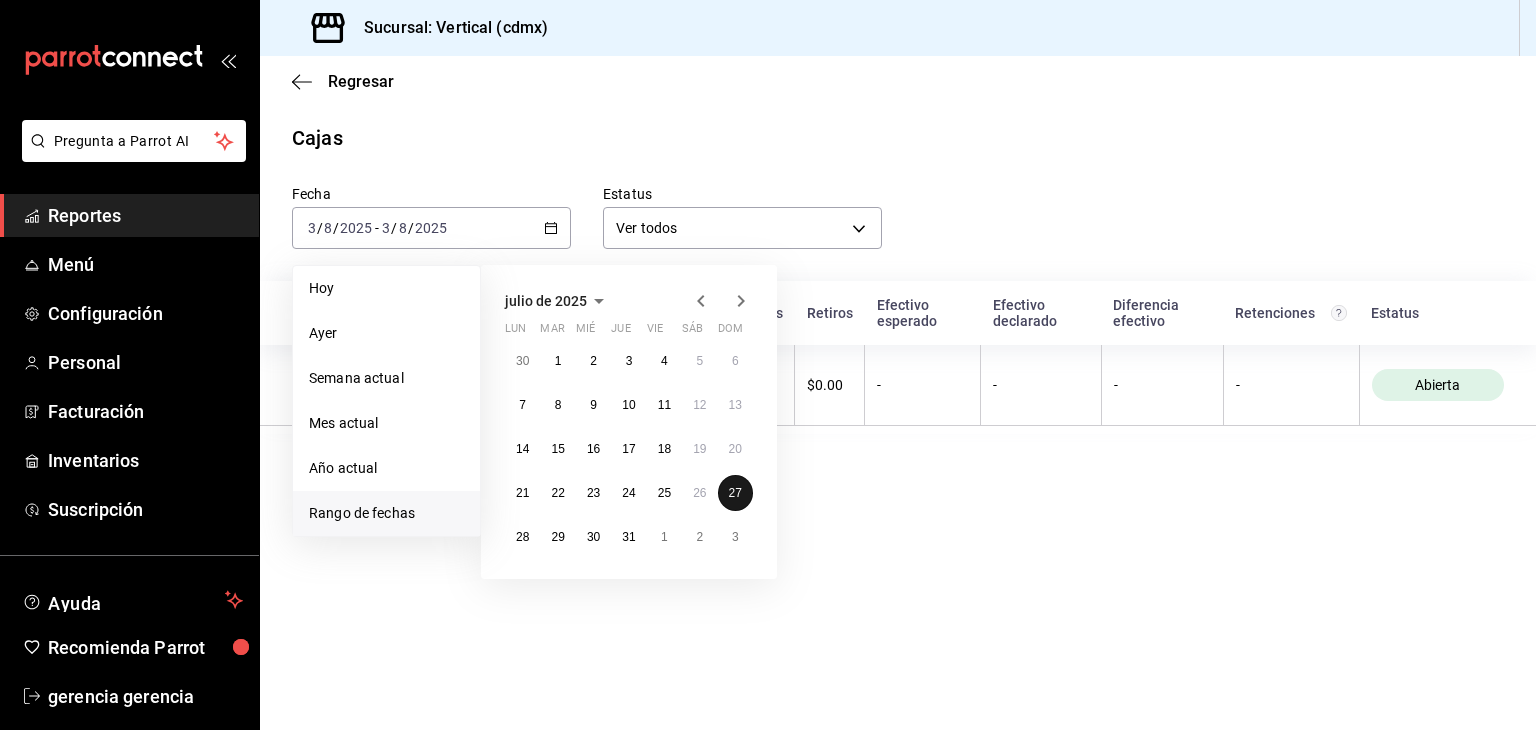 click on "27" at bounding box center (735, 493) 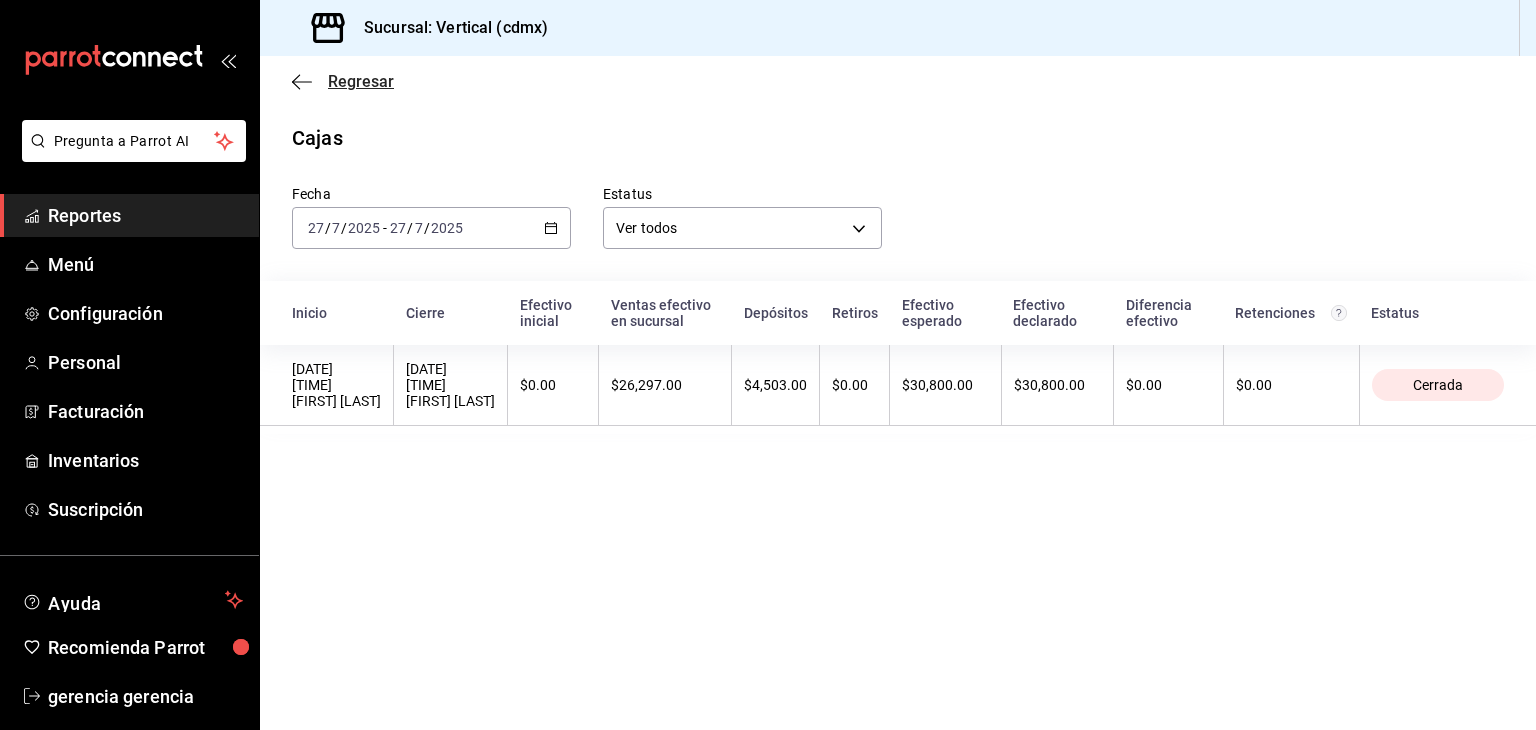 click on "Regresar" at bounding box center [361, 81] 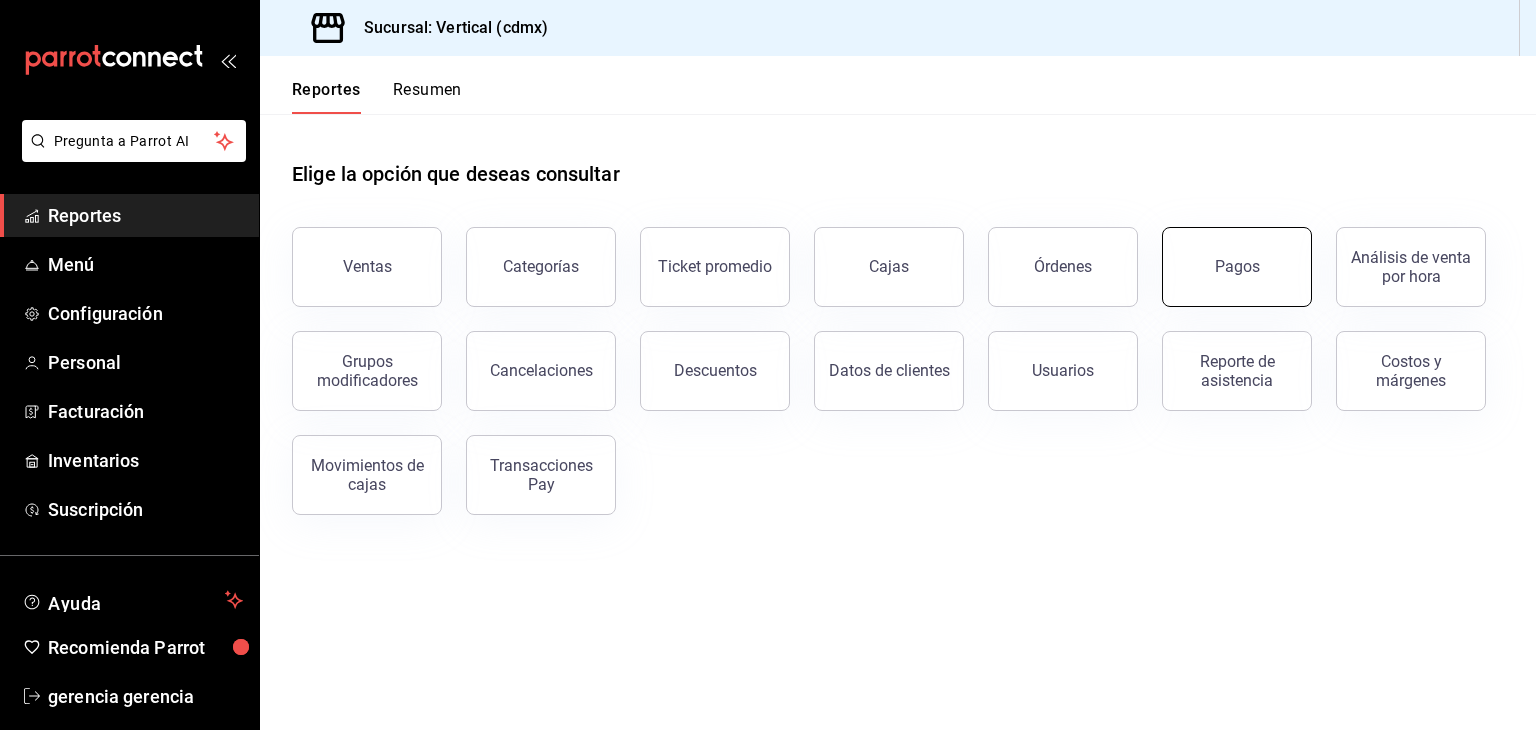 click on "Pagos" at bounding box center [1237, 266] 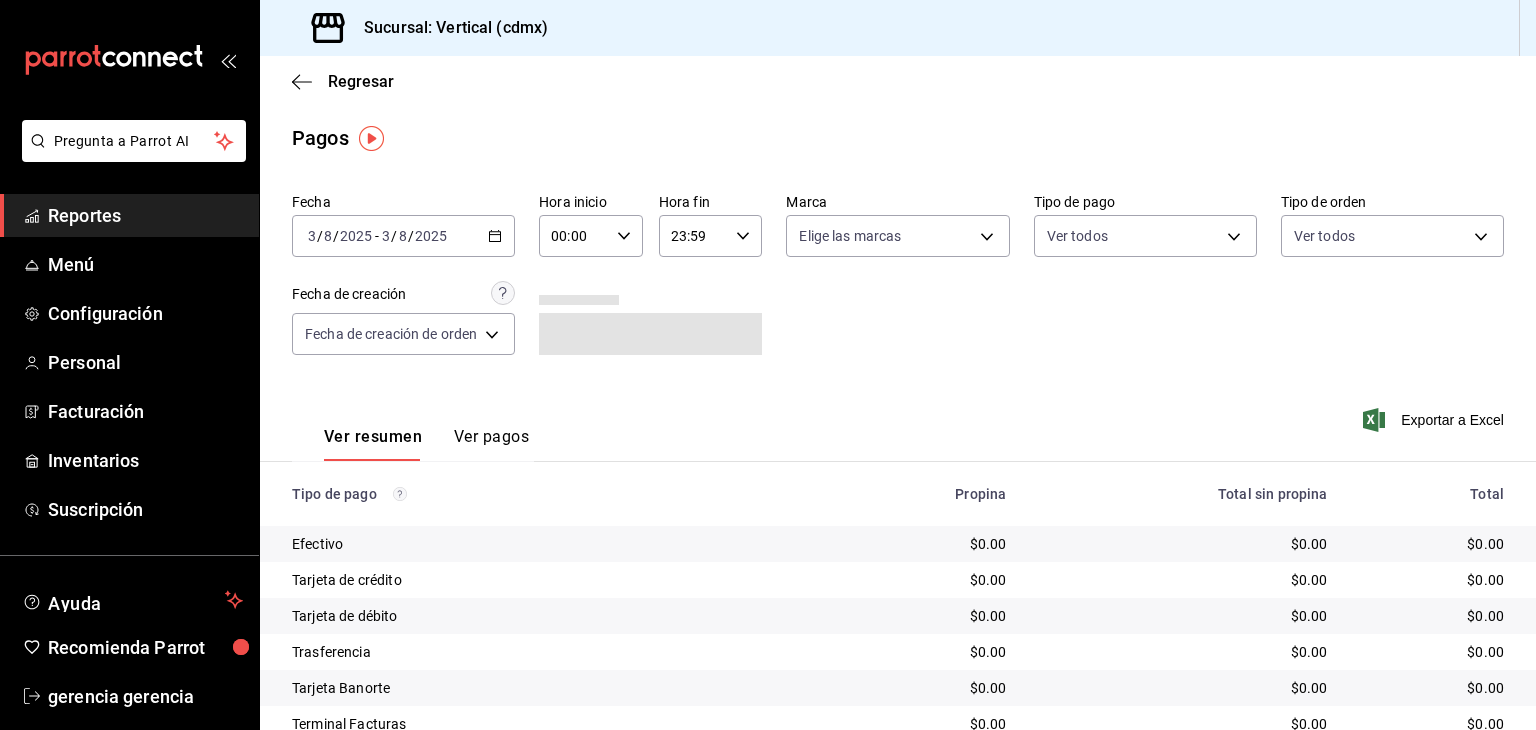 click 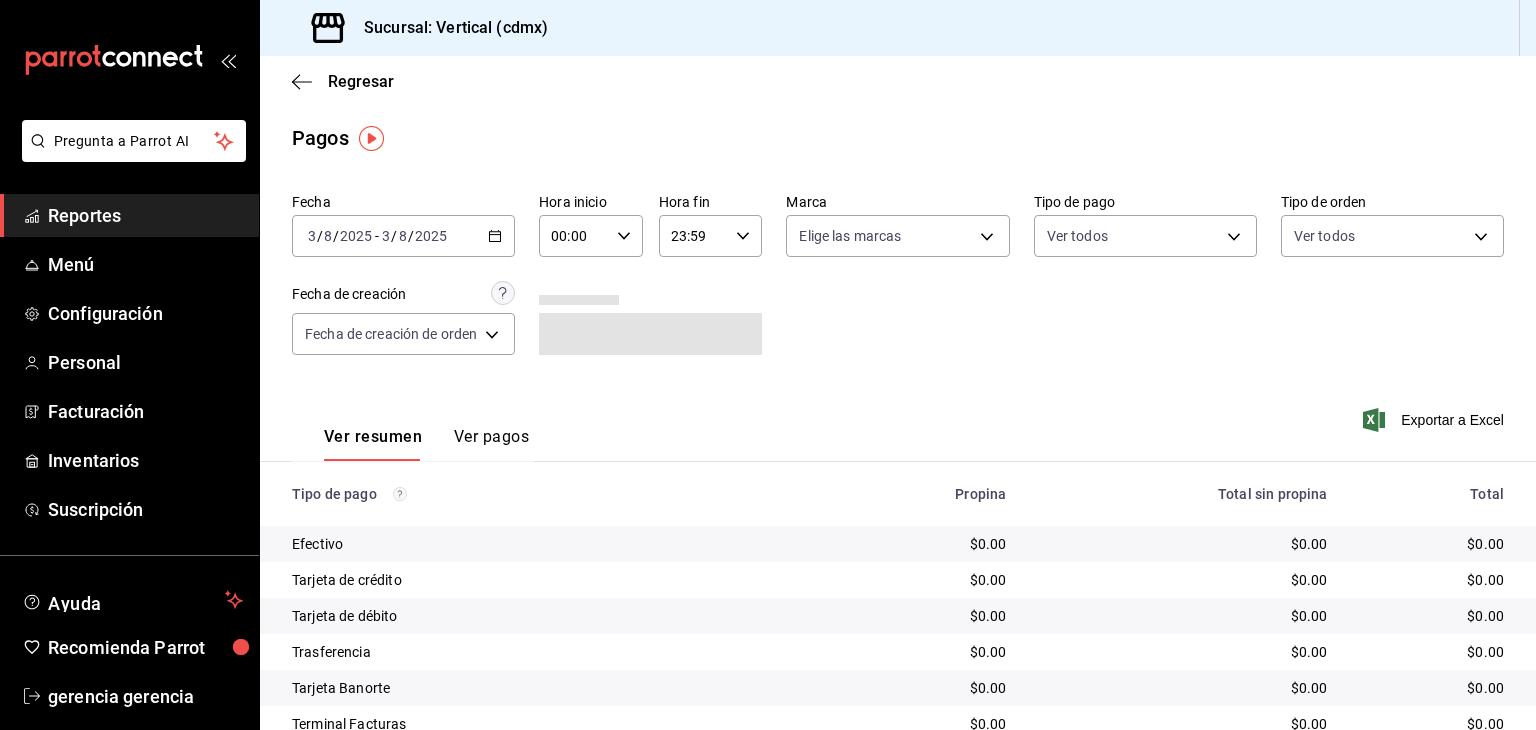 click 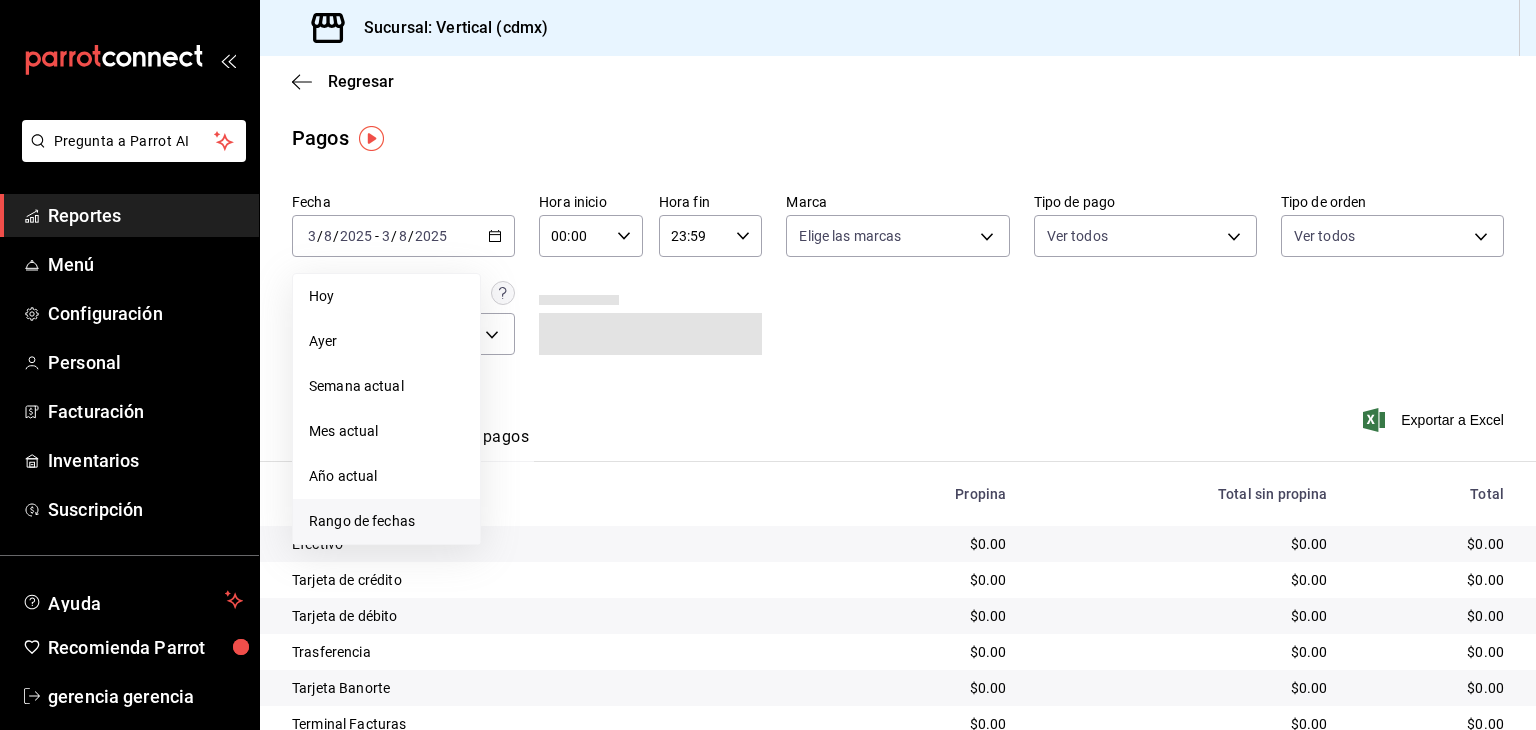 click on "Rango de fechas" at bounding box center [386, 521] 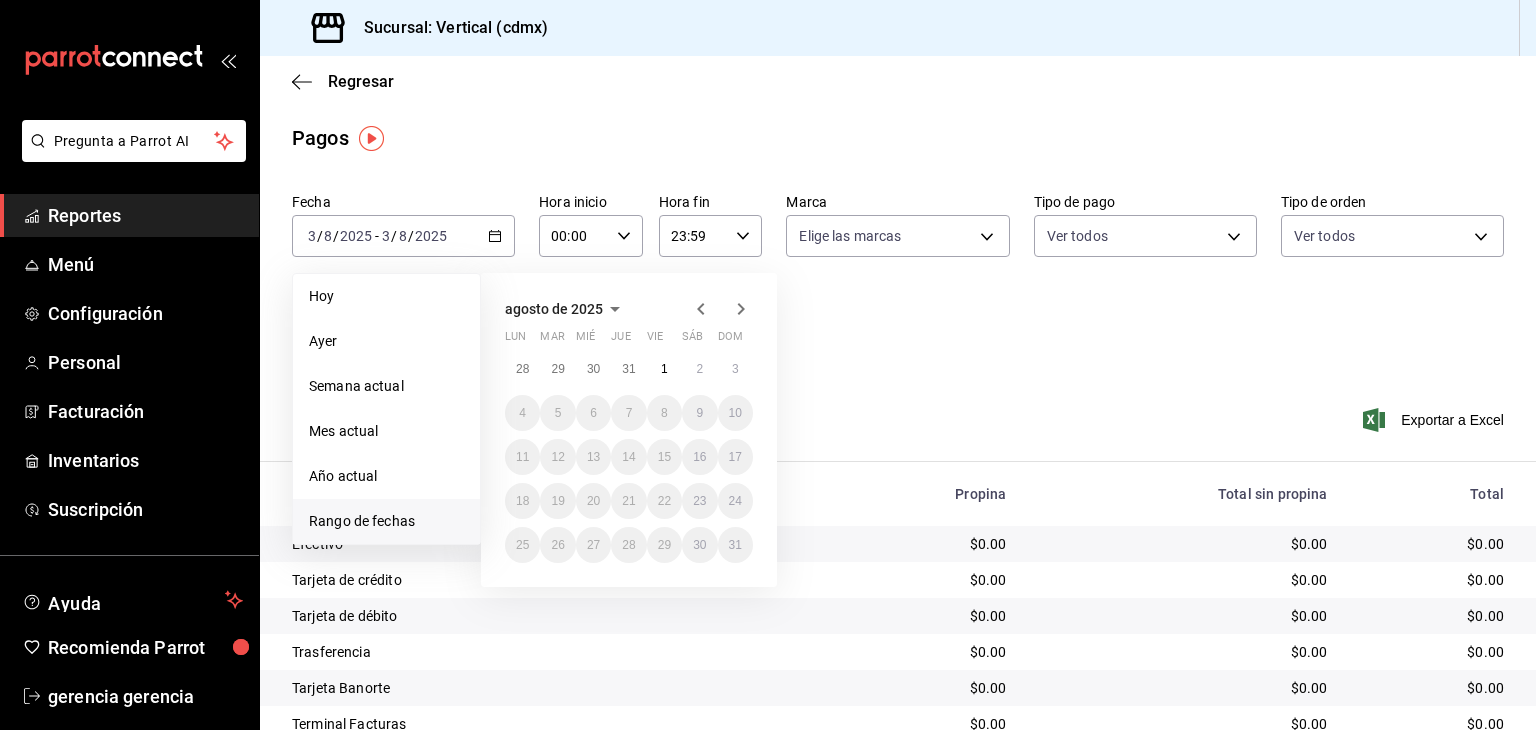 click 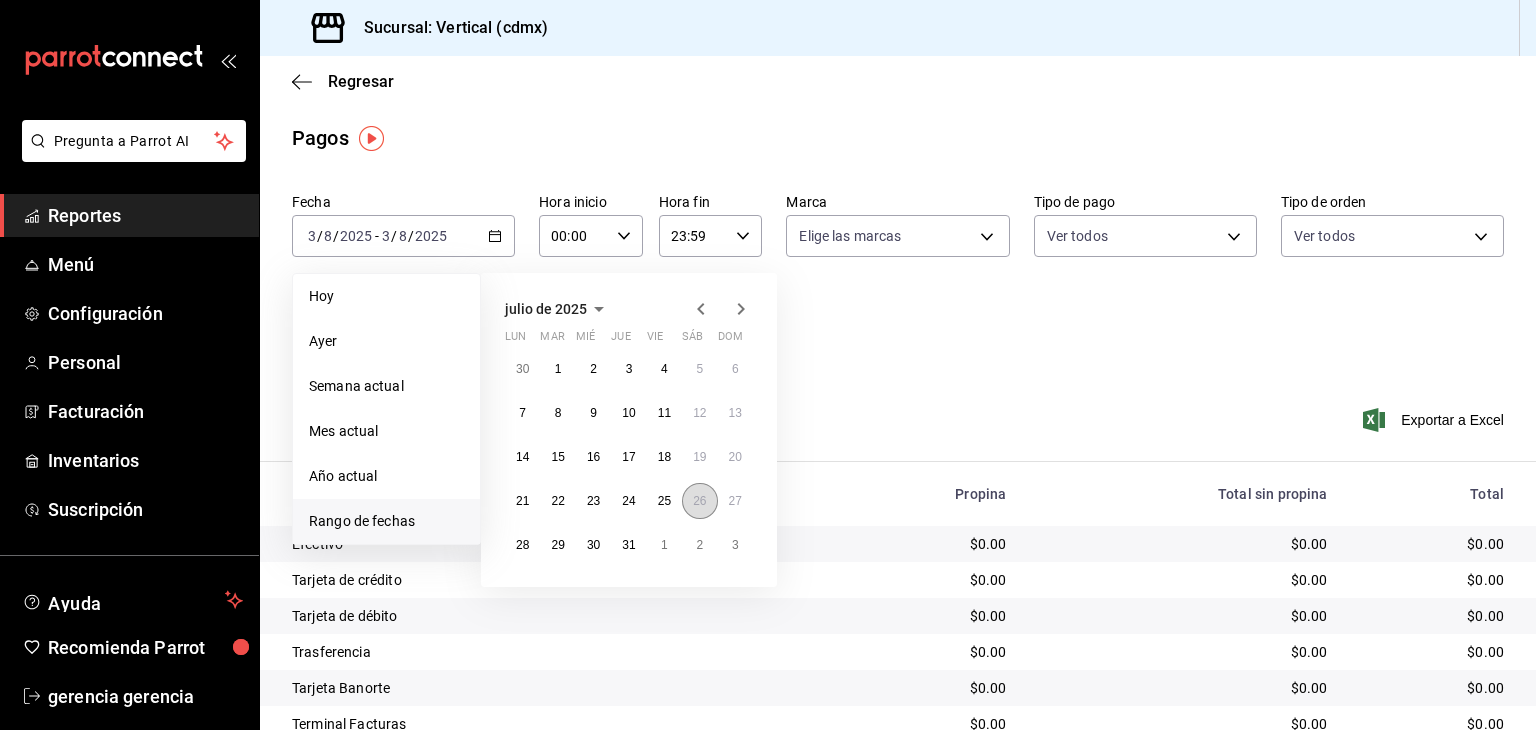 click on "26" at bounding box center (699, 501) 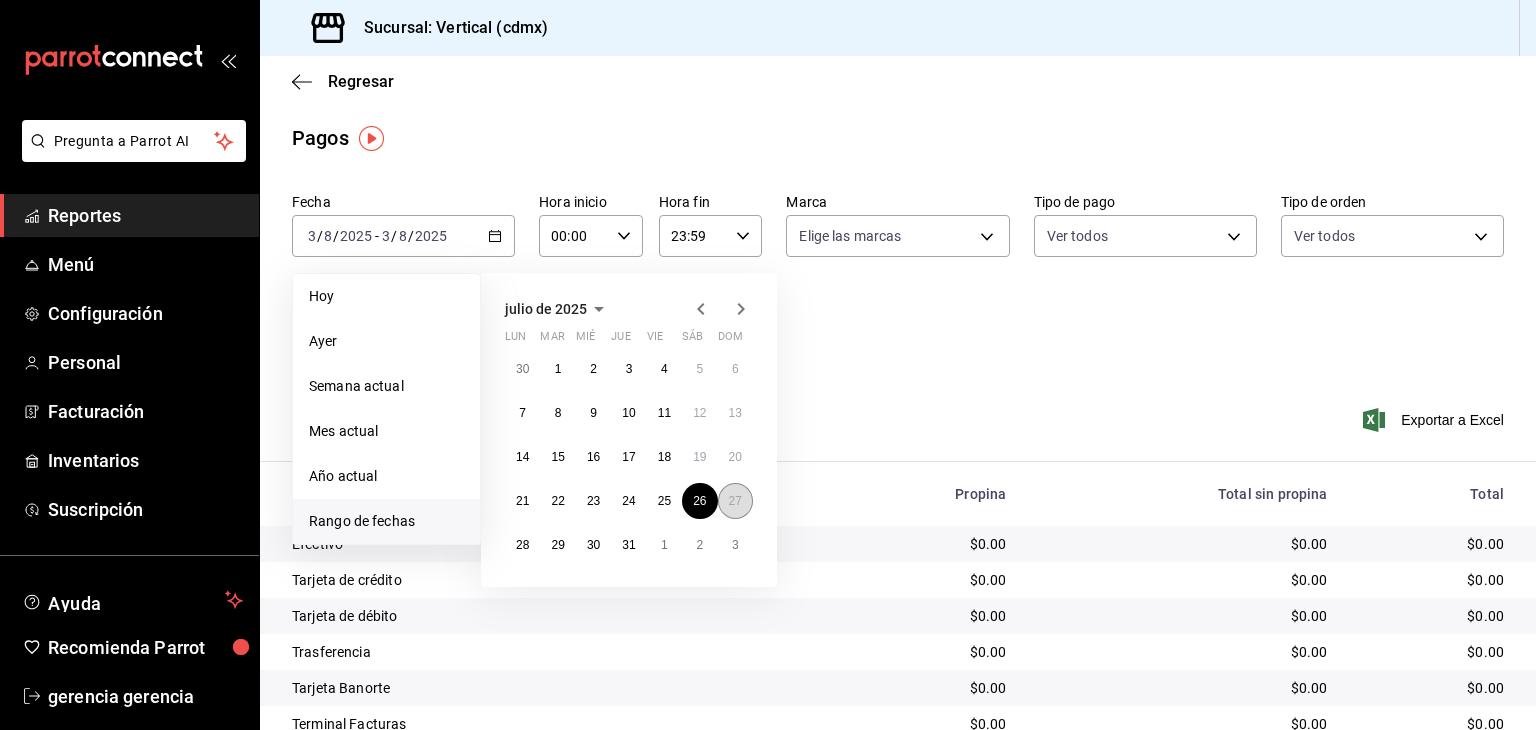 click on "27" at bounding box center (735, 501) 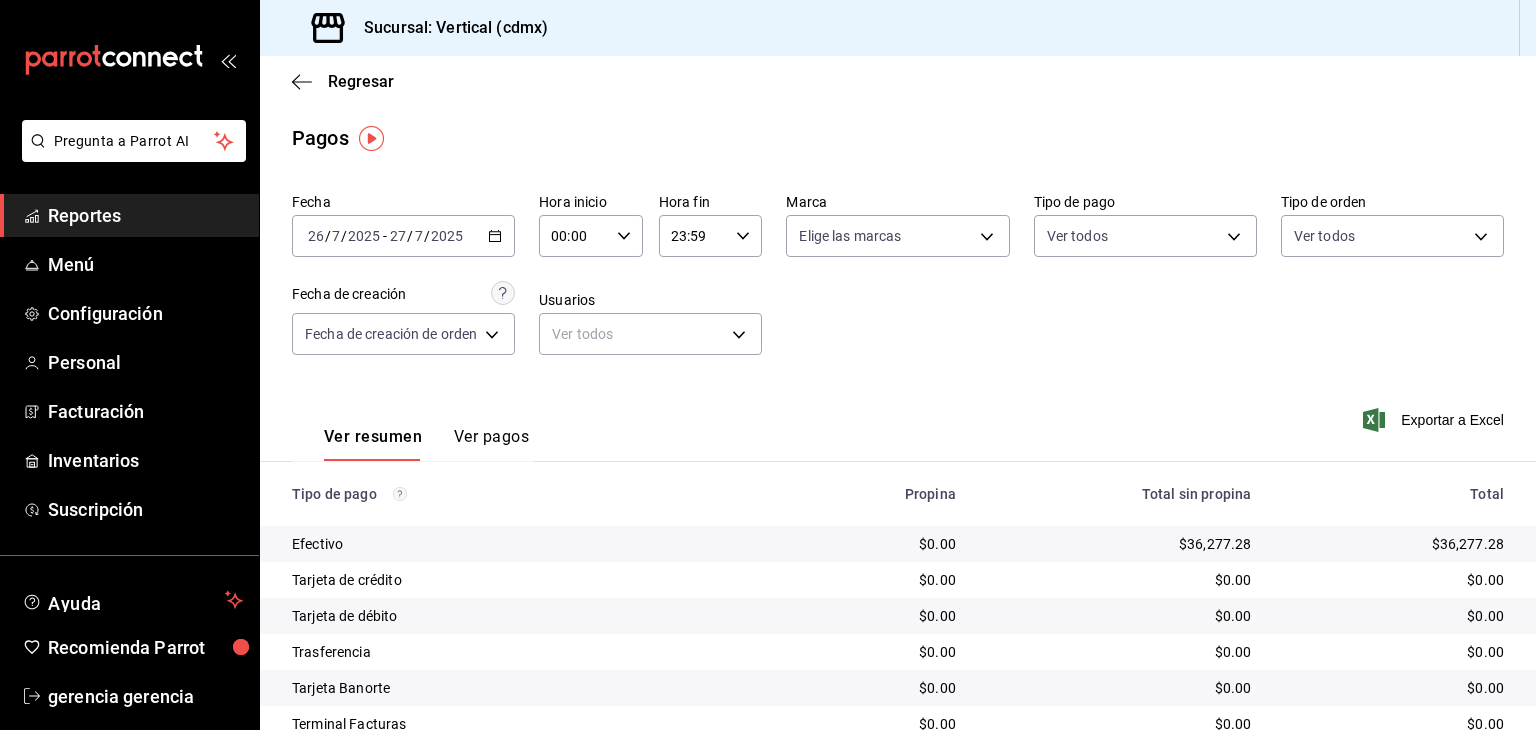 click on "Ver pagos" at bounding box center (491, 444) 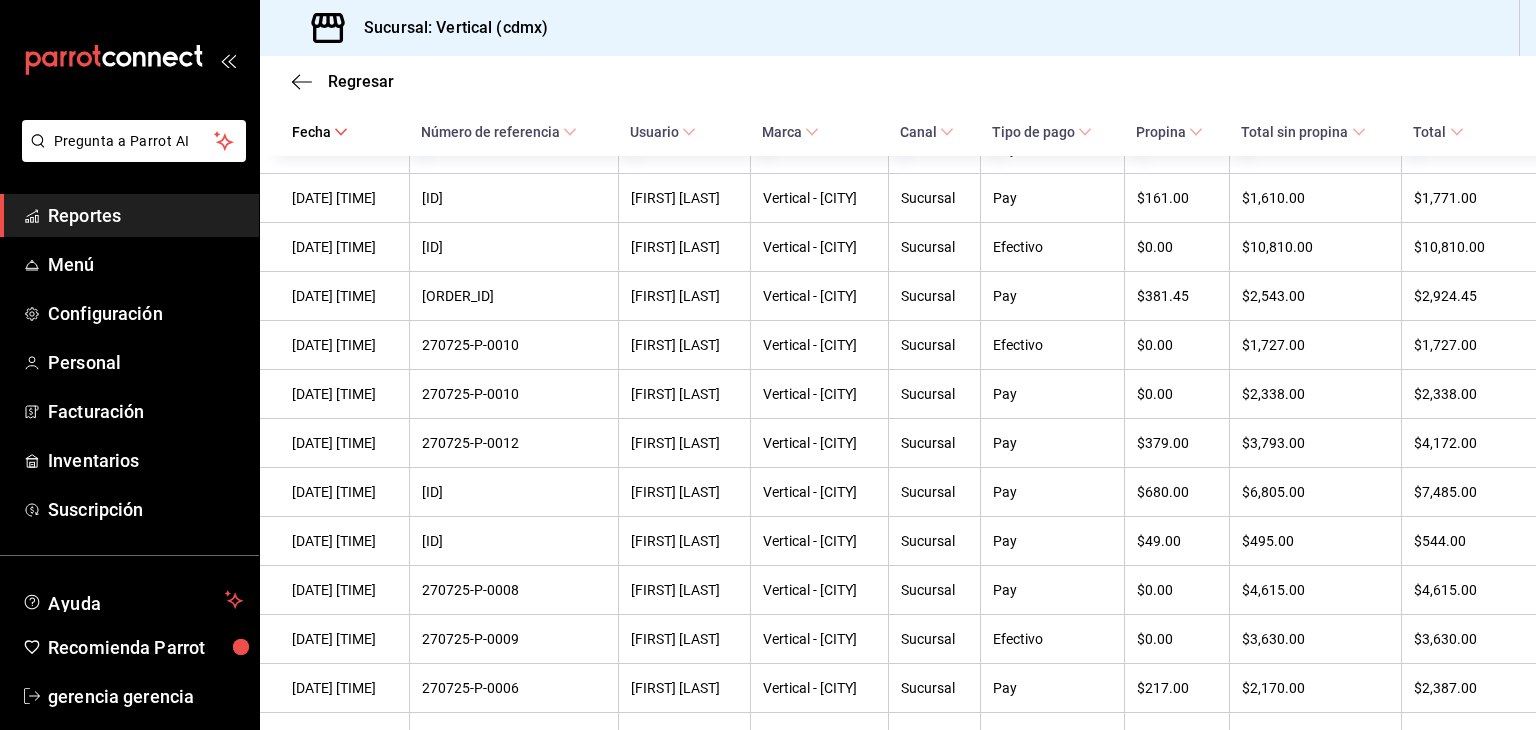 scroll, scrollTop: 428, scrollLeft: 0, axis: vertical 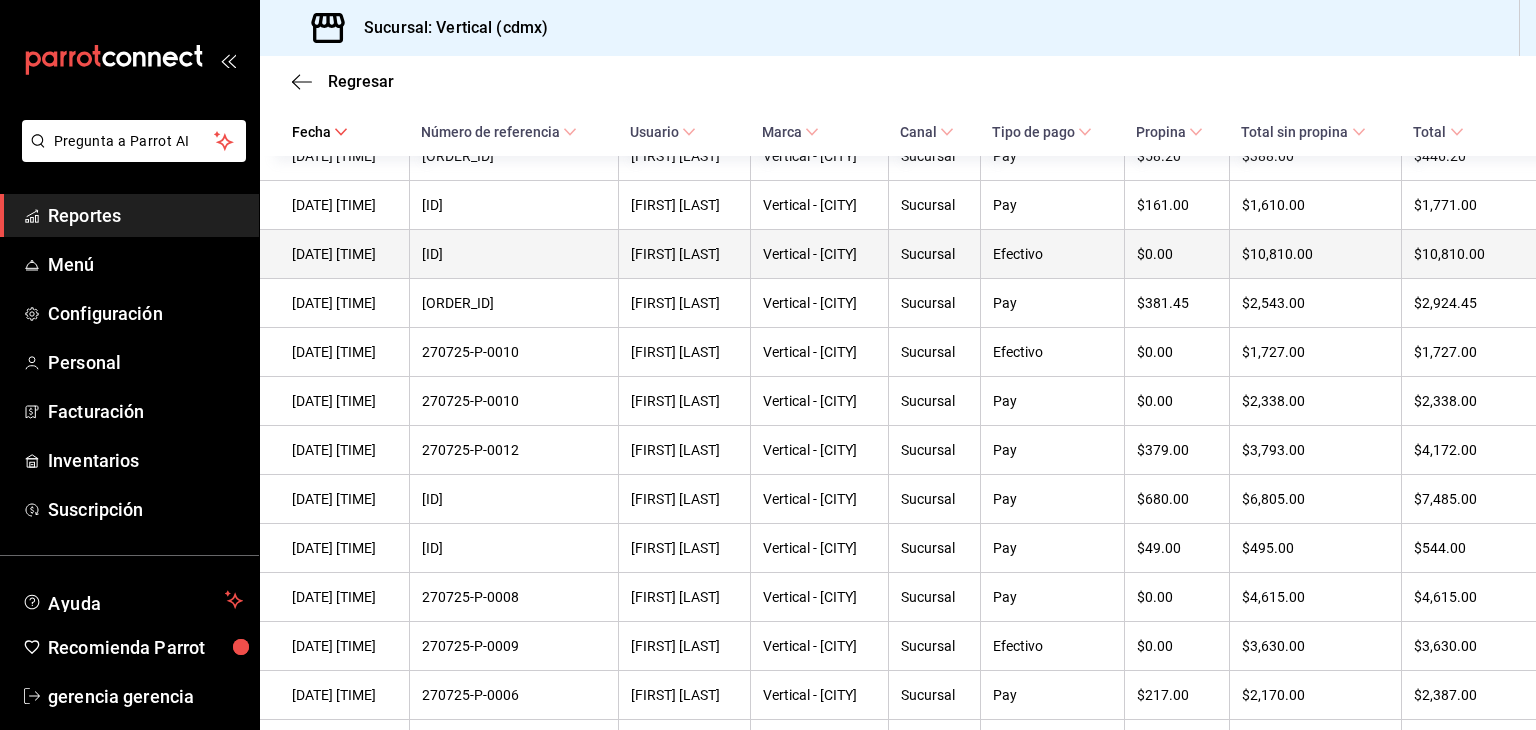 click on "[ID]" at bounding box center [514, 254] 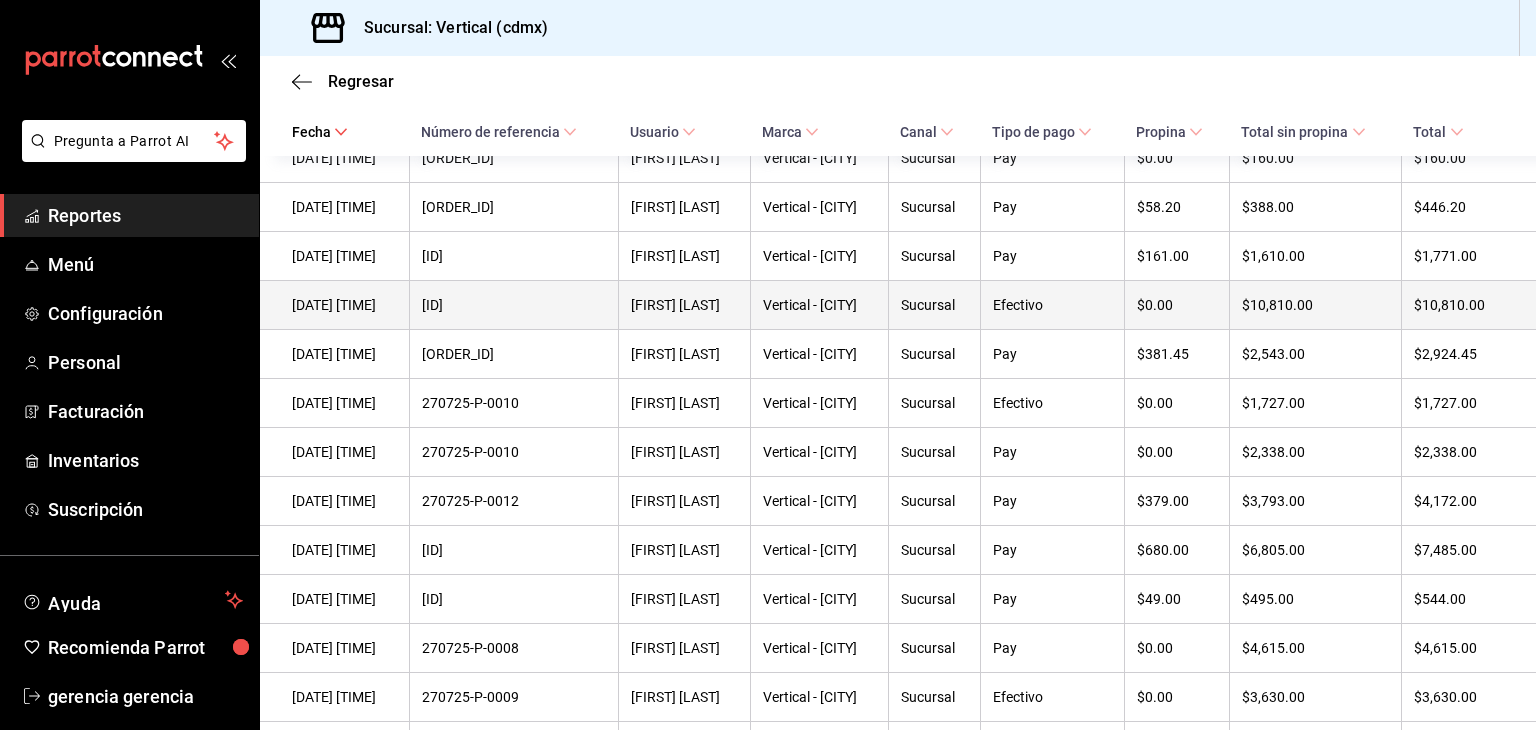 scroll, scrollTop: 368, scrollLeft: 0, axis: vertical 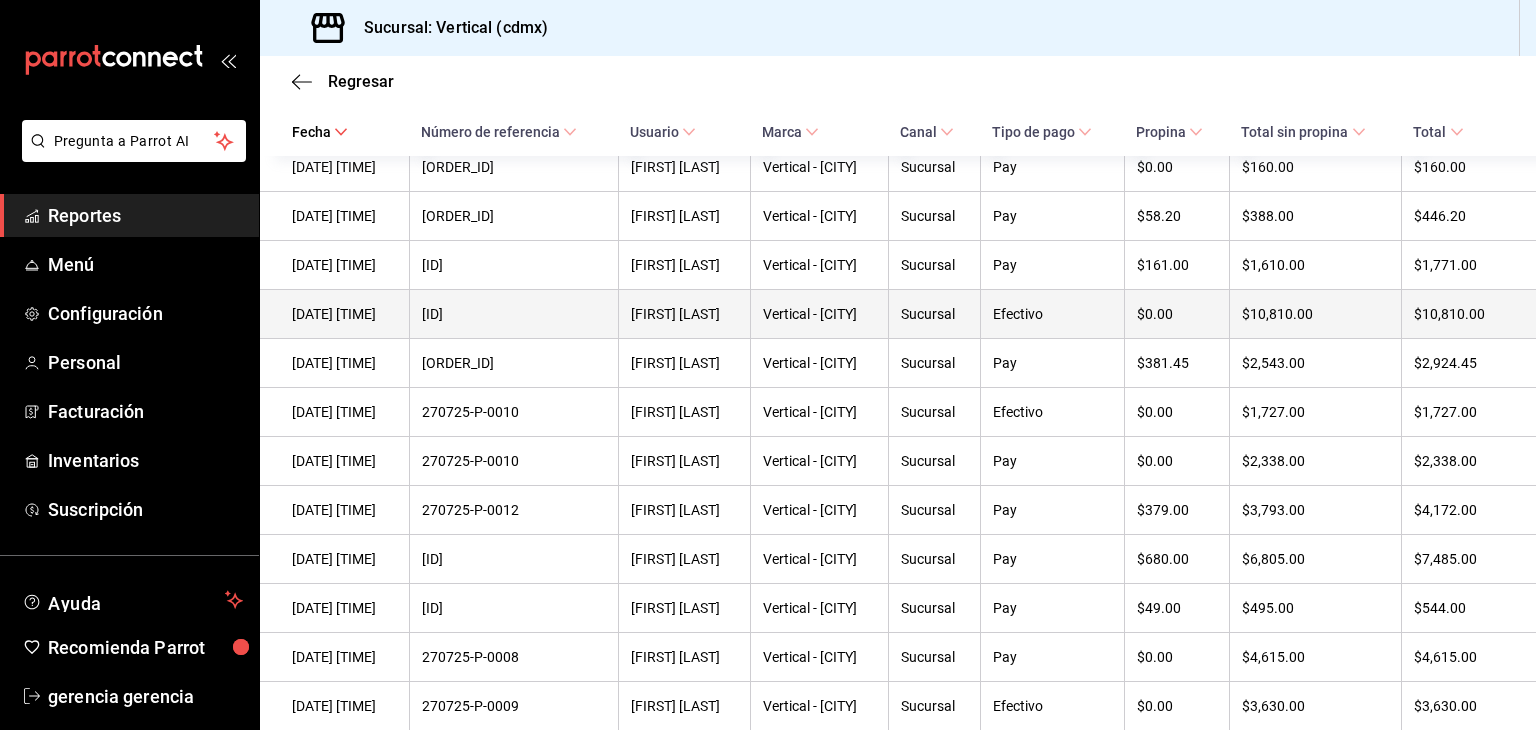 click on "$10,810.00" at bounding box center [1459, 314] 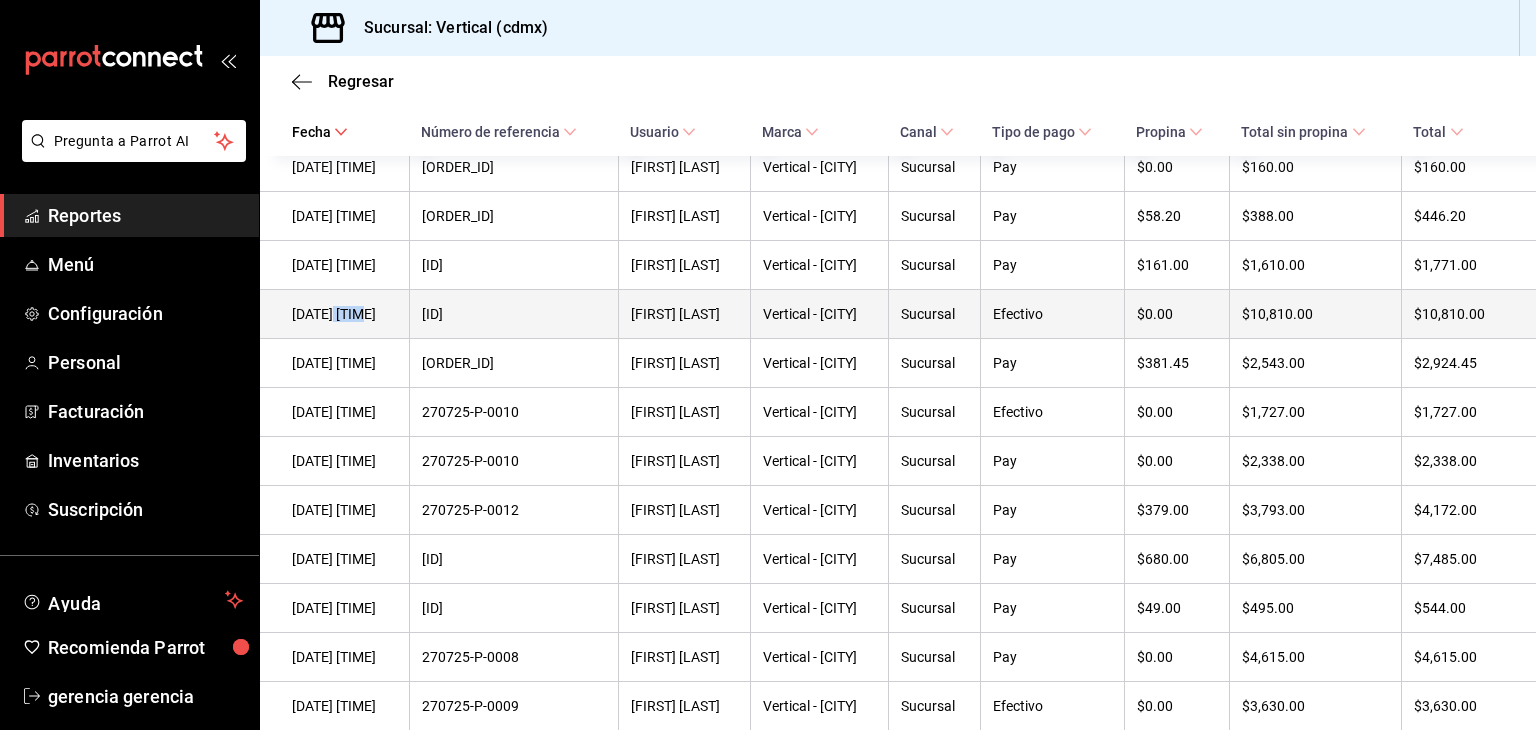 click on "[DATE] [TIME]" at bounding box center [344, 314] 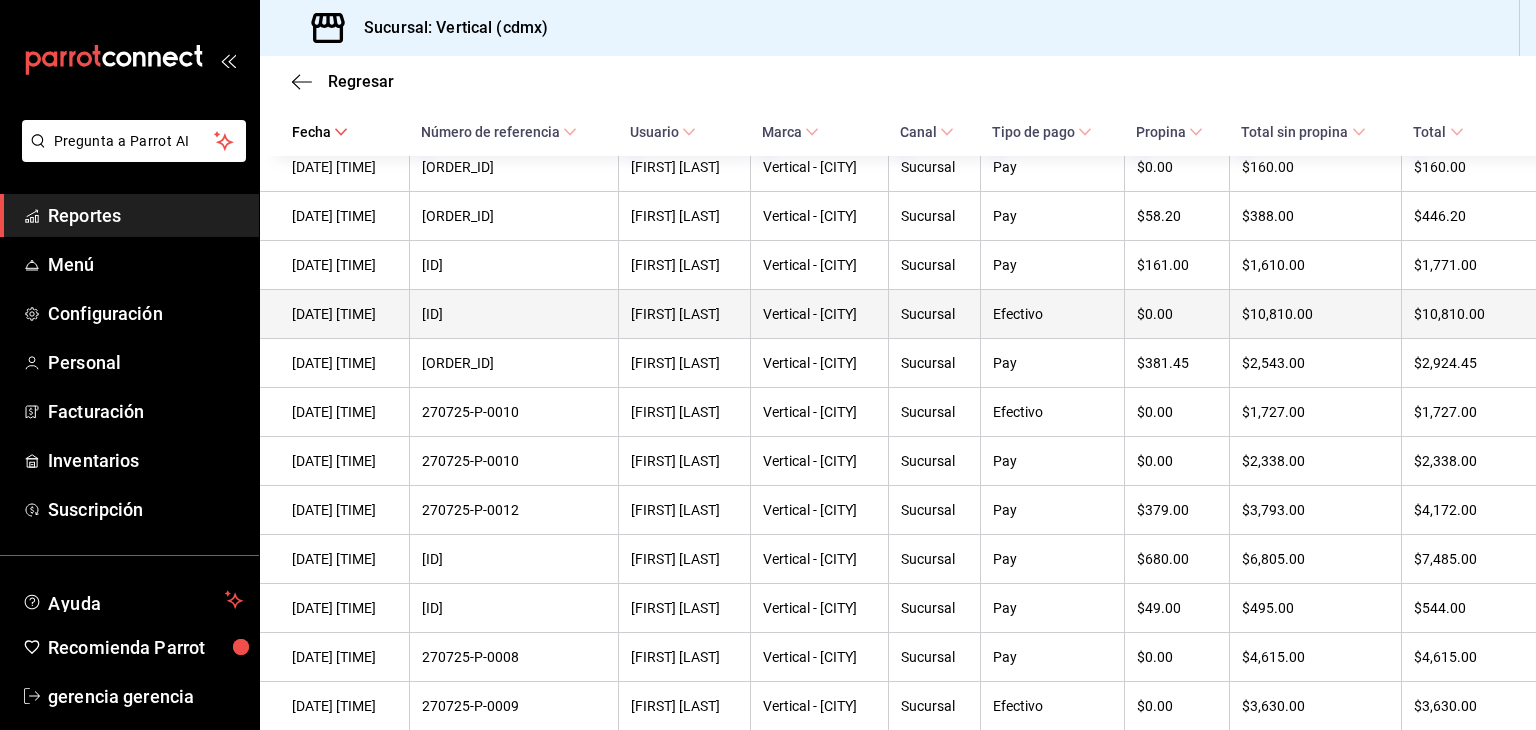 click on "[ID]" at bounding box center [513, 314] 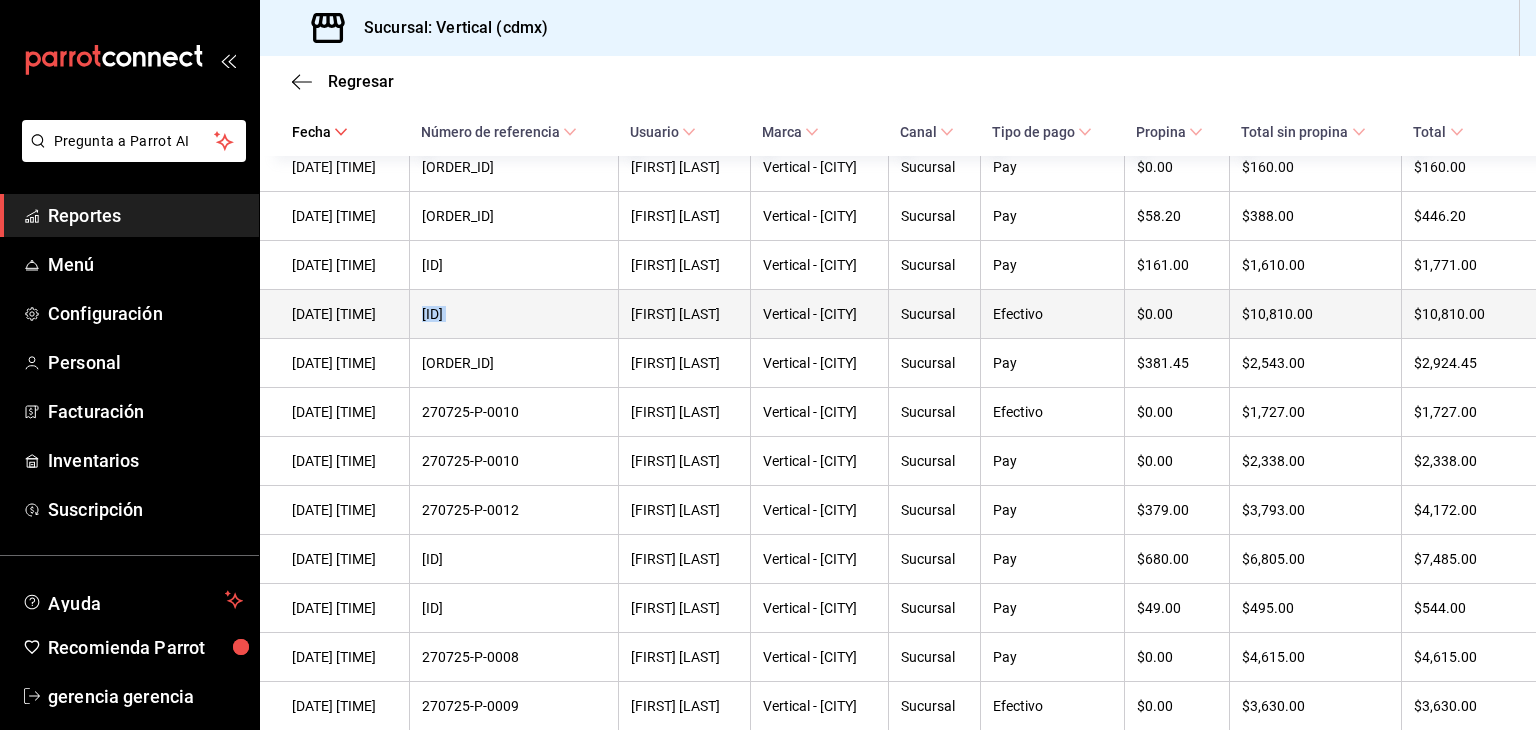 click on "[ID]" at bounding box center (513, 314) 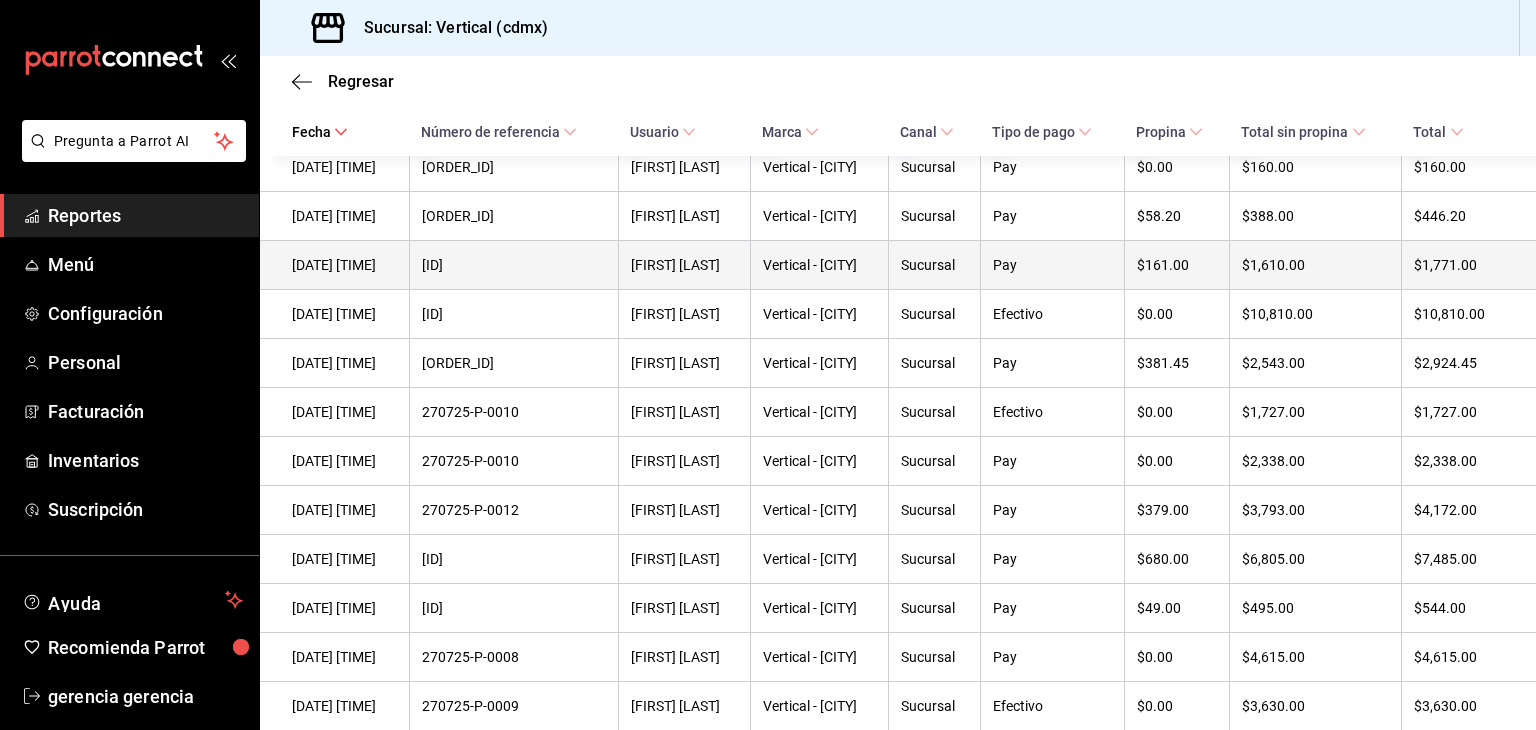 click on "$161.00" at bounding box center [1177, 265] 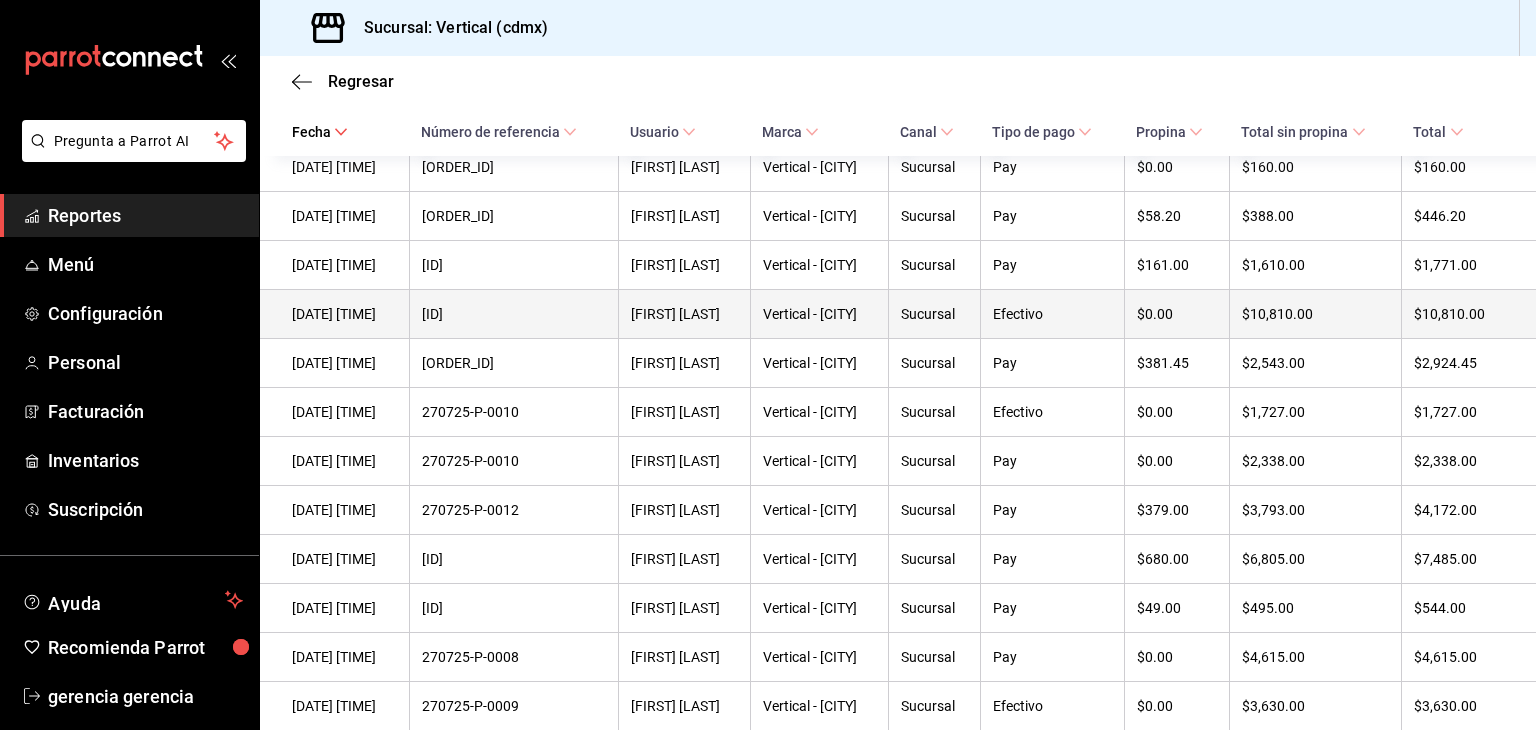 click on "$0.00" at bounding box center [1177, 314] 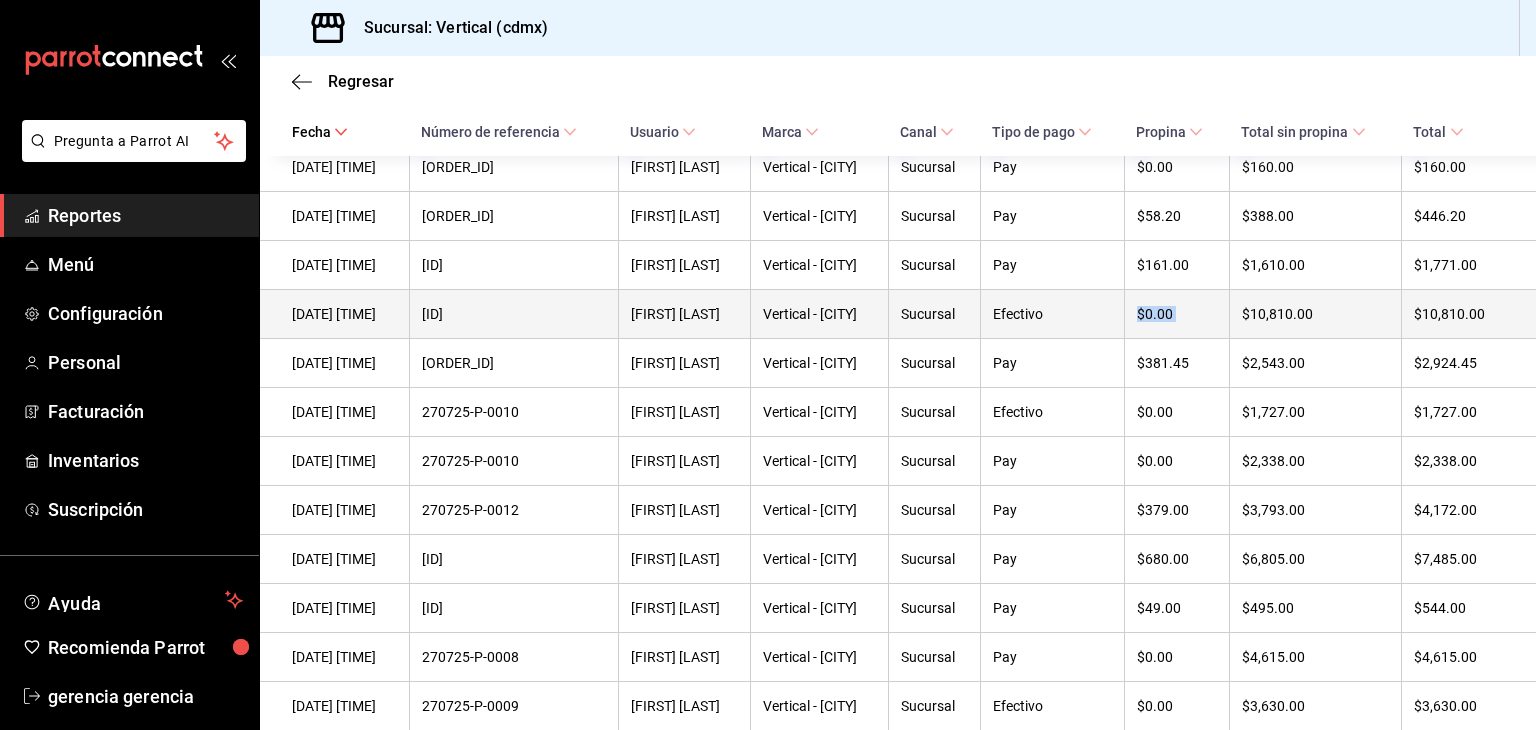 click on "$0.00" at bounding box center [1177, 314] 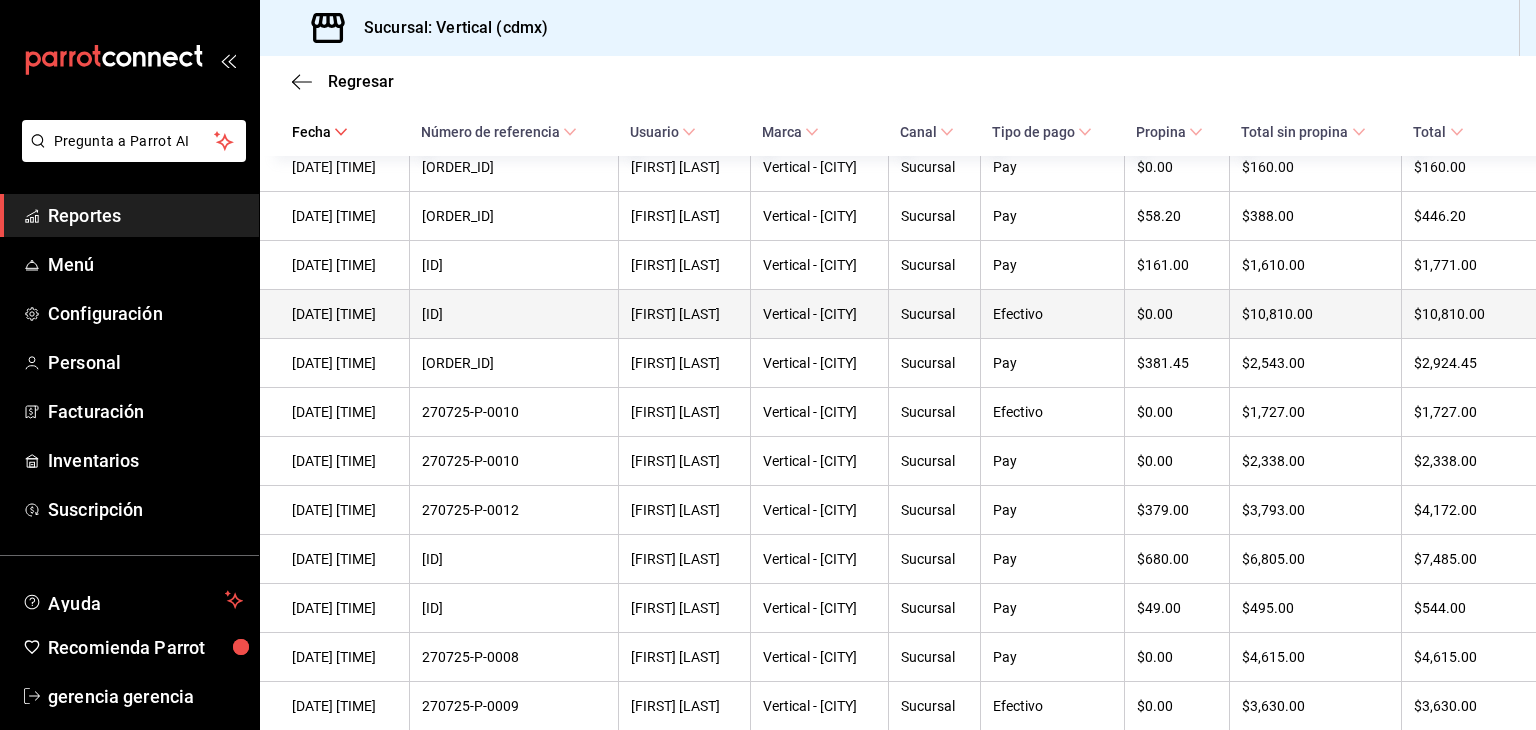click on "[ID]" at bounding box center (513, 314) 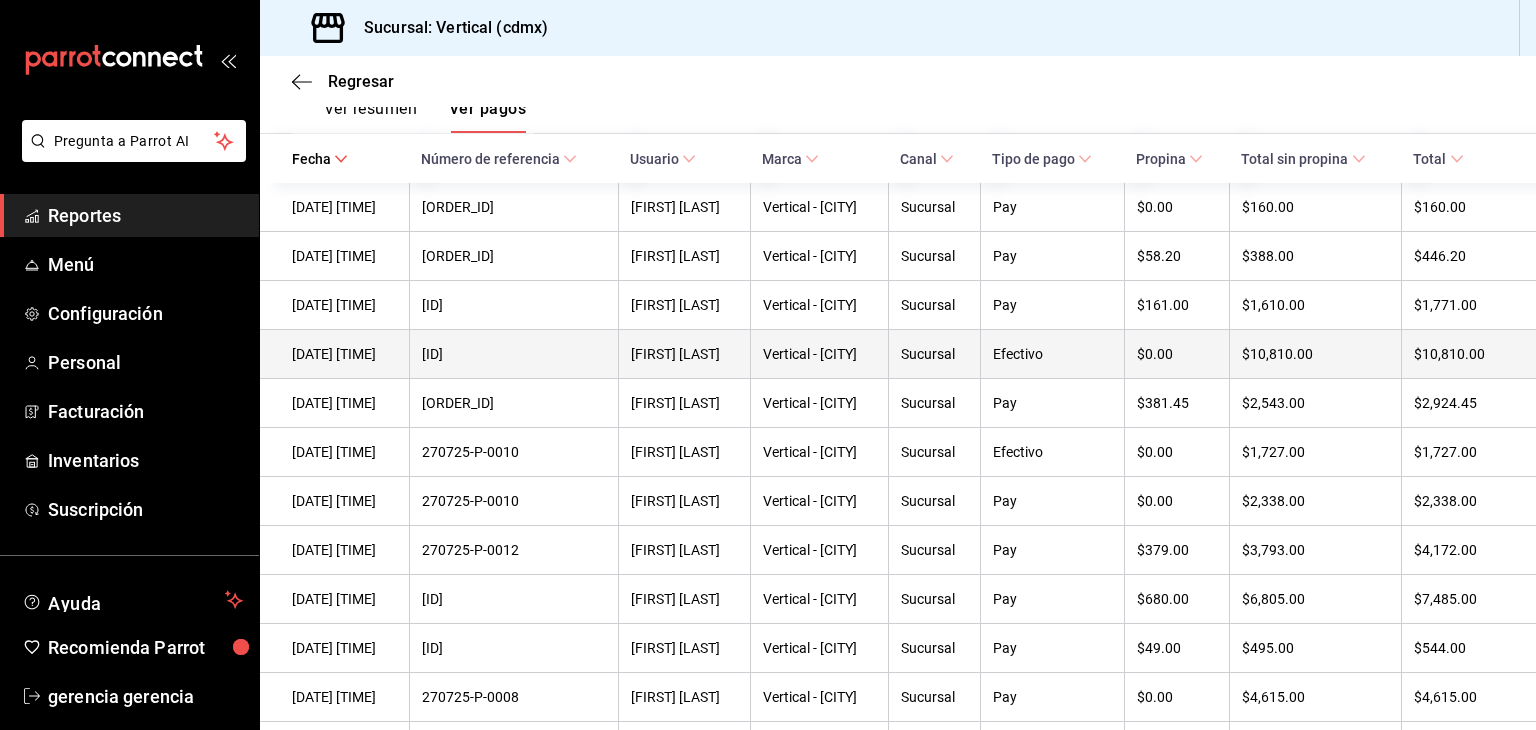 scroll, scrollTop: 368, scrollLeft: 0, axis: vertical 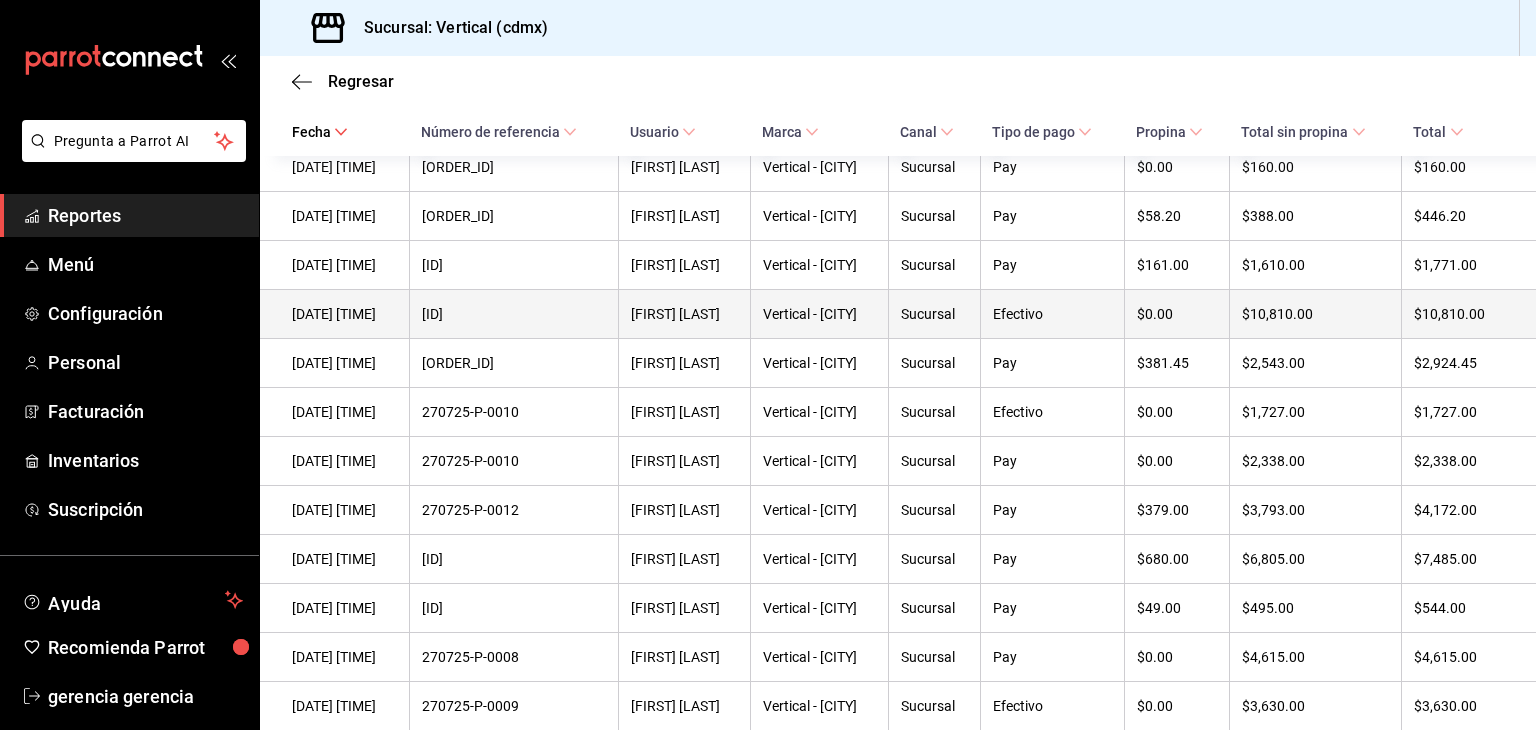 click on "$0.00" at bounding box center [1177, 314] 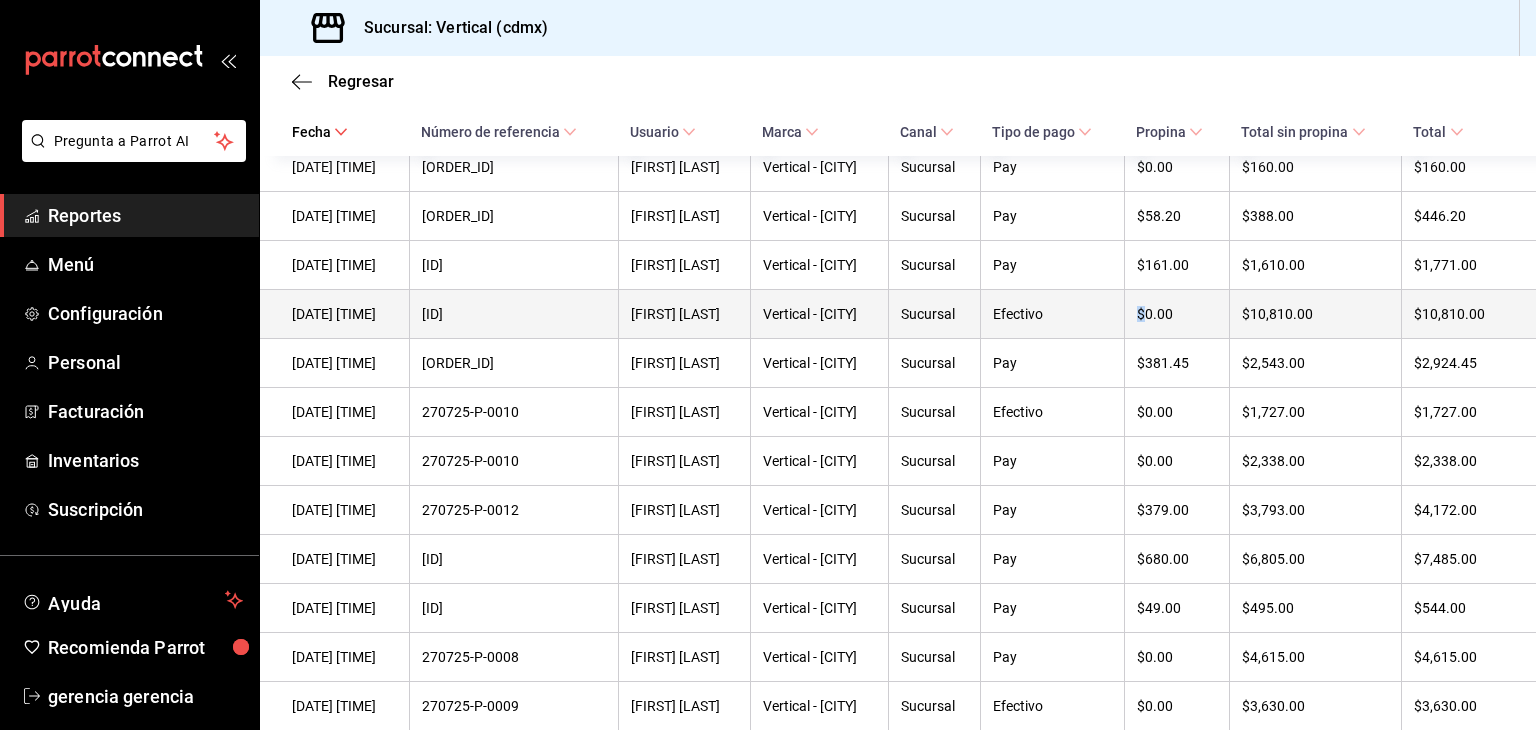 click on "$0.00" at bounding box center (1177, 314) 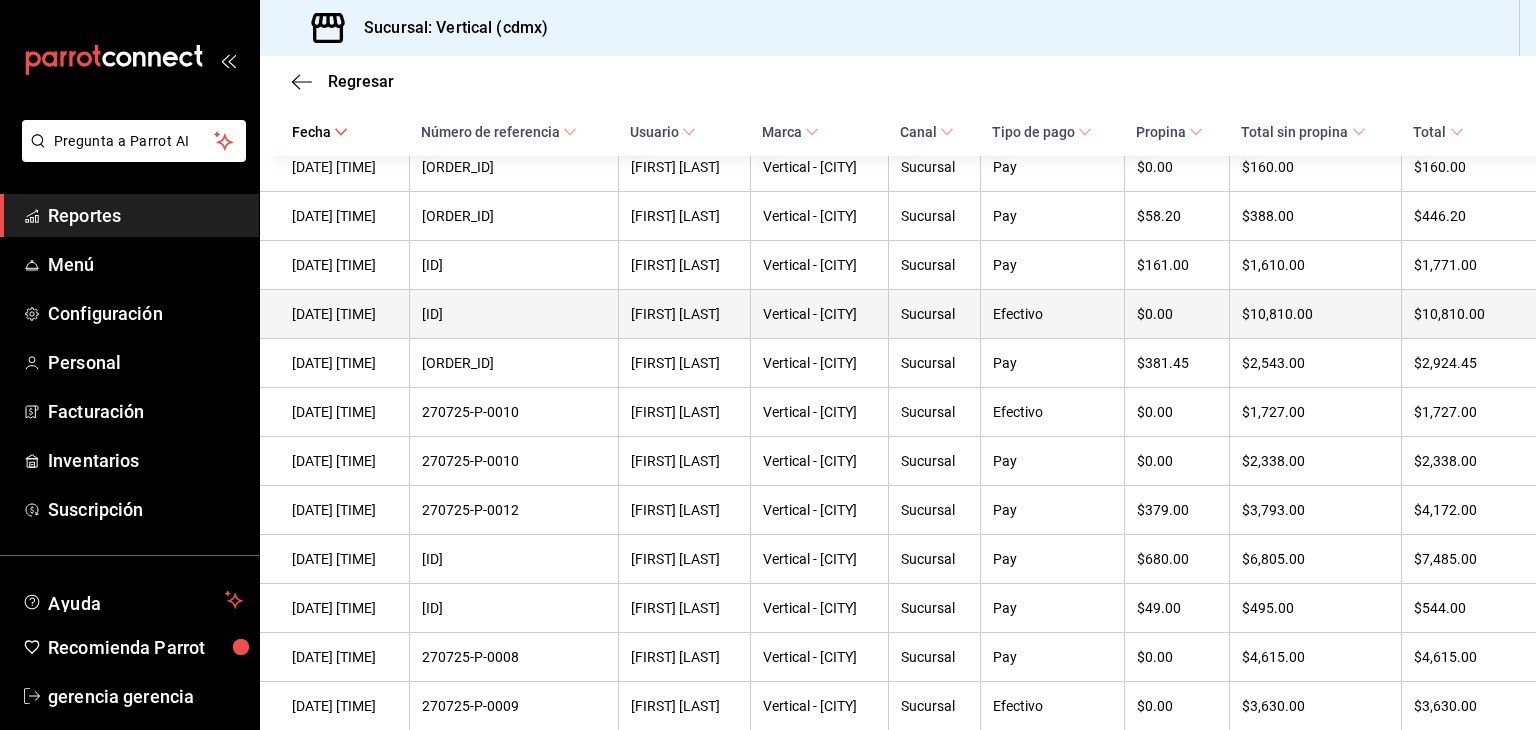 click on "Efectivo" at bounding box center [1052, 314] 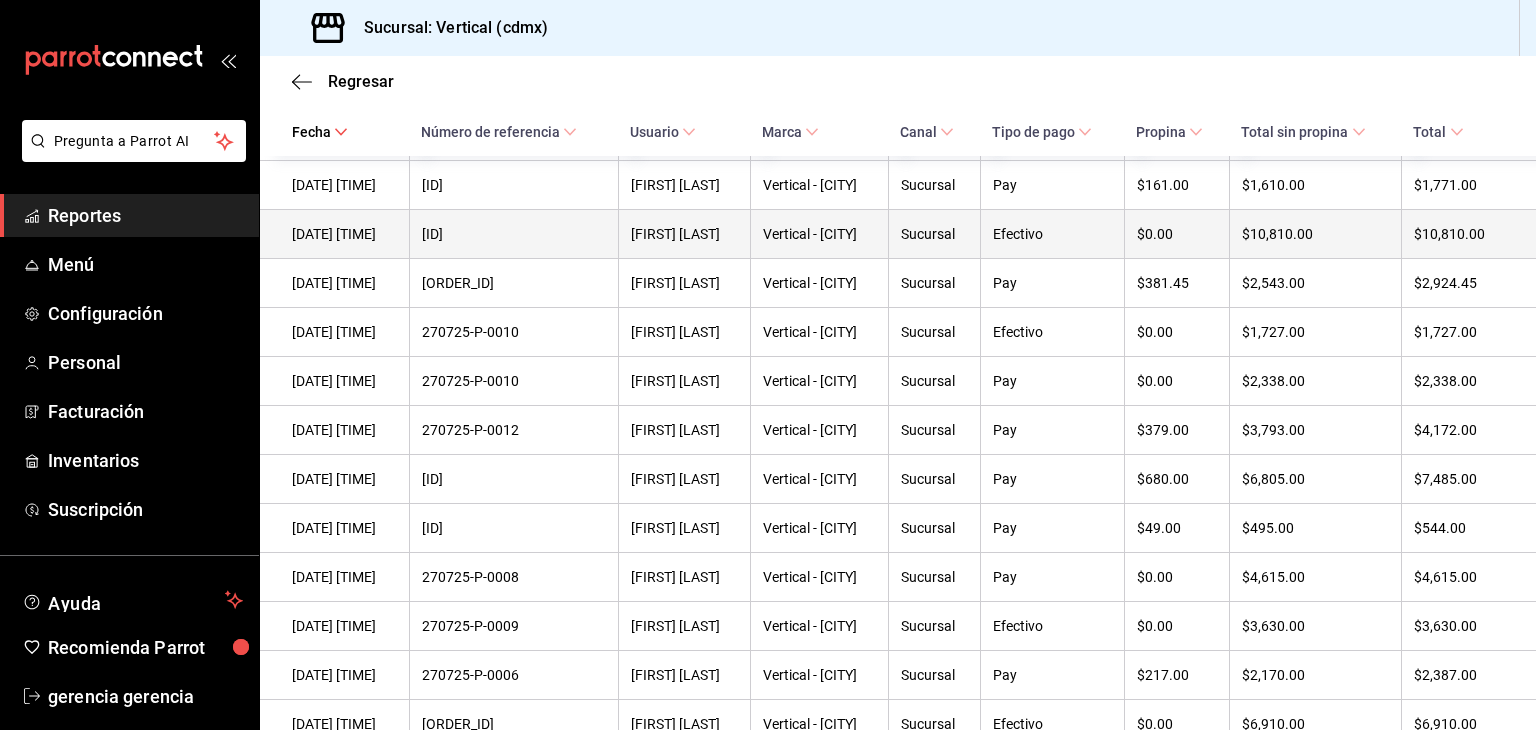 scroll, scrollTop: 408, scrollLeft: 0, axis: vertical 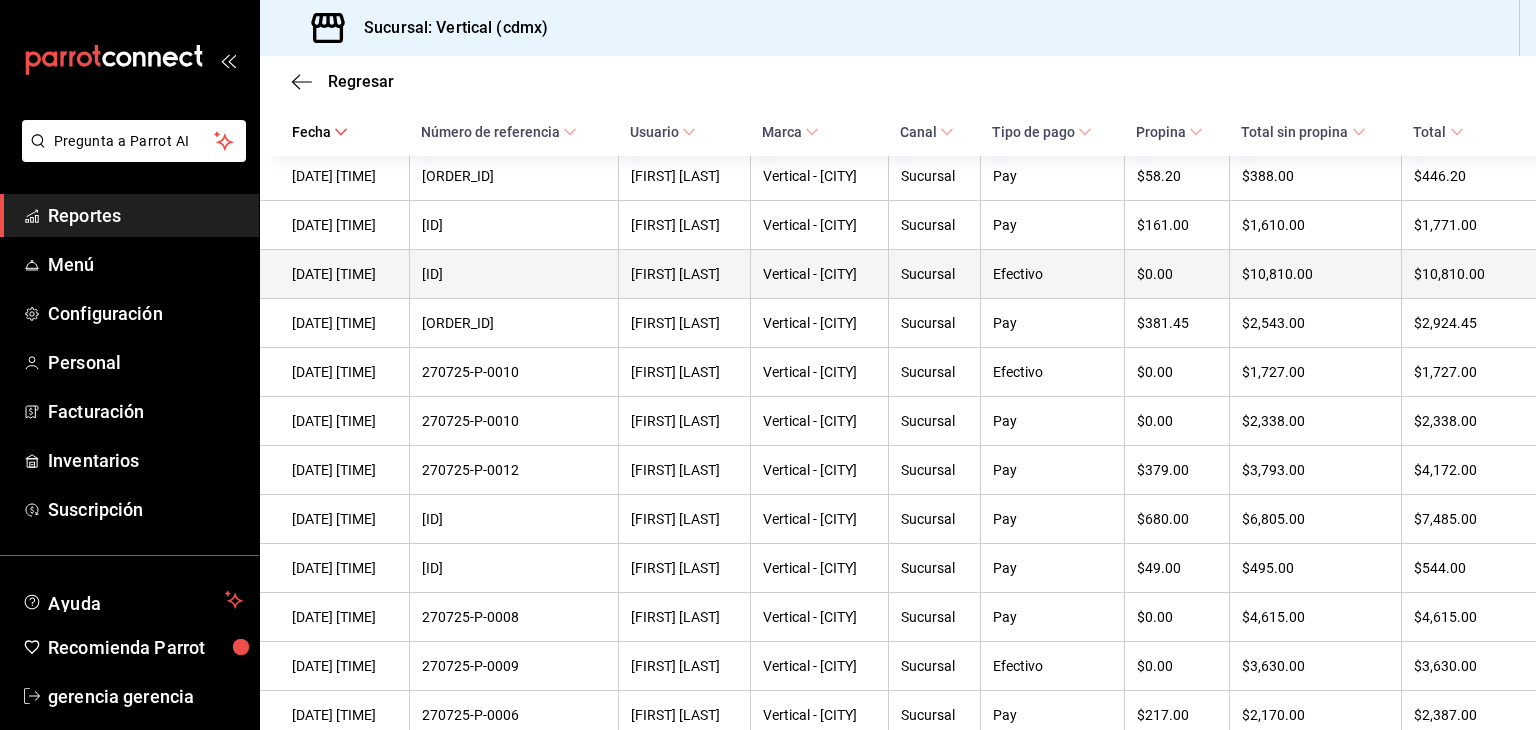 click on "$10,810.00" at bounding box center [1468, 274] 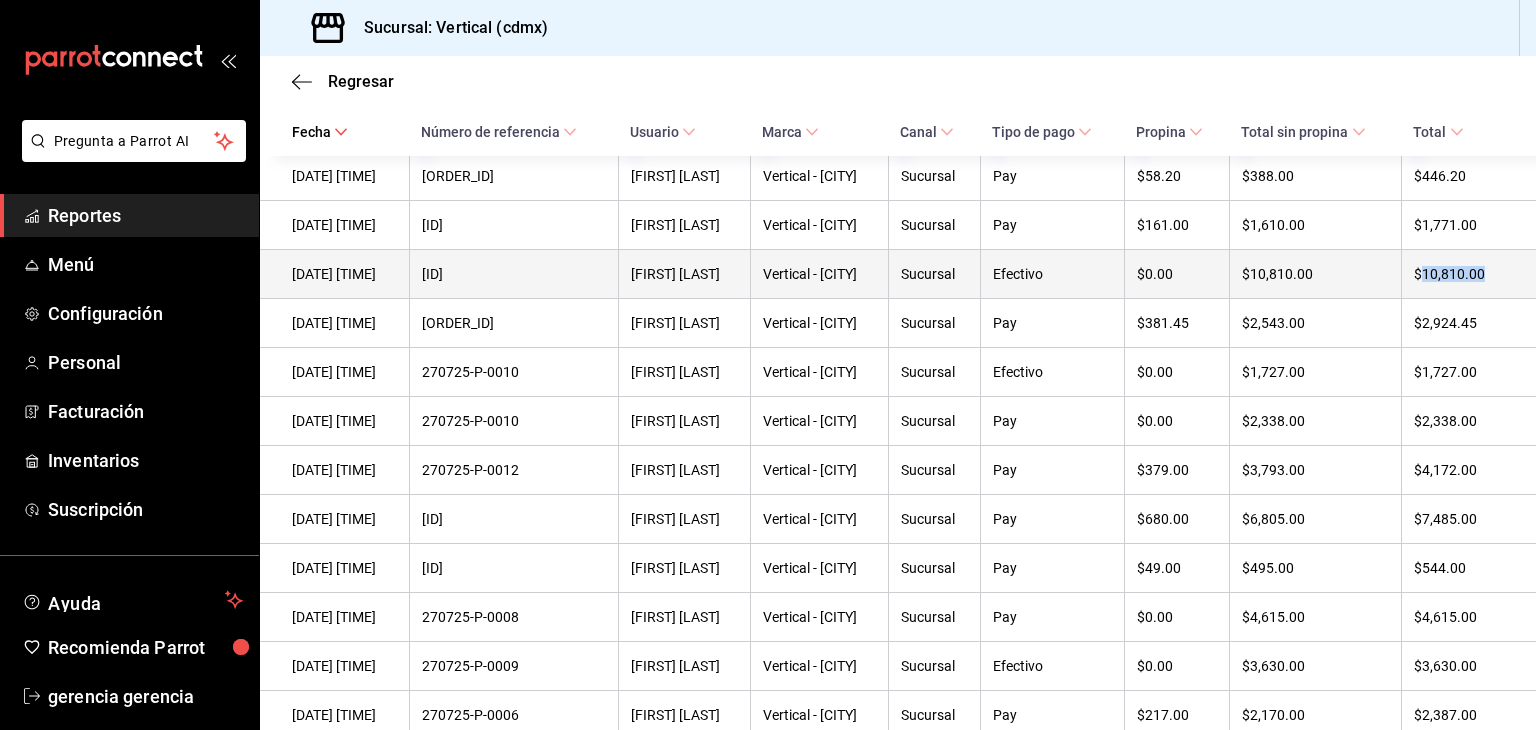 click on "$10,810.00" at bounding box center [1468, 274] 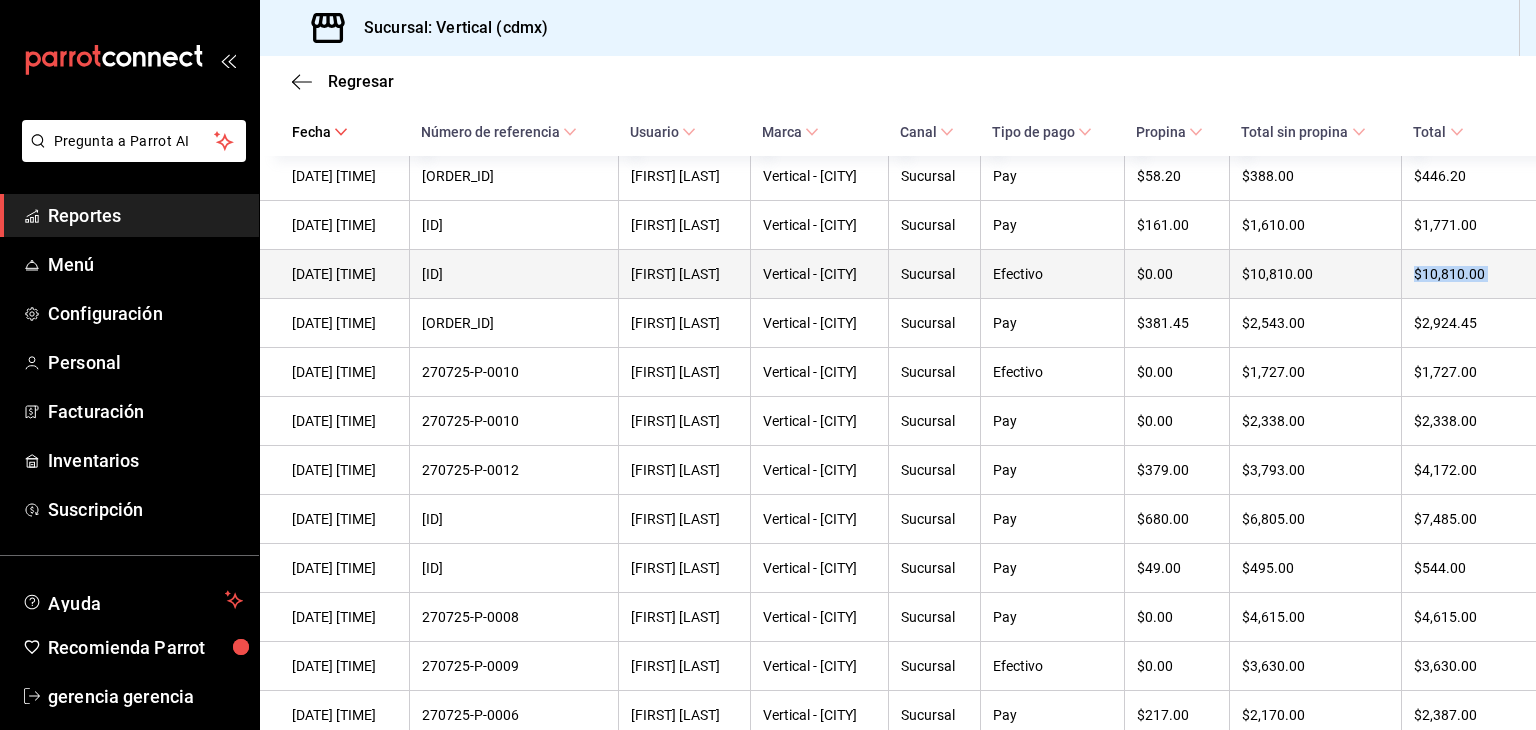 click on "$10,810.00" at bounding box center [1468, 274] 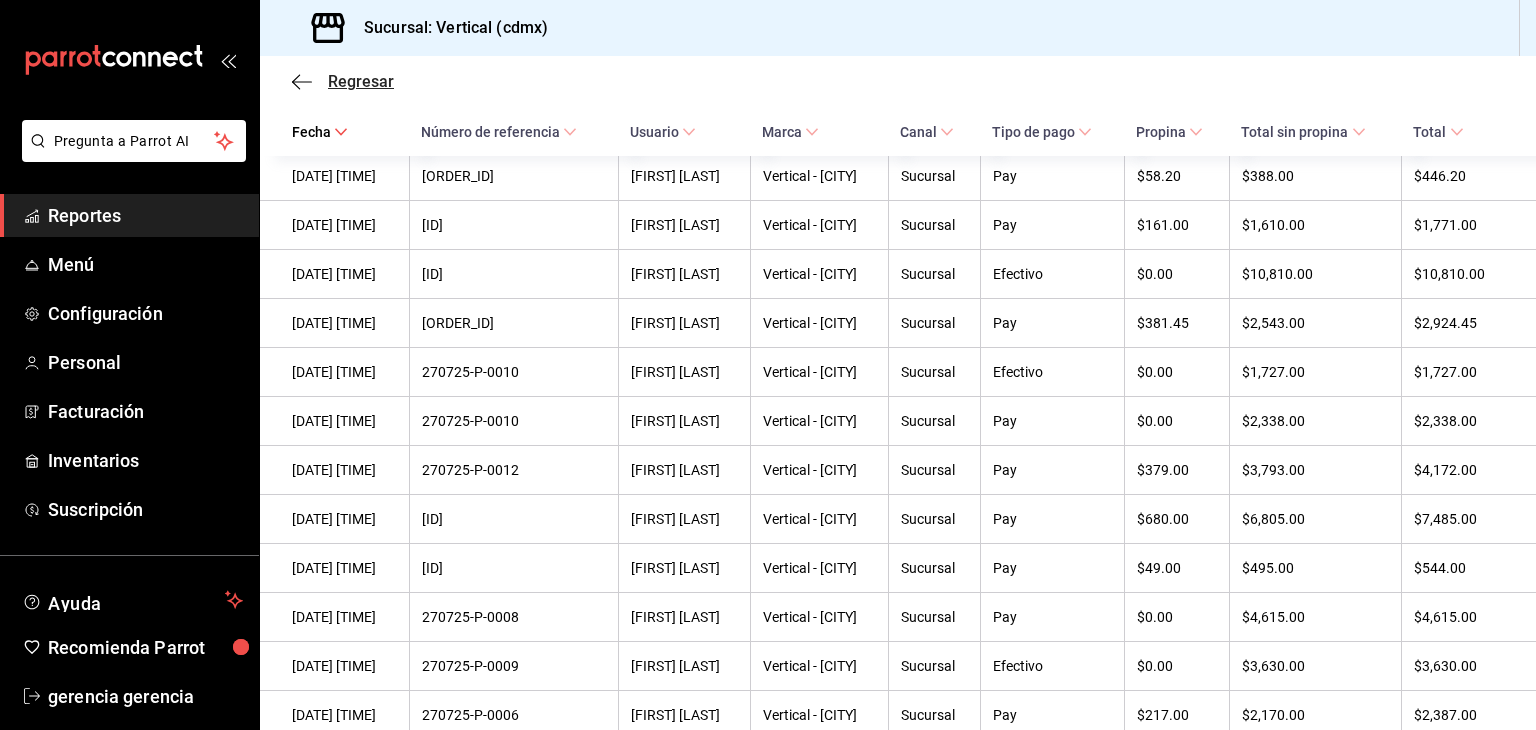 click 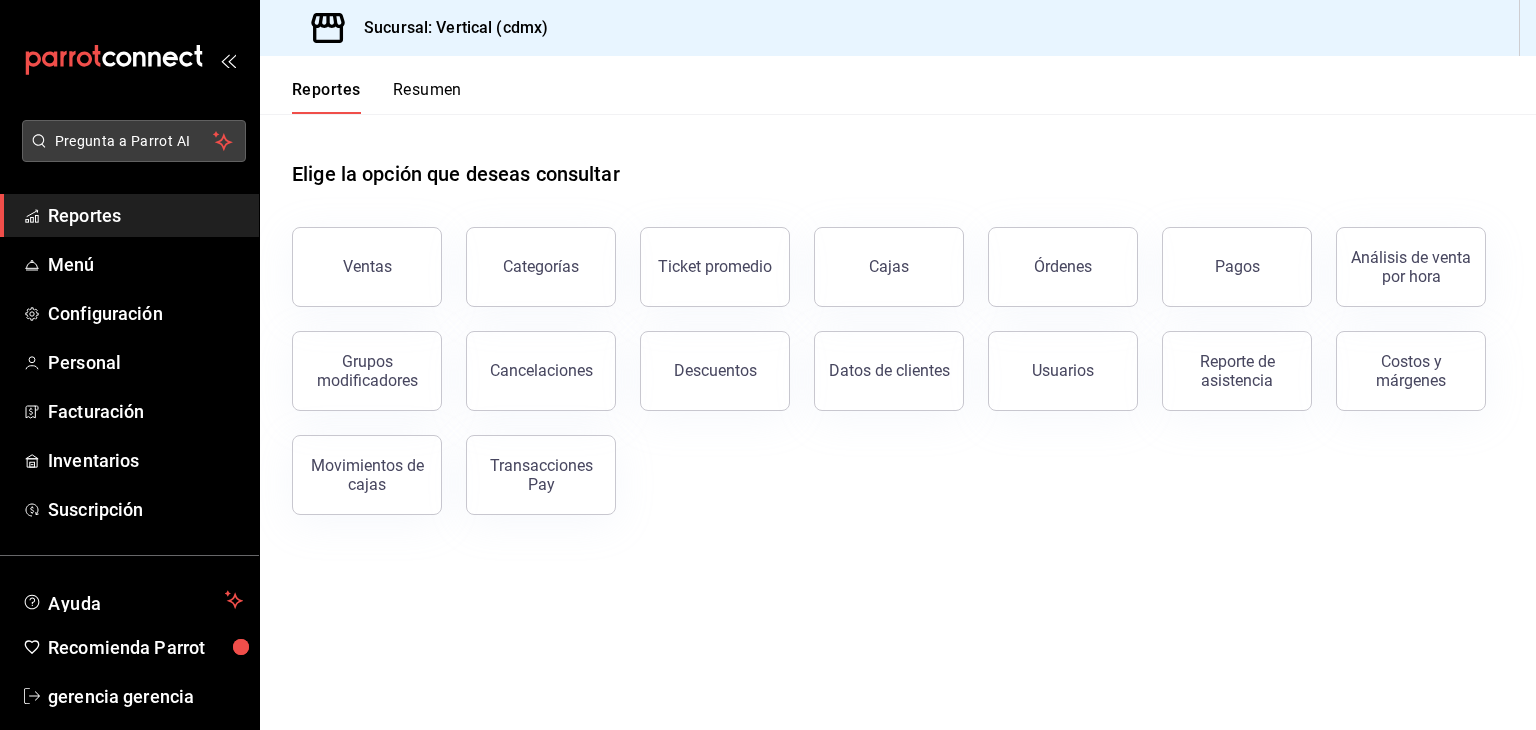 click on "Pregunta a Parrot AI" at bounding box center (134, 141) 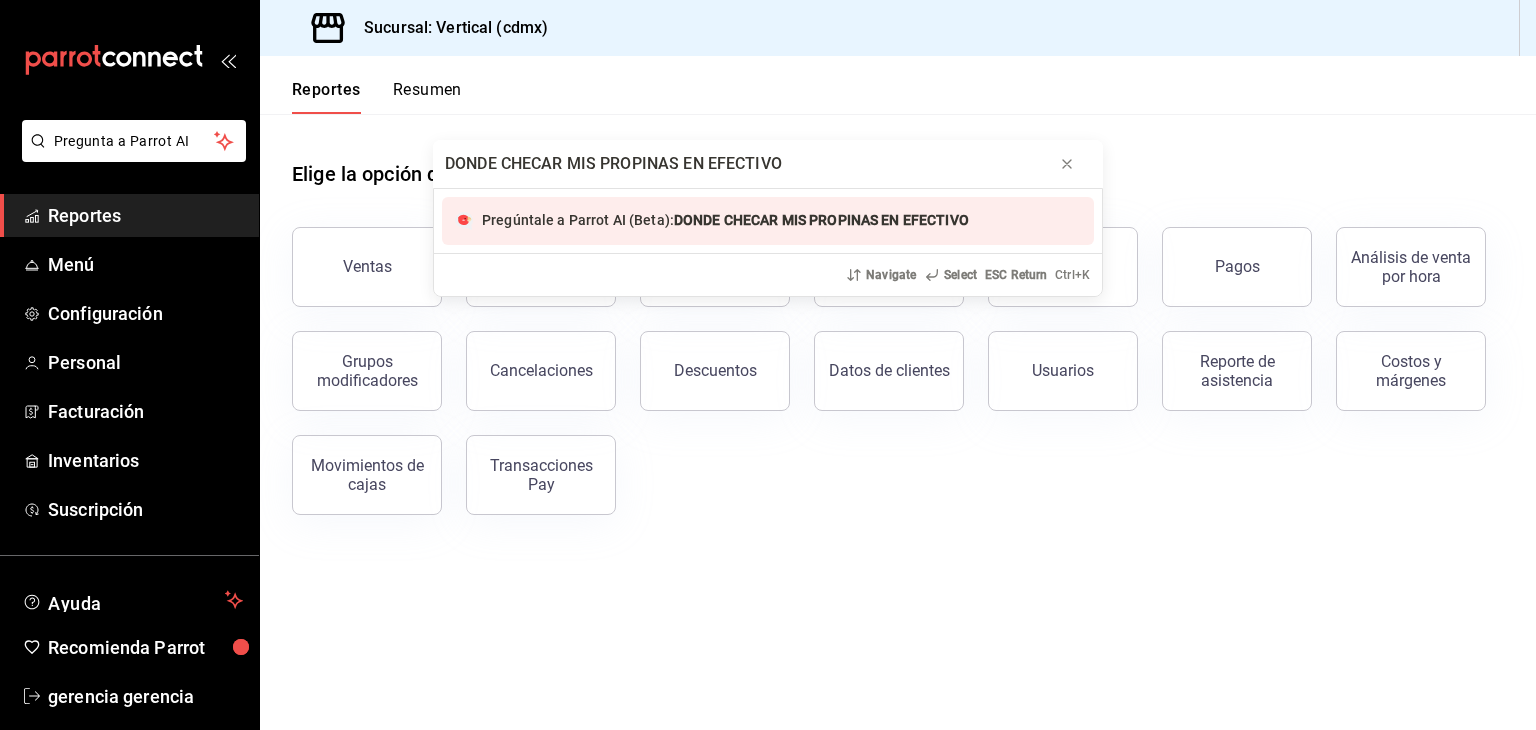 type on "DONDE CHECAR MIS PROPINAS EN EFECTIVO" 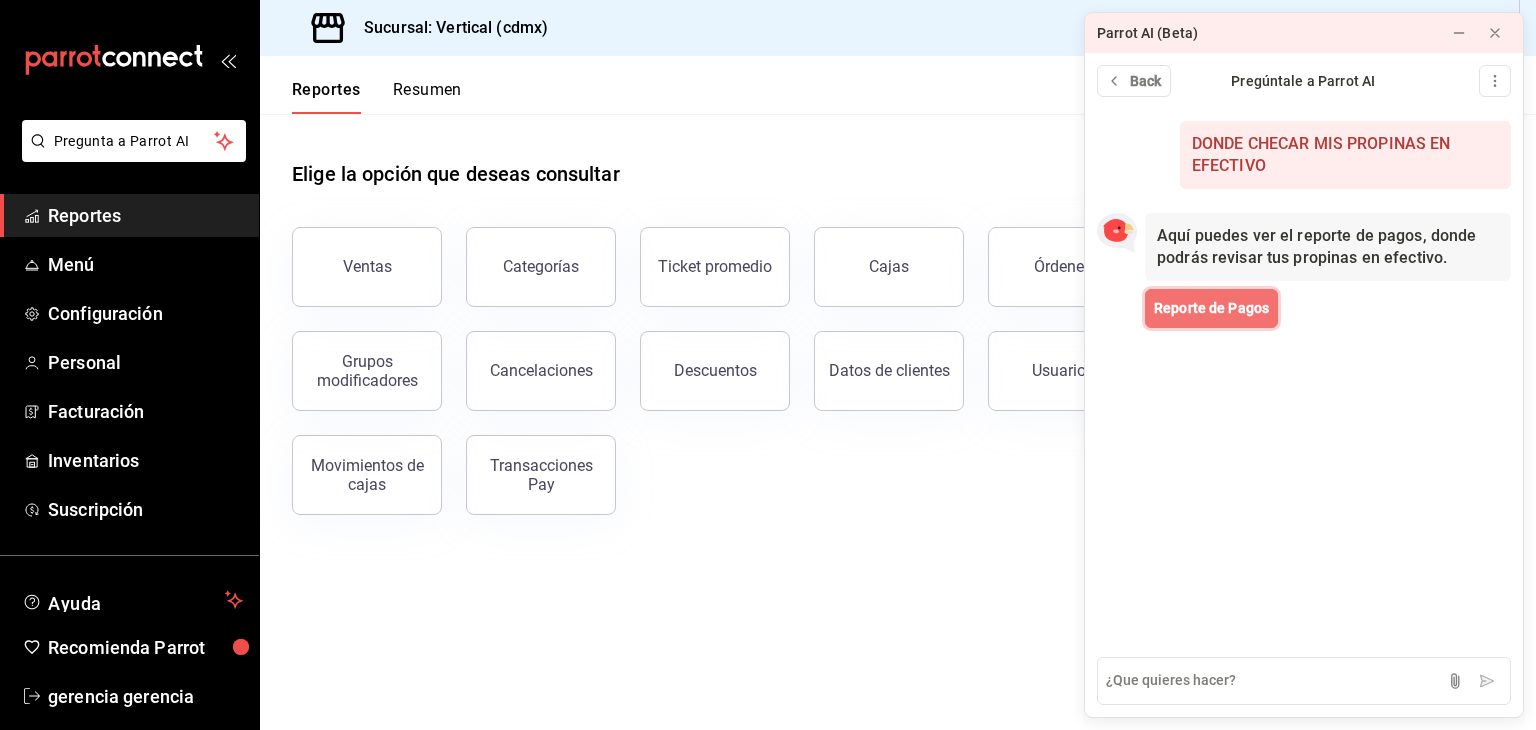 click on "Reporte de Pagos" at bounding box center [1211, 308] 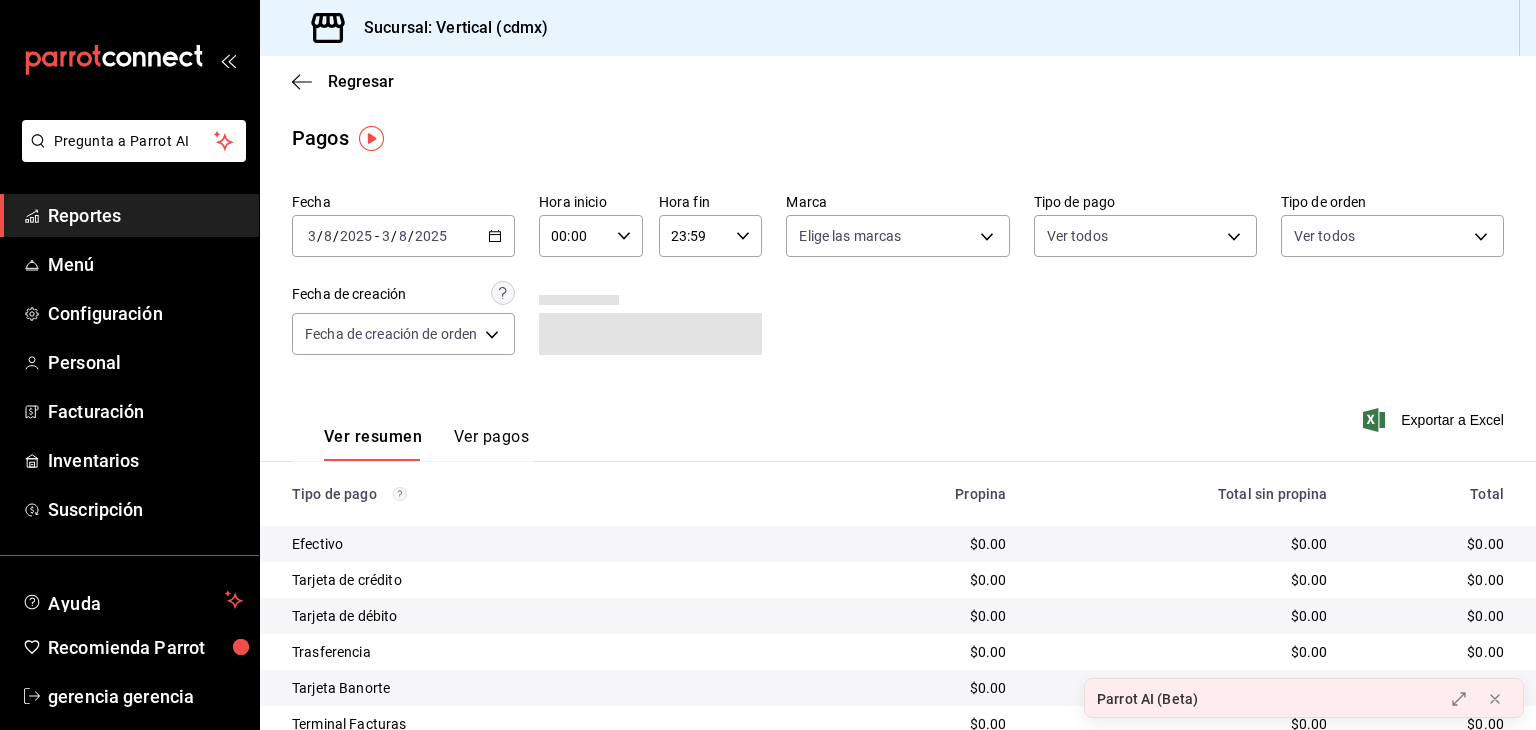 click on "Ver pagos" at bounding box center [491, 444] 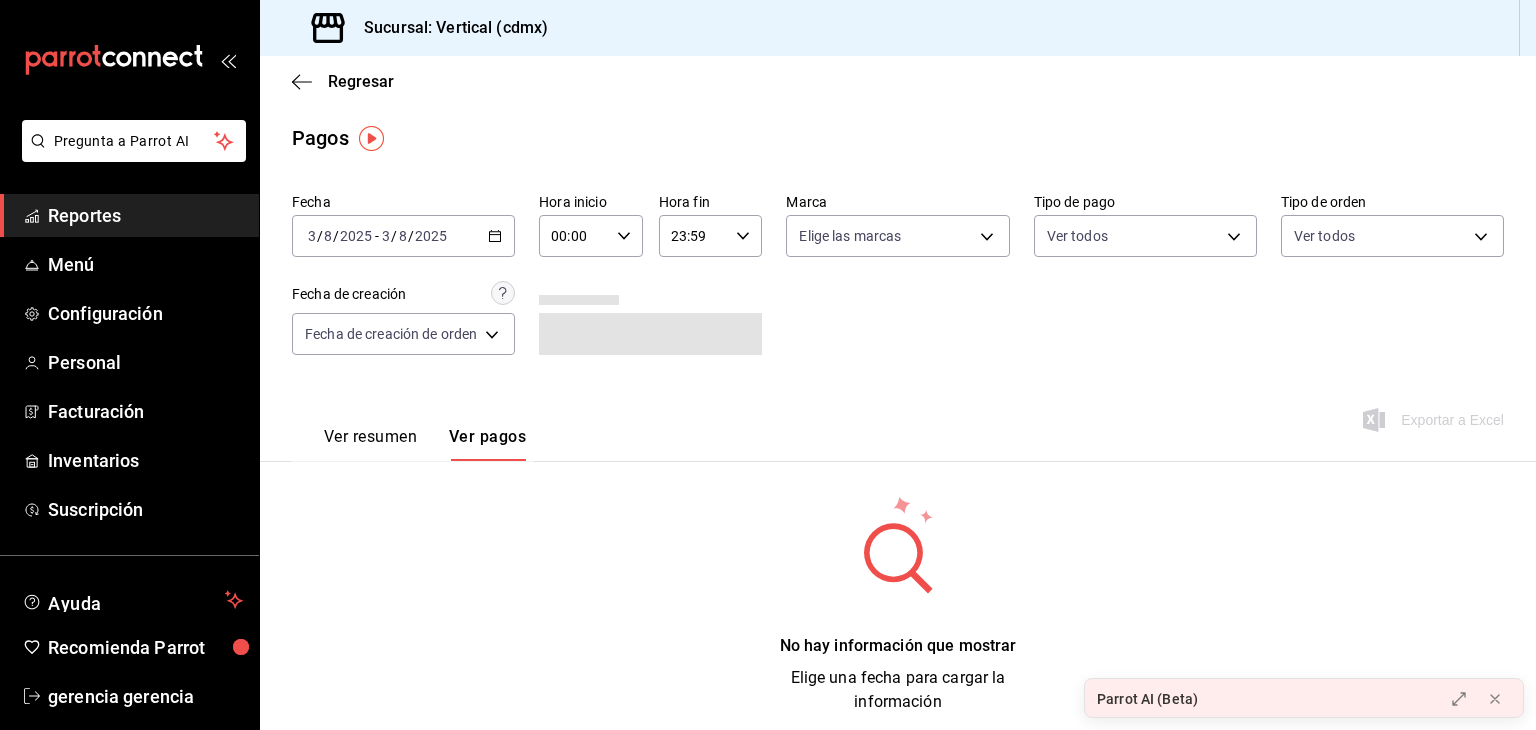 click 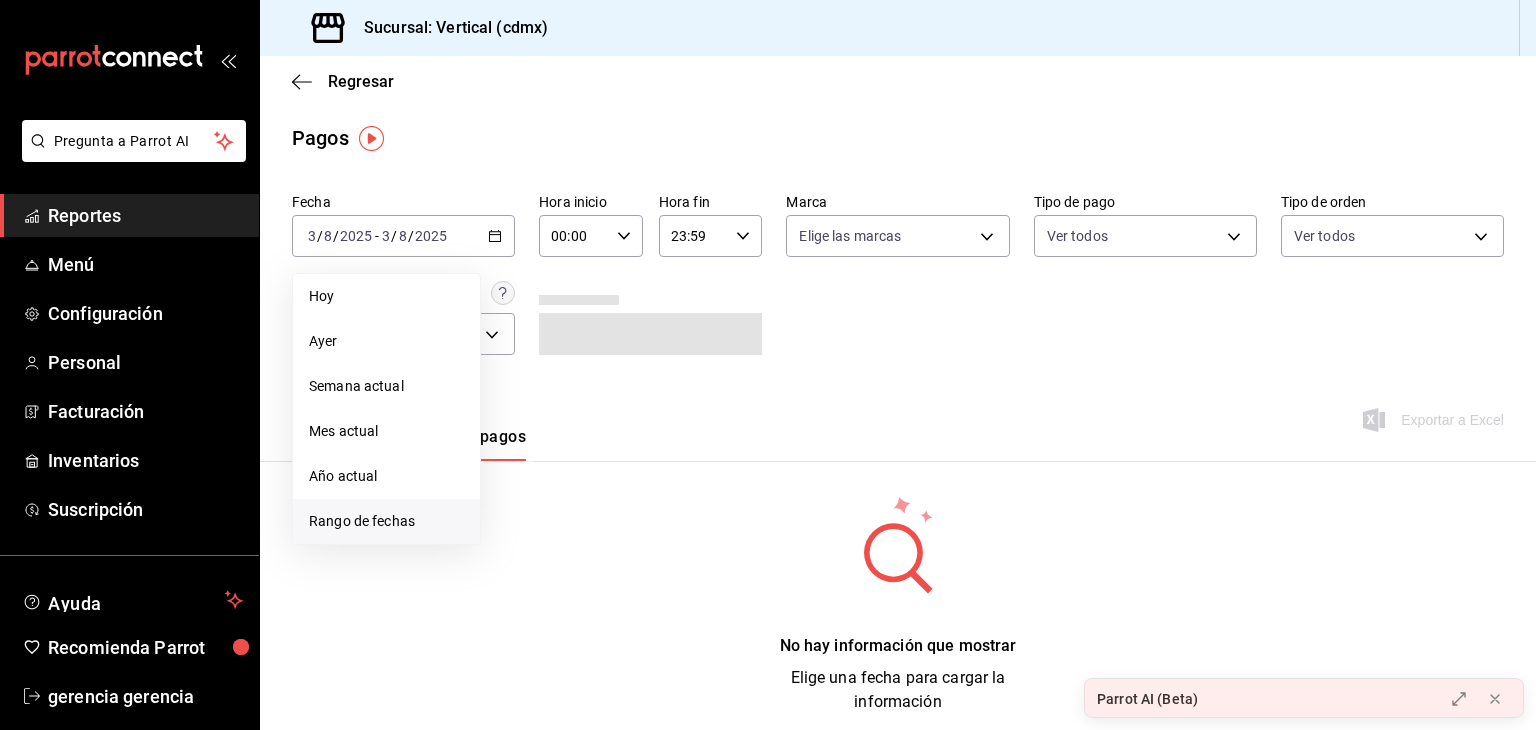 click on "Rango de fechas" at bounding box center (386, 521) 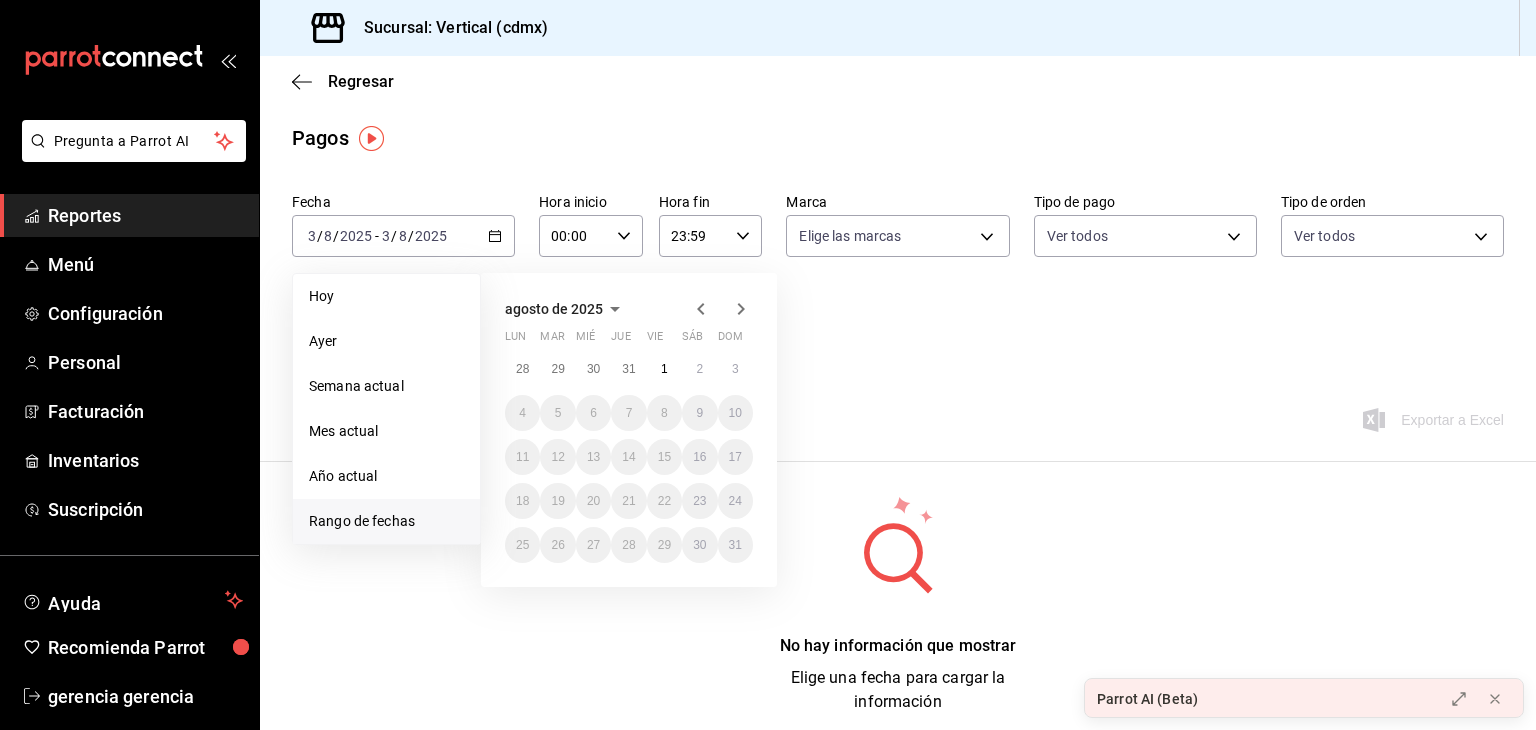 click 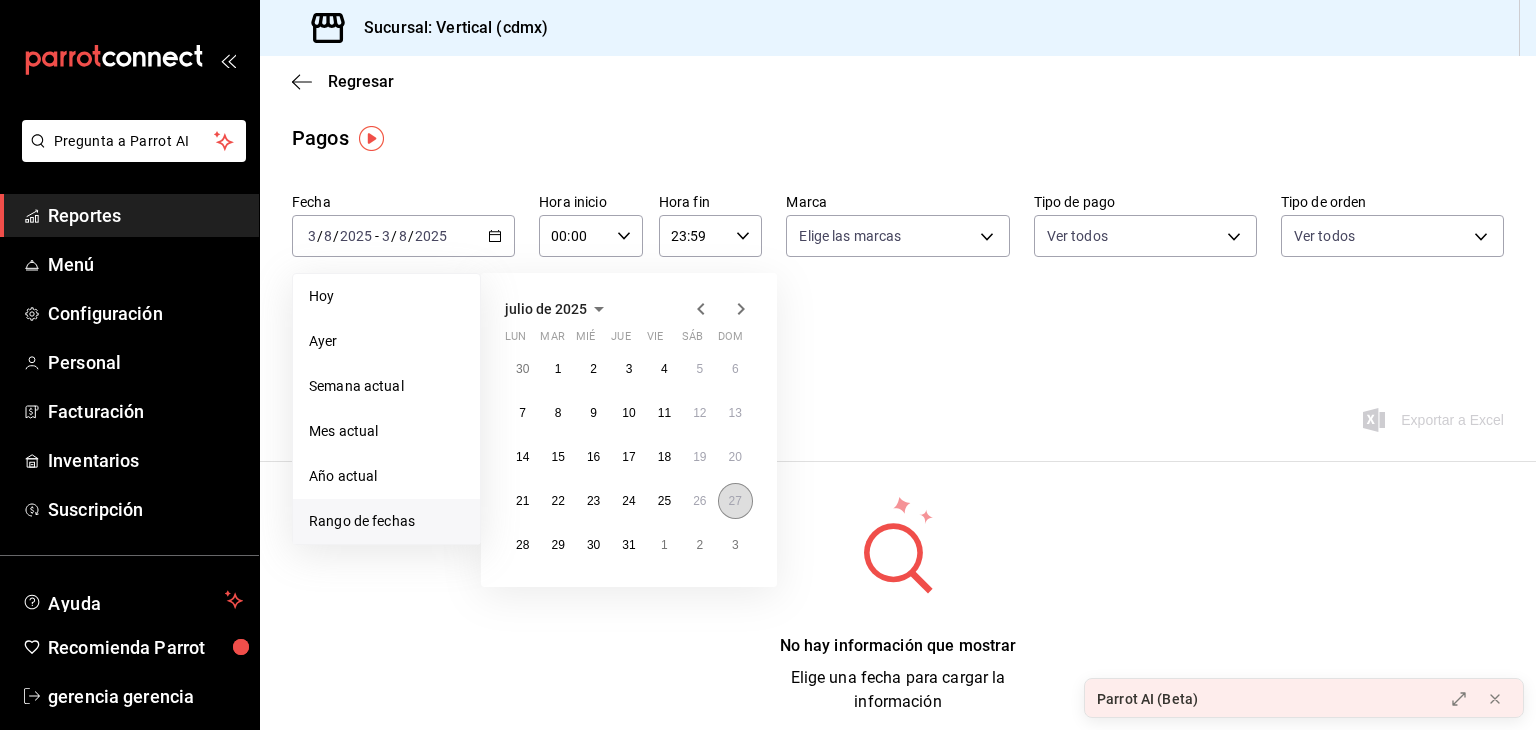 click on "27" at bounding box center (735, 501) 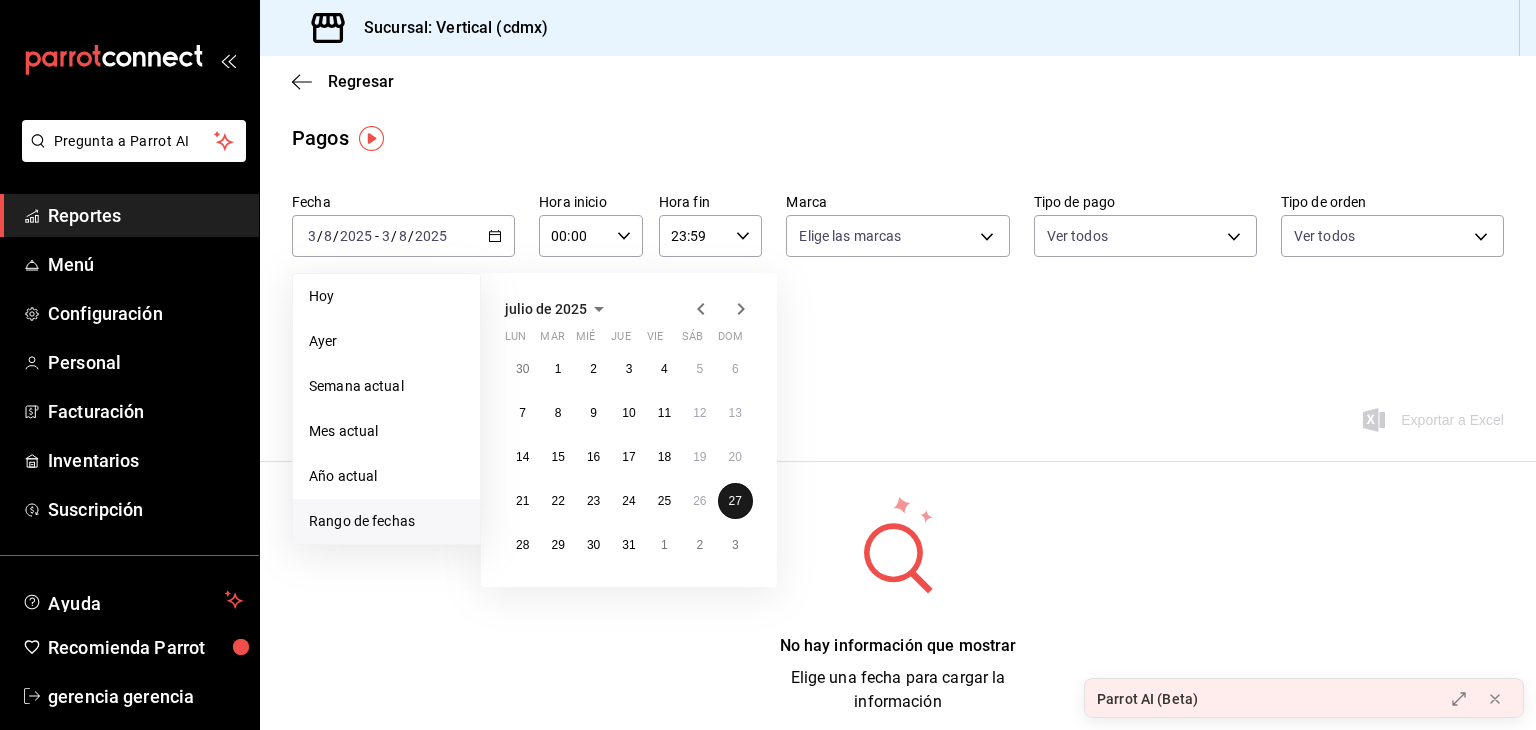 click on "27" at bounding box center (735, 501) 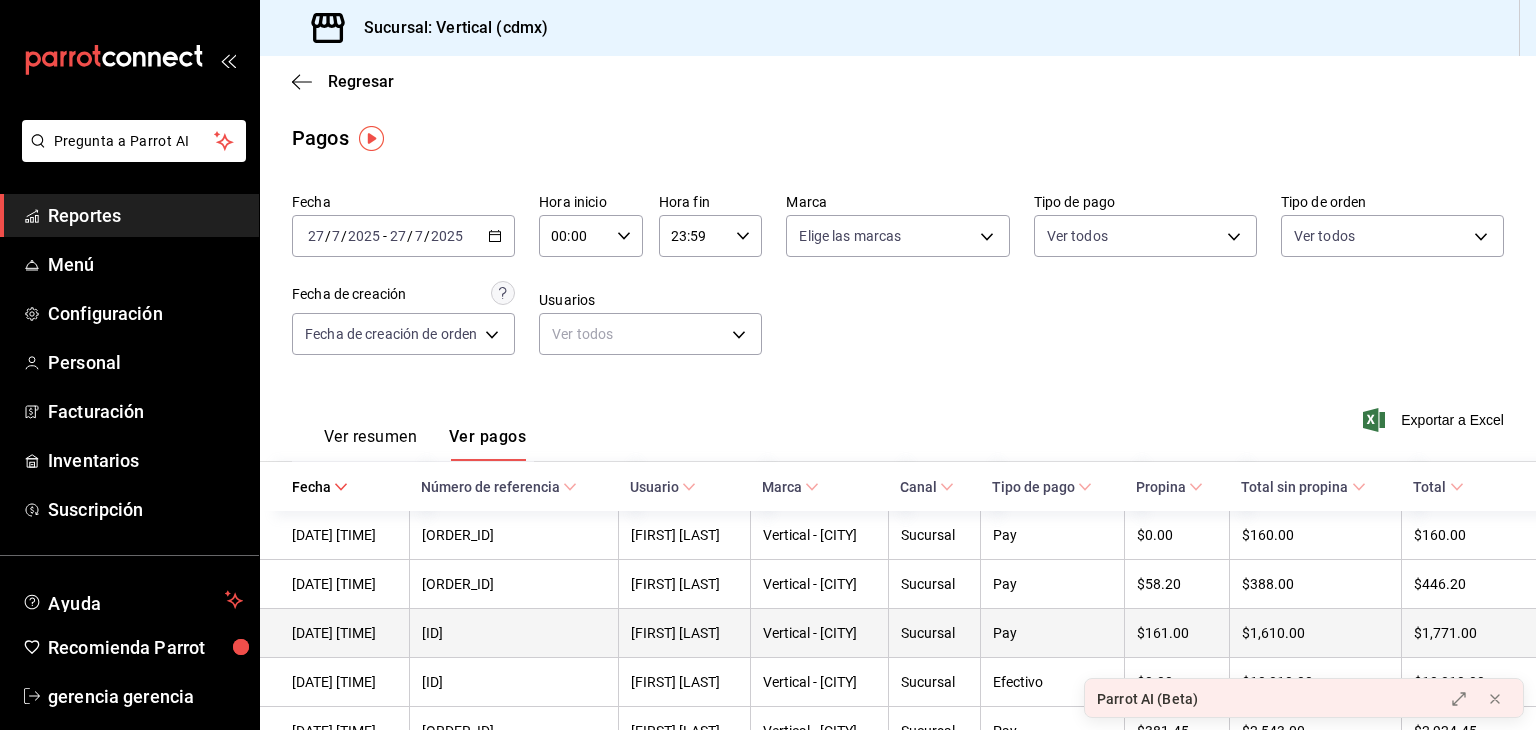 click on "[FIRST] [LAST]" at bounding box center (684, 633) 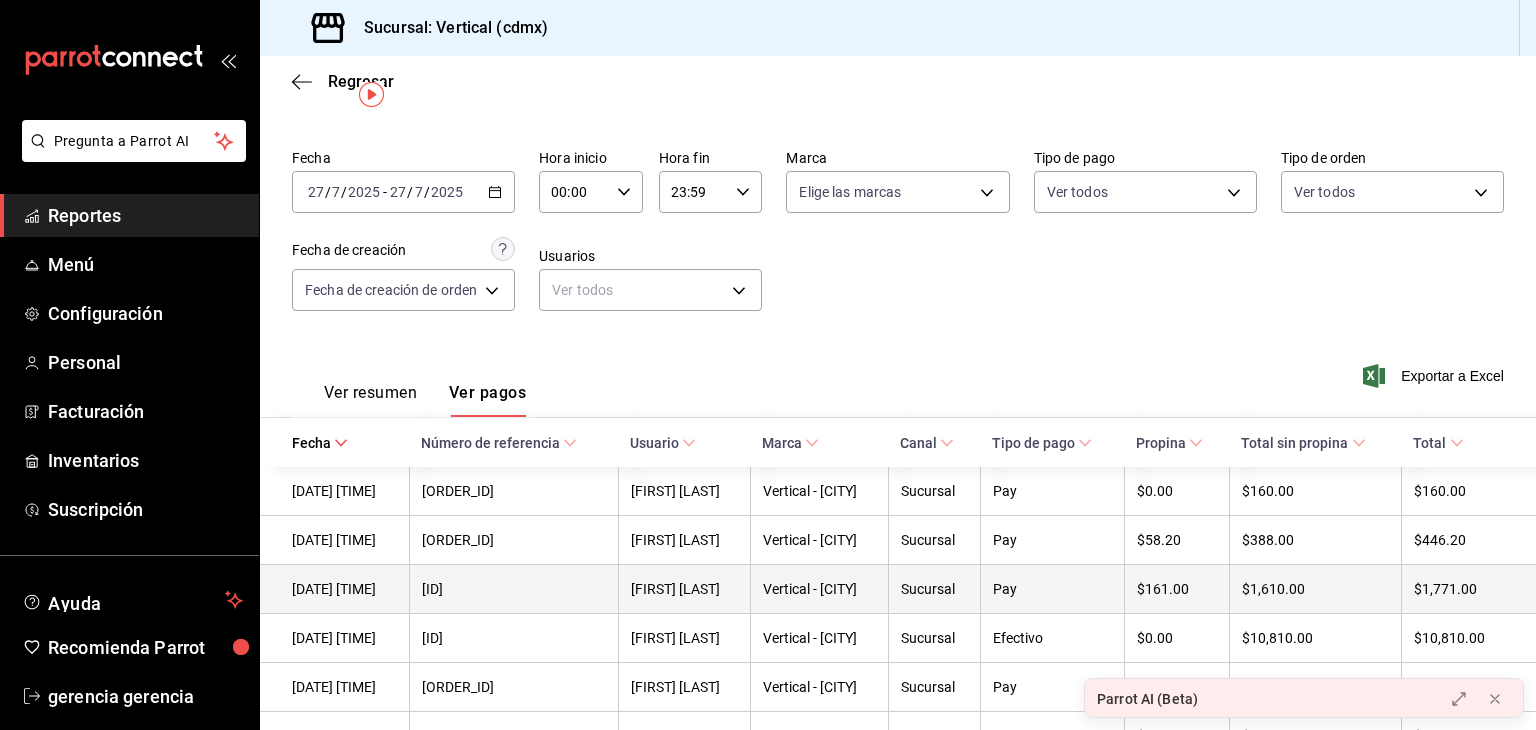 scroll, scrollTop: 40, scrollLeft: 0, axis: vertical 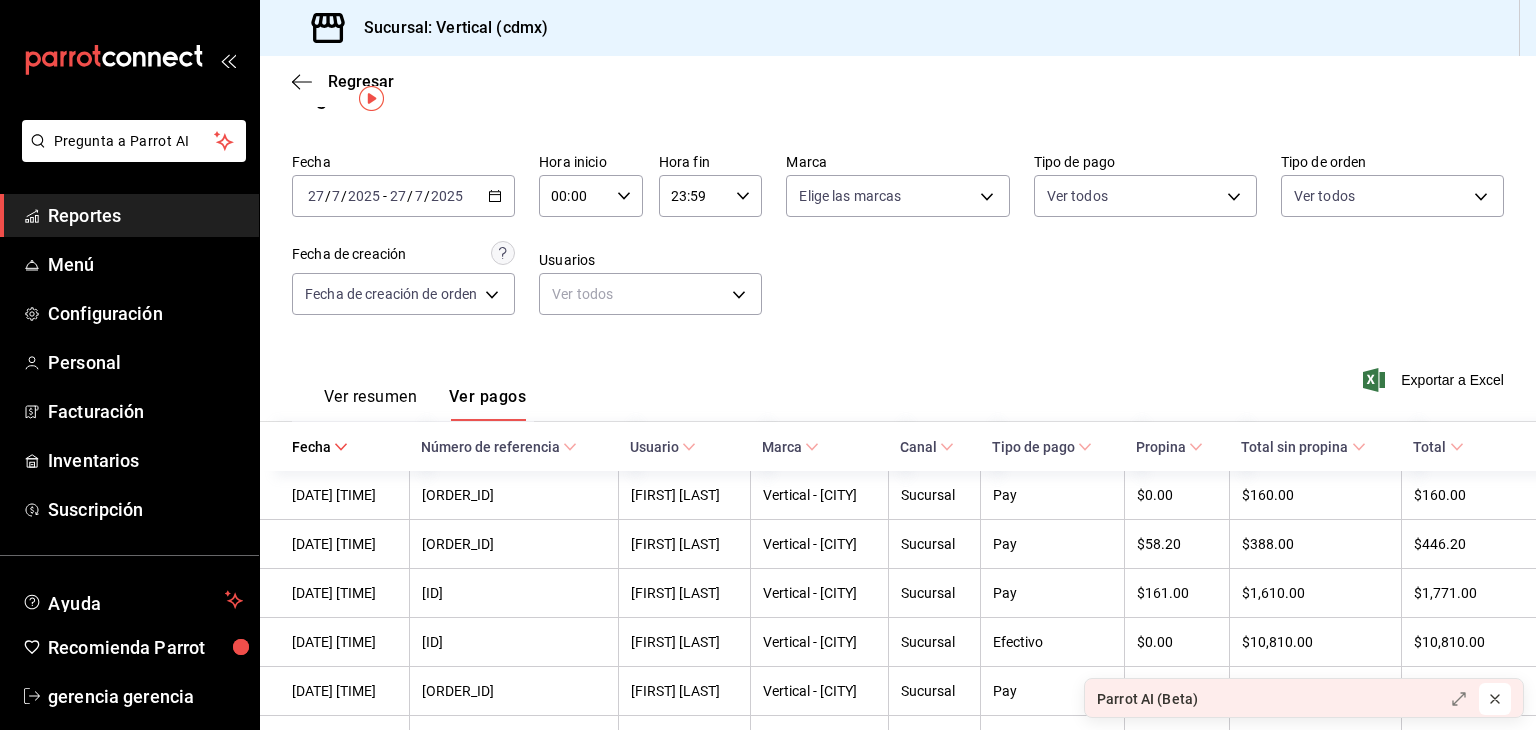 click 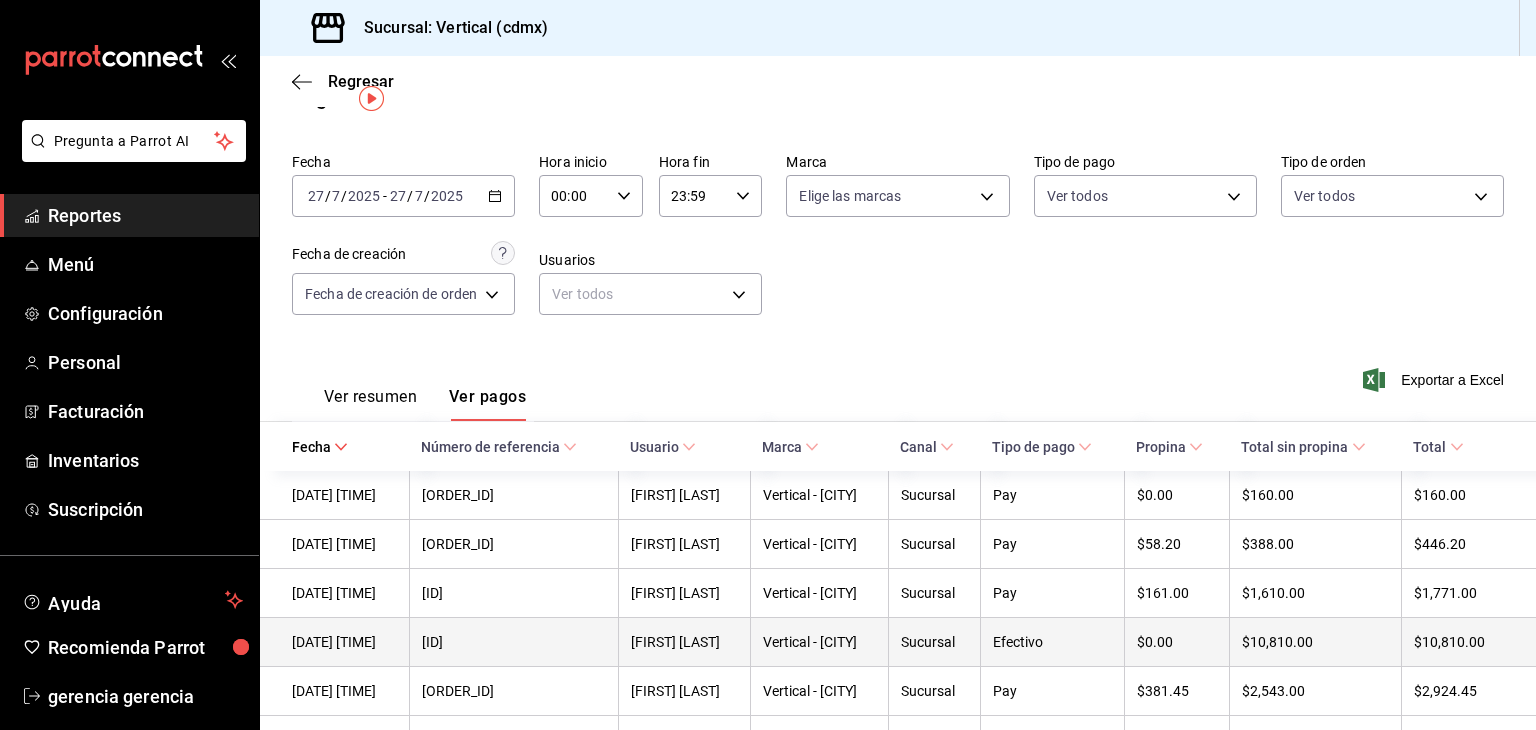 click on "[FIRST] [LAST]" at bounding box center [684, 642] 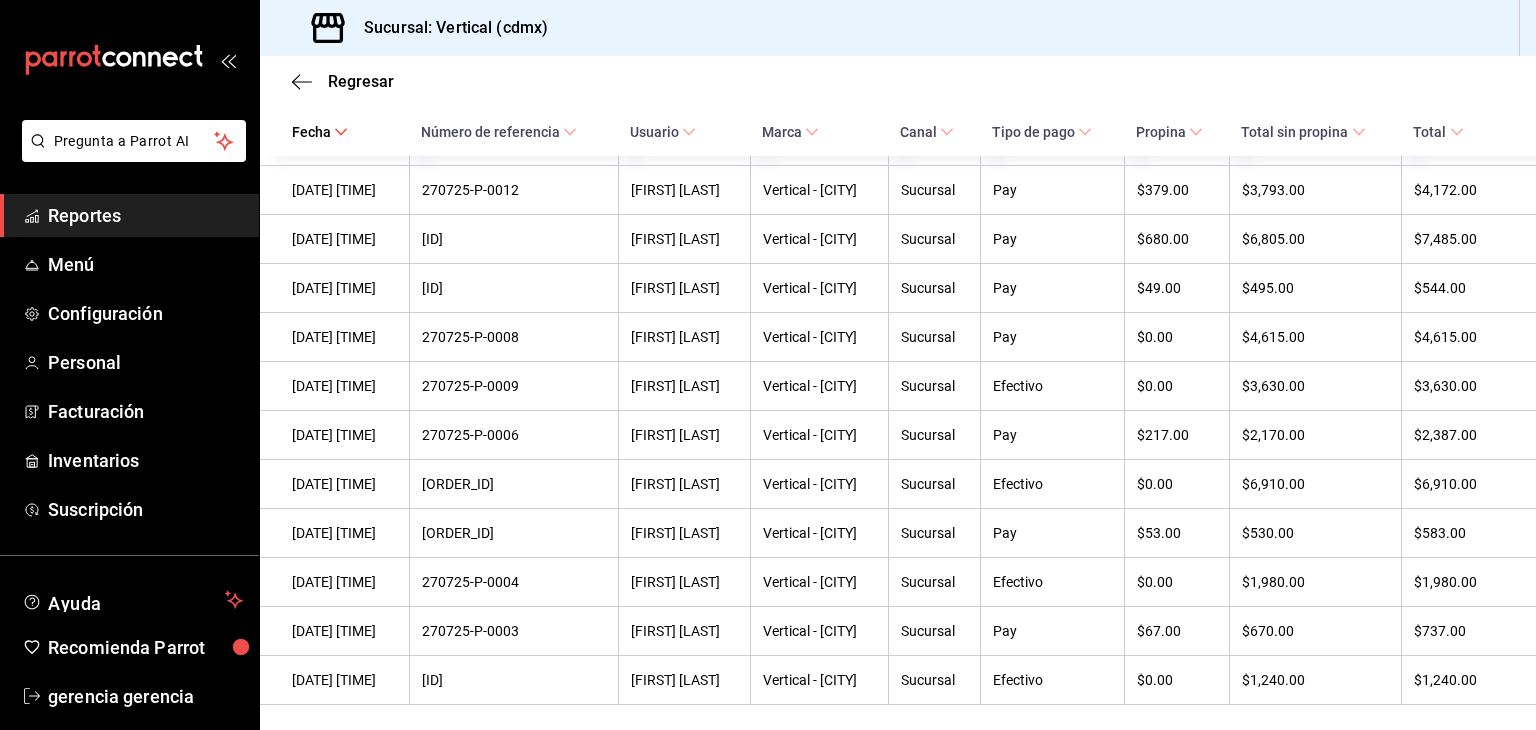 scroll, scrollTop: 707, scrollLeft: 0, axis: vertical 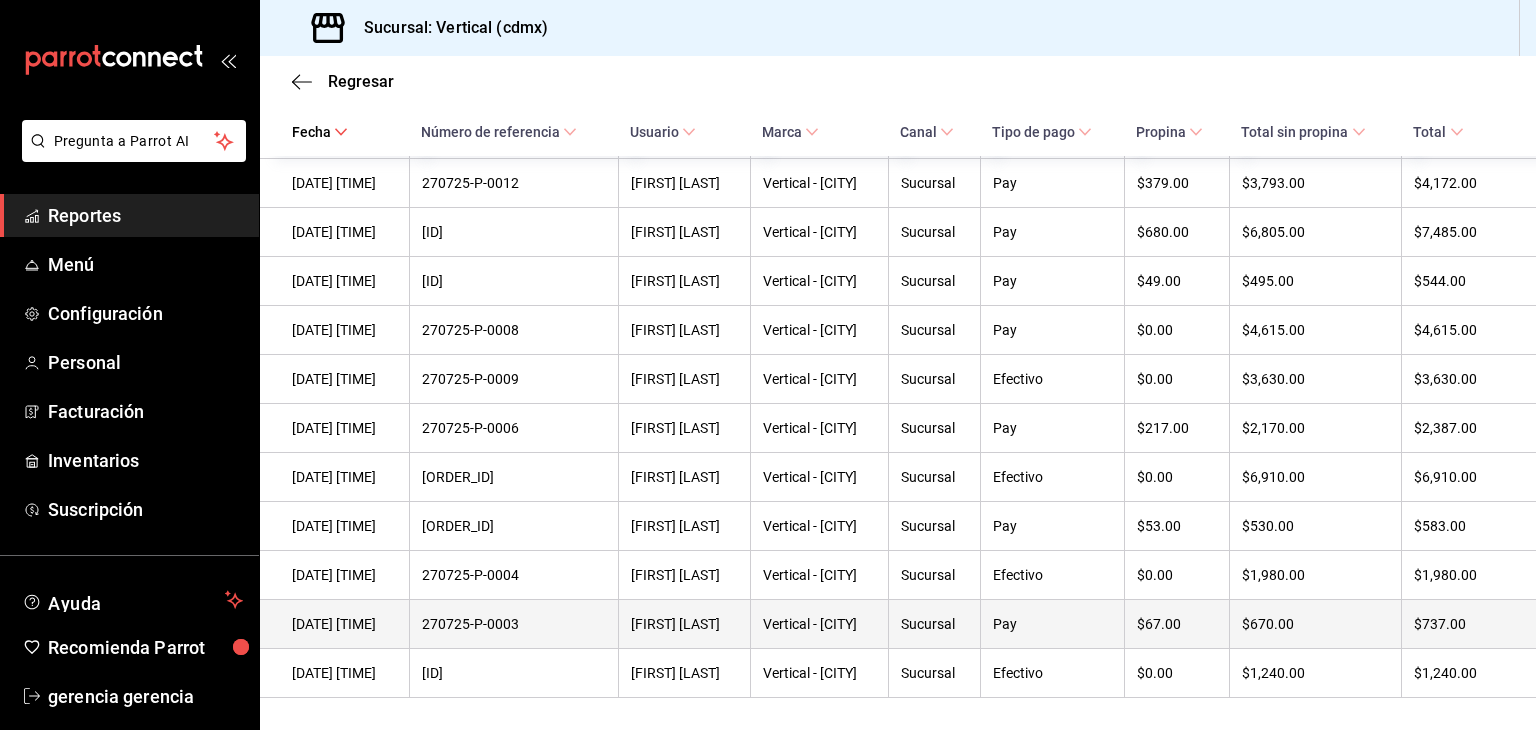 click on "[FIRST] [LAST]" at bounding box center [684, 624] 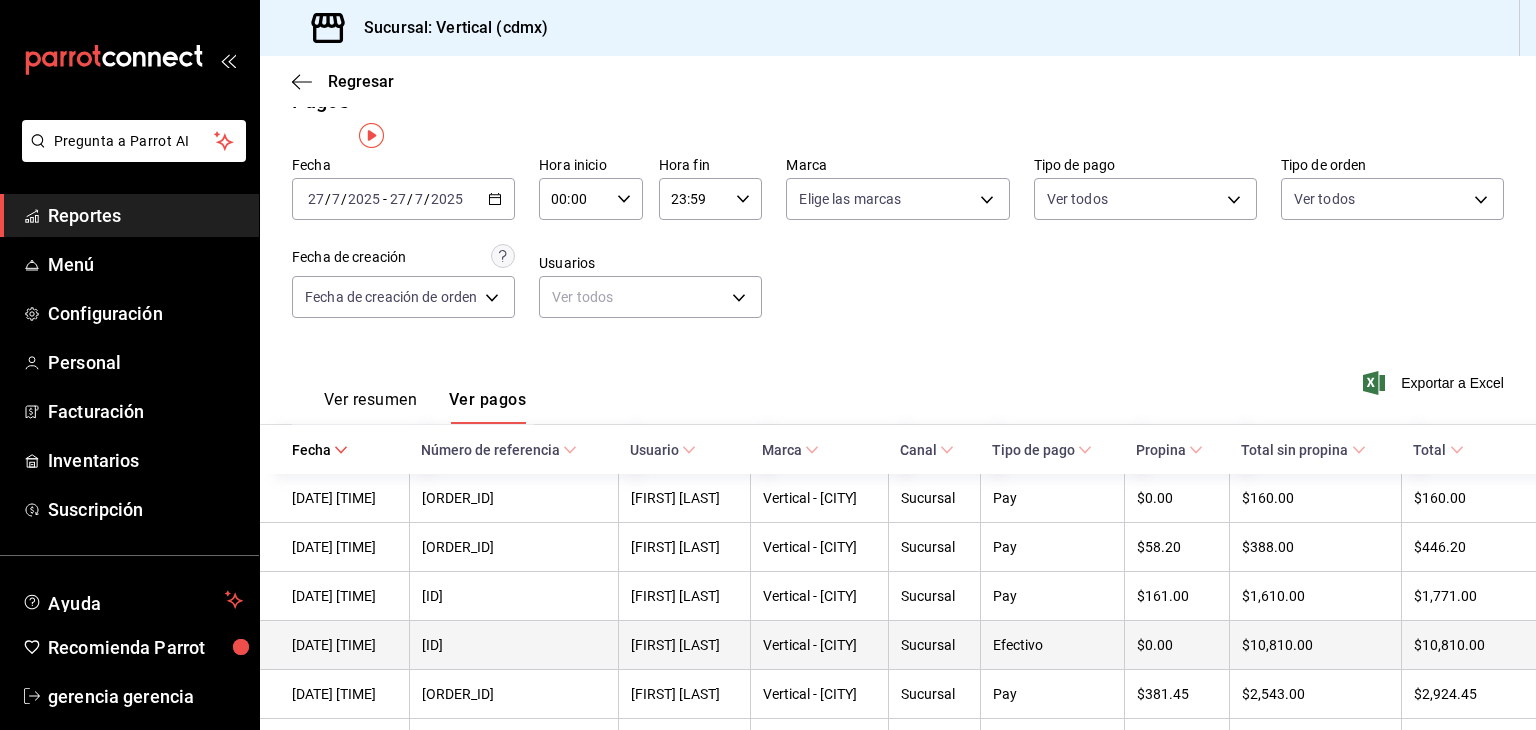 scroll, scrollTop: 0, scrollLeft: 0, axis: both 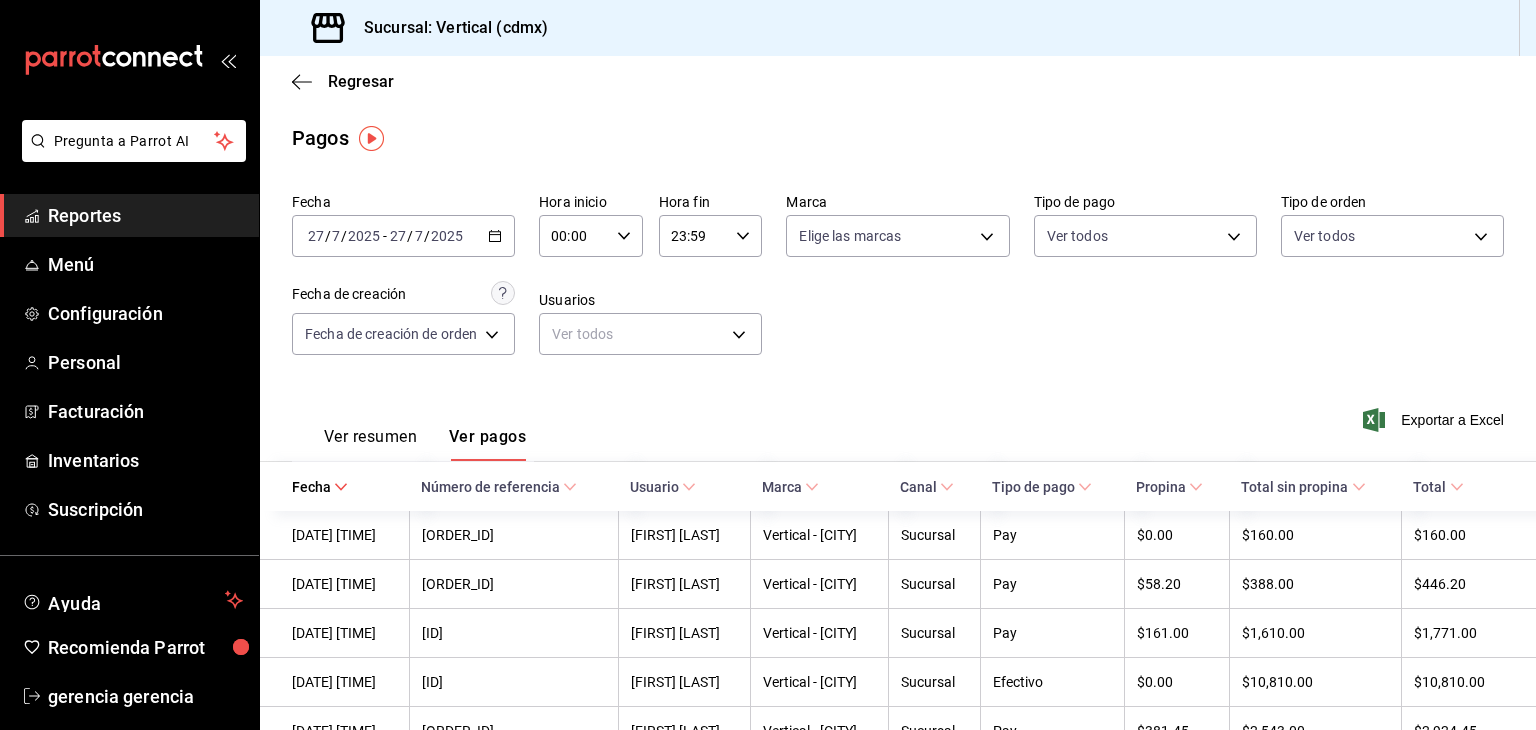 click 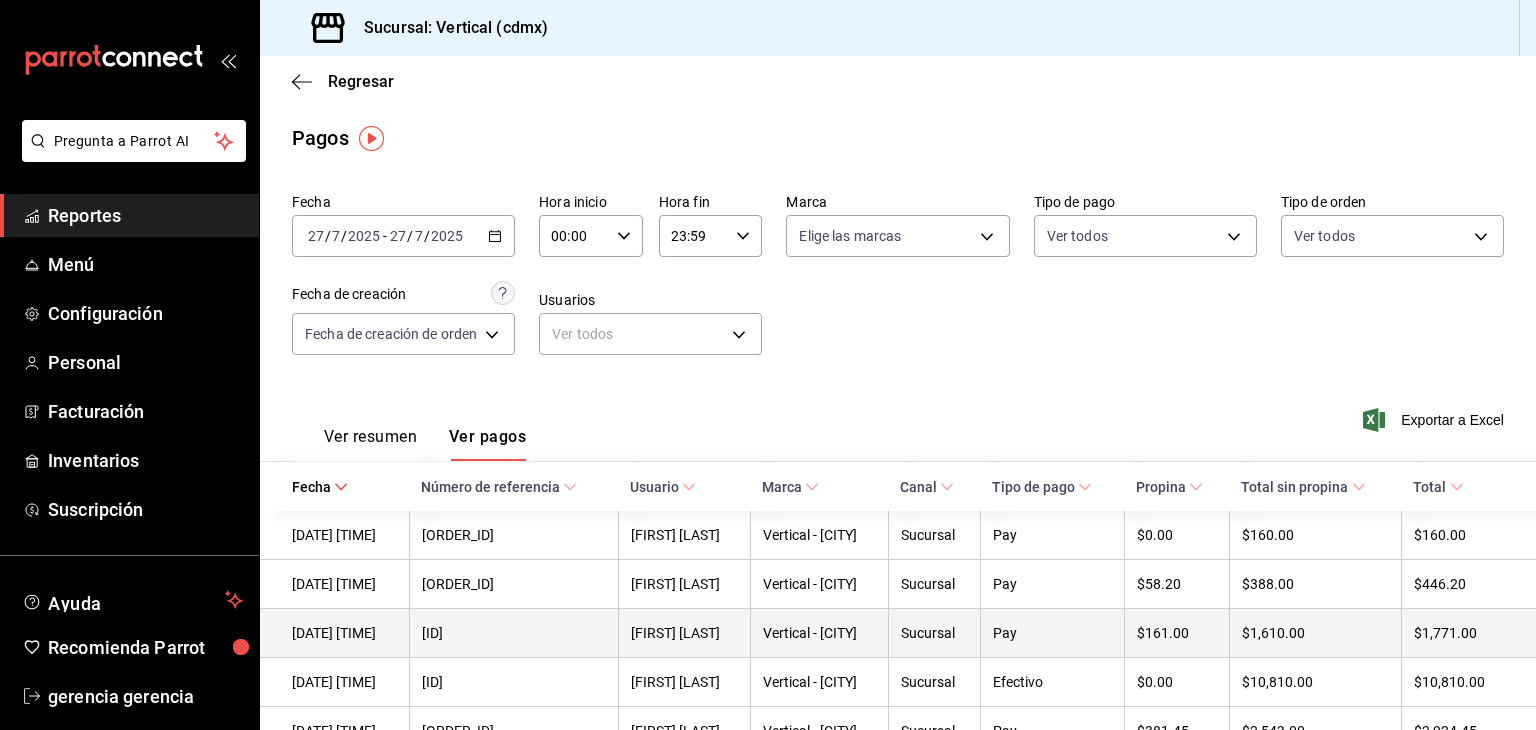 click on "[ID]" at bounding box center (513, 633) 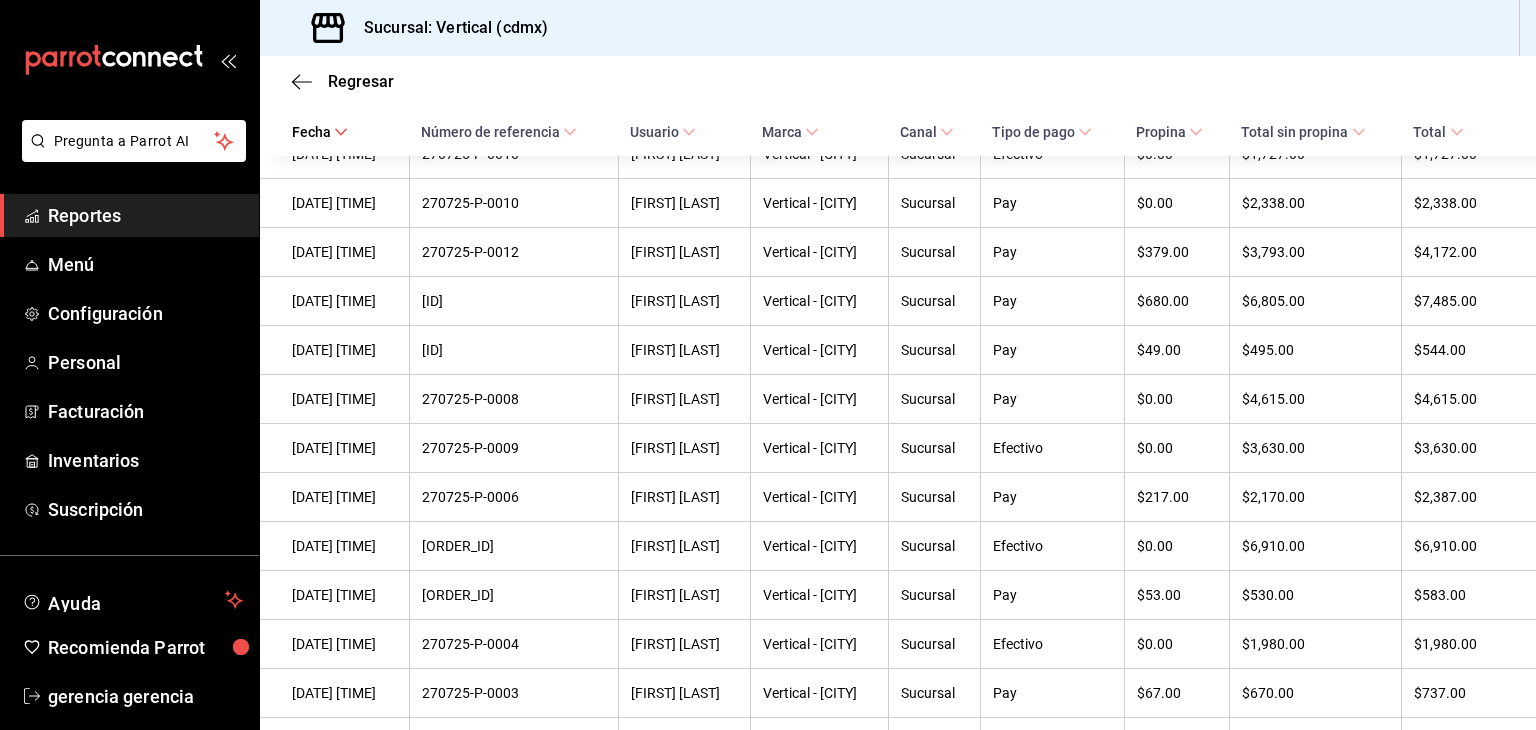 scroll, scrollTop: 628, scrollLeft: 0, axis: vertical 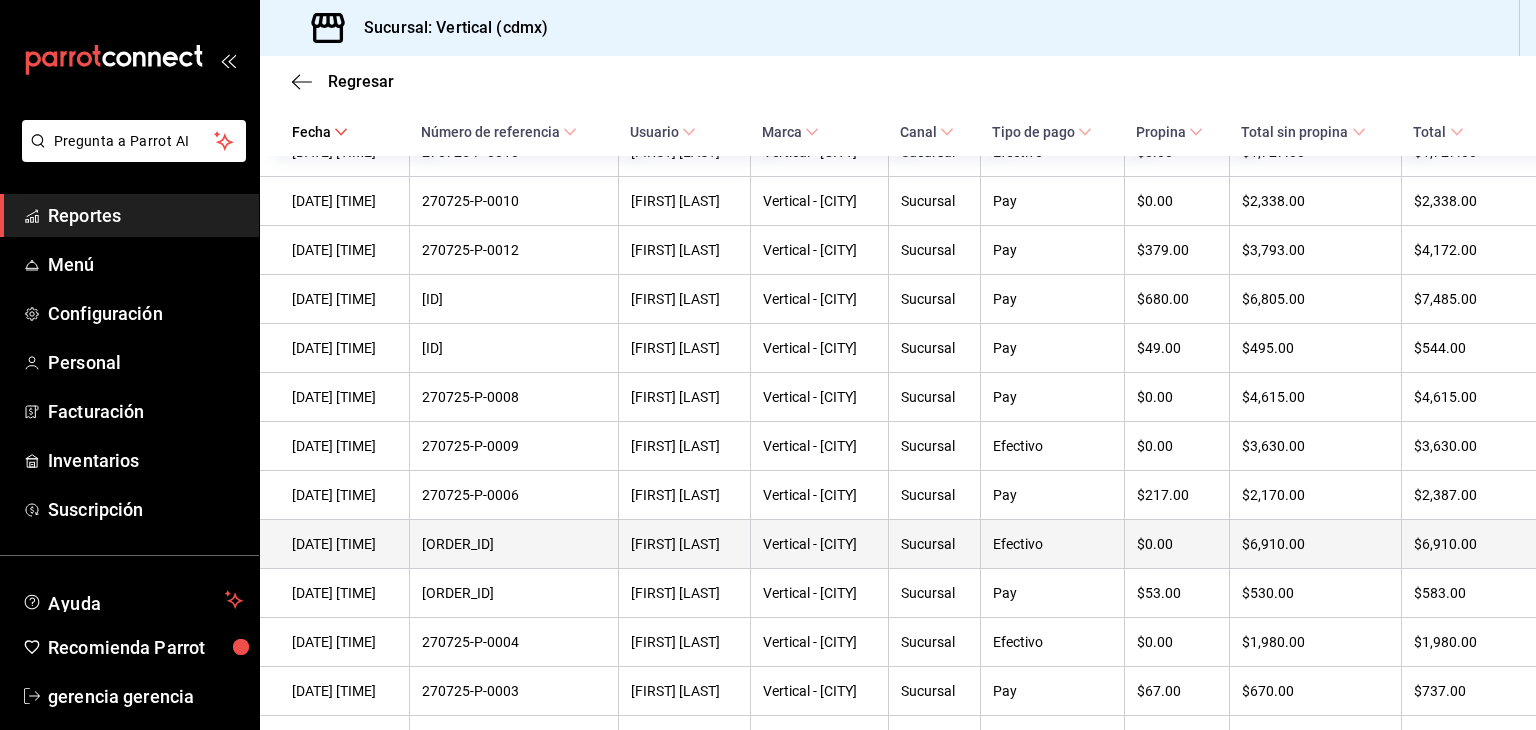 click on "[ORDER_ID]" at bounding box center [514, 544] 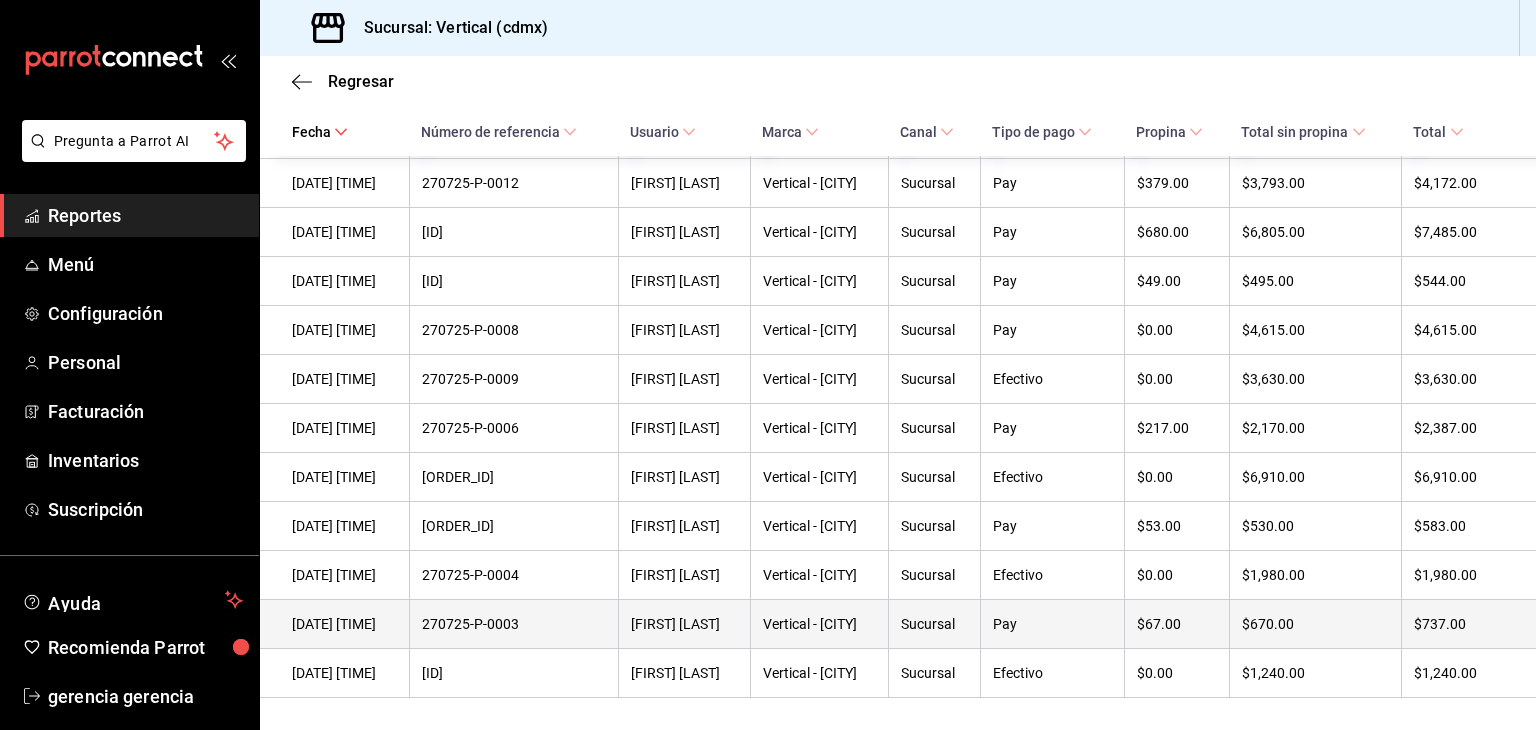 scroll, scrollTop: 707, scrollLeft: 0, axis: vertical 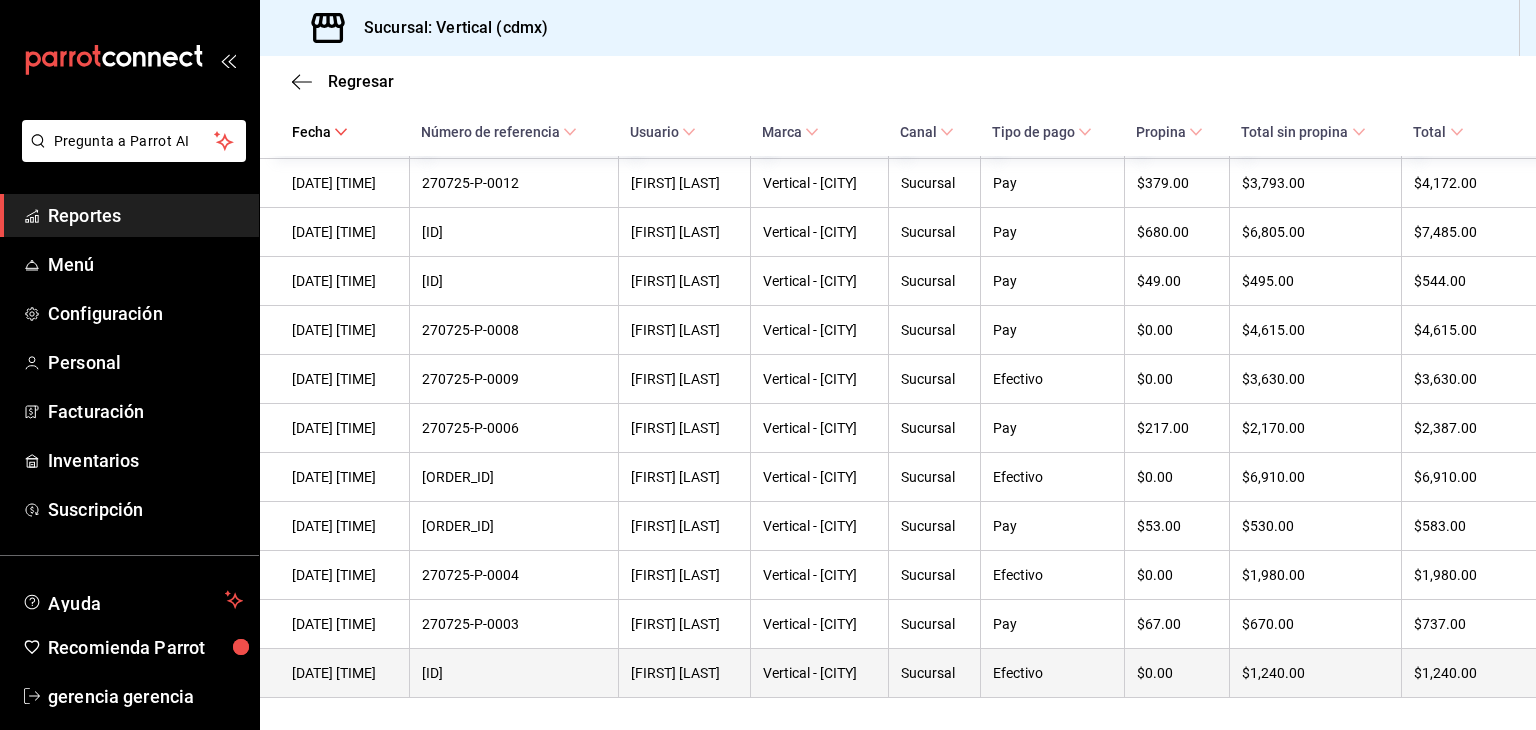 click on "[ID]" at bounding box center [513, 673] 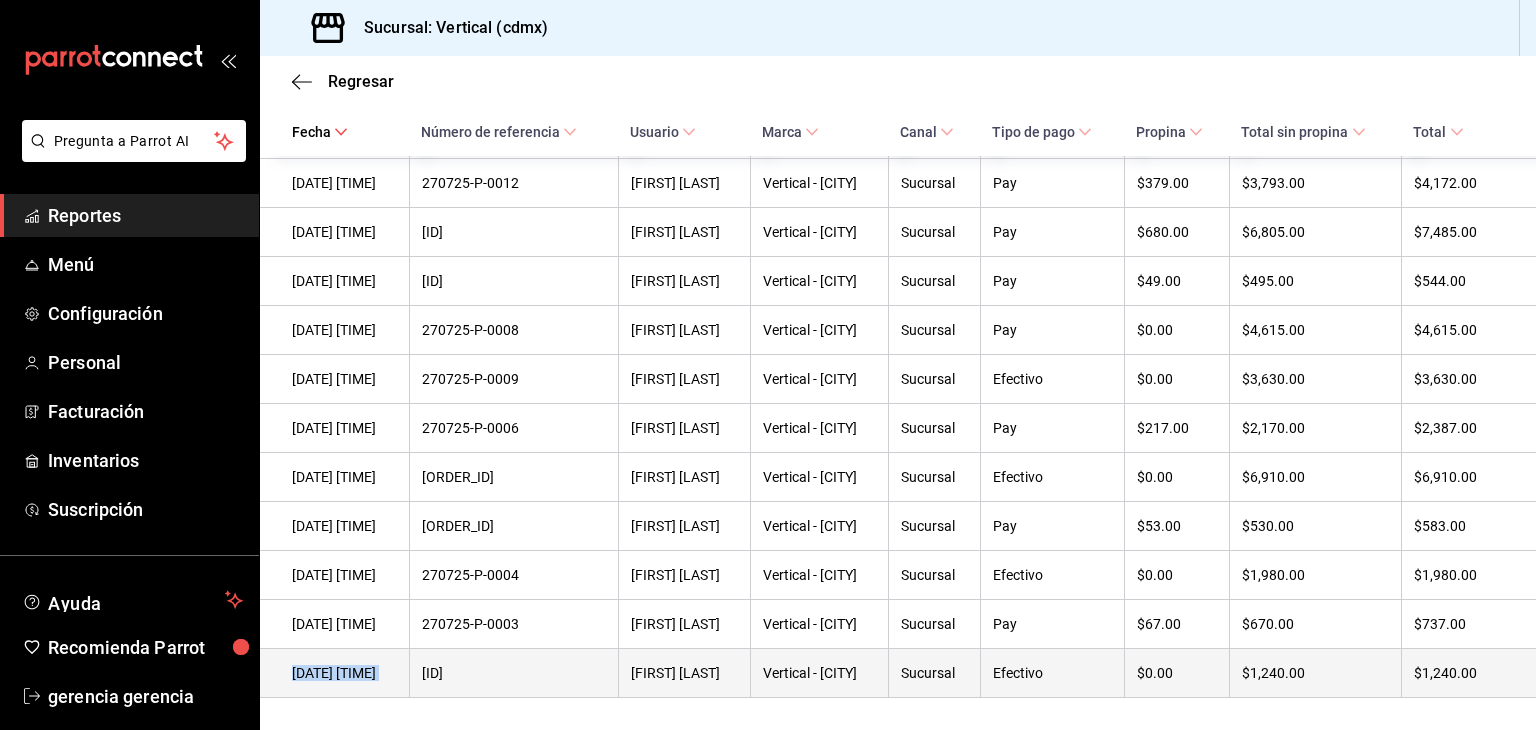 click on "[DATE] [TIME]" at bounding box center (344, 673) 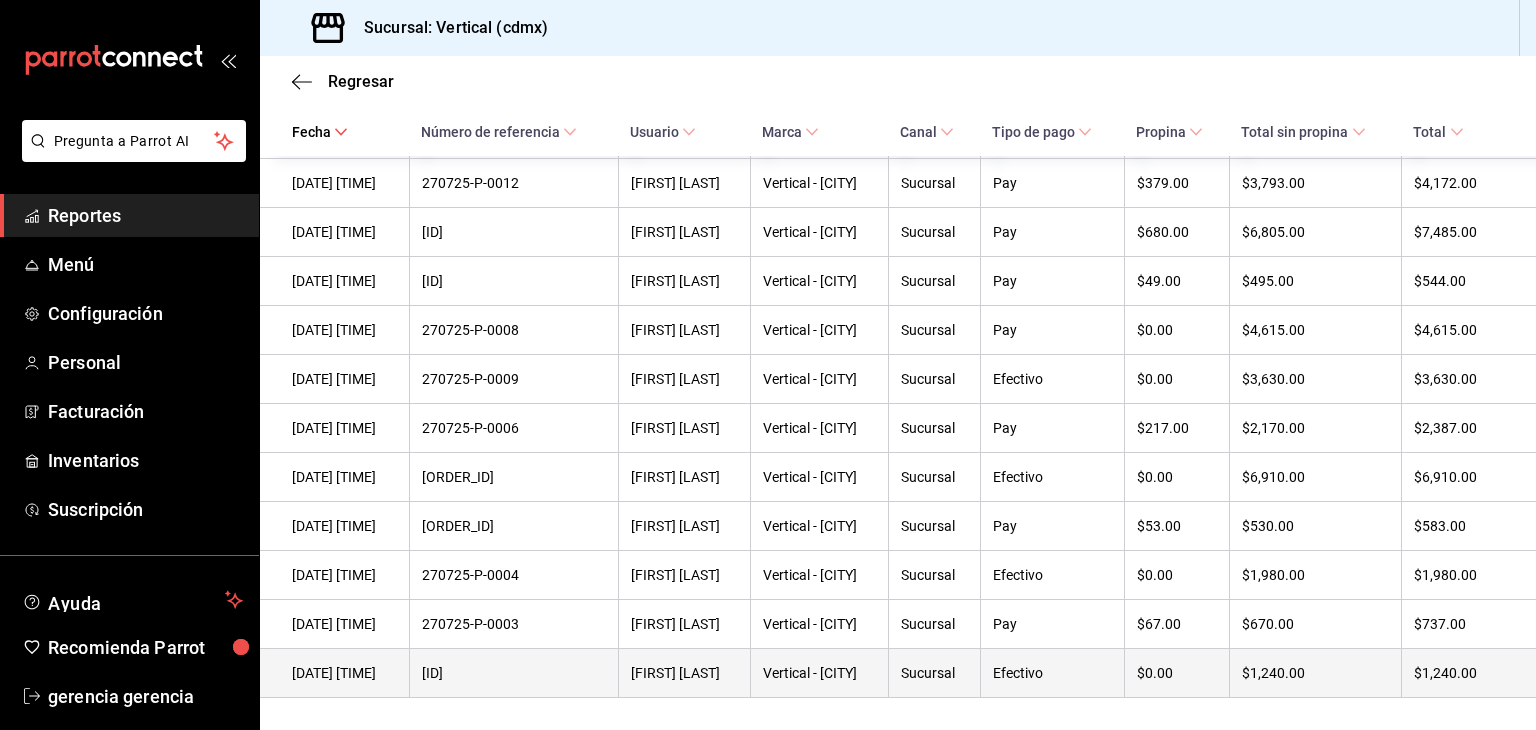 click on "[DATE] [TIME]" at bounding box center [344, 673] 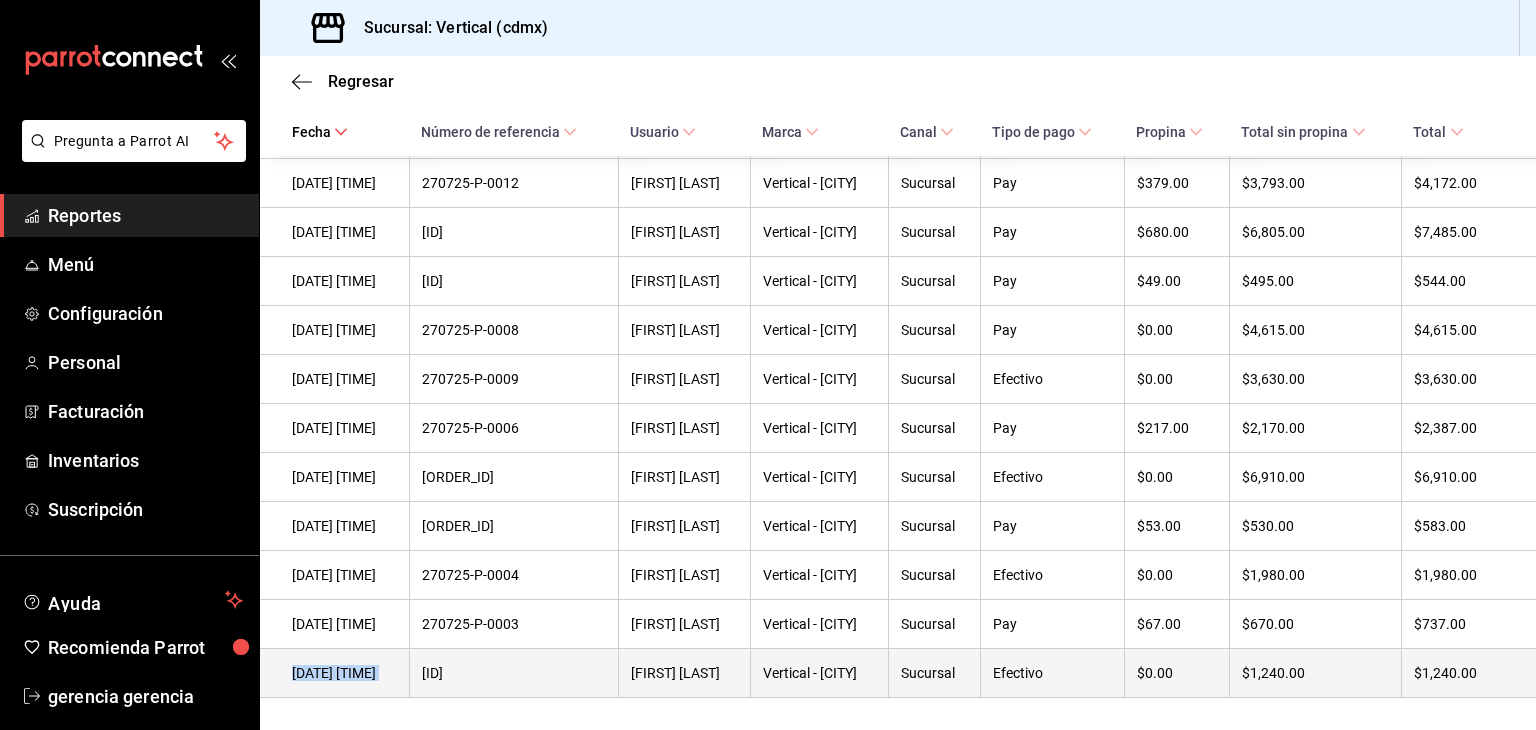 click on "[DATE] [TIME]" at bounding box center (344, 673) 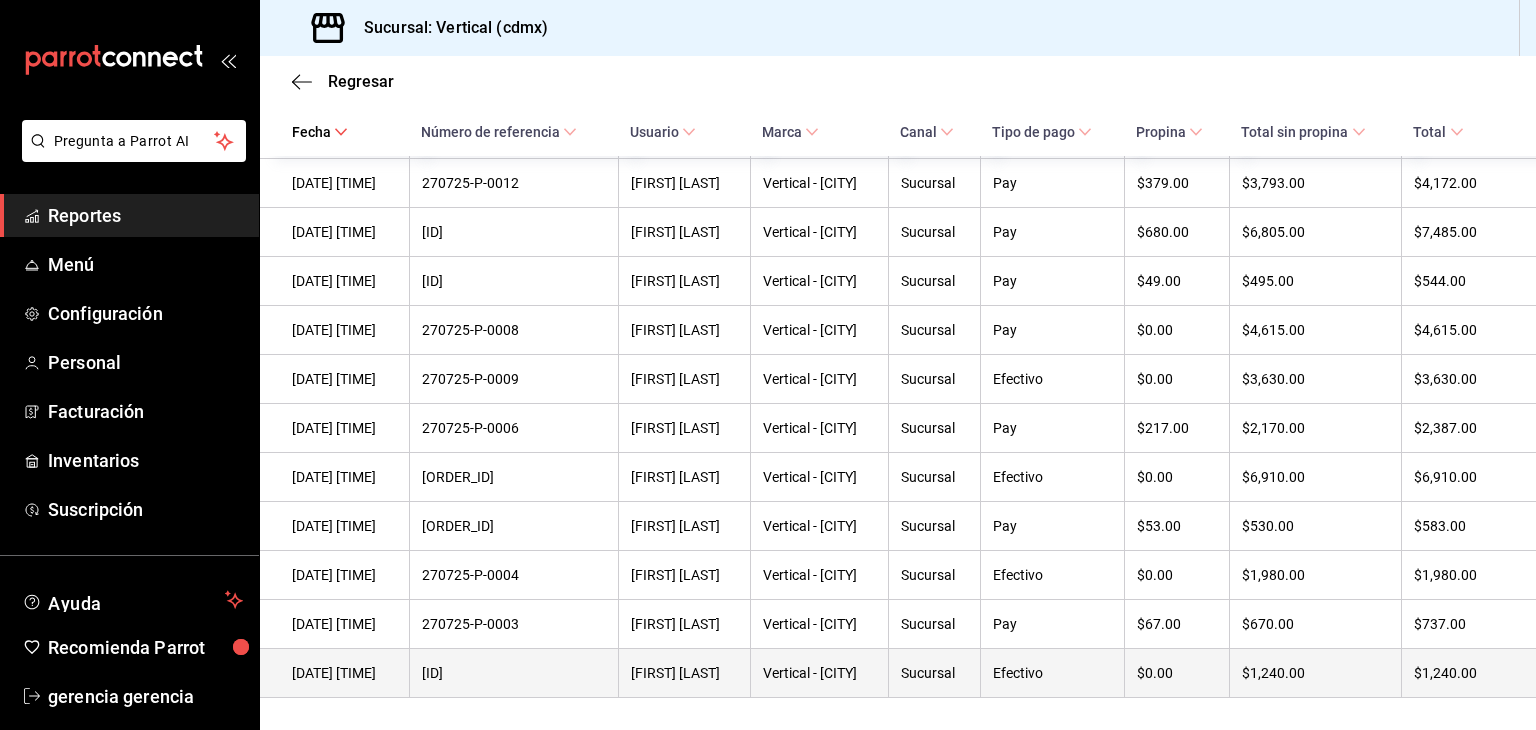 click on "[ID]" at bounding box center [514, 673] 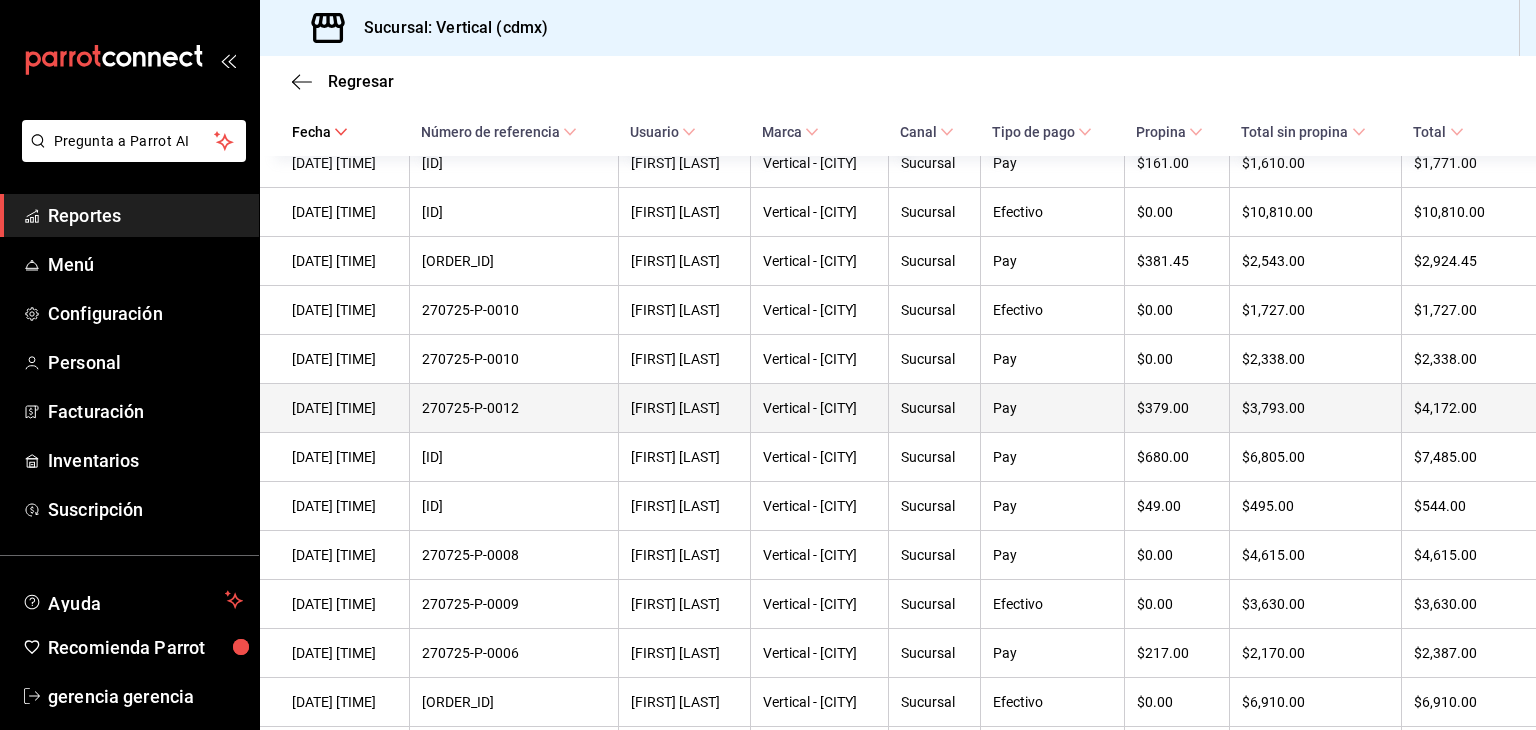 scroll, scrollTop: 467, scrollLeft: 0, axis: vertical 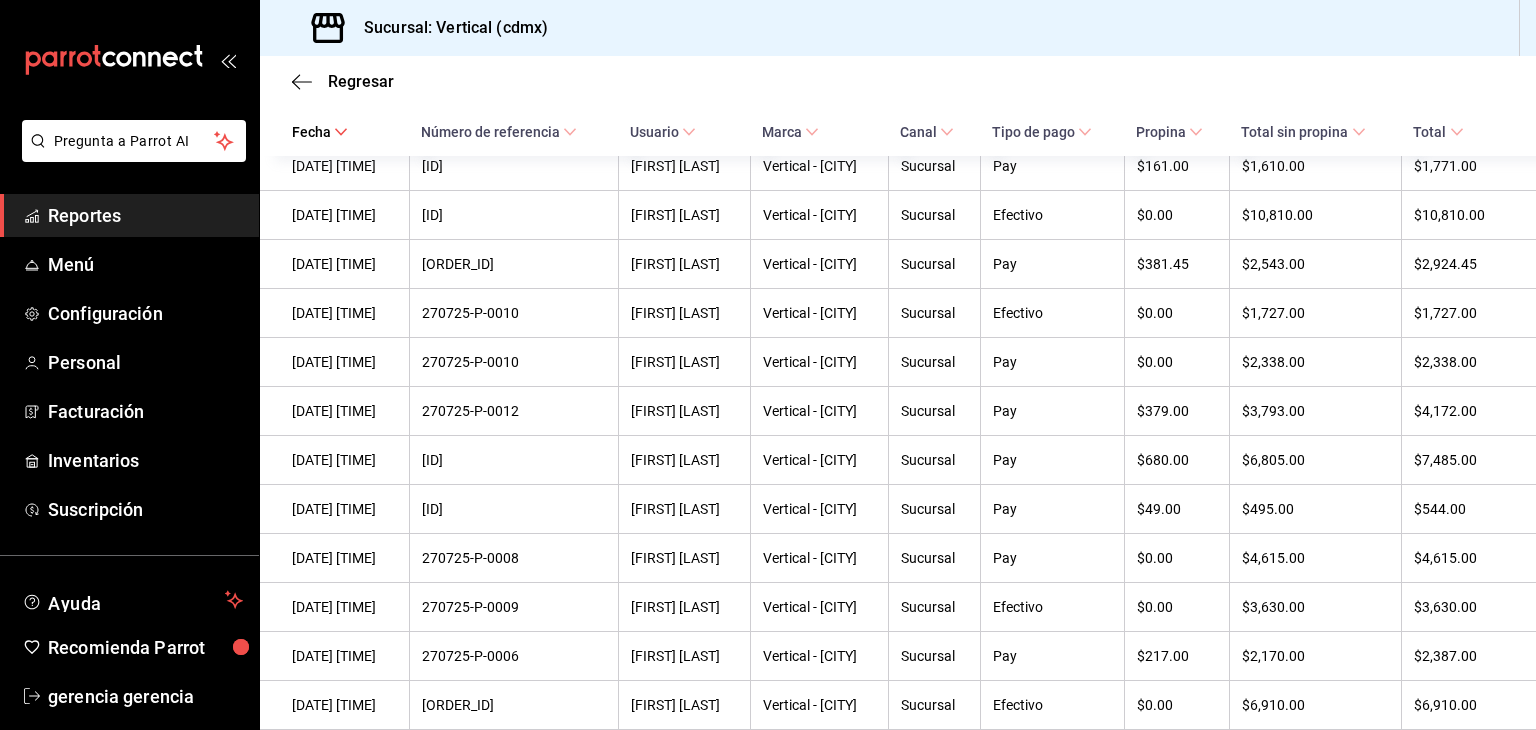click on "Propina" at bounding box center (1169, 132) 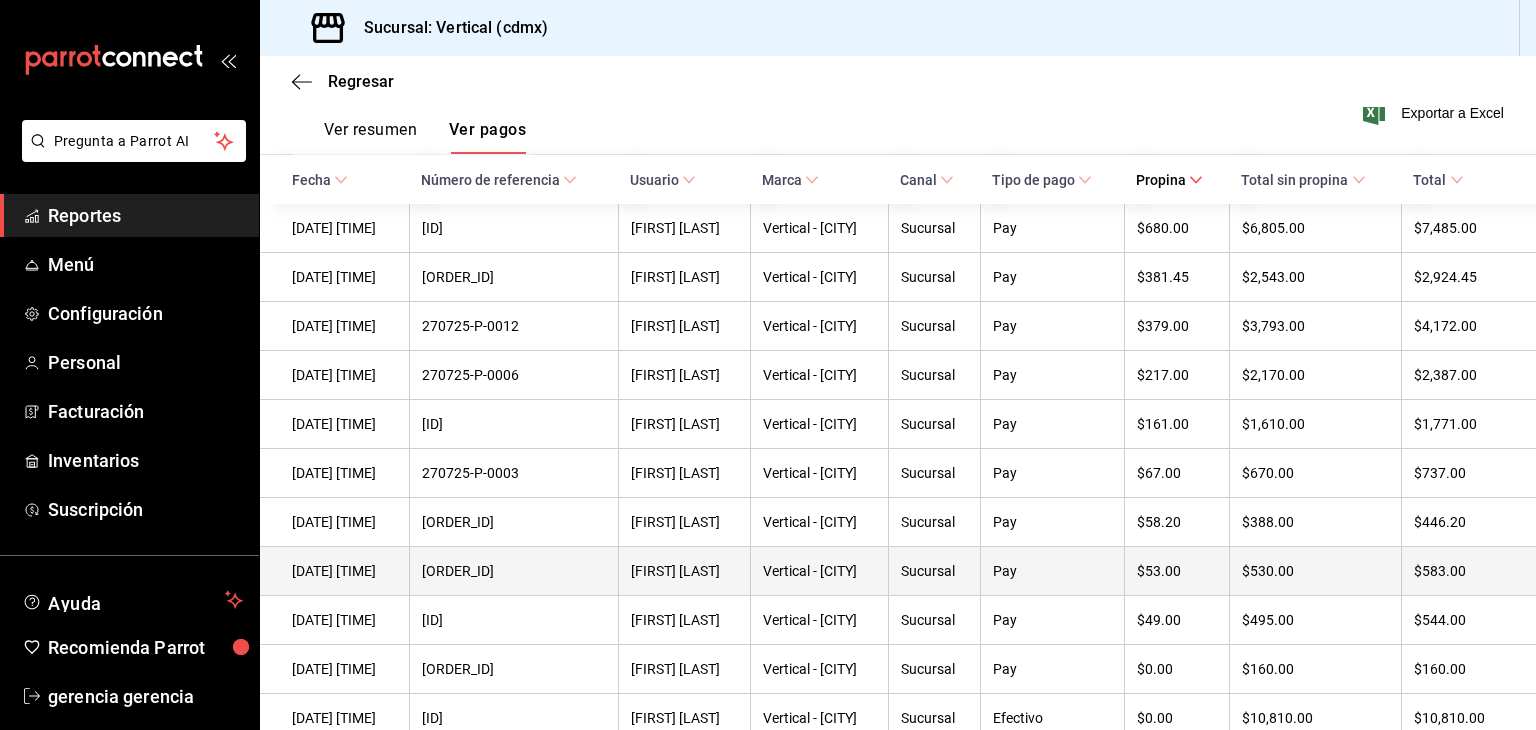 scroll, scrollTop: 267, scrollLeft: 0, axis: vertical 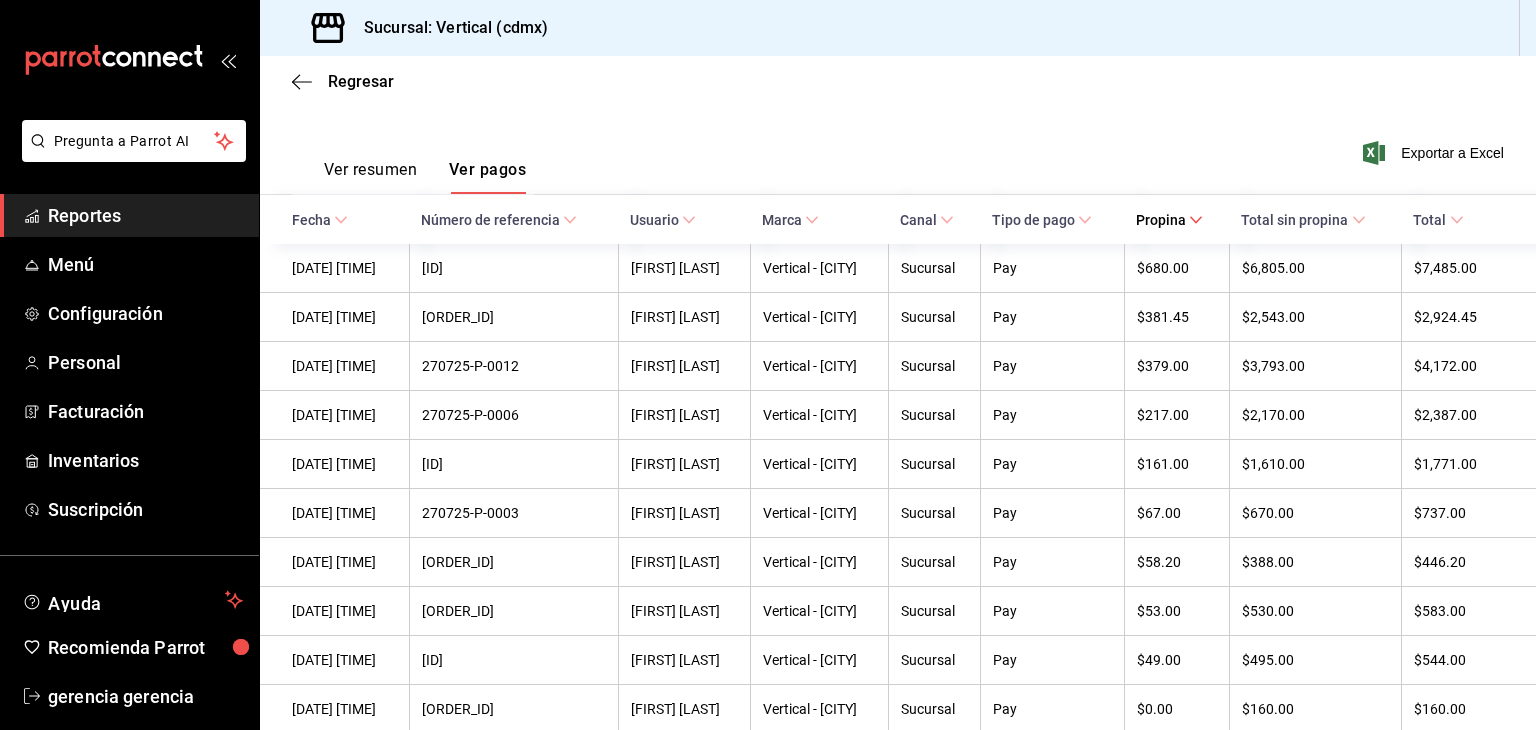 click on "Ver resumen" at bounding box center [370, 177] 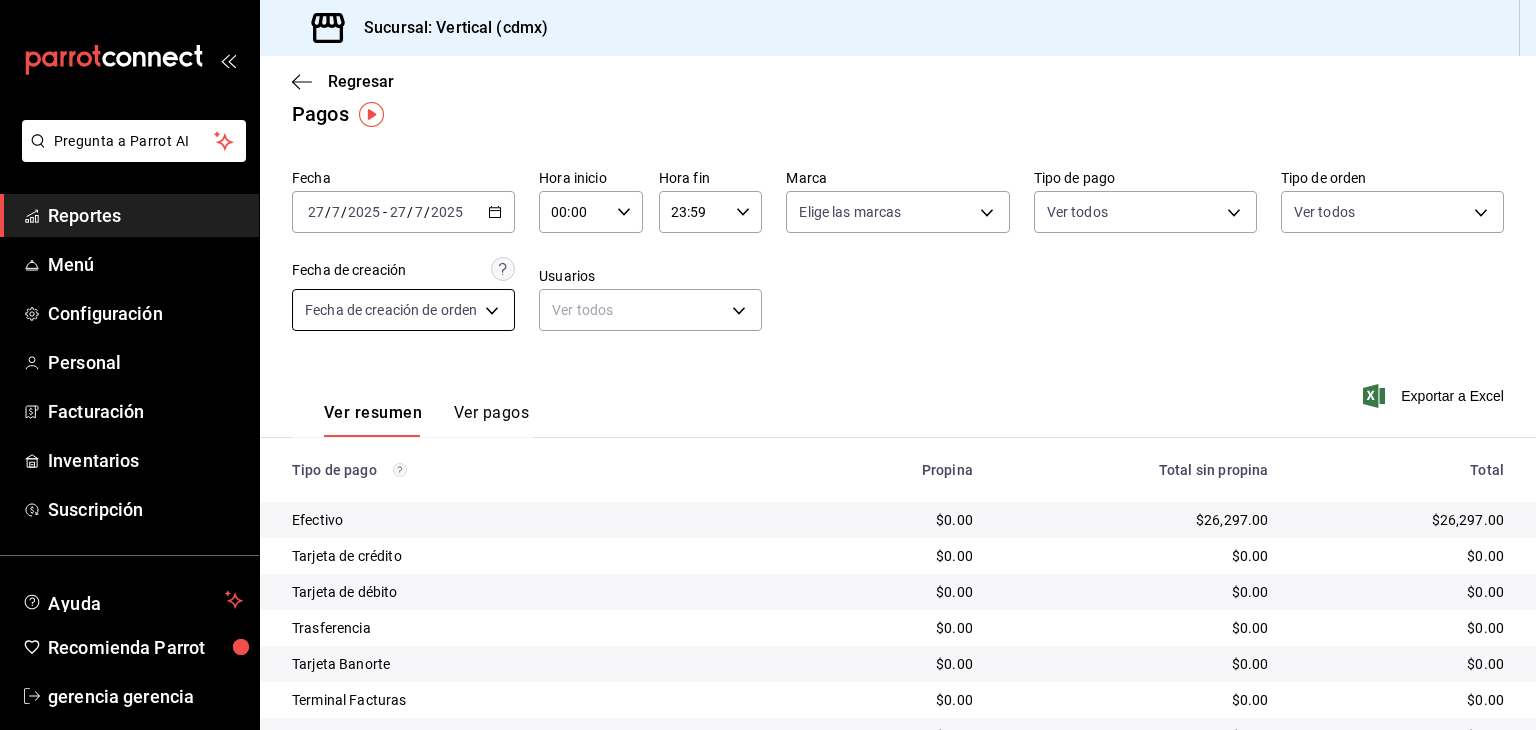 scroll, scrollTop: 0, scrollLeft: 0, axis: both 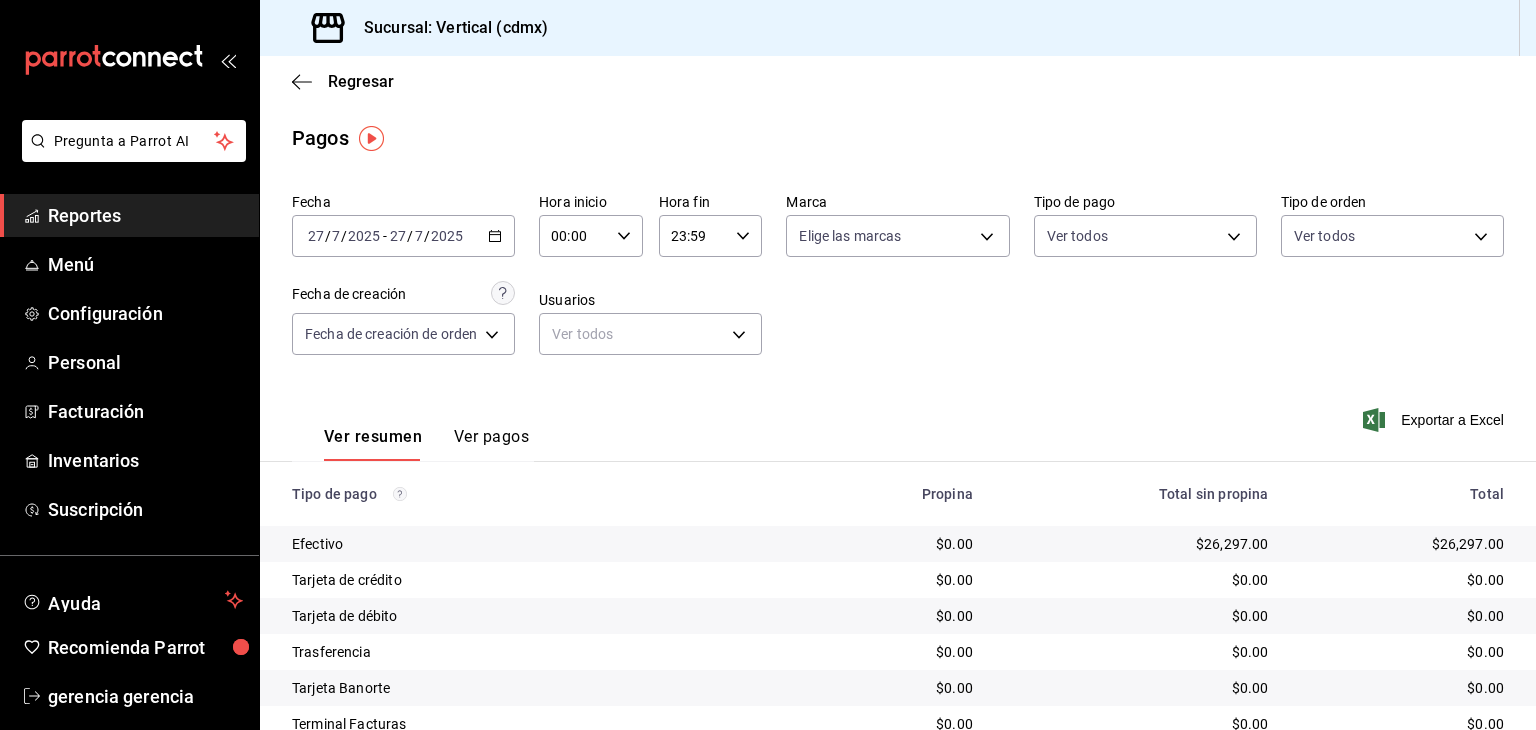 click 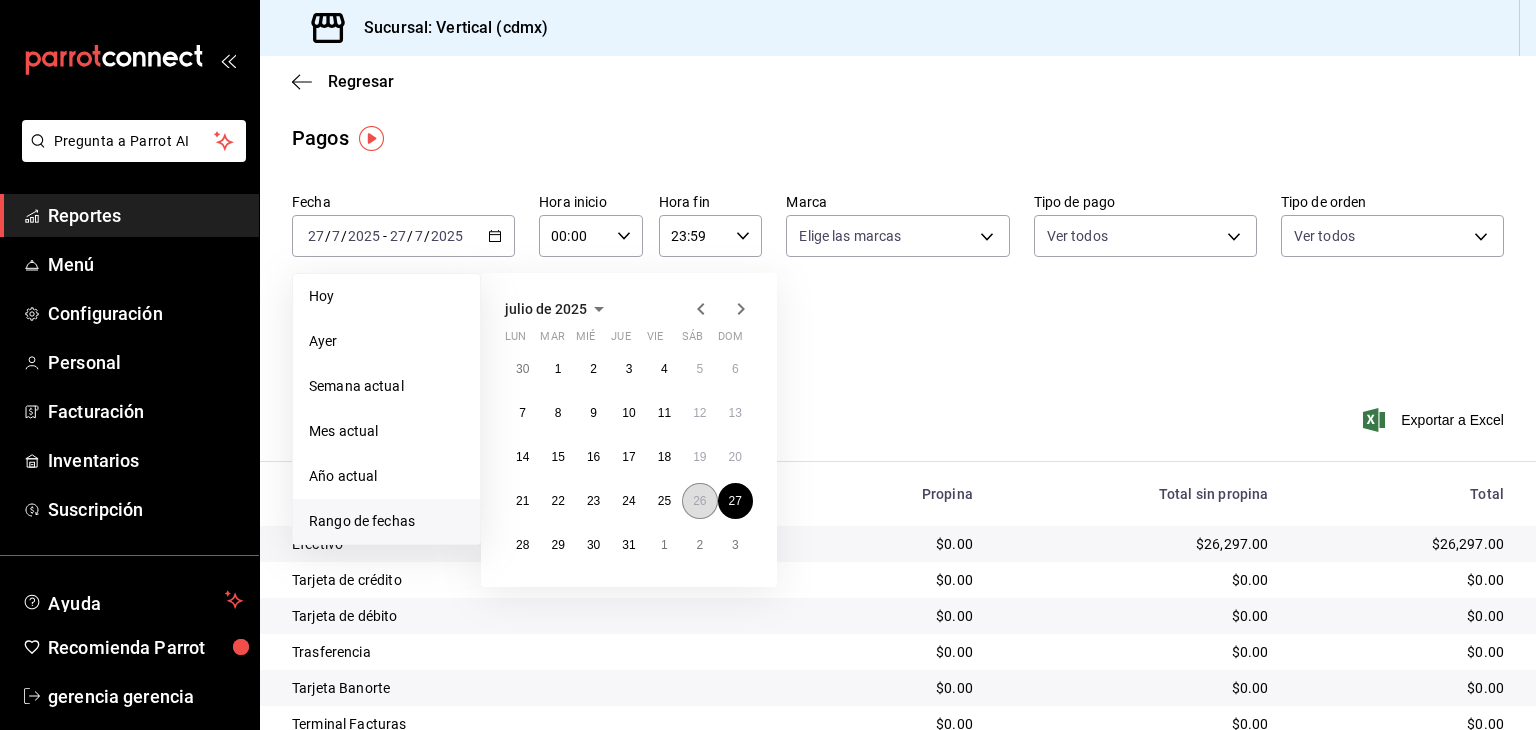 click on "26" at bounding box center [699, 501] 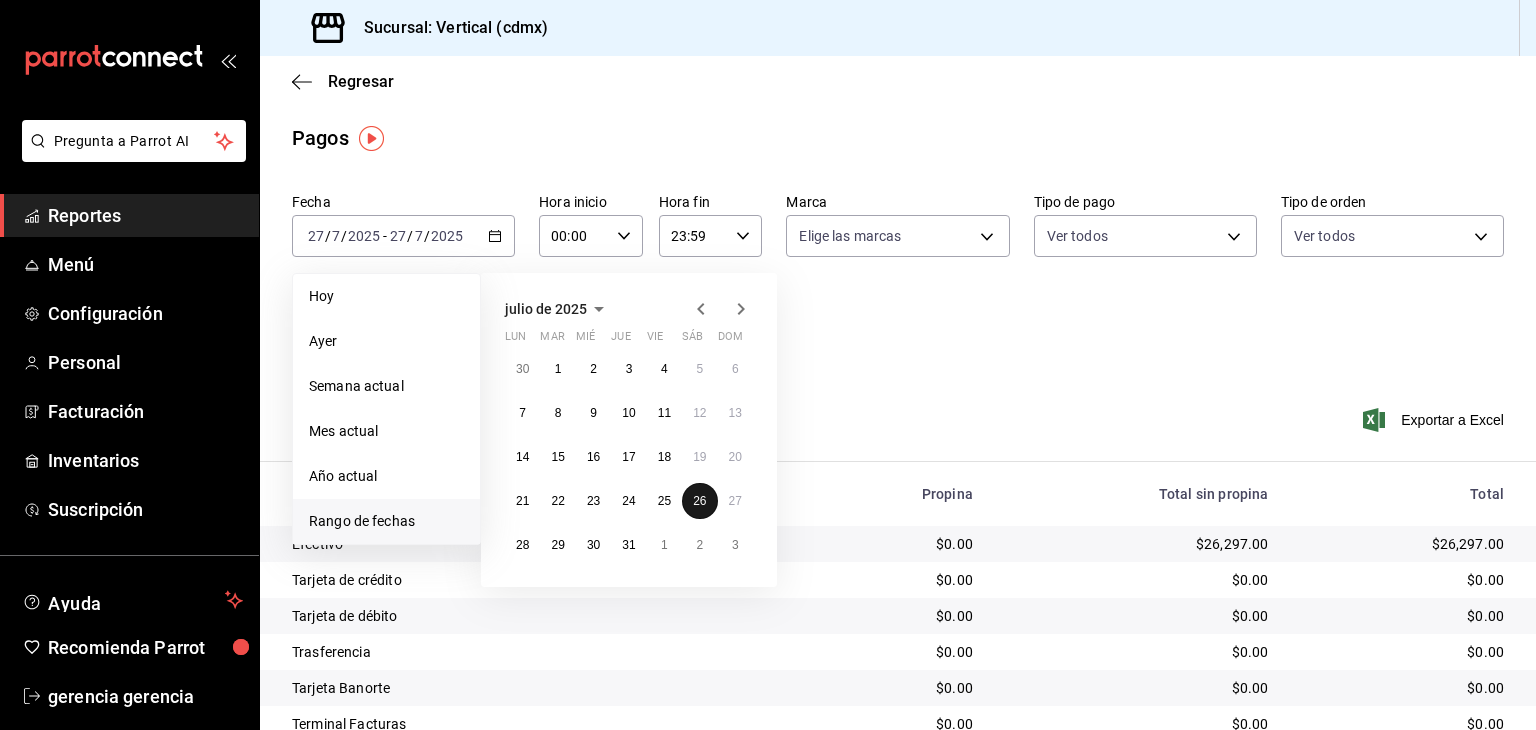 click on "26" at bounding box center (699, 501) 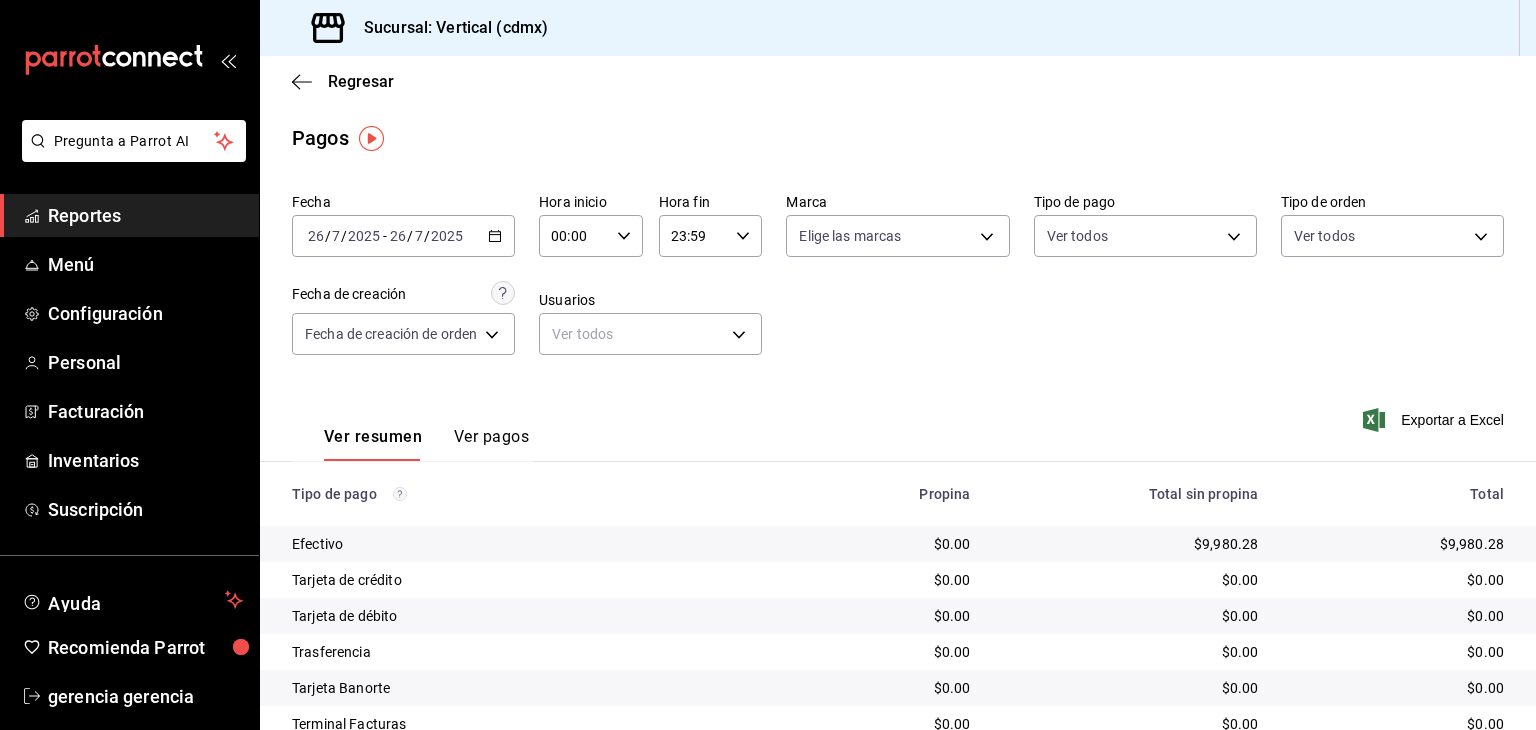click on "Ver pagos" at bounding box center [491, 444] 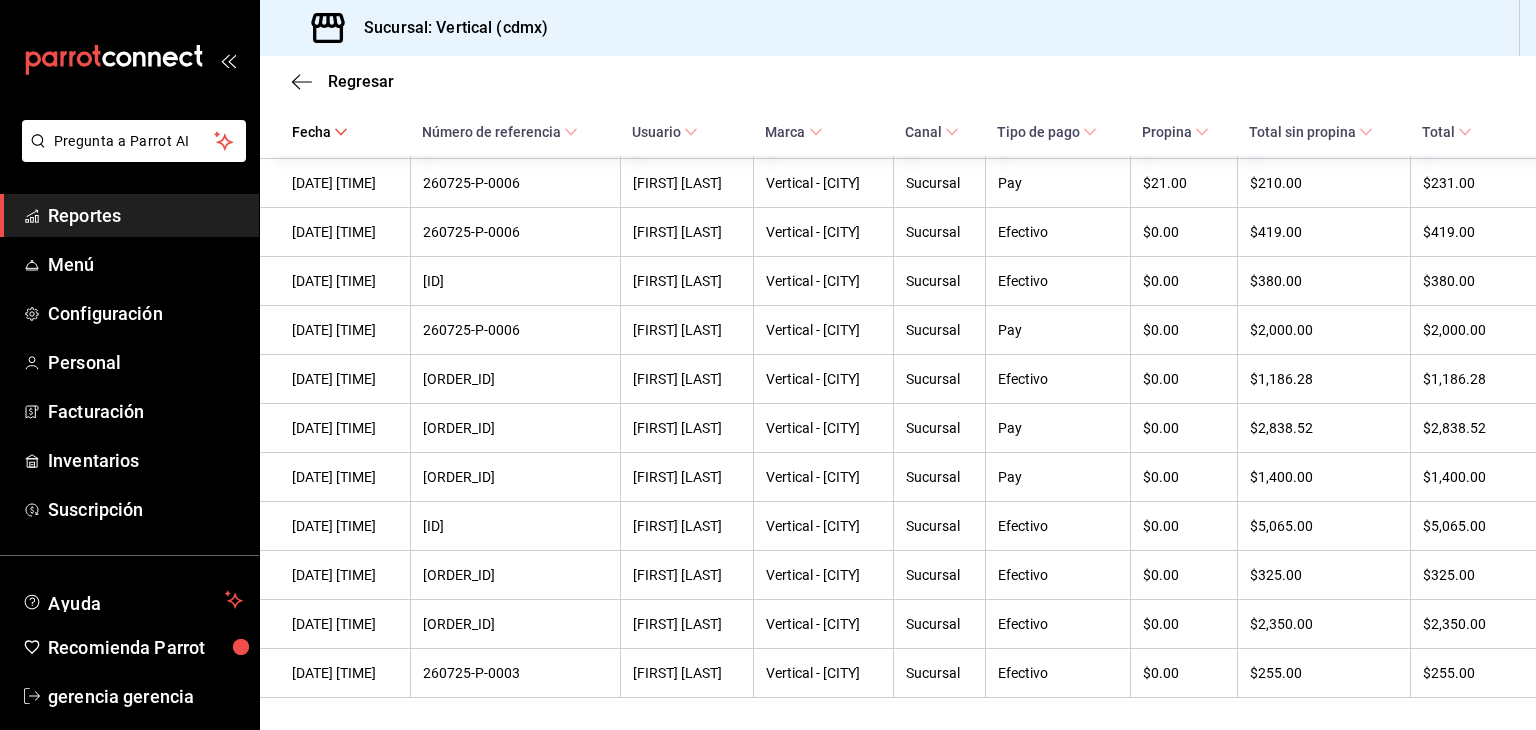scroll, scrollTop: 2848, scrollLeft: 0, axis: vertical 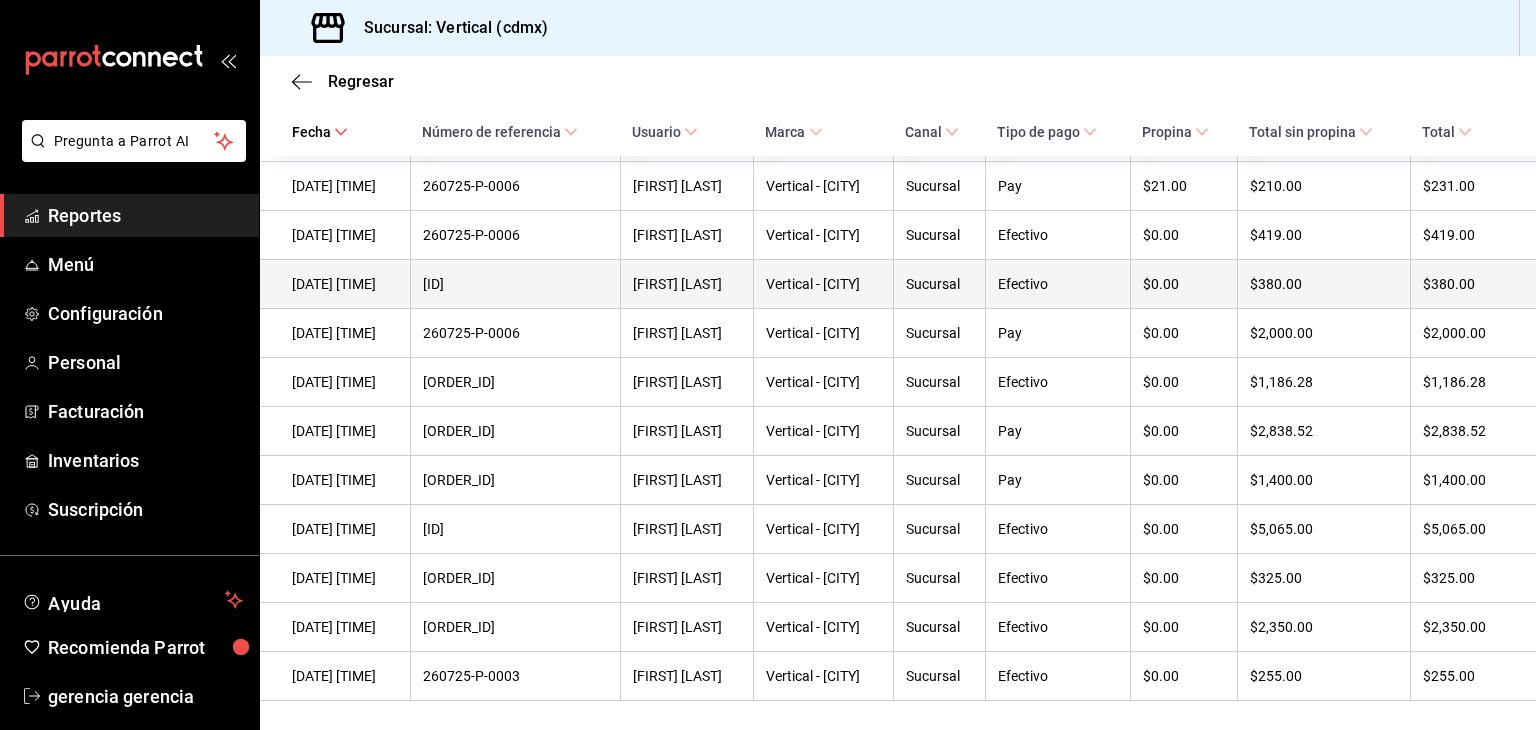 click on "[ID]" at bounding box center (515, 284) 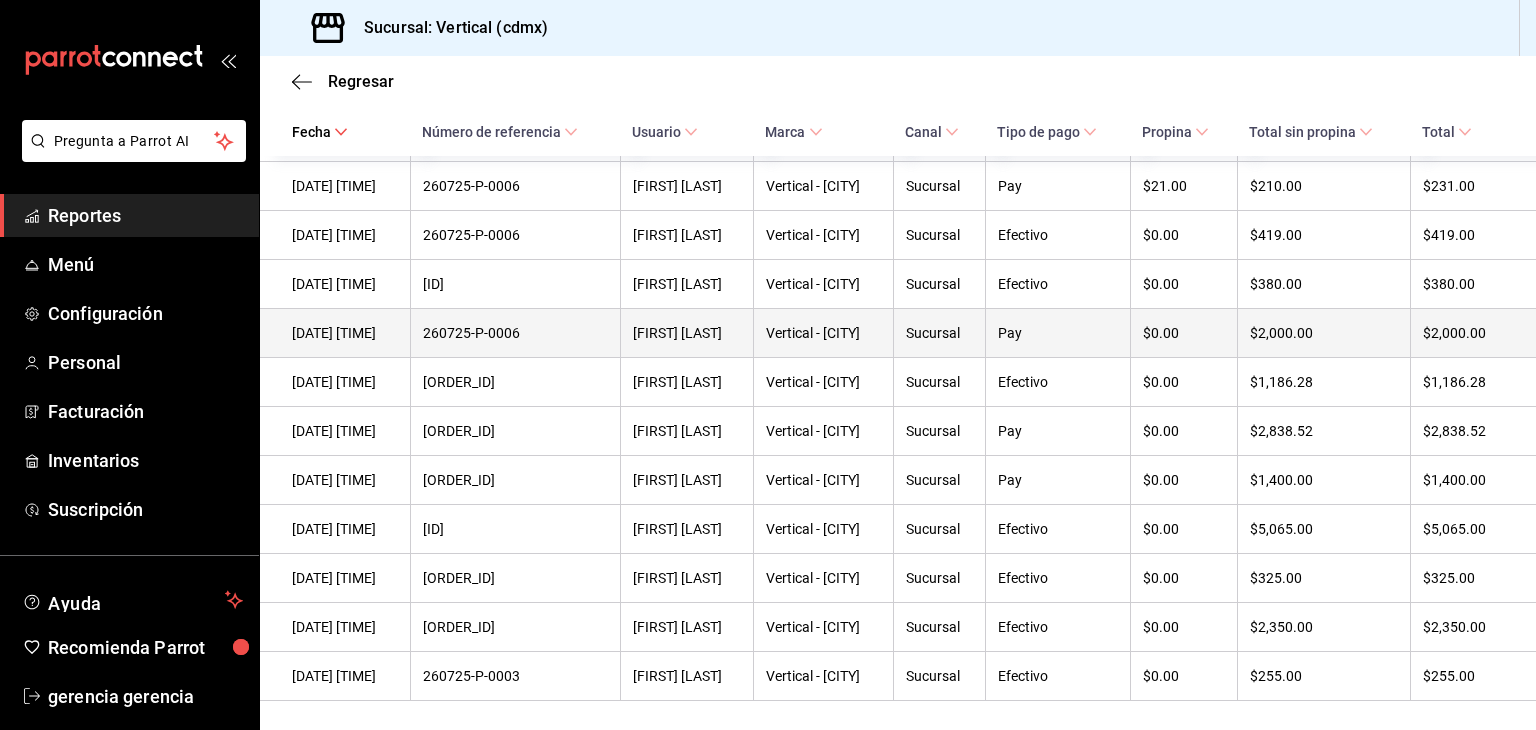 click on "Pay" at bounding box center (1057, 333) 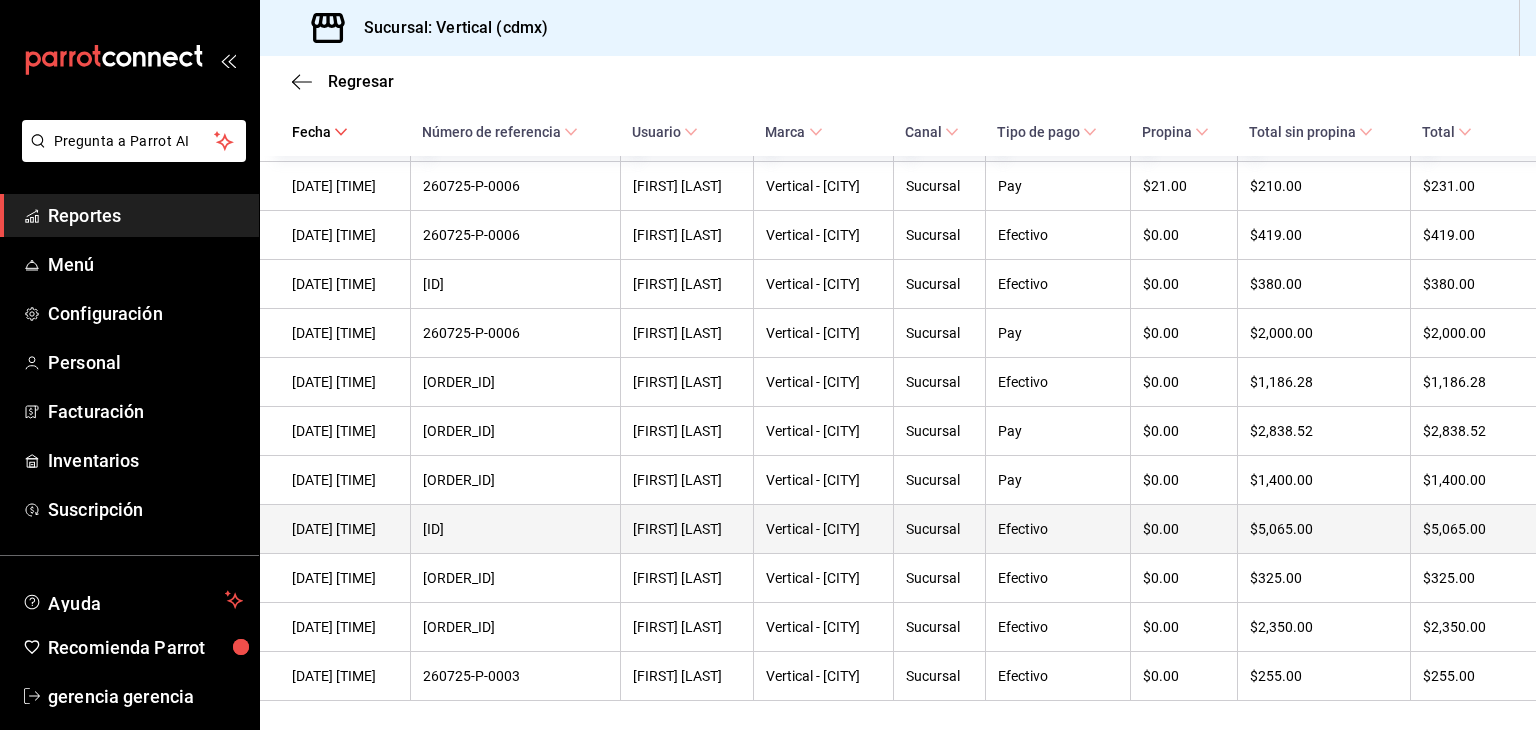 click on "Sucursal" at bounding box center (939, 529) 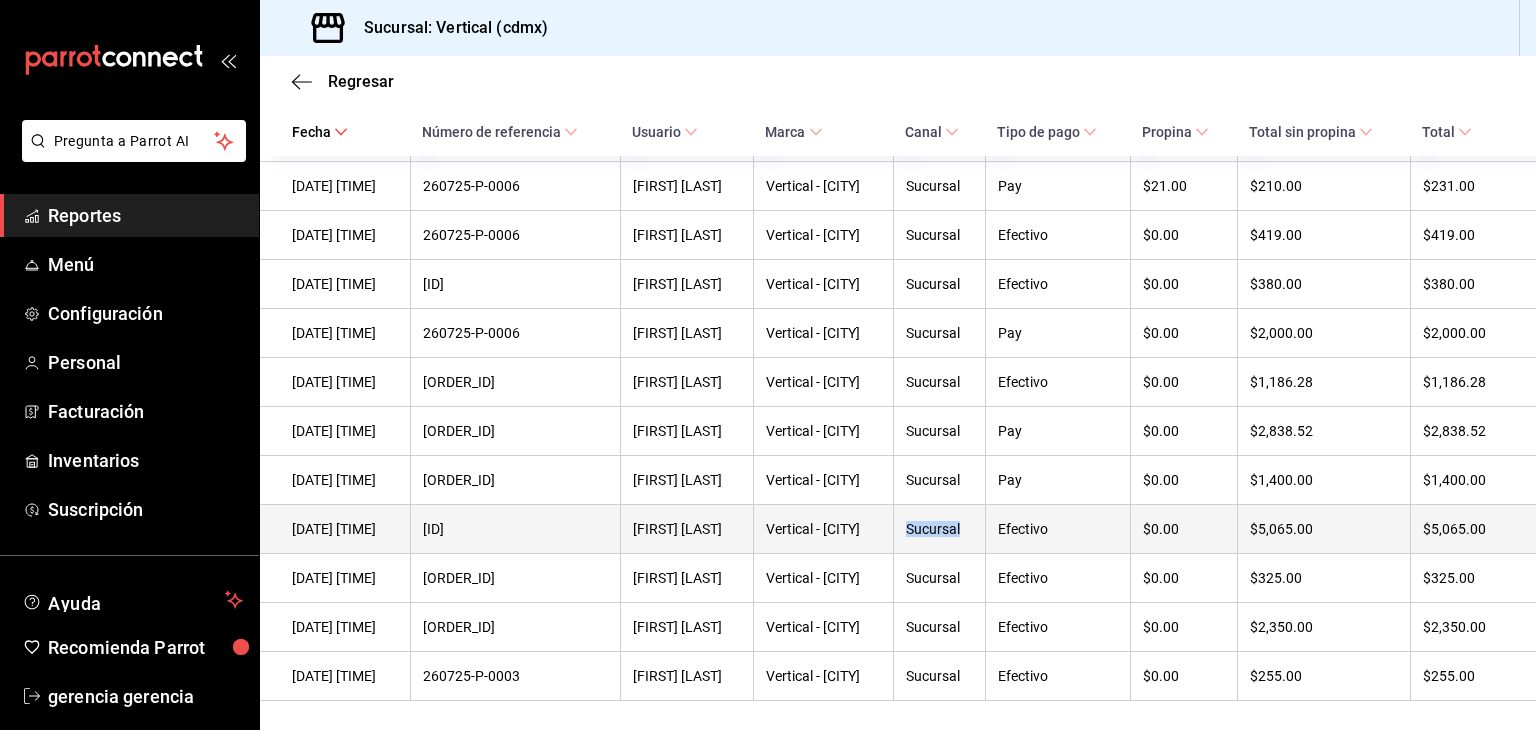 click on "Sucursal" at bounding box center (939, 529) 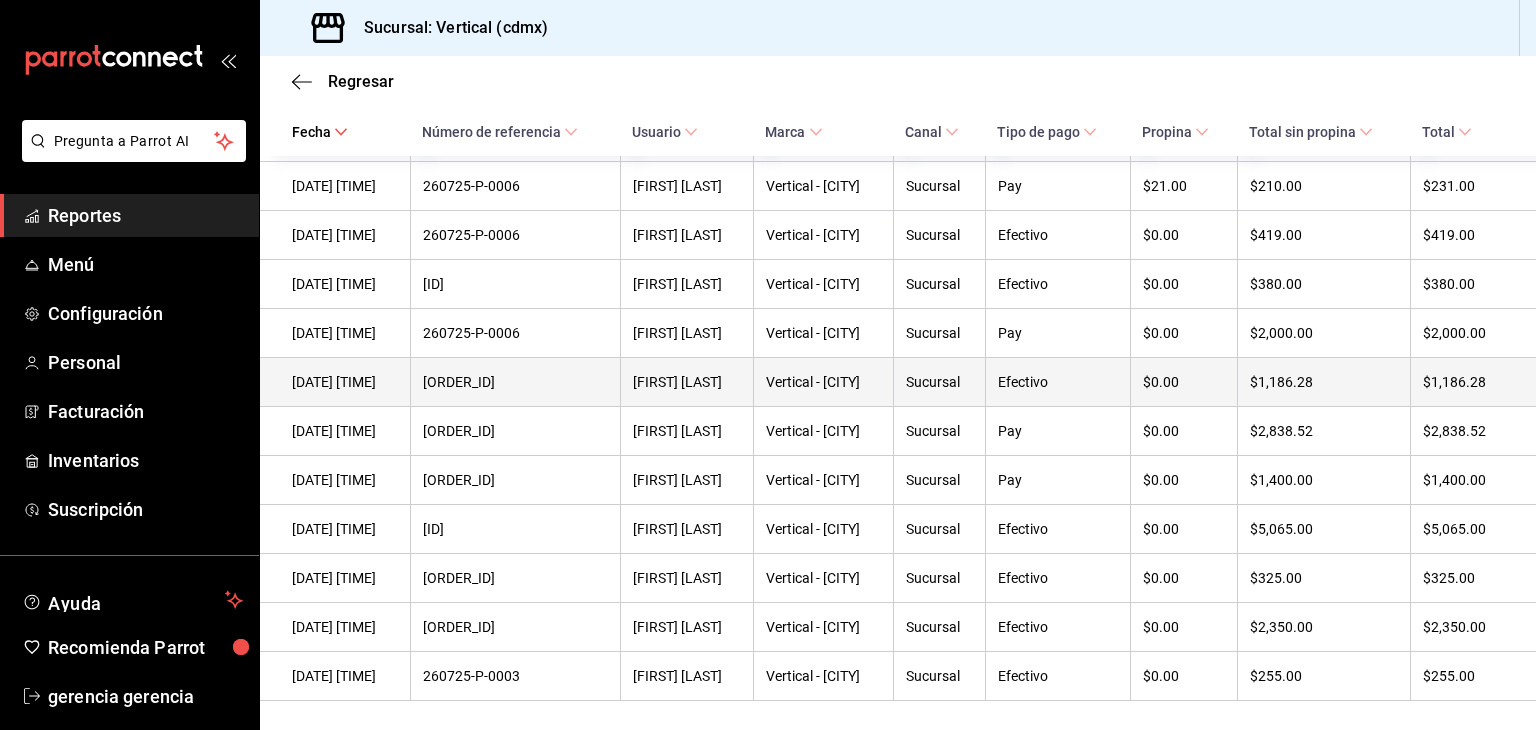 click on "[ORDER_ID]" at bounding box center [516, 382] 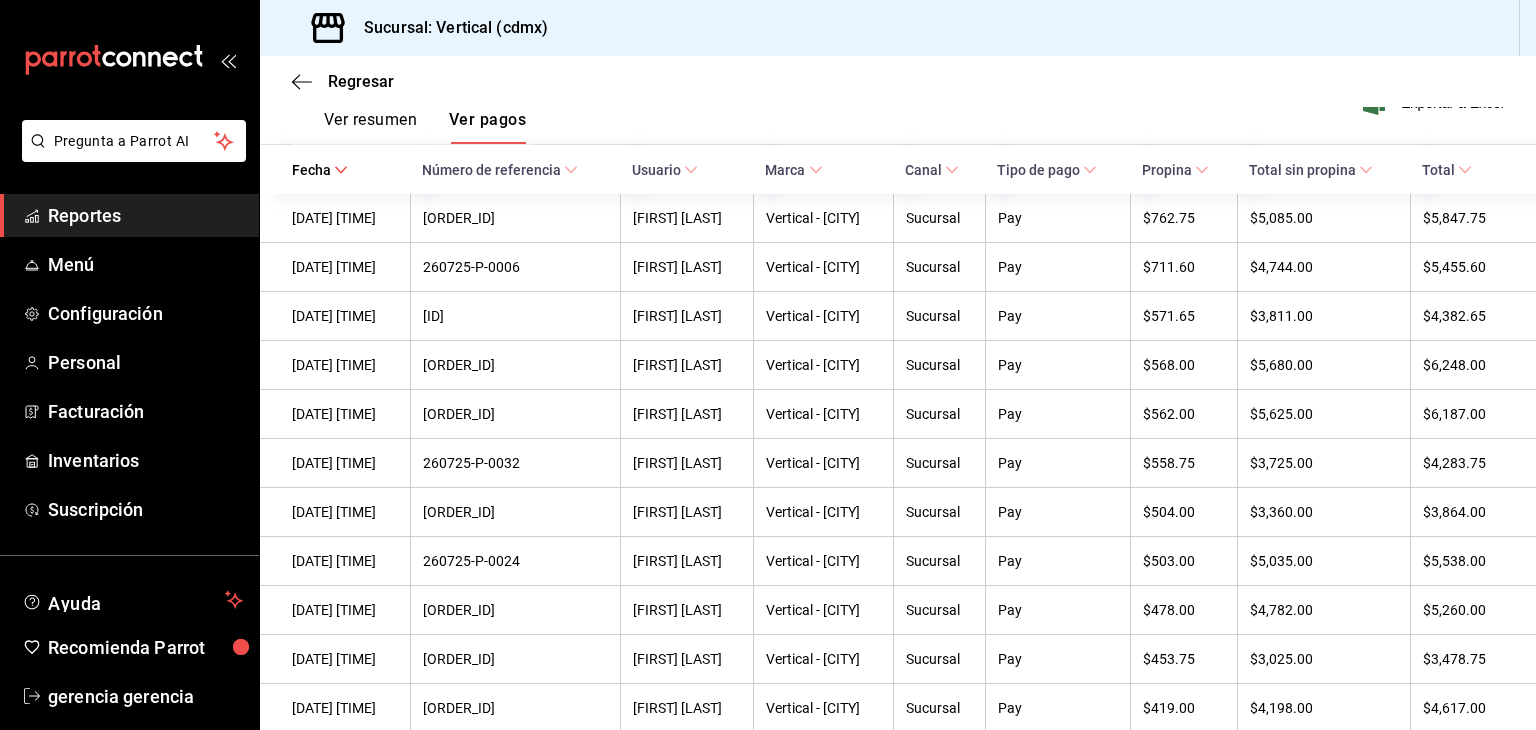 scroll, scrollTop: 315, scrollLeft: 0, axis: vertical 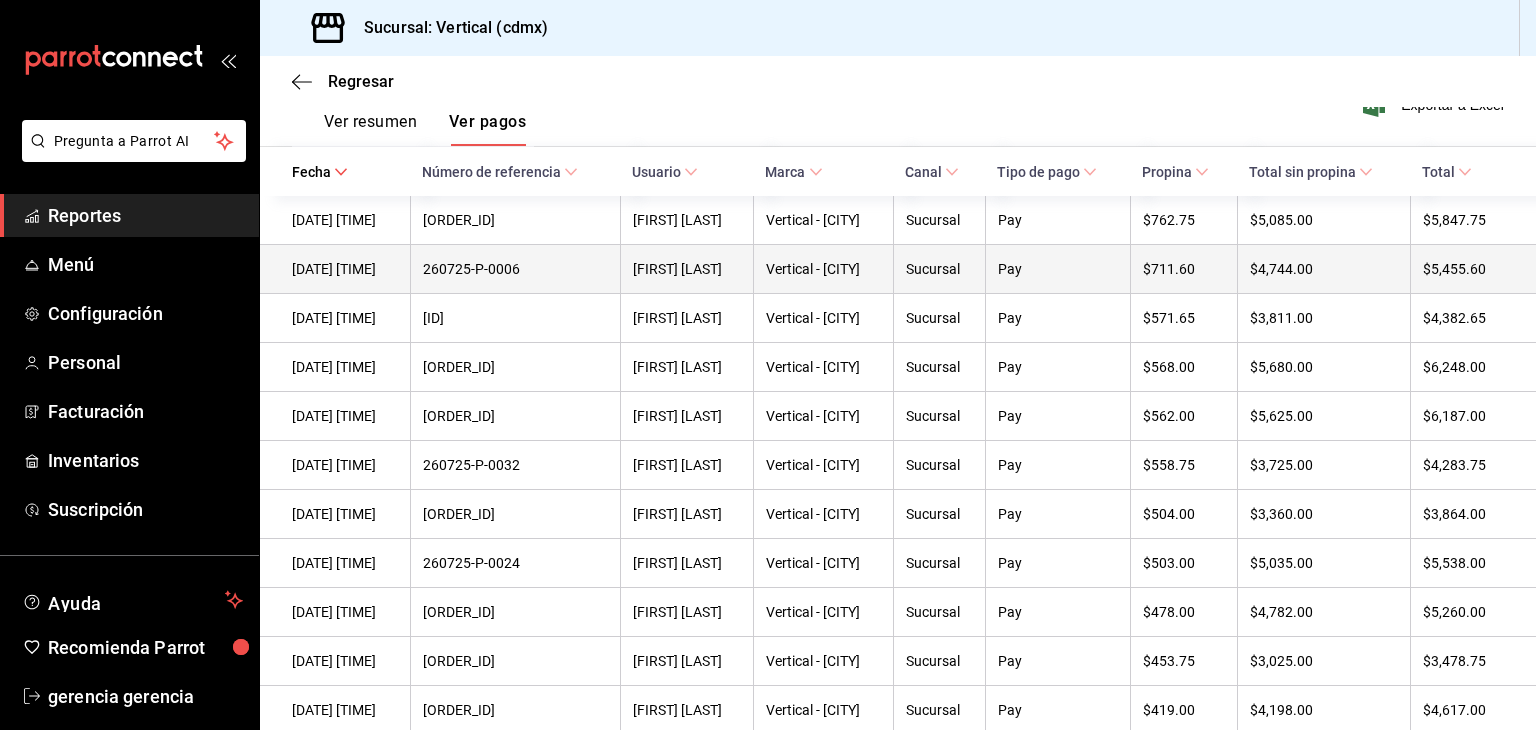 click on "$5,455.60" at bounding box center (1463, 269) 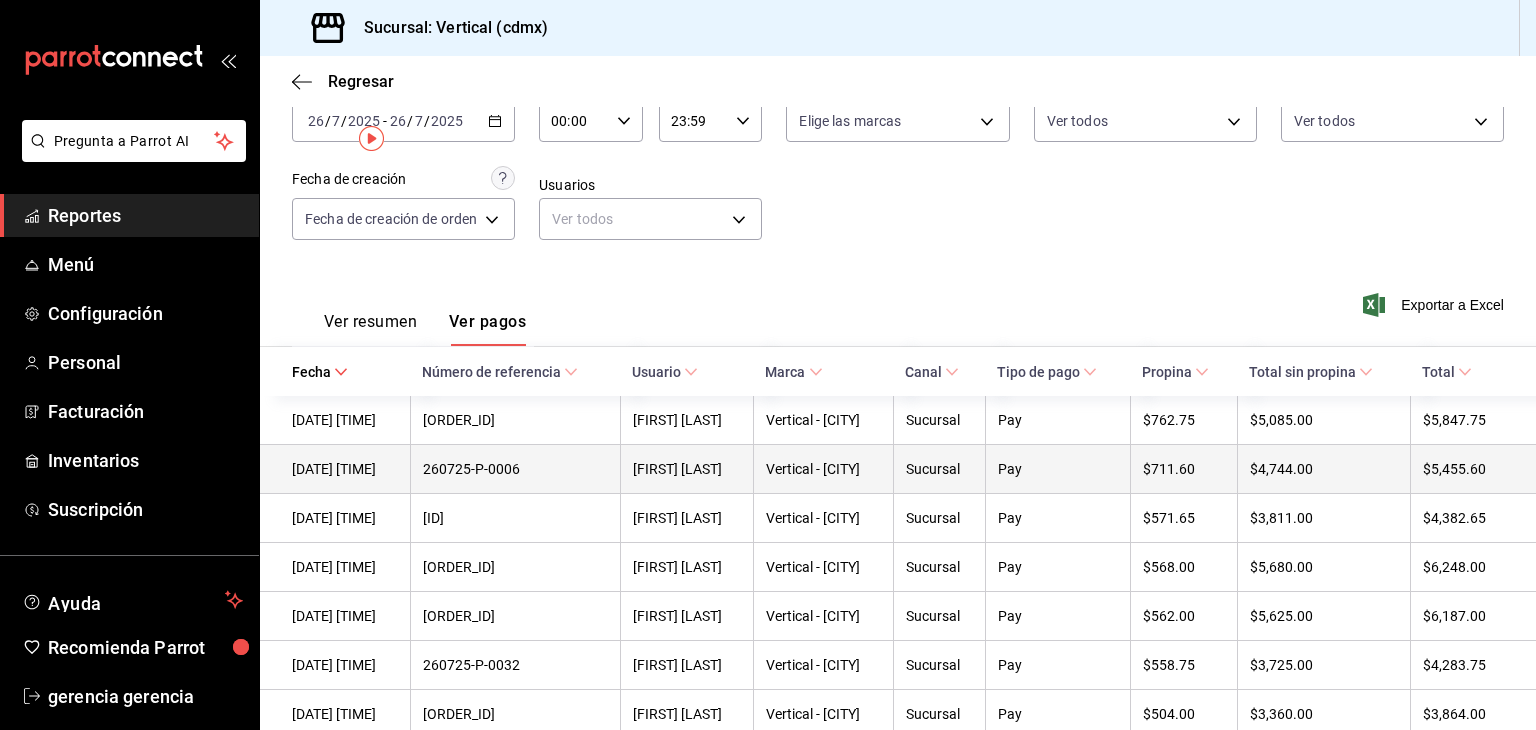 scroll, scrollTop: 0, scrollLeft: 0, axis: both 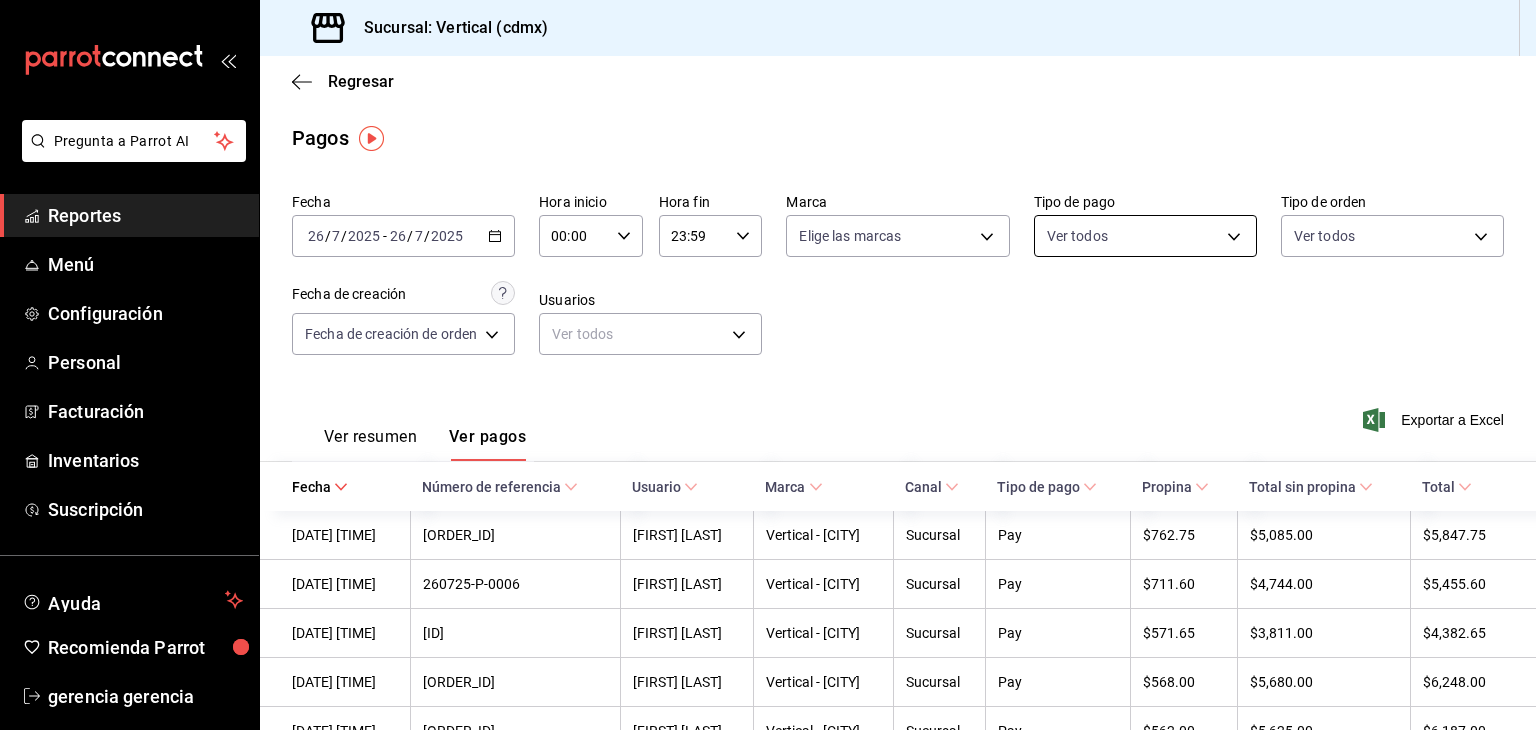 click on "Fecha [DATE] [DATE] Hora inicio [TIME] Hora inicio Hora fin [TIME] Hora fin Marca Elige las marcas Tipo de pago Ver todos Tipo de orden Ver todos Fecha de creación   Fecha de creación de orden ORDER Usuarios Ver todos null Ver resumen Ver pagos Exportar a Excel Fecha Número de referencia Usuario Marca Canal Tipo de pago Propina Total sin propina Total [DATE] [TIME] [ORDER_ID] [FIRST] [LAST] Vertical - [CITY] Sucursal Pay $[PRICE] $[PRICE] $[PRICE] [DATE] [TIME] [ORDER_ID] [FIRST] [LAST] Vertical - [CITY] Sucursal Pay $[PRICE] $[PRICE] $[PRICE] [DATE] [TIME] [ORDER_ID] [FIRST] [LAST] Vertical - [CITY] Sucursal Pay $[PRICE] $[PRICE] $[PRICE] [DATE] [TIME] [ORDER_ID] [FIRST] [LAST] Vertical - [CITY] Sucursal Pay Pay" at bounding box center [768, 365] 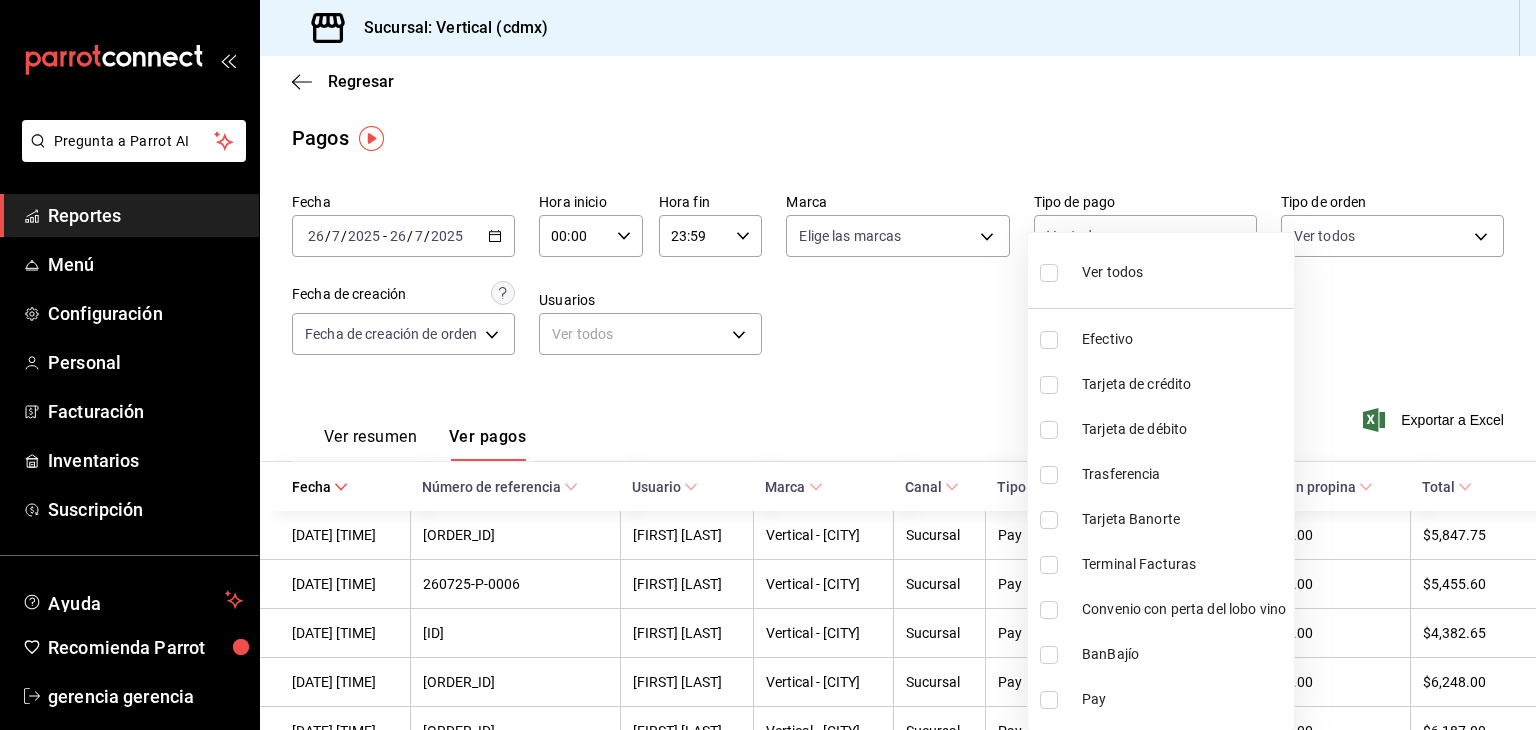 click on "Efectivo" at bounding box center [1184, 339] 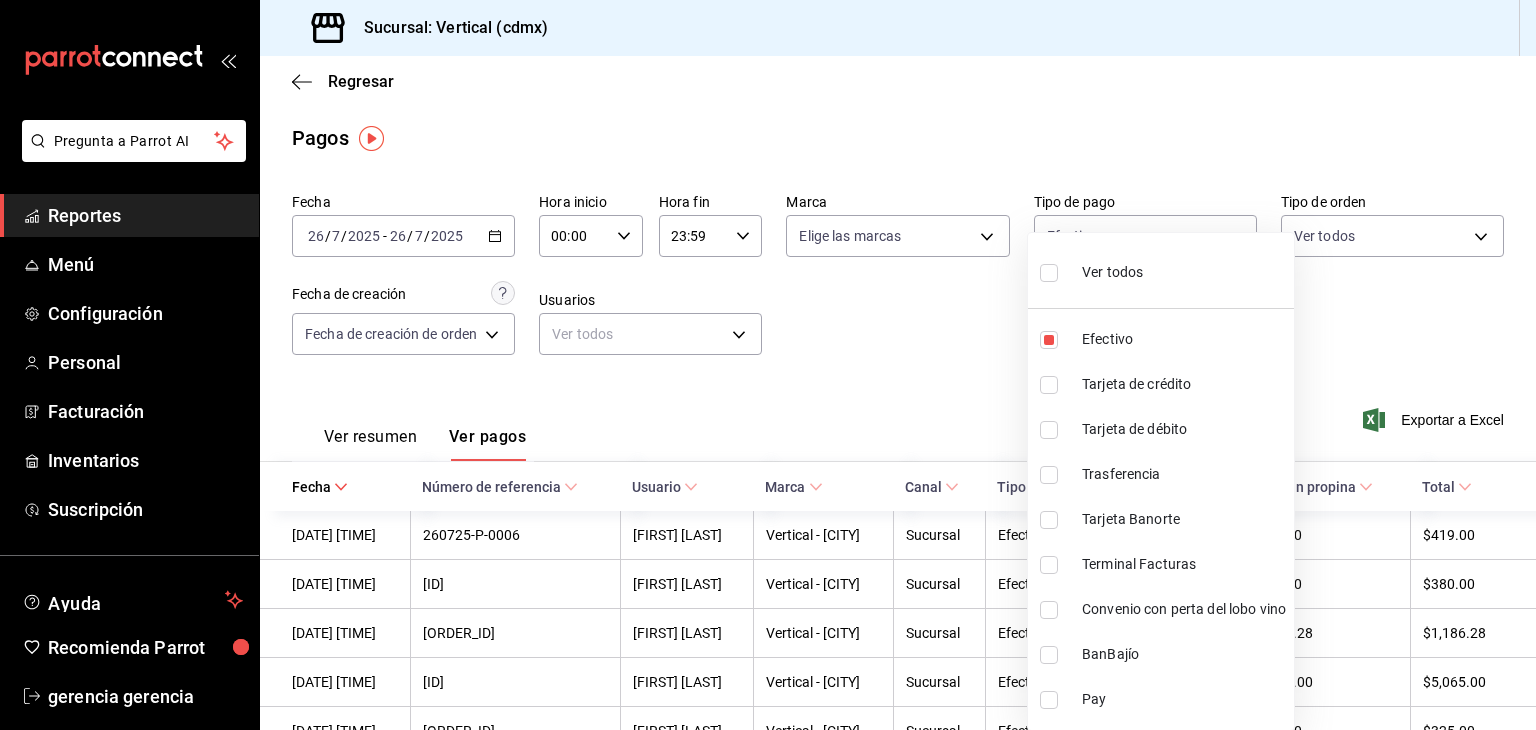 click at bounding box center (768, 365) 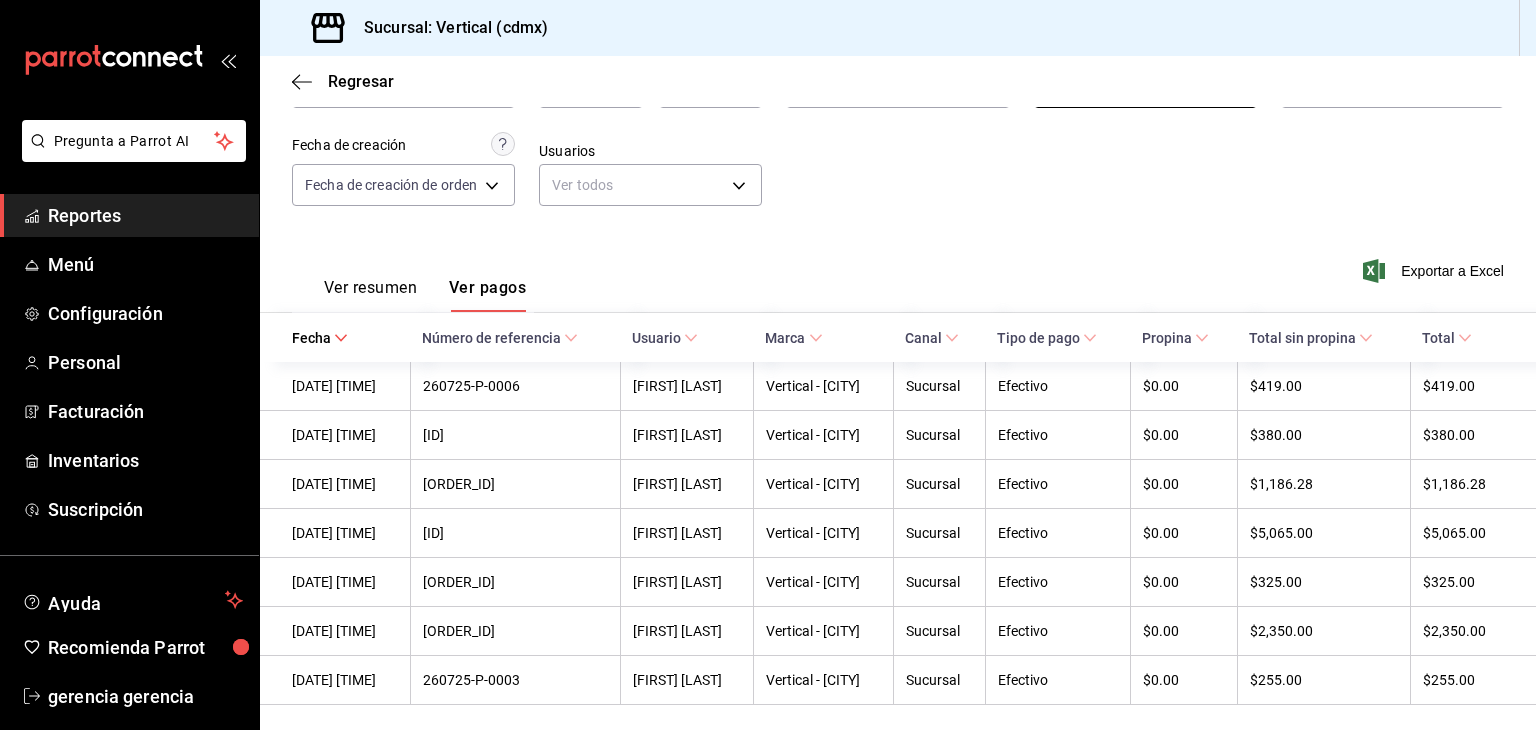 scroll, scrollTop: 161, scrollLeft: 0, axis: vertical 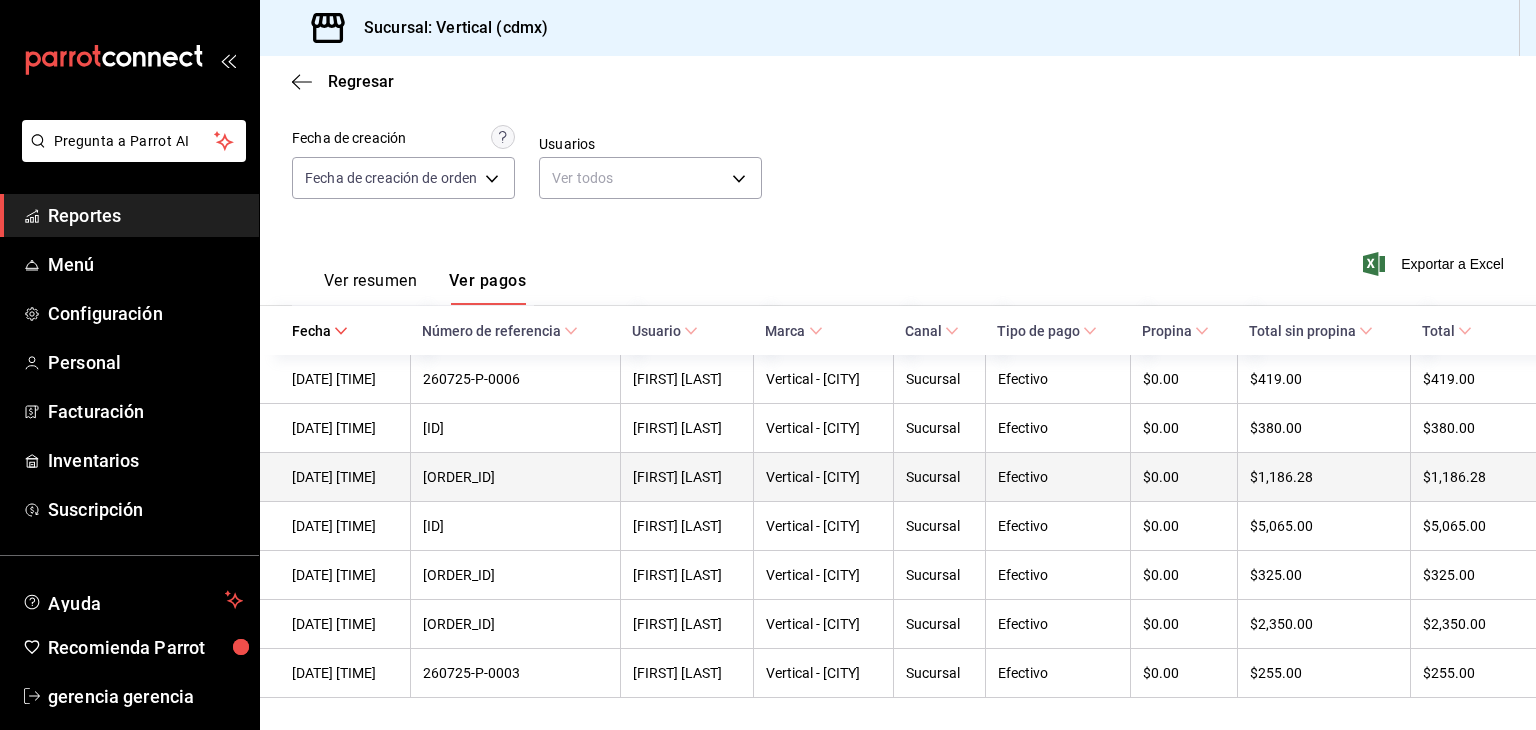 click on "[FIRST] [LAST]" at bounding box center [686, 477] 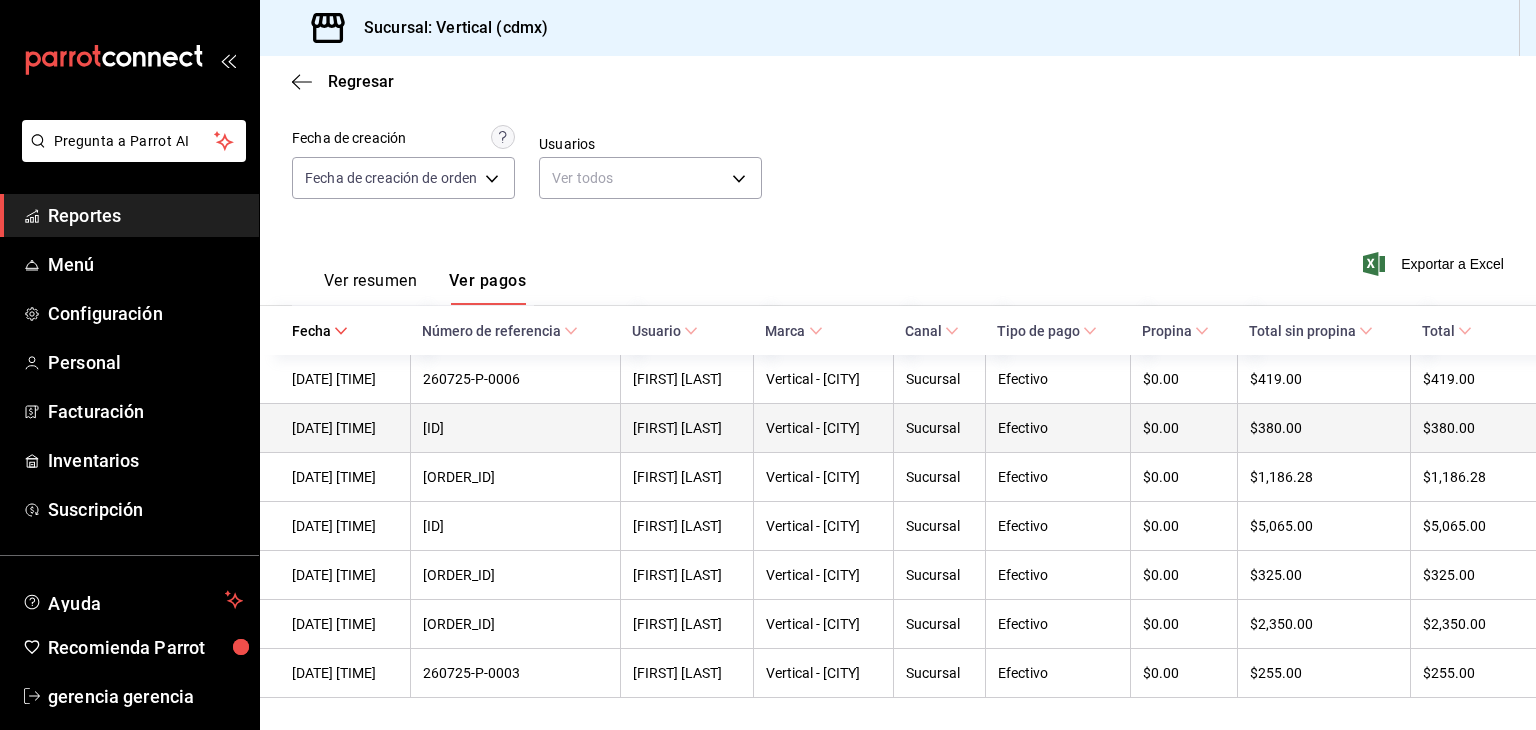click on "[ID]" at bounding box center [516, 428] 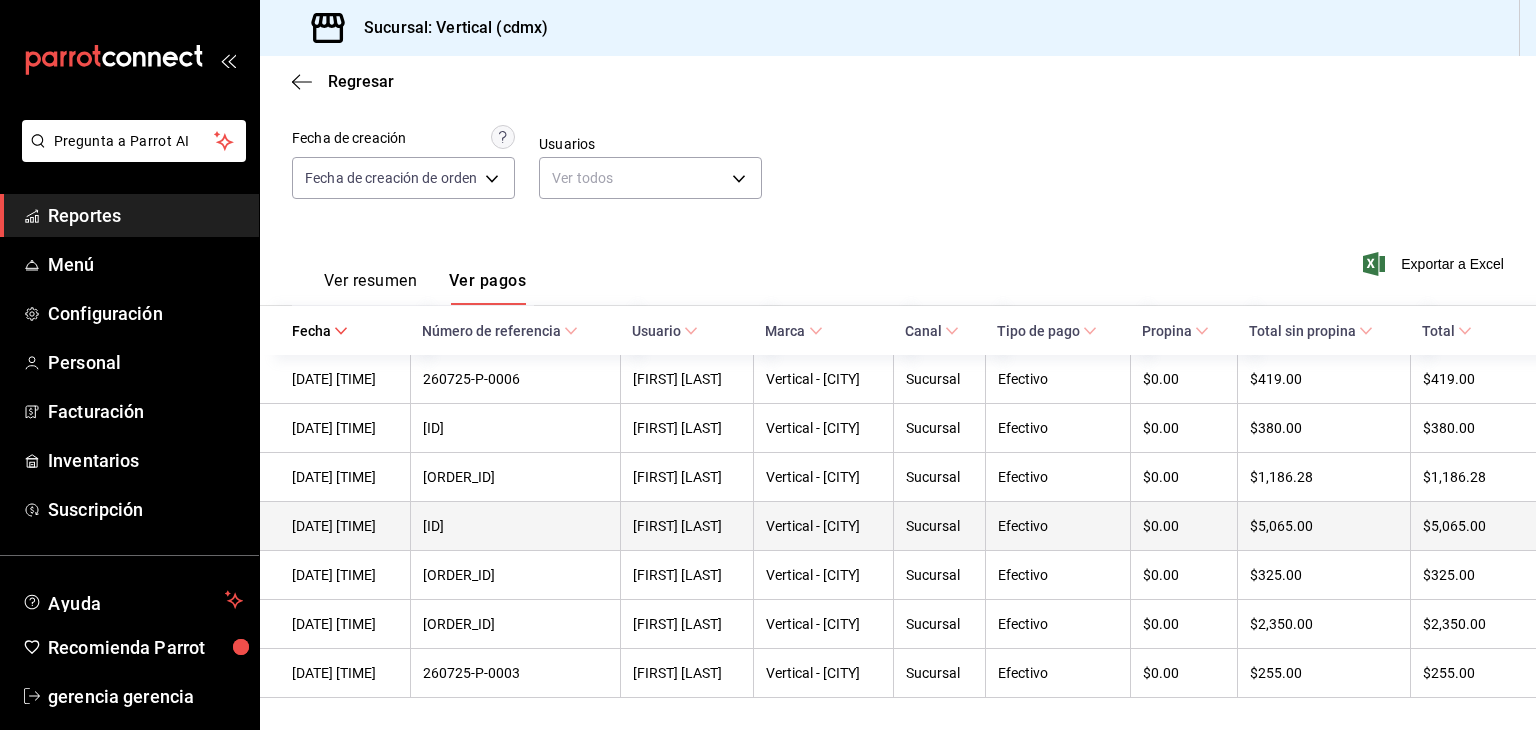click on "[ID]" at bounding box center [516, 526] 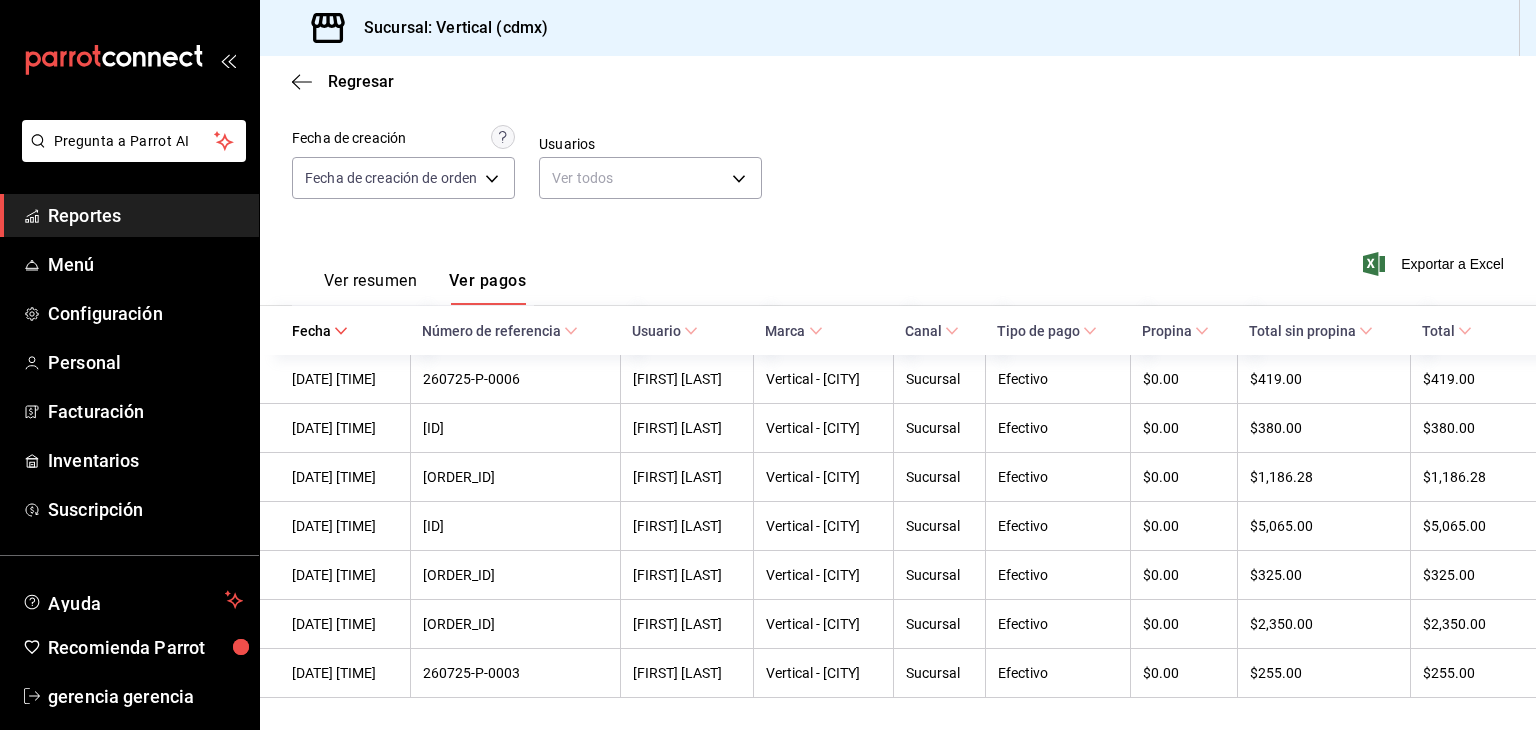 click on "Propina" at bounding box center (1175, 331) 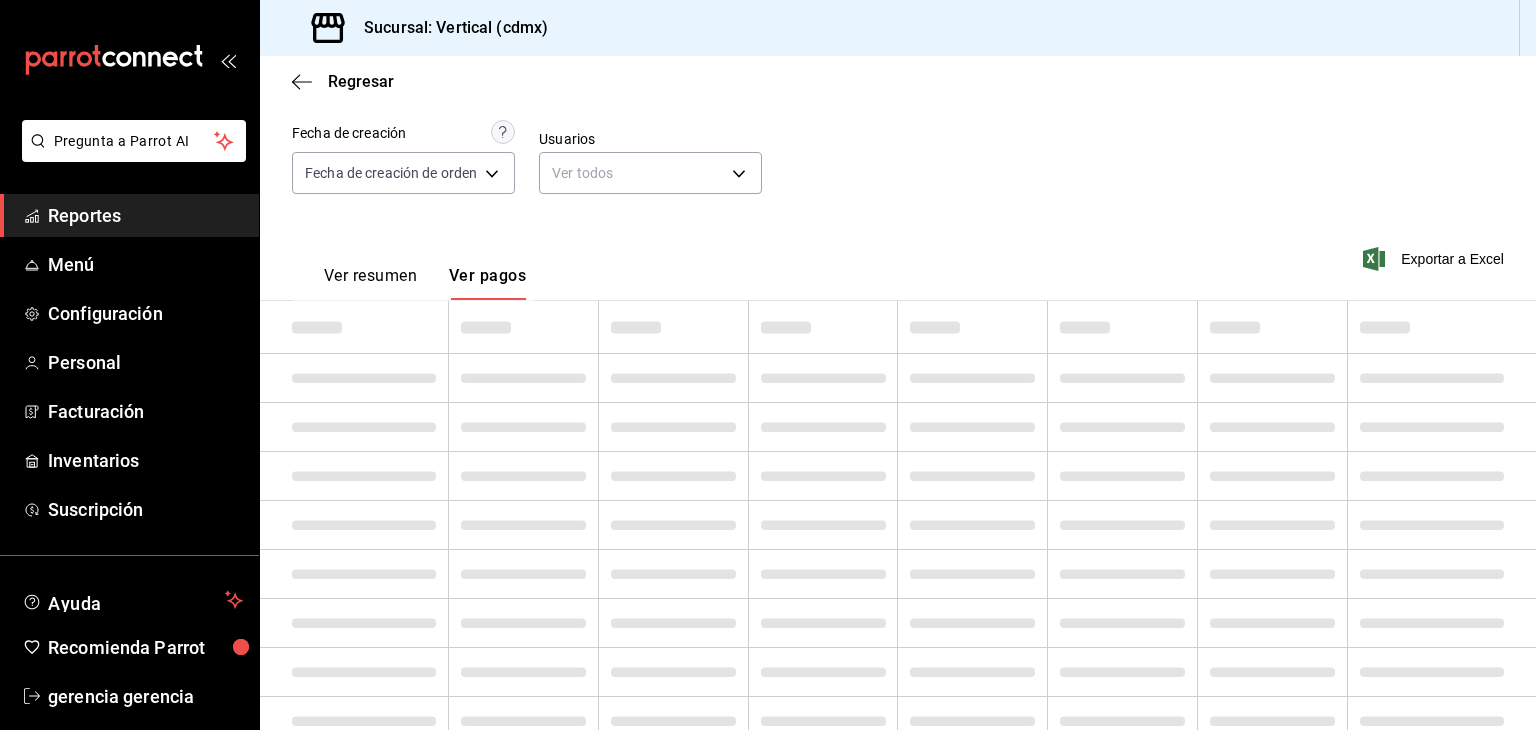 click at bounding box center (1123, 327) 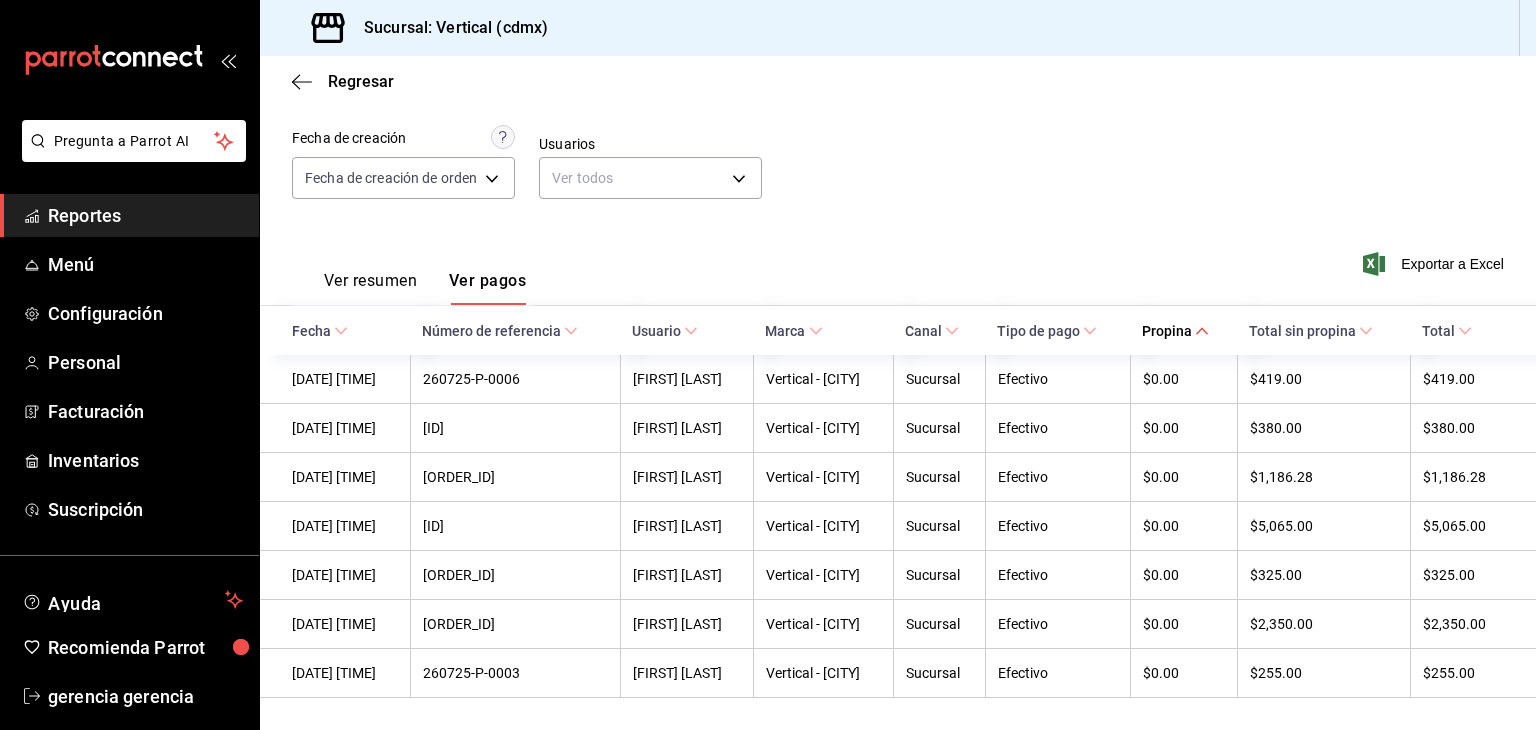 click on "Propina" at bounding box center [1175, 331] 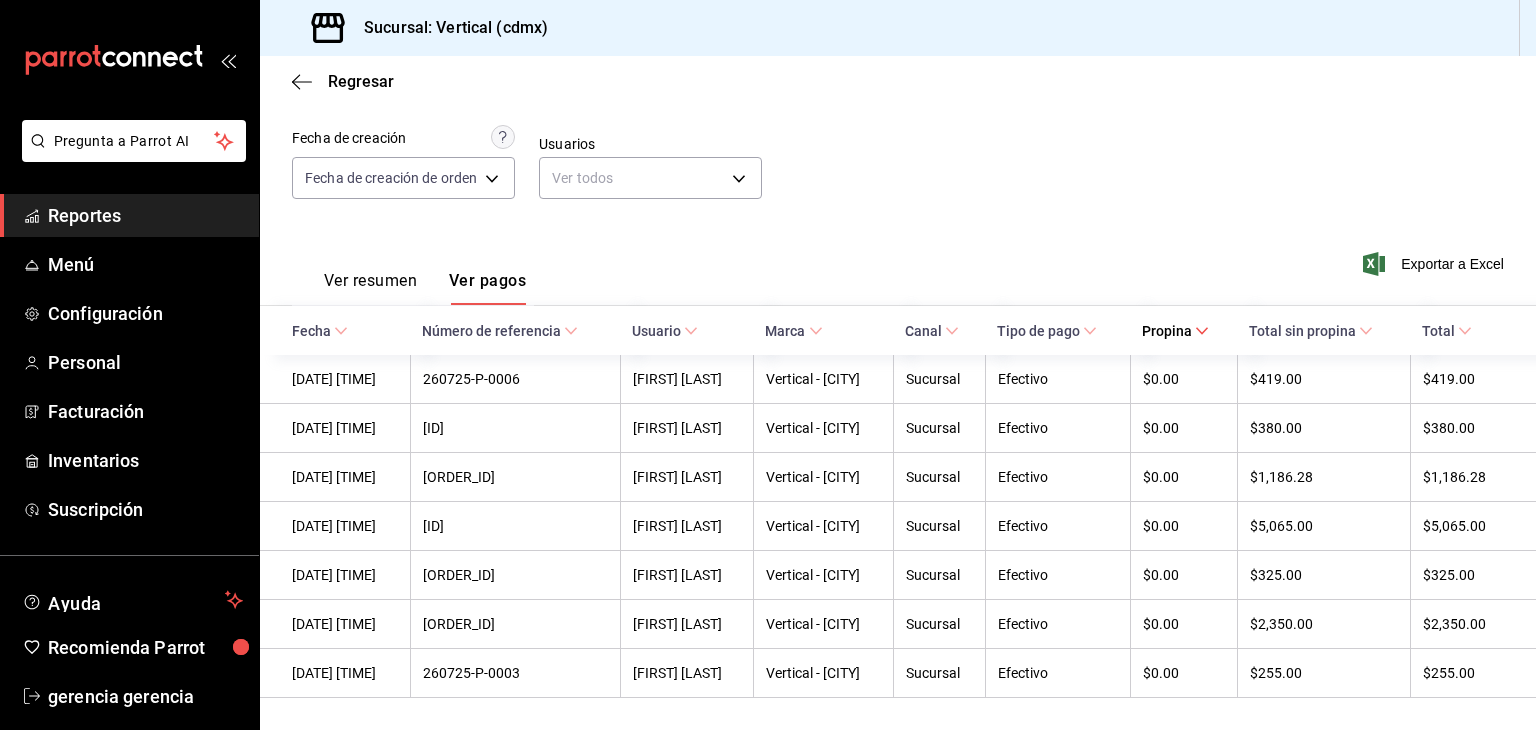 click on "Propina" at bounding box center (1183, 330) 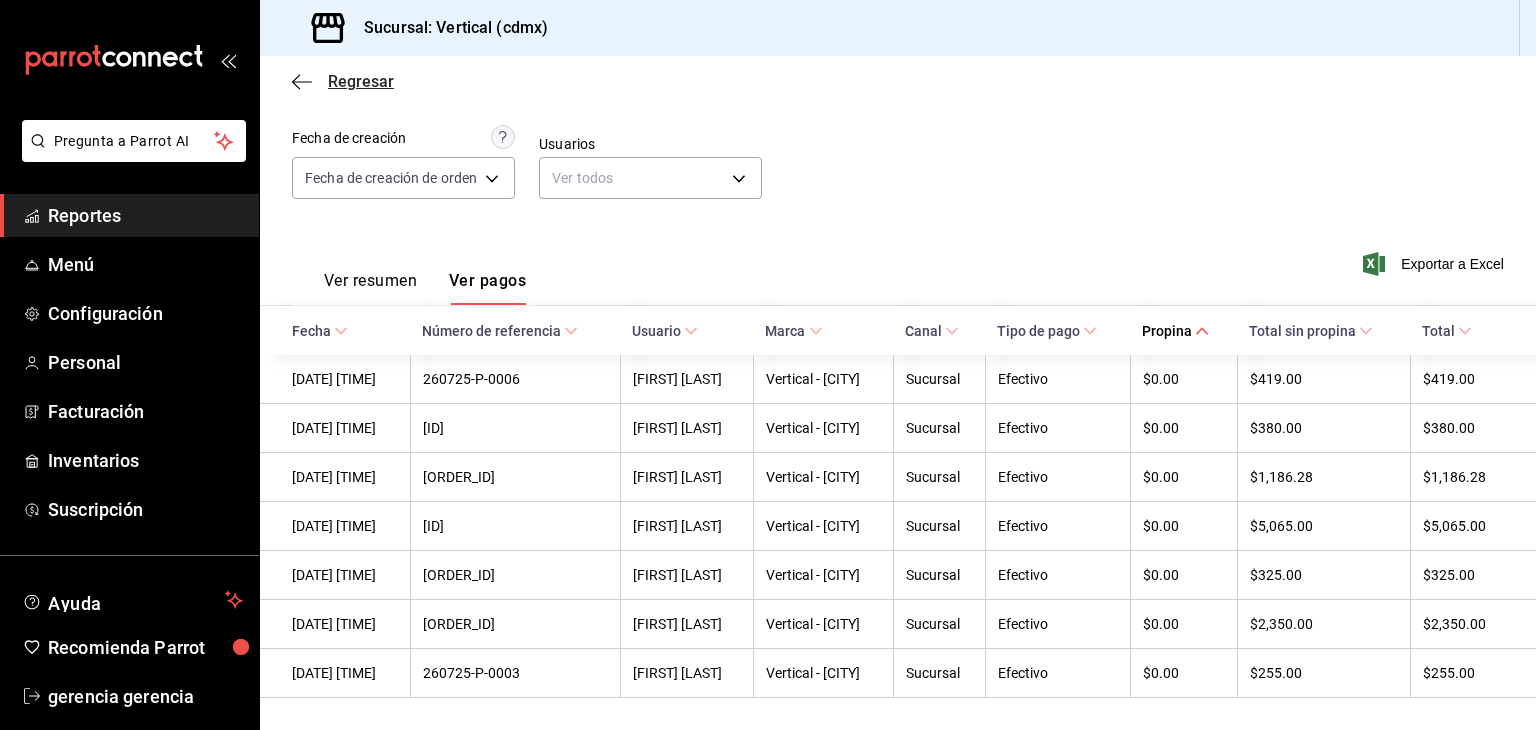 click on "Regresar" at bounding box center (361, 81) 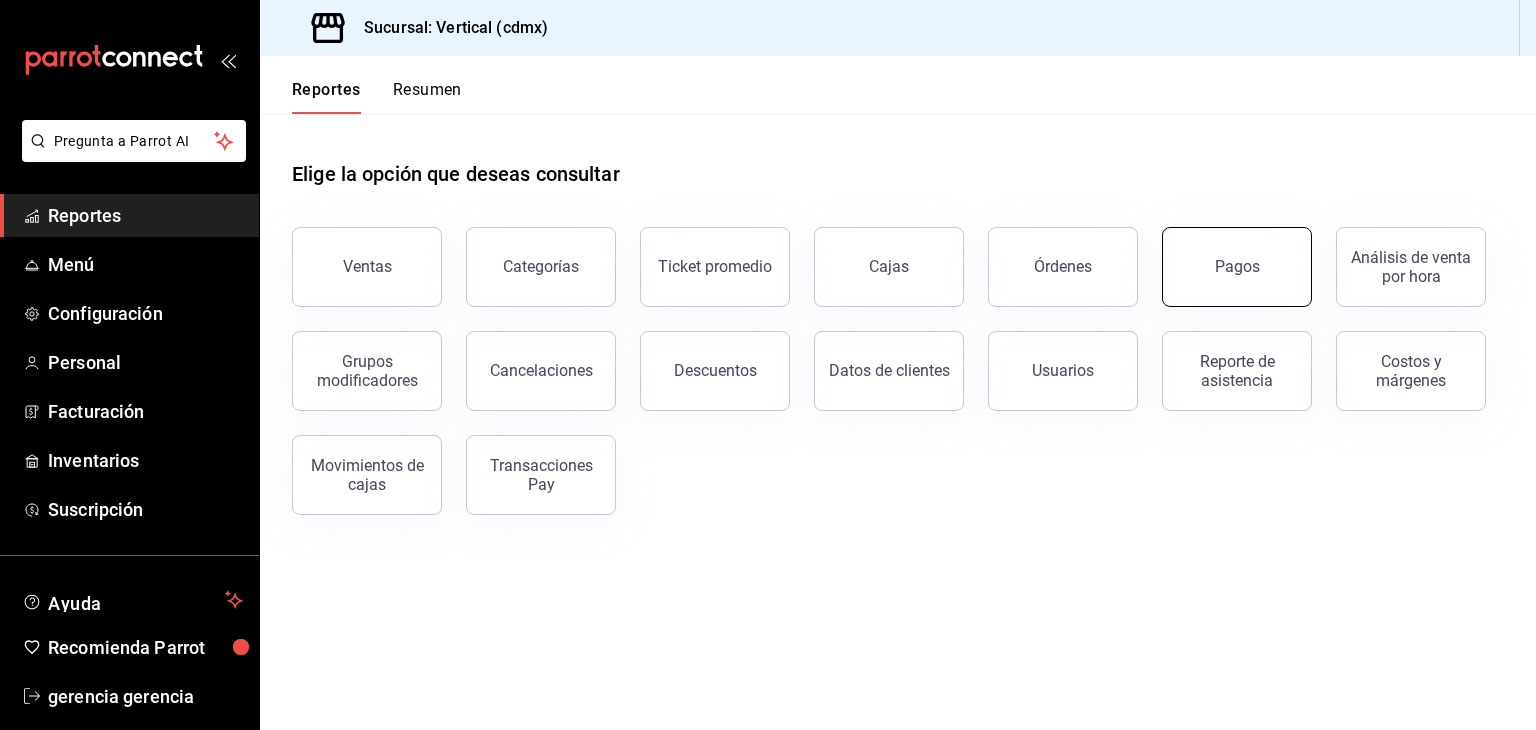 click on "Pagos" at bounding box center (1237, 266) 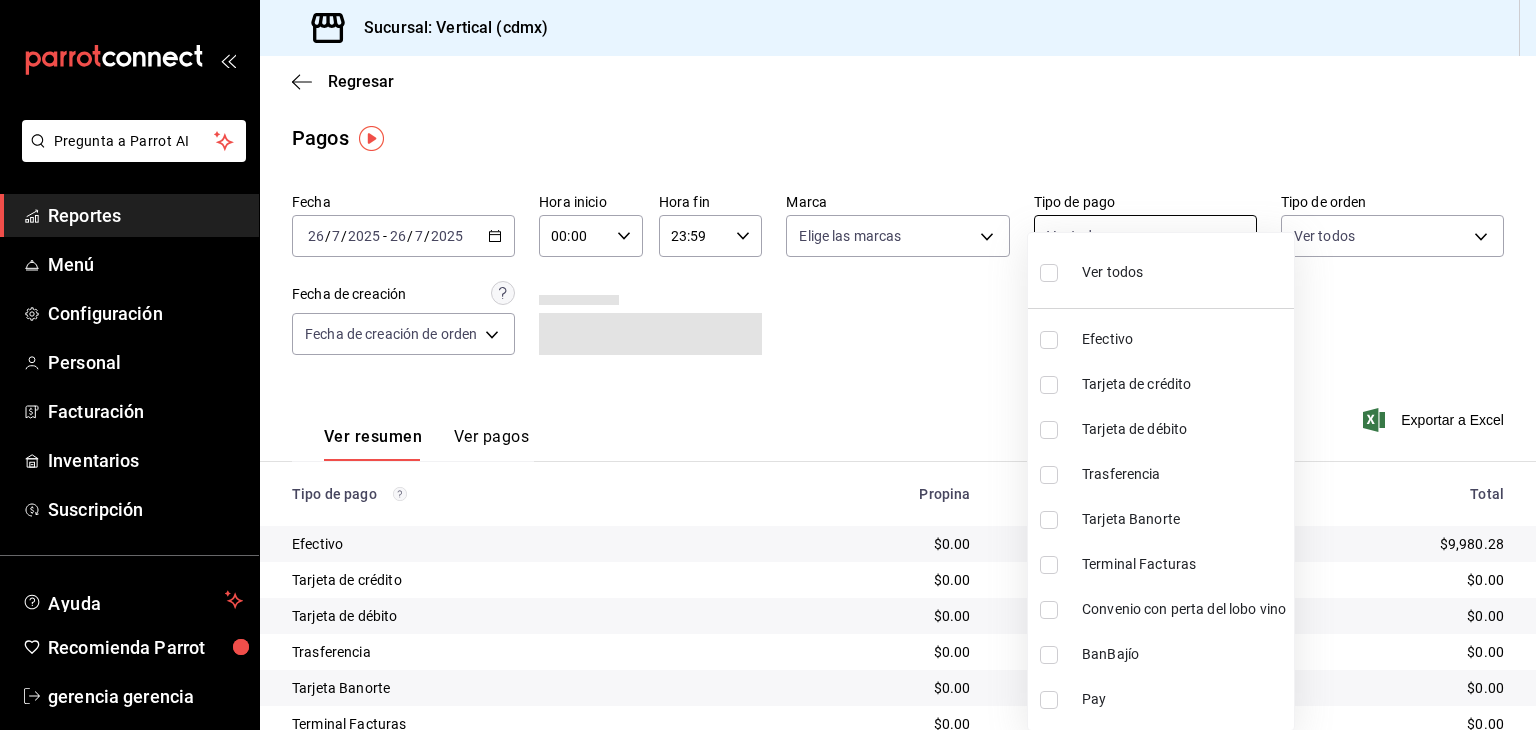 click on "Pregunta a Parrot AI Reportes   Menú   Configuración   Personal   Facturación   Inventarios   Suscripción   Ayuda Recomienda Parrot   gerencia gerencia   Sugerir nueva función   Sucursal: Vertical ([CITY]) Regresar Pagos Fecha [DATE] [DATE] - [DATE] [DATE] Hora inicio [TIME] Hora inicio Hora fin [TIME] Hora fin Marca Elige las marcas Tipo de pago Ver todos Tipo de orden Ver todos Fecha de creación   Fecha de creación de orden ORDER Ver resumen Ver pagos Exportar a Excel Tipo de pago   Propina Total sin propina Total Efectivo $[PRICE] $[PRICE] $[PRICE] Tarjeta de crédito $[PRICE] $[PRICE] $[PRICE] Tarjeta de débito $[PRICE] $[PRICE] $[PRICE] Trasferencia $[PRICE] $[PRICE] $[PRICE] Tarjeta Banorte $[PRICE] $[PRICE] $[PRICE] Terminal Facturas $[PRICE] $[PRICE] $[PRICE] Convenio con perta del lobo vino $[PRICE] $[PRICE] $[PRICE] BanBajío $[PRICE] $[PRICE] $[PRICE] Pay $[PRICE] $[PRICE] $[PRICE] Total $[PRICE] $[PRICE] $[PRICE] GANA 1 MES GRATIS EN TU SUSCRIPCIÓN AQUÍ Ver video tutorial Ir a video Pregunta a Parrot AI Reportes" at bounding box center (768, 365) 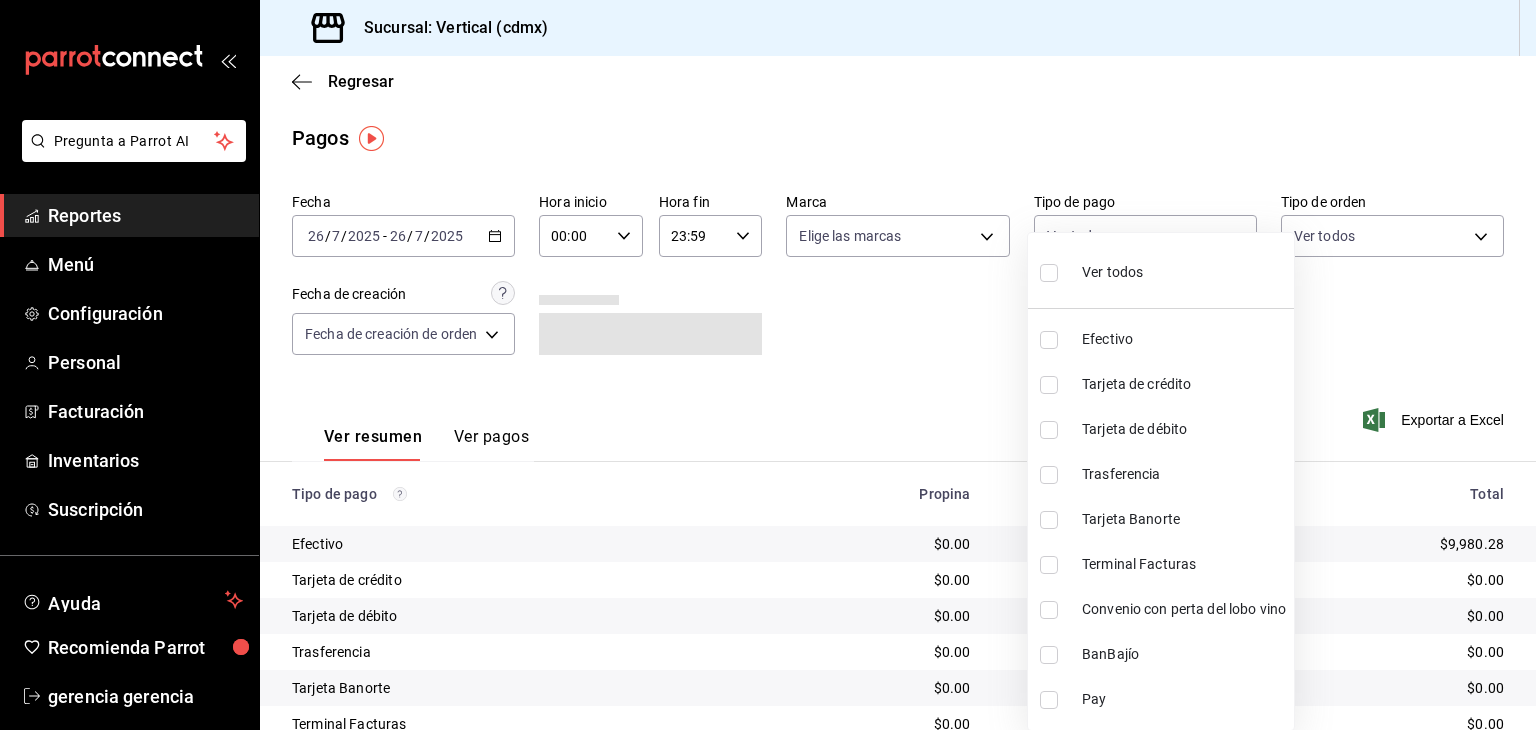 click on "Efectivo" at bounding box center [1184, 339] 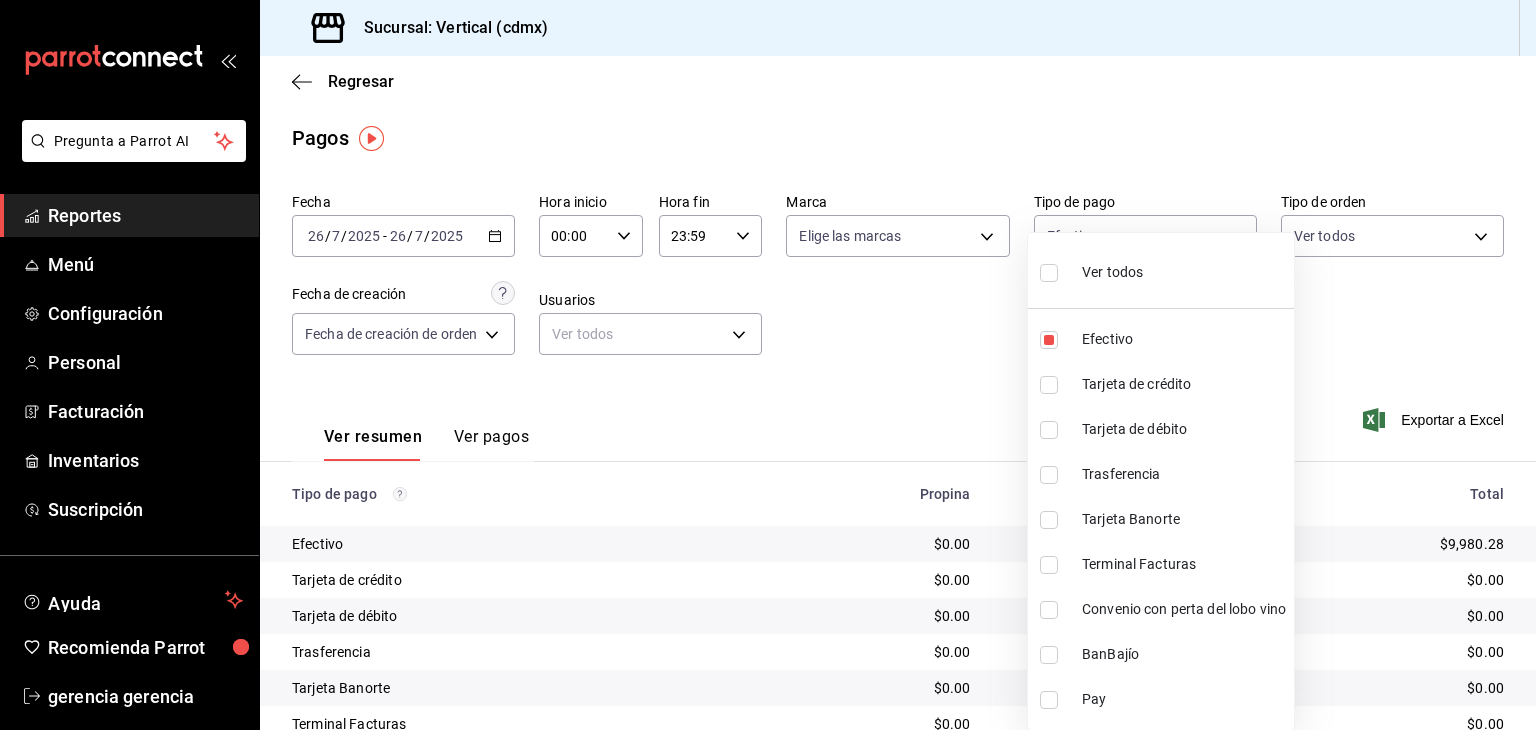 click at bounding box center [768, 365] 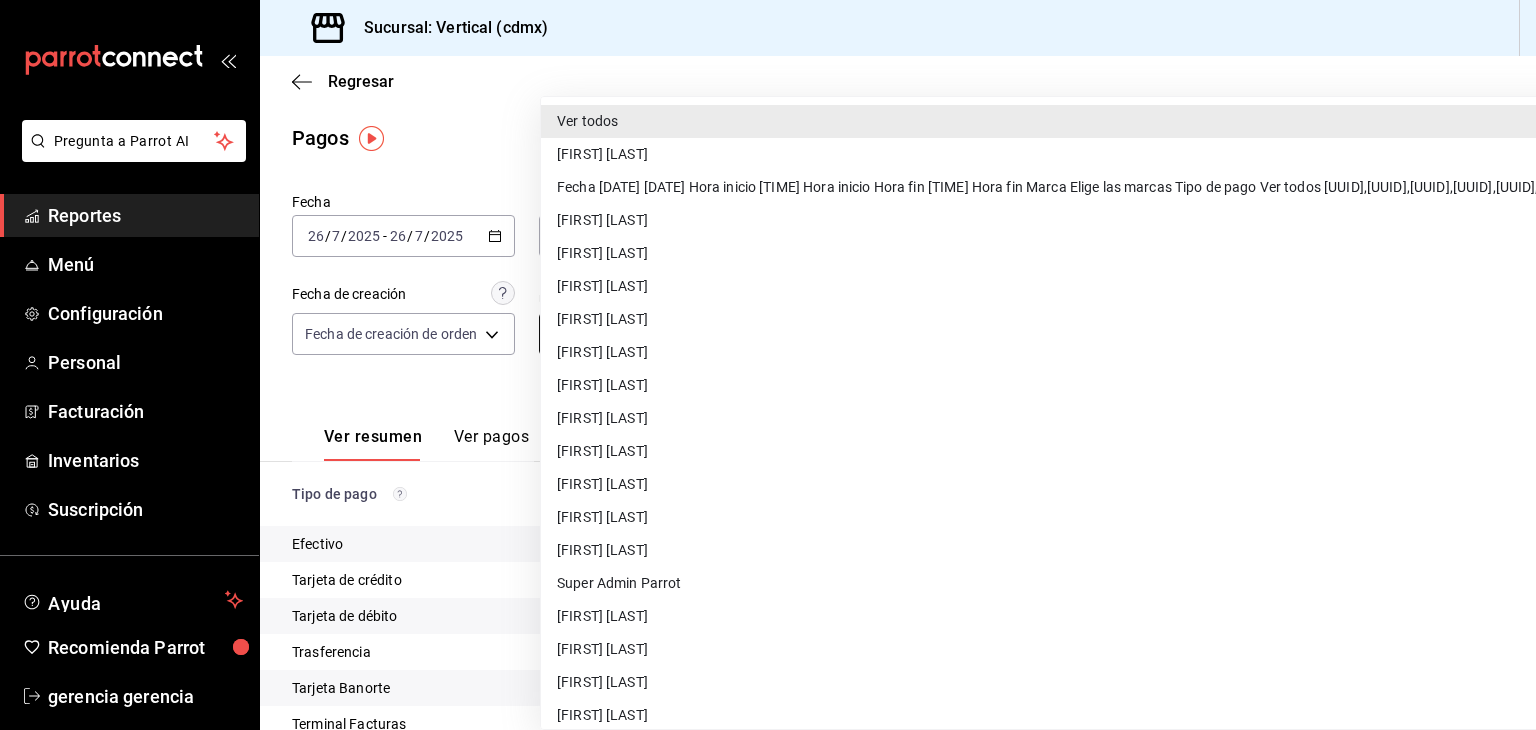 click on "Pregunta a Parrot AI Reportes   Menú   Configuración   Personal   Facturación   Inventarios   Suscripción   Ayuda Recomienda Parrot   gerencia gerencia   Sugerir nueva función   Sucursal: Vertical ([CITY]) Regresar Pagos Fecha [DATE] [DATE] - [DATE] [DATE] Hora inicio [TIME] Hora inicio Hora fin [TIME] Hora fin Marca Elige las marcas Tipo de pago Efectivo [UUID] Tipo de orden Ver todos Fecha de creación   Fecha de creación de orden ORDER Usuarios Ver todos null Ver resumen Ver pagos Exportar a Excel Tipo de pago   Propina Total sin propina Total Efectivo $[PRICE] $[PRICE] $[PRICE] Tarjeta de crédito $[PRICE] $[PRICE] $[PRICE] Tarjeta de débito $[PRICE] $[PRICE] $[PRICE] Trasferencia $[PRICE] $[PRICE] $[PRICE] Tarjeta Banorte $[PRICE] $[PRICE] $[PRICE] Terminal Facturas $[PRICE] $[PRICE] $[PRICE] Convenio con perta del lobo vino $[PRICE] $[PRICE] $[PRICE] BanBajío $[PRICE] $[PRICE] $[PRICE] Pay $[PRICE] $[PRICE] $[PRICE] Total $[PRICE] $[PRICE] $[PRICE] GANA 1 MES GRATIS EN TU SUSCRIPCIÓN AQUÍ Ver video tutorial Ir a video" at bounding box center (768, 365) 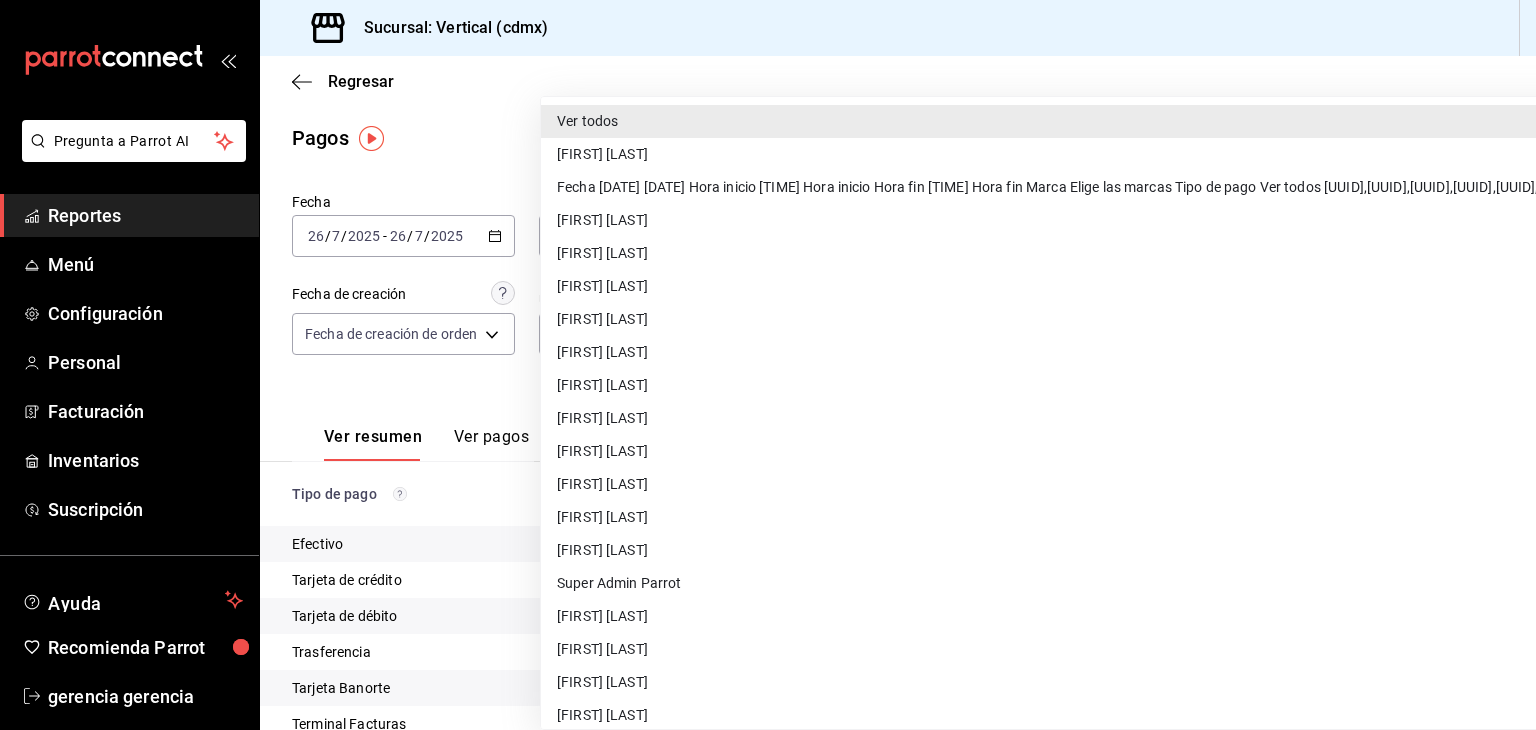click on "[FIRST] [LAST]" at bounding box center (1292, 220) 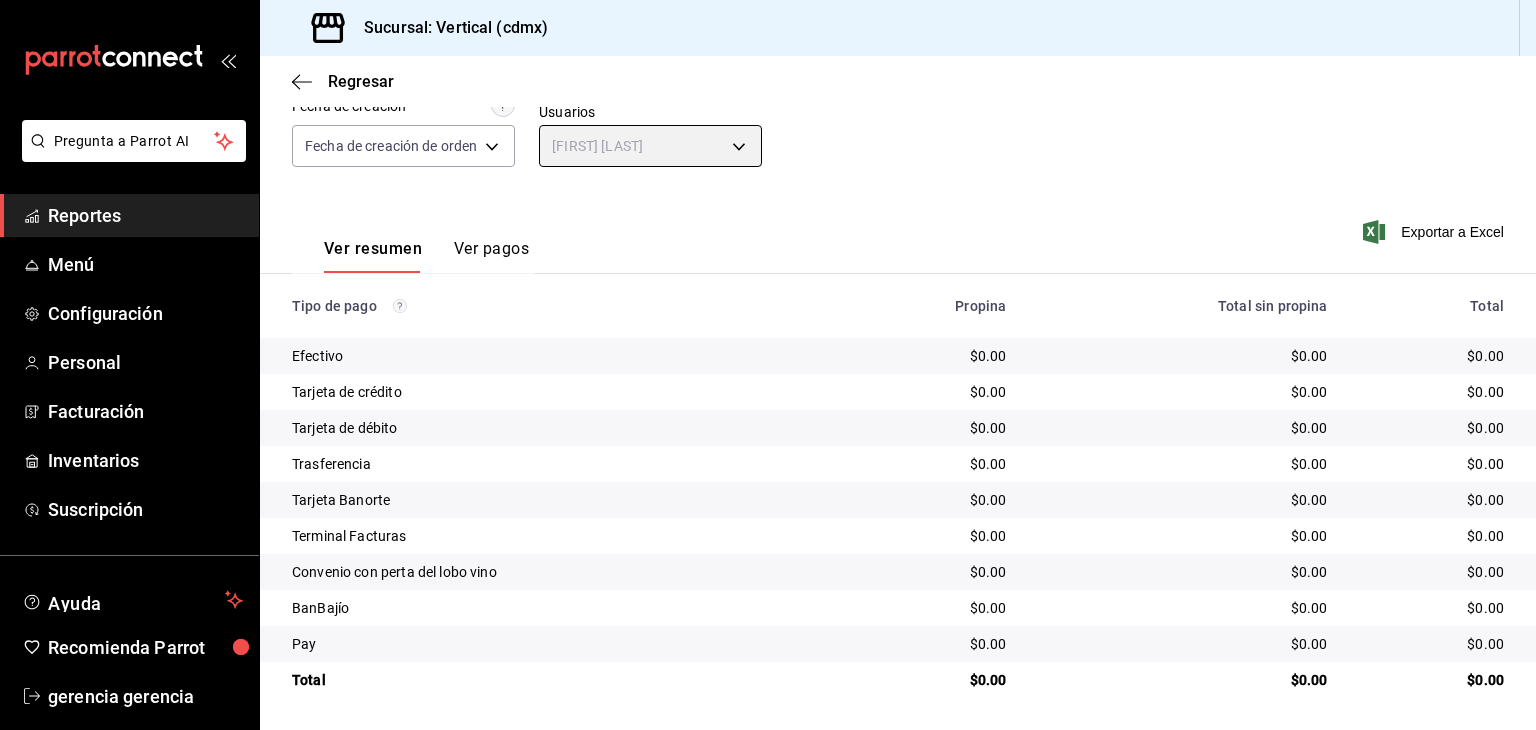 scroll, scrollTop: 0, scrollLeft: 0, axis: both 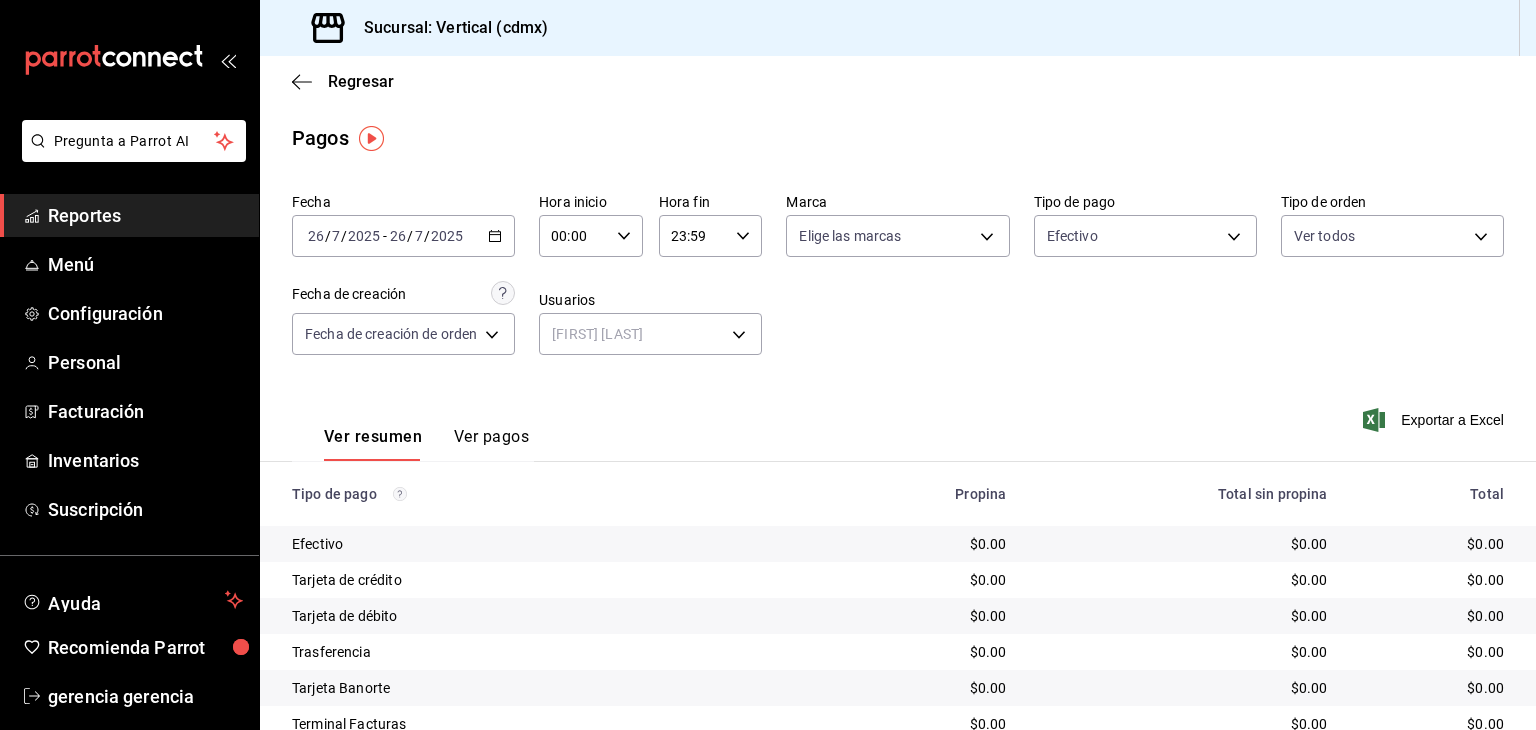 click 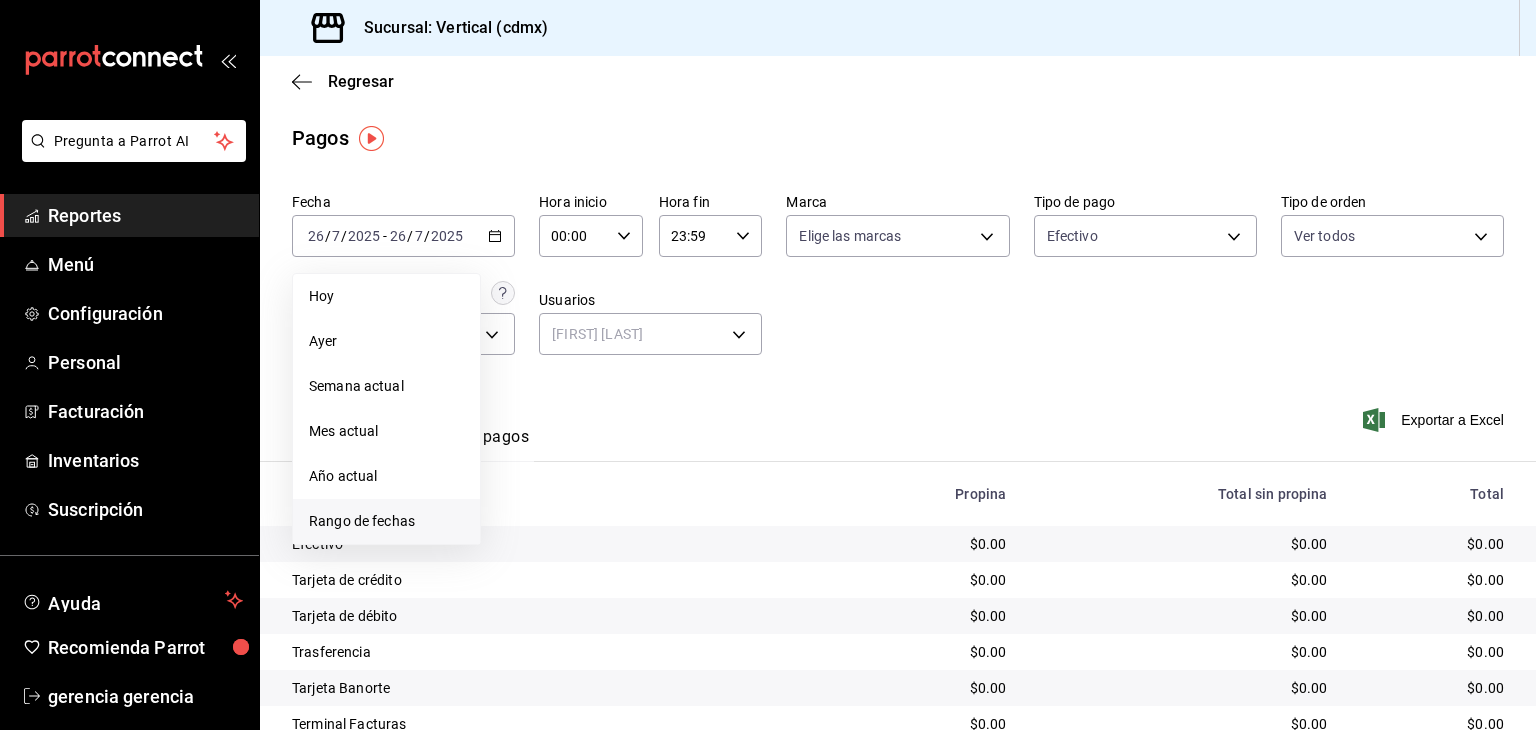 click on "Rango de fechas" at bounding box center (386, 521) 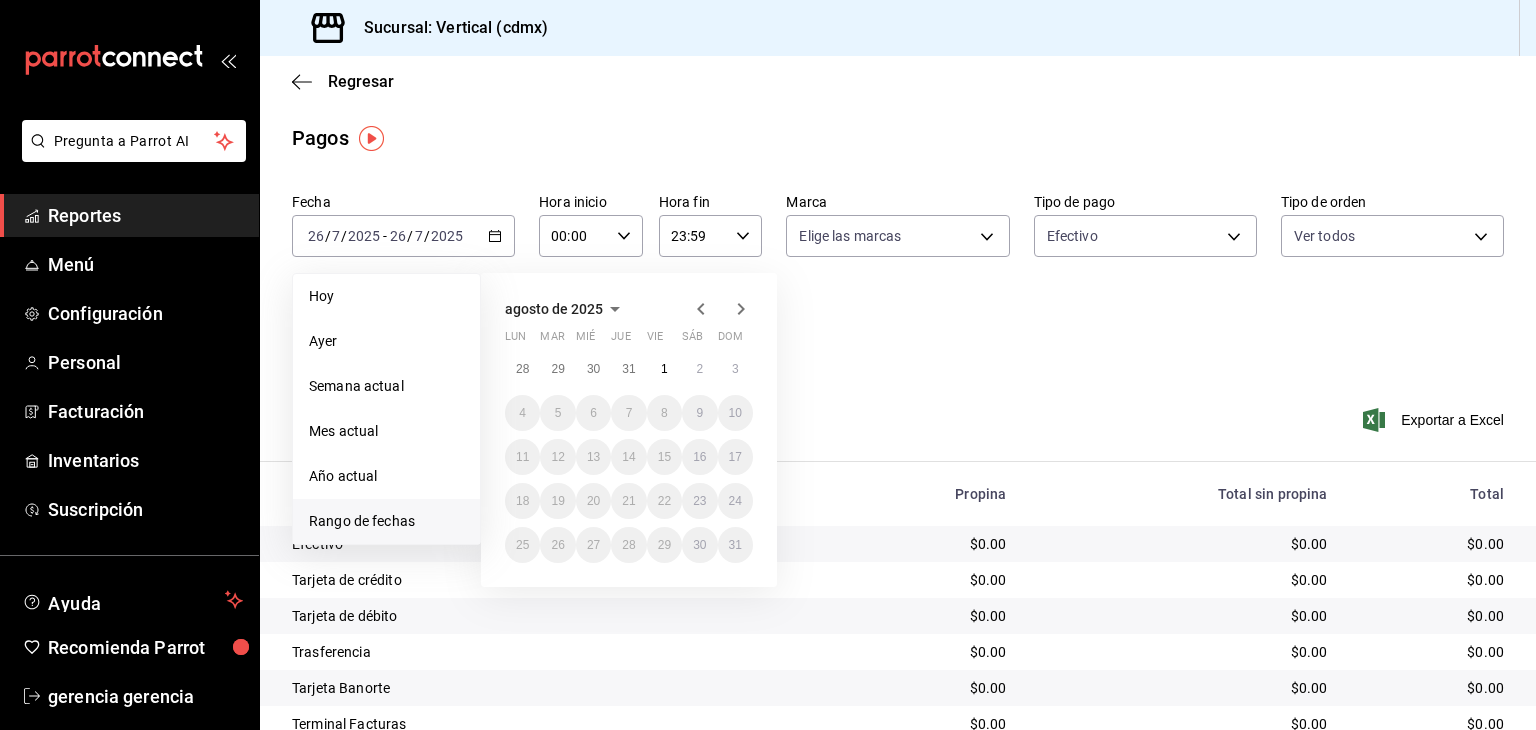 click 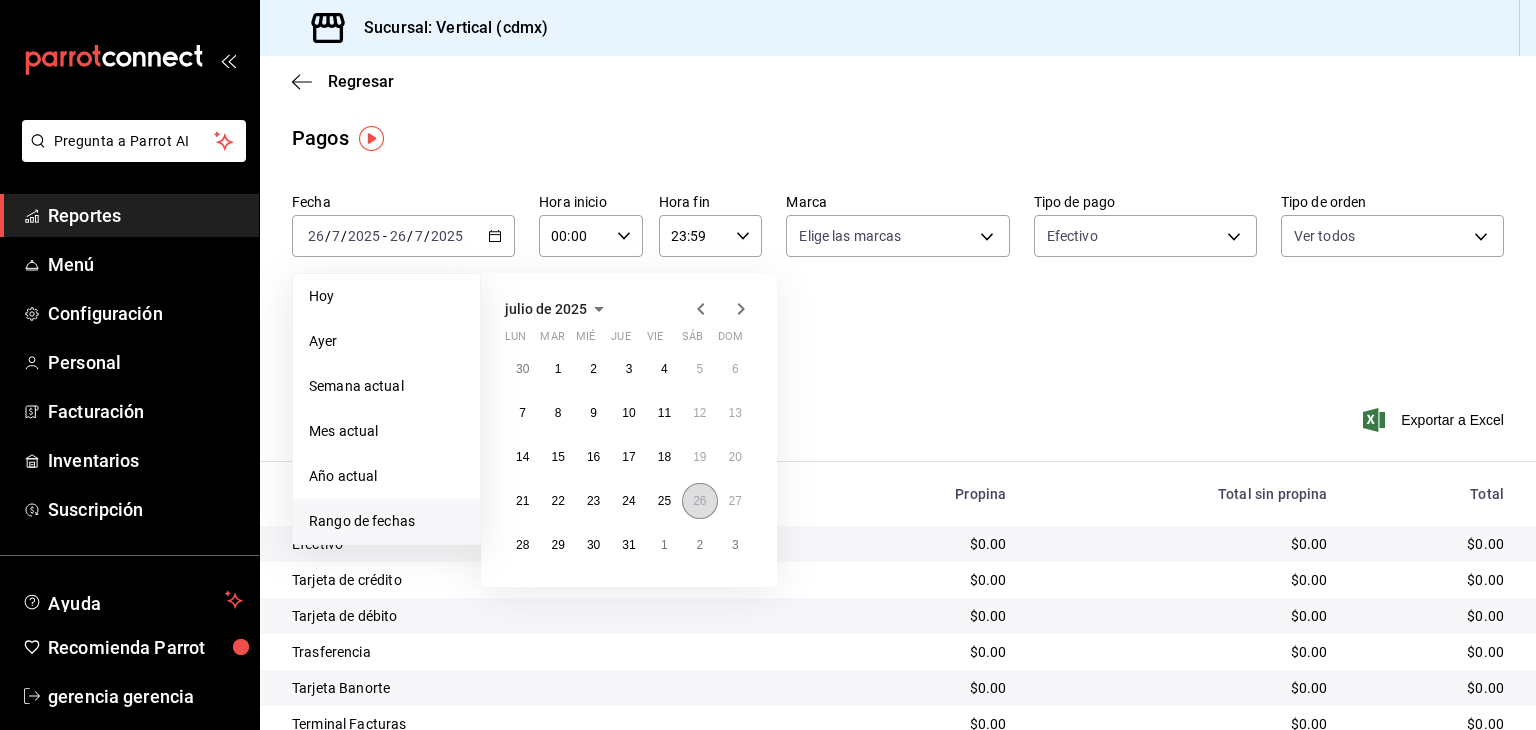 click on "26" at bounding box center (699, 501) 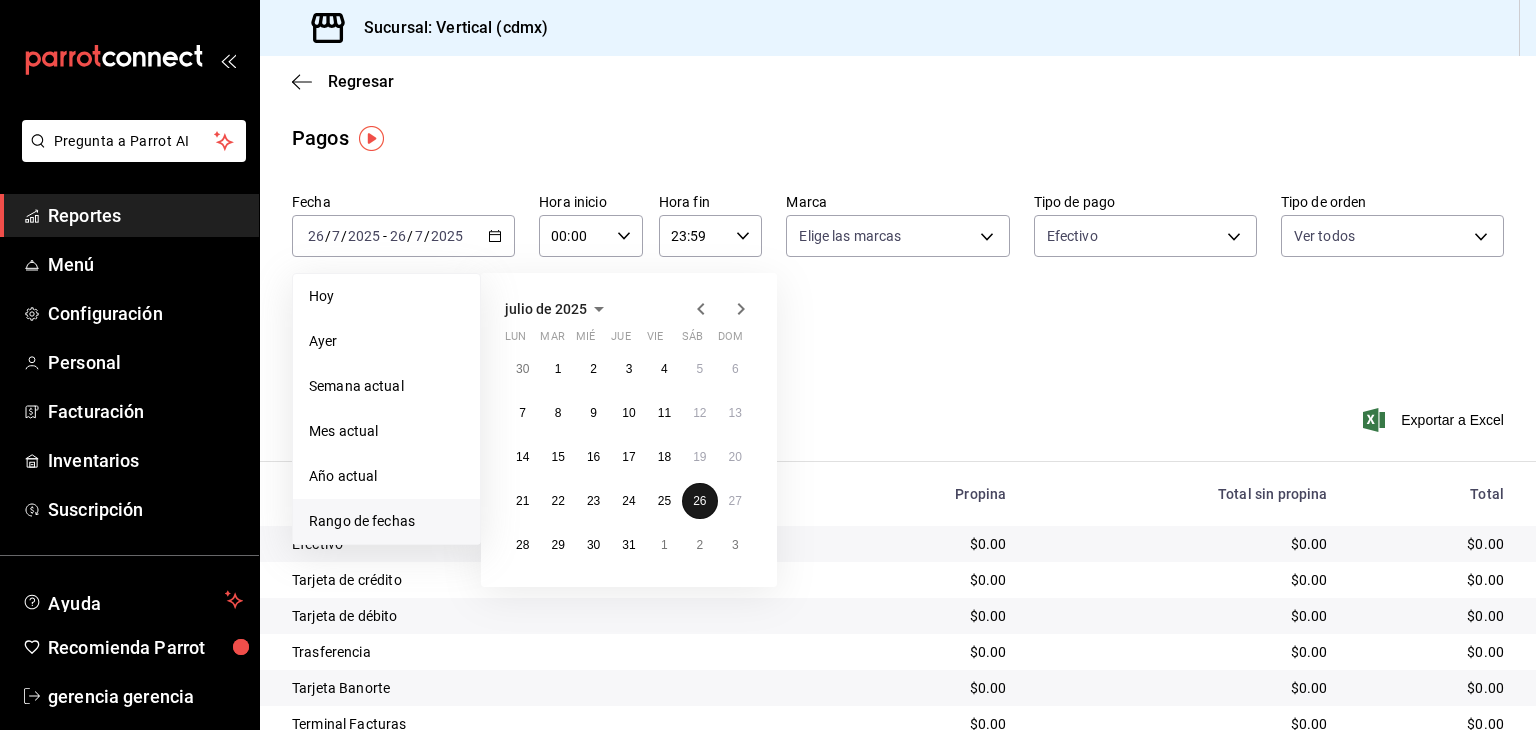 click on "26" at bounding box center [699, 501] 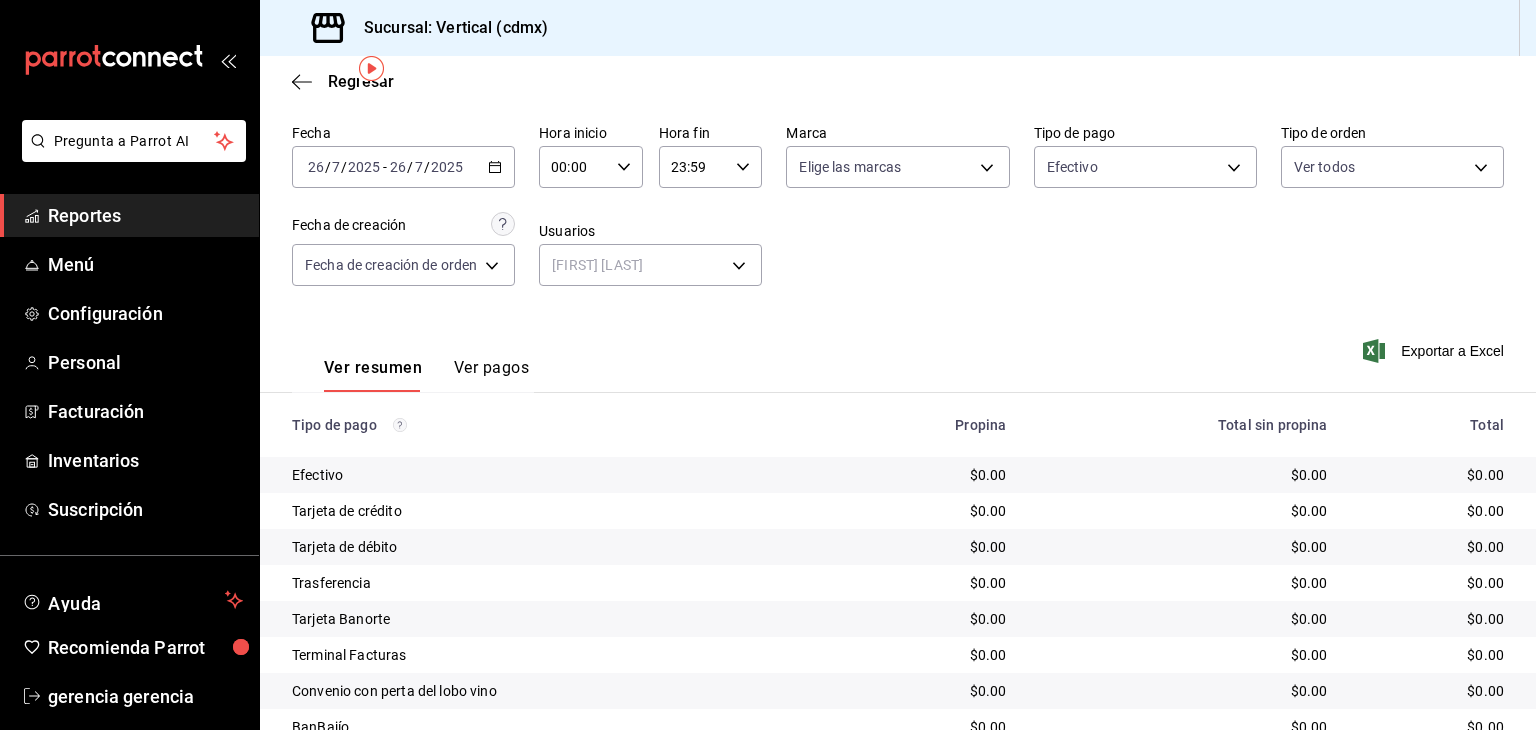 scroll, scrollTop: 0, scrollLeft: 0, axis: both 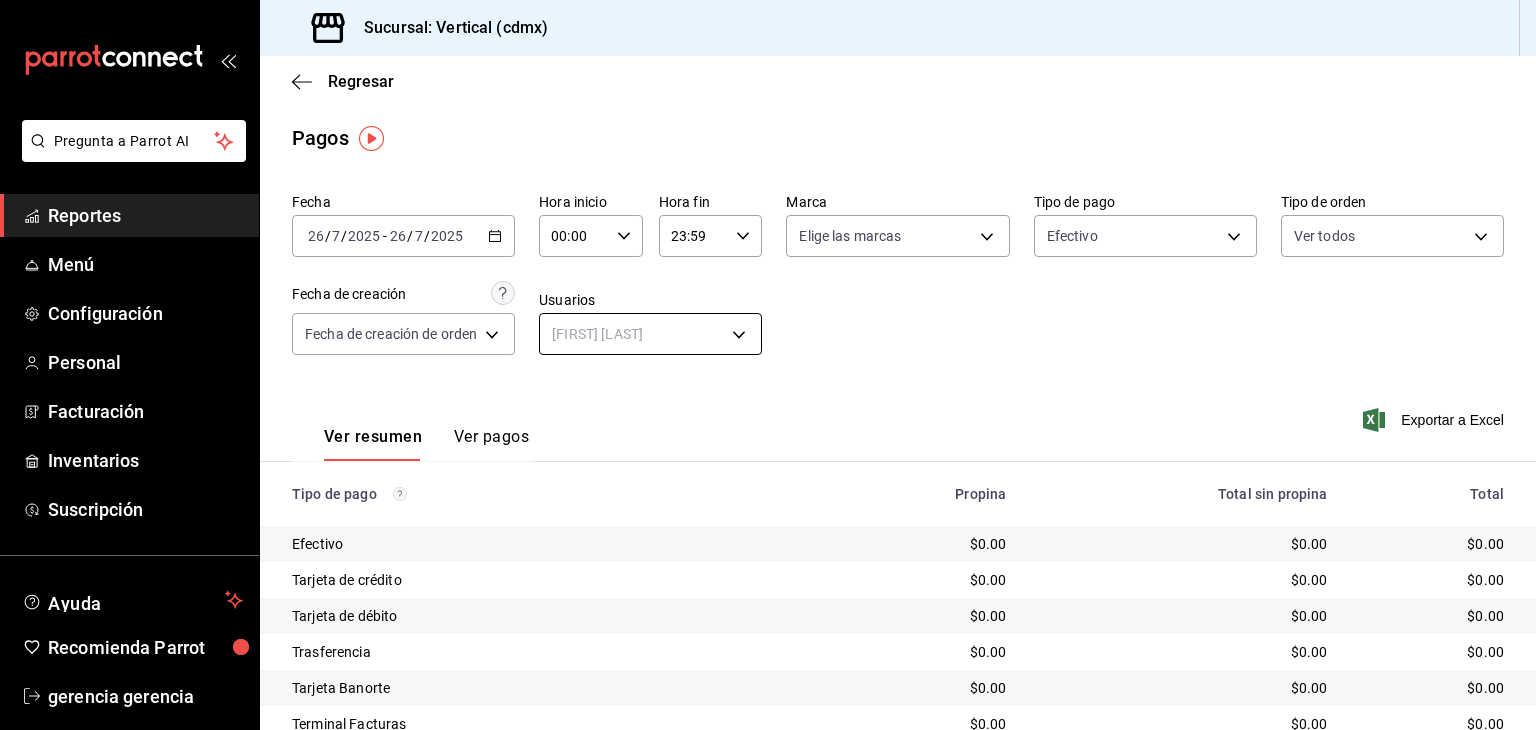 click on "Pregunta a Parrot AI Reportes   Menú   Configuración   Personal   Facturación   Inventarios   Suscripción   Ayuda Recomienda Parrot   gerencia gerencia   Sugerir nueva función   Sucursal: Vertical ([CITY]) Regresar Pagos Fecha [DATE] [DATE] - [DATE] [DATE] Hora inicio [TIME] Hora inicio Hora fin [TIME] Hora fin Marca Elige las marcas Tipo de pago Efectivo [UUID] Tipo de orden Ver todos Fecha de creación   Fecha de creación de orden ORDER Usuarios [USERNAME] [UUID] Ver resumen Ver pagos Exportar a Excel Tipo de pago   Propina Total sin propina Total Efectivo $[PRICE] $[PRICE] $[PRICE] Tarjeta de crédito $[PRICE] $[PRICE] $[PRICE] Tarjeta de débito $[PRICE] $[PRICE] $[PRICE] Trasferencia $[PRICE] $[PRICE] $[PRICE] Tarjeta Banorte $[PRICE] $[PRICE] $[PRICE] Terminal Facturas $[PRICE] $[PRICE] $[PRICE] Convenio con perta del lobo vino $[PRICE] $[PRICE] $[PRICE] BanBajío $[PRICE] $[PRICE] $[PRICE] Pay $[PRICE] $[PRICE] $[PRICE] Total $[PRICE] $[PRICE] $[PRICE] GANA 1 MES GRATIS EN TU SUSCRIPCIÓN AQUÍ" at bounding box center (768, 365) 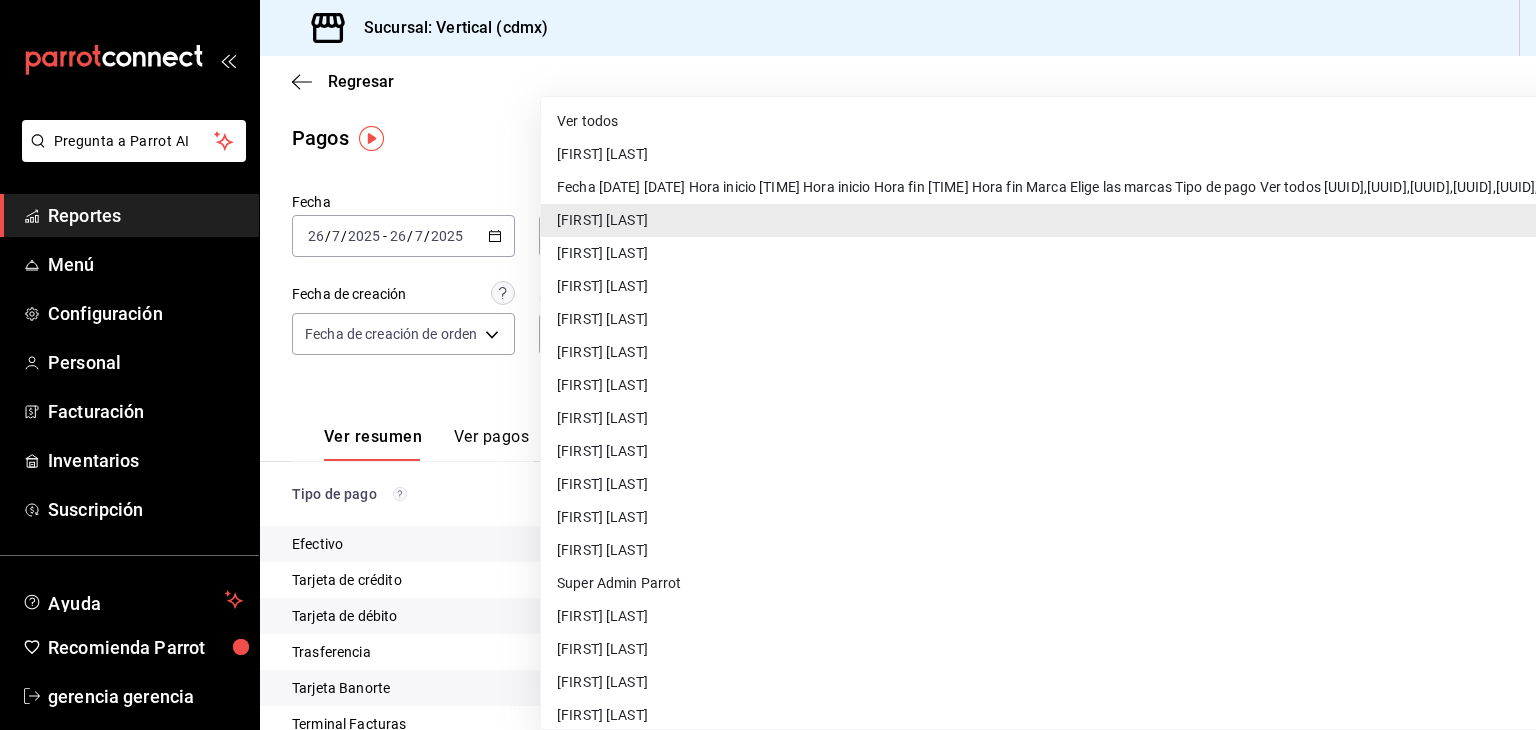 click on "[FIRST] [LAST]" at bounding box center (1292, 286) 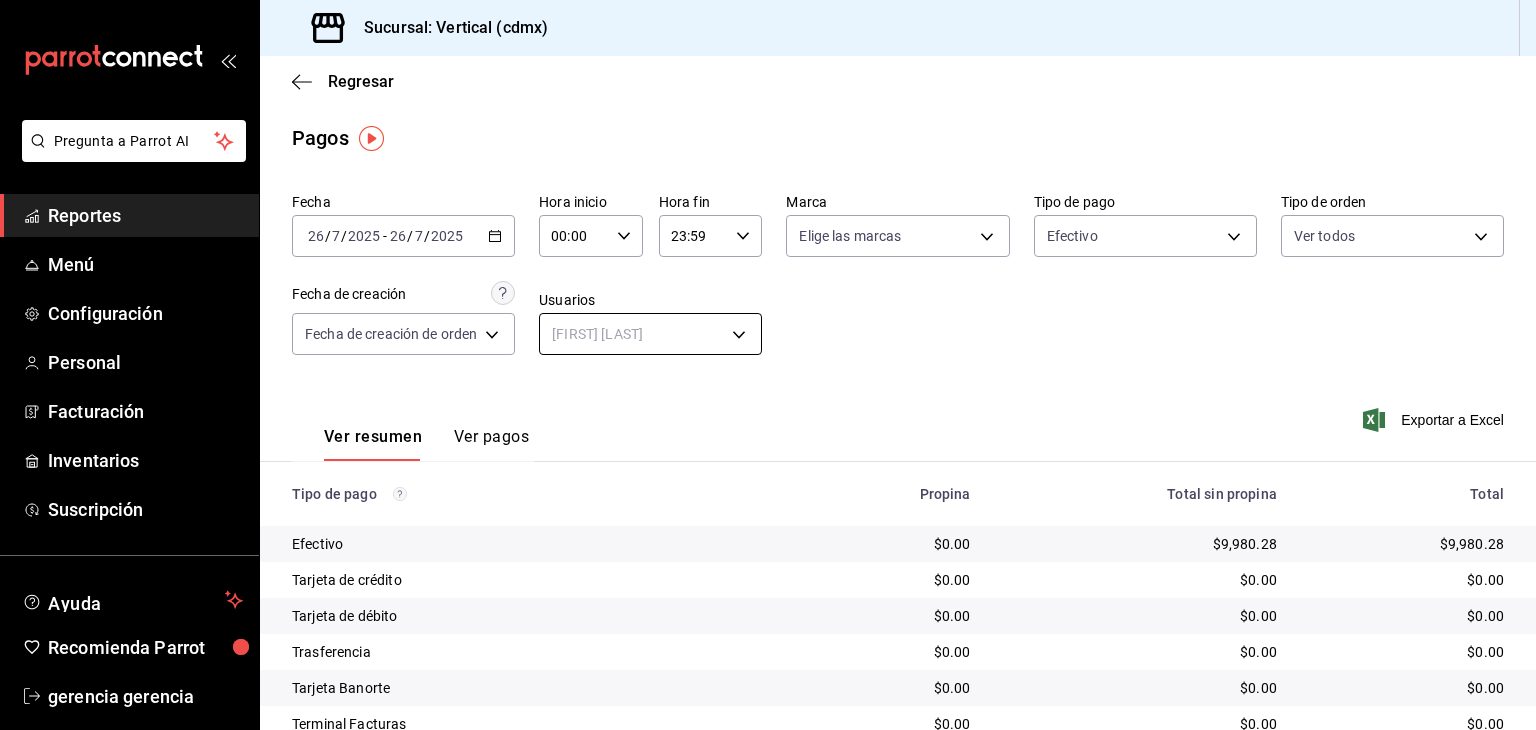 click on "Pregunta a Parrot AI Reportes   Menú   Configuración   Personal   Facturación   Inventarios   Suscripción   Ayuda Recomienda Parrot   gerencia gerencia   Sugerir nueva función   Sucursal: Vertical ([CITY]) Regresar Pagos Fecha [DATE] [DATE] - [DATE] [DATE] Hora inicio [TIME] Hora inicio Hora fin [TIME] Hora fin Marca Elige las marcas Tipo de pago Efectivo [UUID] Tipo de orden Ver todos Fecha de creación   Fecha de creación de orden ORDER Usuarios [FIRST] [LAST] [UUID] Ver resumen Ver pagos Exportar a Excel Tipo de pago   Propina Total sin propina Total Efectivo $0.00 $9,980.28 $9,980.28 Tarjeta de crédito $0.00 $0.00 $0.00 Tarjeta de débito $0.00 $0.00 $0.00 Trasferencia $0.00 $0.00 $0.00 Tarjeta Banorte $0.00 $0.00 $0.00 Terminal Facturas $0.00 $0.00 $0.00 Convenio con perta del lobo vino $0.00 $0.00 $0.00 BanBajío $0.00 $0.00 $0.00 Pay $0.00 $0.00 $0.00 Total $0.00 $9,980.28 $9,980.28 Ver video tutorial Ir a video" at bounding box center (768, 365) 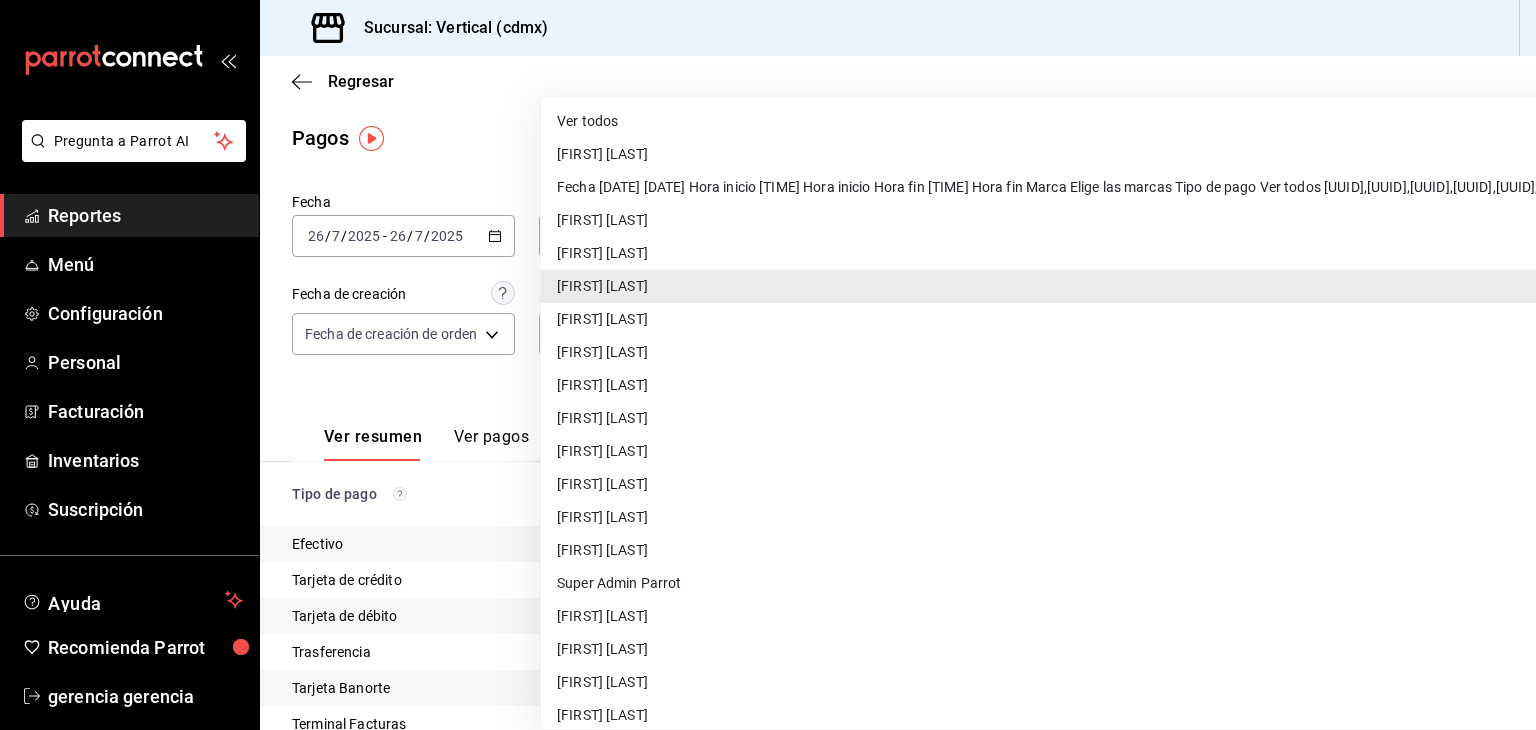 click on "Ver todos" at bounding box center [1292, 121] 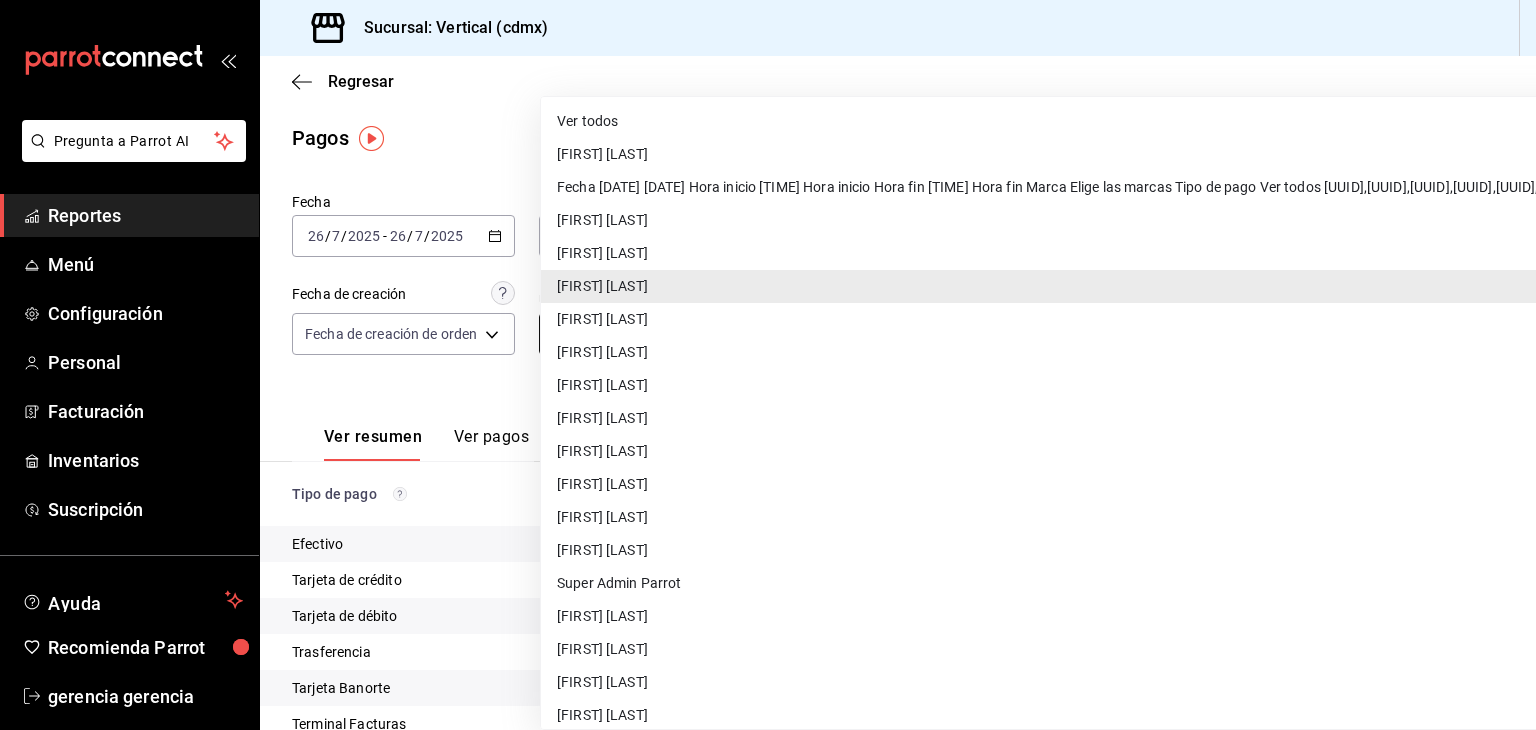 type on "null" 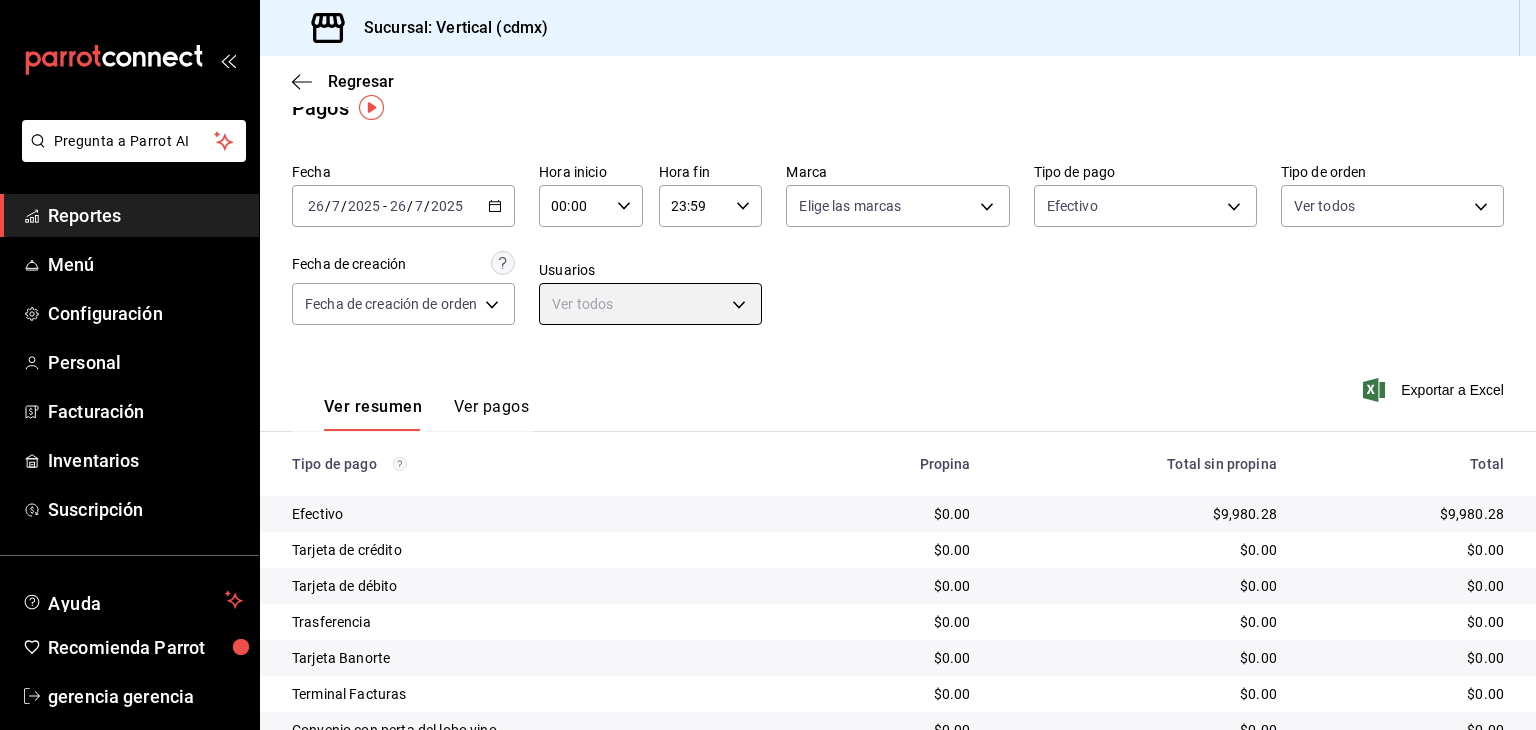 scroll, scrollTop: 24, scrollLeft: 0, axis: vertical 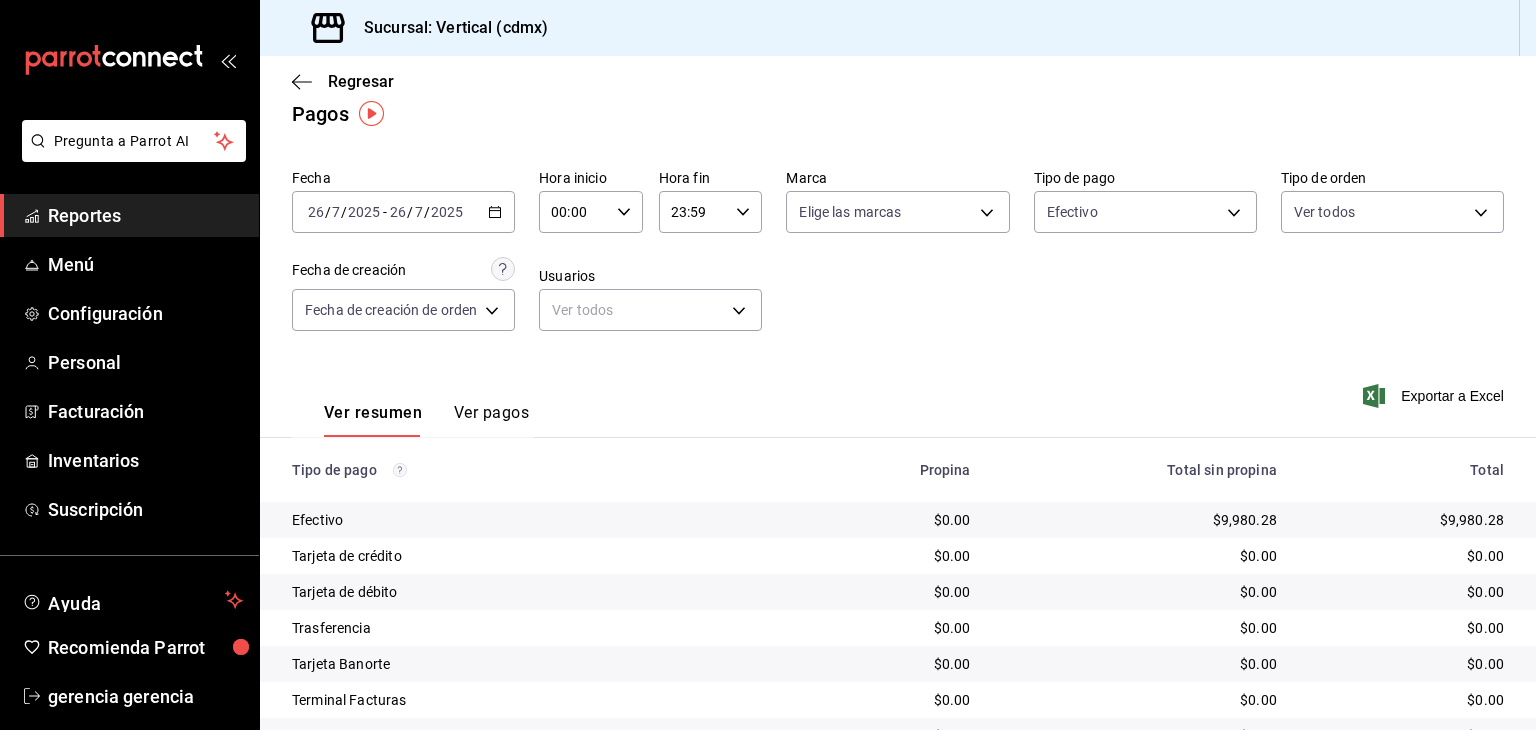 click on "Ver pagos" at bounding box center (491, 420) 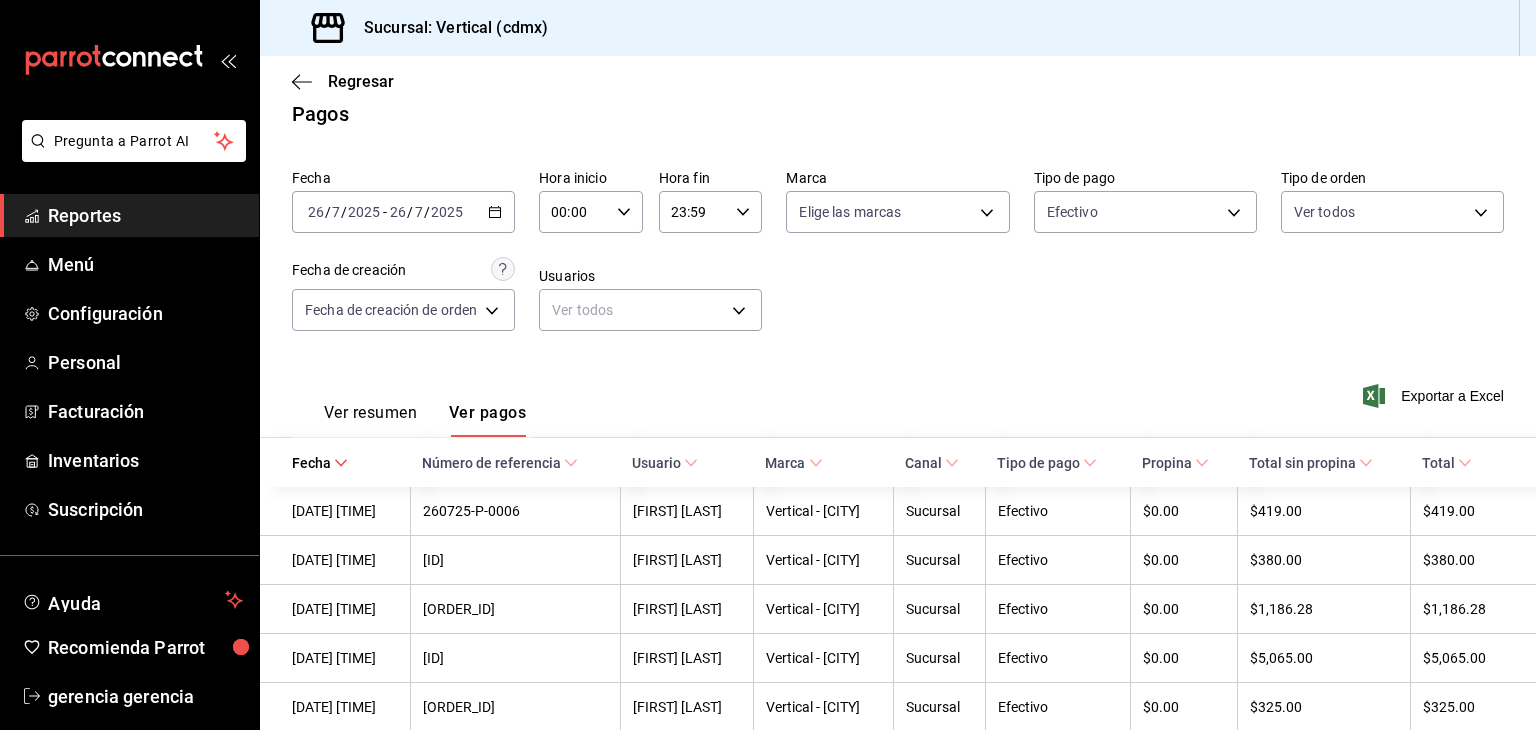 scroll, scrollTop: 161, scrollLeft: 0, axis: vertical 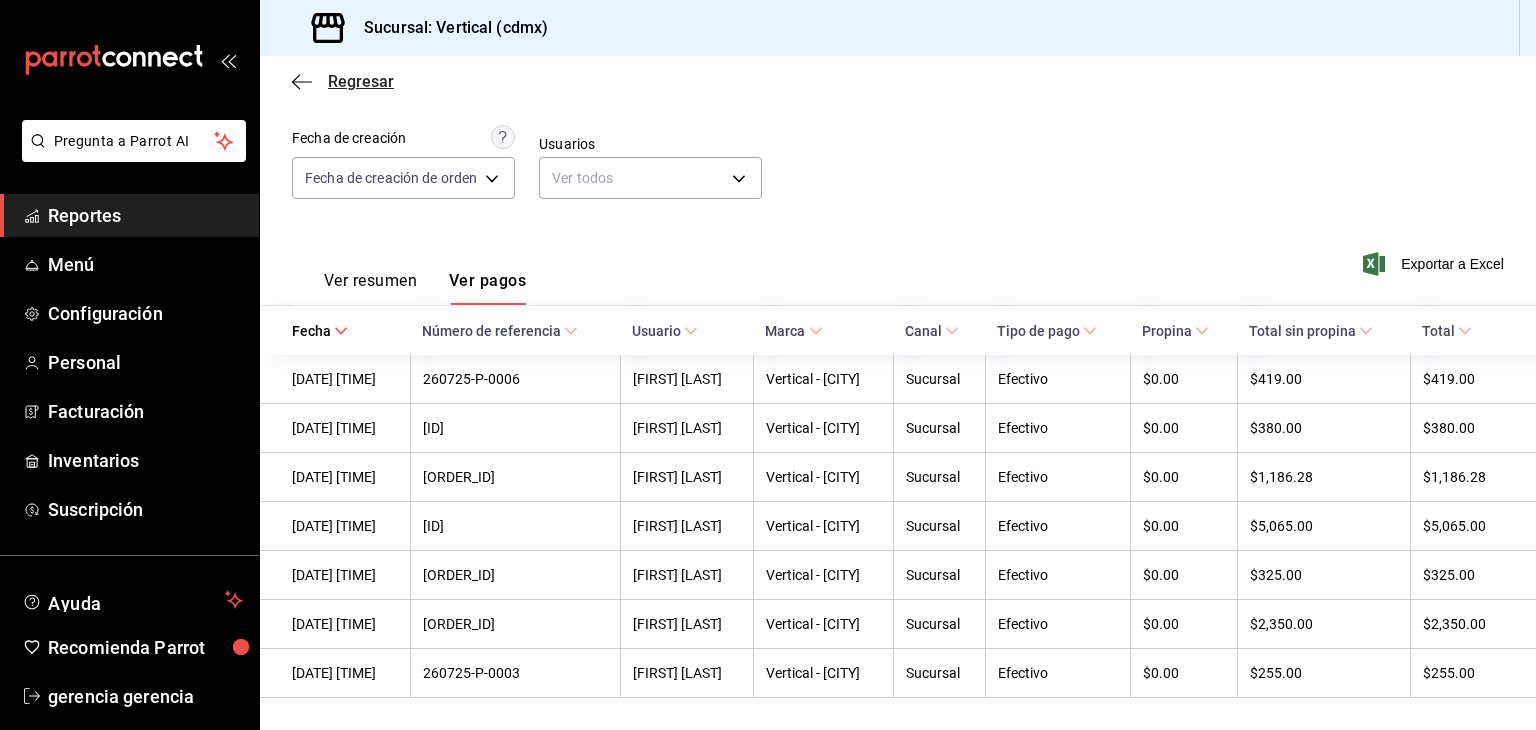 click on "Regresar" at bounding box center (361, 81) 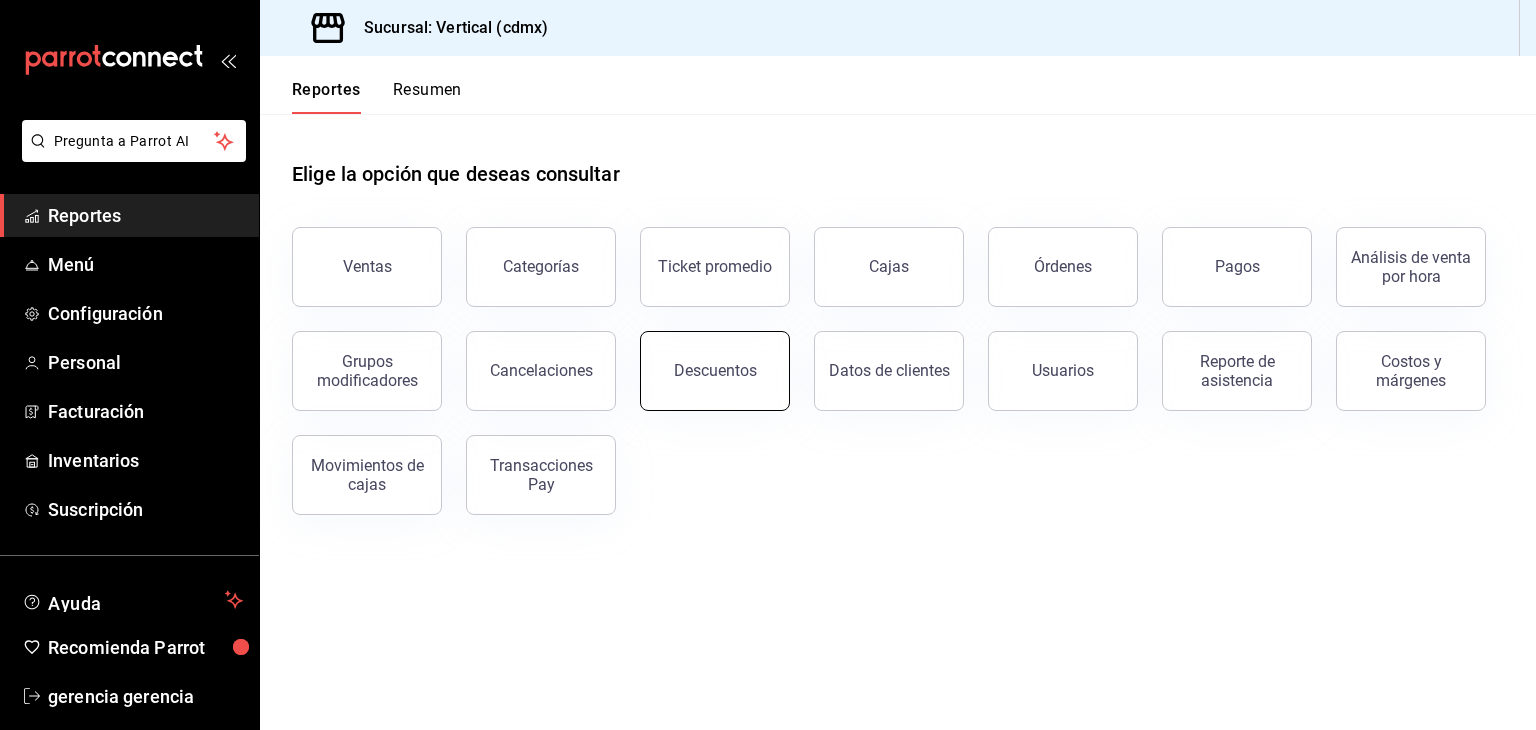 click on "Descuentos" at bounding box center [715, 371] 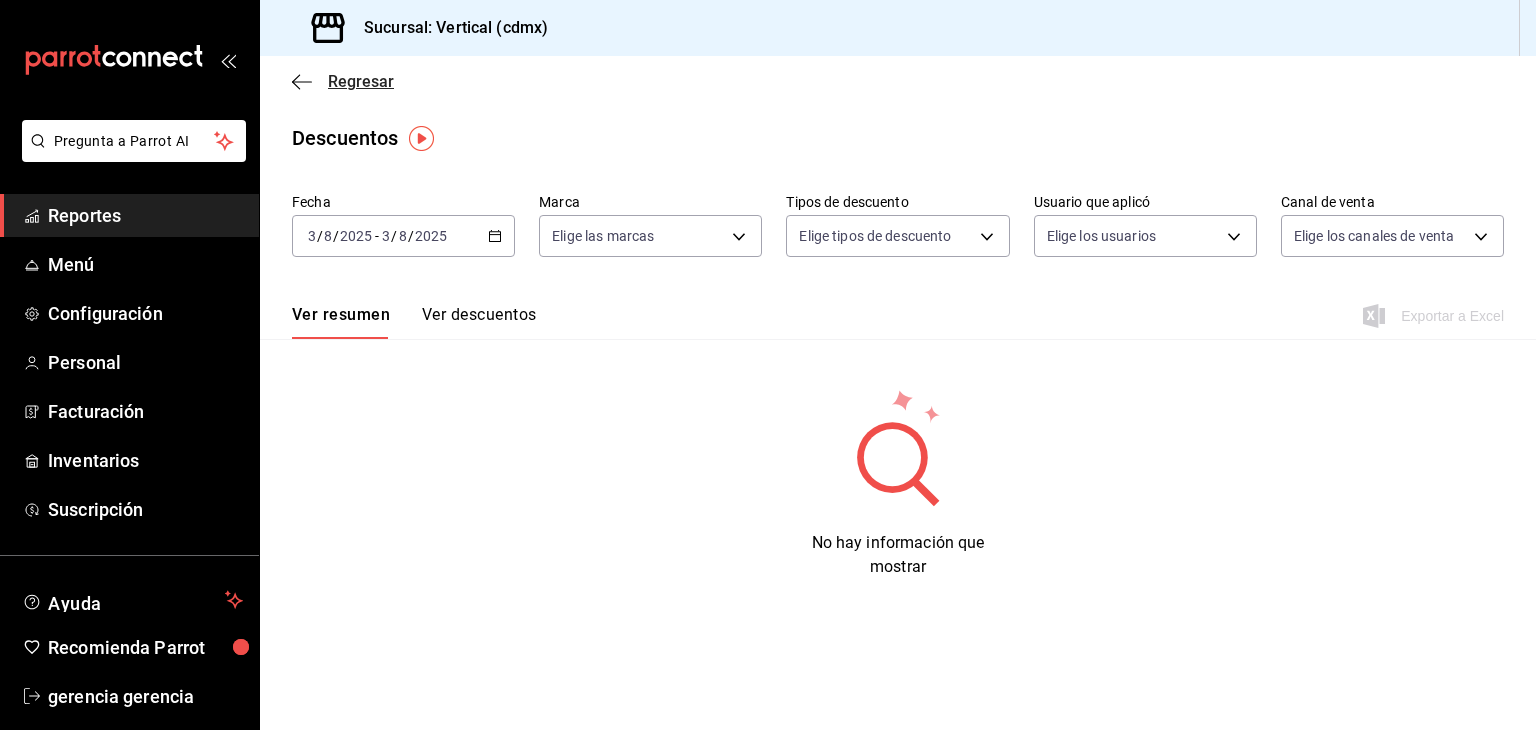 click on "Regresar" at bounding box center [343, 81] 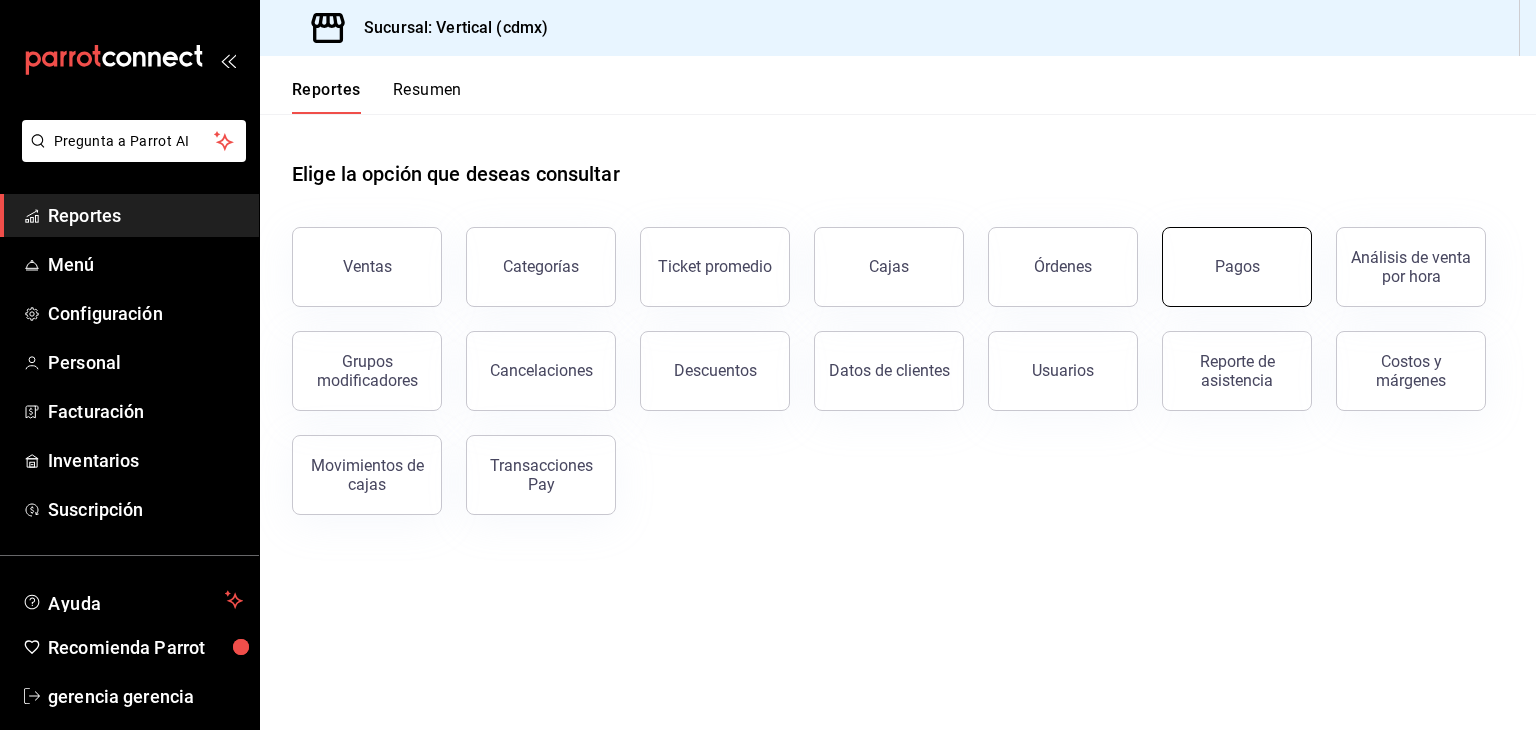 click on "Pagos" at bounding box center [1237, 267] 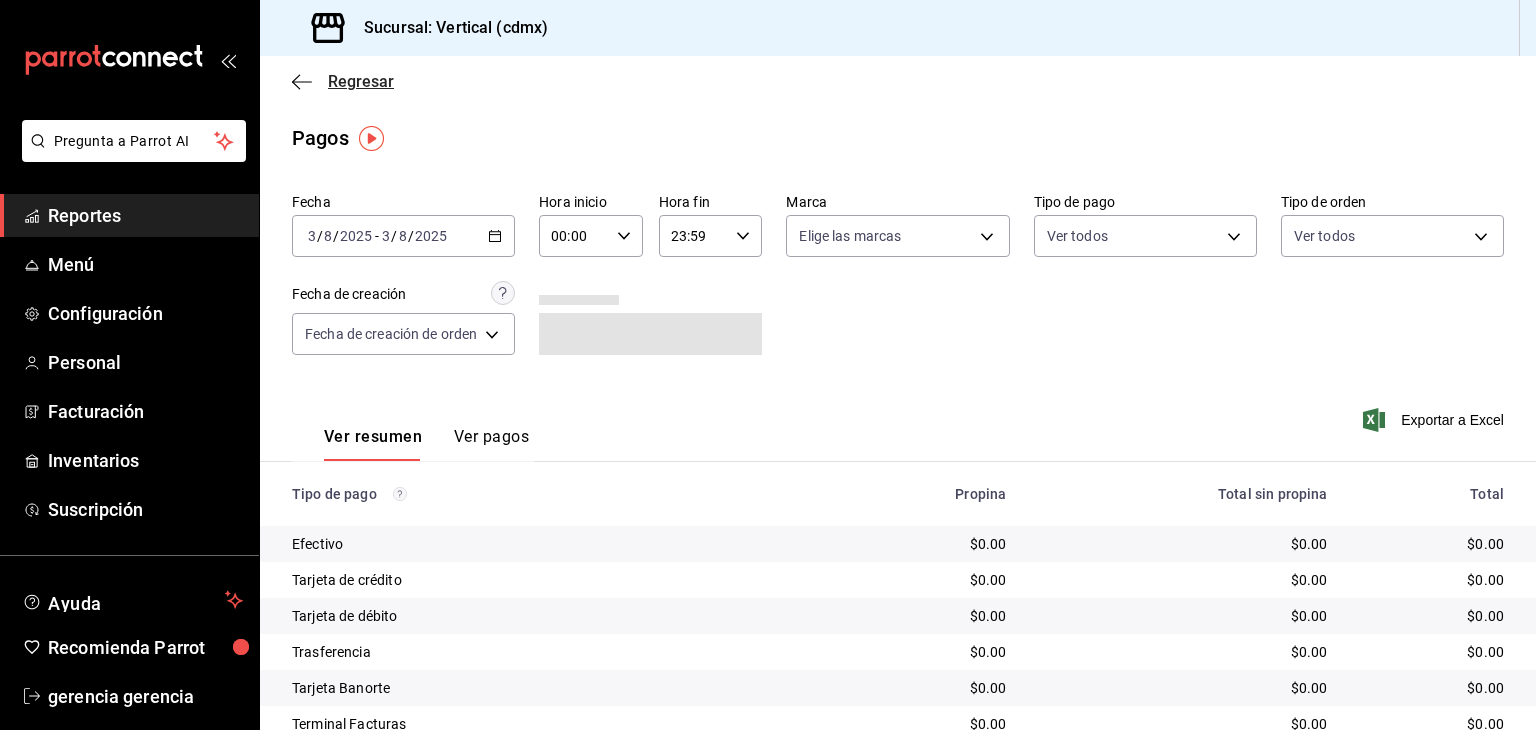 click on "Regresar" at bounding box center (361, 81) 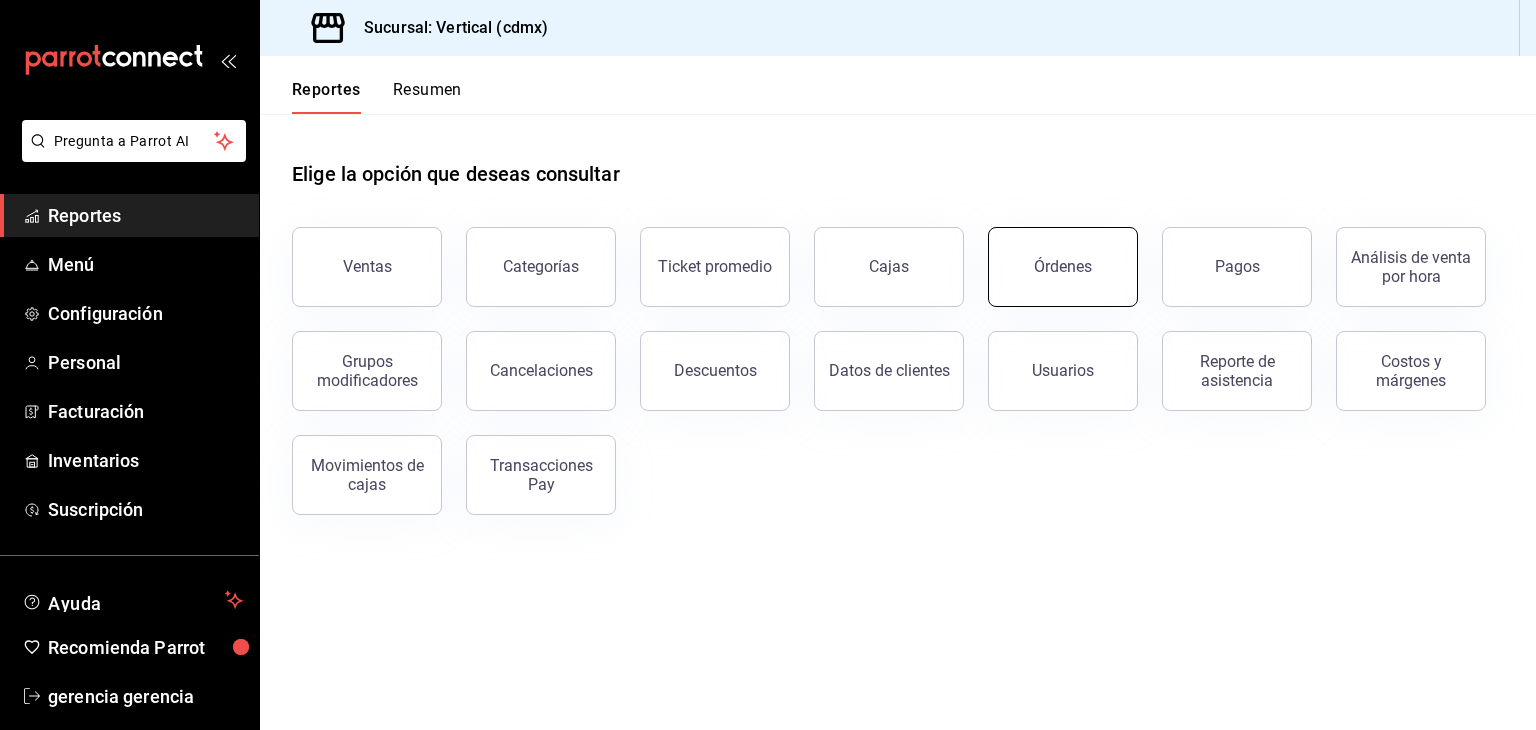 click on "Órdenes" at bounding box center (1063, 266) 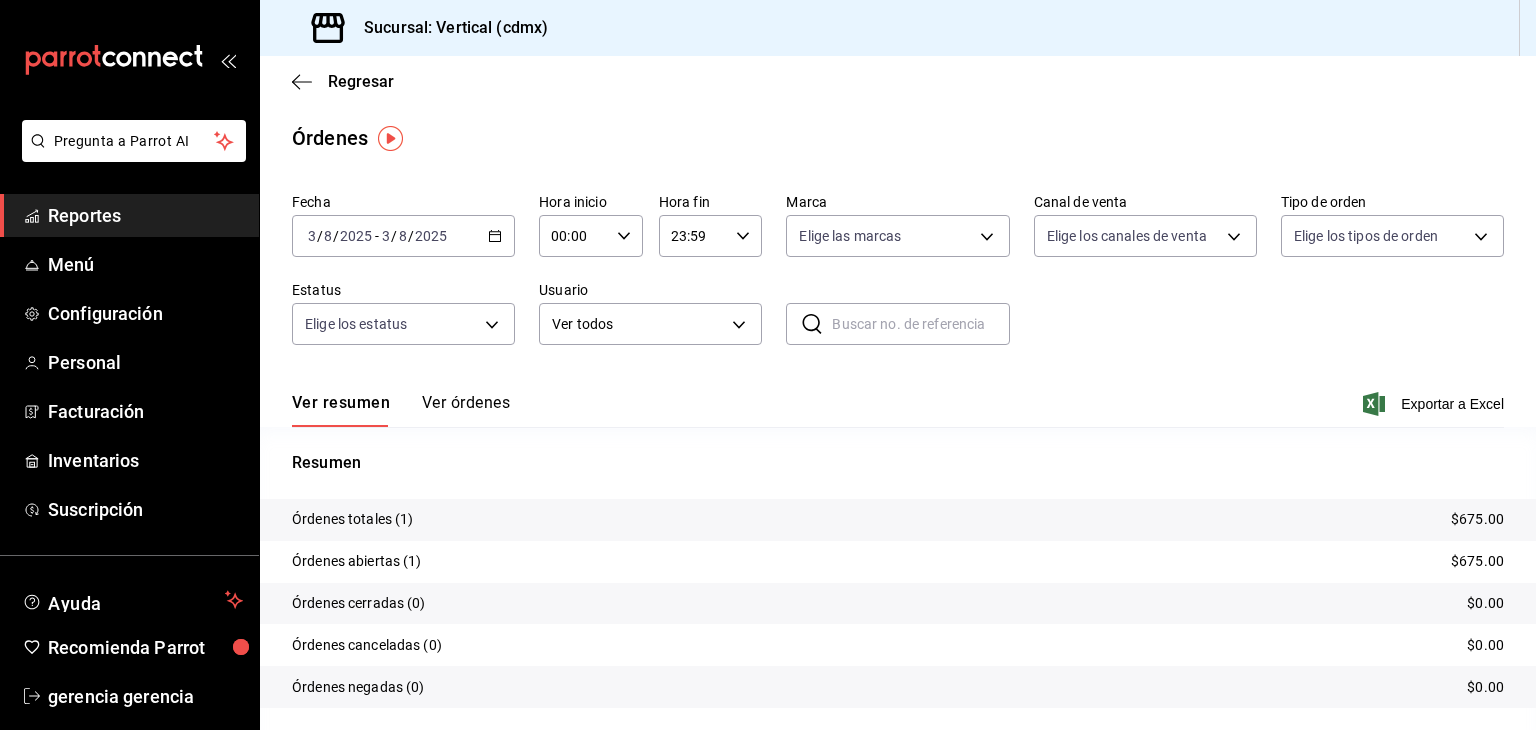 click 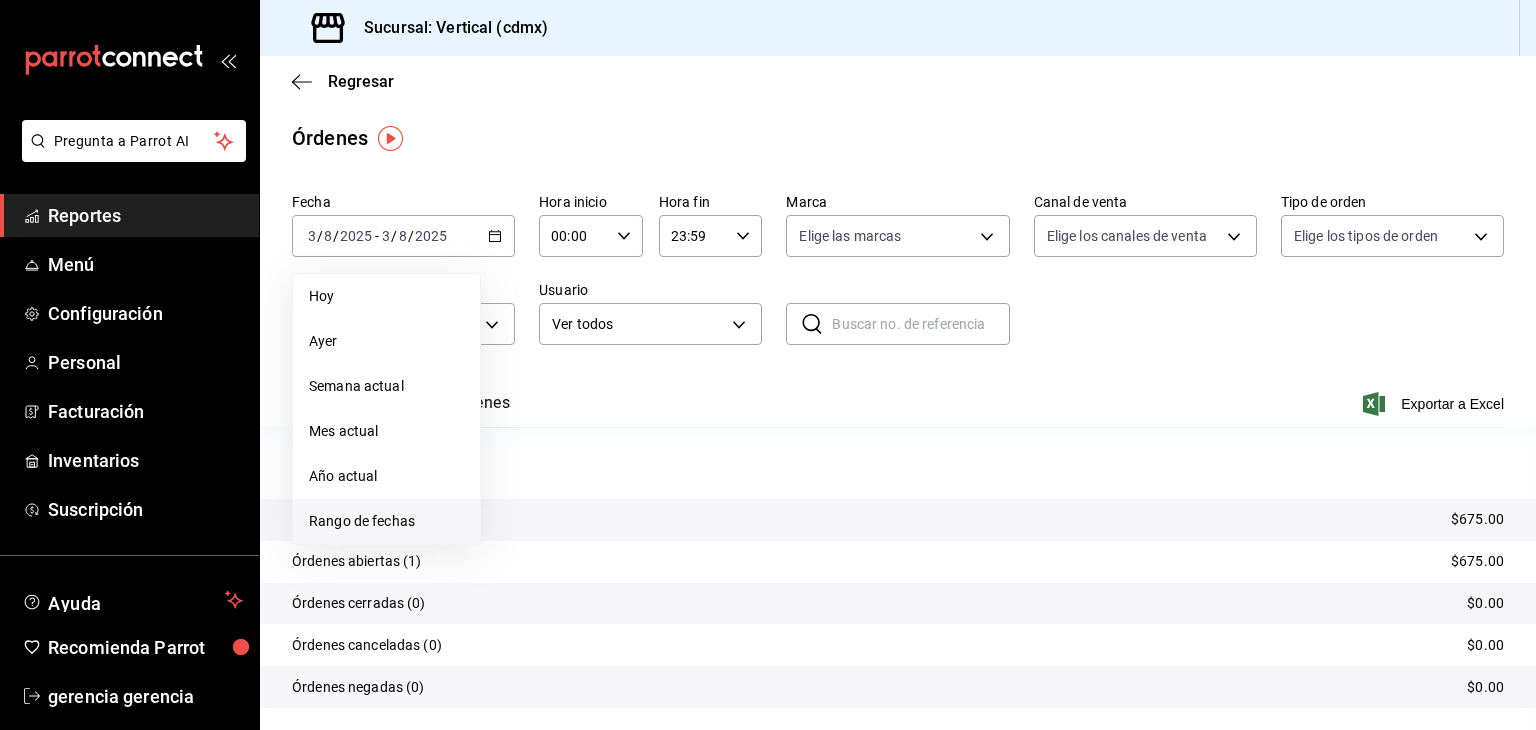 click on "Rango de fechas" at bounding box center [386, 521] 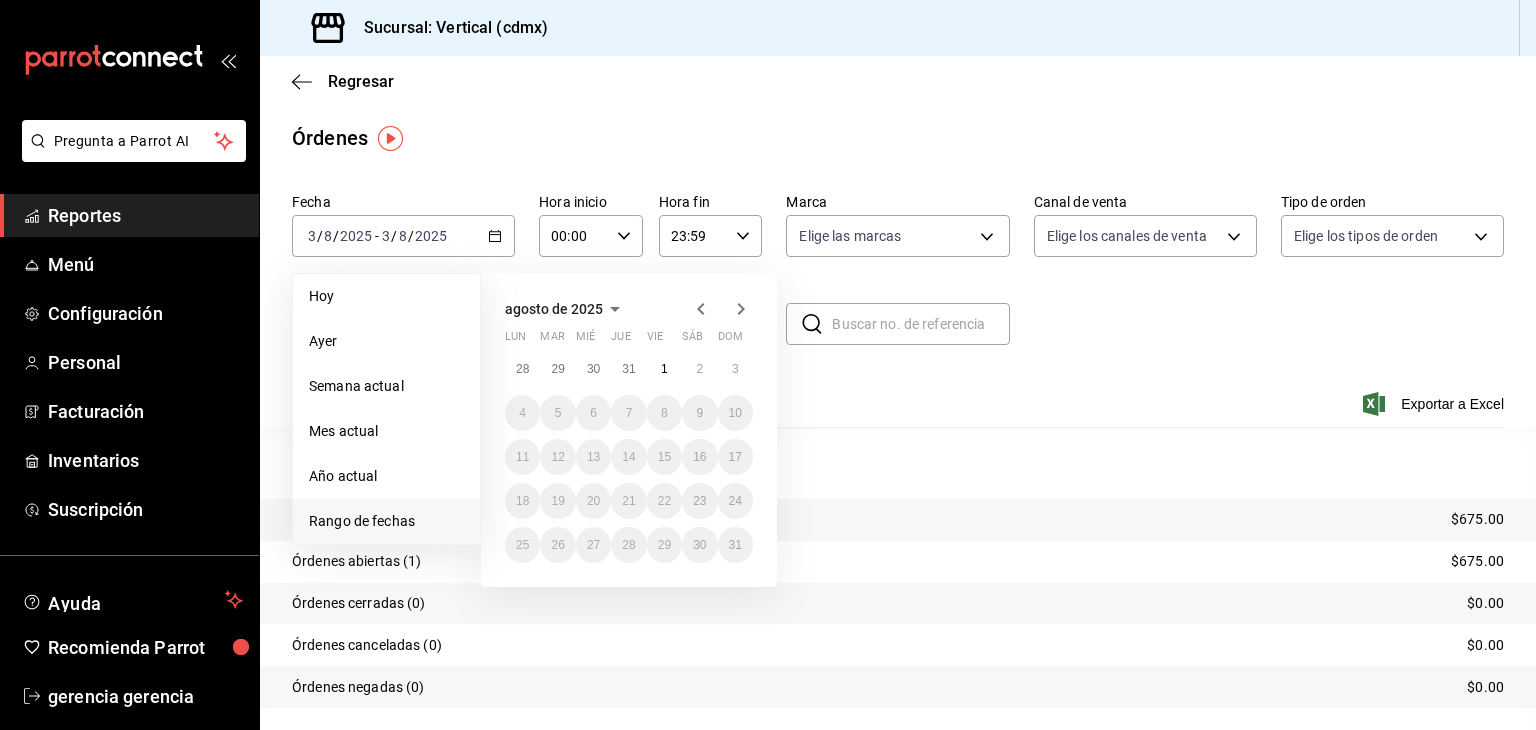 click 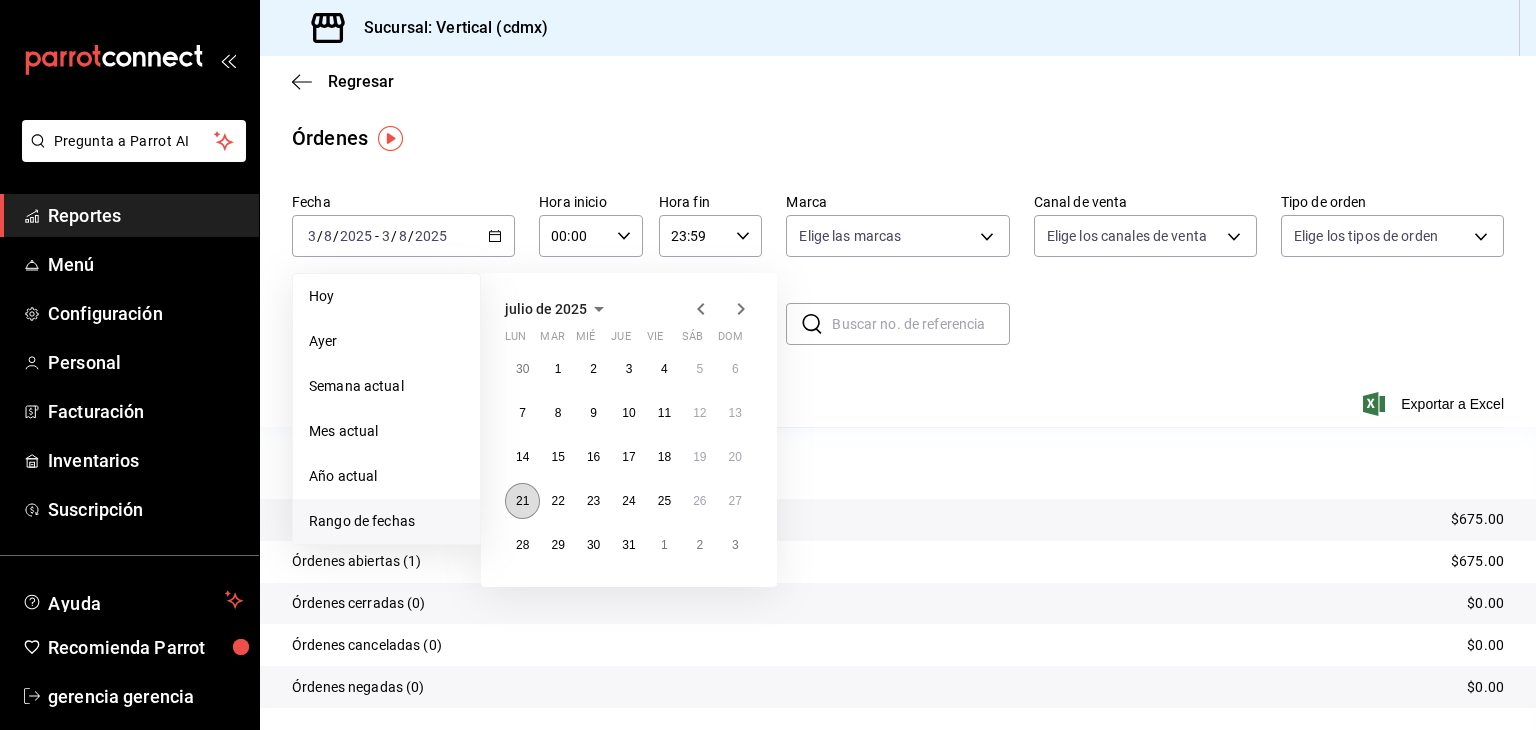 click on "21" at bounding box center [522, 501] 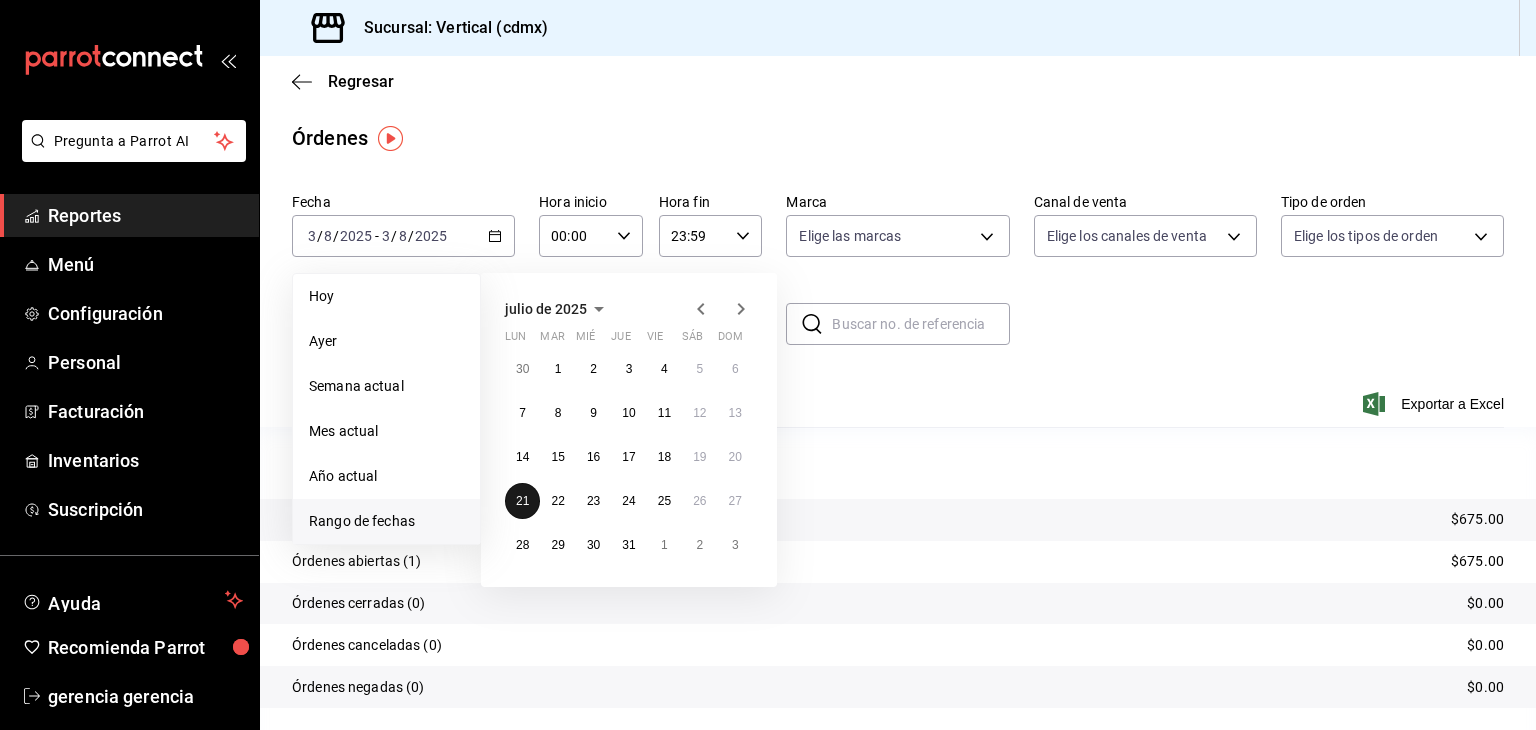 click on "21" at bounding box center [522, 501] 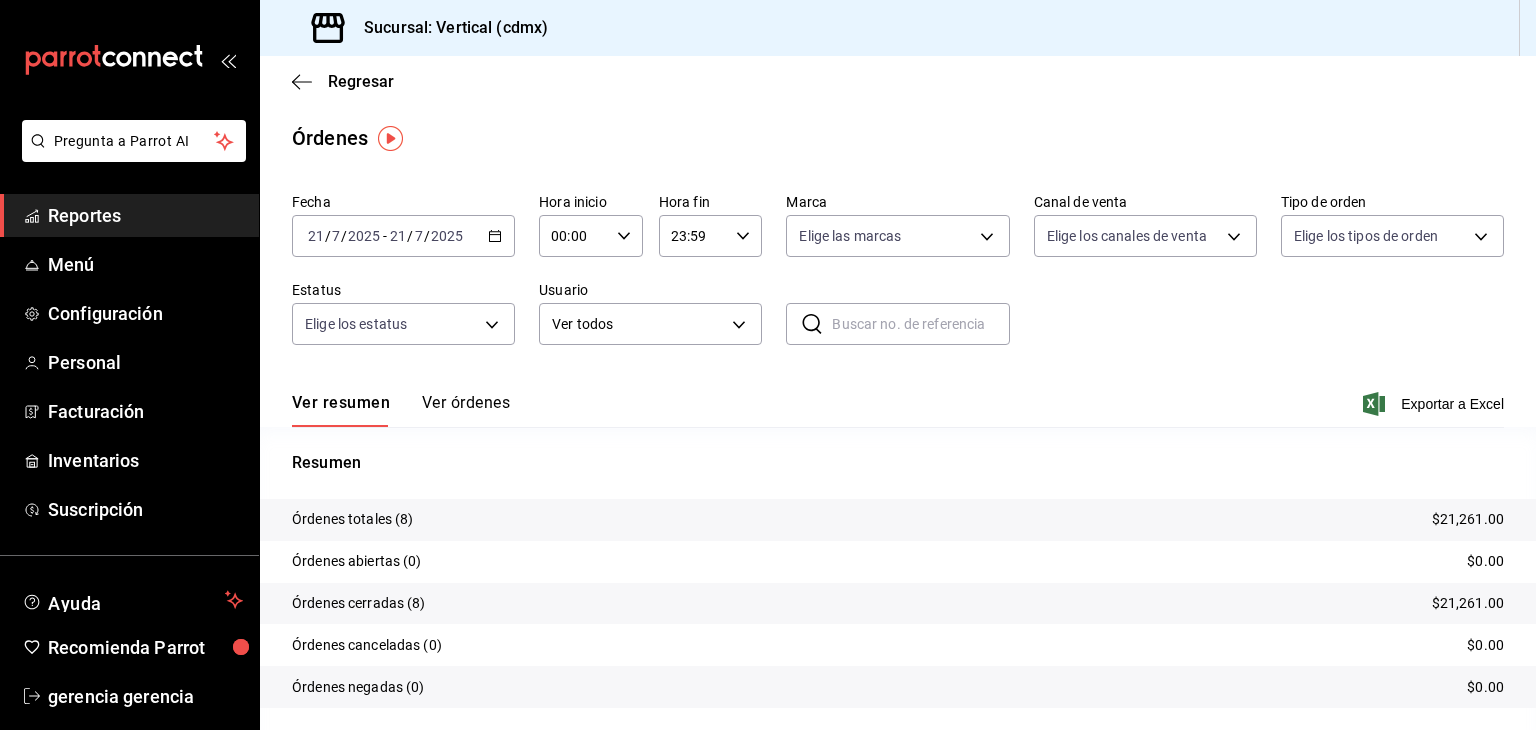 click on "Ver órdenes" at bounding box center [466, 410] 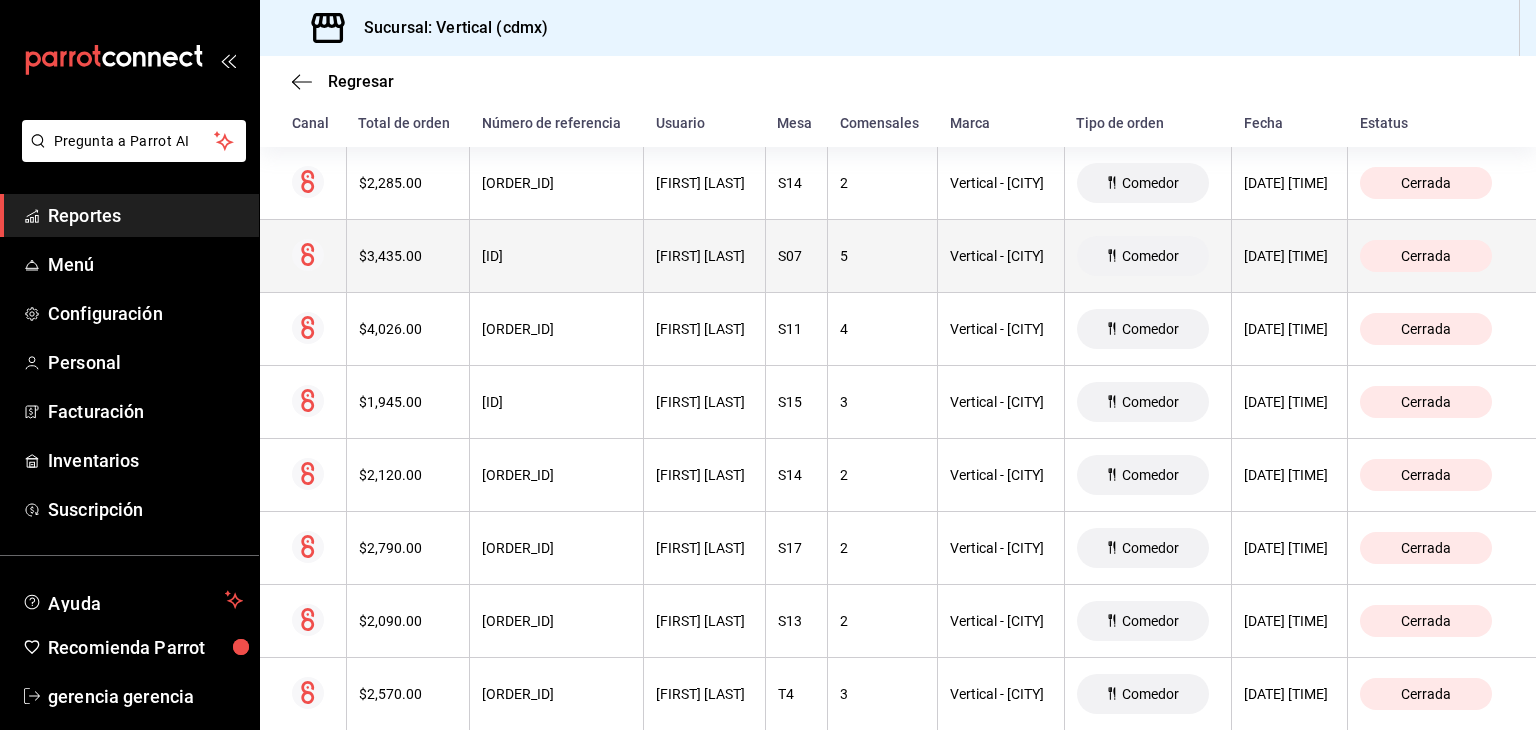 scroll, scrollTop: 368, scrollLeft: 0, axis: vertical 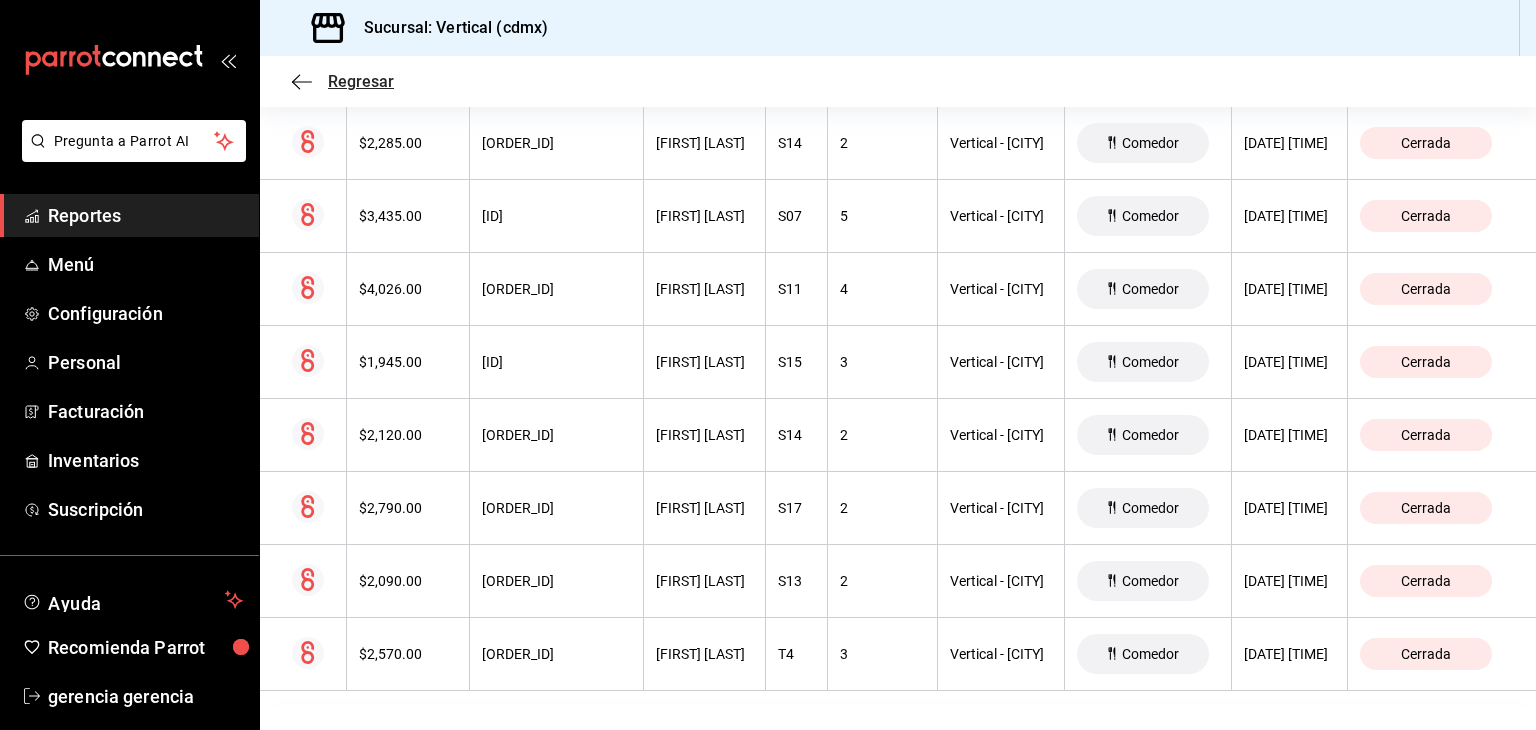 drag, startPoint x: 342, startPoint y: 104, endPoint x: 336, endPoint y: 87, distance: 18.027756 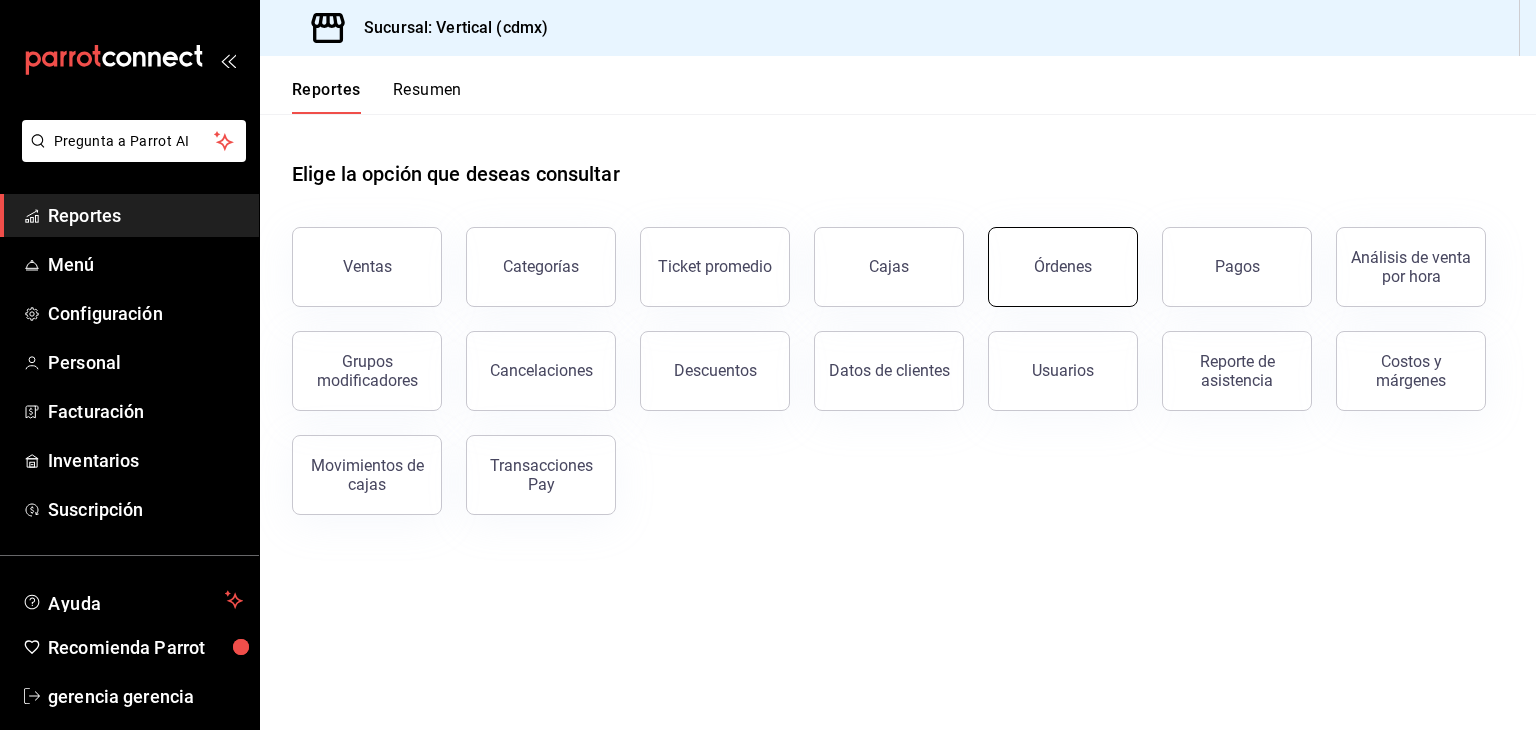 click on "Órdenes" at bounding box center (1063, 267) 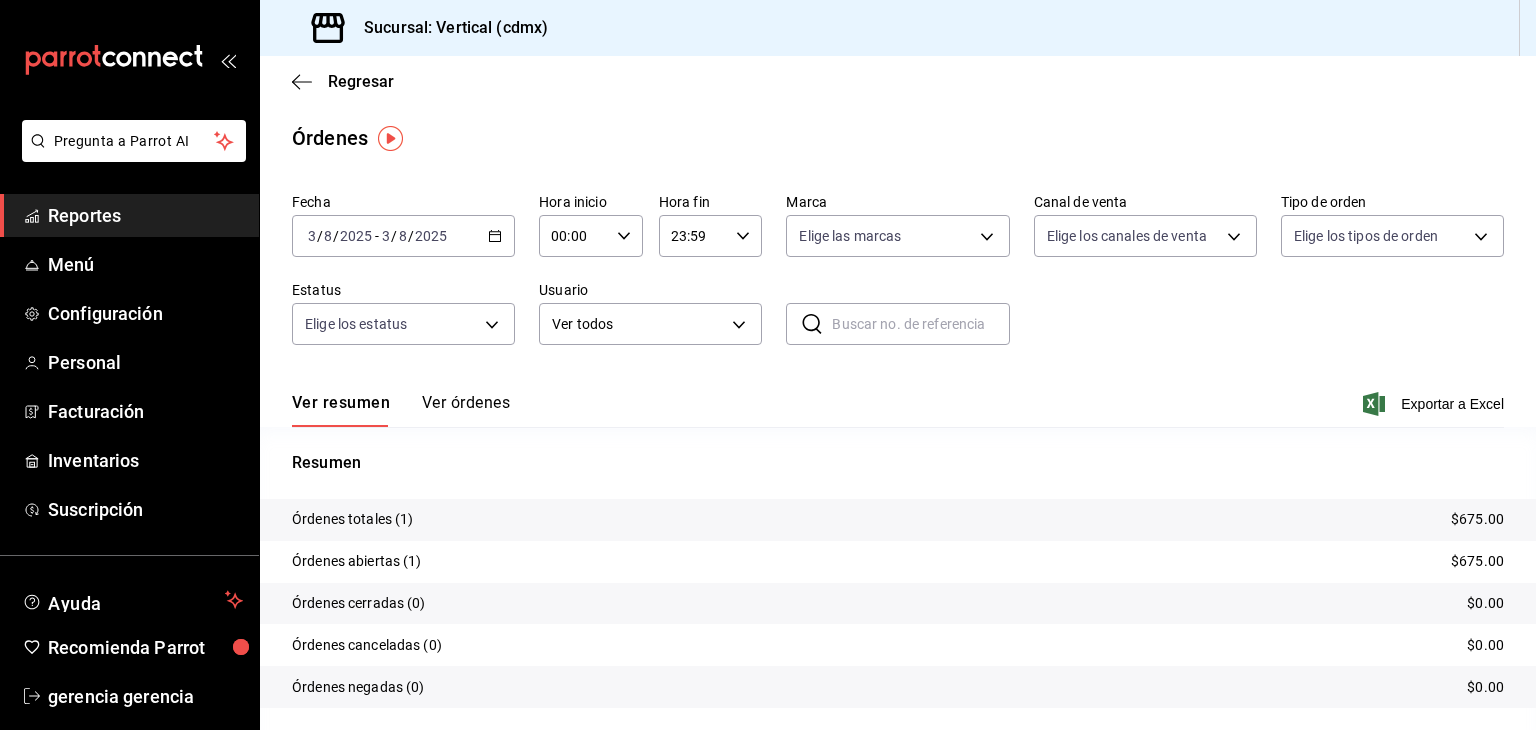 click 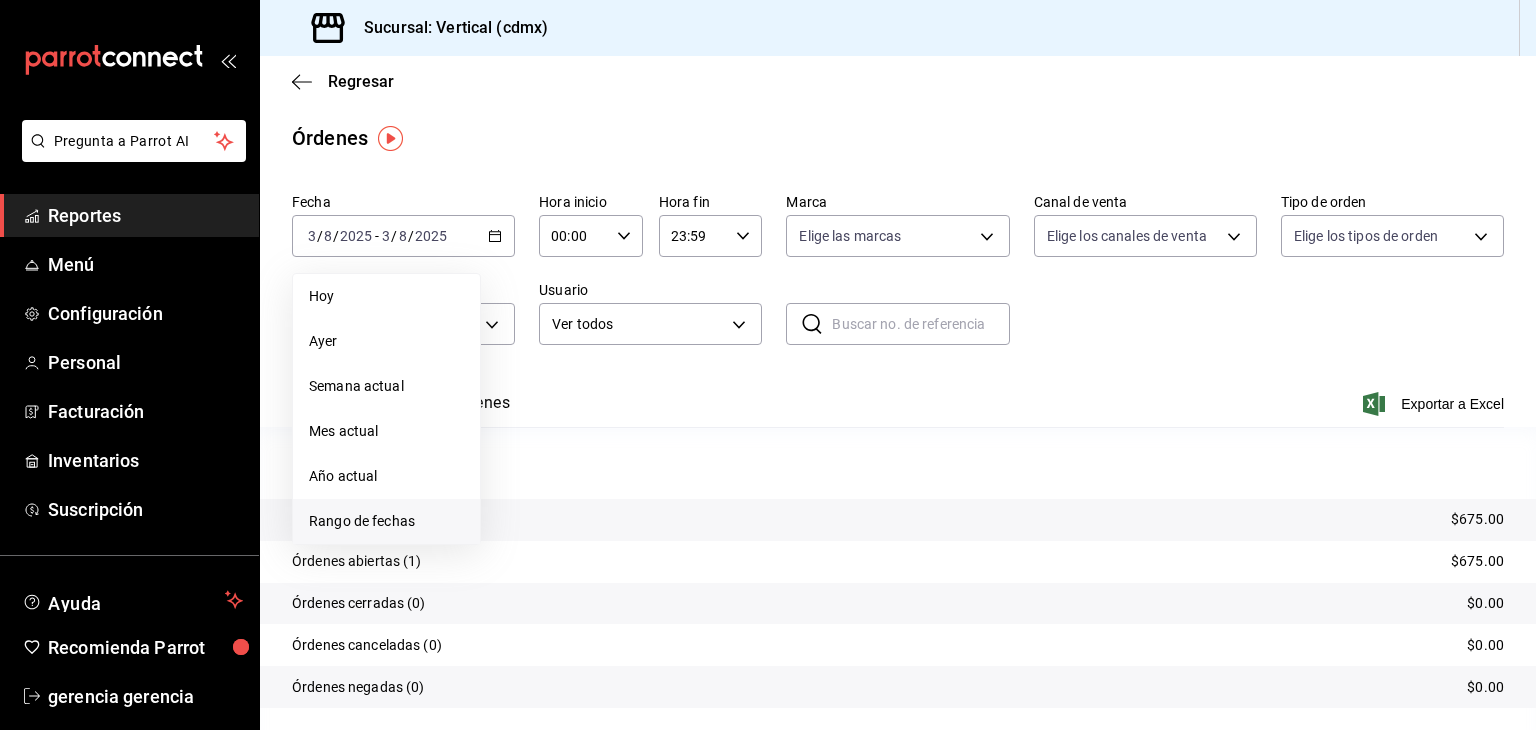 click on "Rango de fechas" at bounding box center [386, 521] 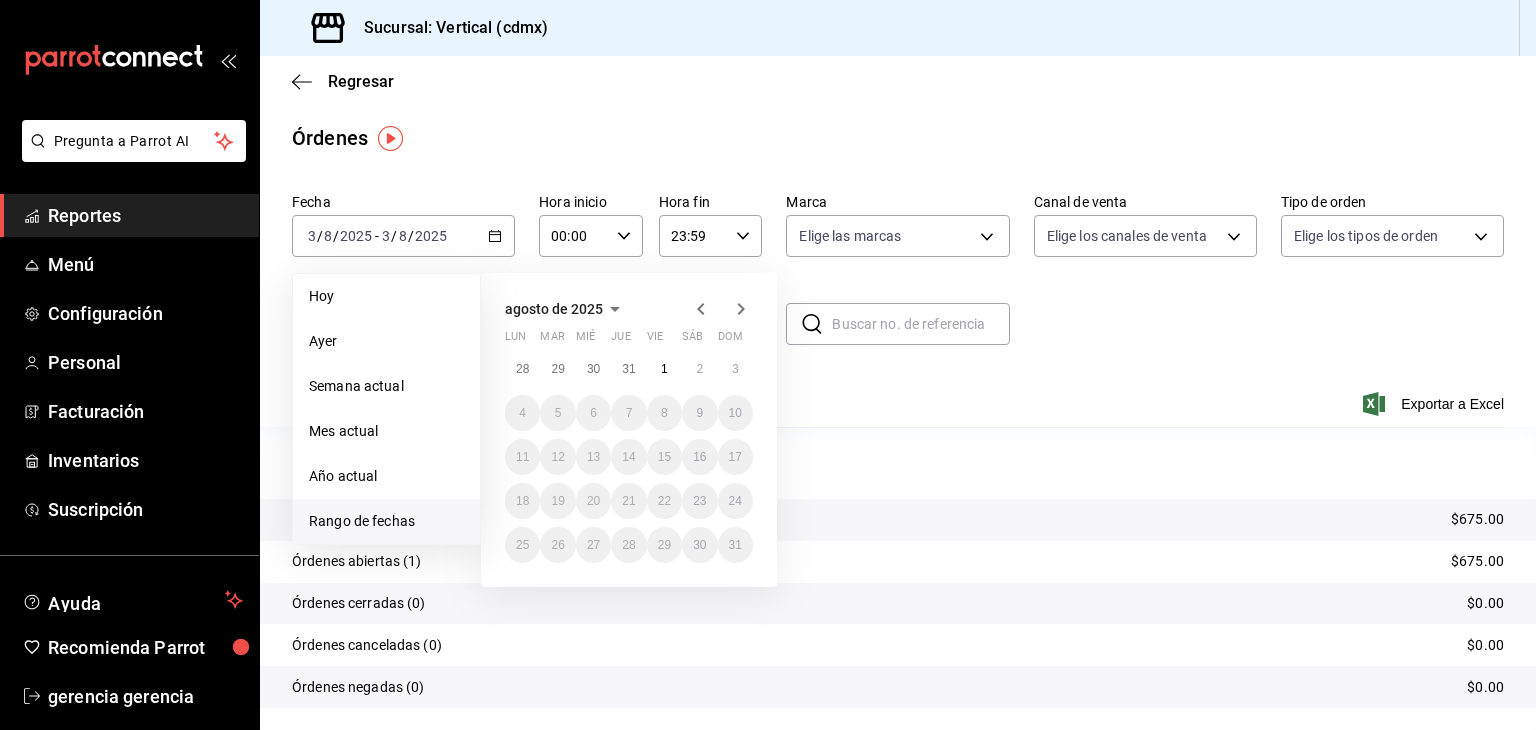click 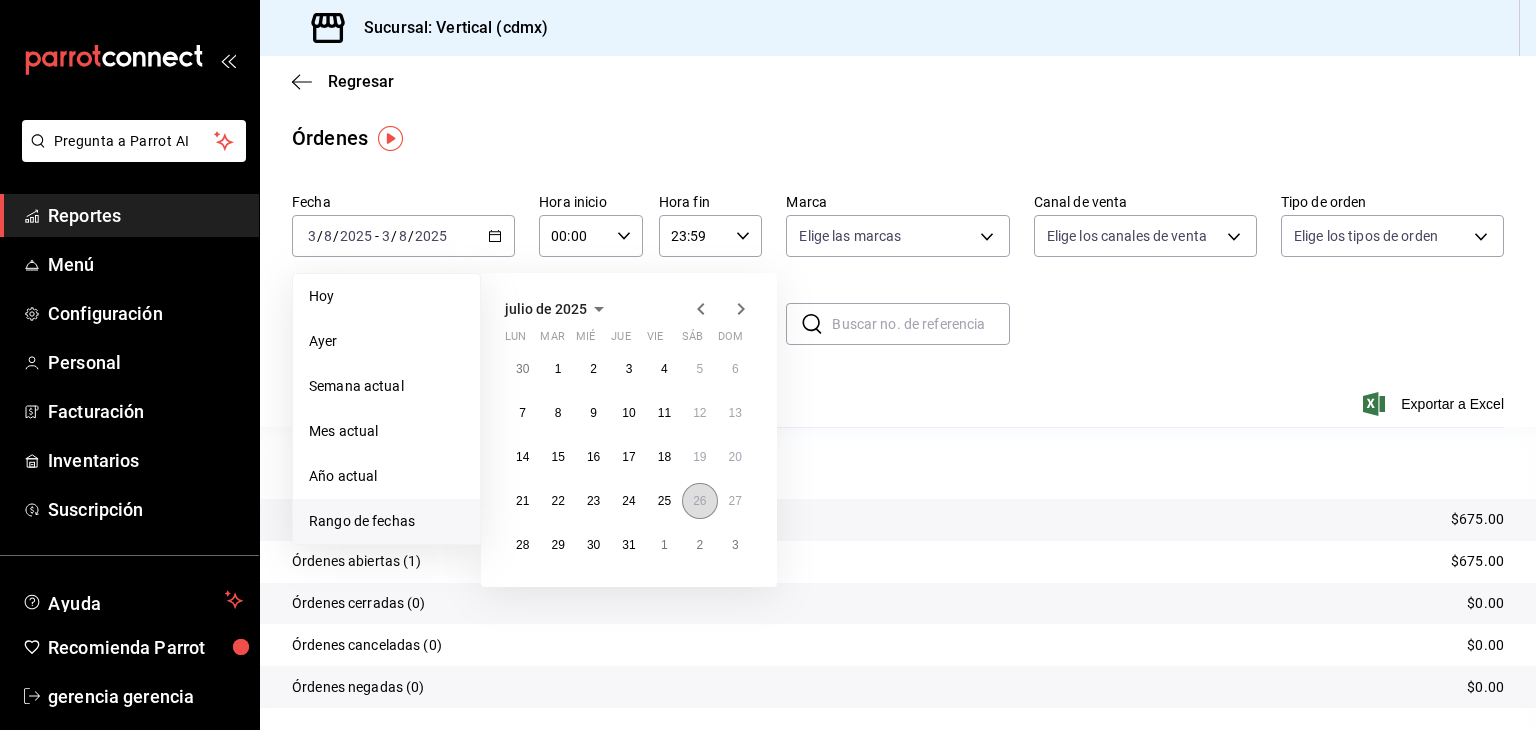 click on "26" at bounding box center [699, 501] 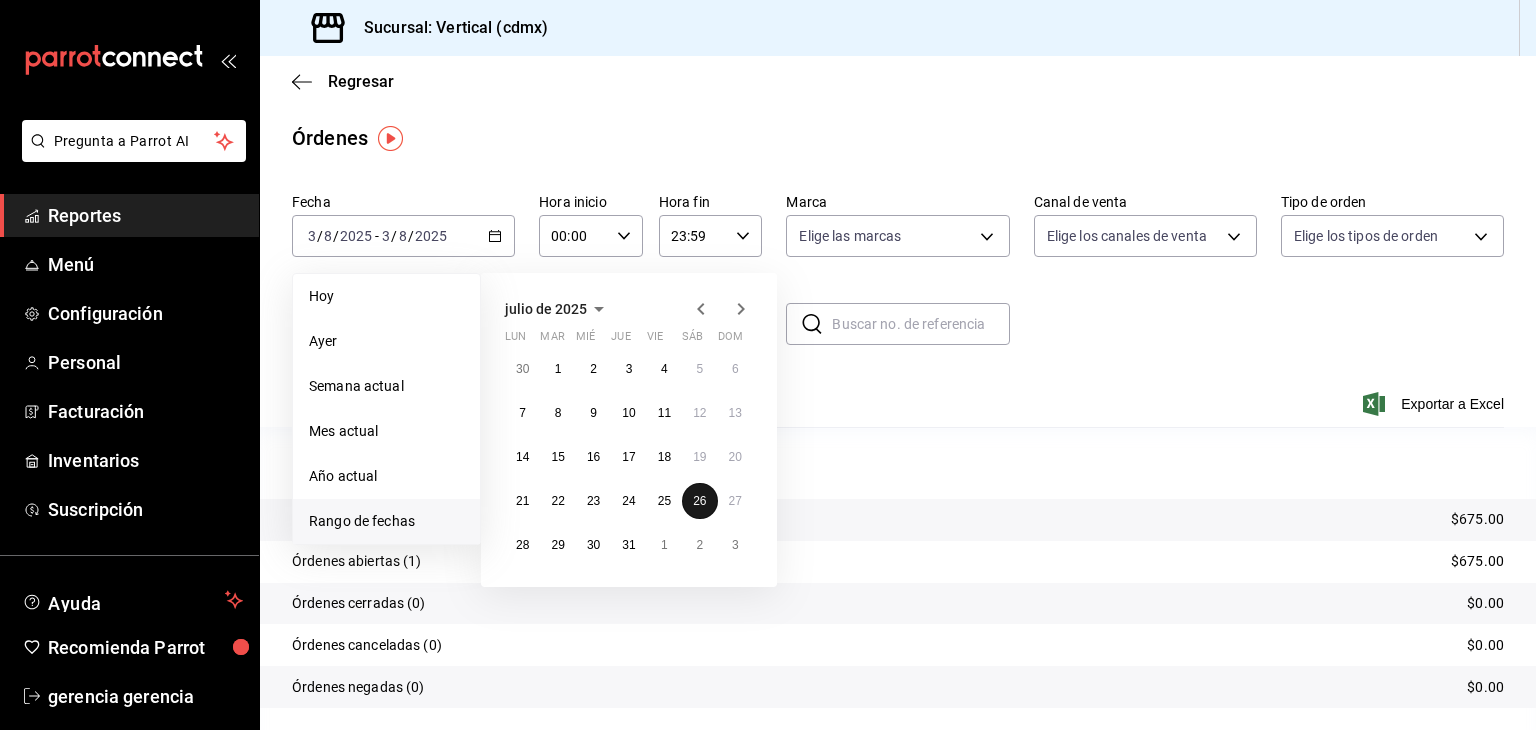 click on "26" at bounding box center [699, 501] 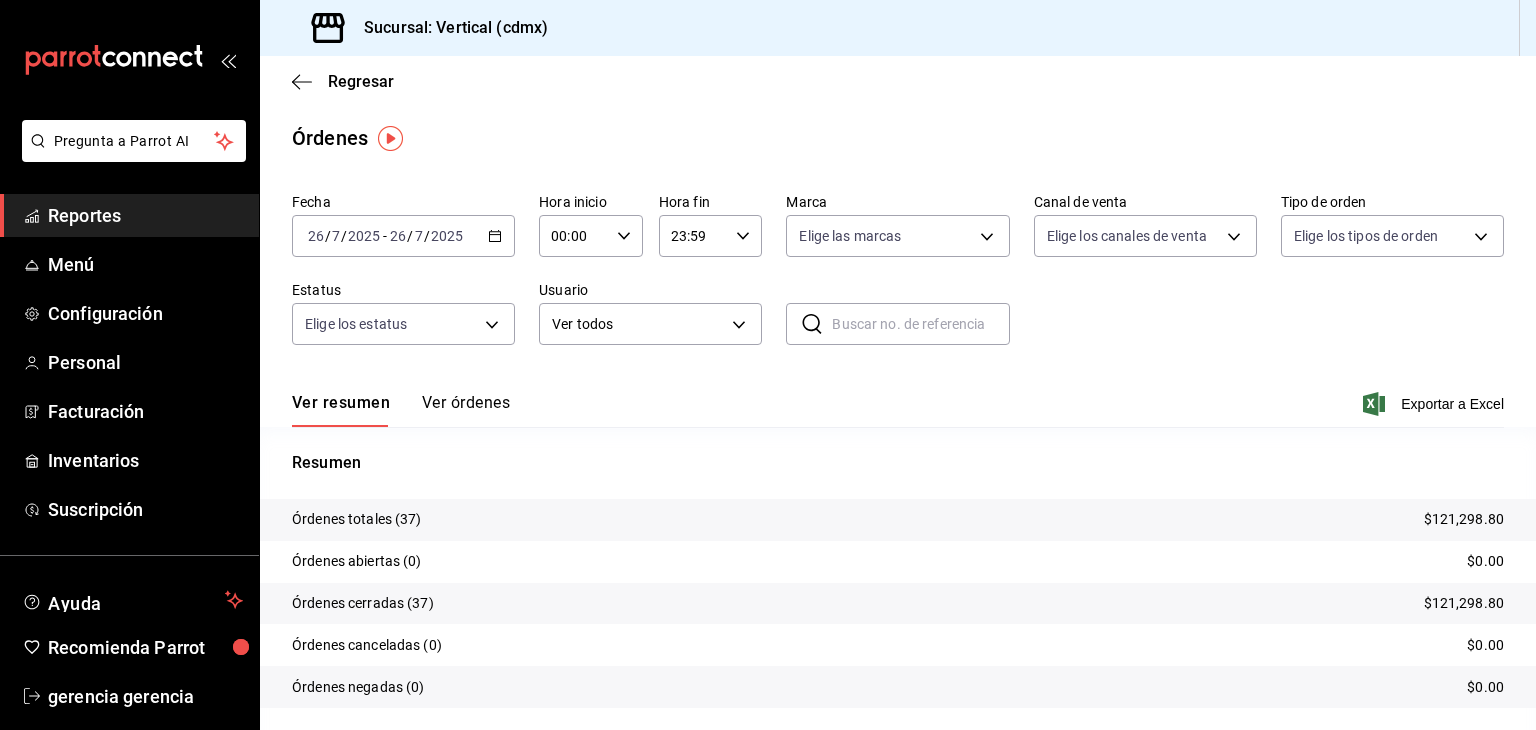 click on "Ver órdenes" at bounding box center [466, 410] 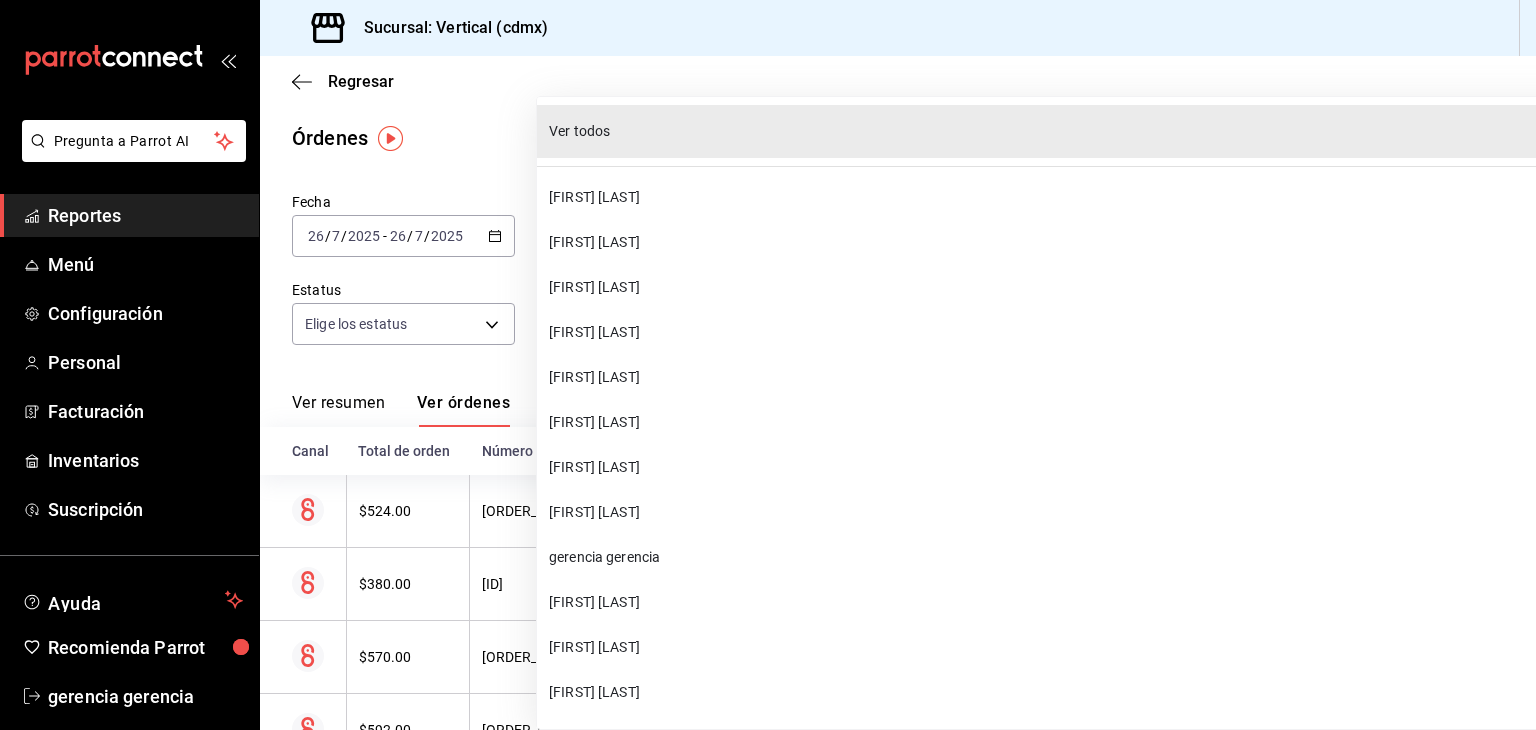 click on "Pregunta a Parrot AI Reportes   Menú   Configuración   Personal   Facturación   Inventarios   Suscripción   Ayuda Recomienda Parrot   gerencia gerencia   Sugerir nueva función   Sucursal: Vertical ([CITY]) Regresar Órdenes Fecha [DATE] [DATE] - [DATE] [DATE] Hora inicio [TIME] Hora inicio Hora fin [TIME] Hora fin Marca Elige las marcas Canal de venta Elige los canales de venta Tipo de orden Elige los tipos de orden Estatus Elige los estatus Usuario Ver todos ALL ​ ​ Ver resumen Ver órdenes Exportar a Excel Canal Total de orden Número de referencia Usuario Mesa Comensales Marca Tipo de orden Fecha Estatus $524.00 [ORDER_ID] [FIRST] [LAST] B1 1 Vertical - [CITY] Comedor [DATE] [TIME] Cerrada $380.00 [ORDER_ID] [FIRST] [LAST] B4 1 Vertical - [CITY] Comedor [DATE] [TIME] Cerrada $570.00 [ORDER_ID] [FIRST] [LAST] S10 2 Vertical - [CITY] Comedor [DATE] [TIME] Cerrada $592.00 [ORDER_ID] [FIRST] [LAST] B2 1 Vertical - [CITY] Comedor [DATE] [TIME] B3" at bounding box center [768, 365] 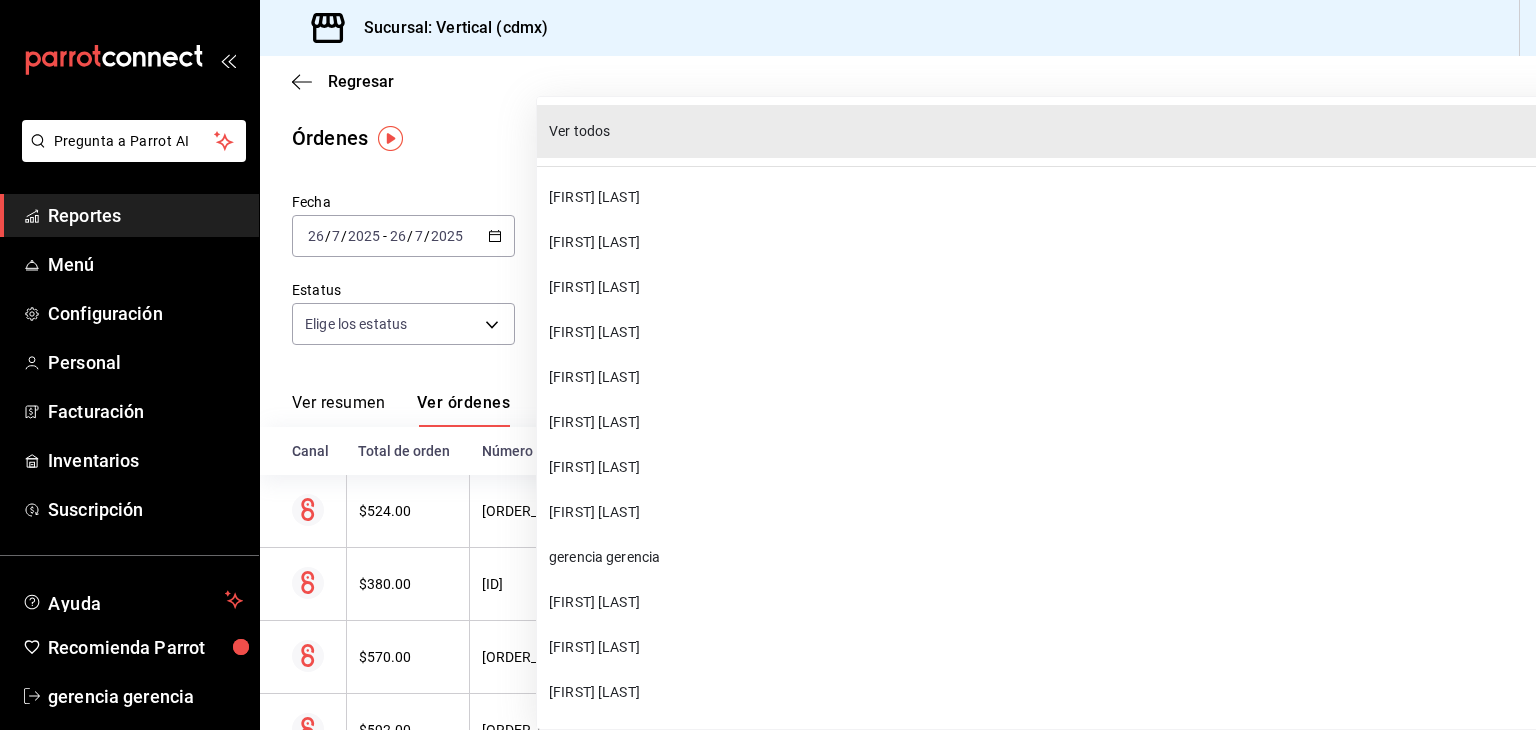 type 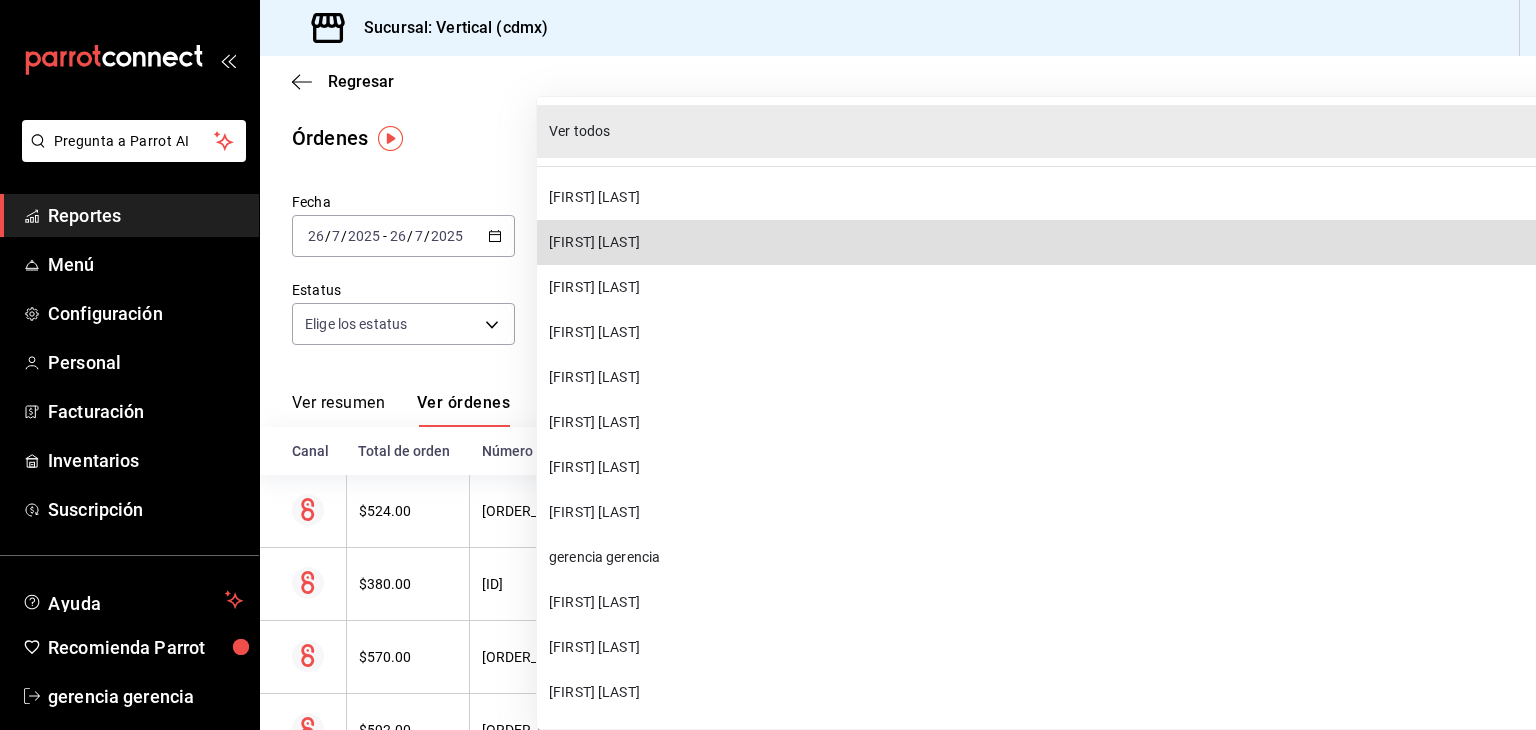 type 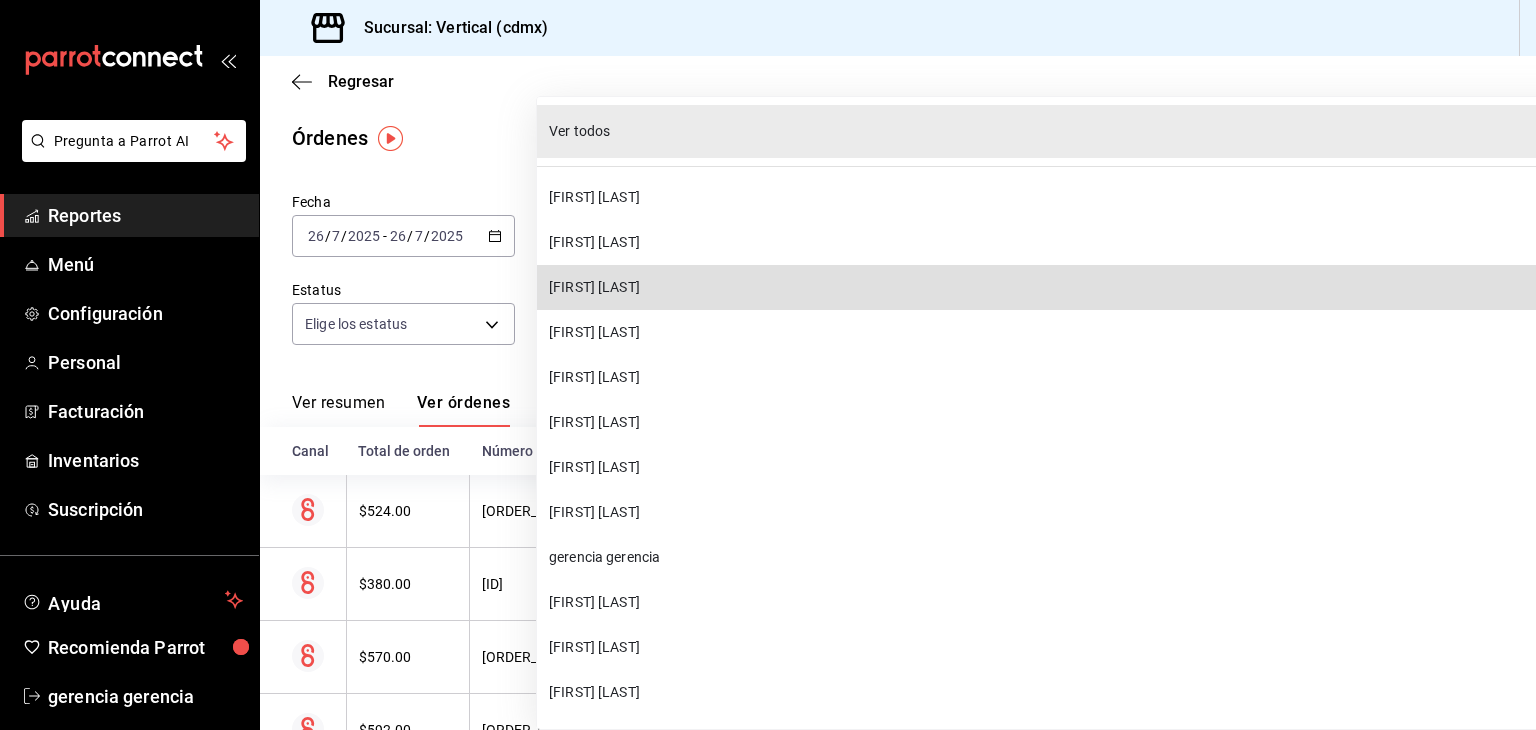 type 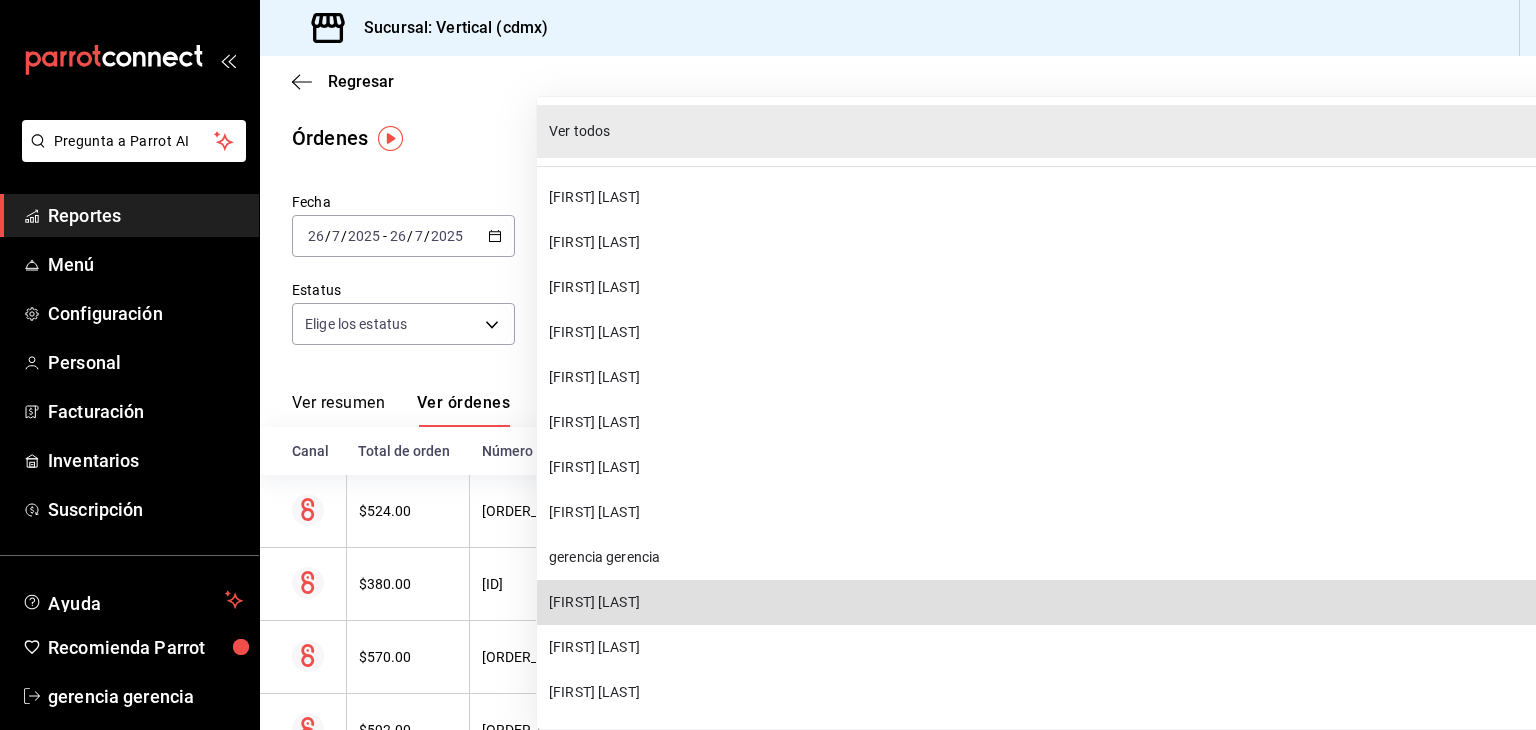 type 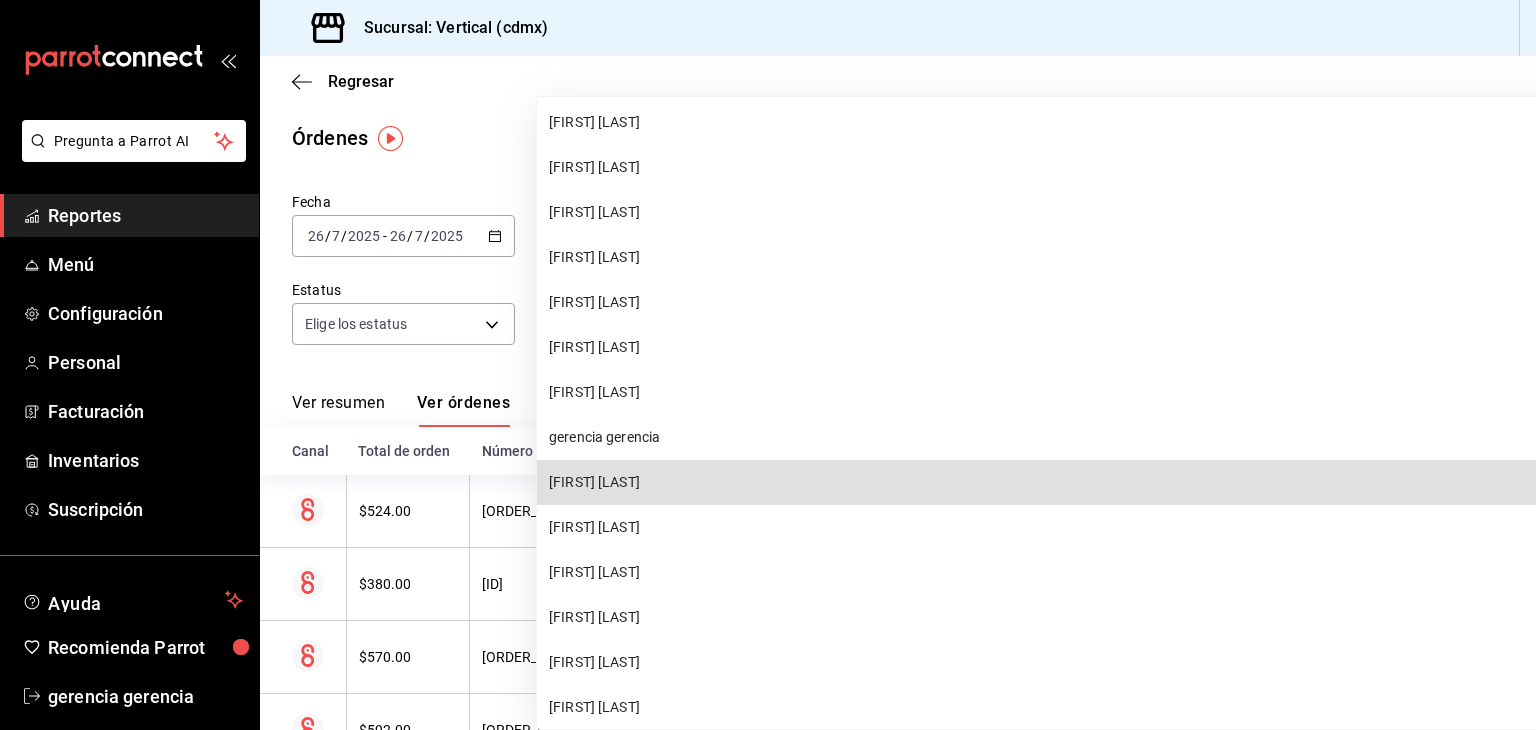 type 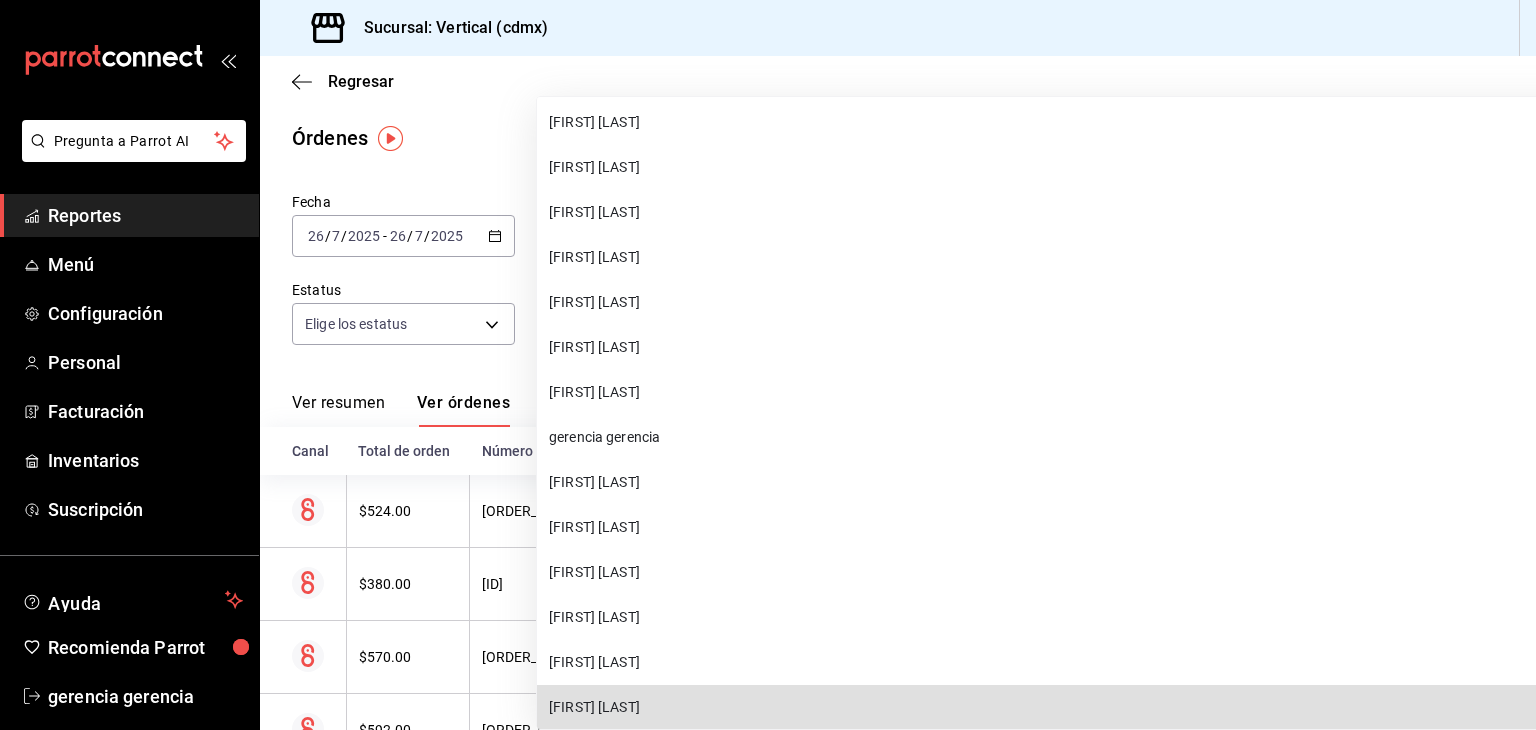 scroll, scrollTop: 459, scrollLeft: 0, axis: vertical 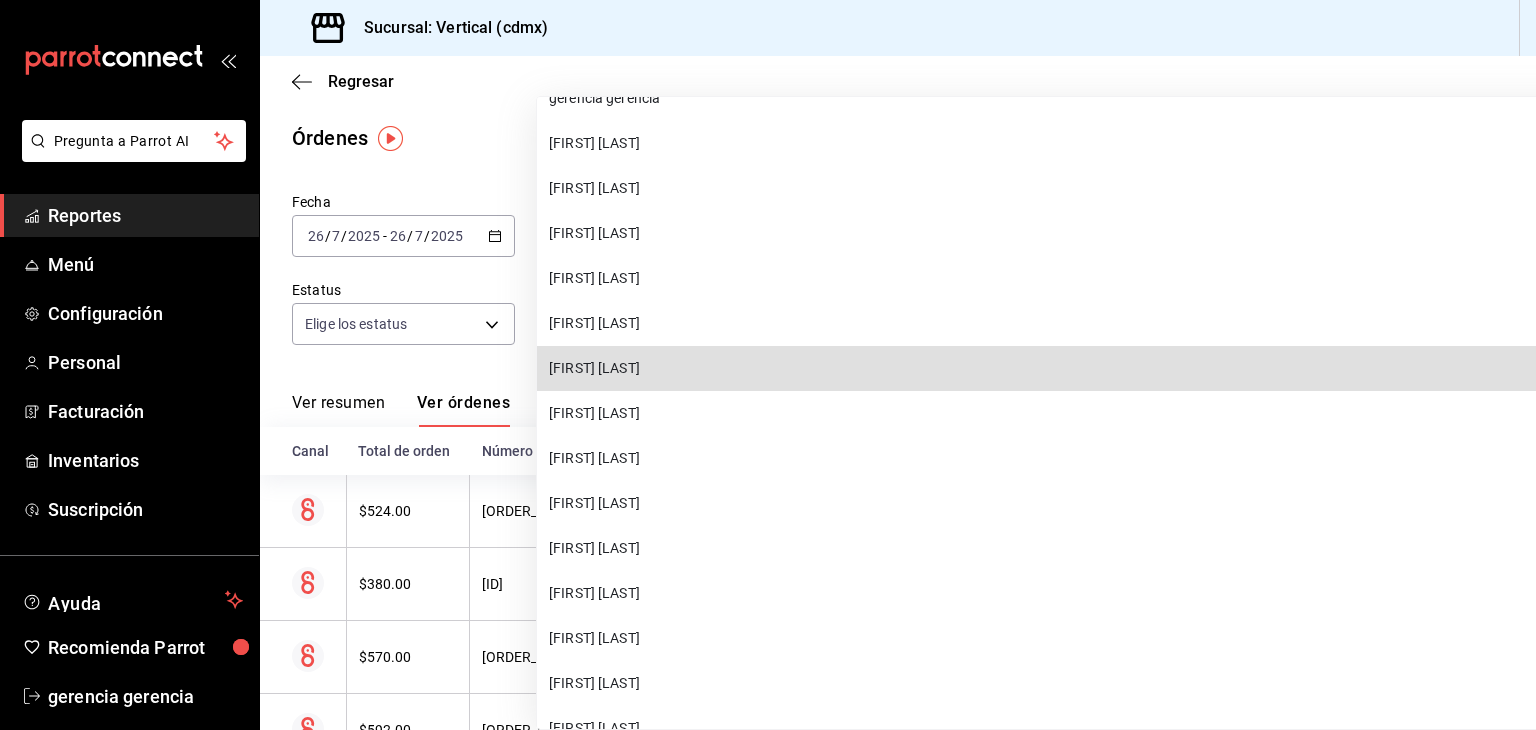 type 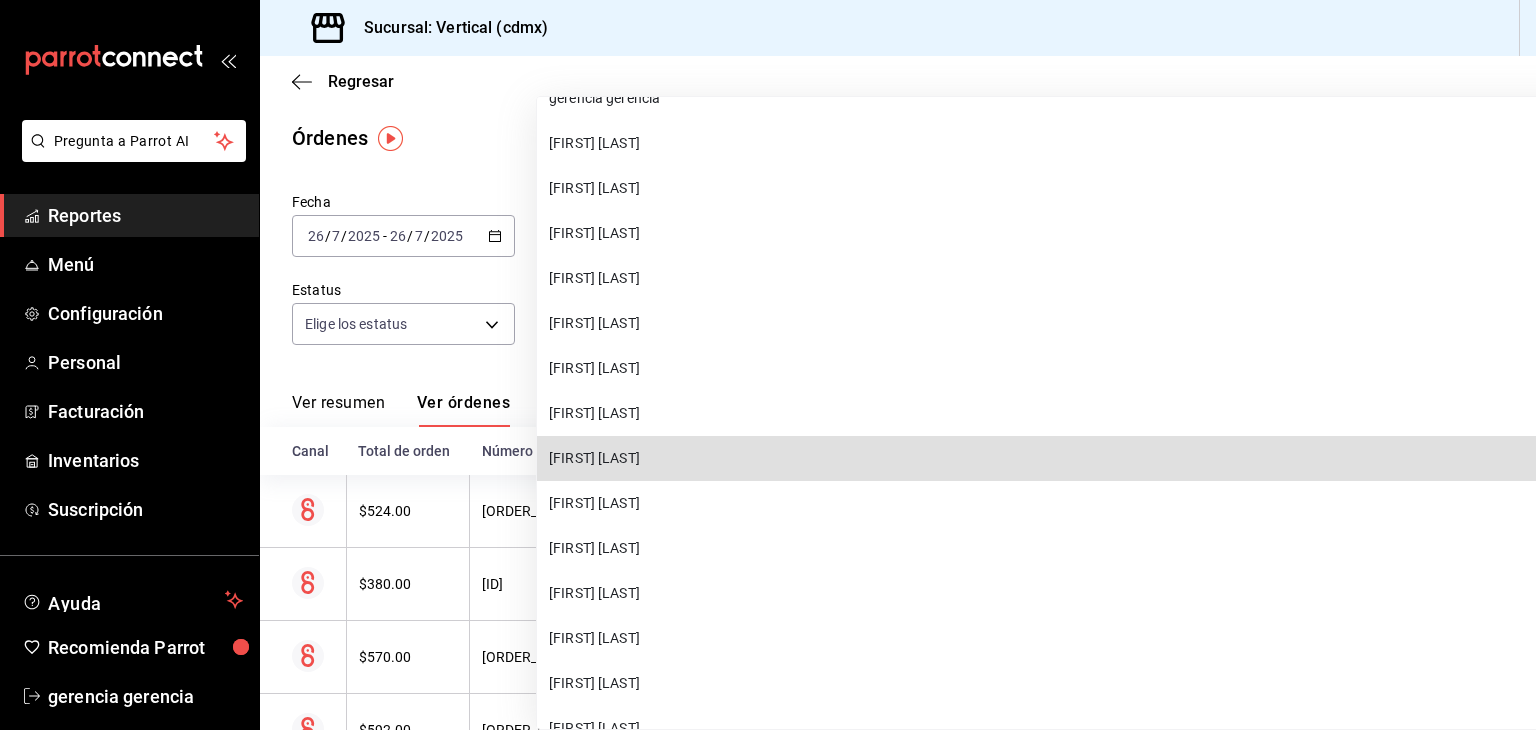 type 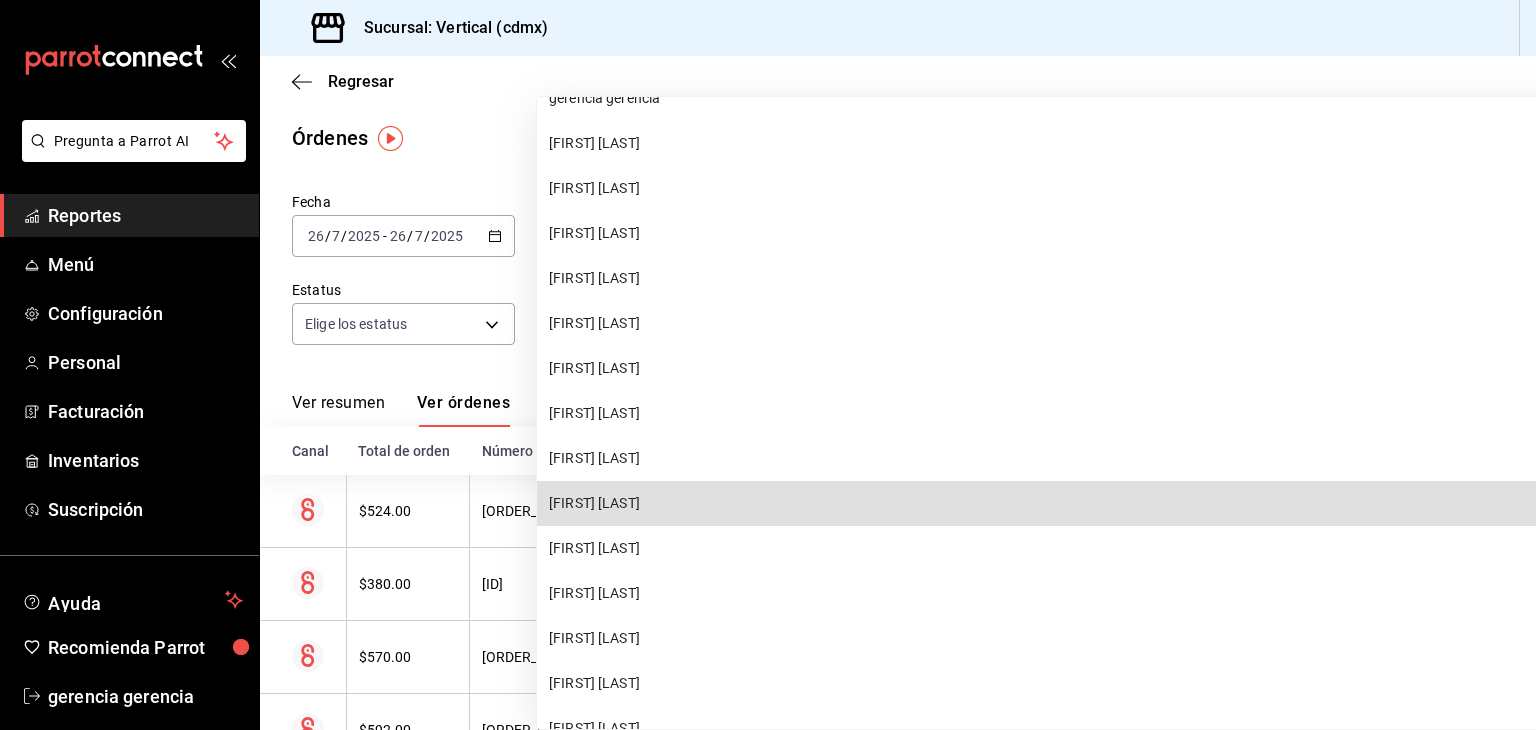 type 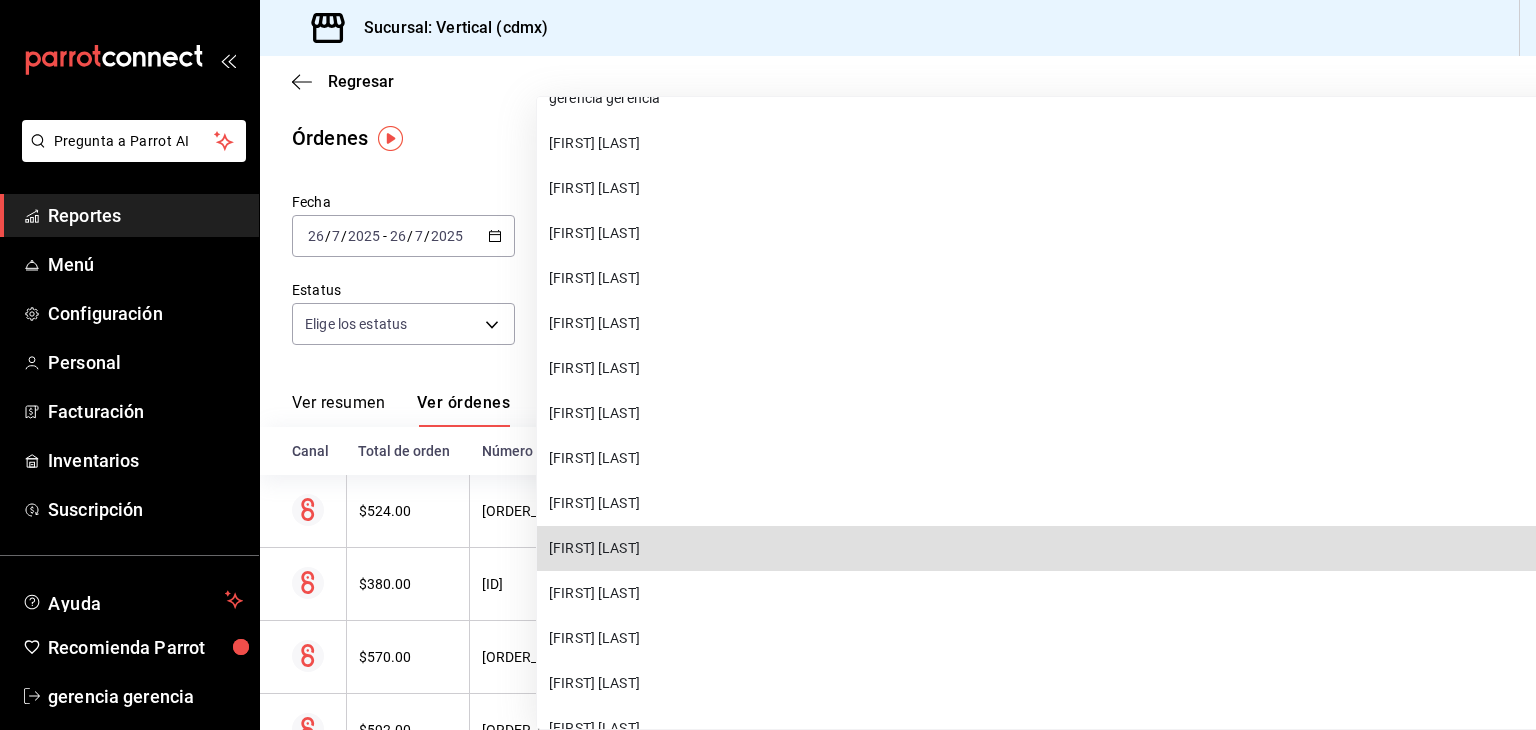 type 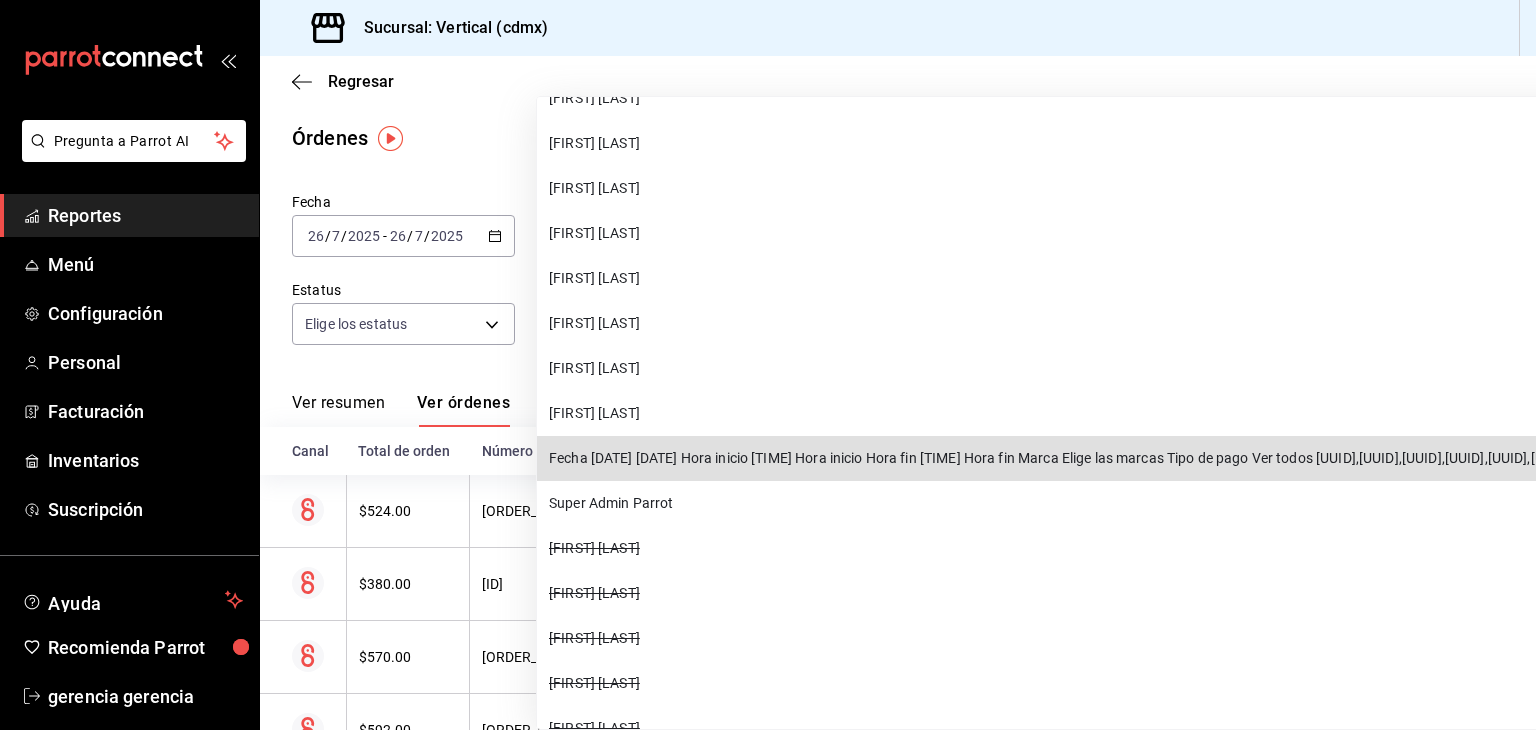 type 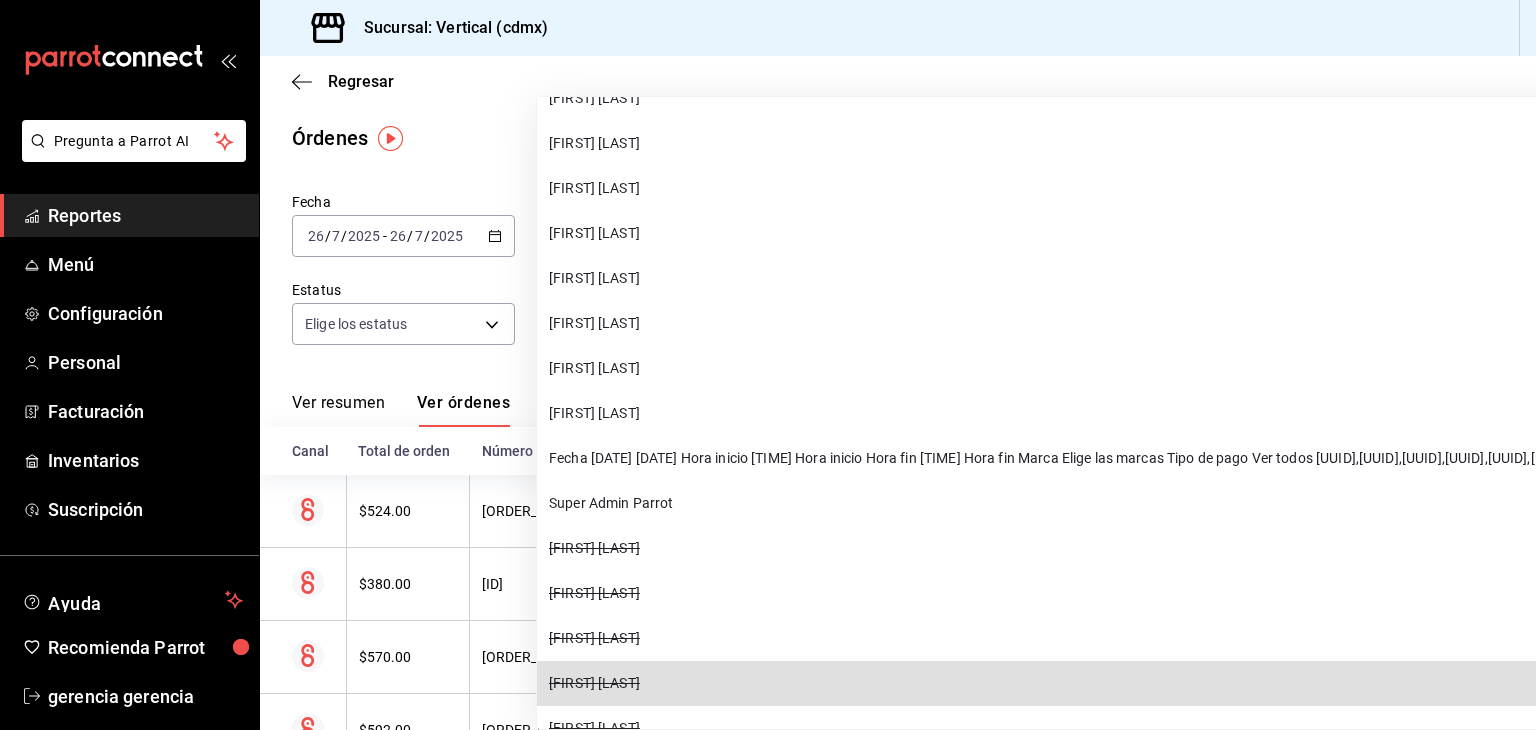 type 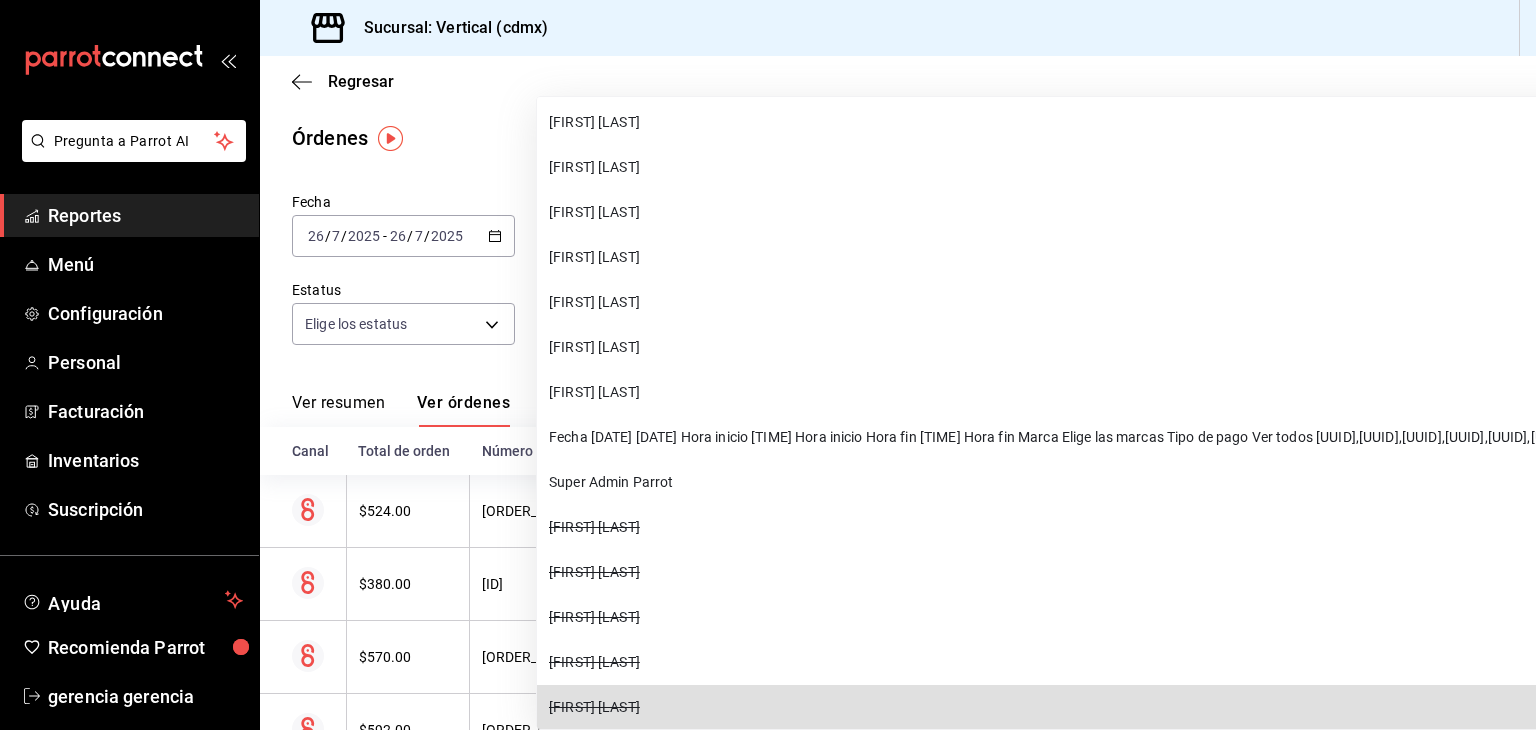 type 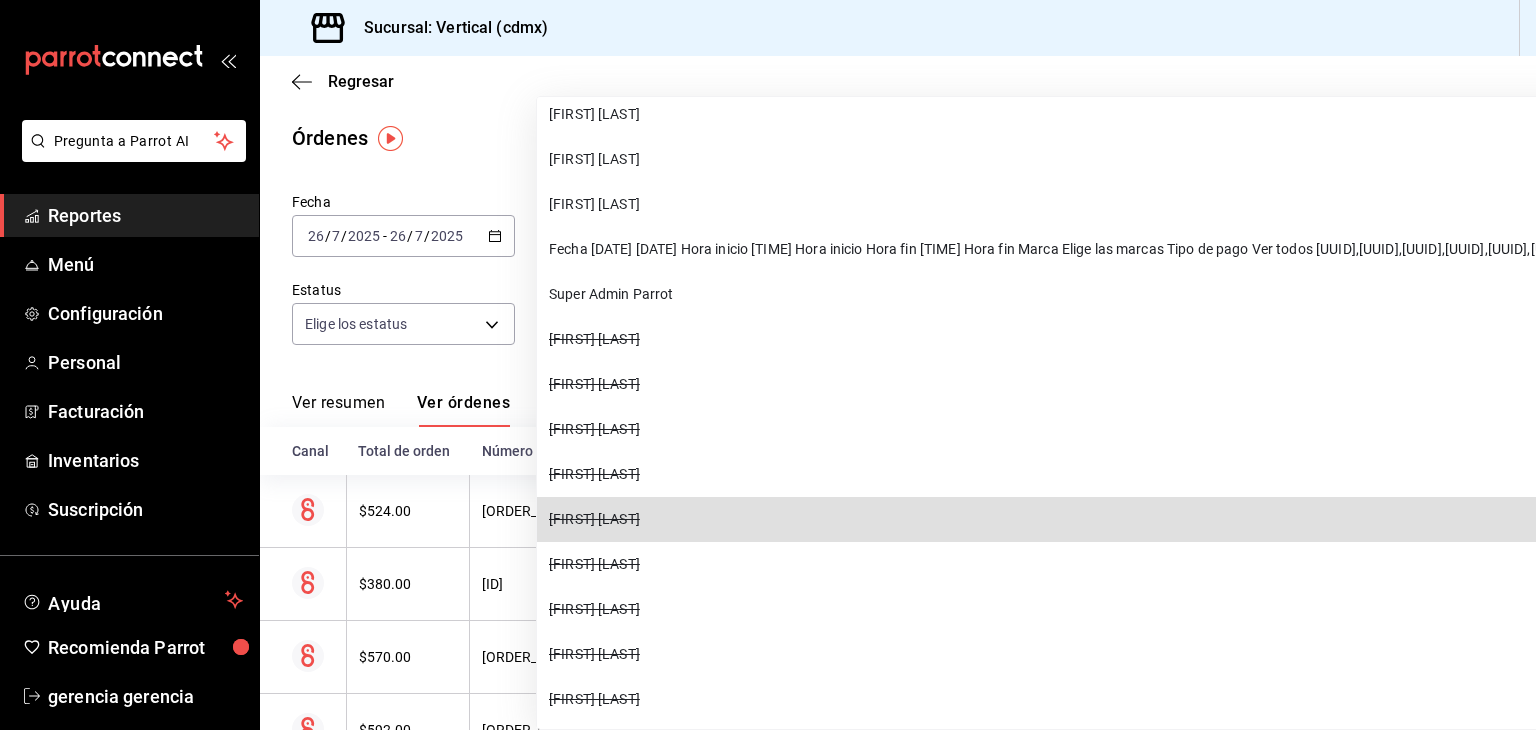type 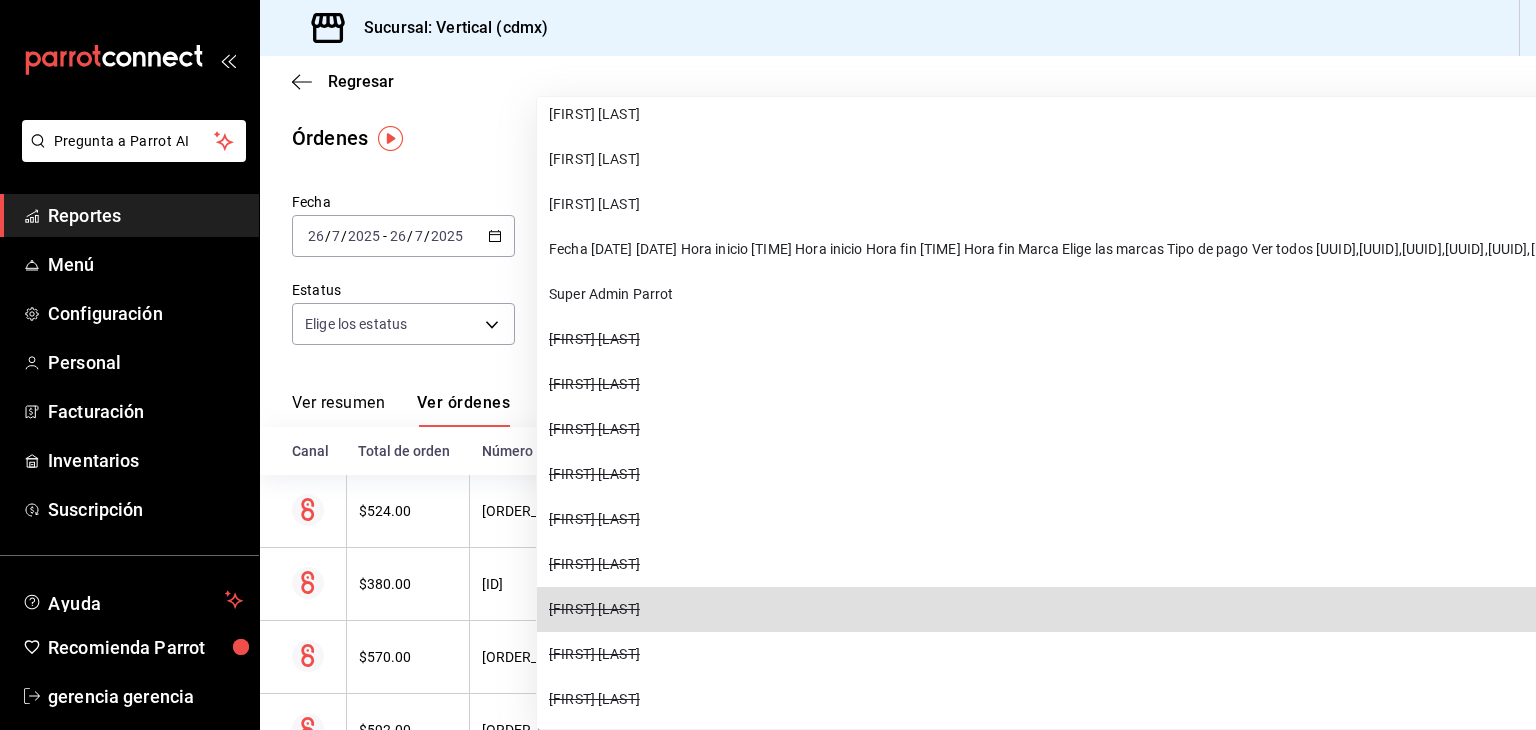 type 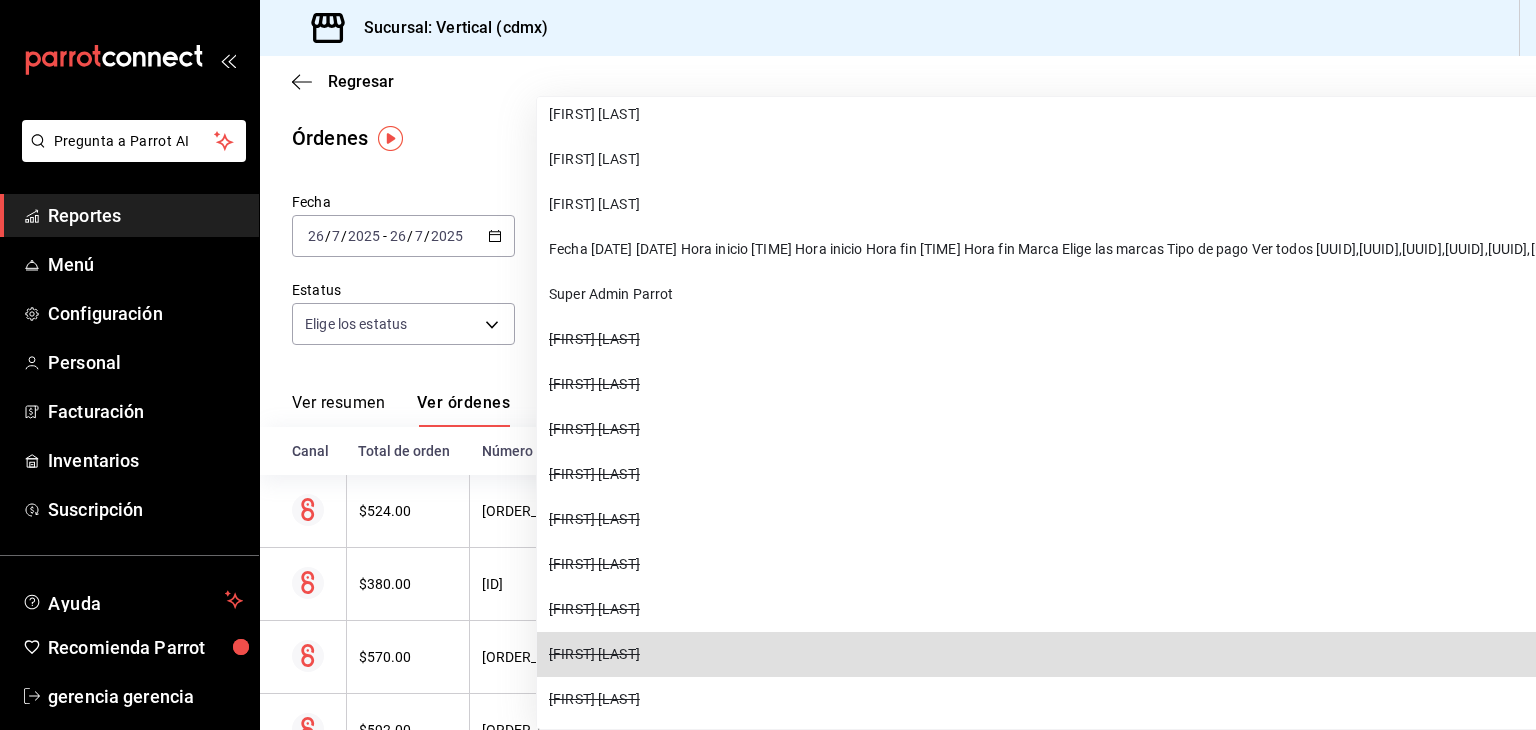 type 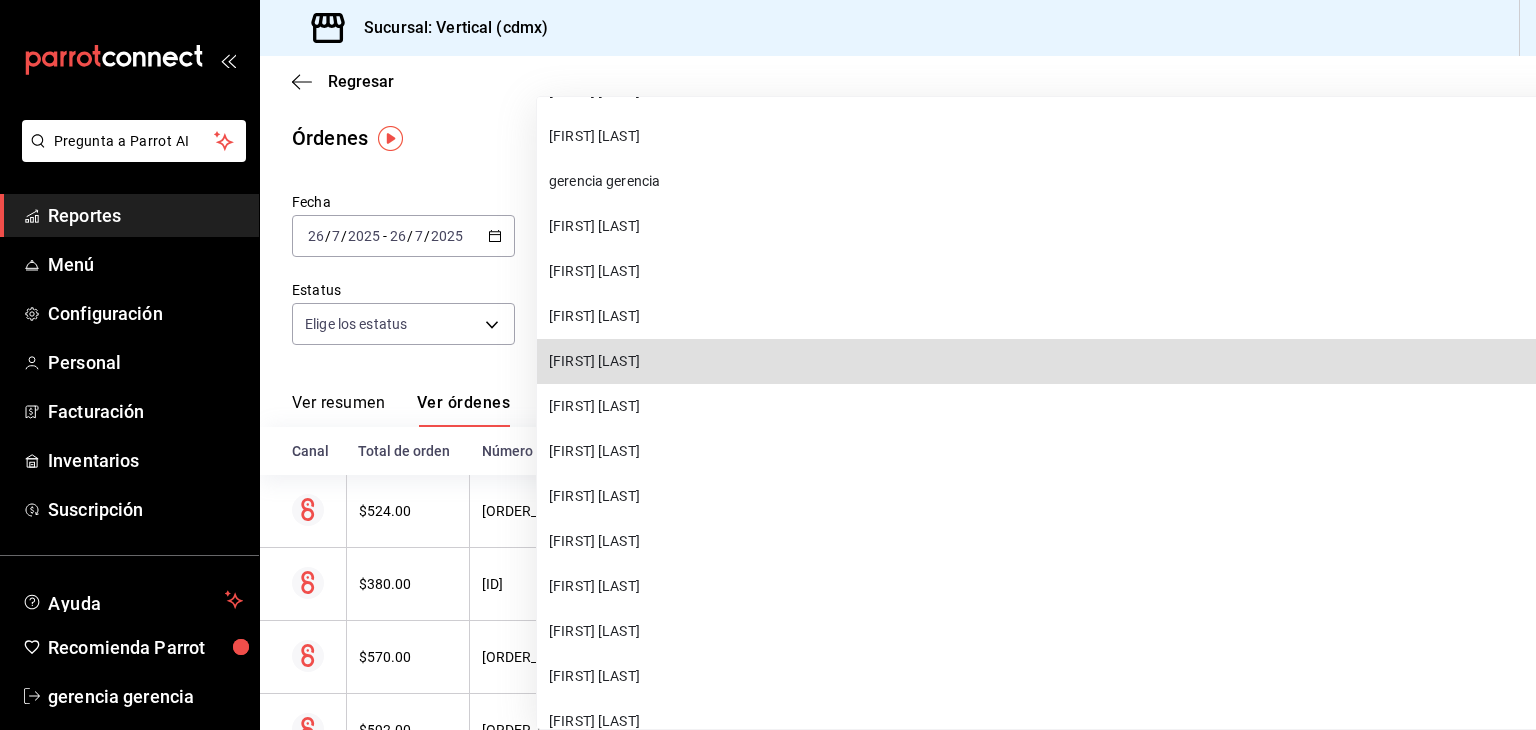 scroll, scrollTop: 394, scrollLeft: 0, axis: vertical 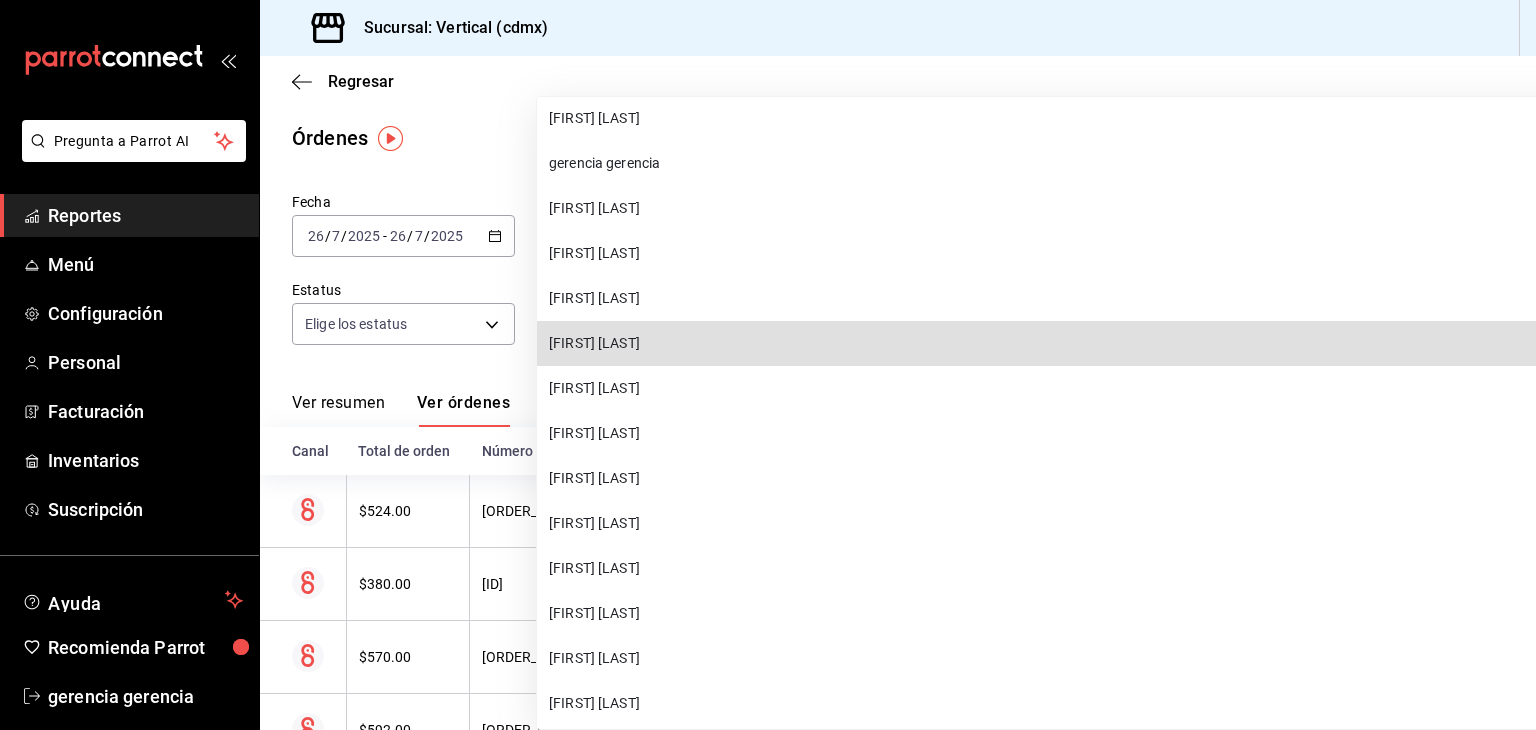 click on "[FIRST] [LAST]" at bounding box center [1290, 658] 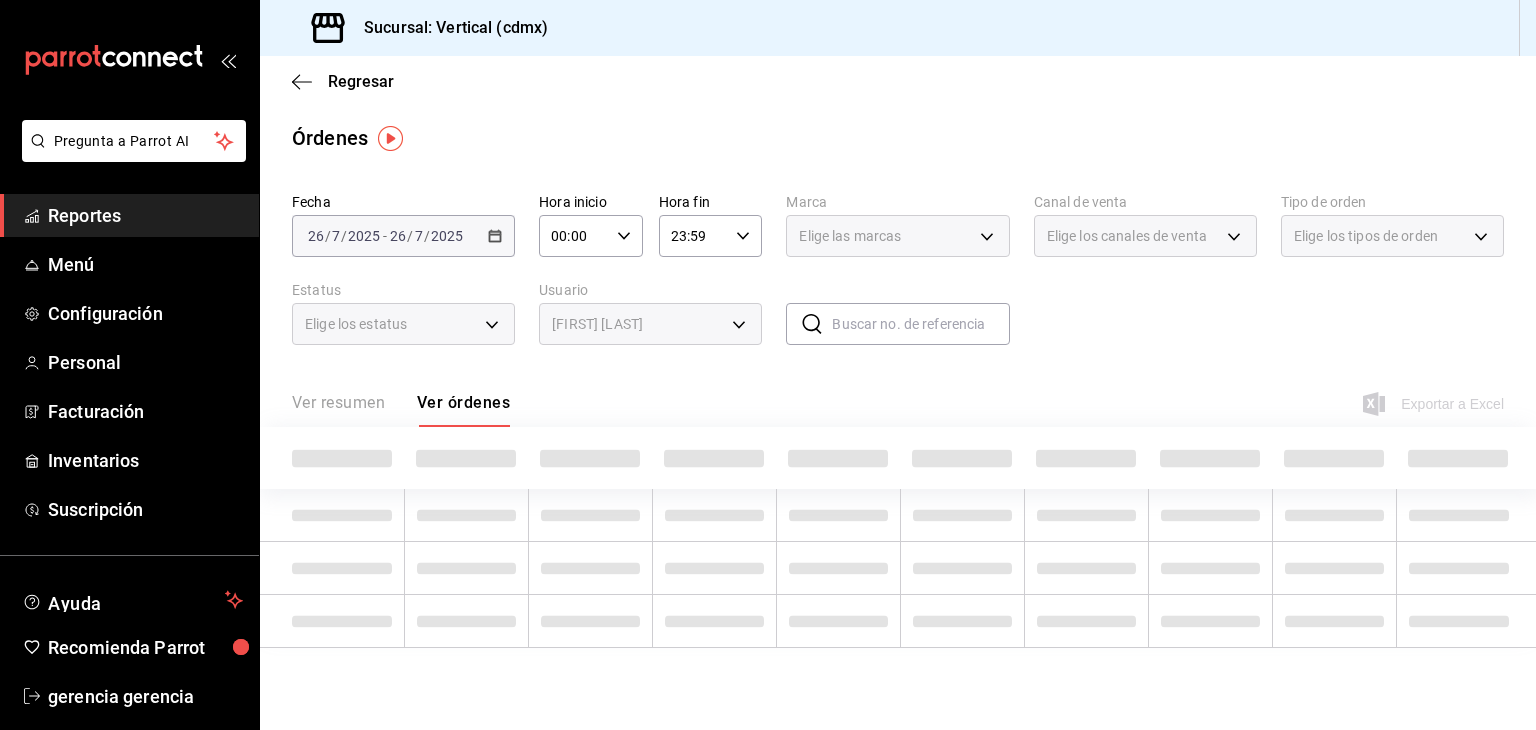 type on "26fc280b-b07f-4e98-9369-a1d2c3e04618" 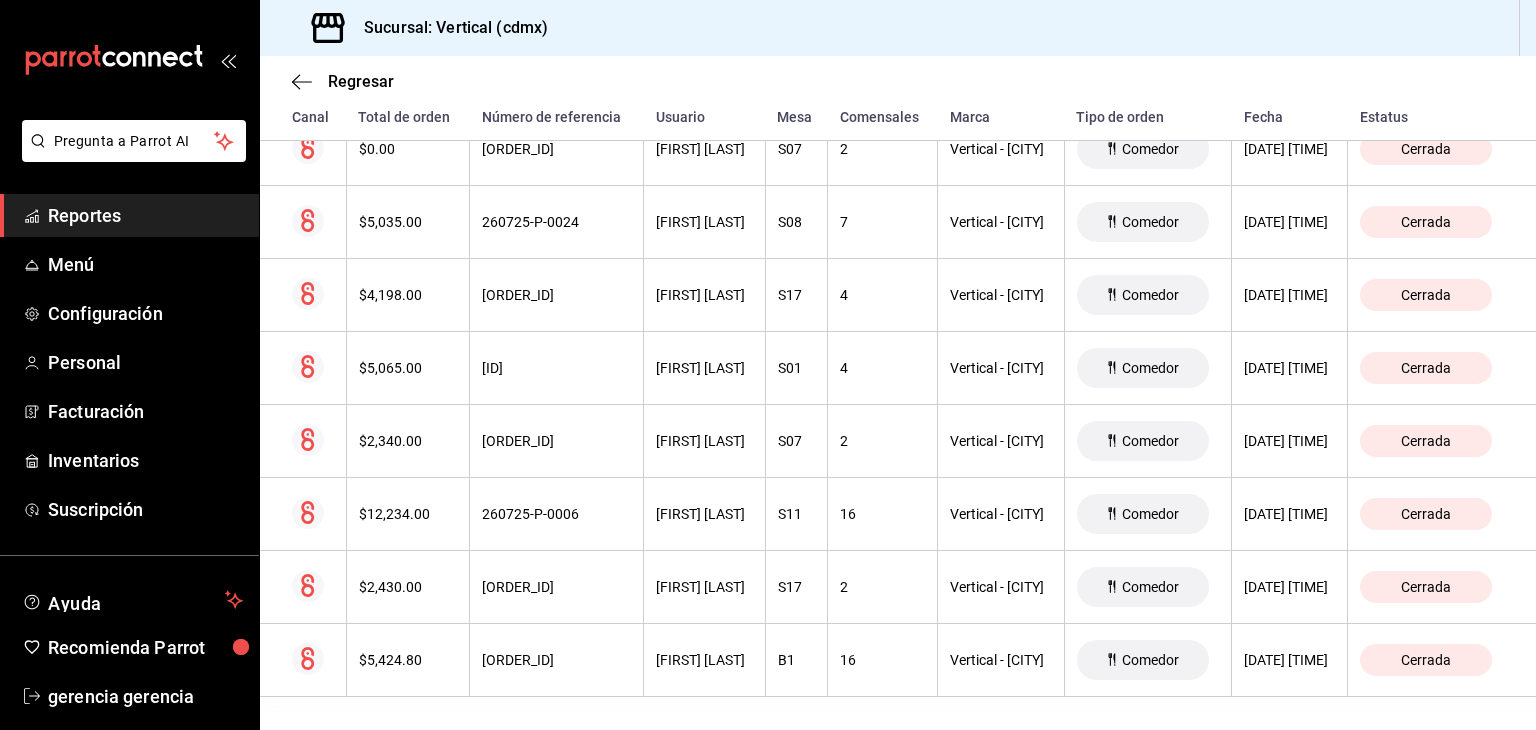 scroll, scrollTop: 624, scrollLeft: 0, axis: vertical 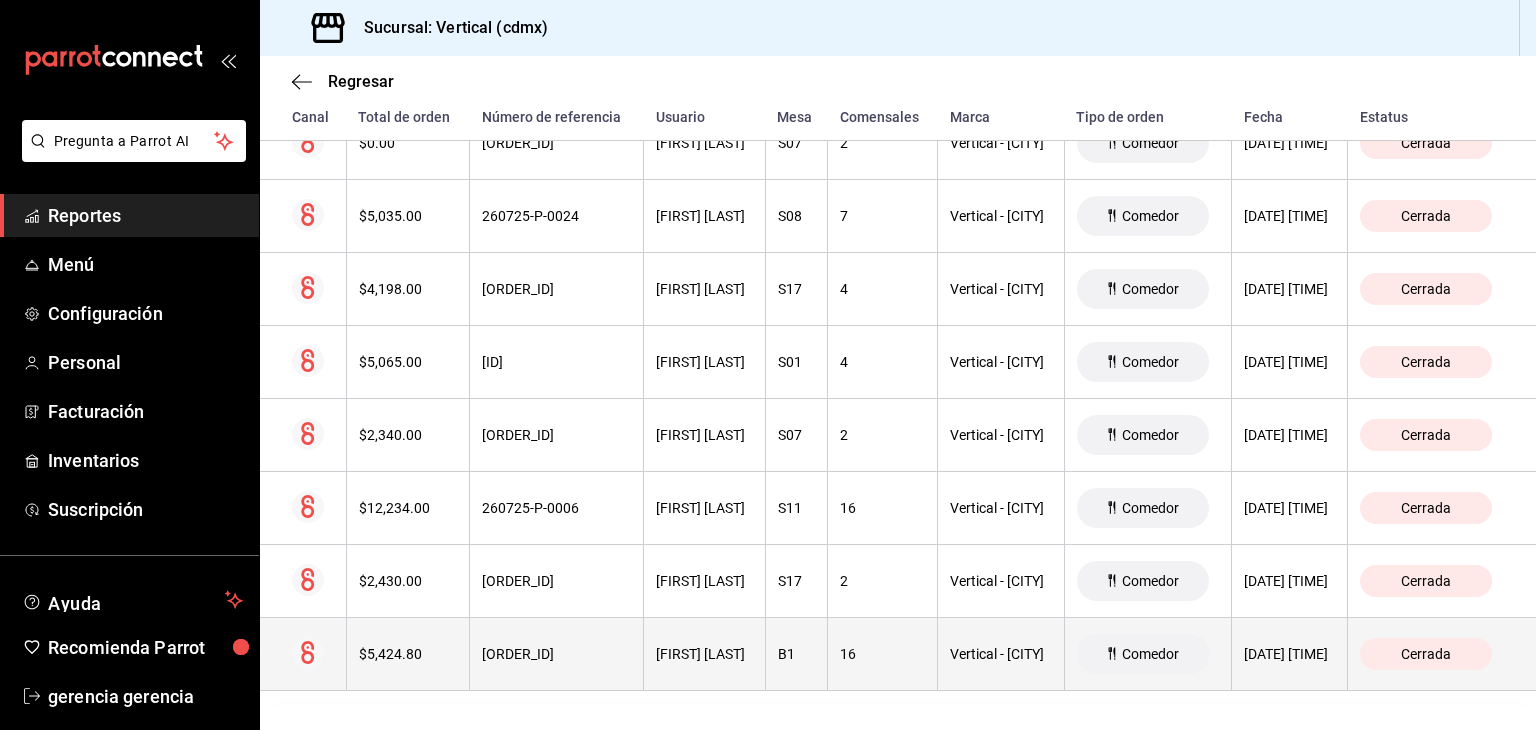 click on "[ORDER_ID]" at bounding box center (556, 654) 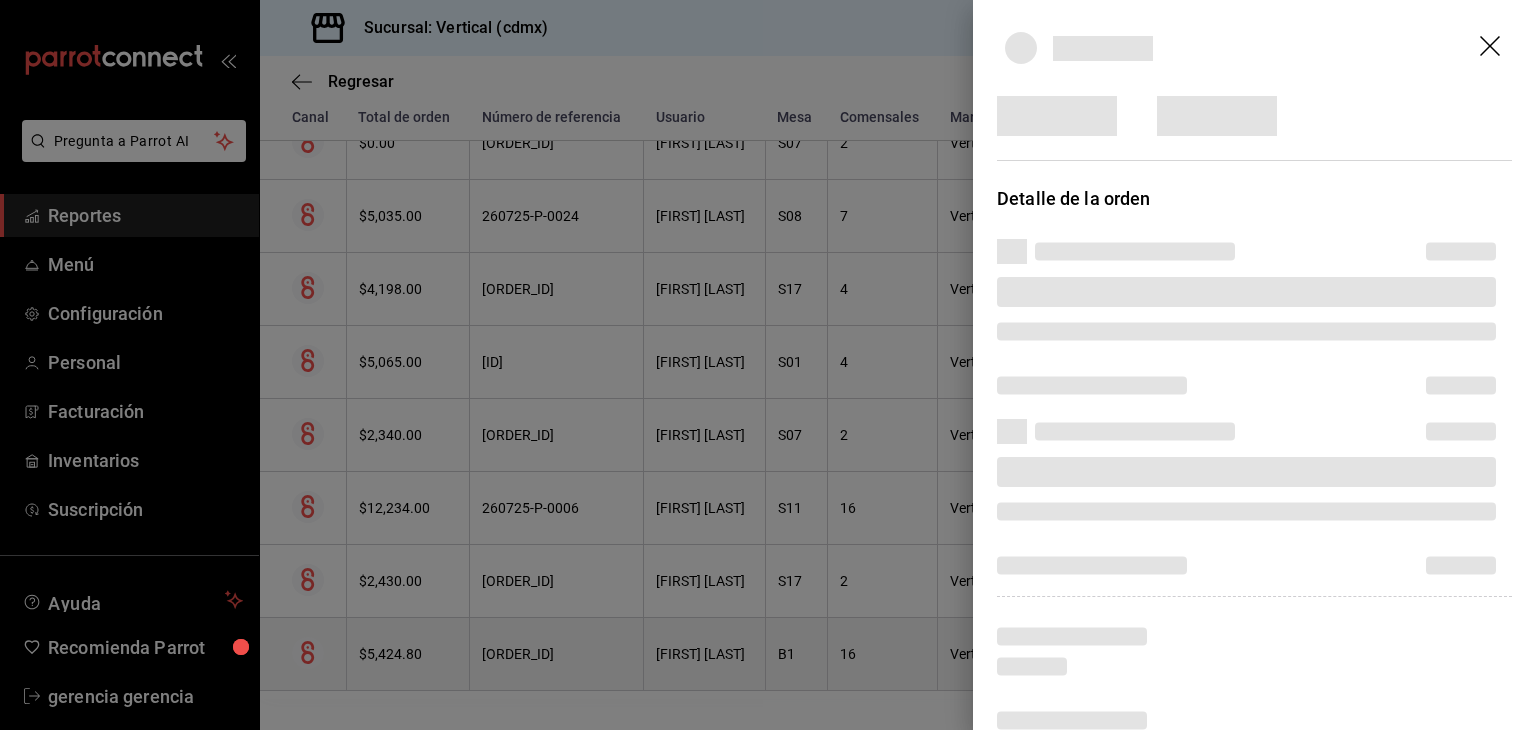click at bounding box center (768, 365) 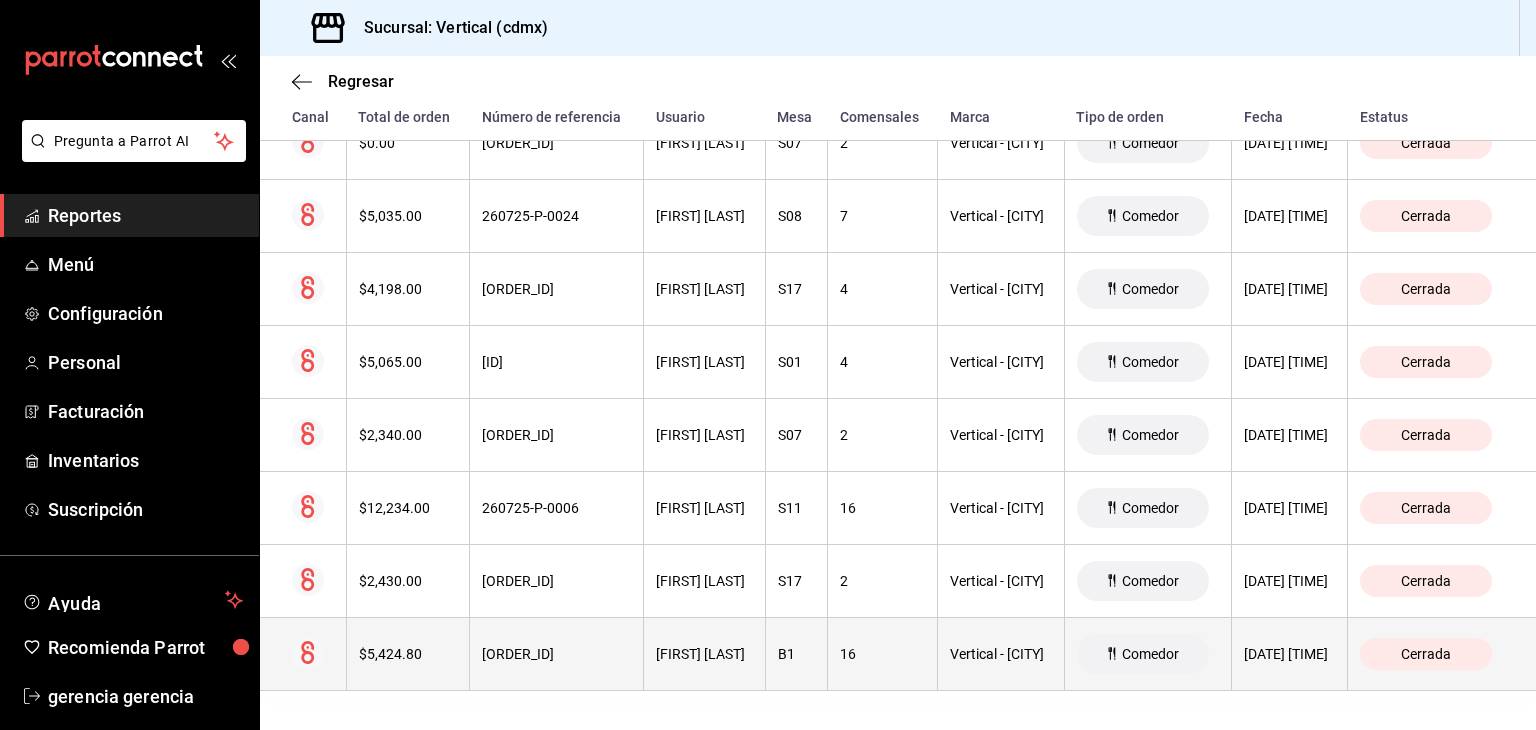 click on "[ORDER_ID]" at bounding box center [556, 654] 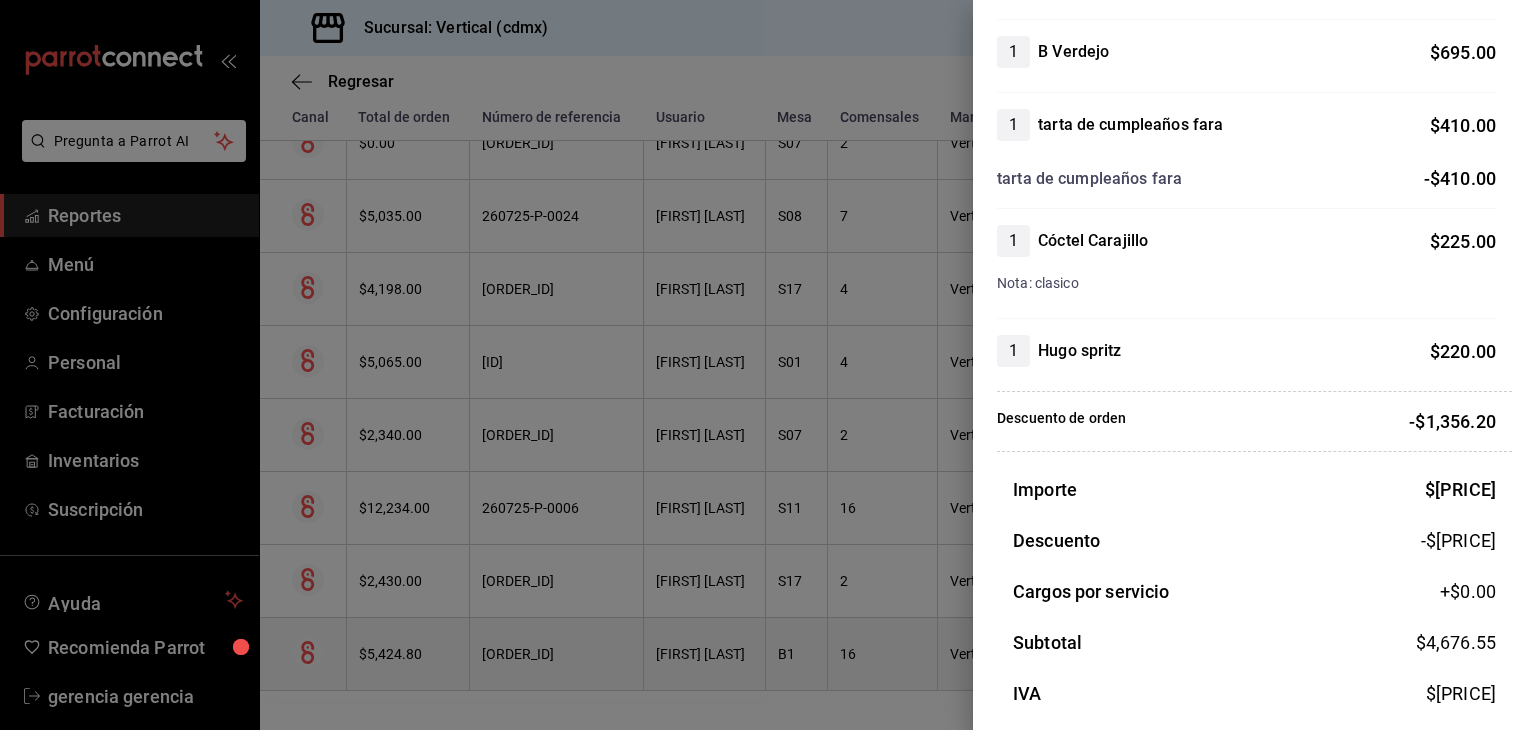 scroll, scrollTop: 1332, scrollLeft: 0, axis: vertical 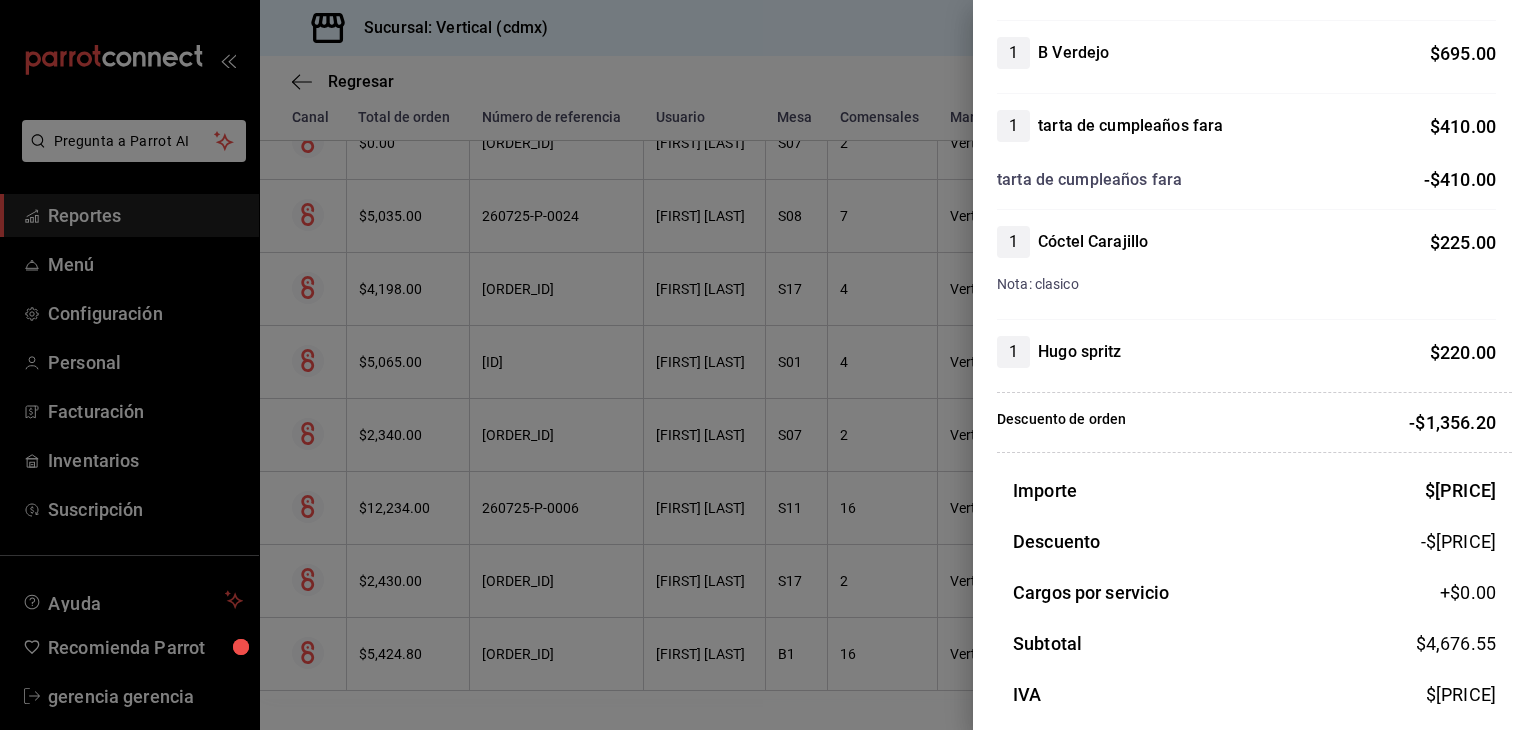 click at bounding box center [768, 365] 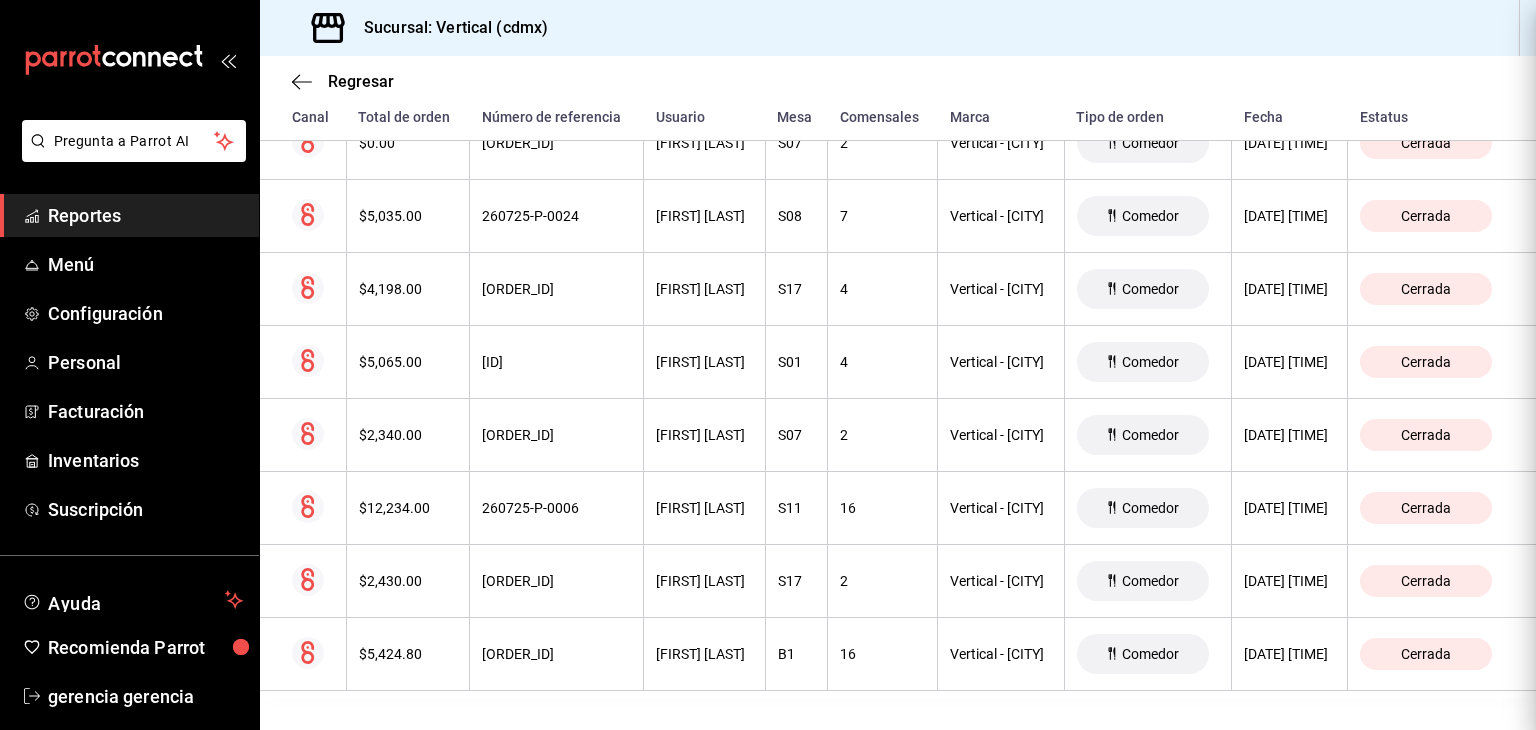 scroll, scrollTop: 0, scrollLeft: 0, axis: both 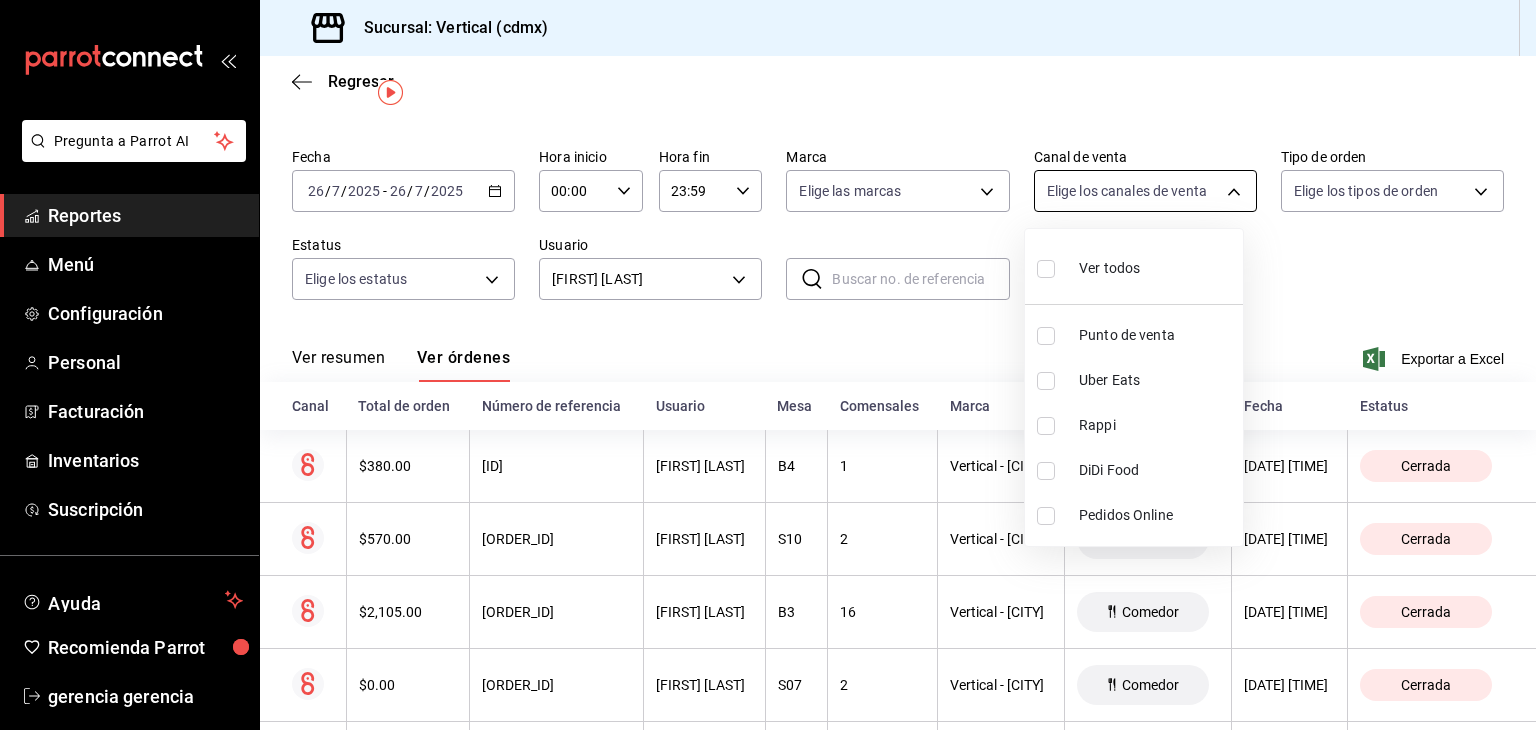 click on "Pregunta a Parrot AI Reportes   Menú   Configuración   Personal   Facturación   Inventarios   Suscripción   Ayuda Recomienda Parrot   gerencia gerencia   Sugerir nueva función   Sucursal: Vertical ([CITY]) Regresar Órdenes Fecha [DATE] [DATE] - [DATE] [DATE] Hora inicio [TIME] Hora inicio Hora fin [TIME] Hora fin Marca Elige las marcas Canal de venta Elige los canales de venta Tipo de orden Elige los tipos de orden Estatus Elige los estatus Usuario [USERNAME] [UUID] ​ ​ Ver resumen Ver órdenes Exportar a Excel Canal Total de orden Número de referencia Usuario Mesa Comensales Marca Tipo de orden Fecha Estatus $[PRICE] [ID] [FIRST] [LAST] B4 1 Vertical - [CITY] Comedor [DATE] [TIME] Cerrada $[PRICE] [ID] [FIRST] [LAST] S10 2 Vertical - [CITY] Comedor [DATE] [TIME] Cerrada $[PRICE] [ID] [FIRST] [LAST] B3 16 Vertical - [CITY] Comedor [DATE] [TIME] Cerrada $[PRICE] [ID] [FIRST] [LAST] S07" at bounding box center (768, 365) 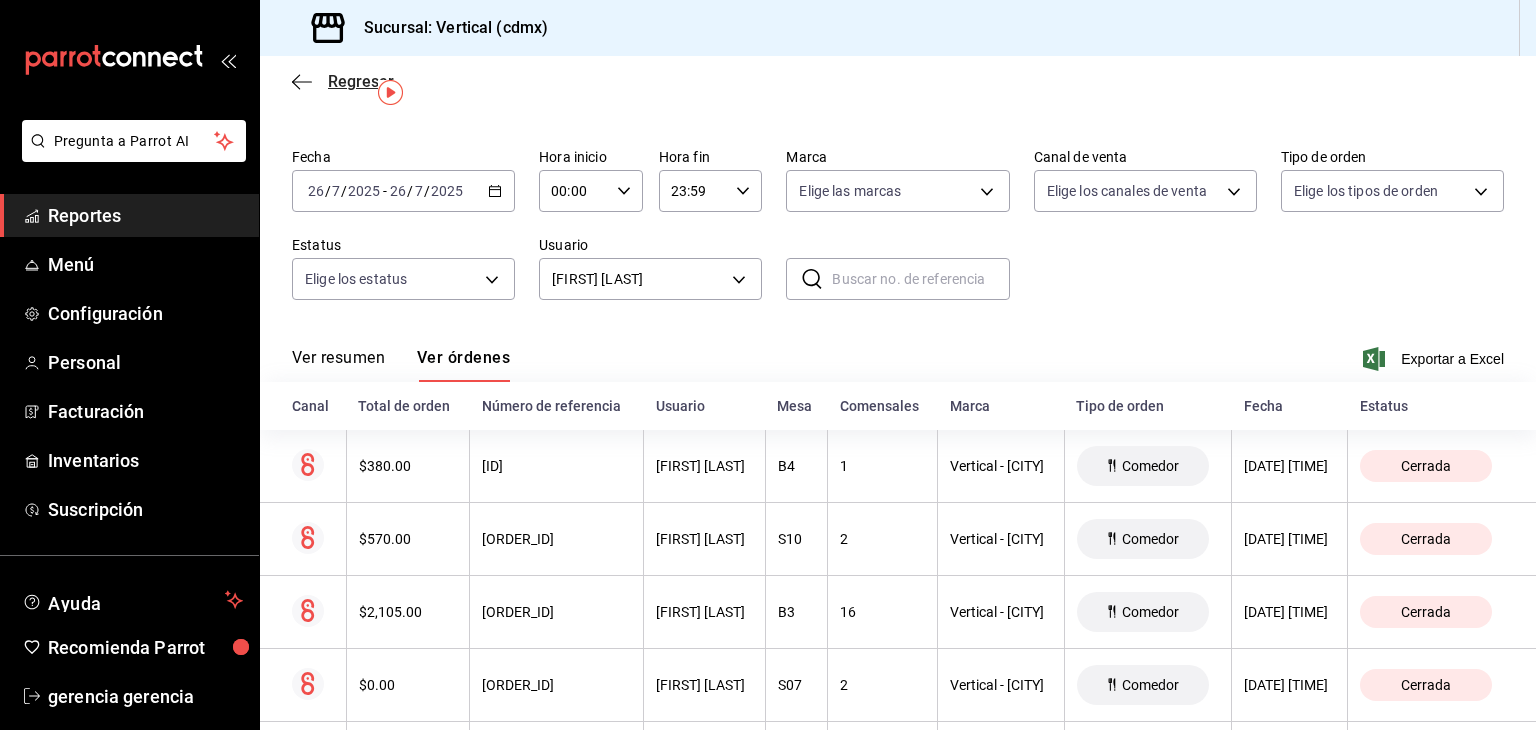 click on "Regresar" at bounding box center [343, 81] 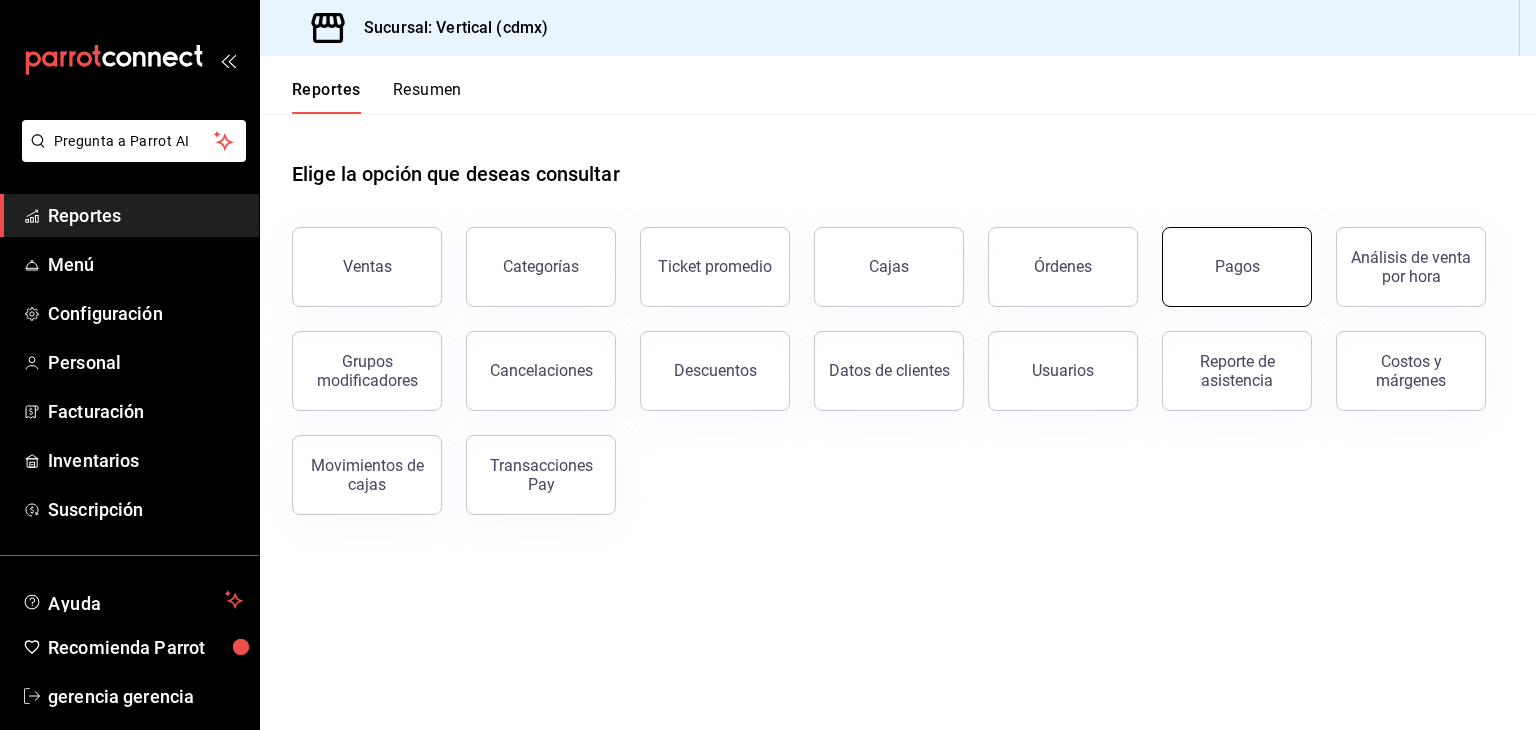 click on "Pagos" at bounding box center (1237, 266) 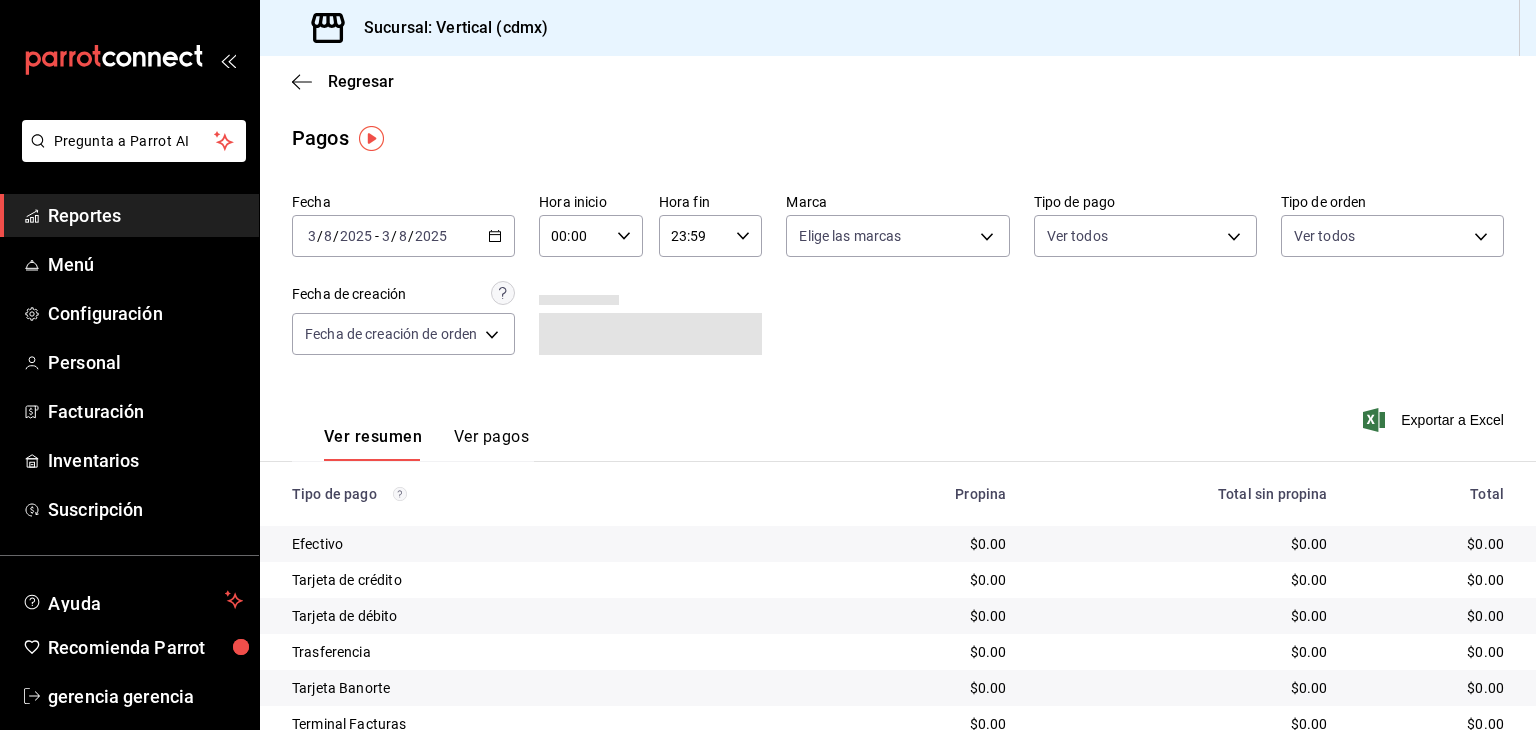 click 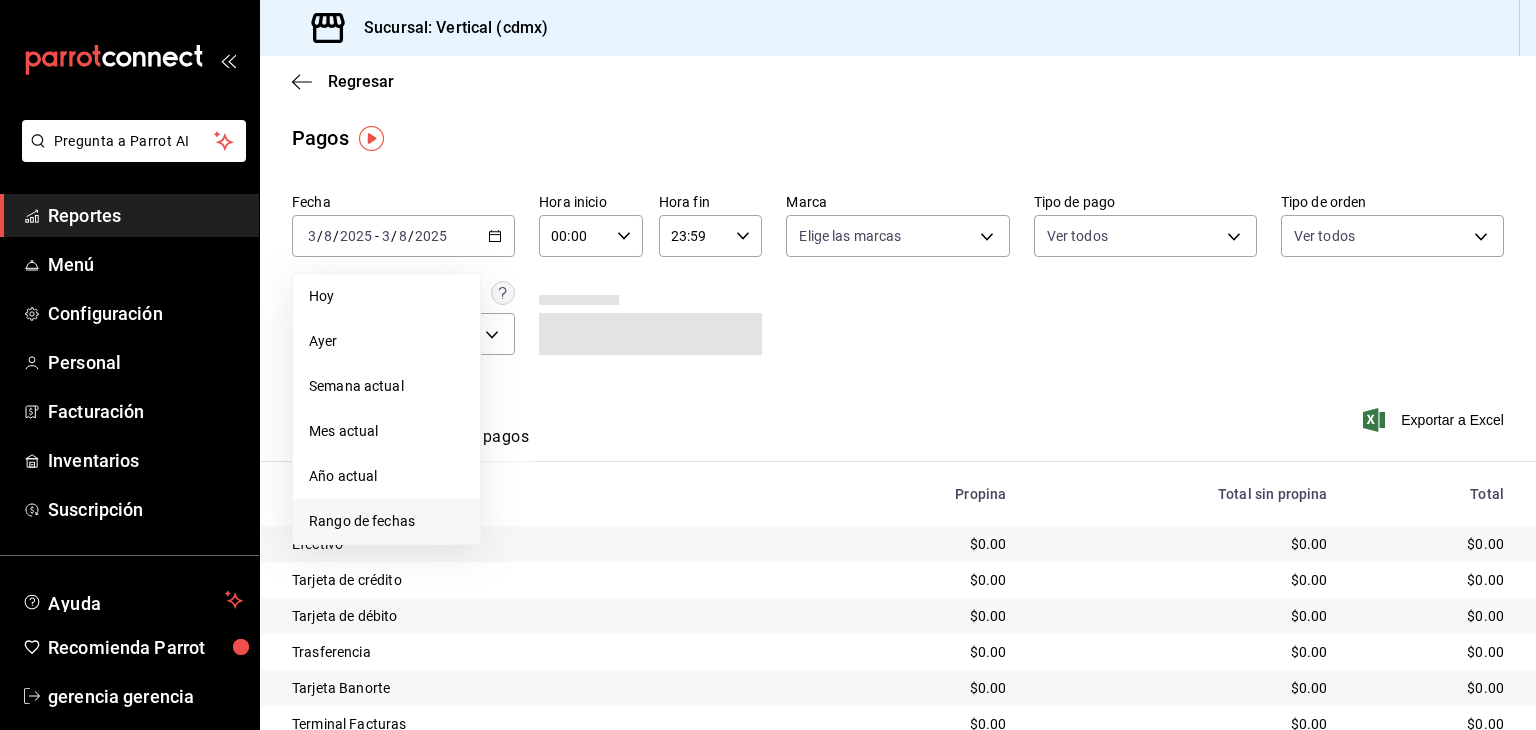 click on "Rango de fechas" at bounding box center (386, 521) 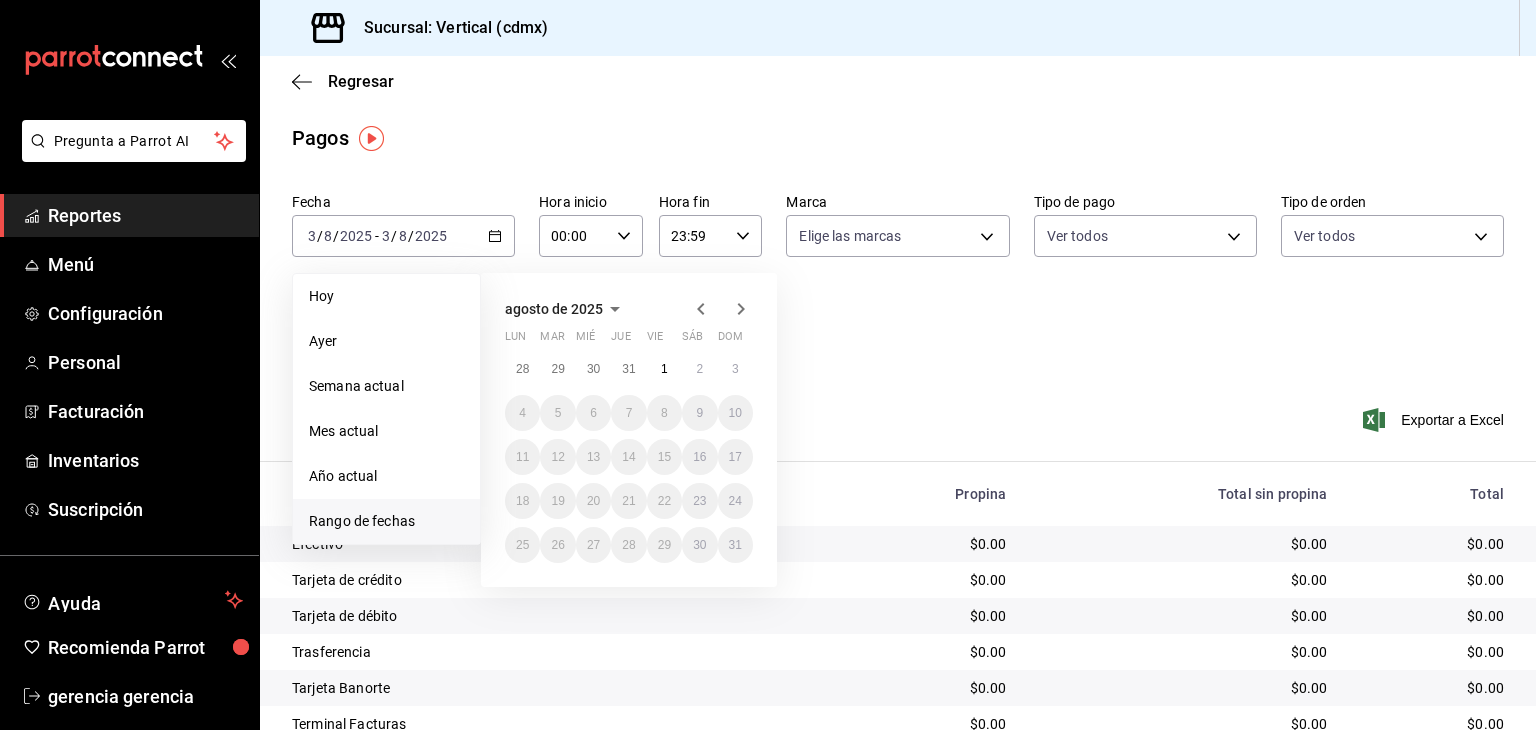 click 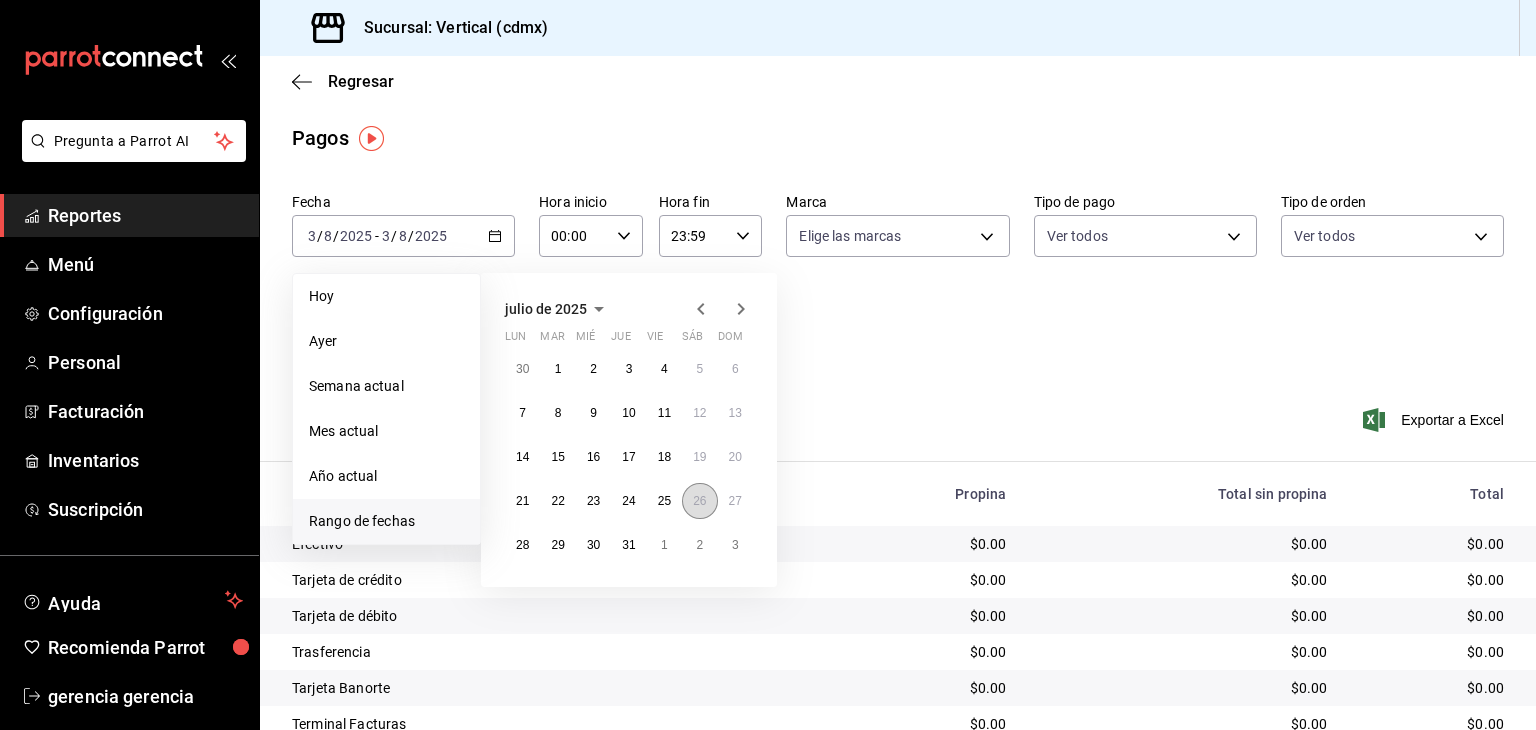 click on "26" at bounding box center (699, 501) 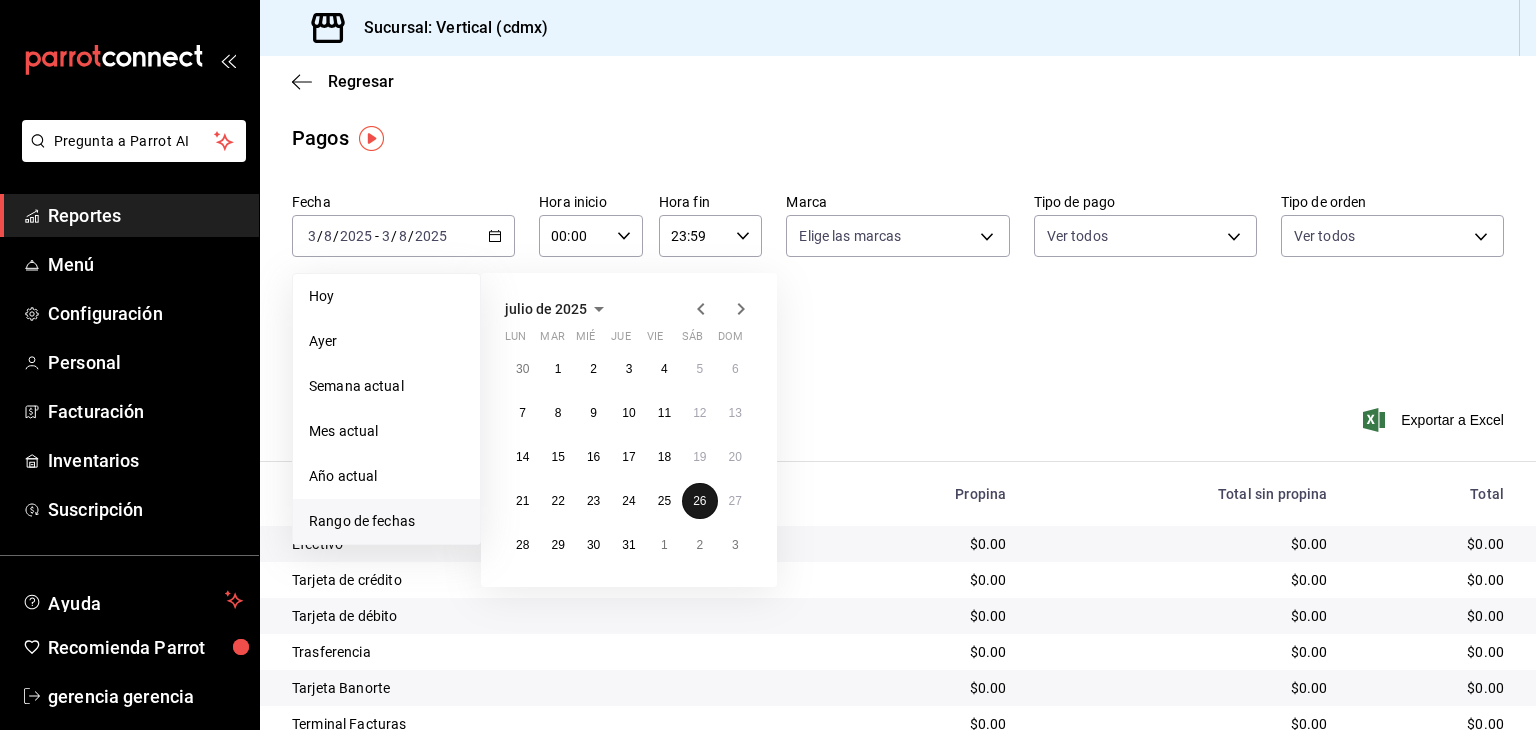 click on "26" at bounding box center (699, 501) 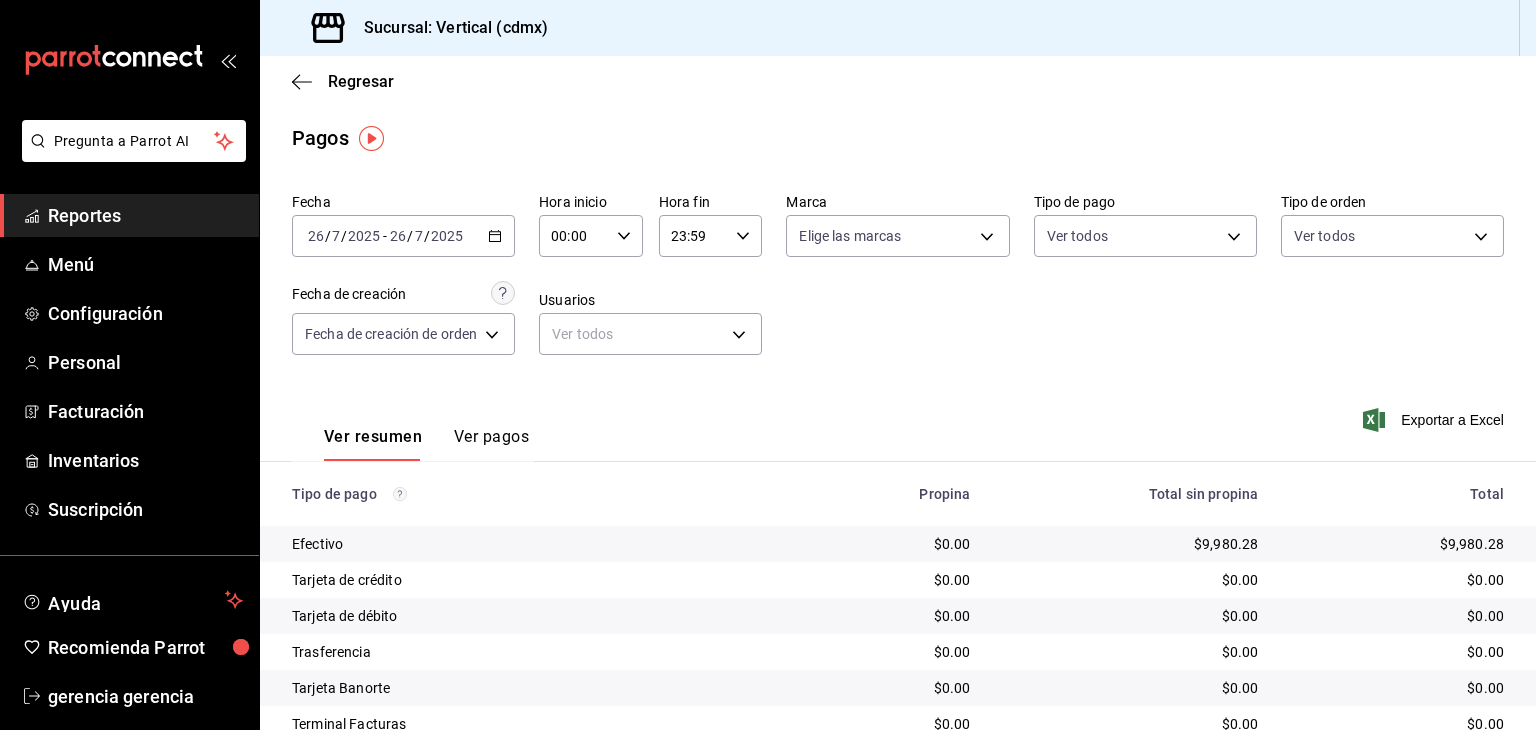 click on "Ver pagos" at bounding box center (491, 444) 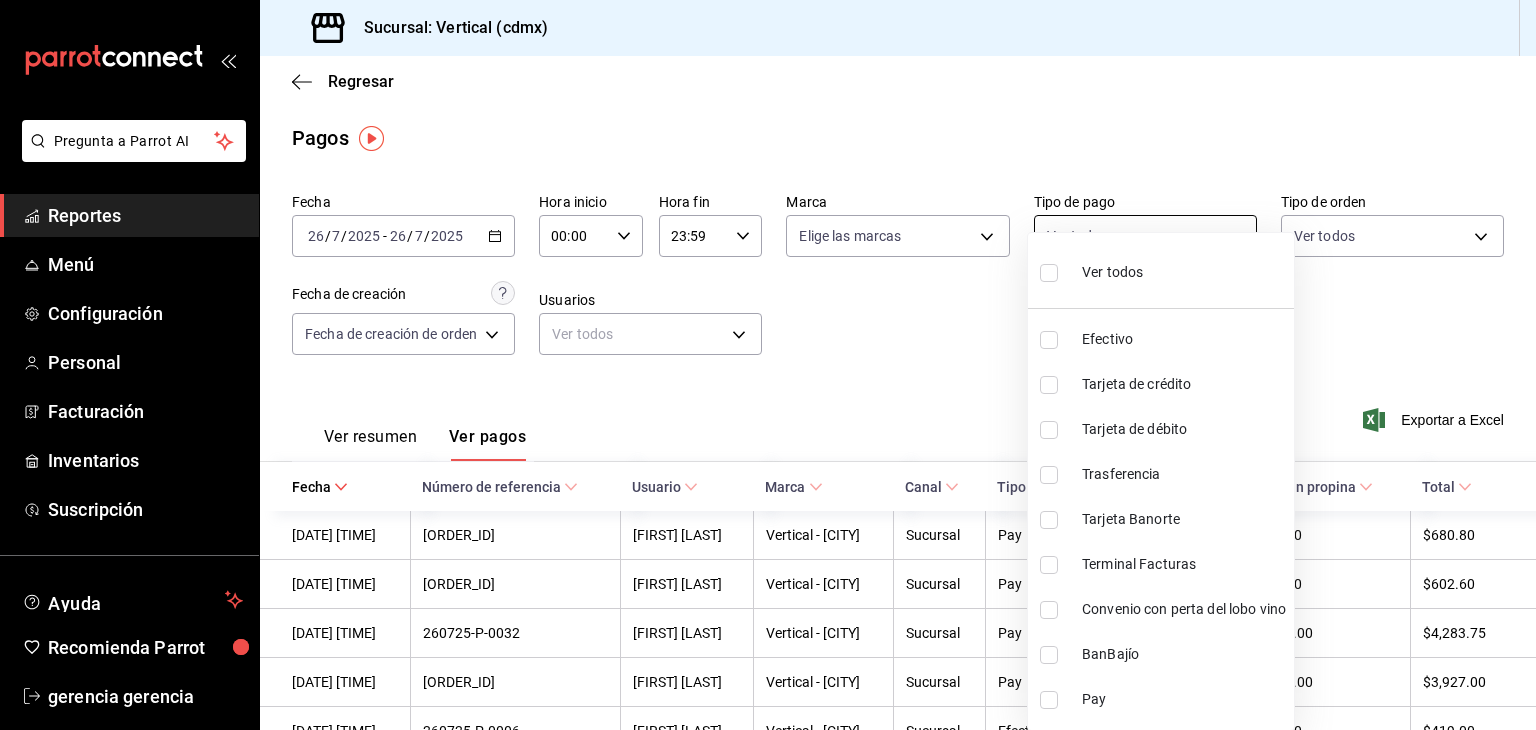 click on "[DATE] [DATE] - [DATE] [DATE] [TIME] [TIME] [TIME] [TIME] [ORDER_ID] [FIRST] [LAST] [BRAND] [PAYMENT_METHOD] [PRICE] [PRICE] [ORDER_ID] [FIRST] [LAST] [BRAND] [PAYMENT_METHOD] [PRICE] [PRICE] [ORDER_ID] [FIRST] [LAST] [BRAND] [PAYMENT_METHOD] [PRICE] [PRICE] [ORDER_ID] [FIRST] [LAST] [BRAND] [PAYMENT_METHOD] [PRICE]" at bounding box center [768, 365] 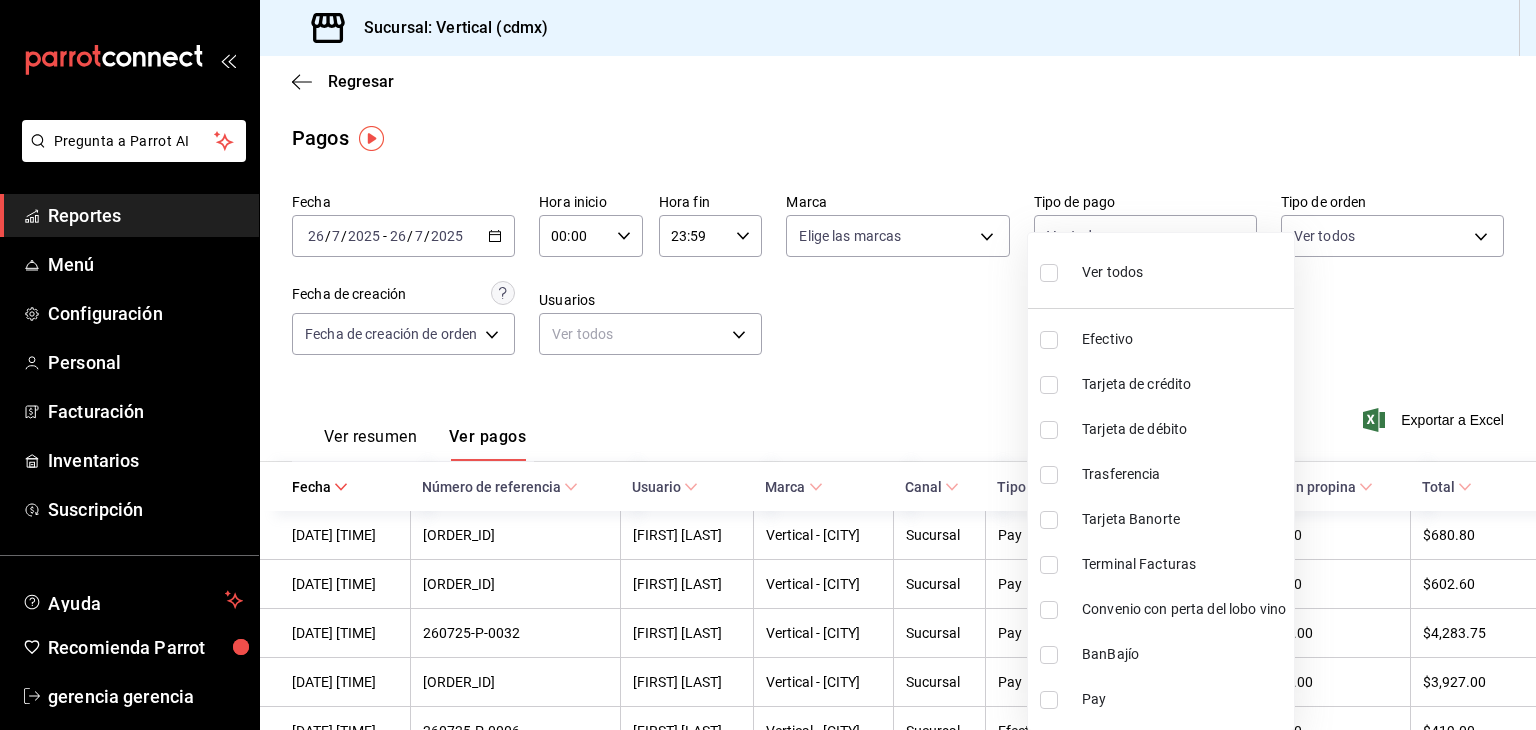 click on "Efectivo" at bounding box center [1161, 339] 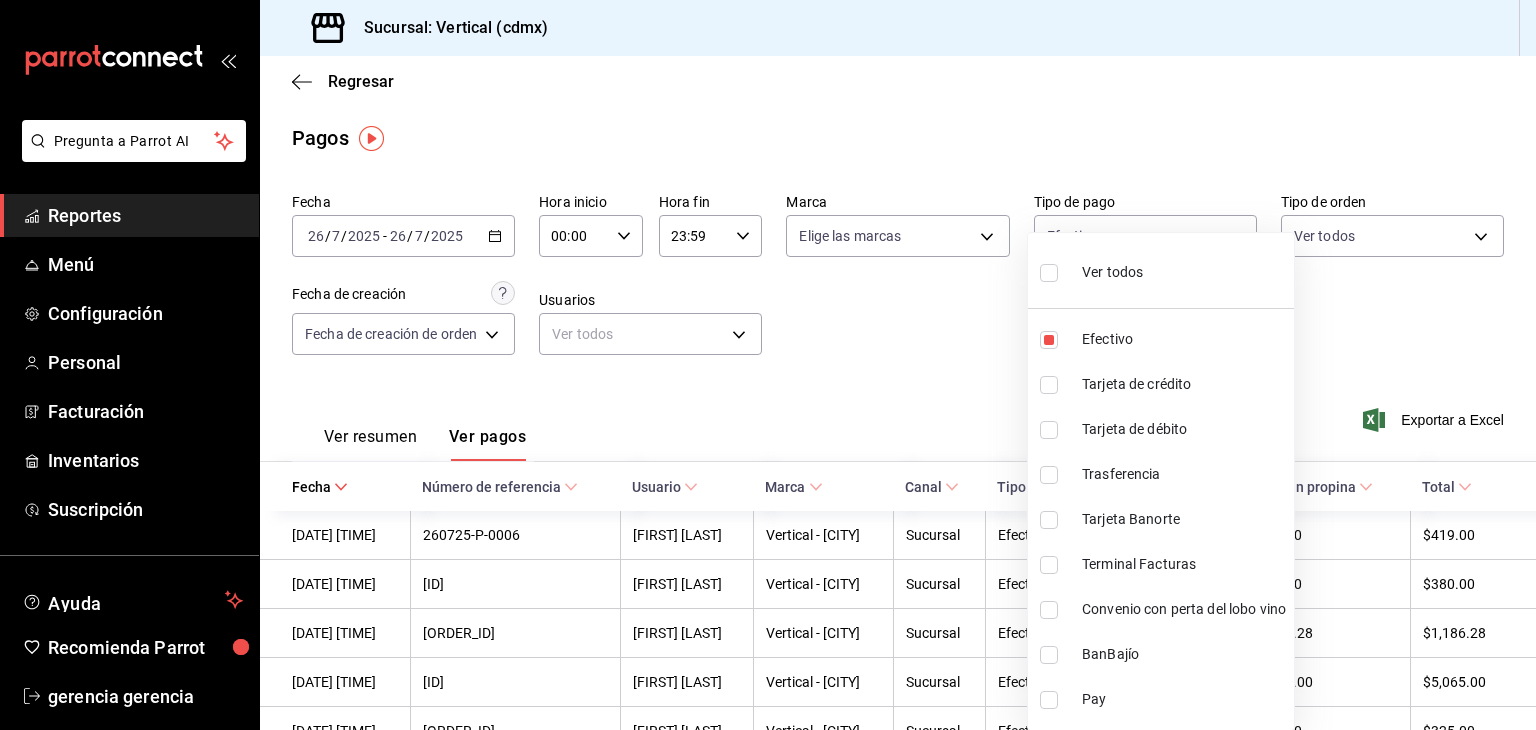 click at bounding box center [768, 365] 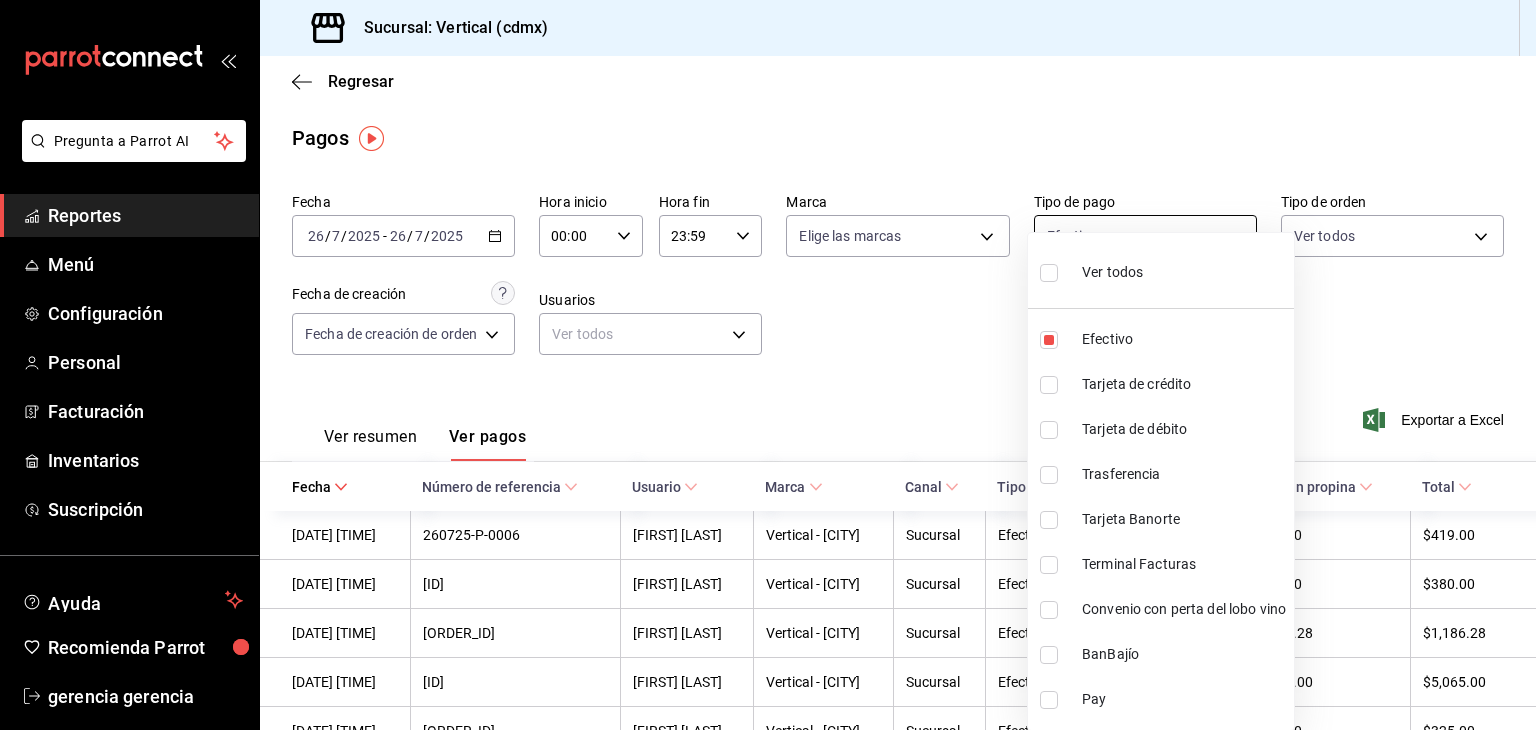 click on "[DATE] [TIME] [ORDER_ID] [FIRST] [LAST] [BRAND] [PAYMENT_METHOD] [PRICE] [ORDER_ID] [FIRST] [LAST] [BRAND] [PAYMENT_METHOD] [PRICE] [ORDER_ID] [FIRST] [LAST] [BRAND] [PAYMENT_METHOD] [PRICE] [ORDER_ID] [FIRST] [LAST]" at bounding box center (768, 365) 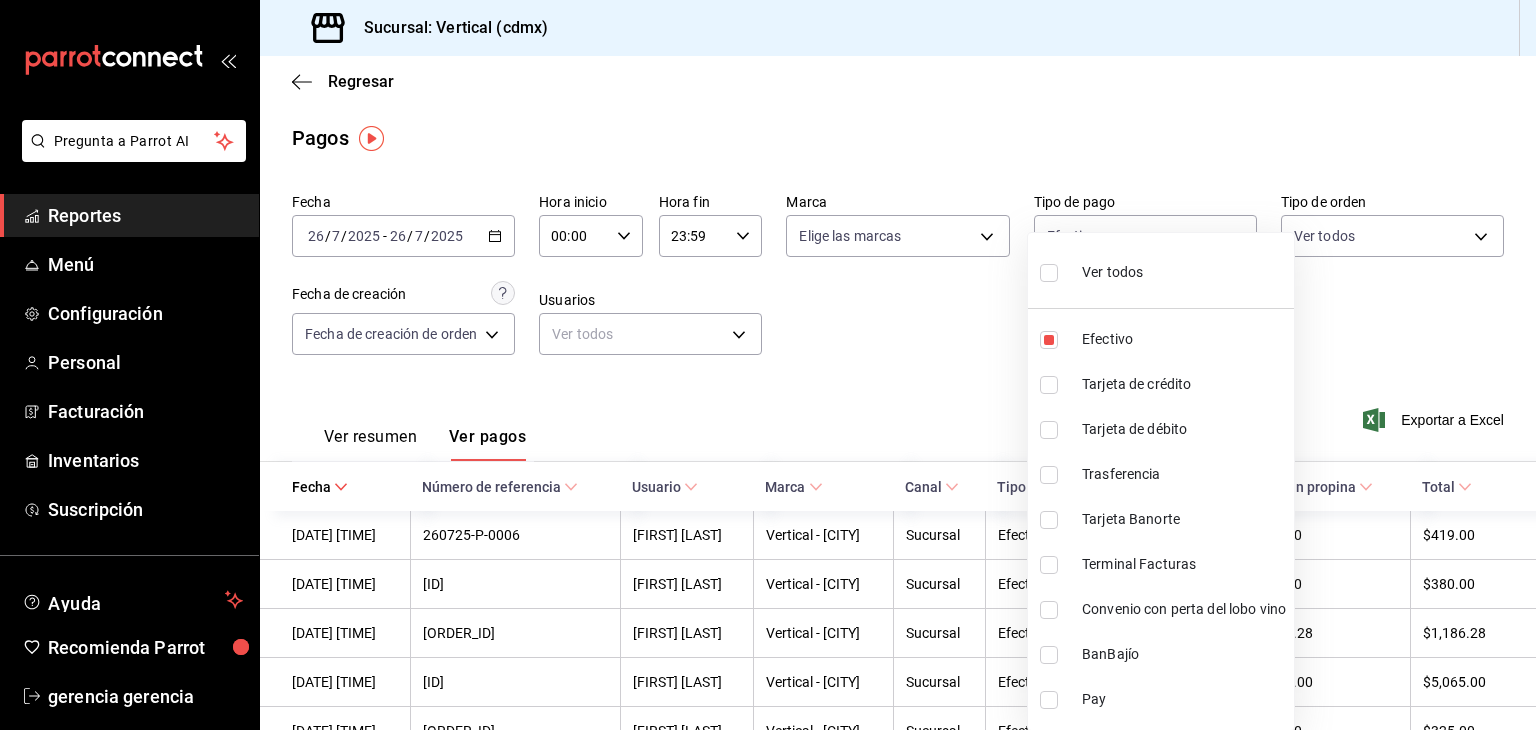 click on "Tarjeta de débito" at bounding box center (1184, 429) 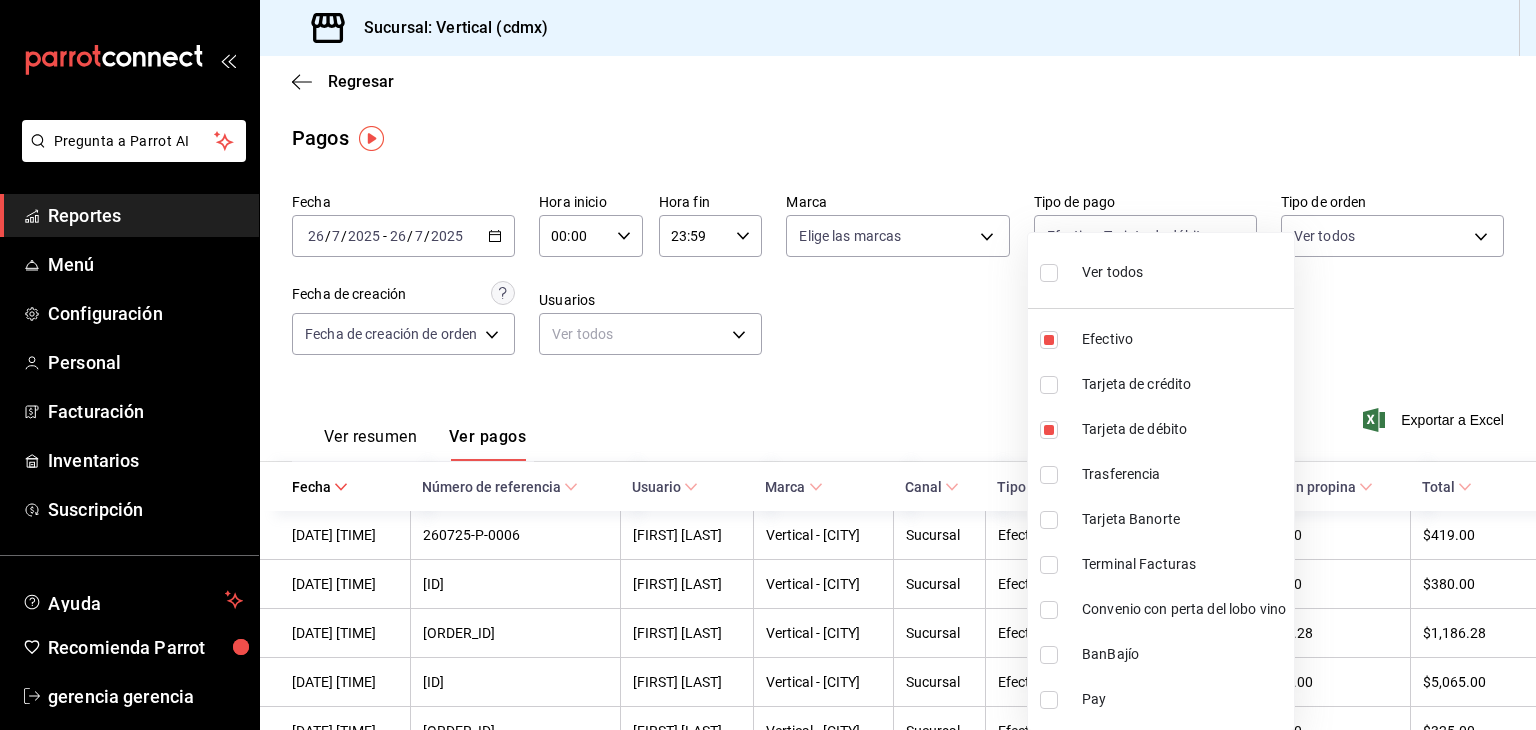 click at bounding box center (768, 365) 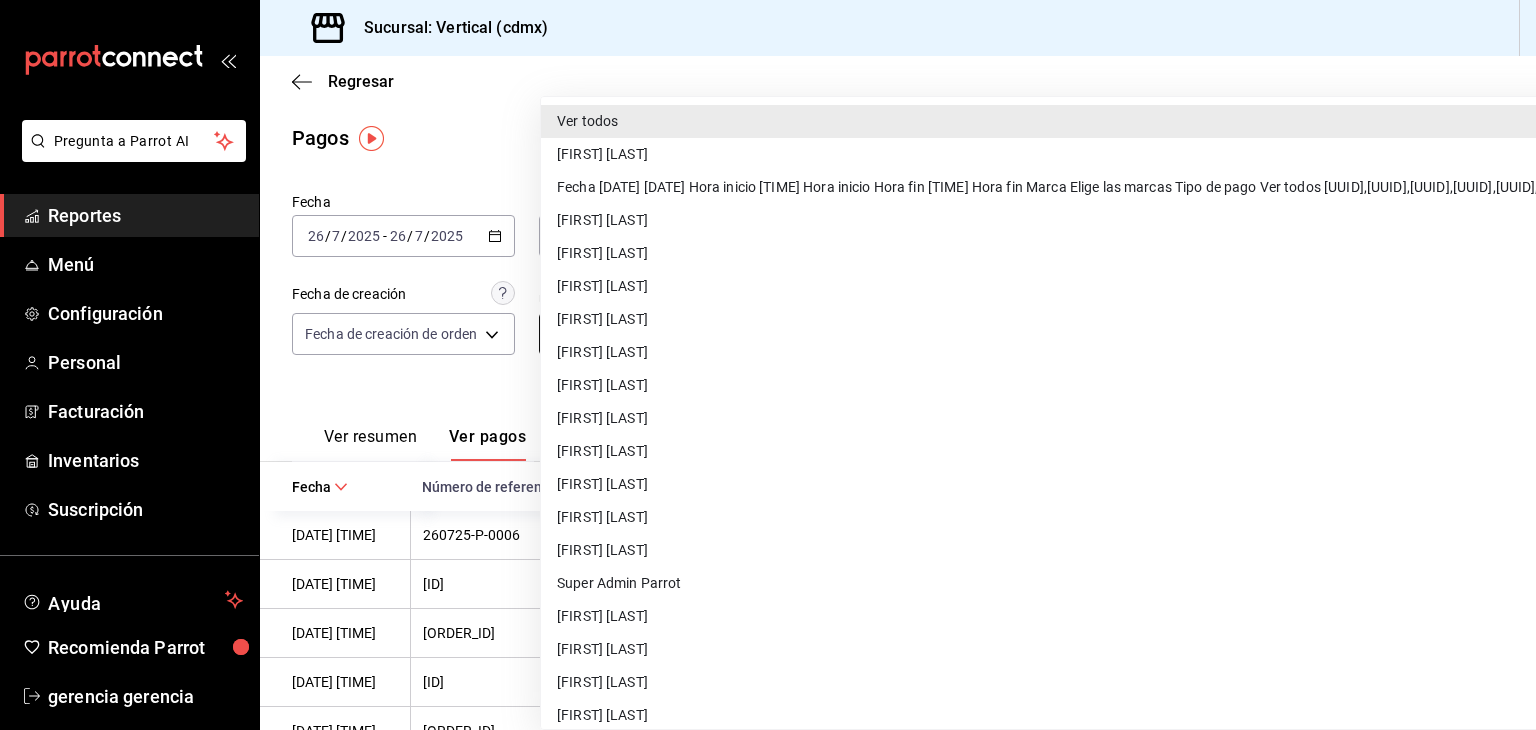 click on "[DATE] [TIME] [ORDER_ID] [FIRST] [LAST] [BRAND] [PAYMENT_METHOD] [PRICE] [ORDER_ID] [FIRST] [LAST] [BRAND] [PAYMENT_METHOD] [PRICE] [ORDER_ID] [FIRST] [LAST] [BRAND] [PAYMENT_METHOD] [PRICE]" at bounding box center (768, 365) 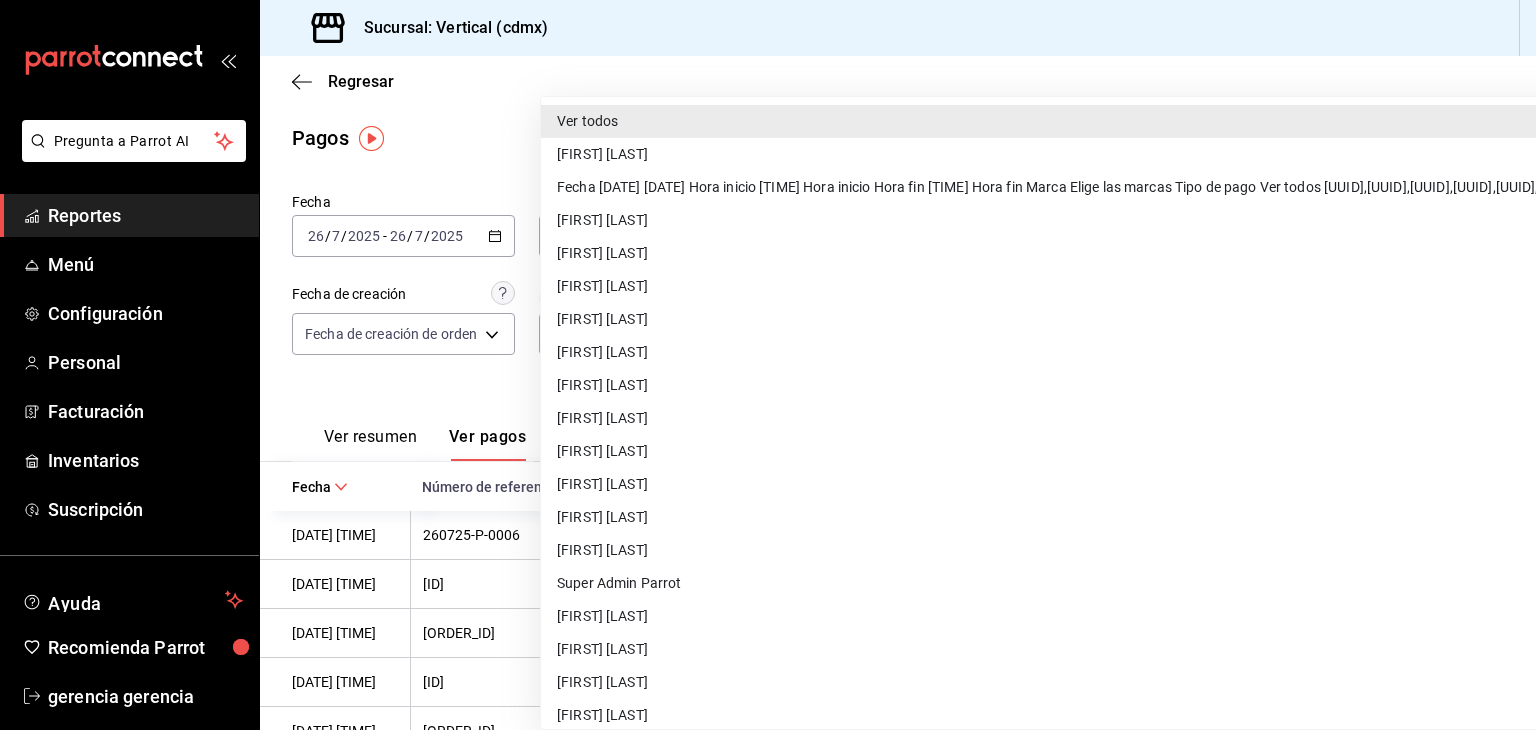 click on "[FIRST] [LAST]" at bounding box center [1292, 220] 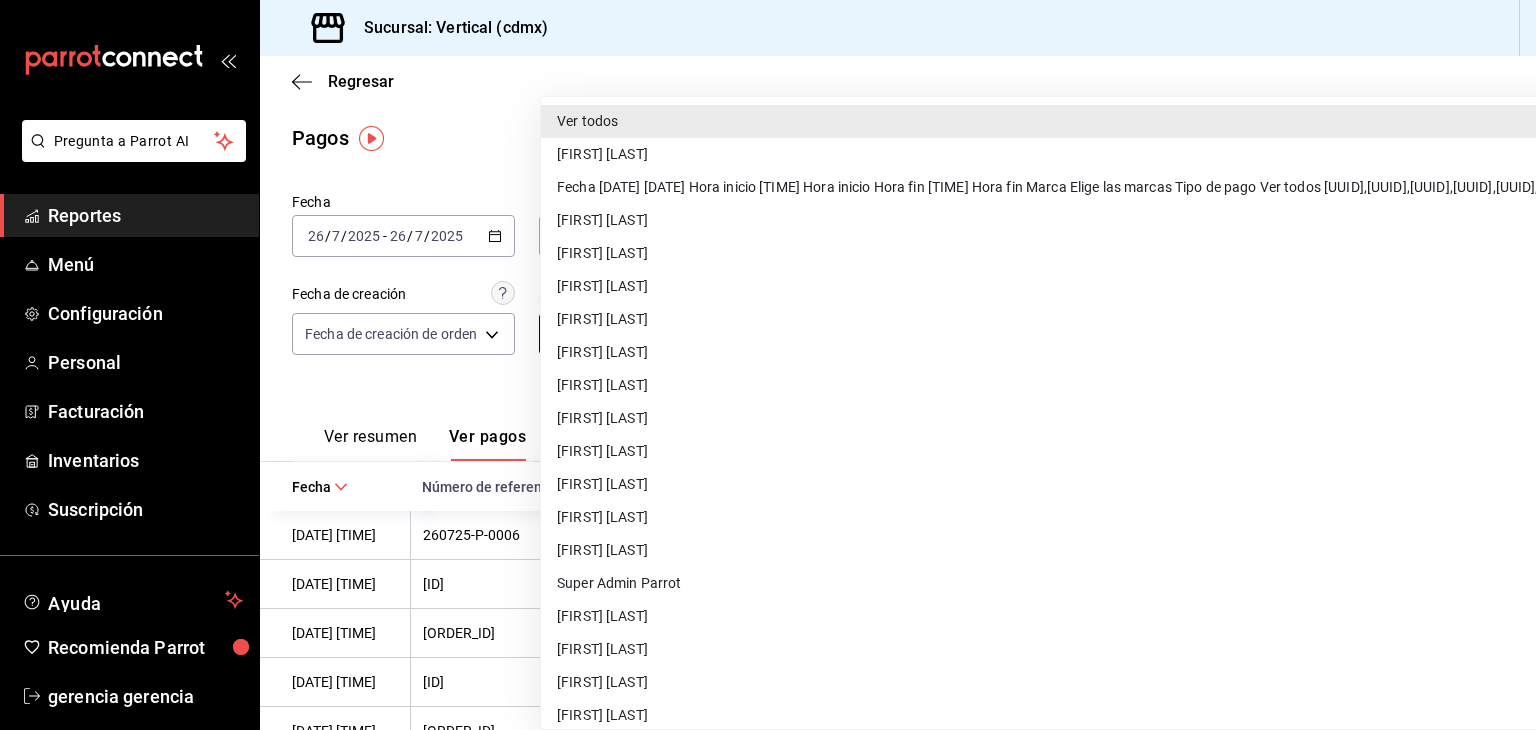 type on "26fc280b-b07f-4e98-9369-a1d2c3e04618" 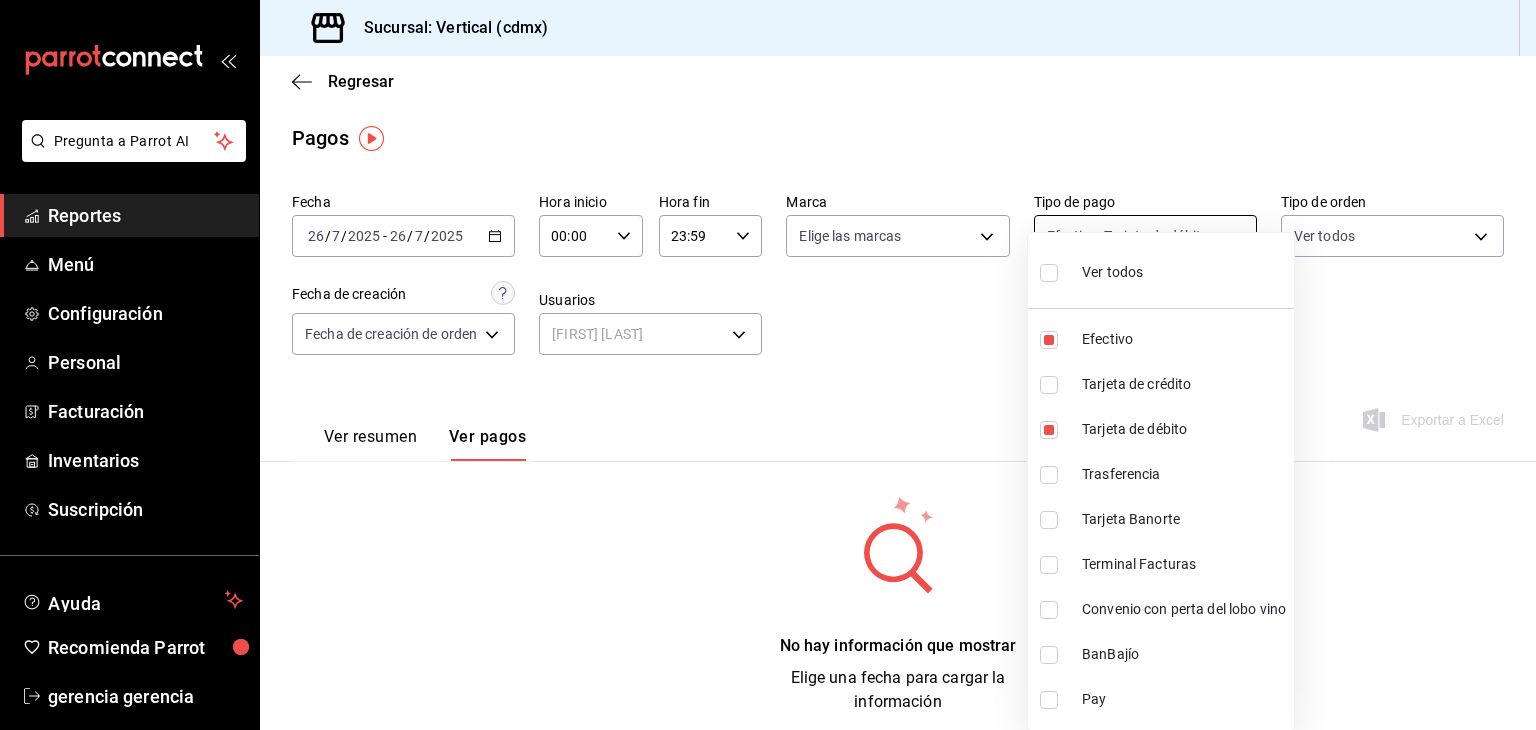 click on "Pregunta a Parrot AI Reportes   Menú   Configuración   Personal   Facturación   Inventarios   Suscripción   Ayuda Recomienda Parrot   gerencia gerencia   Sugerir nueva función   Sucursal: Vertical ([CITY]) Regresar Pagos Fecha [DATE] [DATE] - [DATE] [DATE] Hora inicio [TIME] Hora inicio Hora fin [TIME] Hora fin Marca Elige las marcas Tipo de pago Efectivo, Tarjeta de débito [UUID],[UUID] Tipo de orden Ver todos Fecha de creación   Fecha de creación de orden ORDER Usuarios [FIRST] [LAST] [UUID] Ver resumen Ver pagos Exportar a Excel No hay información que mostrar Elige una fecha para cargar la información GANA 1 MES GRATIS EN TU SUSCRIPCIÓN AQUÍ Ver video tutorial Ir a video Pregunta a Parrot AI Reportes   Menú   Configuración   Personal   Facturación   Inventarios   Suscripción   Ayuda Recomienda Parrot   gerencia gerencia   Sugerir nueva función   Visitar centro de ayuda Ver todos" at bounding box center (768, 365) 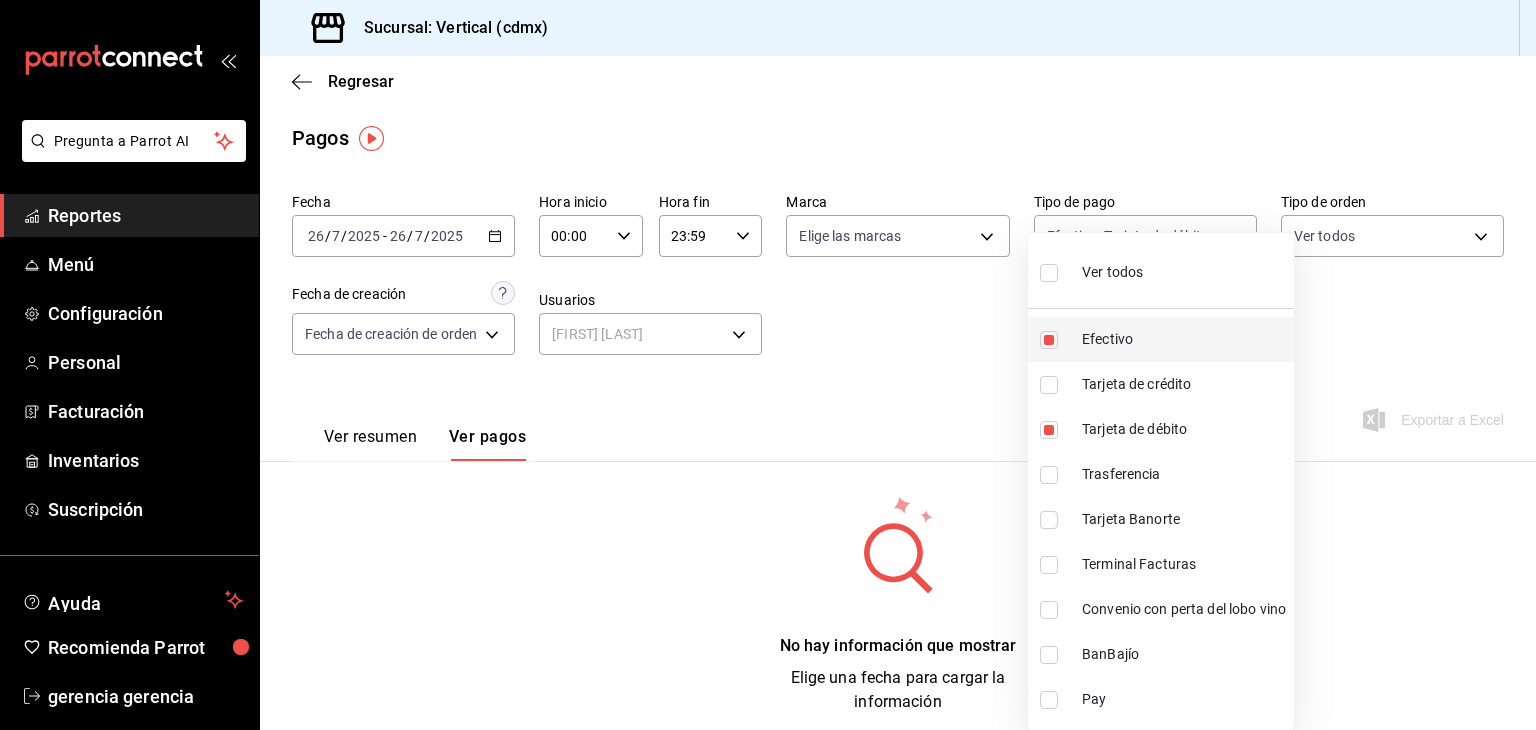 click on "Efectivo" at bounding box center (1184, 339) 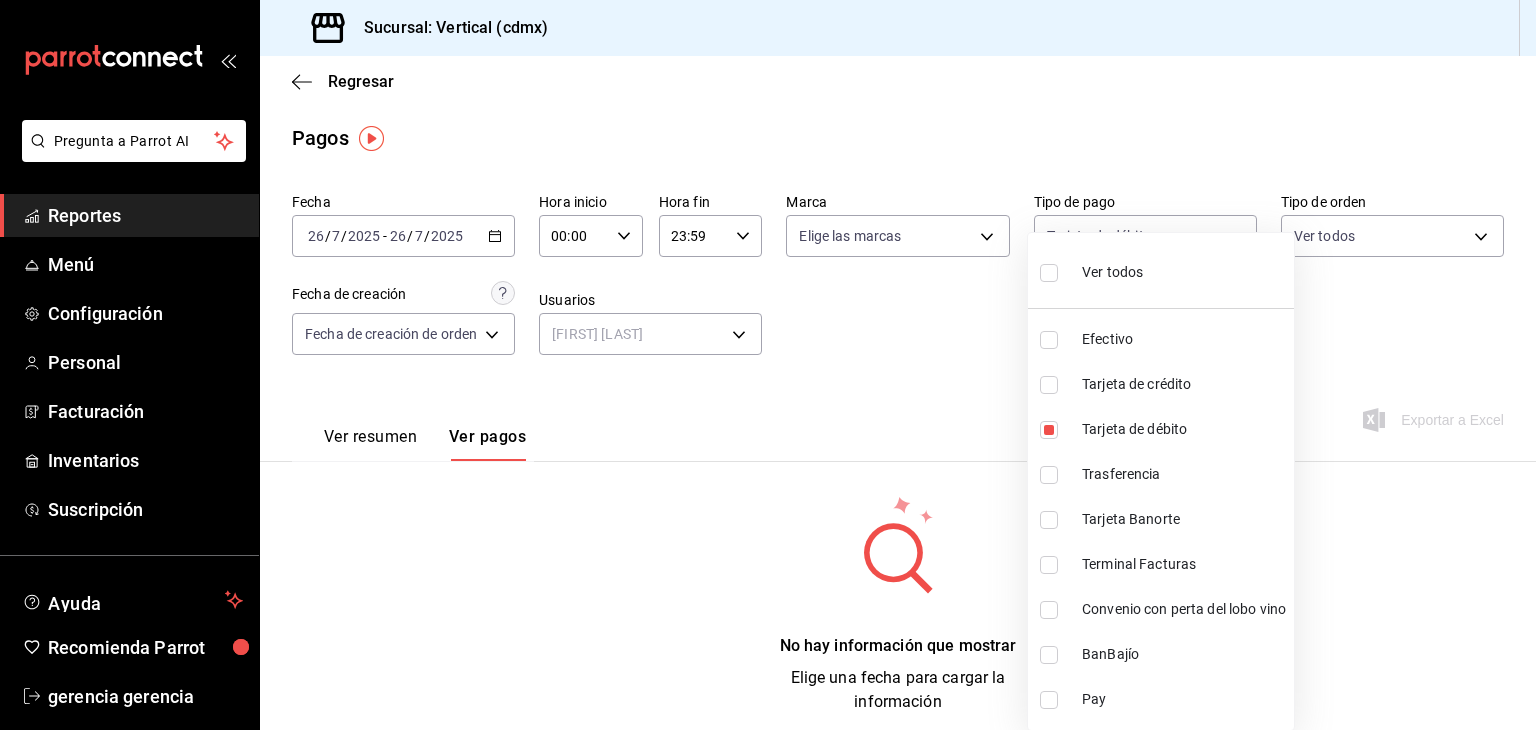 click on "Ver todos" at bounding box center [1161, 270] 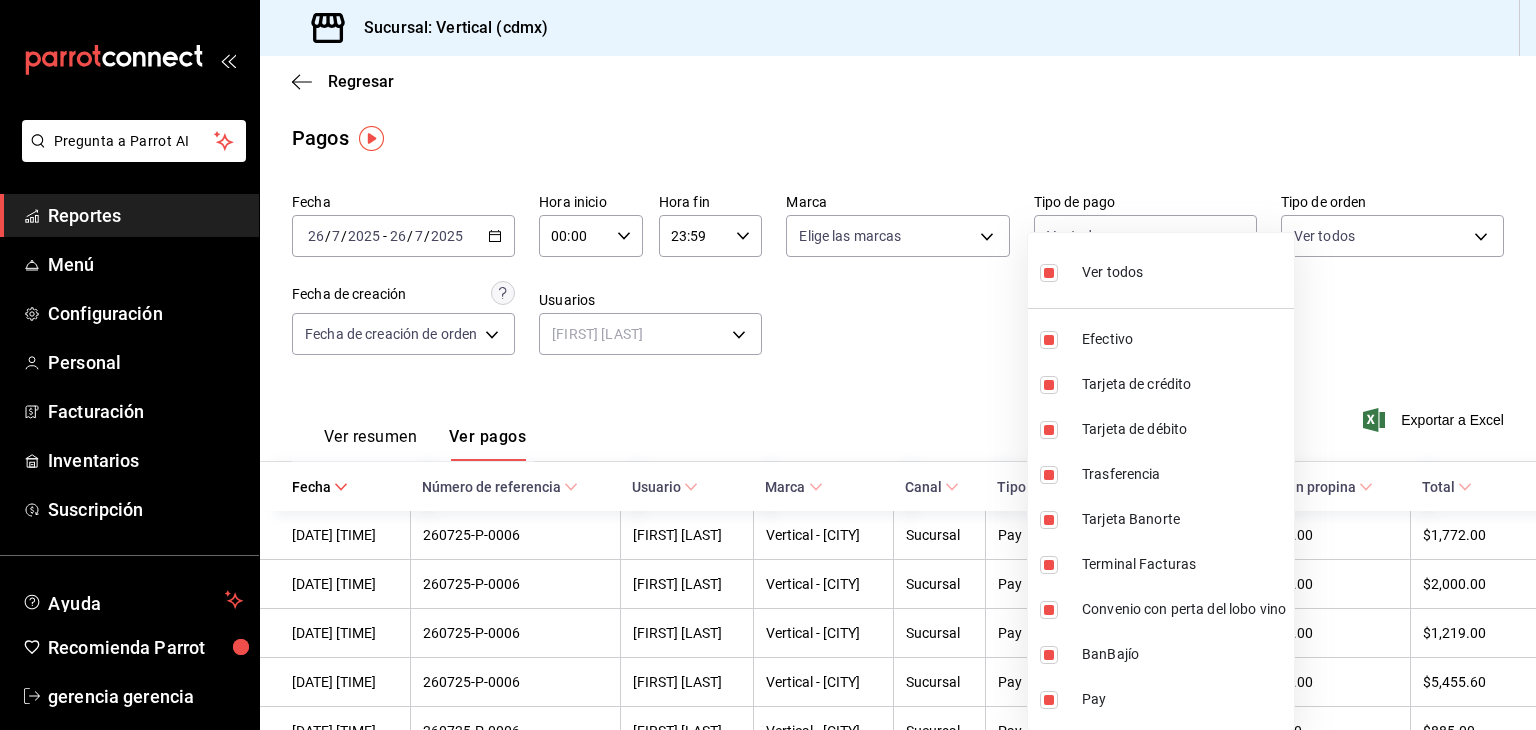 click at bounding box center (768, 365) 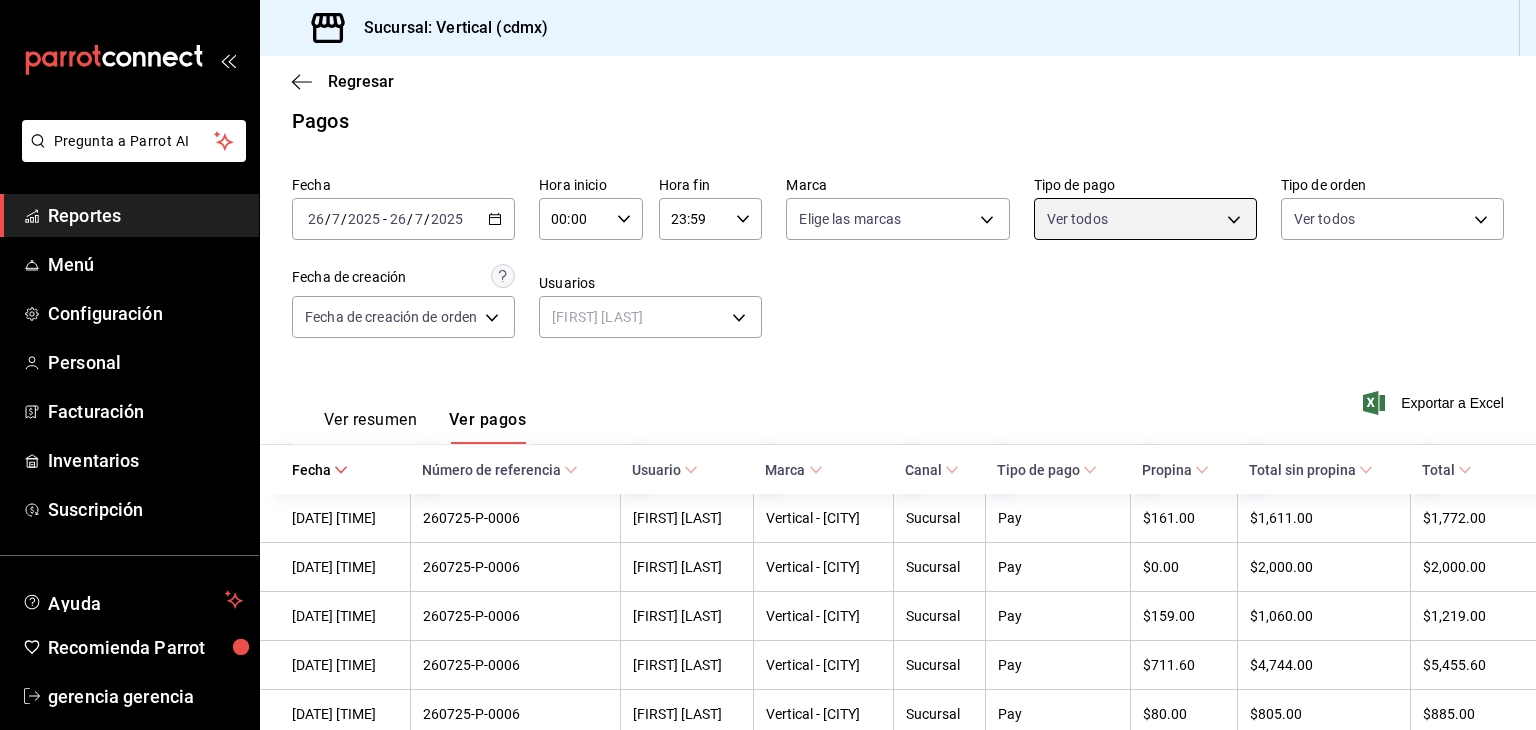 scroll, scrollTop: 0, scrollLeft: 0, axis: both 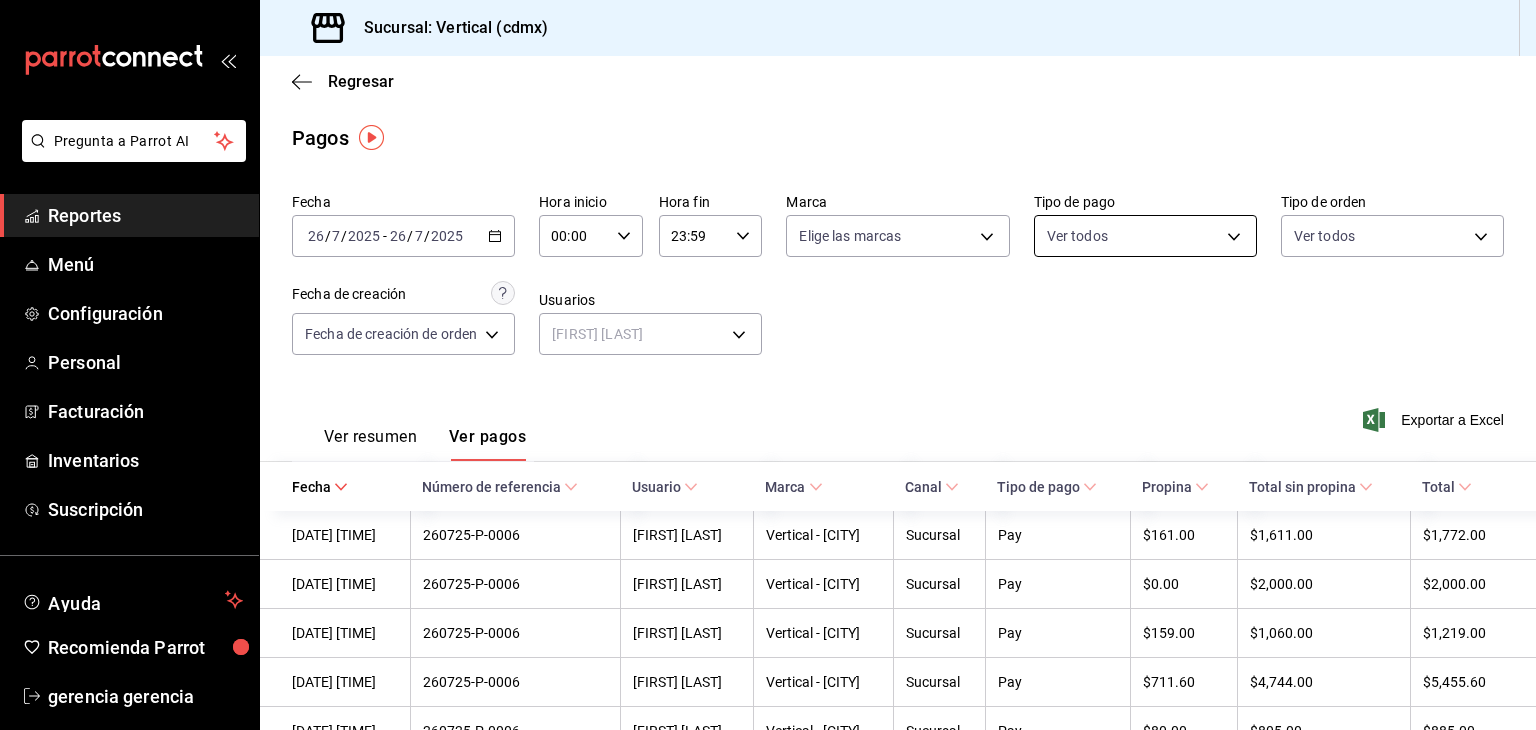 click on "Fecha [DATE] [DATE] Hora inicio [TIME] Hora inicio Hora fin [TIME] Hora fin Marca Elige las marcas Tipo de pago Ver todos [UUID],[UUID],[UUID],[UUID],[UUID],[UUID],[UUID],[UUID],[UUID] Tipo de orden Ver todos Fecha de creación   Fecha de creación de orden ORDER Usuarios [FIRST] [LAST] [UUID] Ver resumen Ver pagos Exportar a Excel Fecha Número de referencia Usuario Marca Canal Tipo de pago Propina Total sin propina Total [DATE] [TIME] [ORDER_ID]" at bounding box center (768, 365) 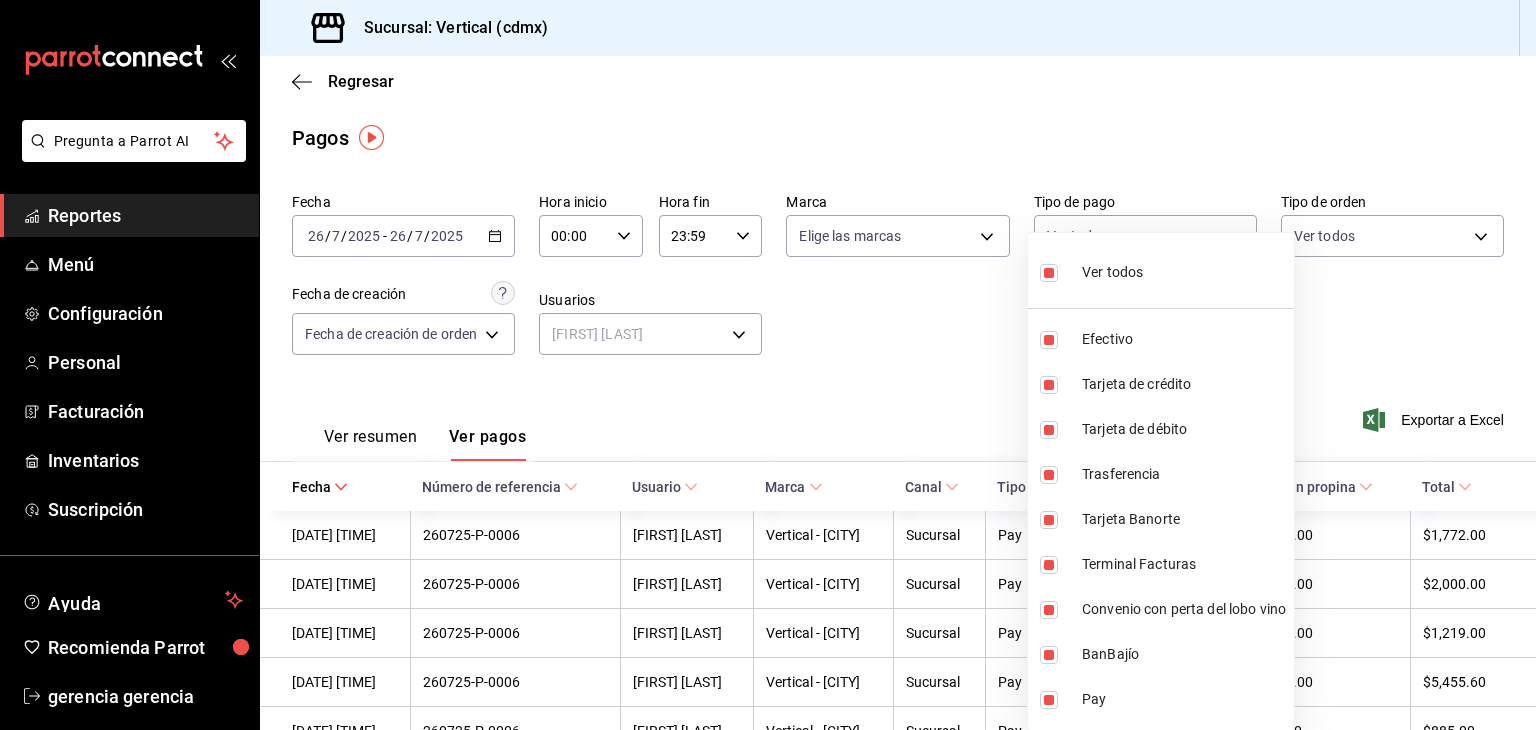 click at bounding box center (768, 365) 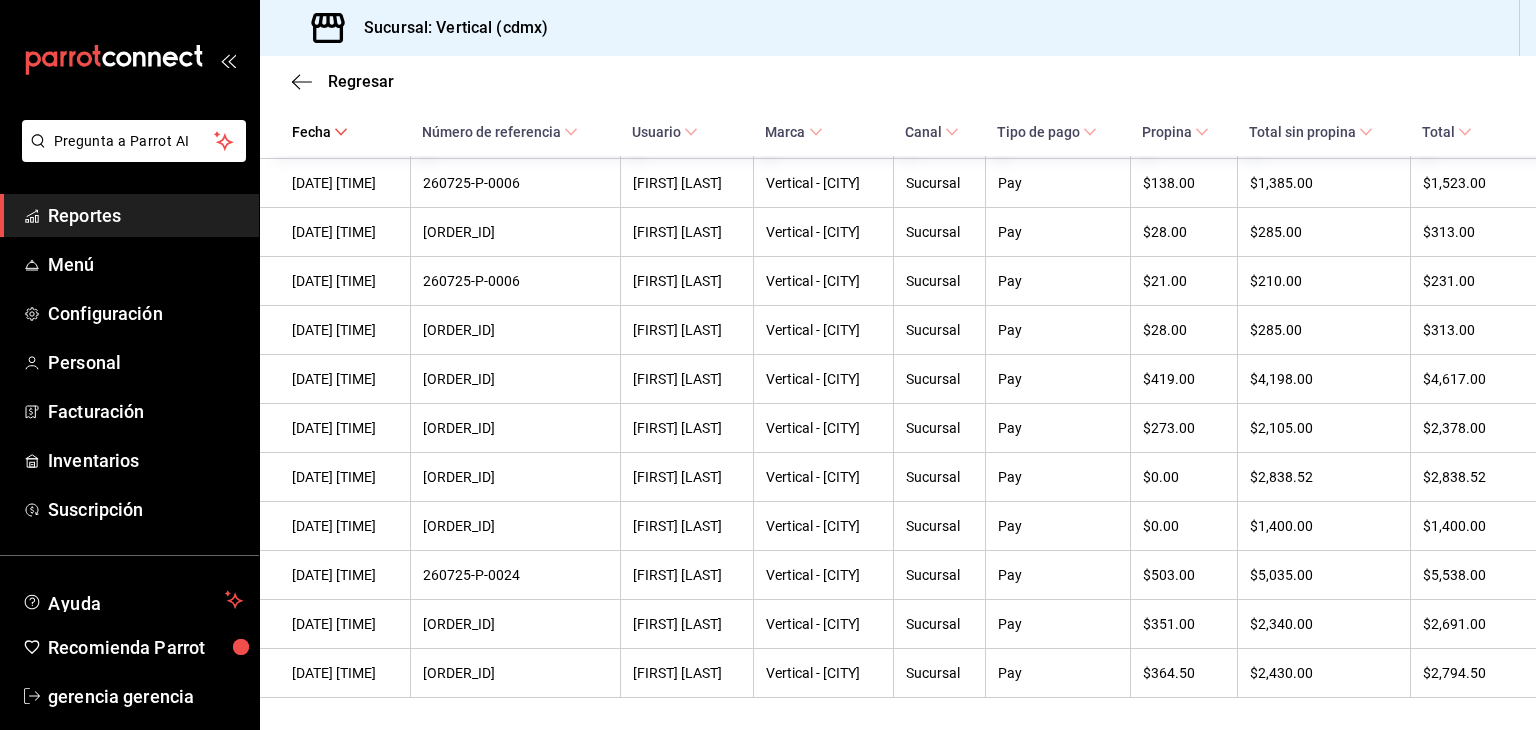 scroll, scrollTop: 608, scrollLeft: 0, axis: vertical 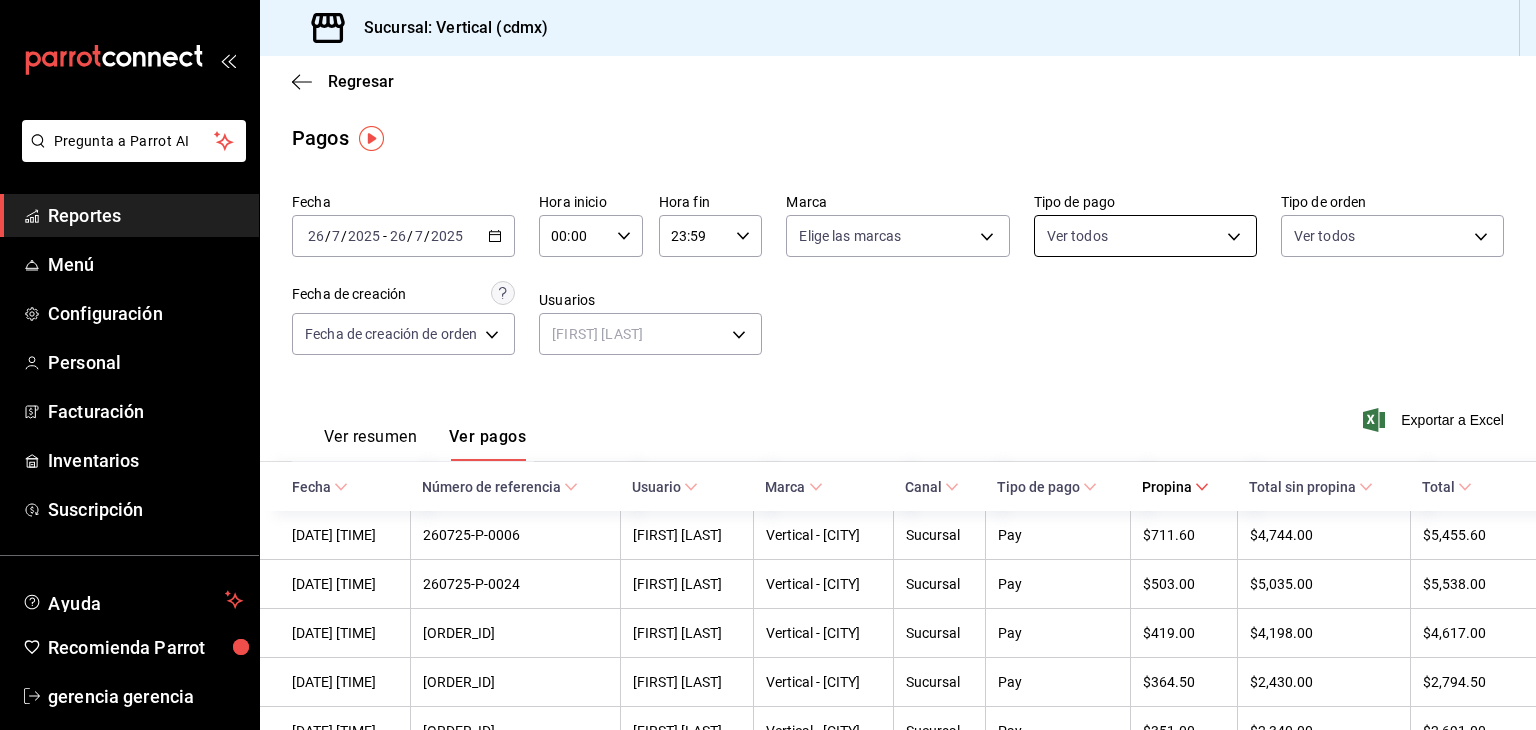click on "Pregunta a Parrot AI Reportes   Menú   Configuración   Personal   Facturación   Inventarios   Suscripción   Ayuda Recomienda Parrot   gerencia gerencia   Sugerir nueva función   Sucursal: Vertical ([CITY]) Regresar Pagos Fecha [DATE] [DATE] - [DATE] [DATE] Hora inicio [TIME] Hora inicio Hora fin [TIME] Hora fin Marca Elige las marcas Tipo de pago Ver todos [UUID],[UUID],[UUID],[UUID],[UUID],[UUID],[UUID],[UUID],[UUID] Tipo de orden Ver todos Fecha de creación   Fecha de creación de orden ORDER Usuarios [FIRST] [LAST] [UUID] Ver resumen Ver pagos Exportar a Excel Fecha Número de referencia Usuario Marca Canal Tipo de pago Propina Total sin propina Total [DATE] [TIME] [ORDER_ID]" at bounding box center [768, 365] 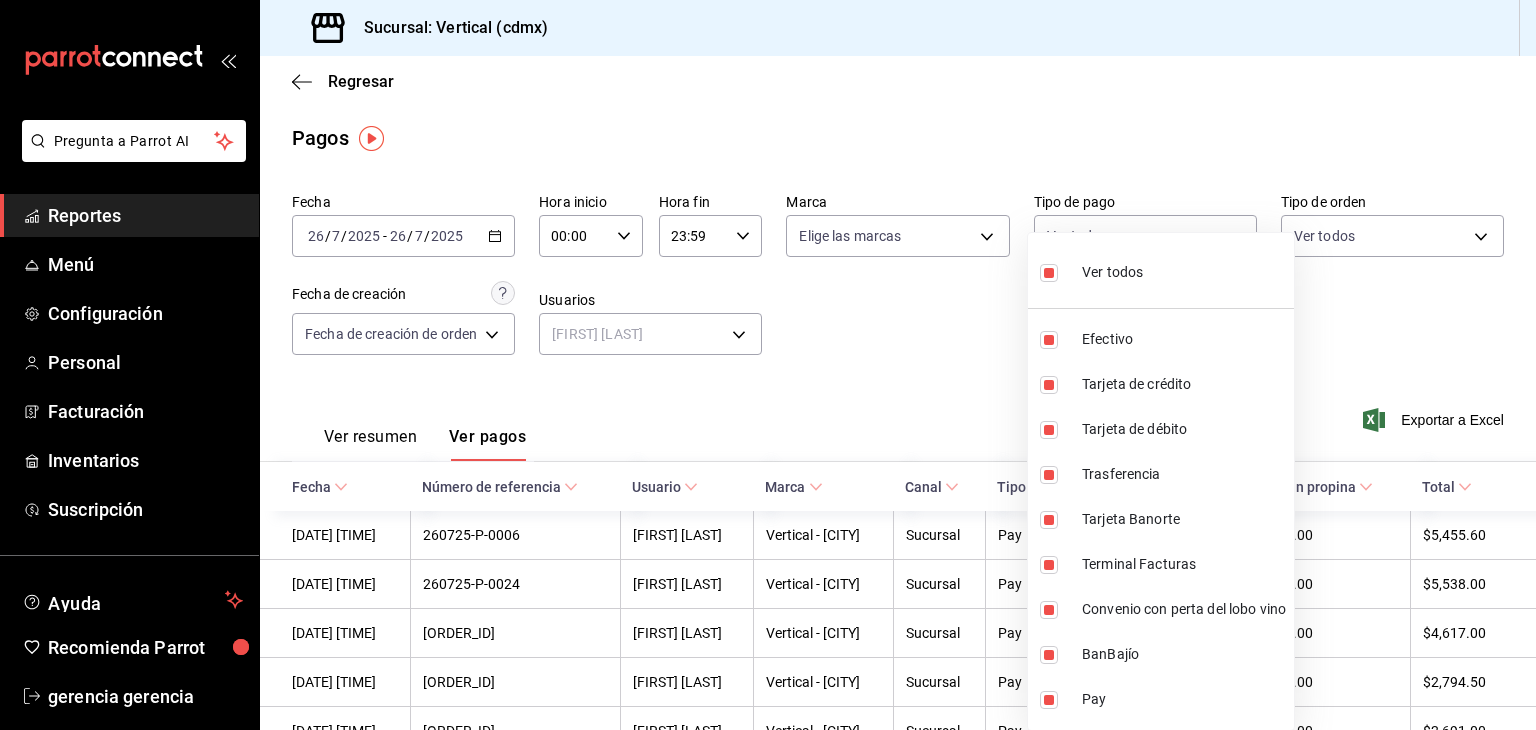 click on "Ver todos" at bounding box center (1161, 270) 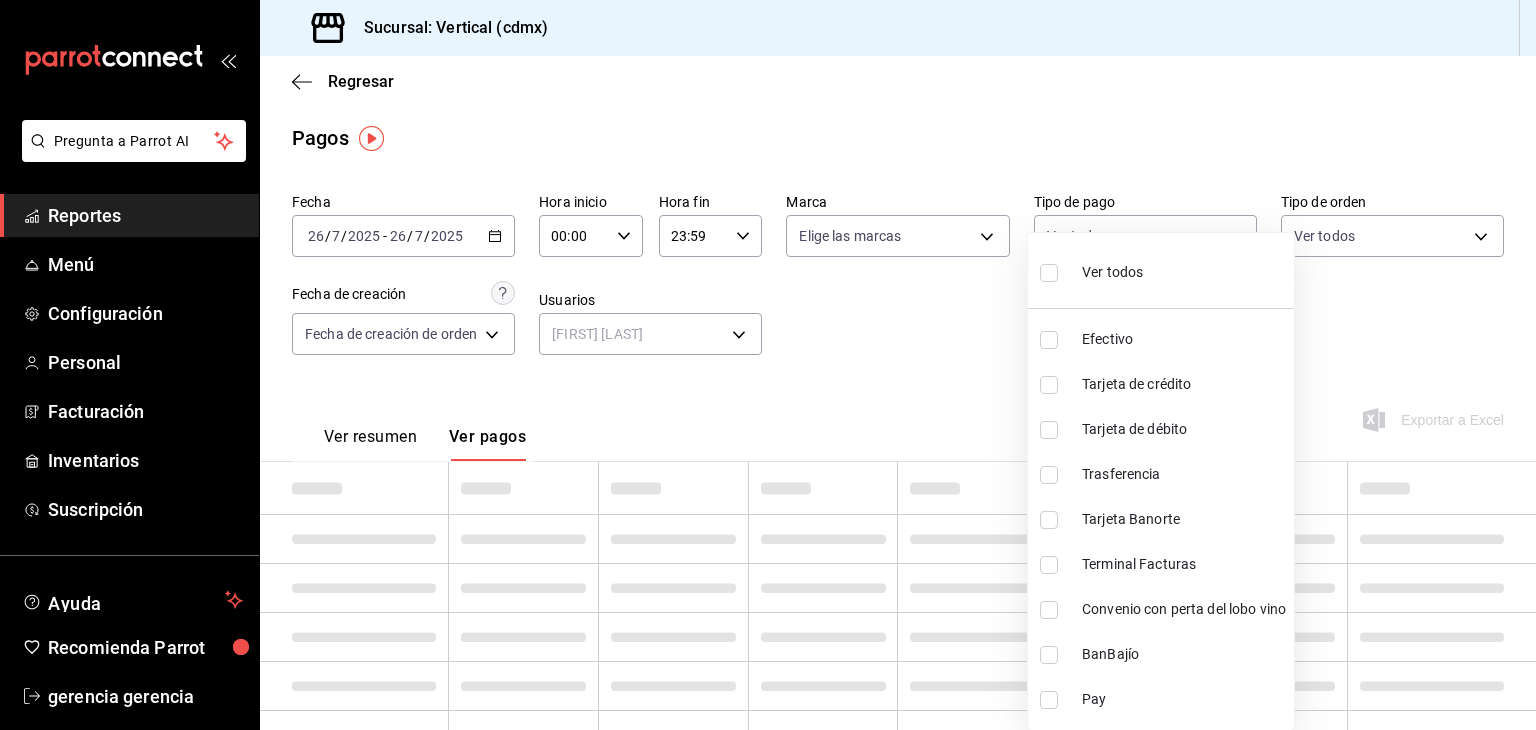 click on "Efectivo" at bounding box center (1161, 339) 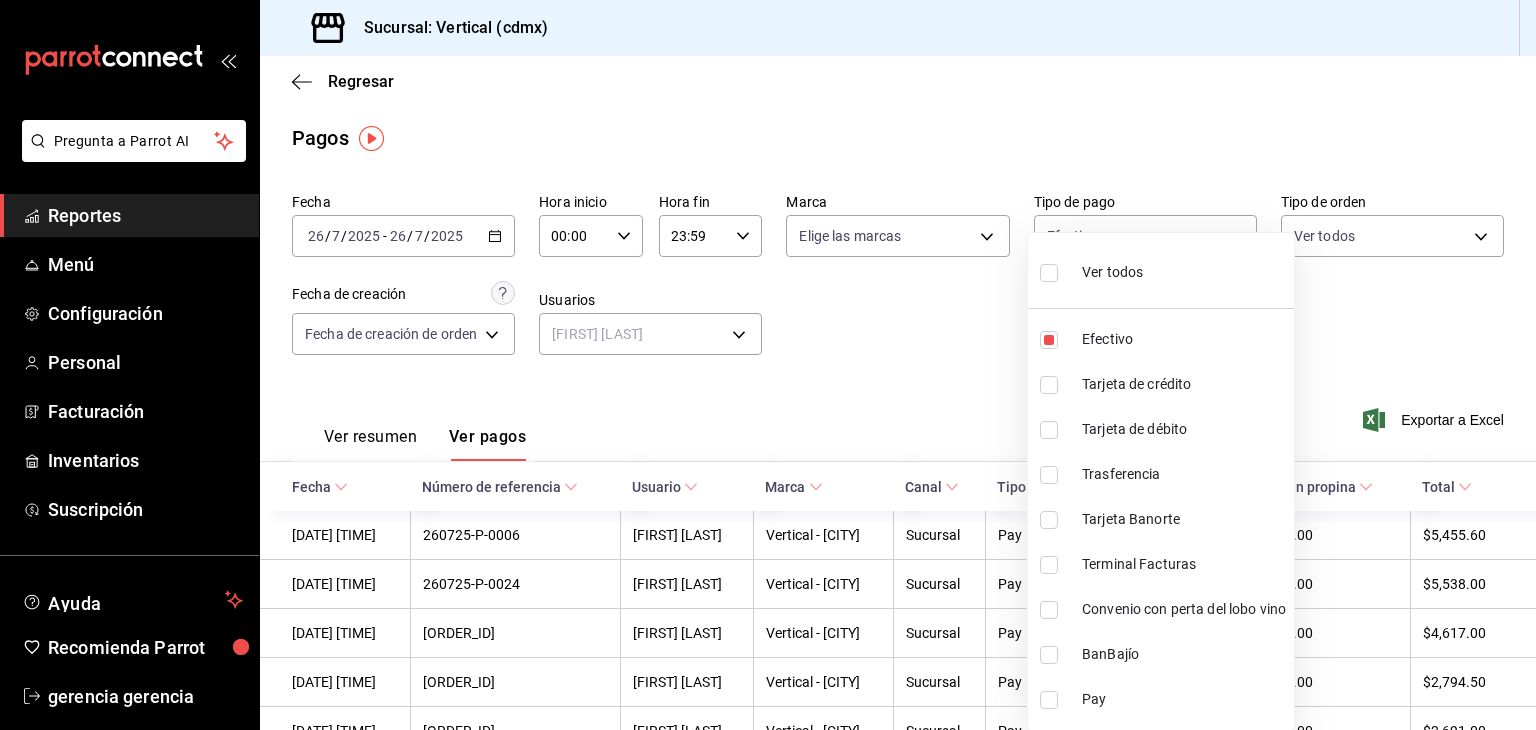 click at bounding box center [768, 365] 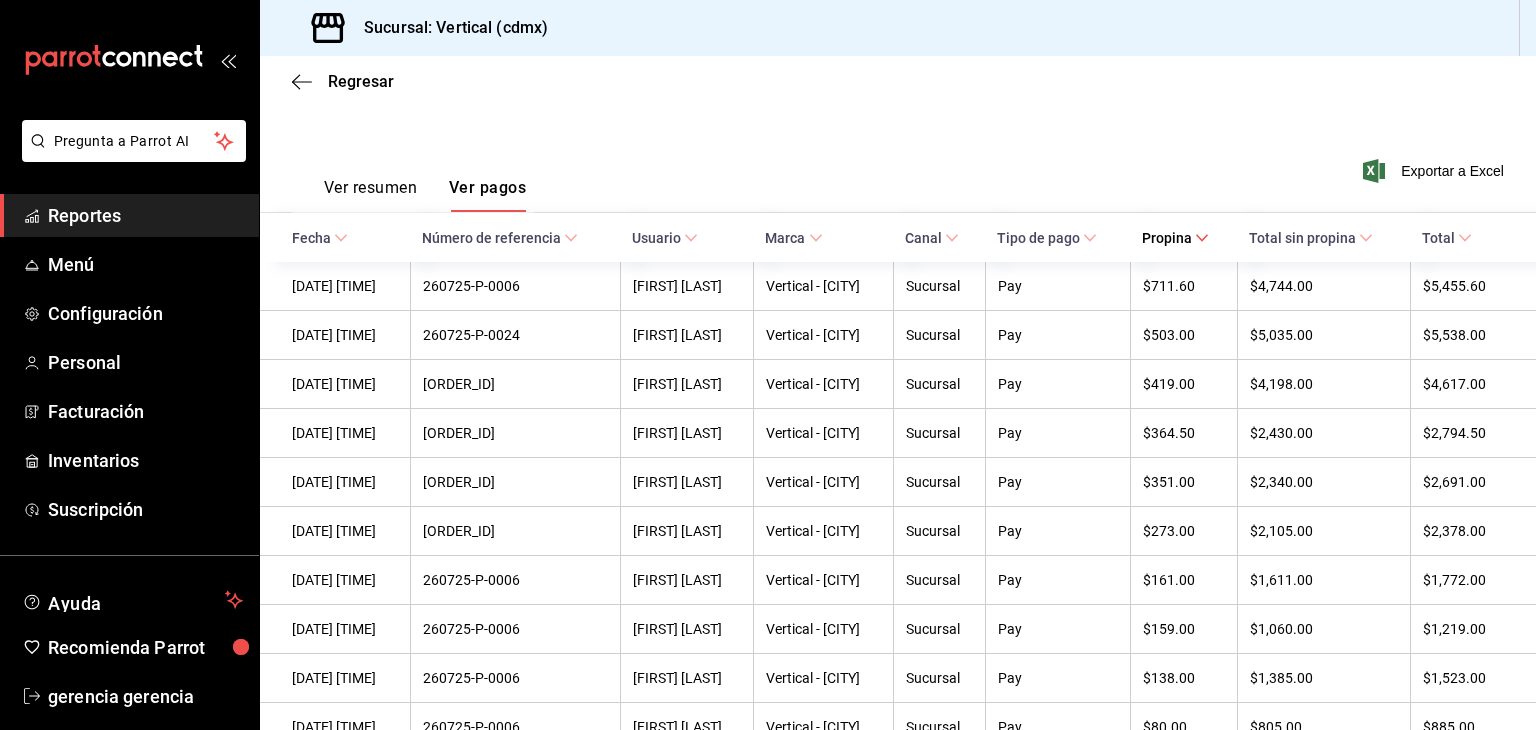 scroll, scrollTop: 244, scrollLeft: 0, axis: vertical 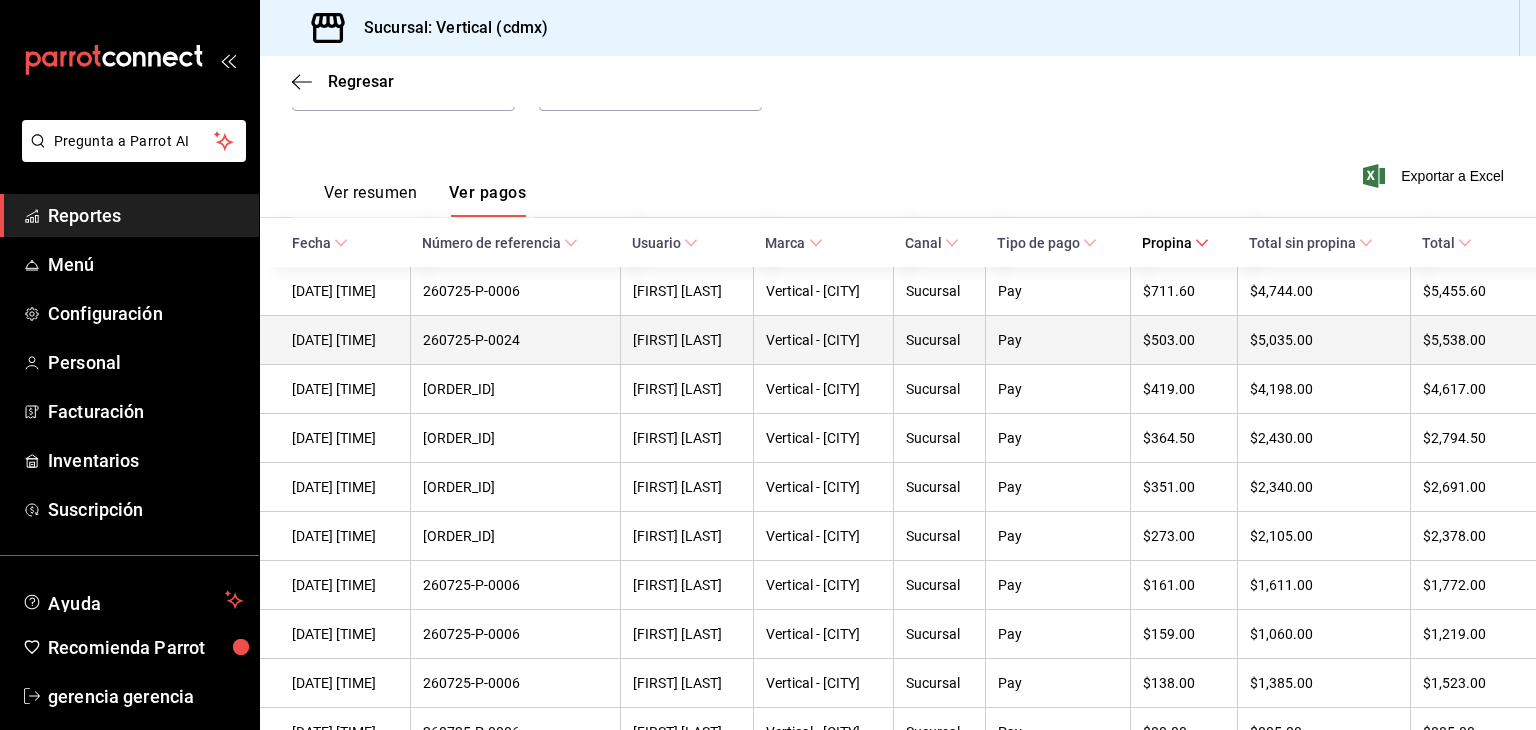 click on "$5,538.00" at bounding box center (1473, 340) 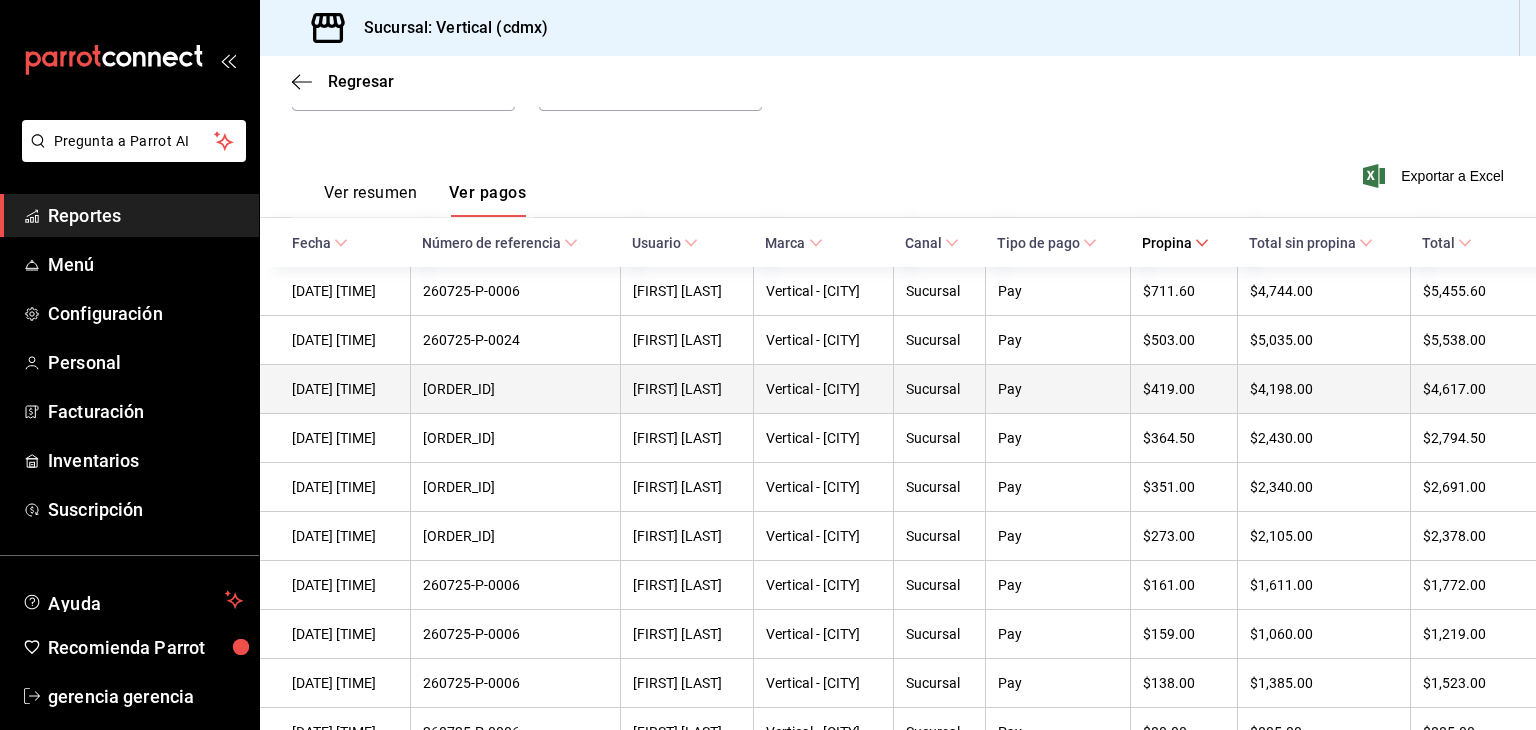 click on "$5,455.60" at bounding box center [1473, 291] 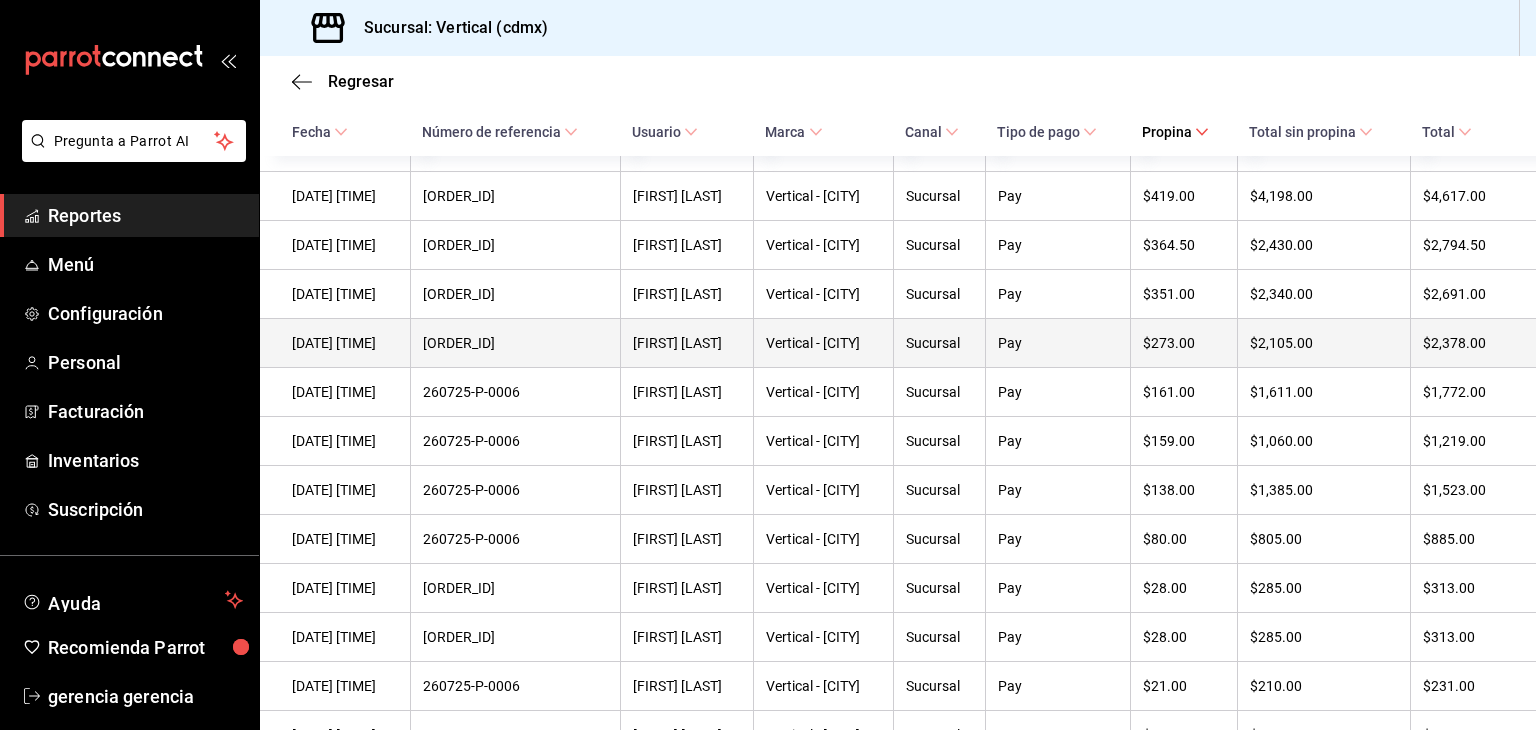 scroll, scrollTop: 608, scrollLeft: 0, axis: vertical 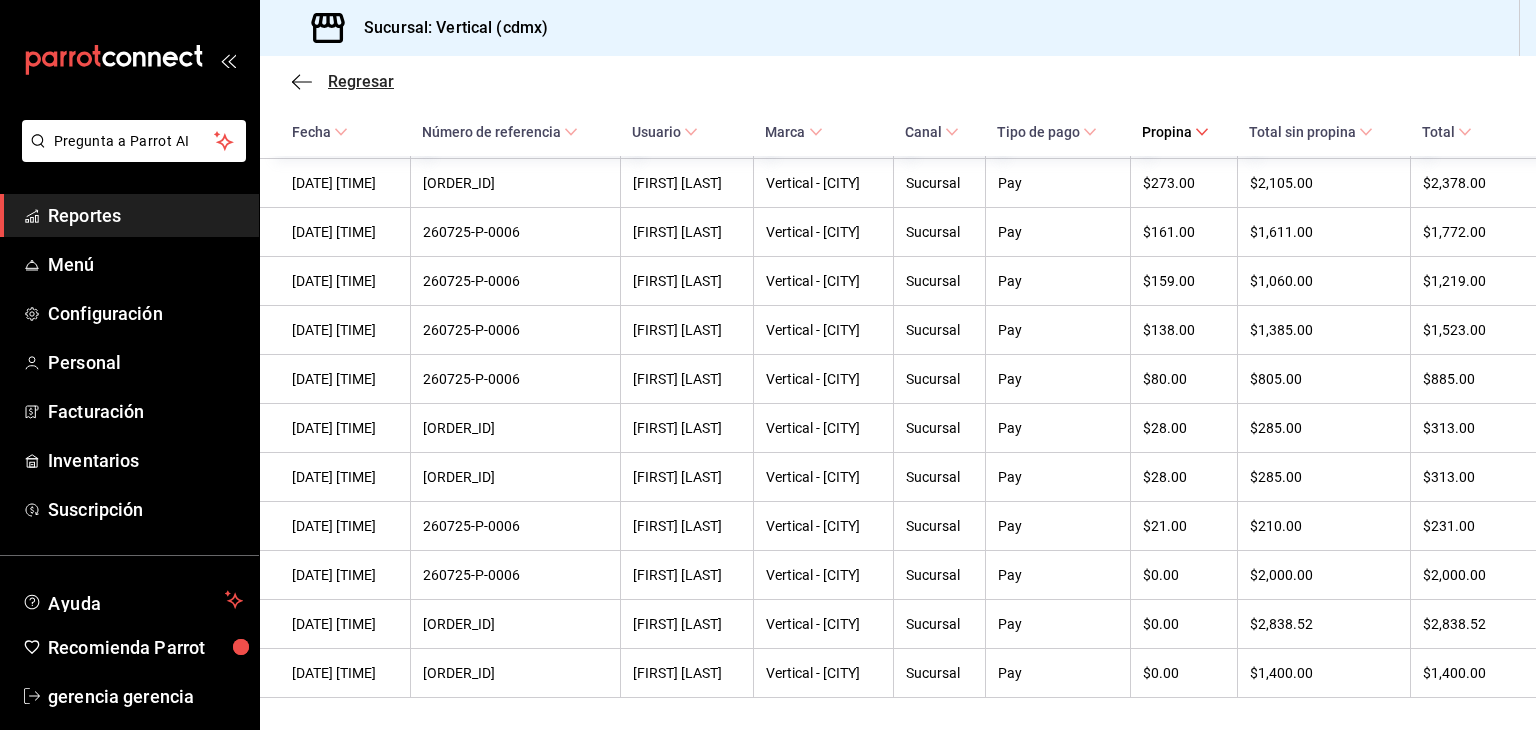 click on "Regresar" at bounding box center (361, 81) 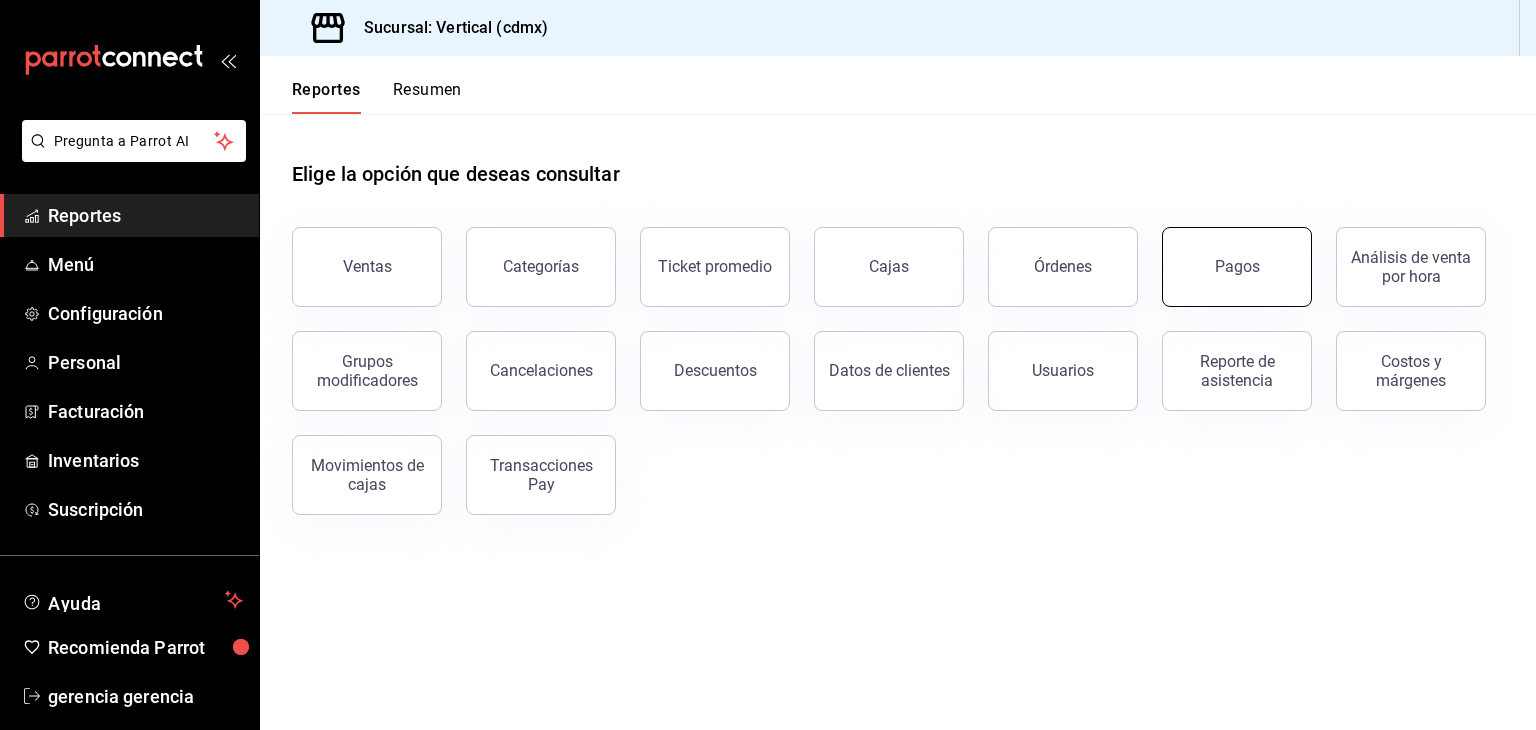 click on "Pagos" at bounding box center (1237, 267) 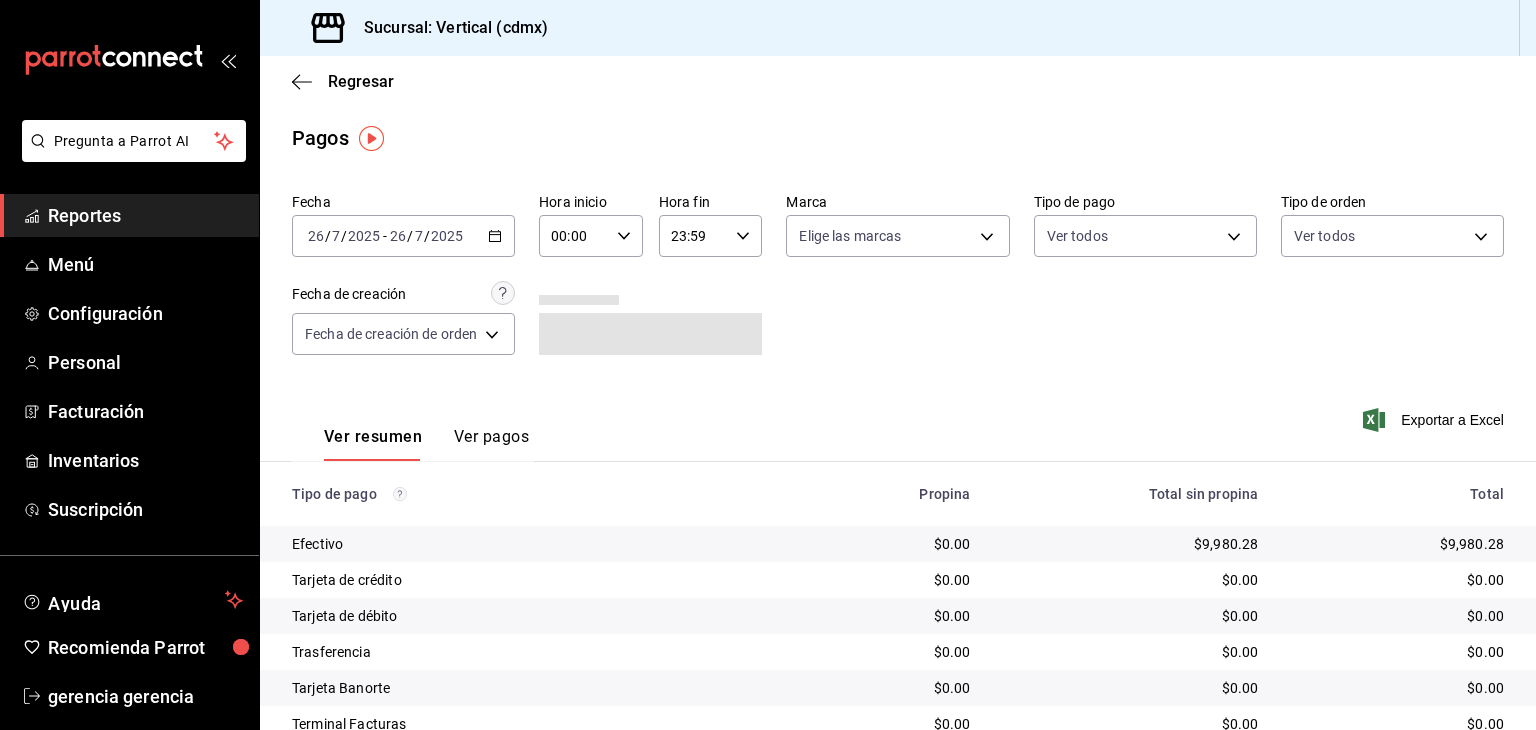 click 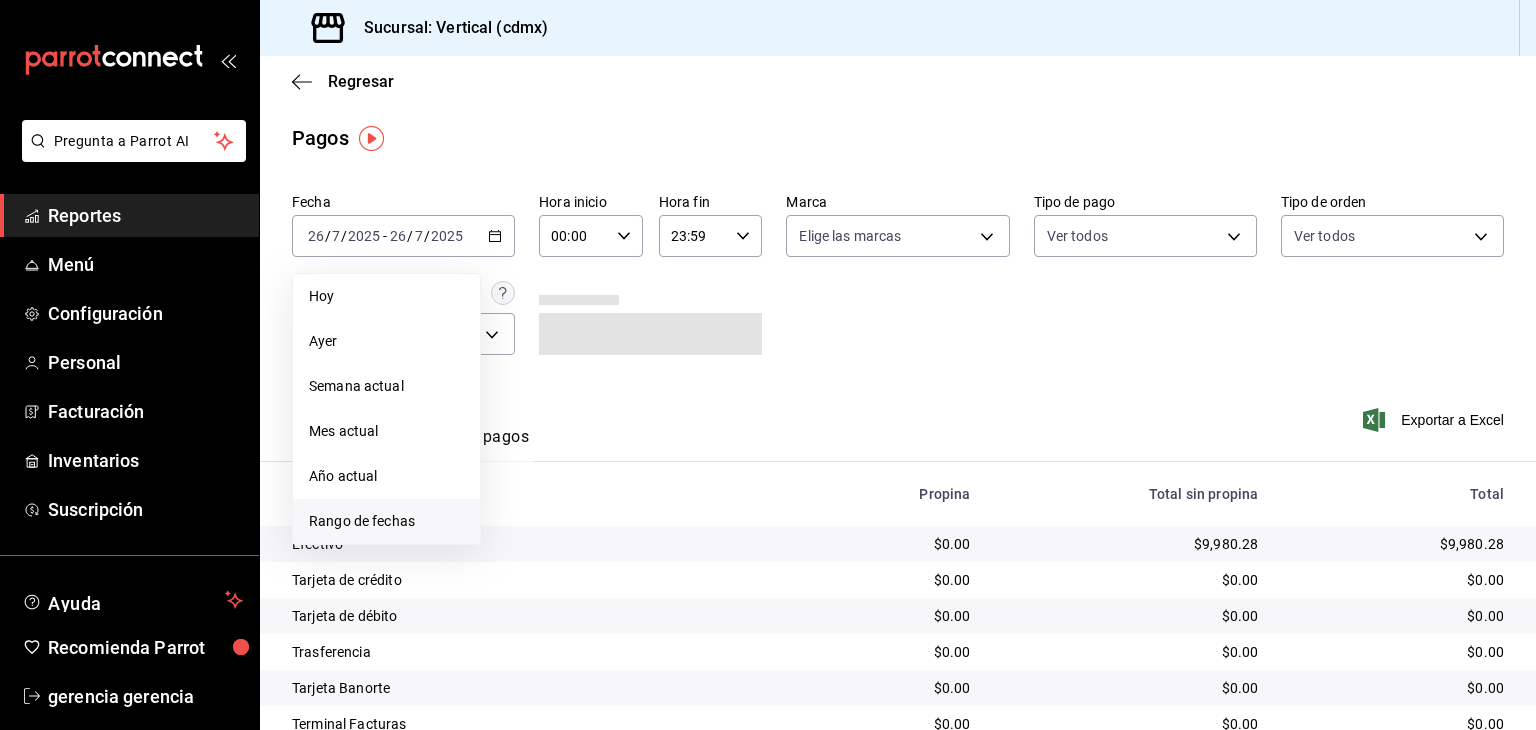 click on "Rango de fechas" at bounding box center (386, 521) 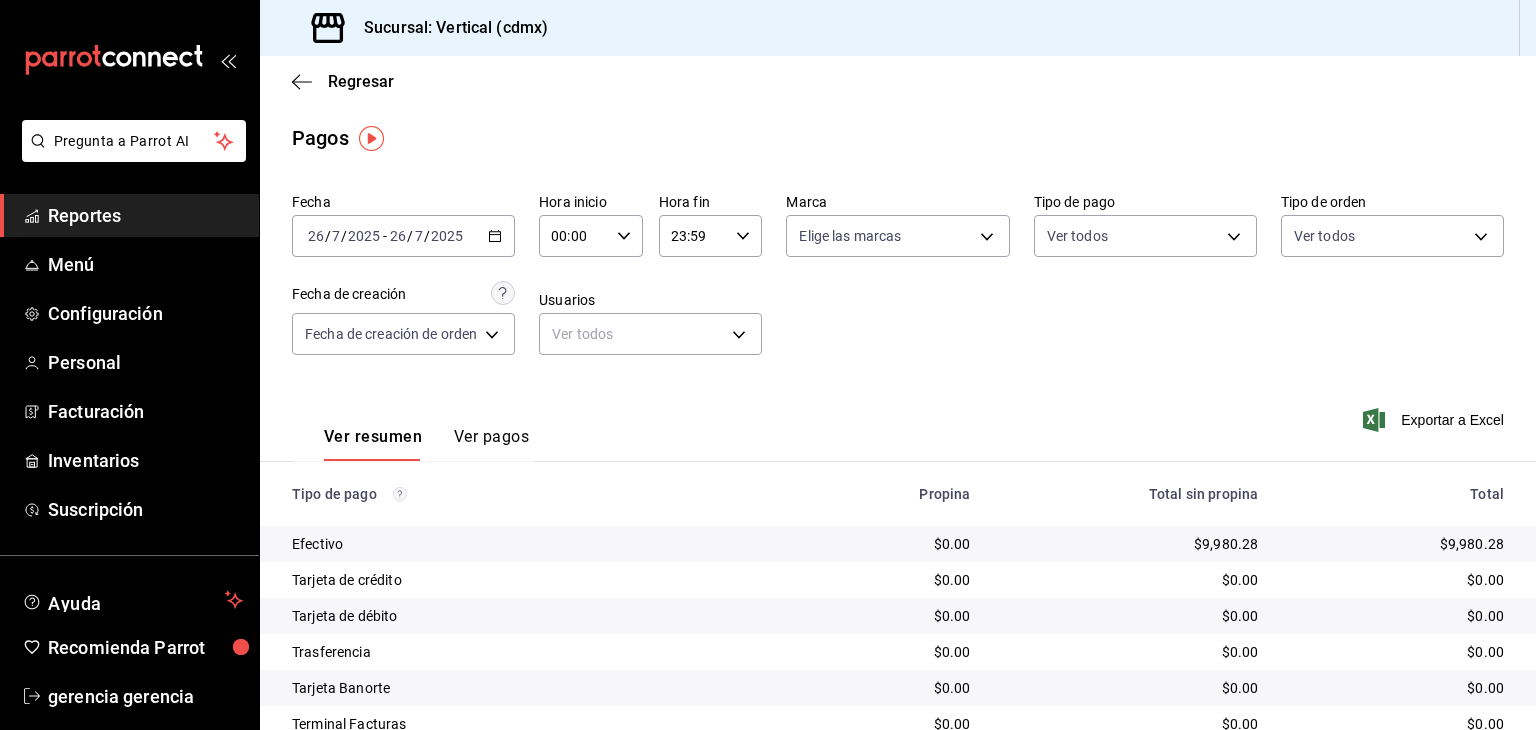 click on "Fecha [DATE] [DATE] - [DATE] [DATE] Hora inicio [TIME] Hora inicio Hora fin [TIME] Hora fin Marca Elige las marcas Tipo de pago Ver todos Tipo de orden Ver todos Fecha de creación   Fecha de creación de orden ORDER Usuarios Ver todos null" at bounding box center [898, 282] 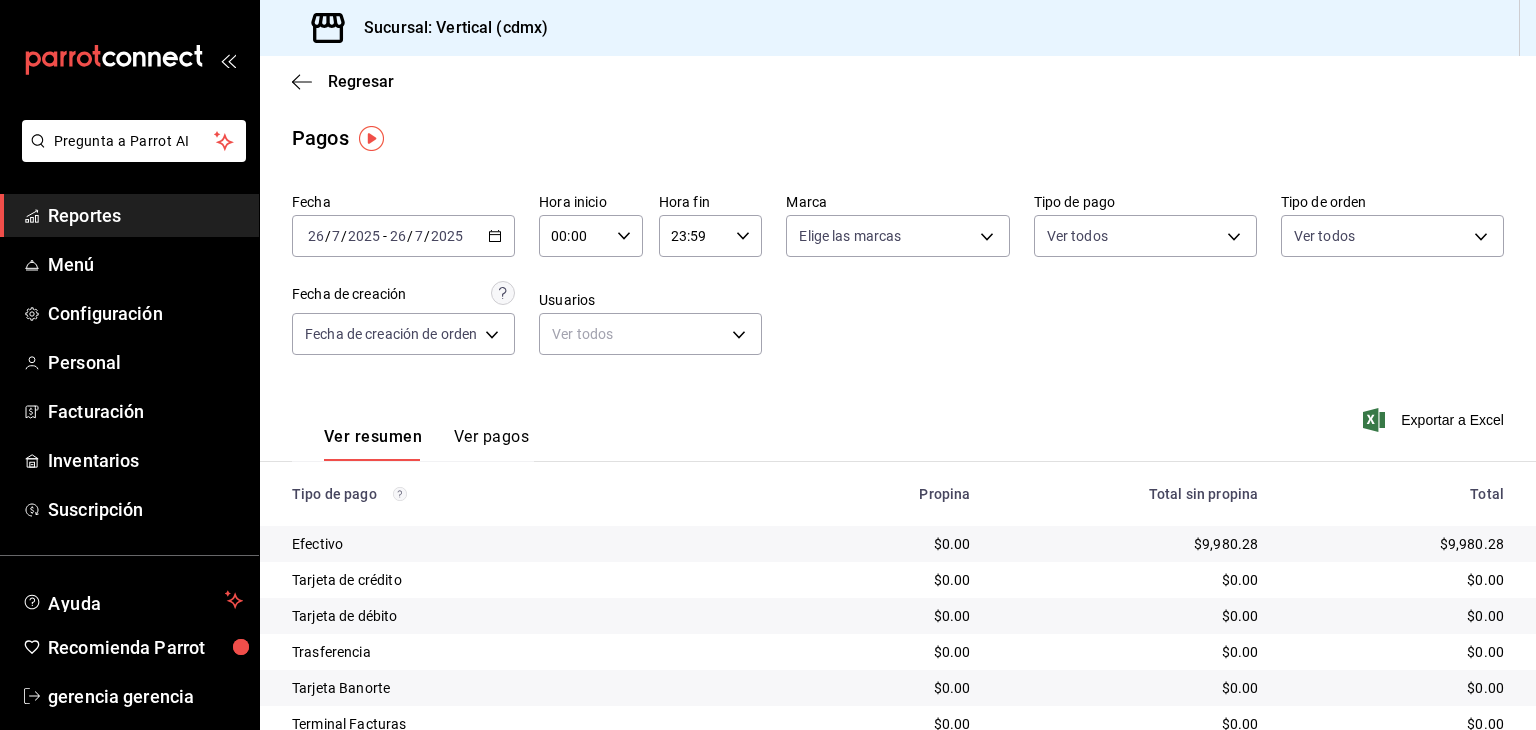 click on "Regresar" at bounding box center [898, 81] 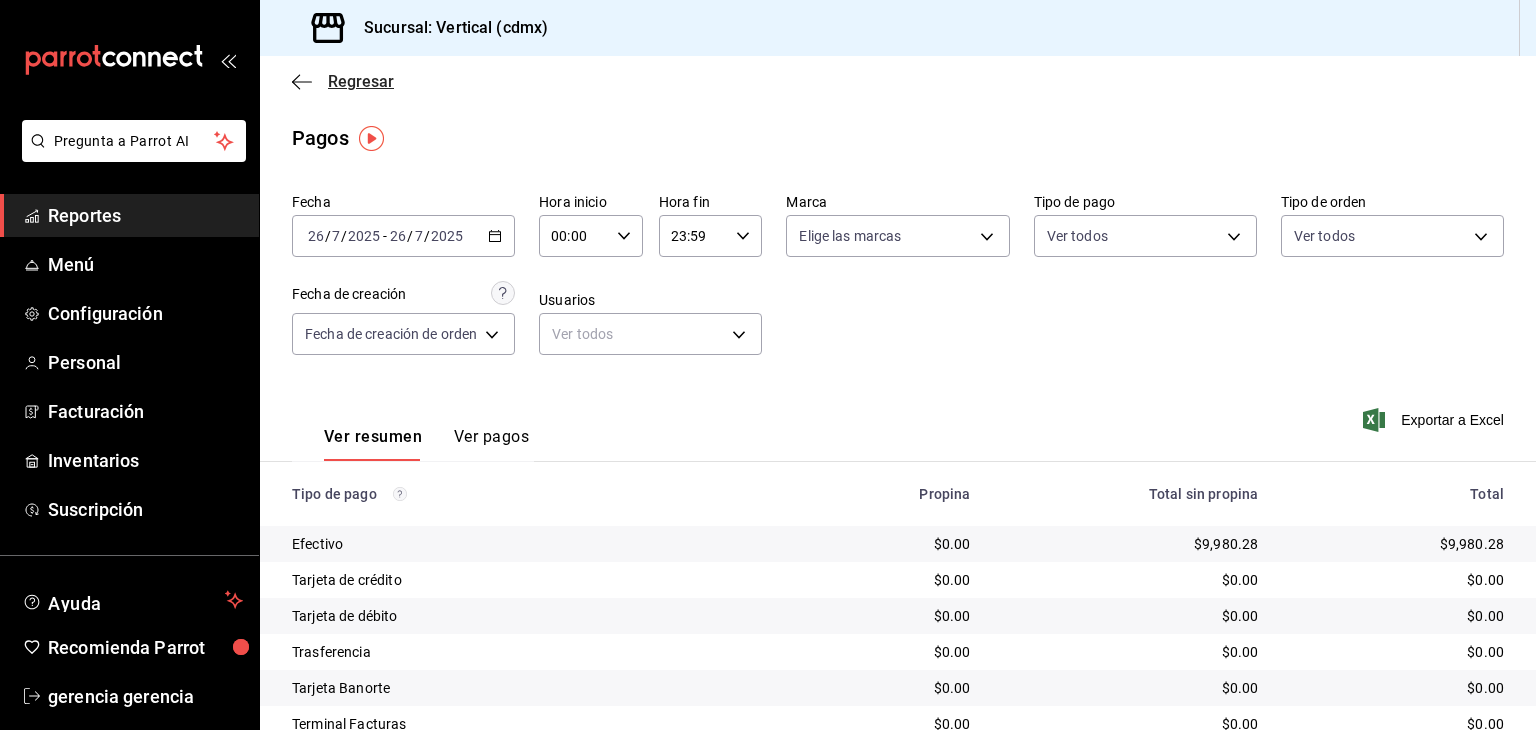 click on "Regresar" at bounding box center [361, 81] 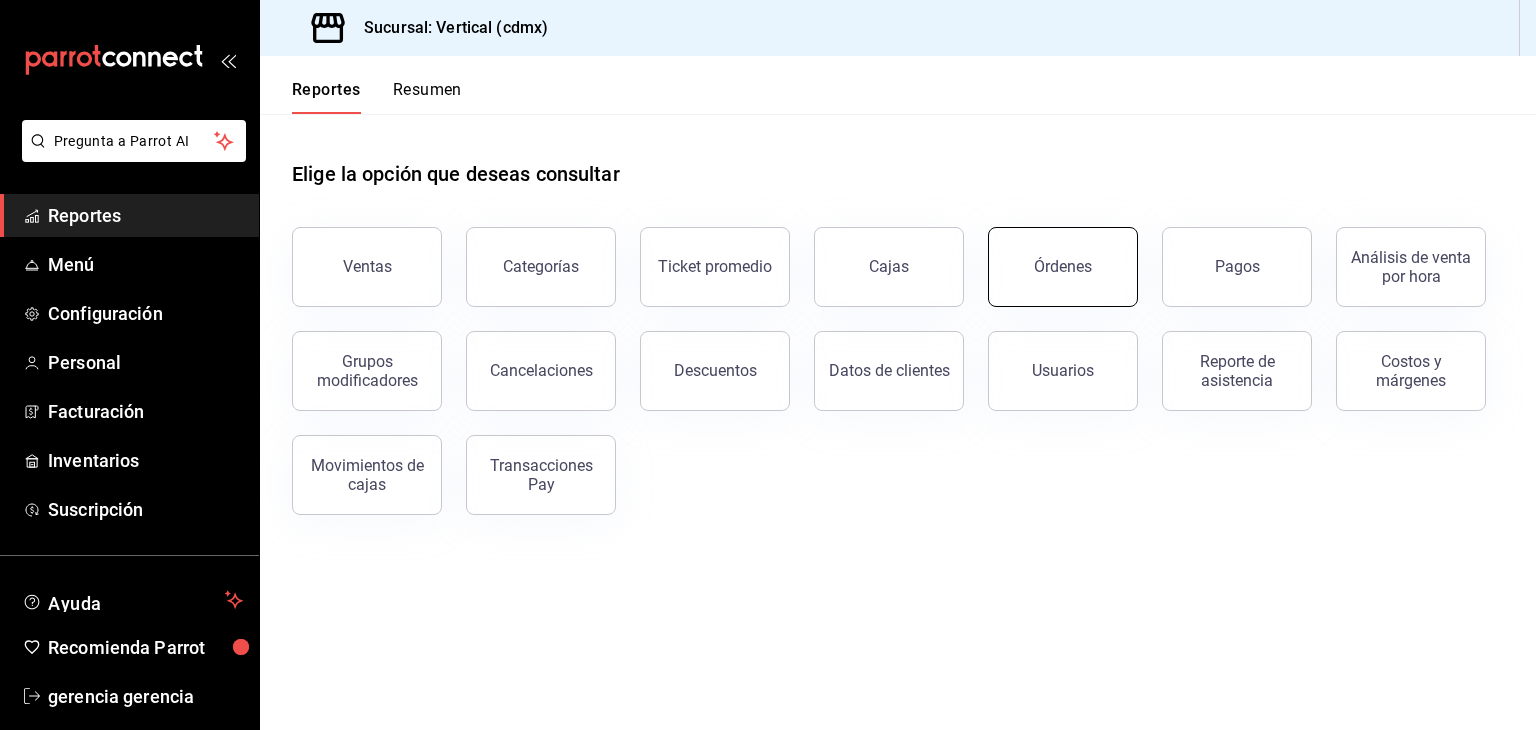 click on "Órdenes" at bounding box center [1063, 267] 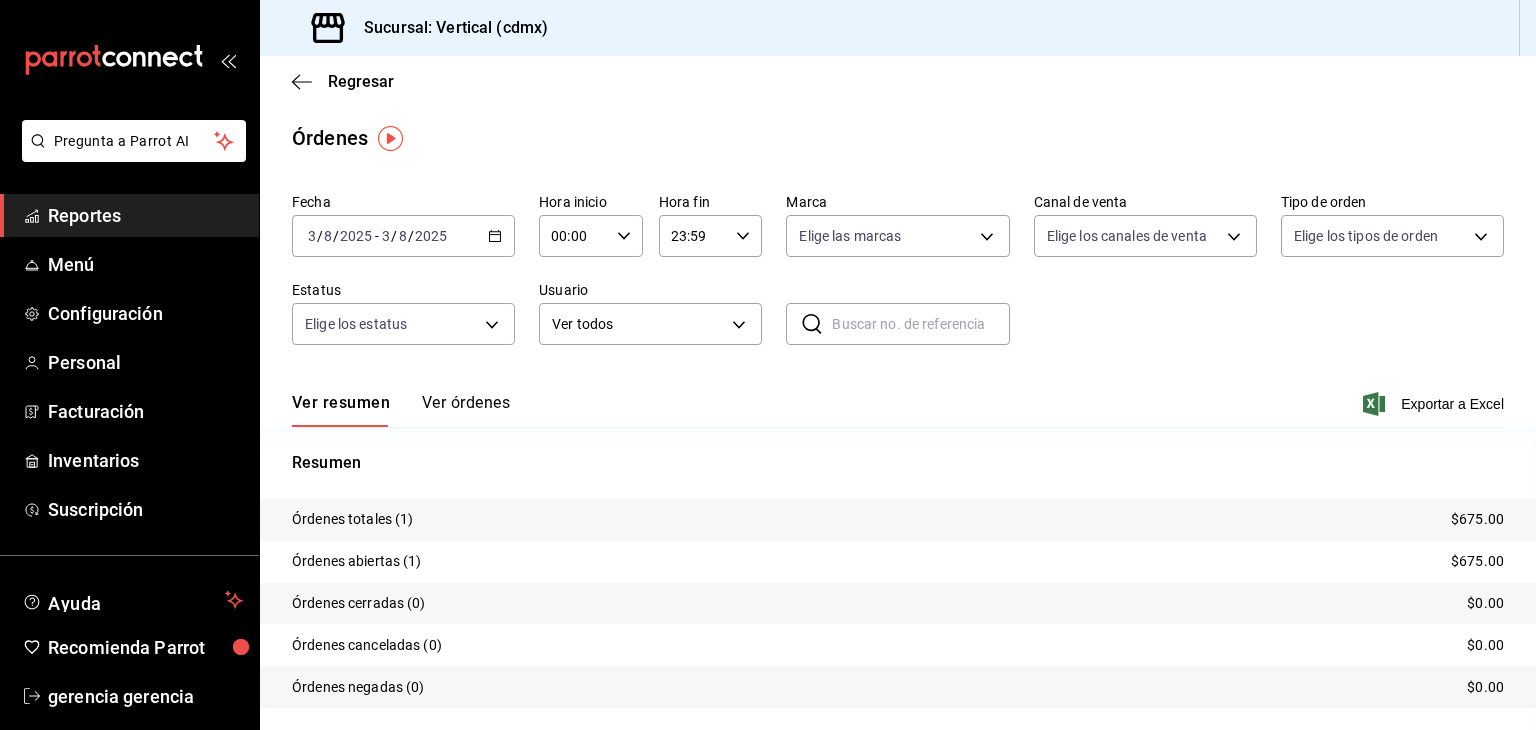 click at bounding box center [920, 324] 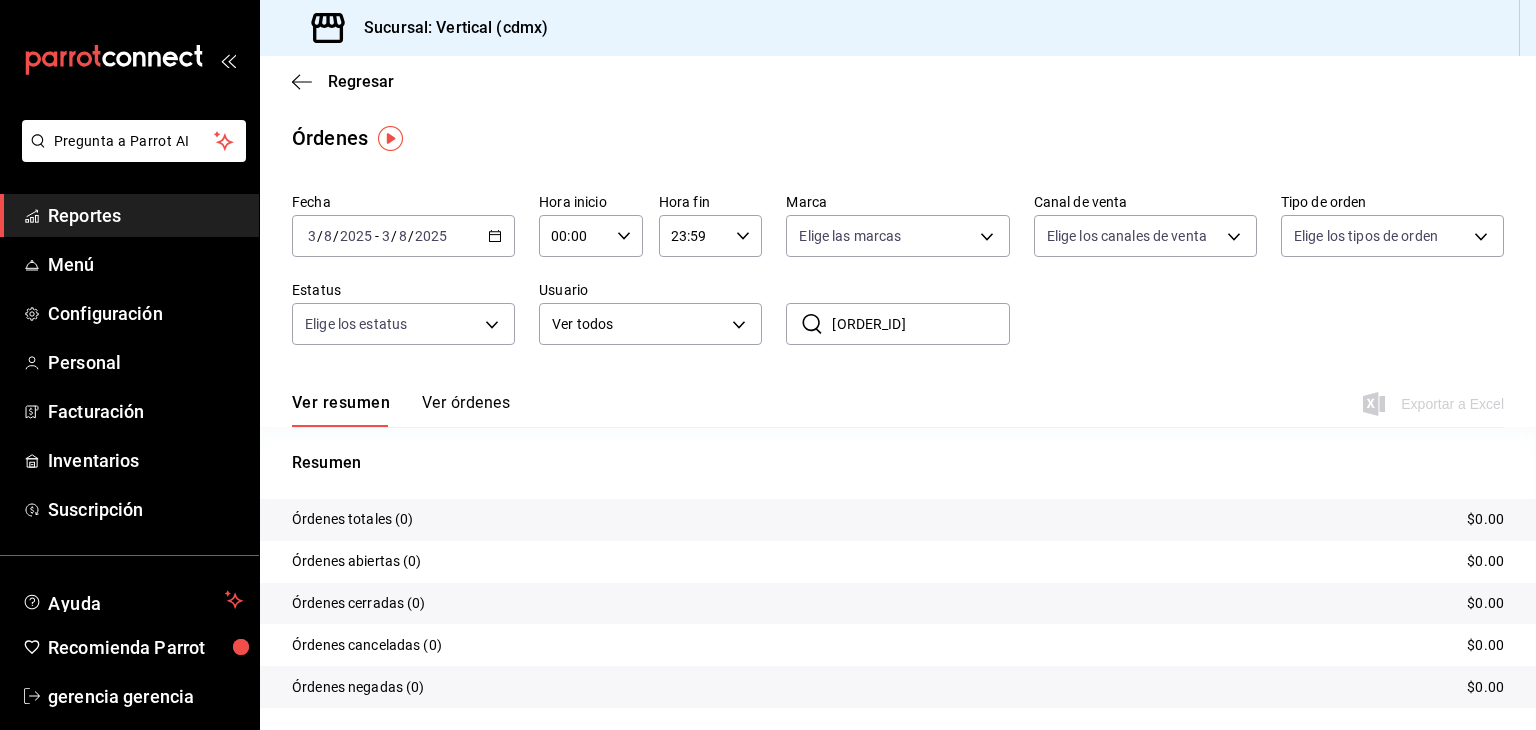 click 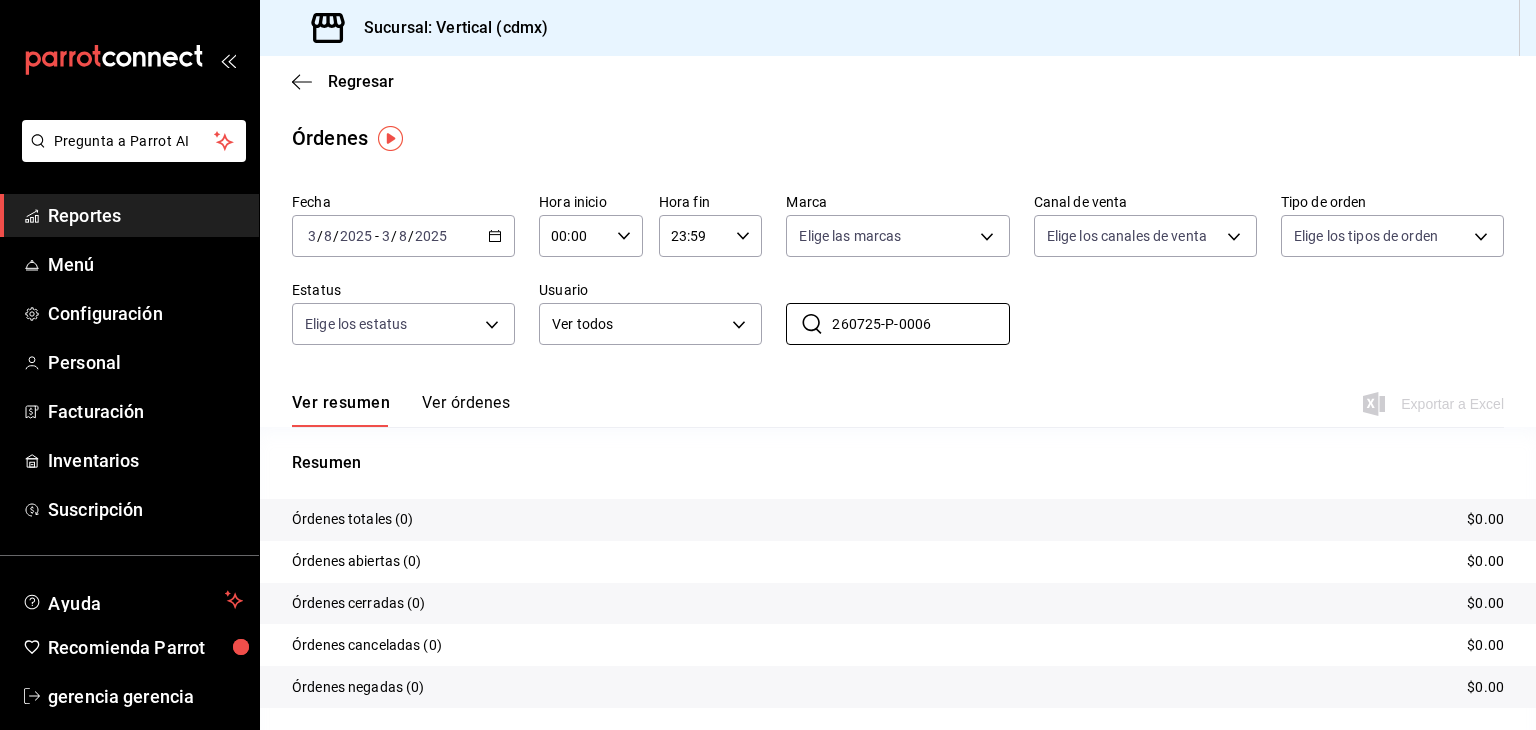 type on "260725-P-0006" 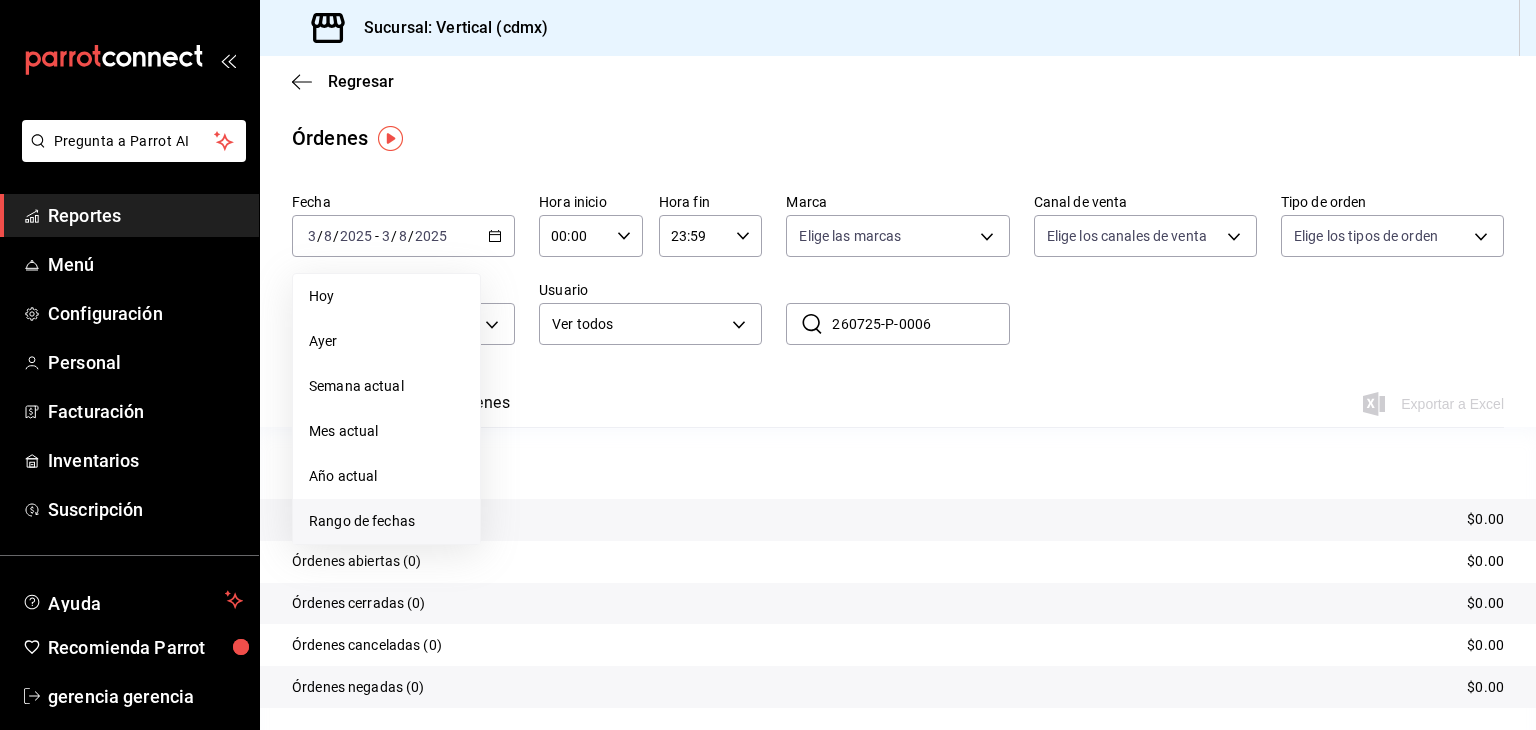 click on "Rango de fechas" at bounding box center (386, 521) 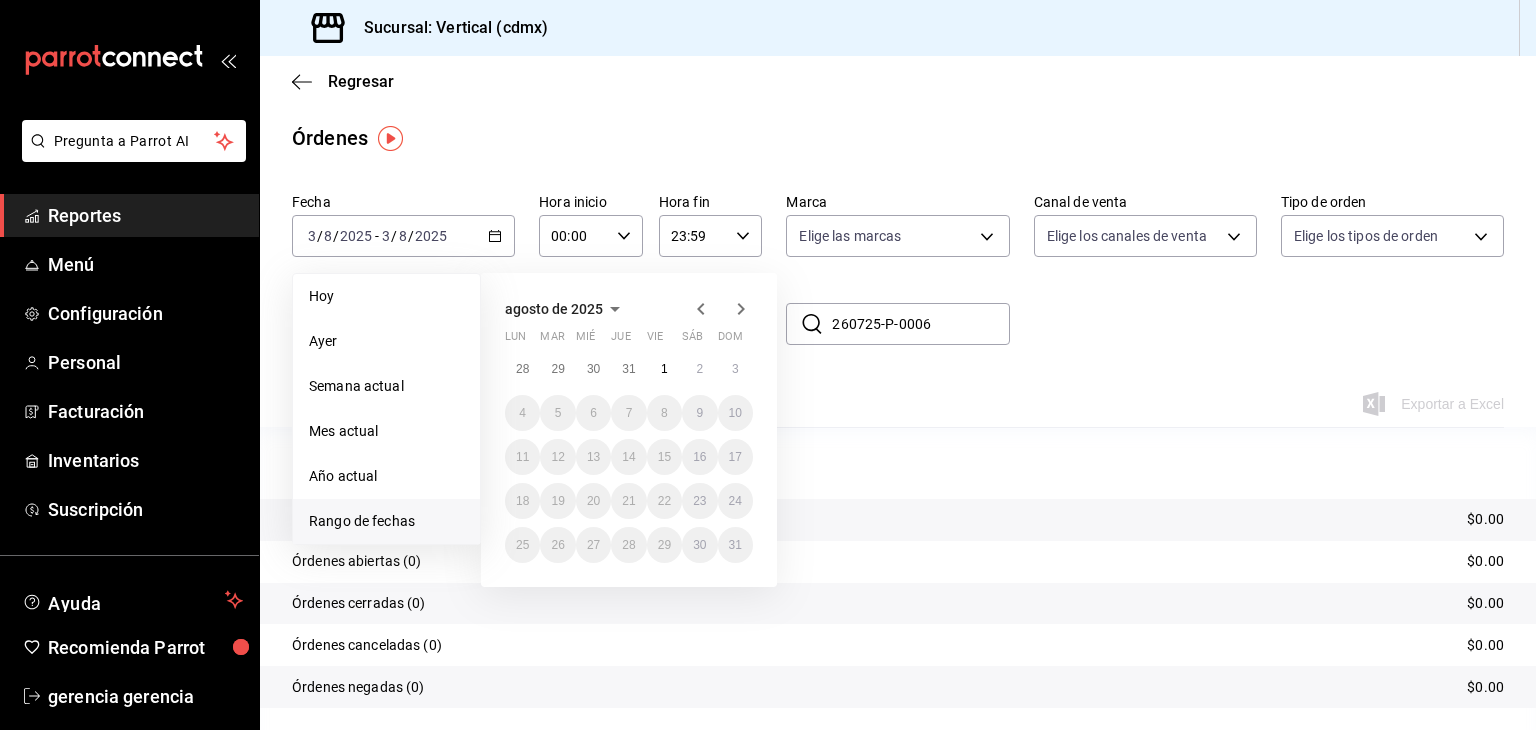 click 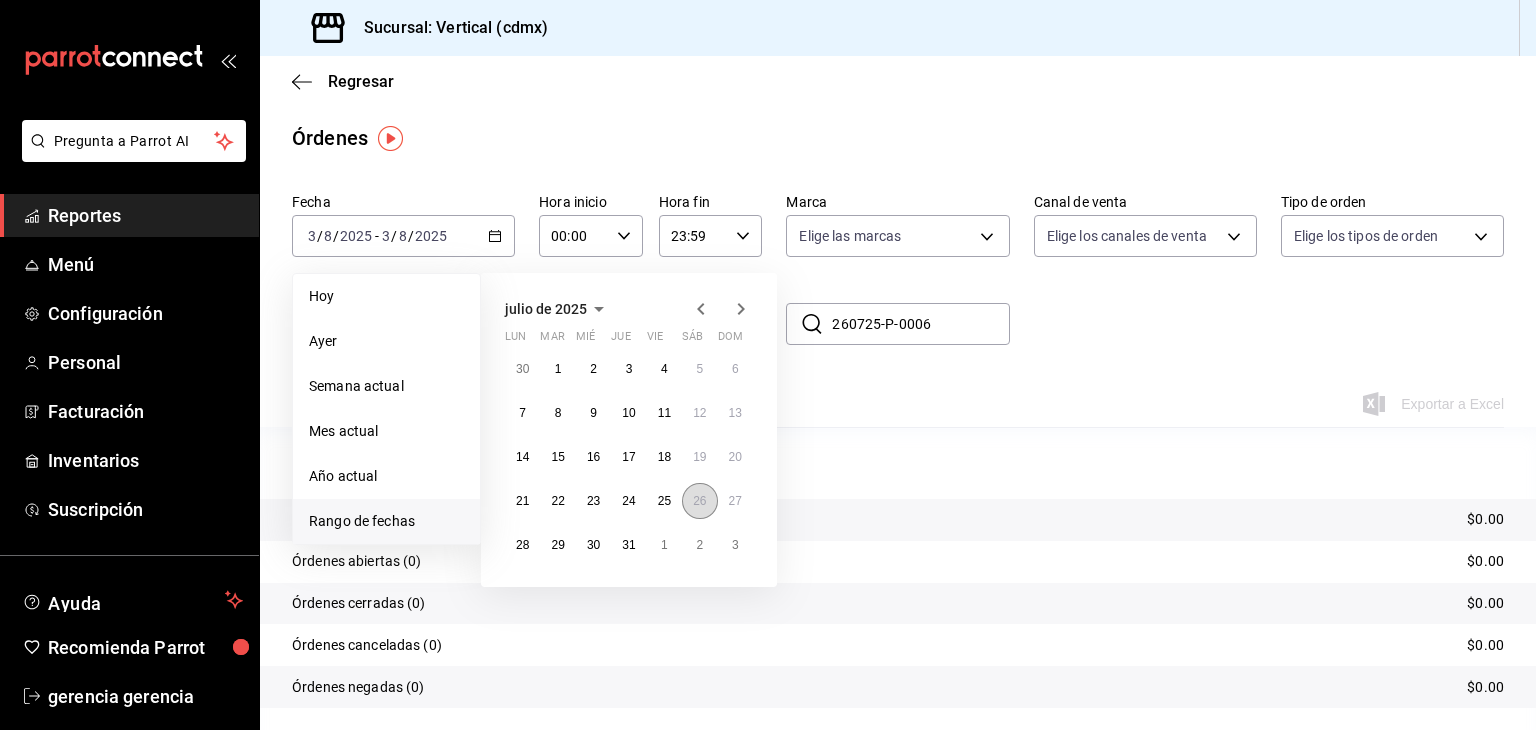 click on "26" at bounding box center [699, 501] 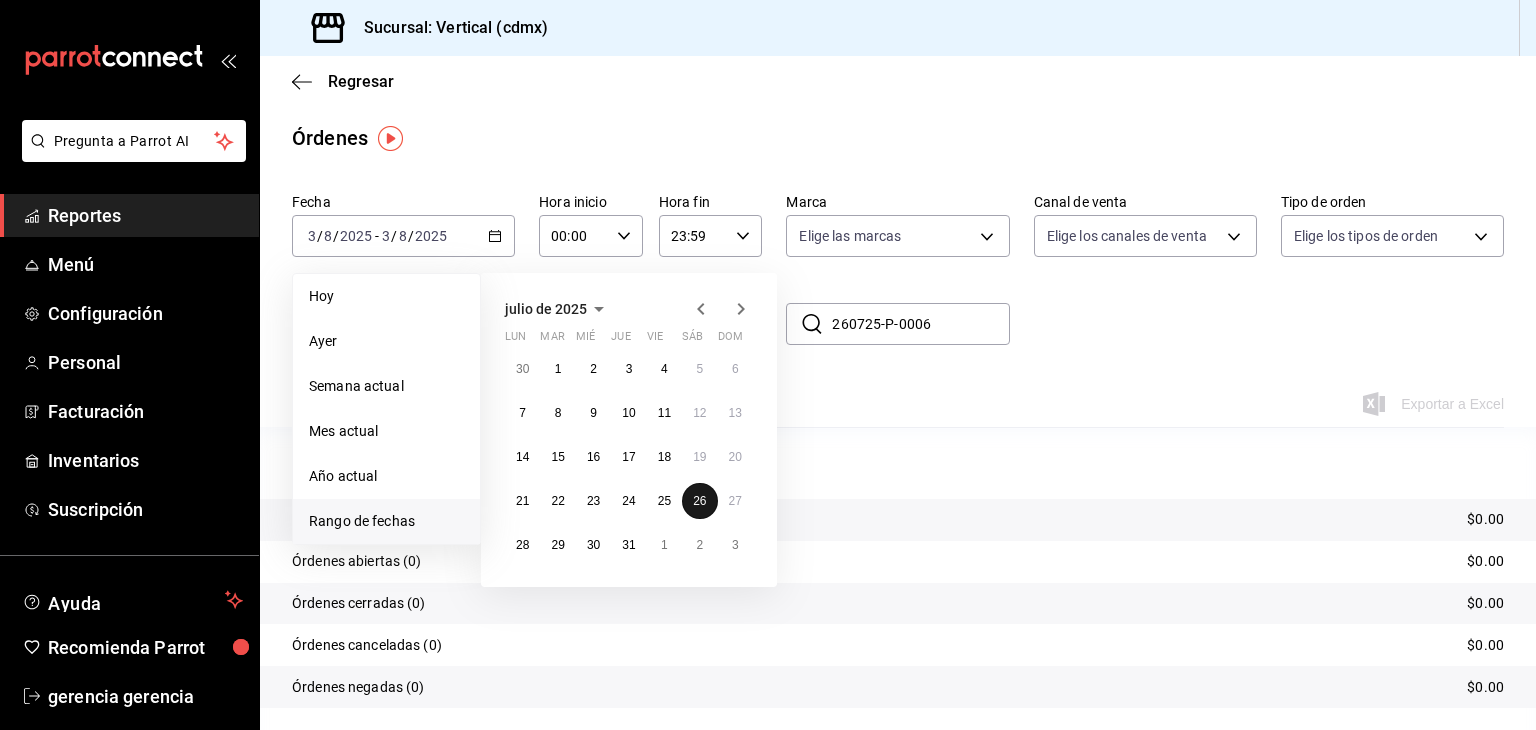 click on "26" at bounding box center (699, 501) 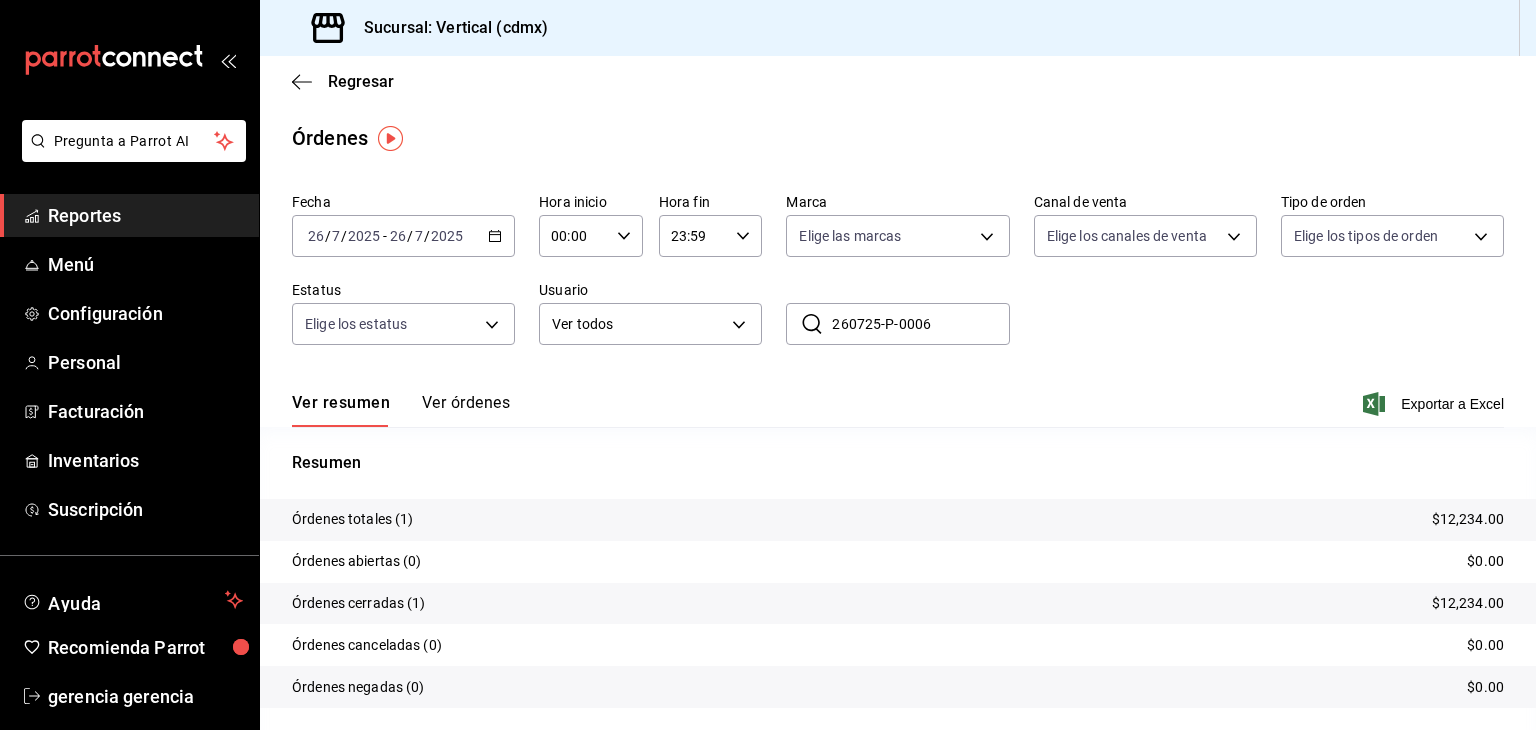 click on "Órdenes totales (1) $[PRICE]" at bounding box center [898, 520] 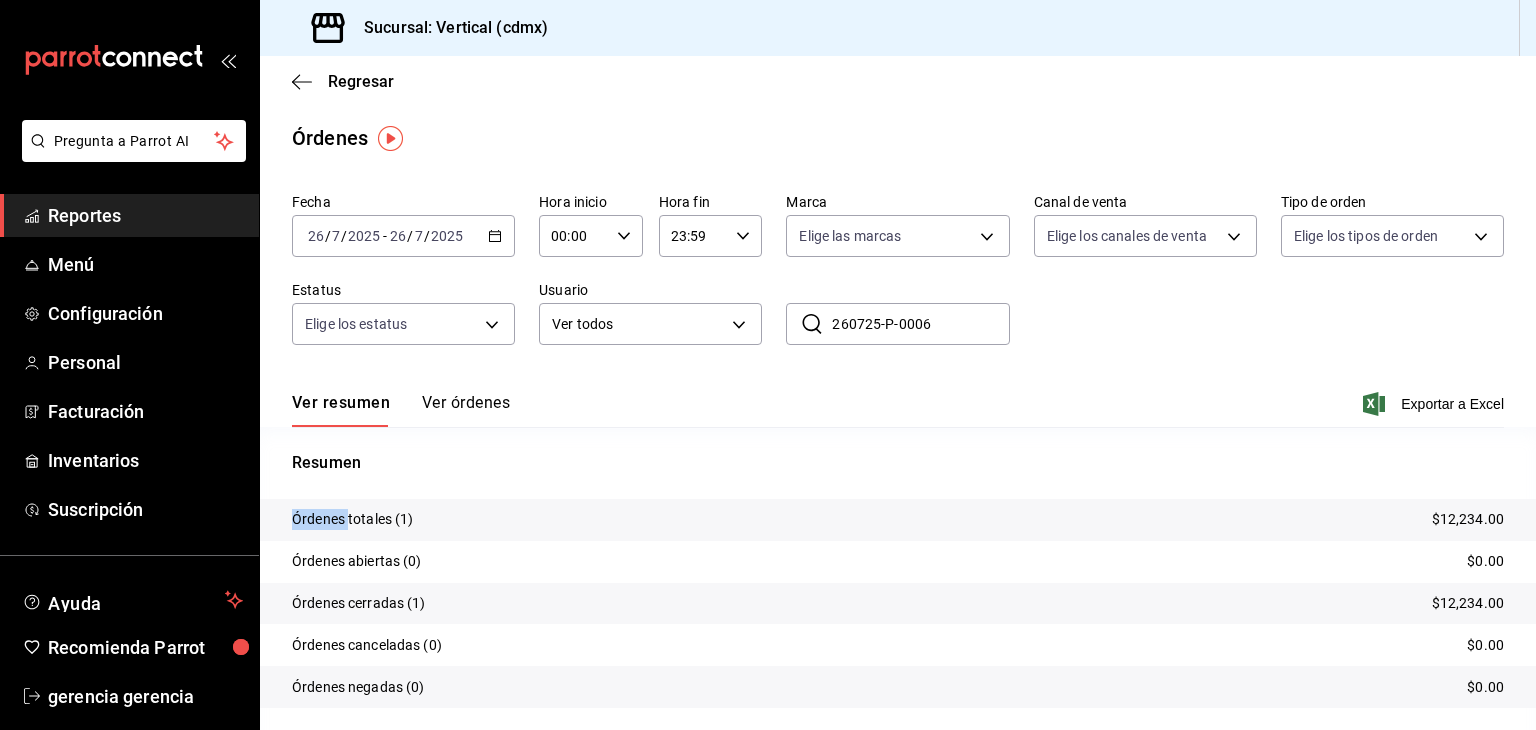 click on "Órdenes totales (1)" at bounding box center [353, 519] 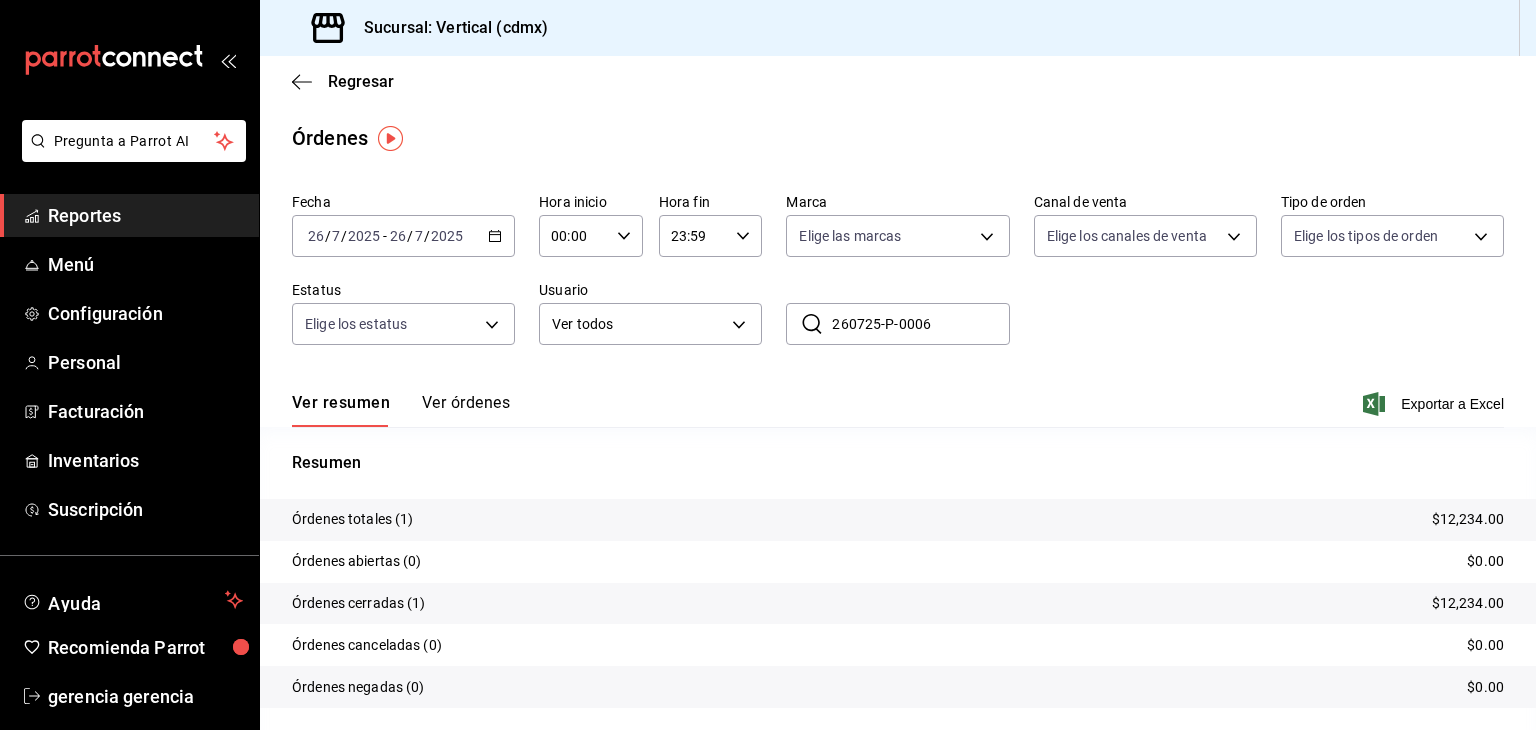 click on "Órdenes totales (1) $[PRICE]" at bounding box center (898, 520) 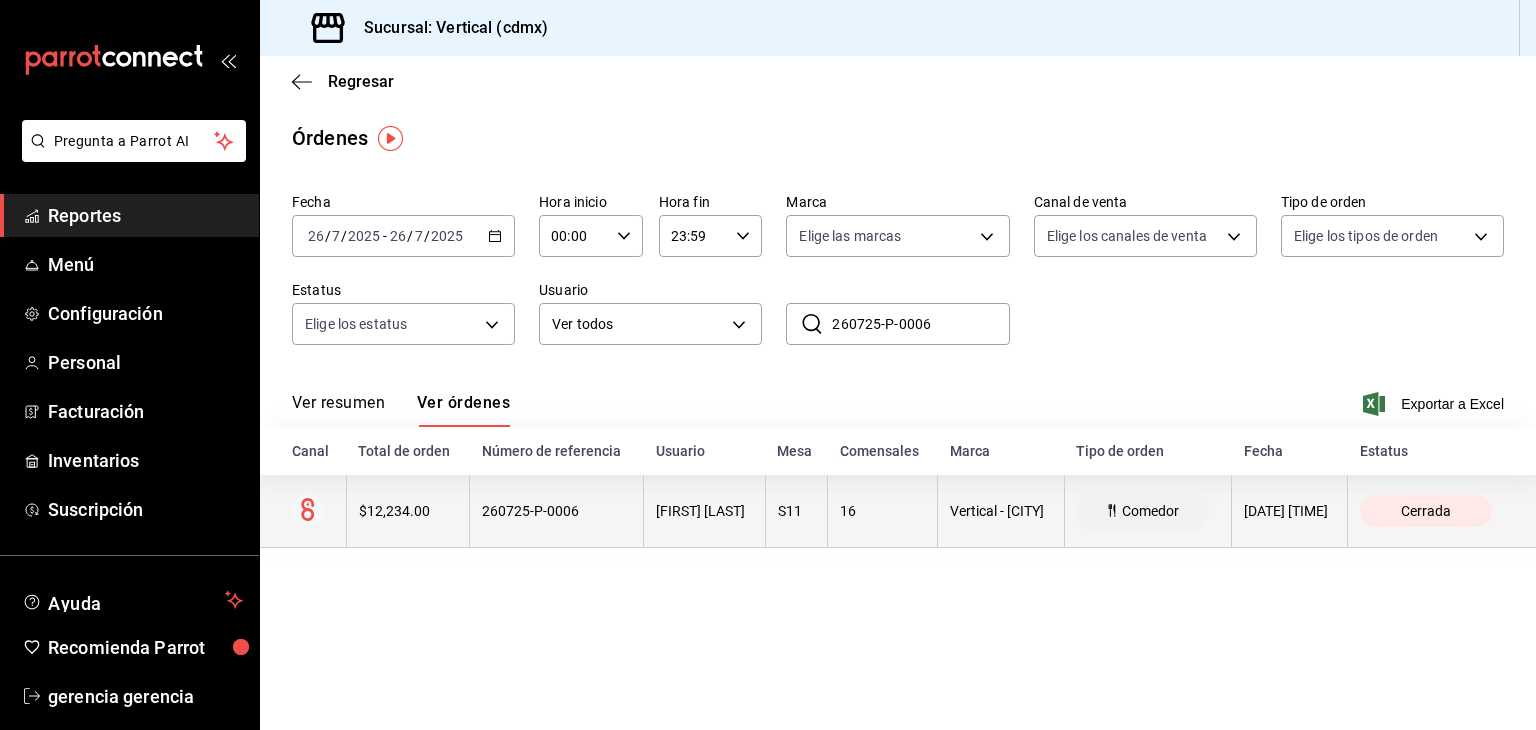 click on "260725-P-0006" at bounding box center [557, 511] 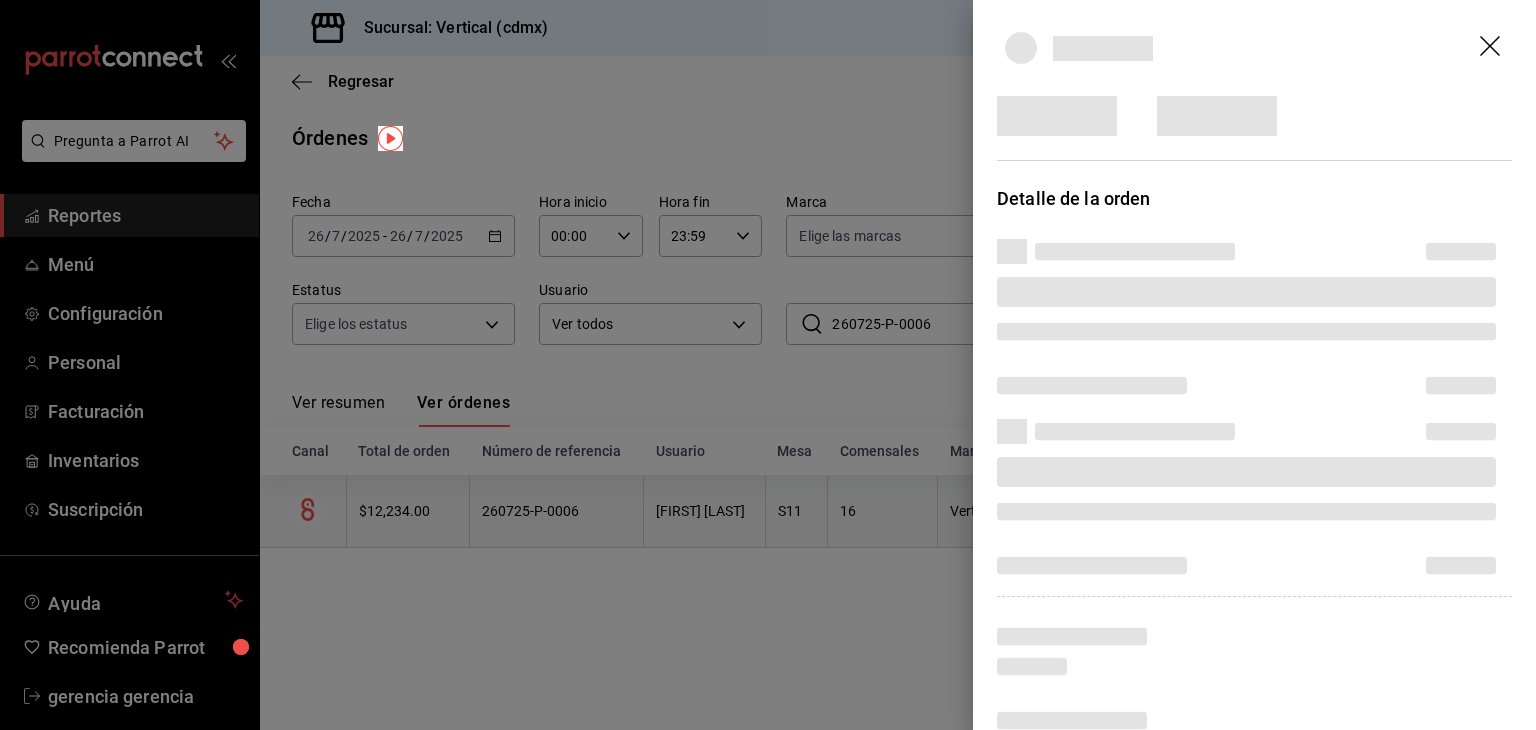 click at bounding box center [768, 365] 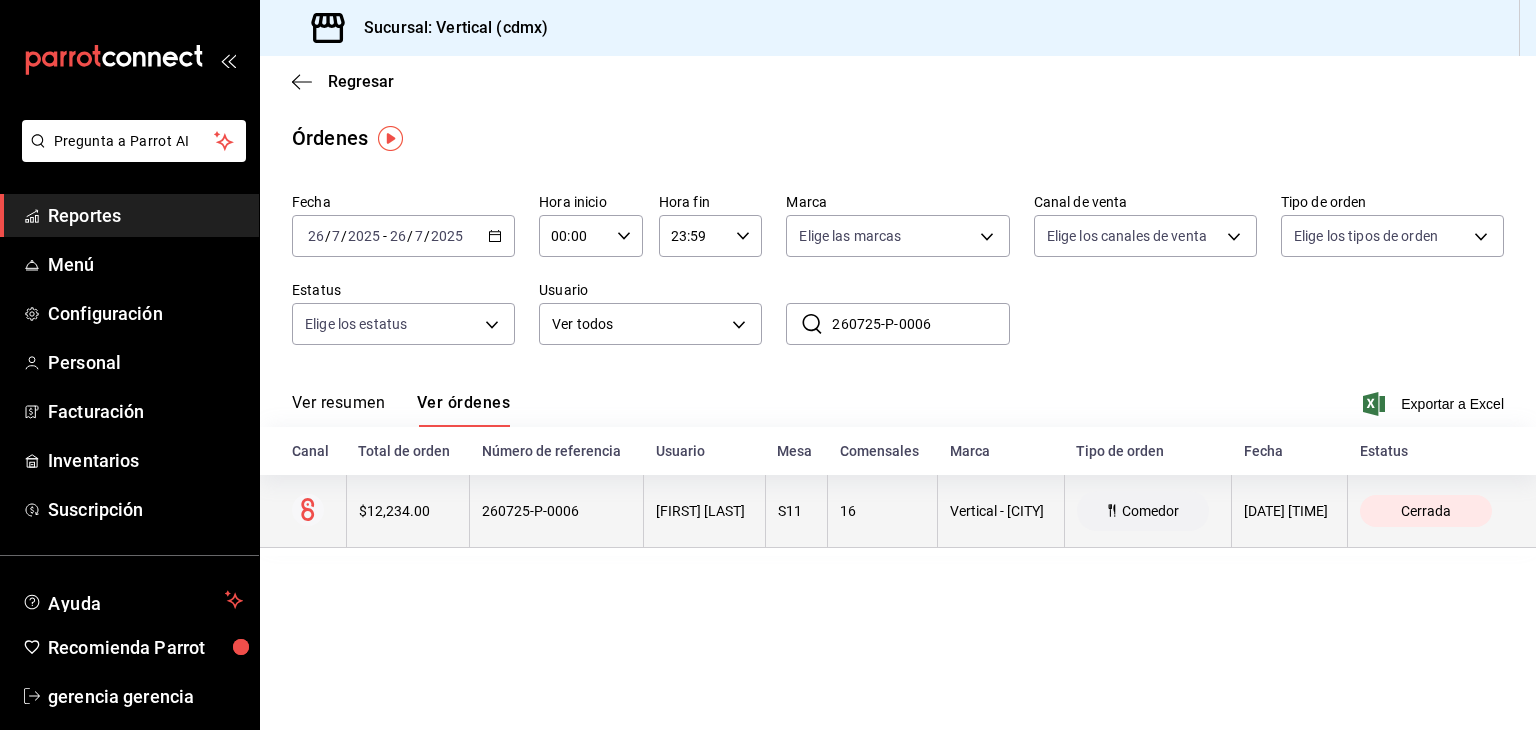 click on "260725-P-0006" at bounding box center [557, 511] 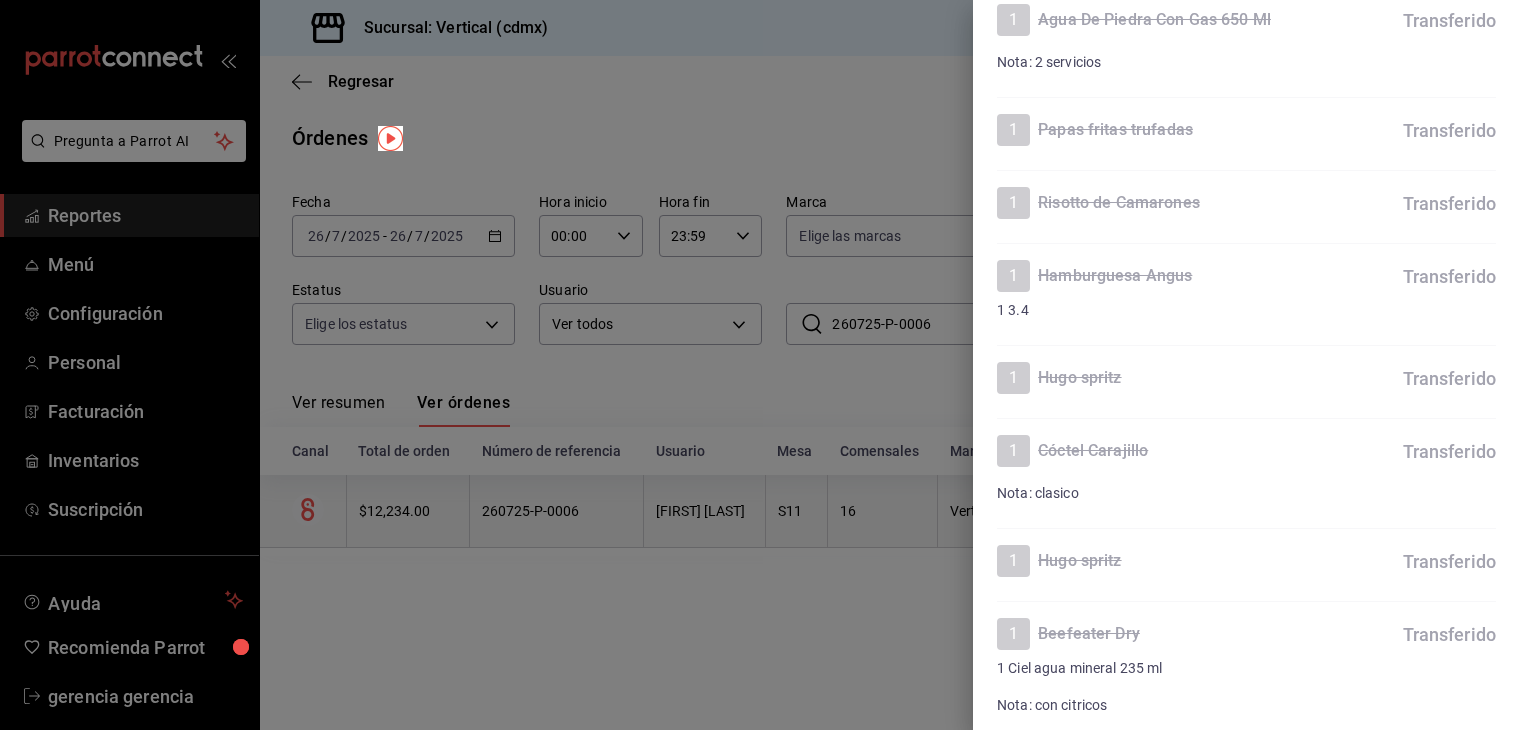 scroll, scrollTop: 4564, scrollLeft: 0, axis: vertical 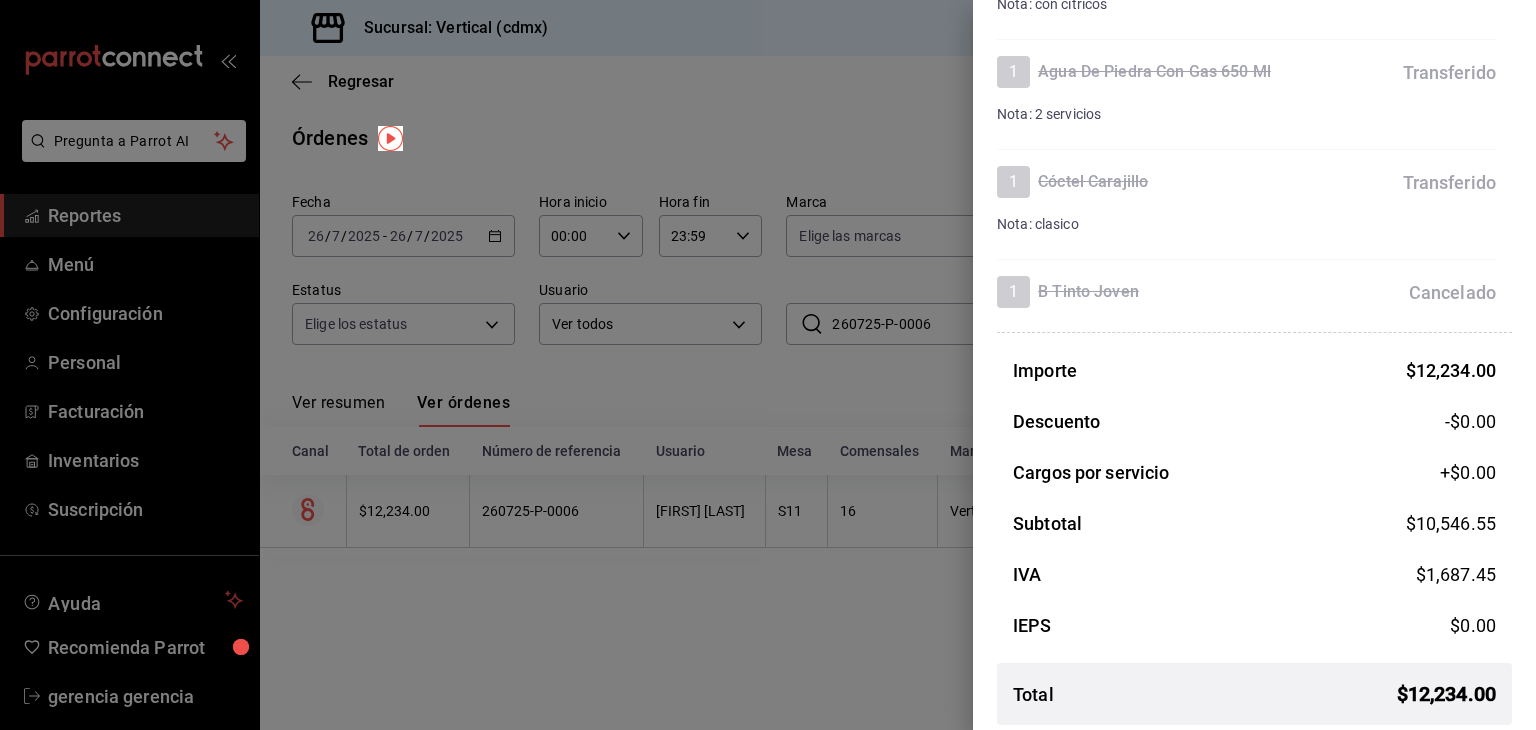 click at bounding box center [768, 365] 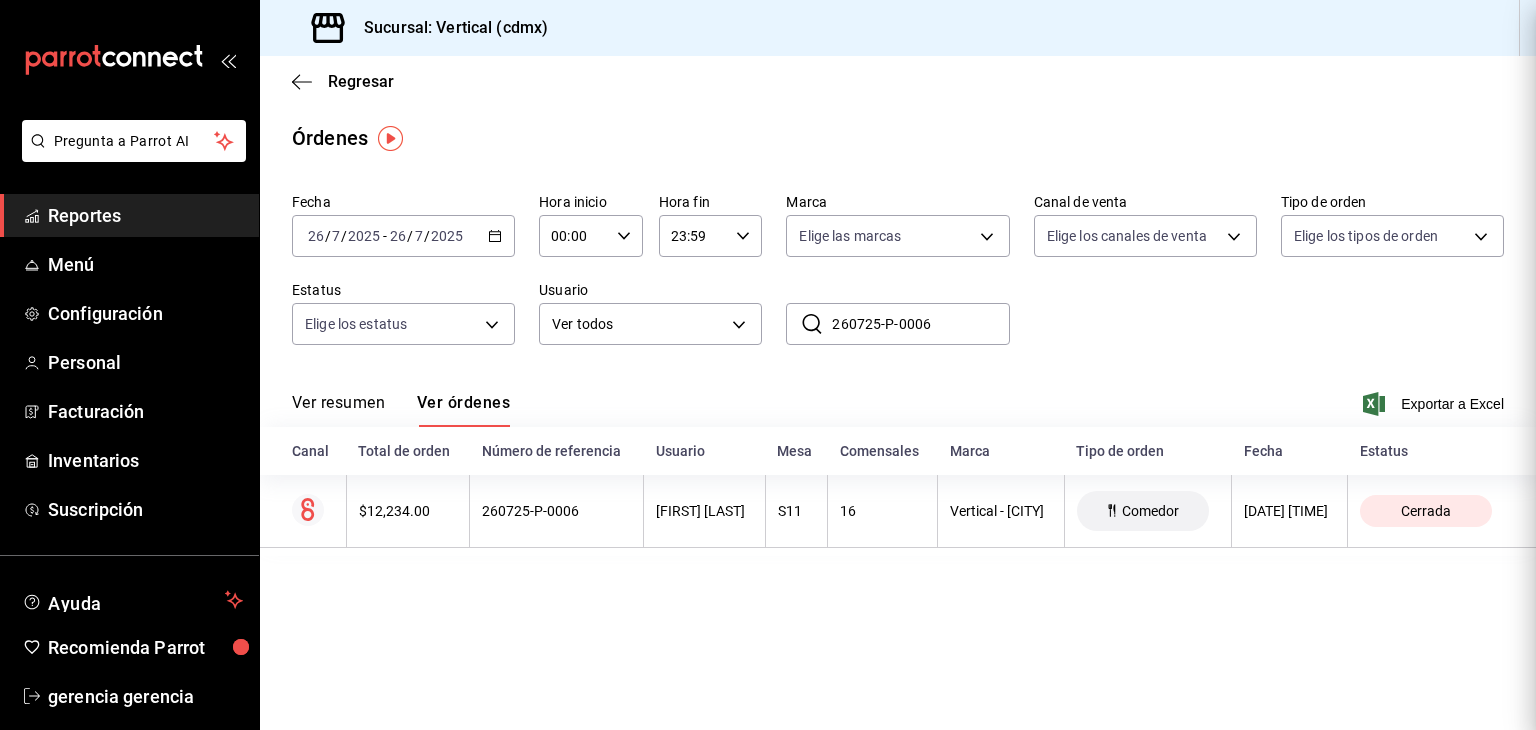 scroll, scrollTop: 0, scrollLeft: 0, axis: both 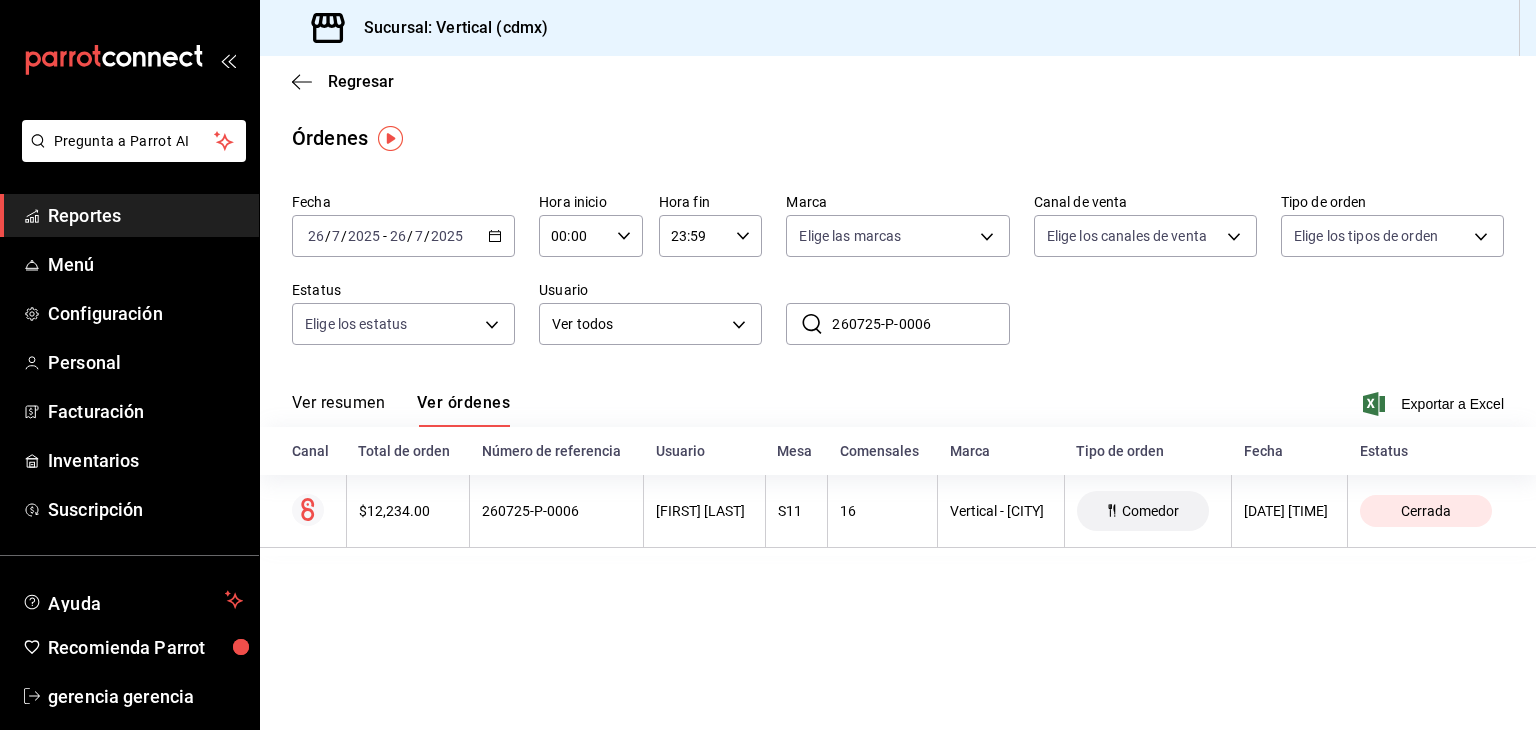 drag, startPoint x: 836, startPoint y: 324, endPoint x: 953, endPoint y: 325, distance: 117.00427 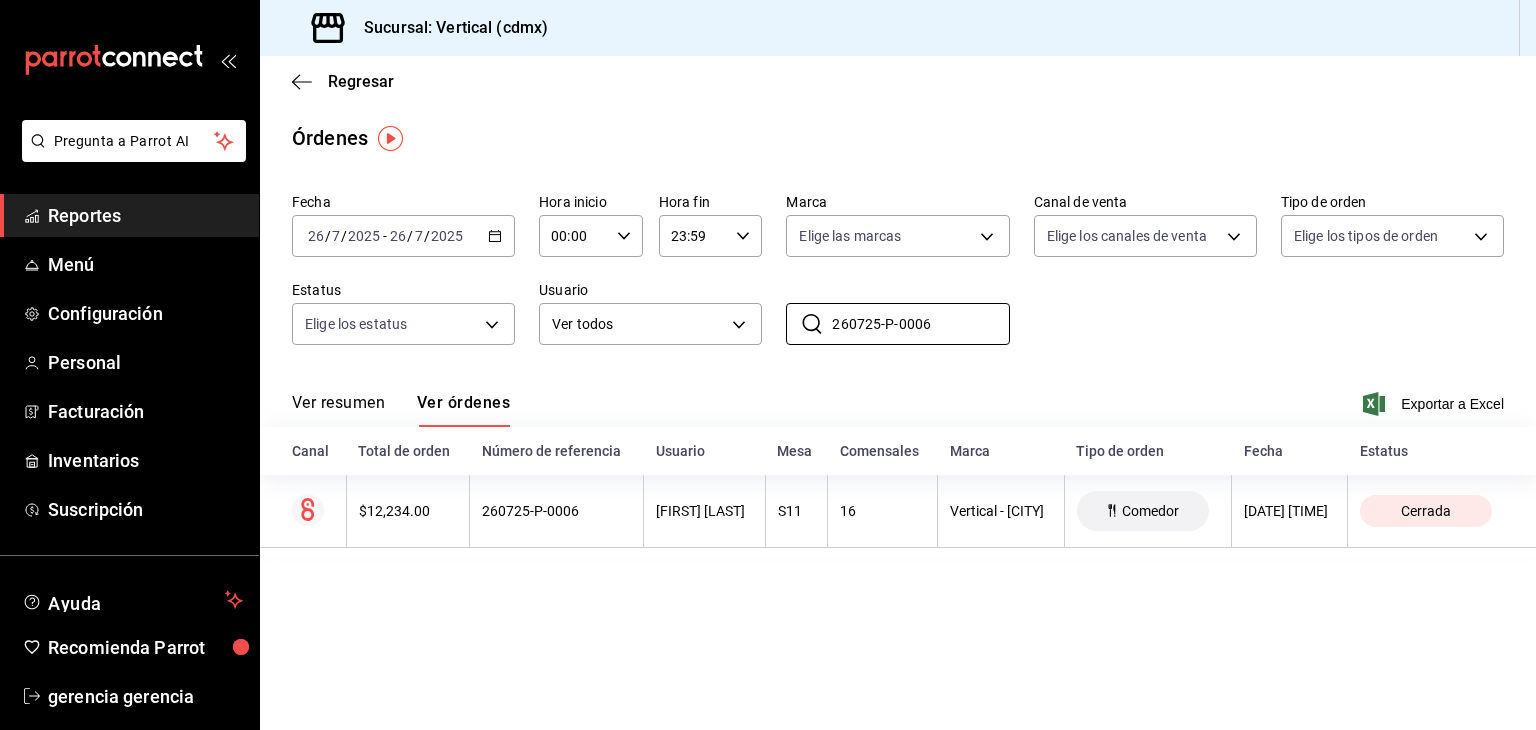 click on "Reportes" at bounding box center [145, 215] 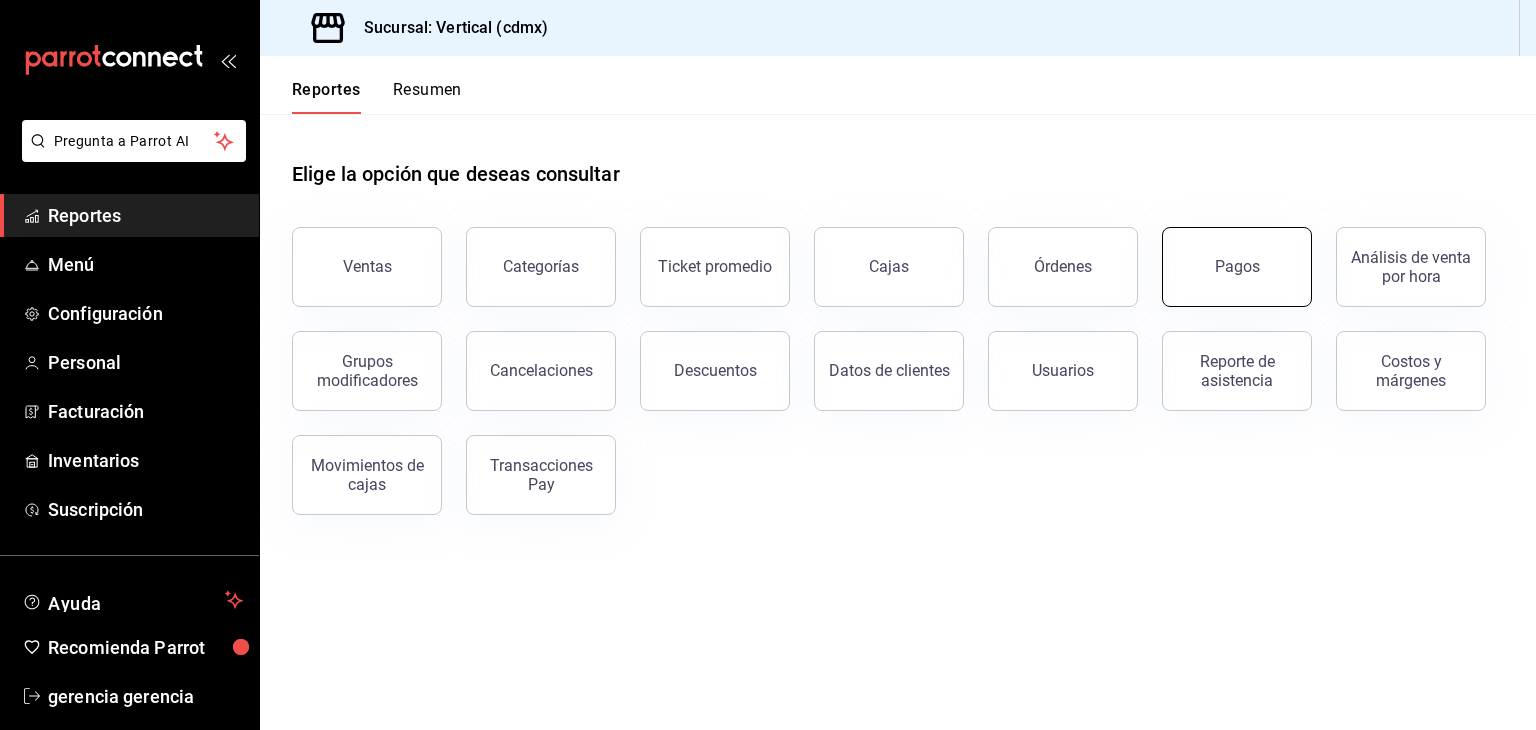 click on "Pagos" at bounding box center (1237, 267) 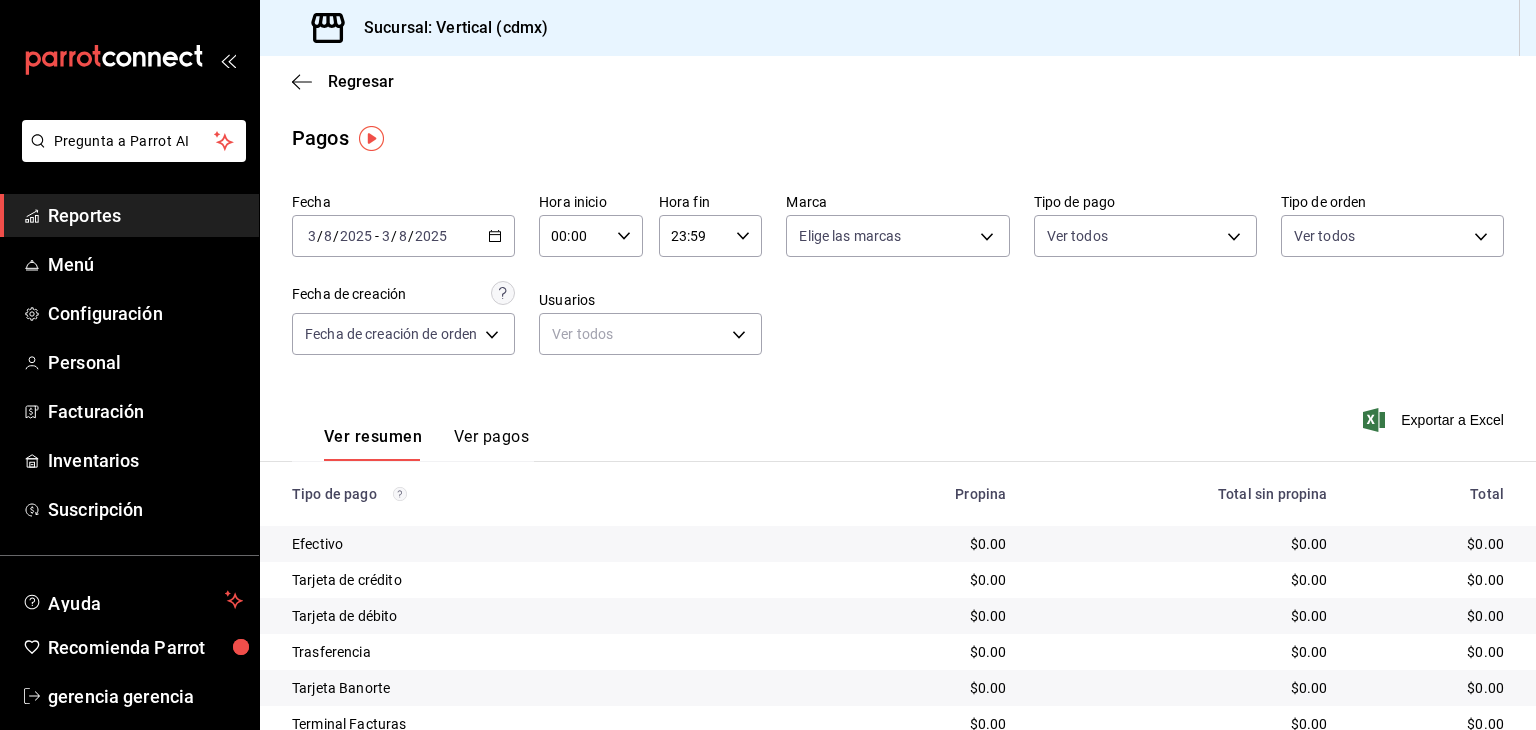 click 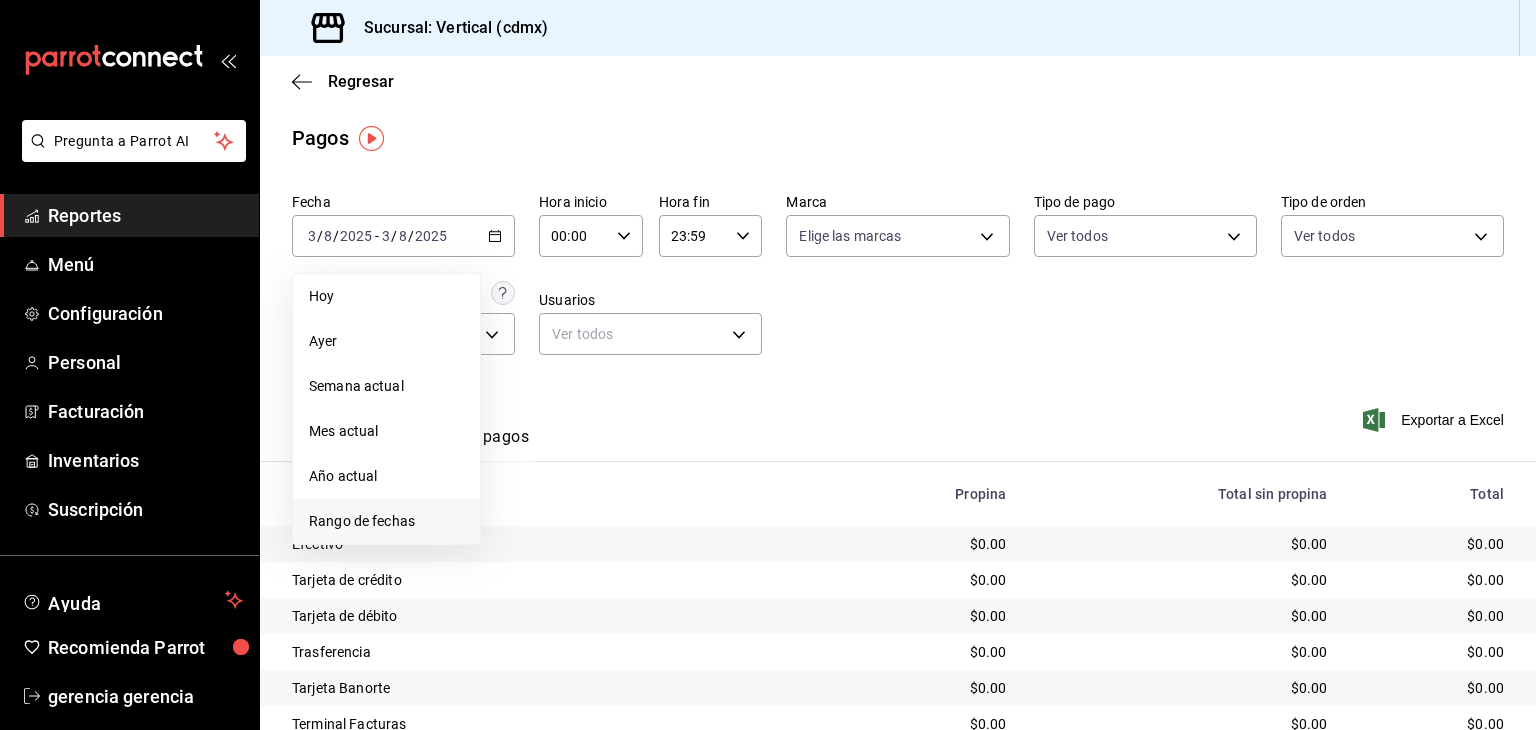 click on "Rango de fechas" at bounding box center [386, 521] 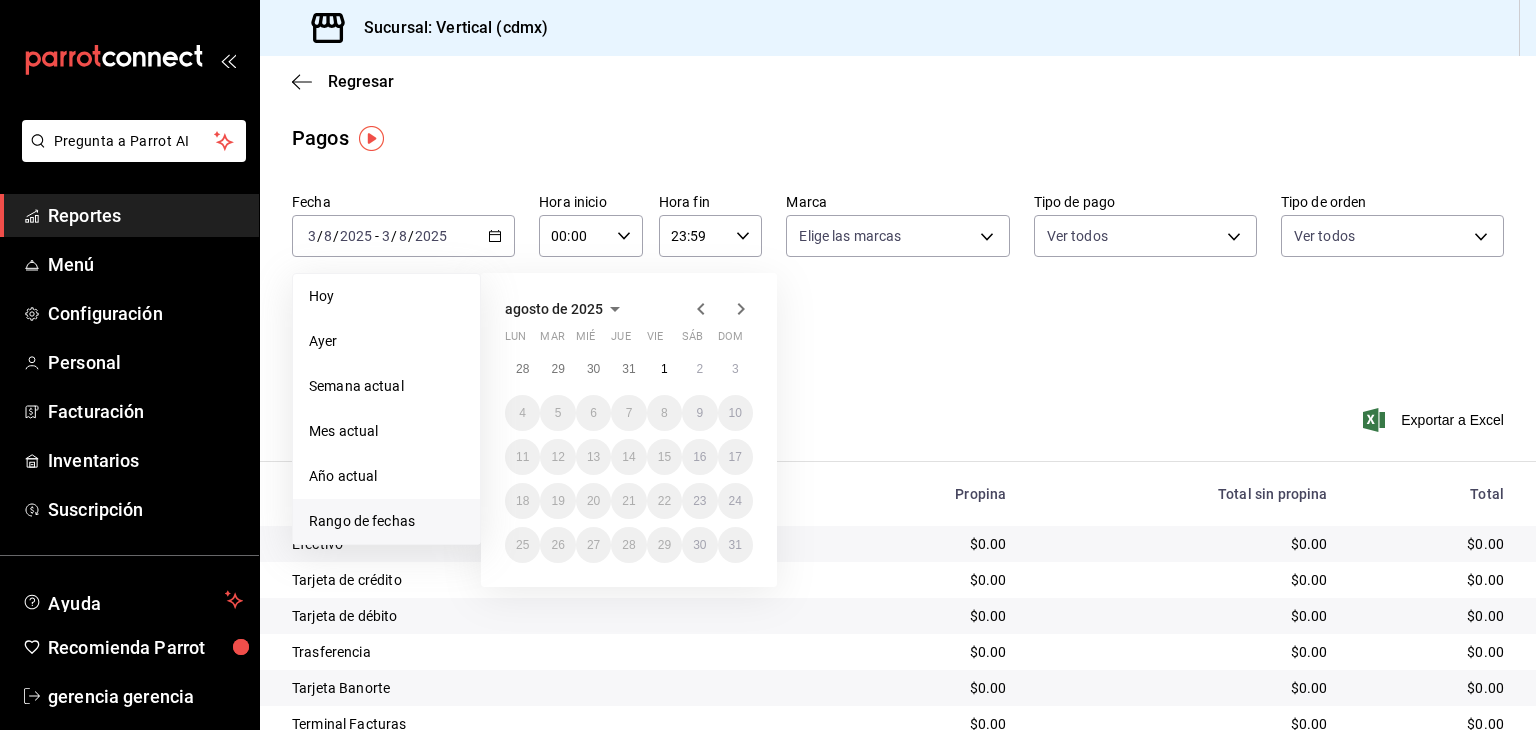 click 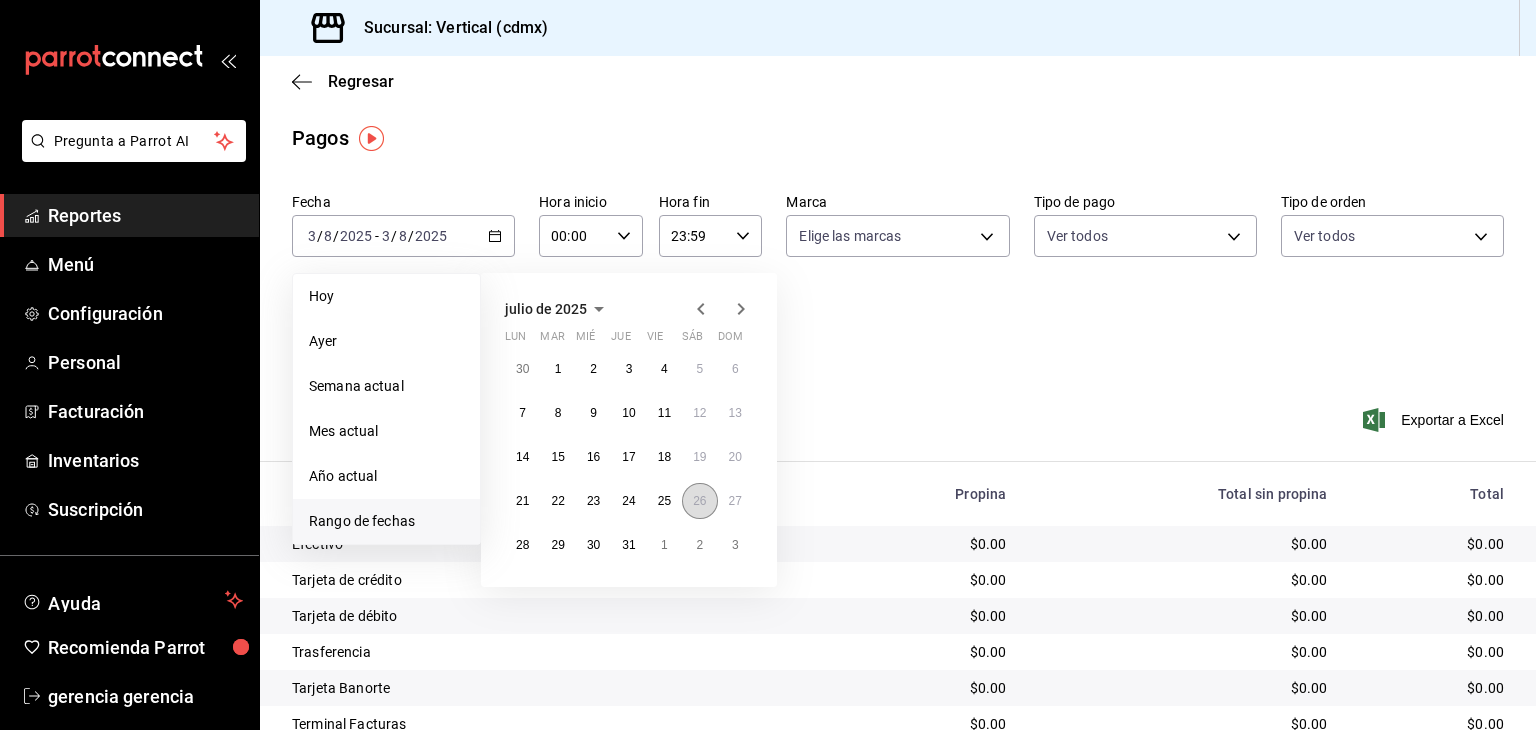 click on "26" at bounding box center (699, 501) 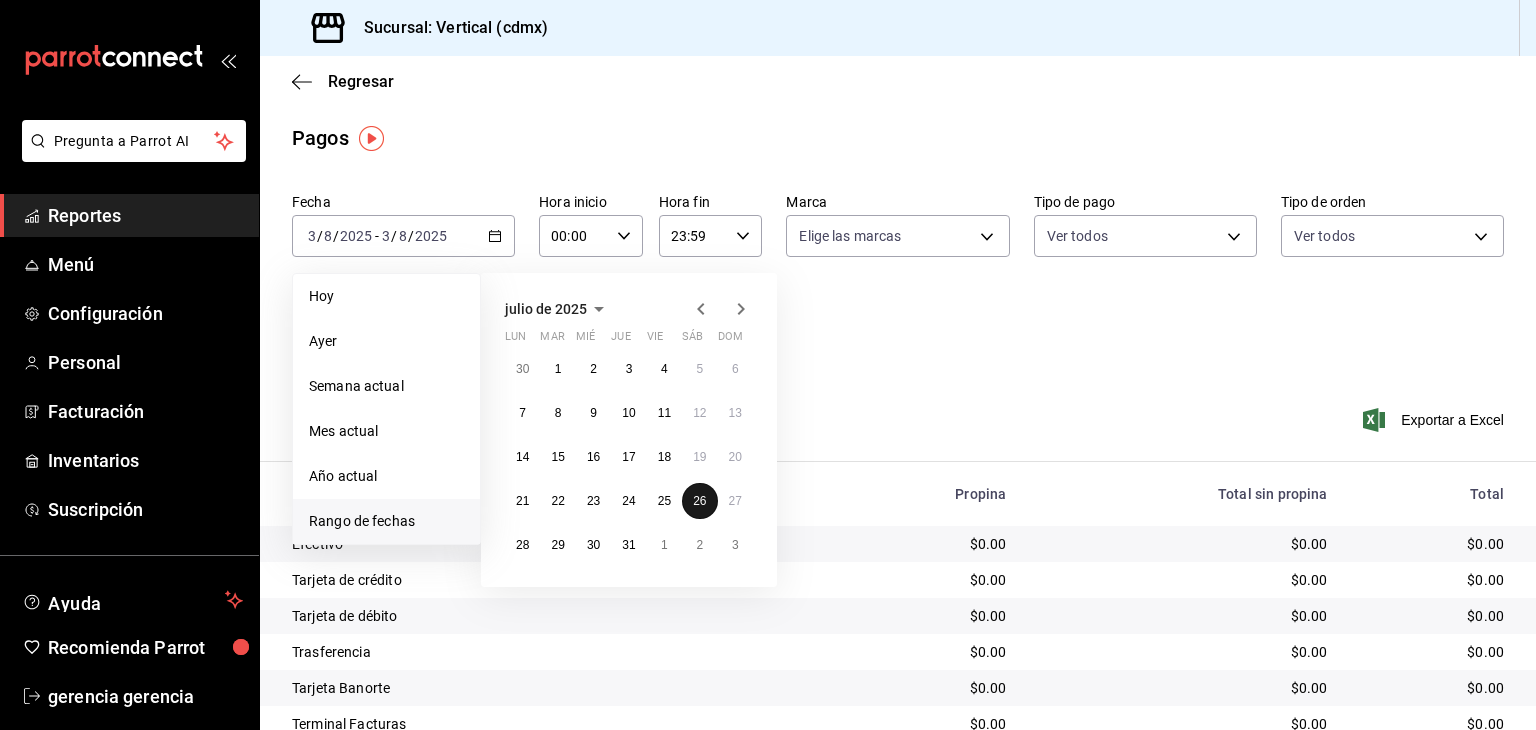 click on "26" at bounding box center [699, 501] 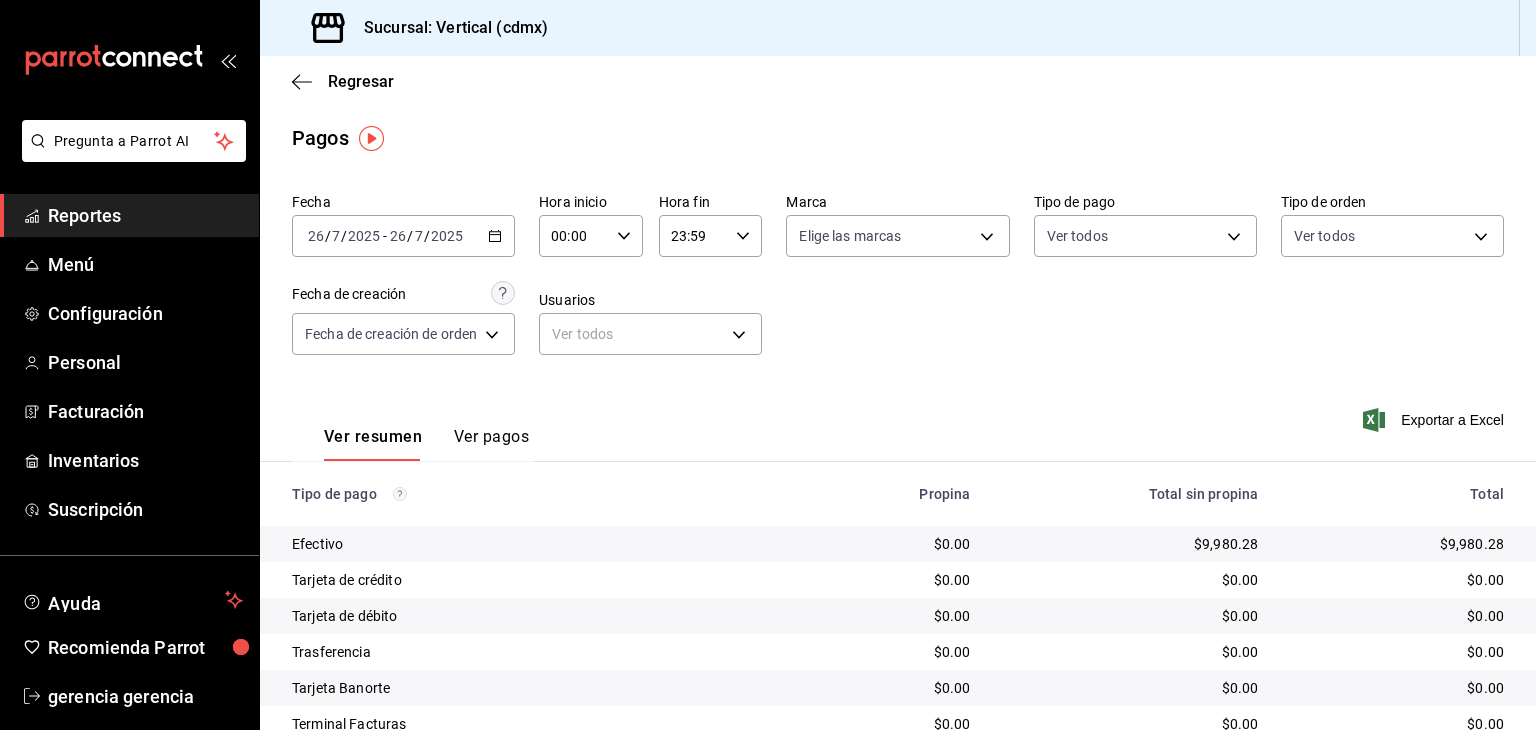 click on "Ver pagos" at bounding box center [491, 444] 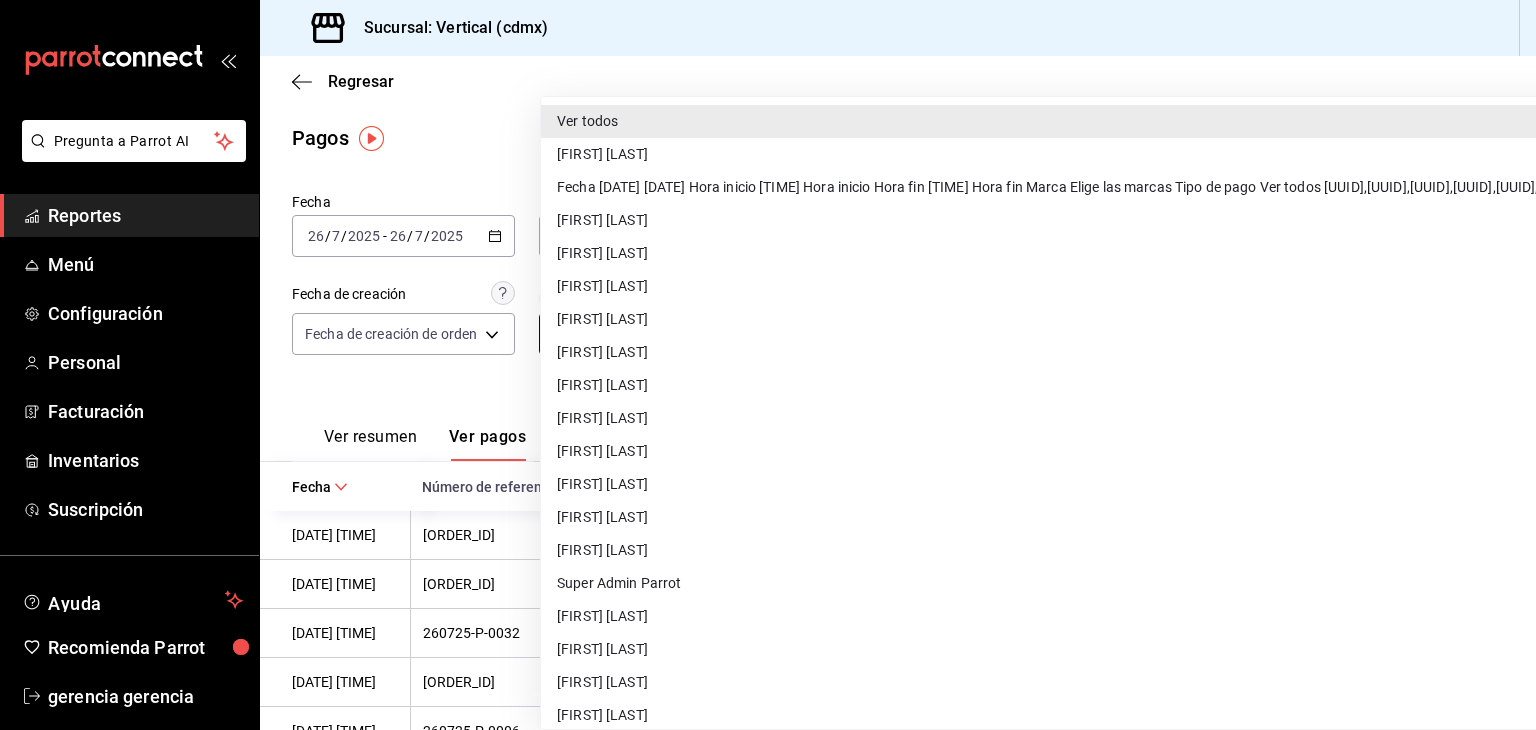 click on "[DATE] [DATE] - [DATE] [DATE] [TIME] [TIME] [TIME] [TIME] [ORDER_ID] [FIRST] [LAST] [BRAND] [PAYMENT_METHOD] [PRICE] [PRICE] [ORDER_ID] [FIRST] [LAST] [BRAND] [PAYMENT_METHOD] [PRICE] [PRICE] [ORDER_ID] [FIRST] [LAST] [BRAND] [PAYMENT_METHOD] [PRICE] [PRICE] [ORDER_ID] [FIRST] [LAST] [BRAND] [PAYMENT_METHOD] [PRICE]" at bounding box center [768, 365] 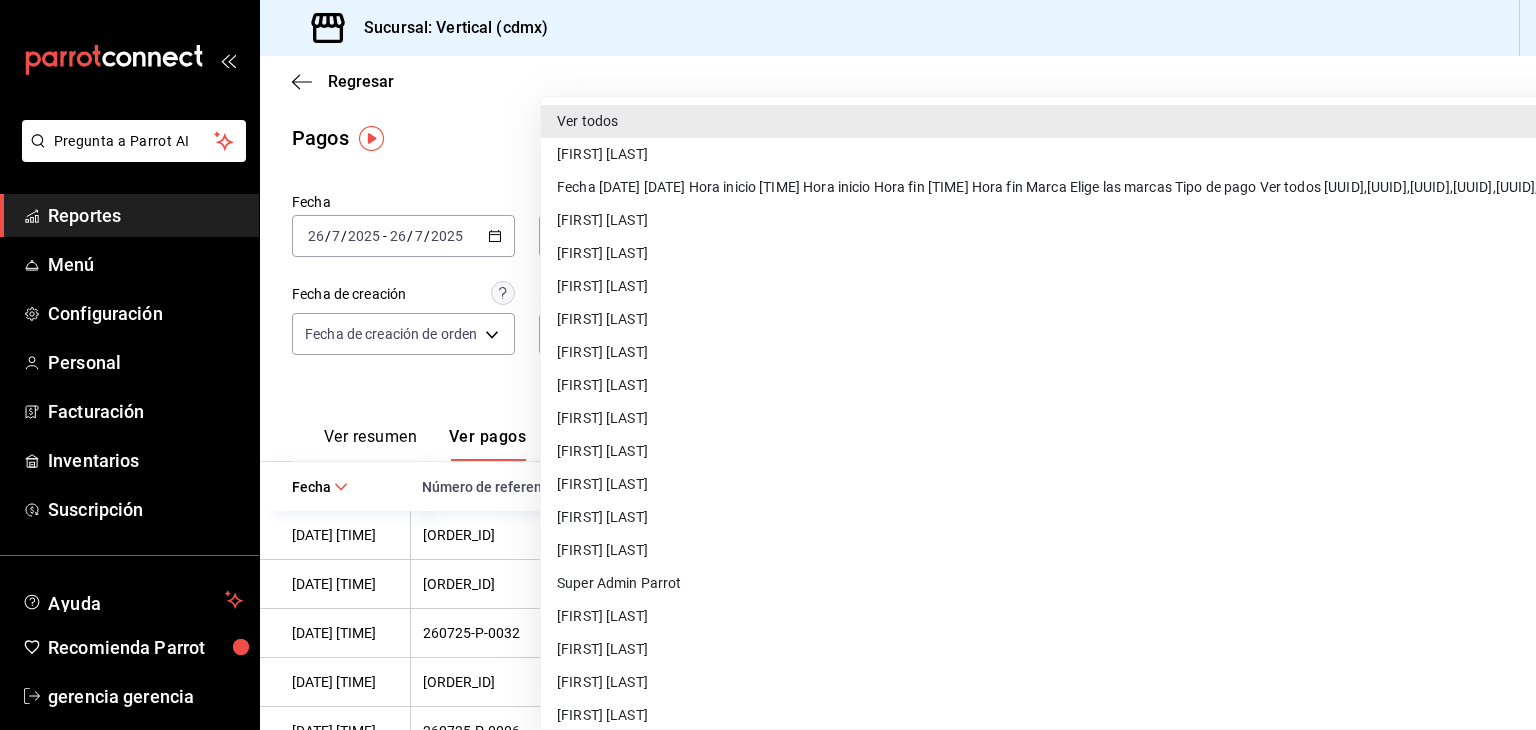 click at bounding box center (768, 365) 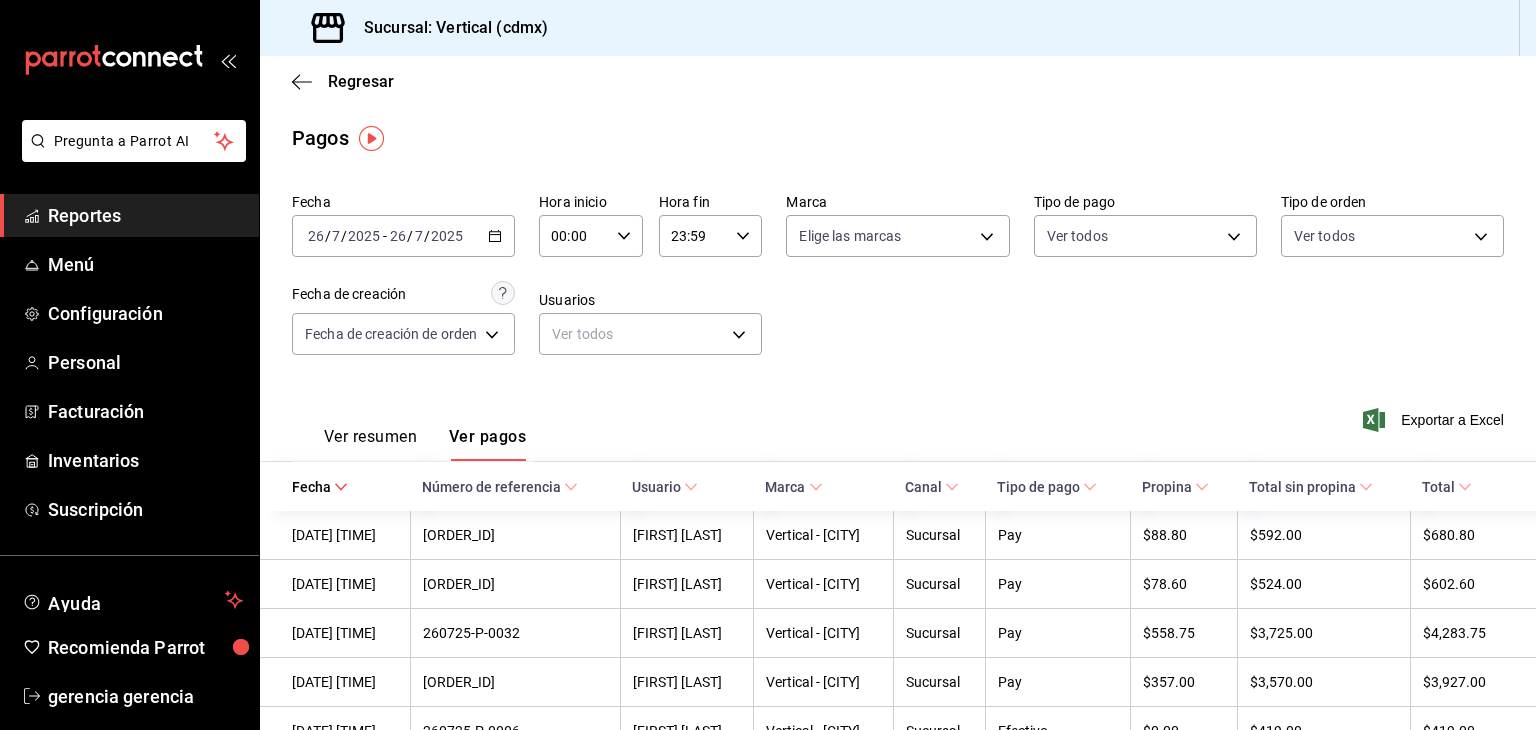 click on "Fecha [DATE] [DATE] - [DATE] [DATE] Hora inicio [TIME] Hora inicio Hora fin [TIME] Hora fin Marca Elige las marcas Tipo de pago Ver todos Tipo de orden Ver todos Fecha de creación   Fecha de creación de orden ORDER Usuarios Ver todos null" at bounding box center (898, 282) 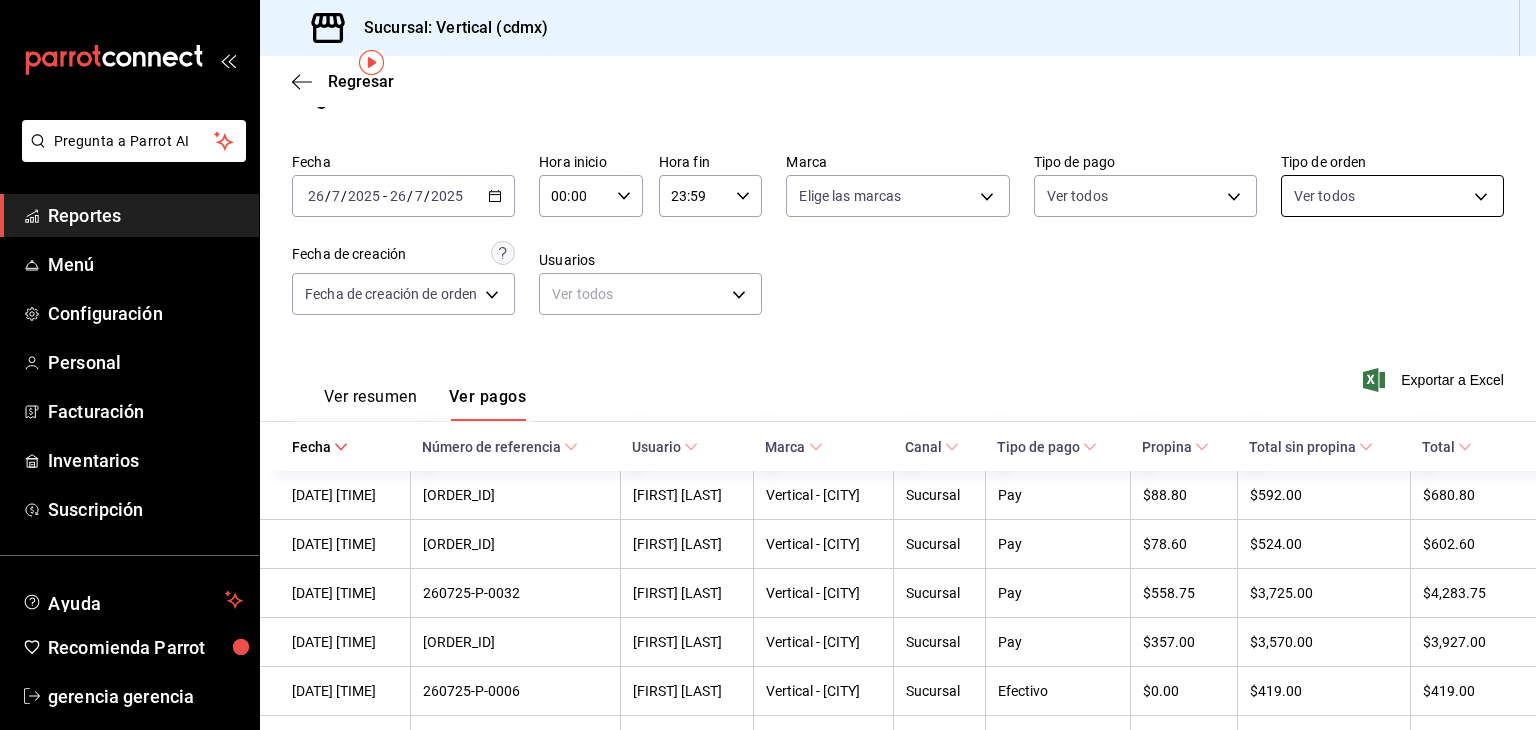 scroll, scrollTop: 0, scrollLeft: 0, axis: both 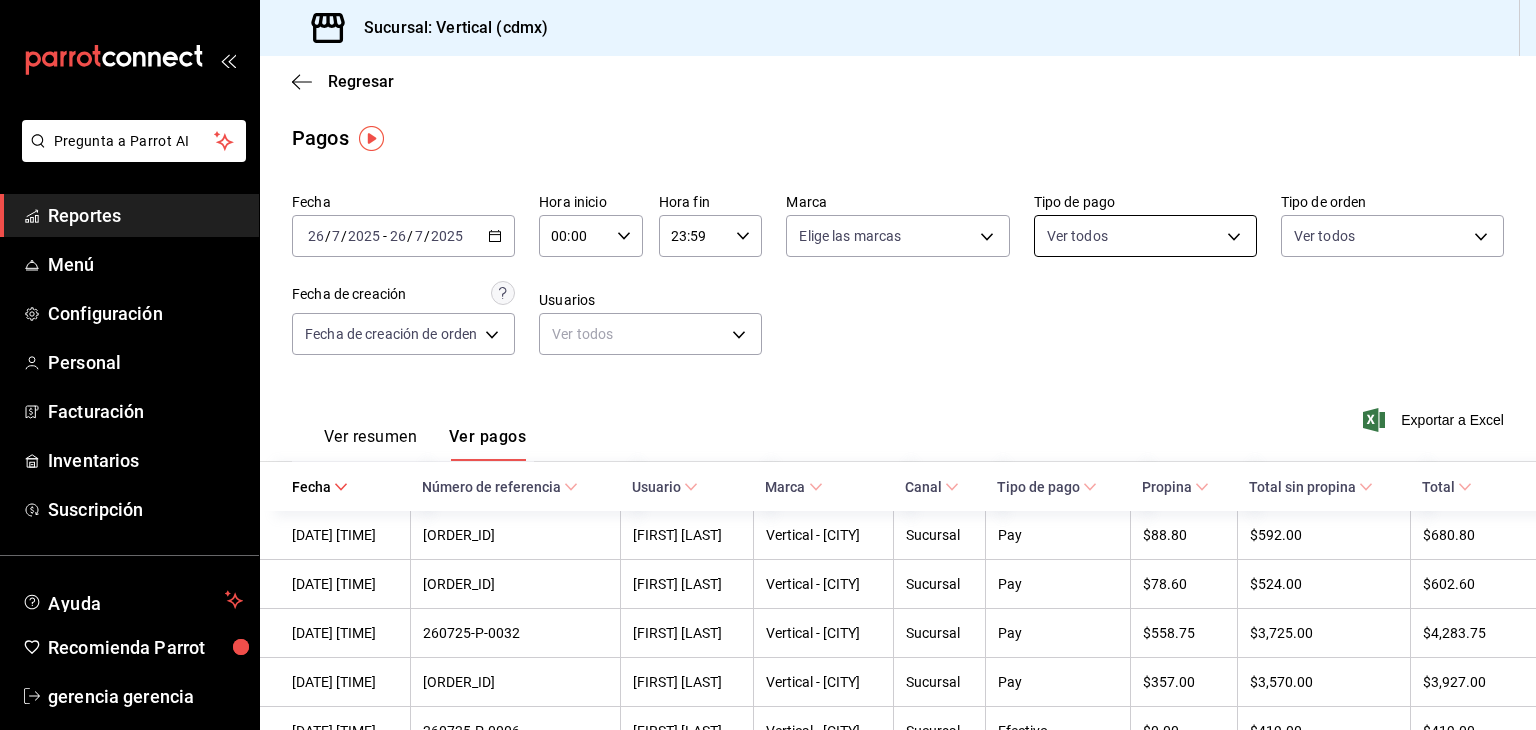 click on "[DATE] [DATE] - [DATE] [DATE] [TIME] [TIME] [TIME] [TIME] [ORDER_ID] [FIRST] [LAST] [BRAND] [PAYMENT_METHOD] [PRICE] [PRICE] [ORDER_ID] [FIRST] [LAST] [BRAND] [PAYMENT_METHOD] [PRICE] [PRICE] [ORDER_ID] [FIRST] [LAST] [BRAND] [PAYMENT_METHOD] [PRICE] [PRICE] [ORDER_ID] [FIRST] [LAST] [BRAND] [PAYMENT_METHOD] [PRICE]" at bounding box center [768, 365] 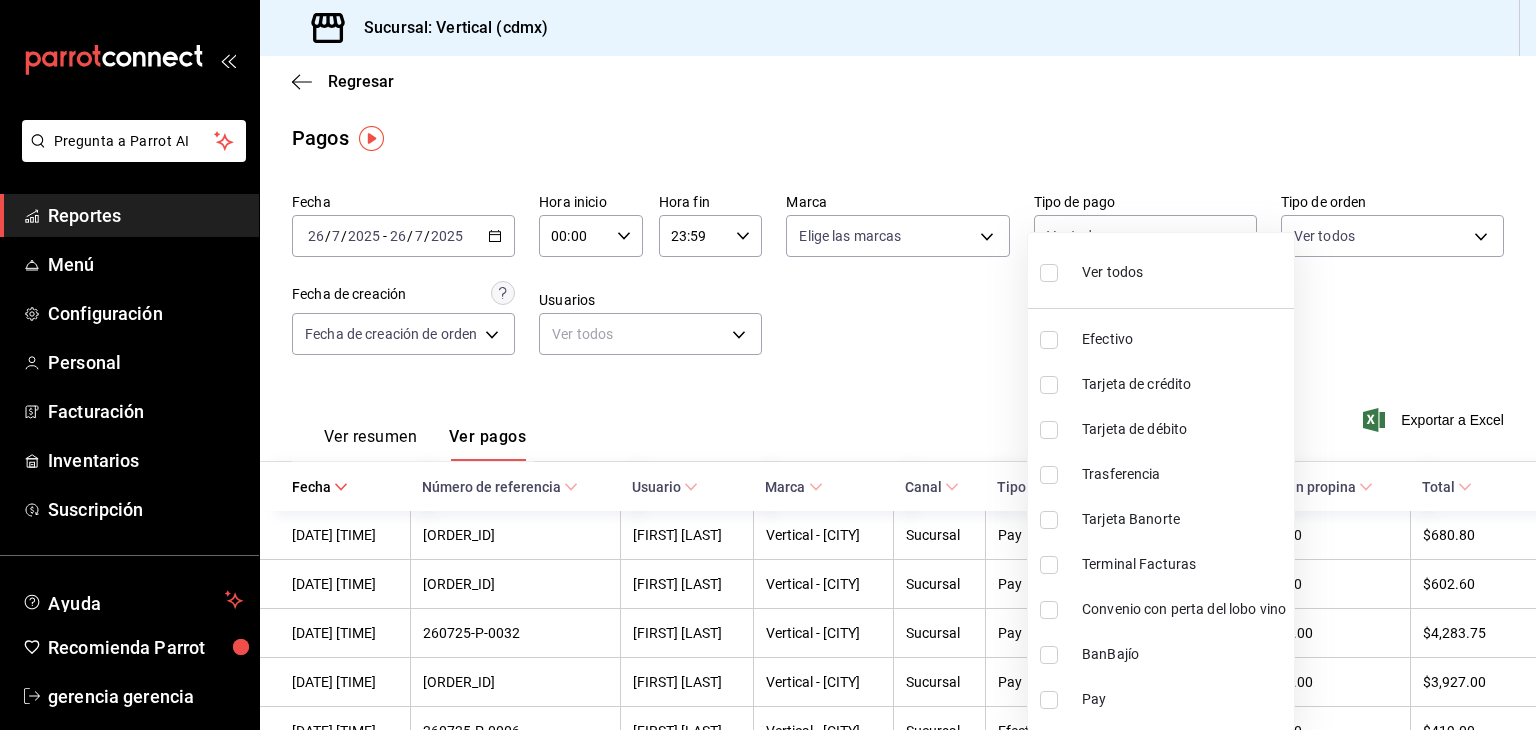 click on "Efectivo" at bounding box center (1184, 339) 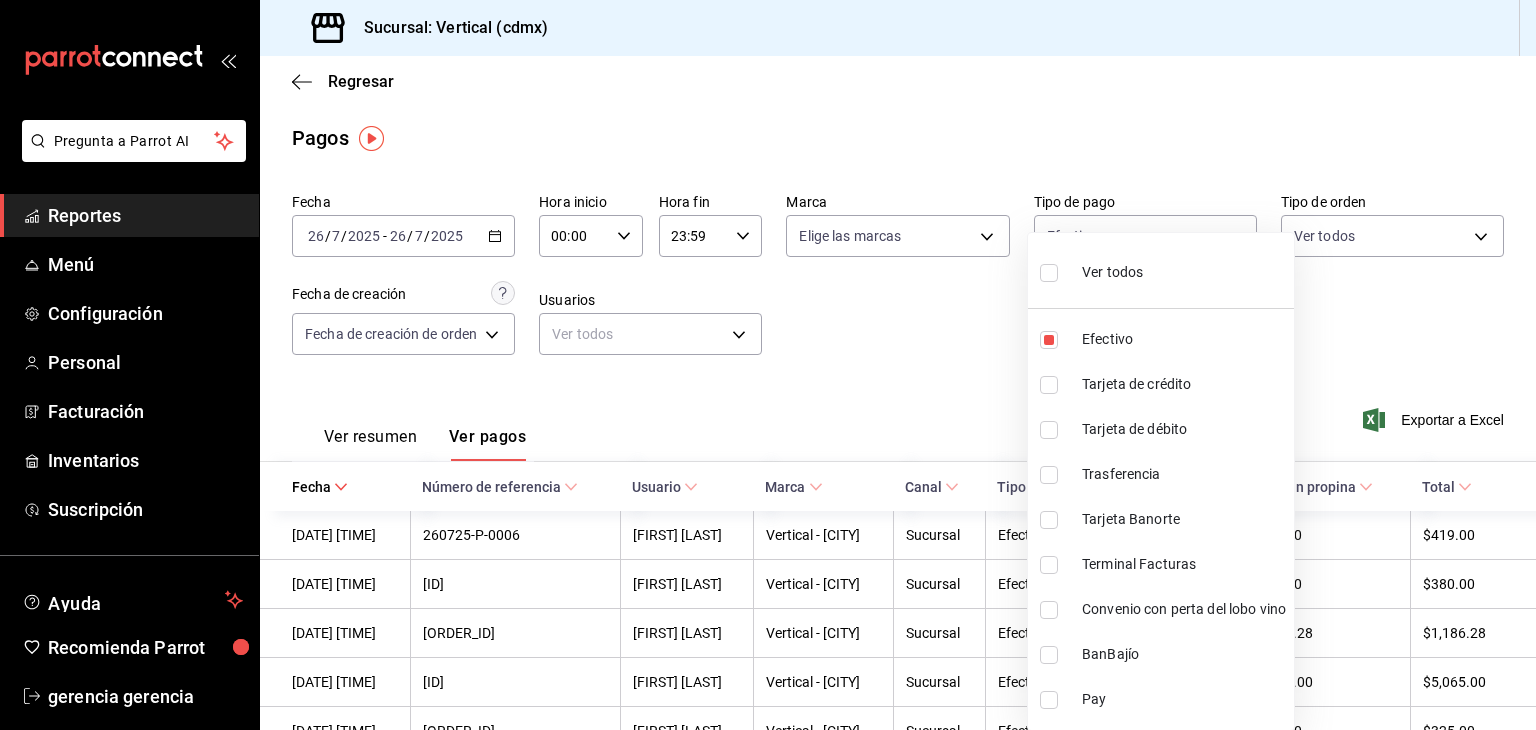 click on "Ver todos" at bounding box center (1161, 270) 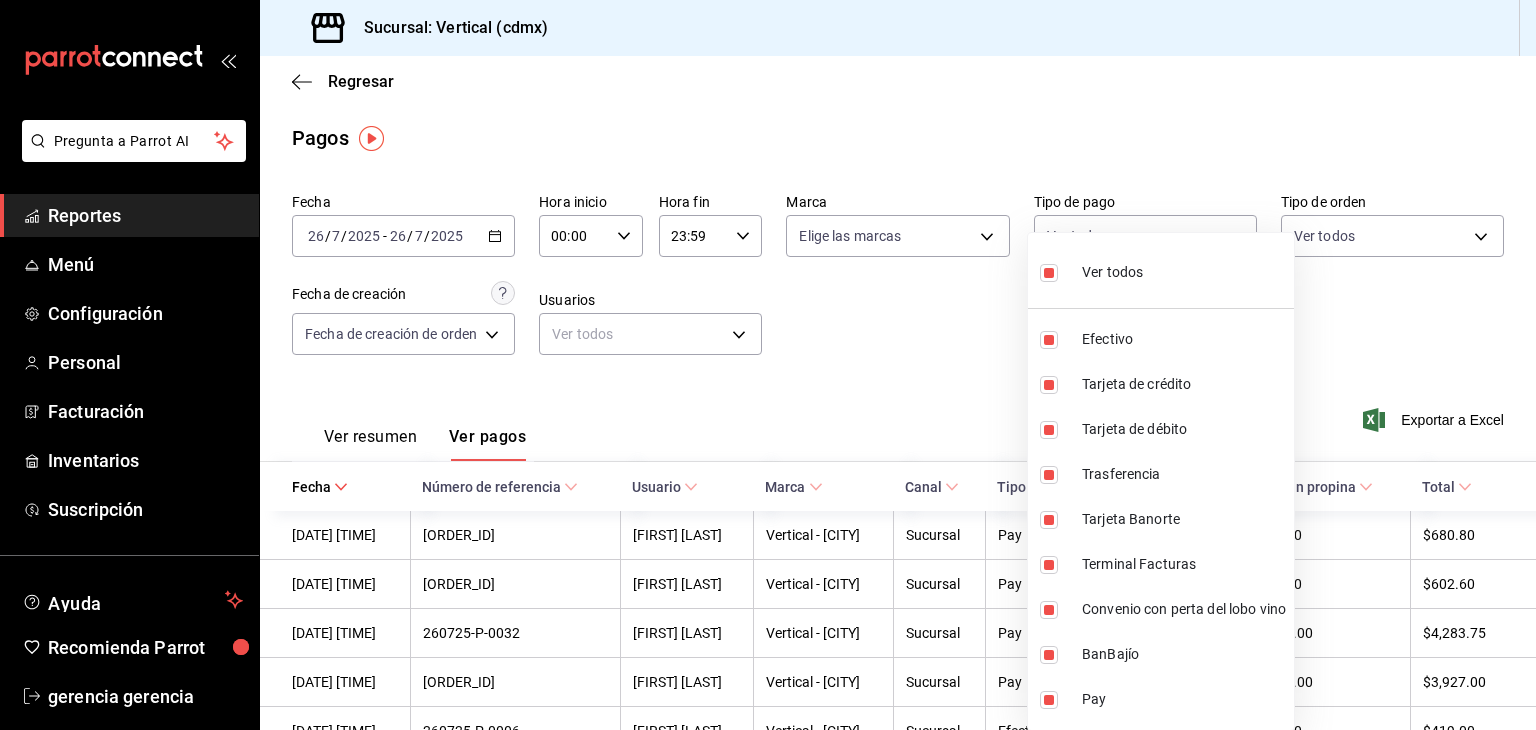 click at bounding box center (768, 365) 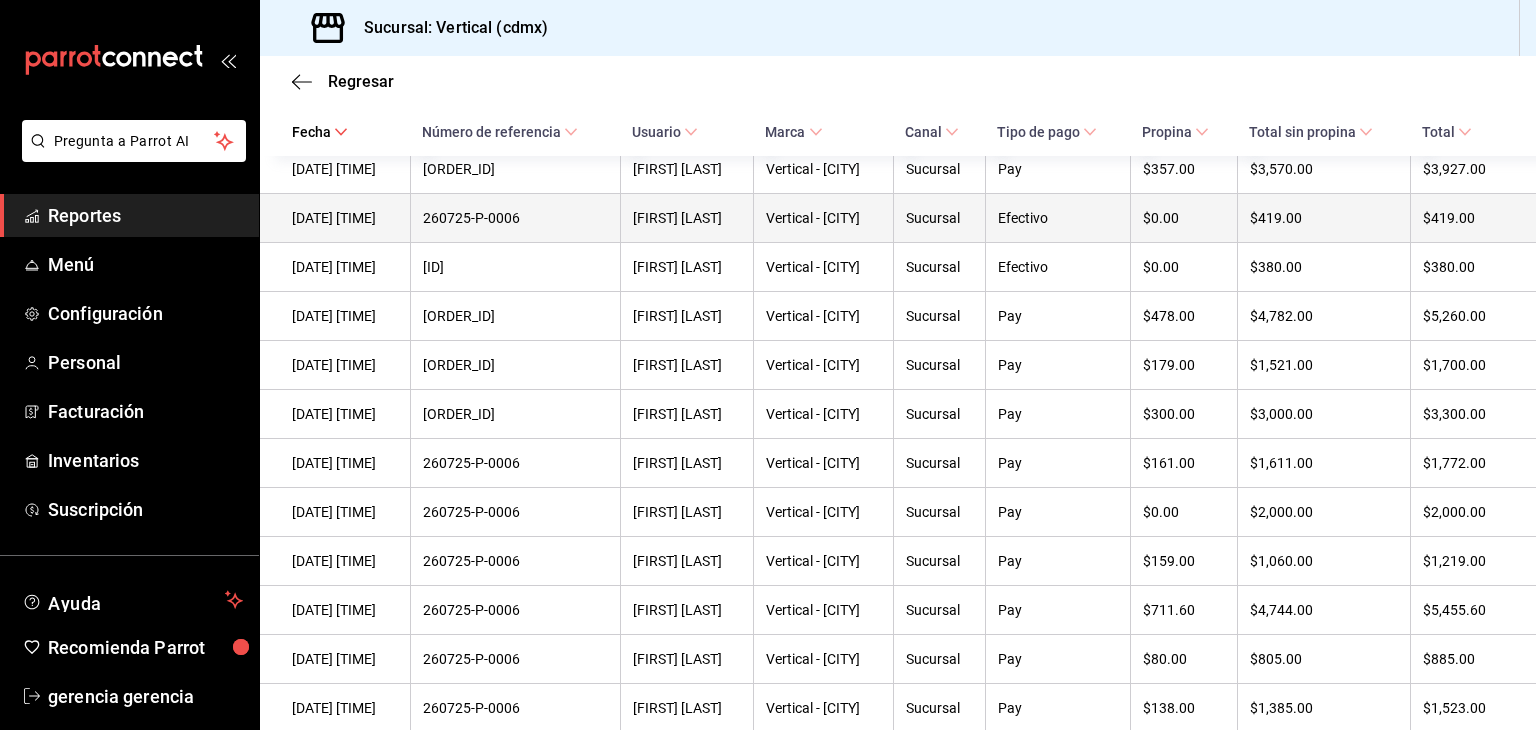 scroll, scrollTop: 518, scrollLeft: 0, axis: vertical 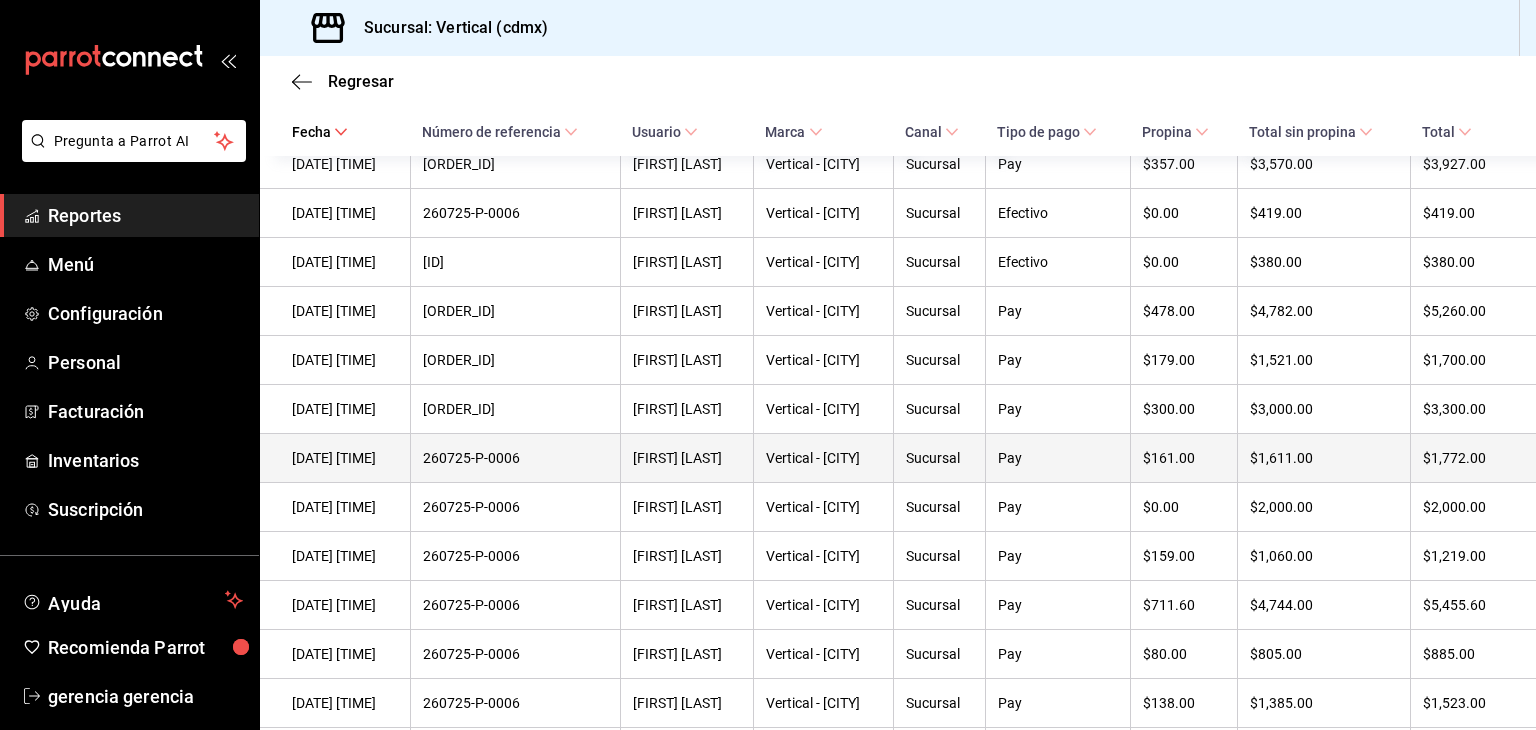 click on "260725-P-0006" at bounding box center [516, 458] 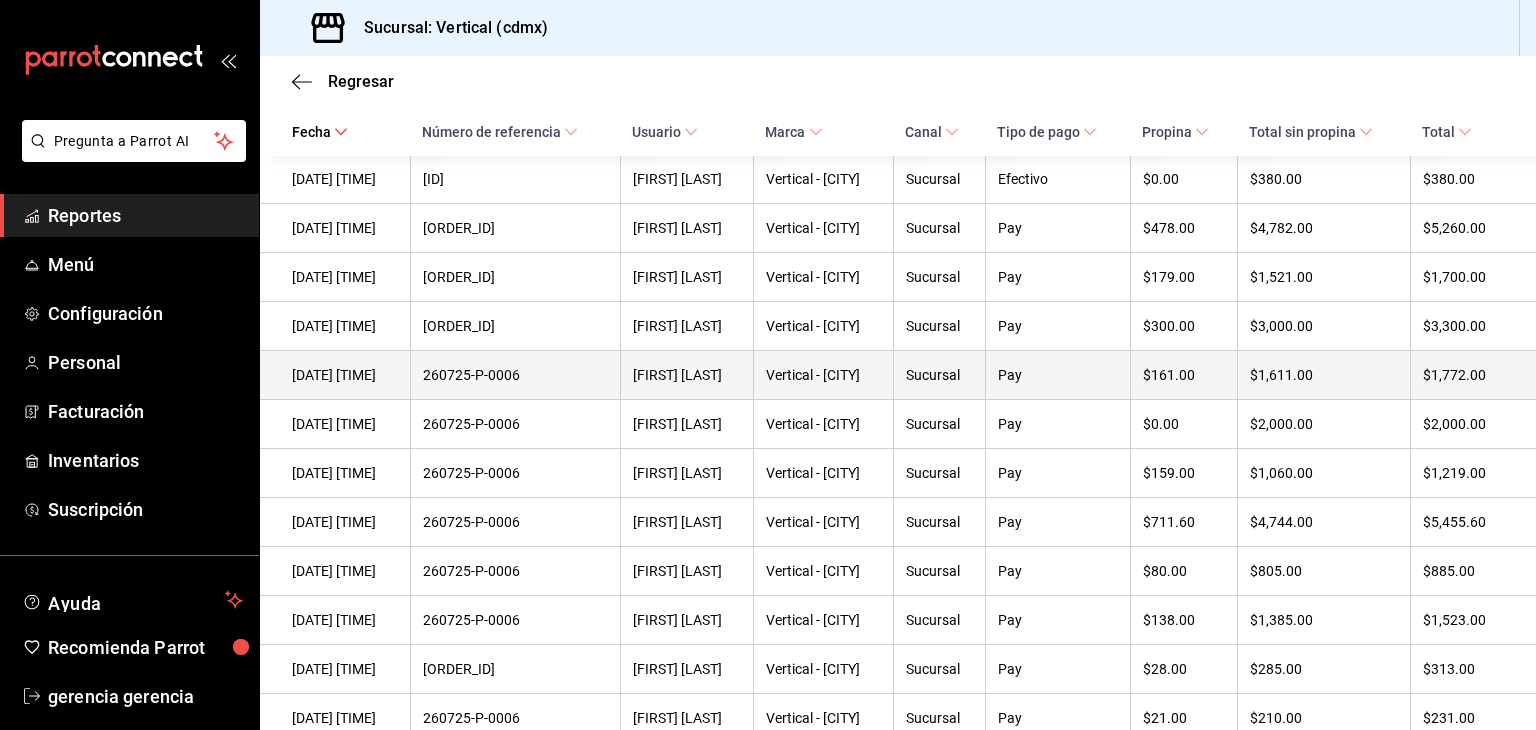 scroll, scrollTop: 608, scrollLeft: 0, axis: vertical 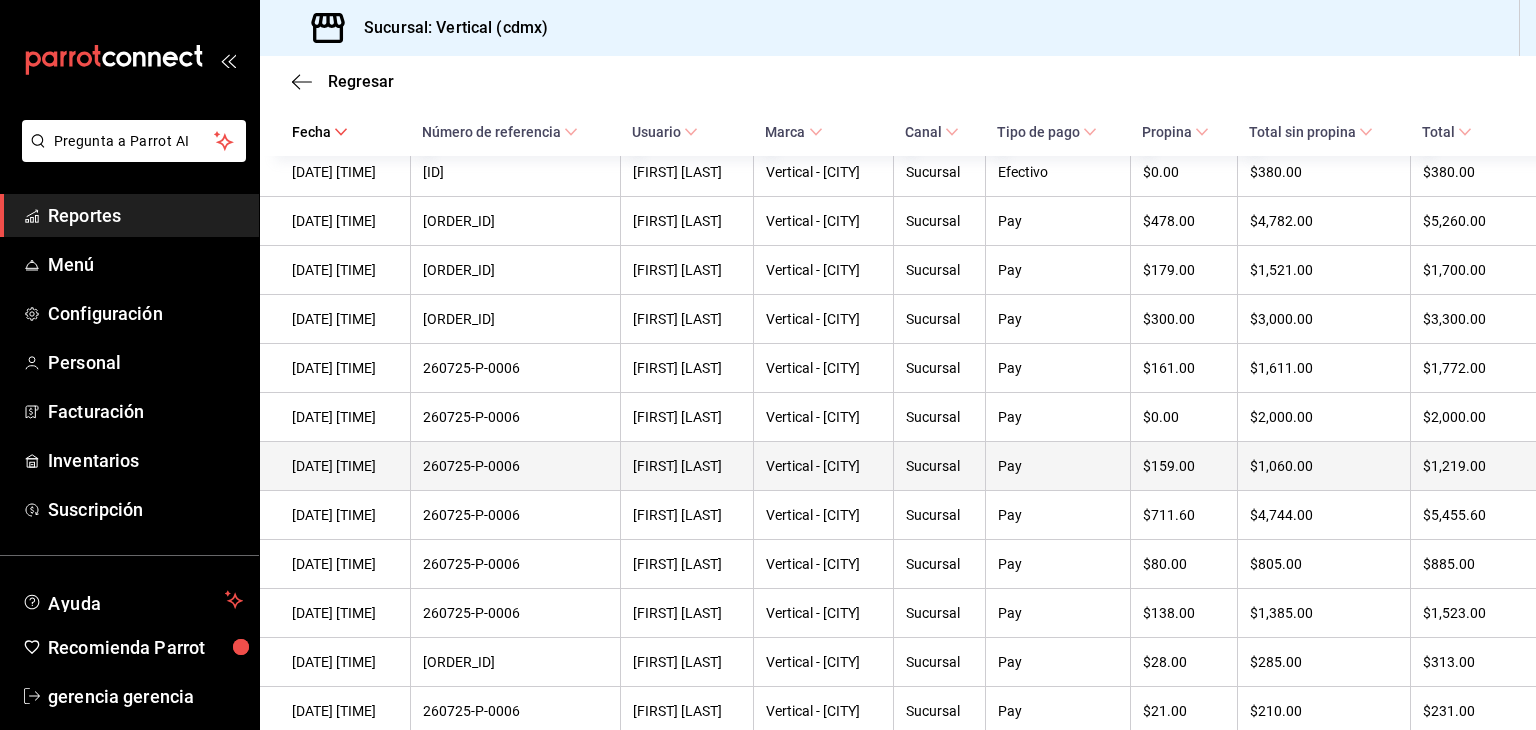 click on "260725-P-0006" at bounding box center [516, 466] 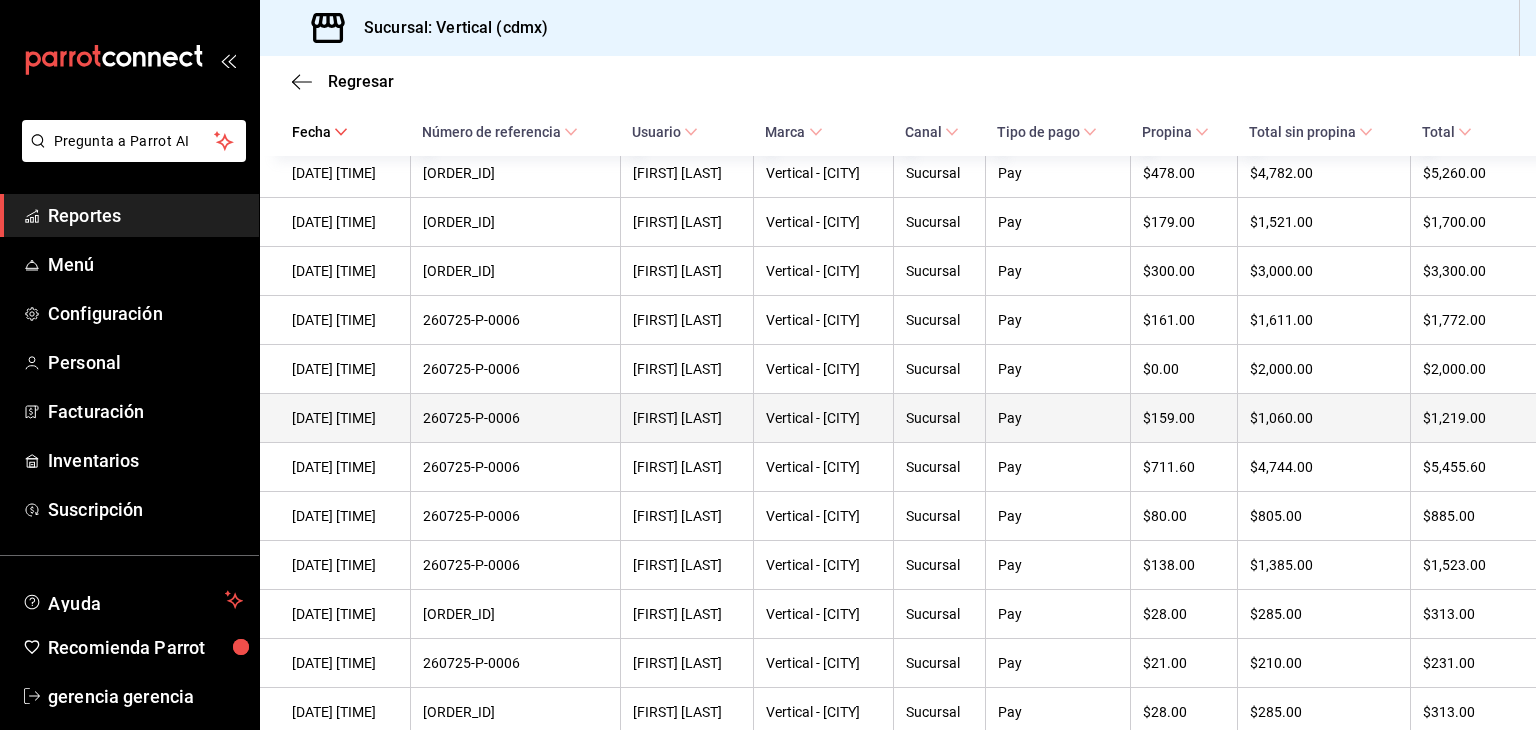 scroll, scrollTop: 668, scrollLeft: 0, axis: vertical 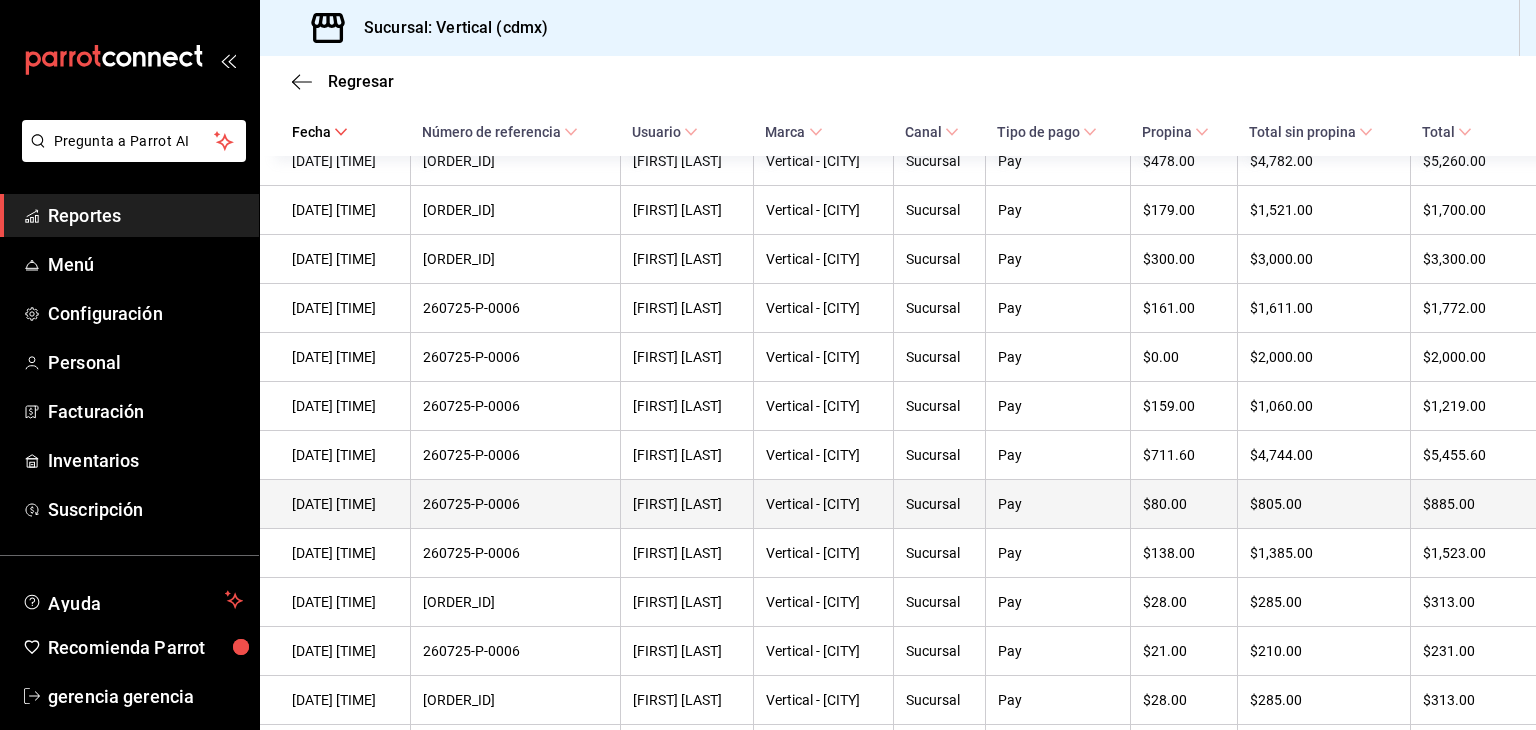 click on "260725-P-0006" at bounding box center (516, 504) 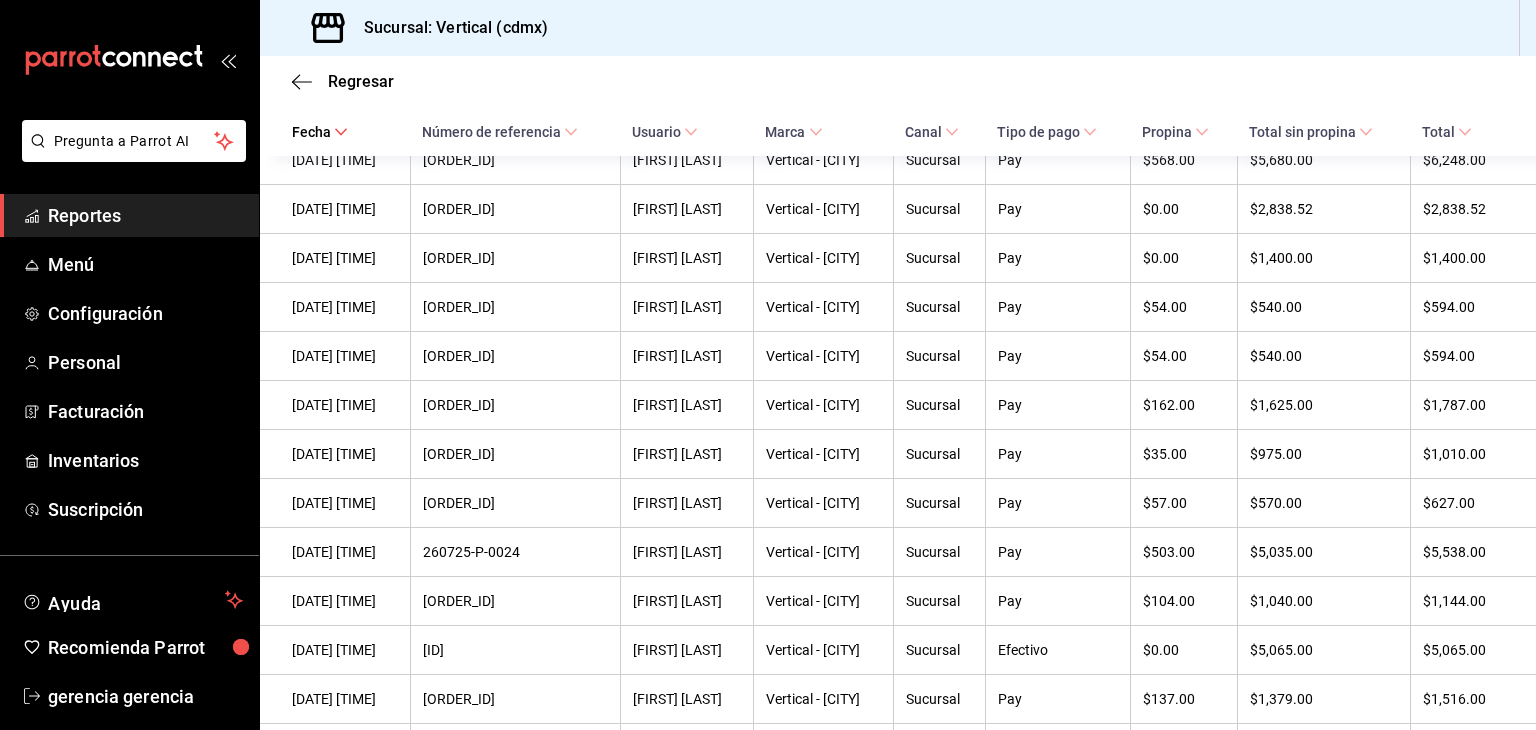 scroll, scrollTop: 1550, scrollLeft: 0, axis: vertical 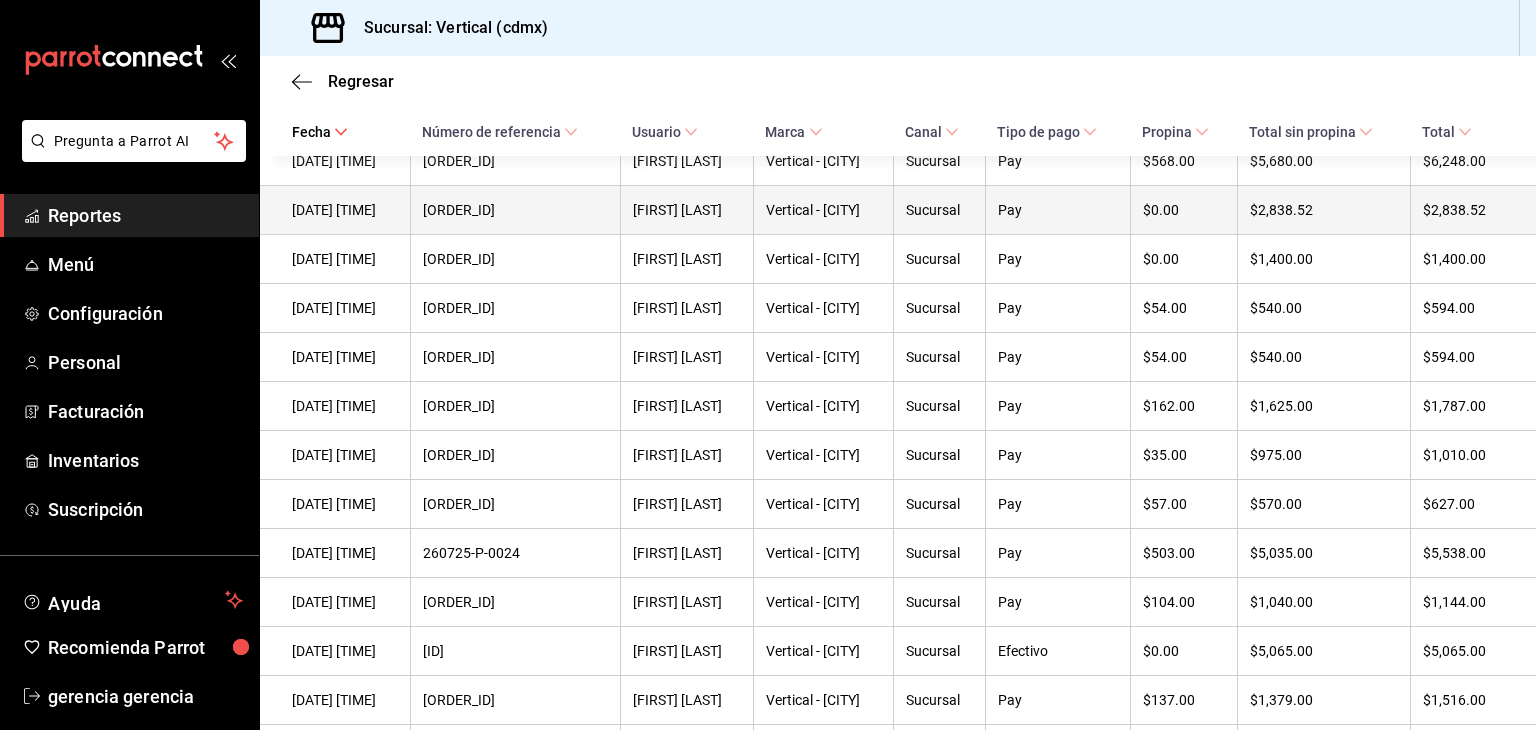 click on "[ORDER_ID]" at bounding box center (515, 210) 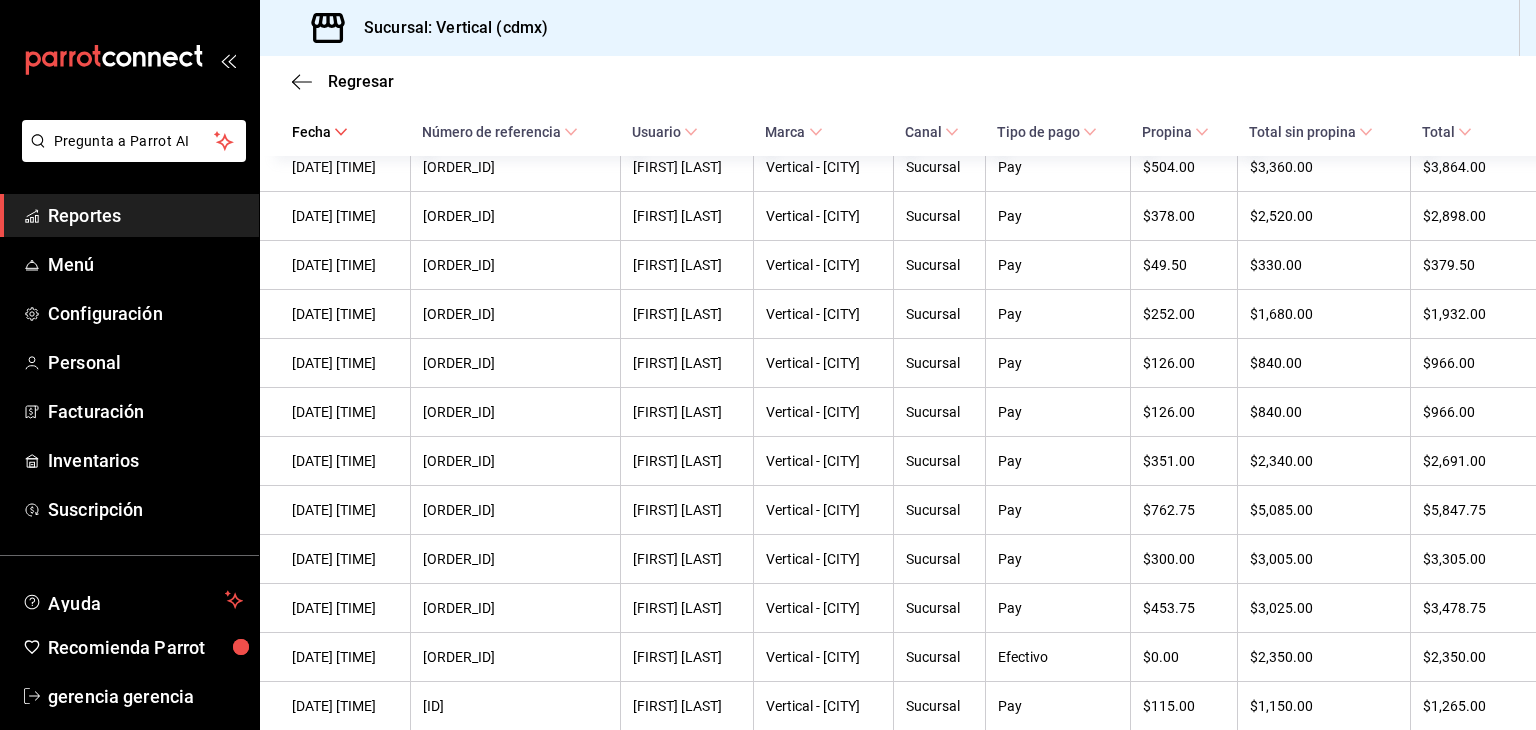 scroll, scrollTop: 2524, scrollLeft: 0, axis: vertical 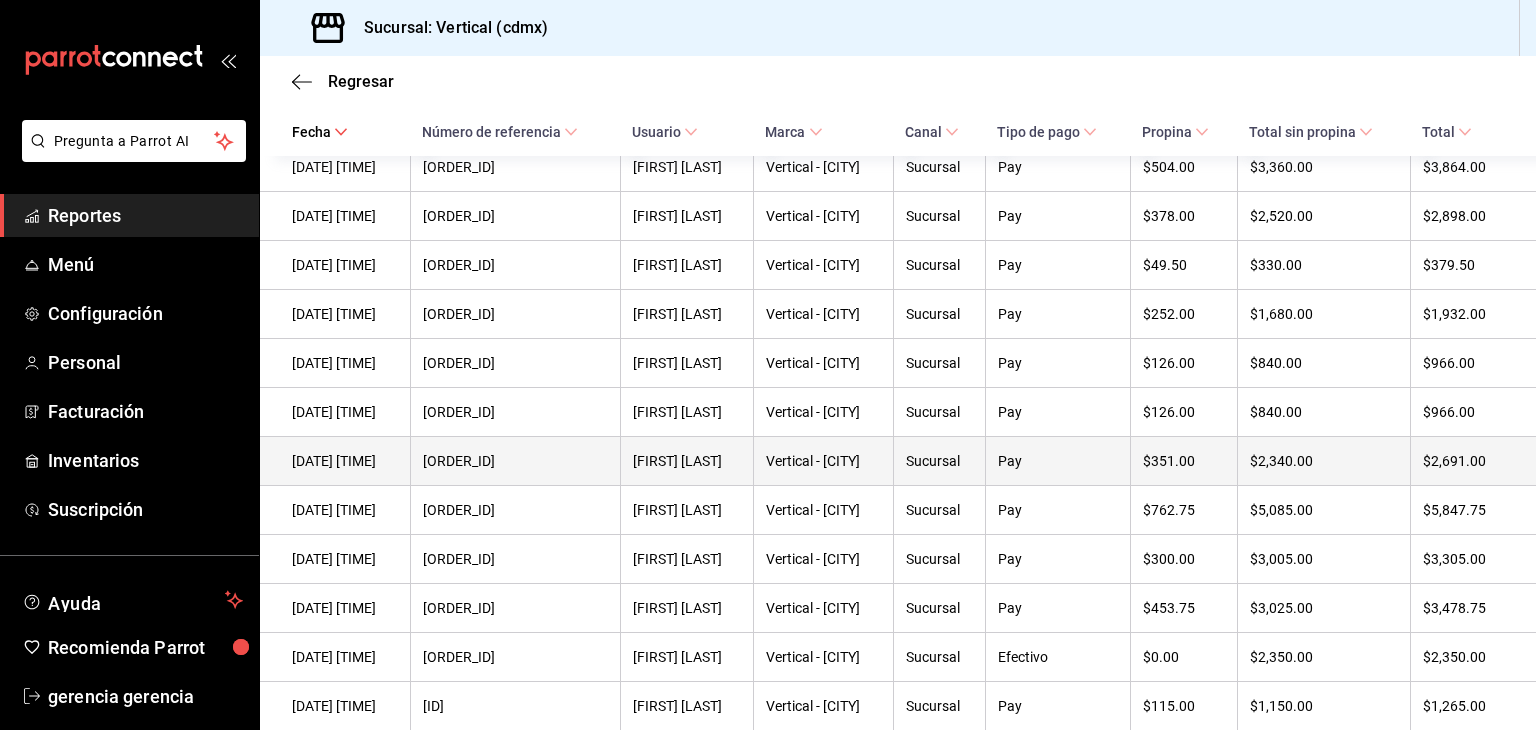 click on "[FIRST] [LAST]" at bounding box center (686, 461) 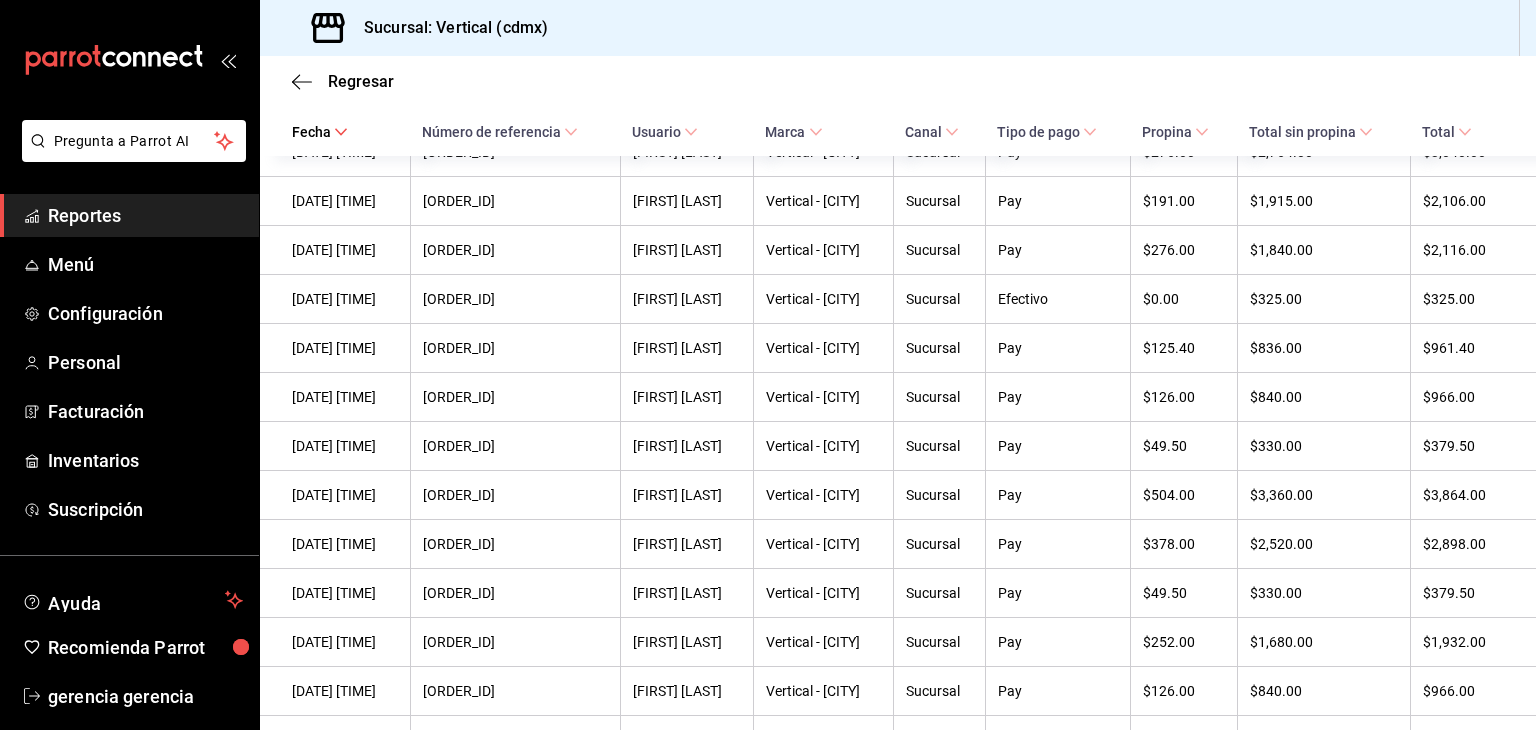 scroll, scrollTop: 2204, scrollLeft: 0, axis: vertical 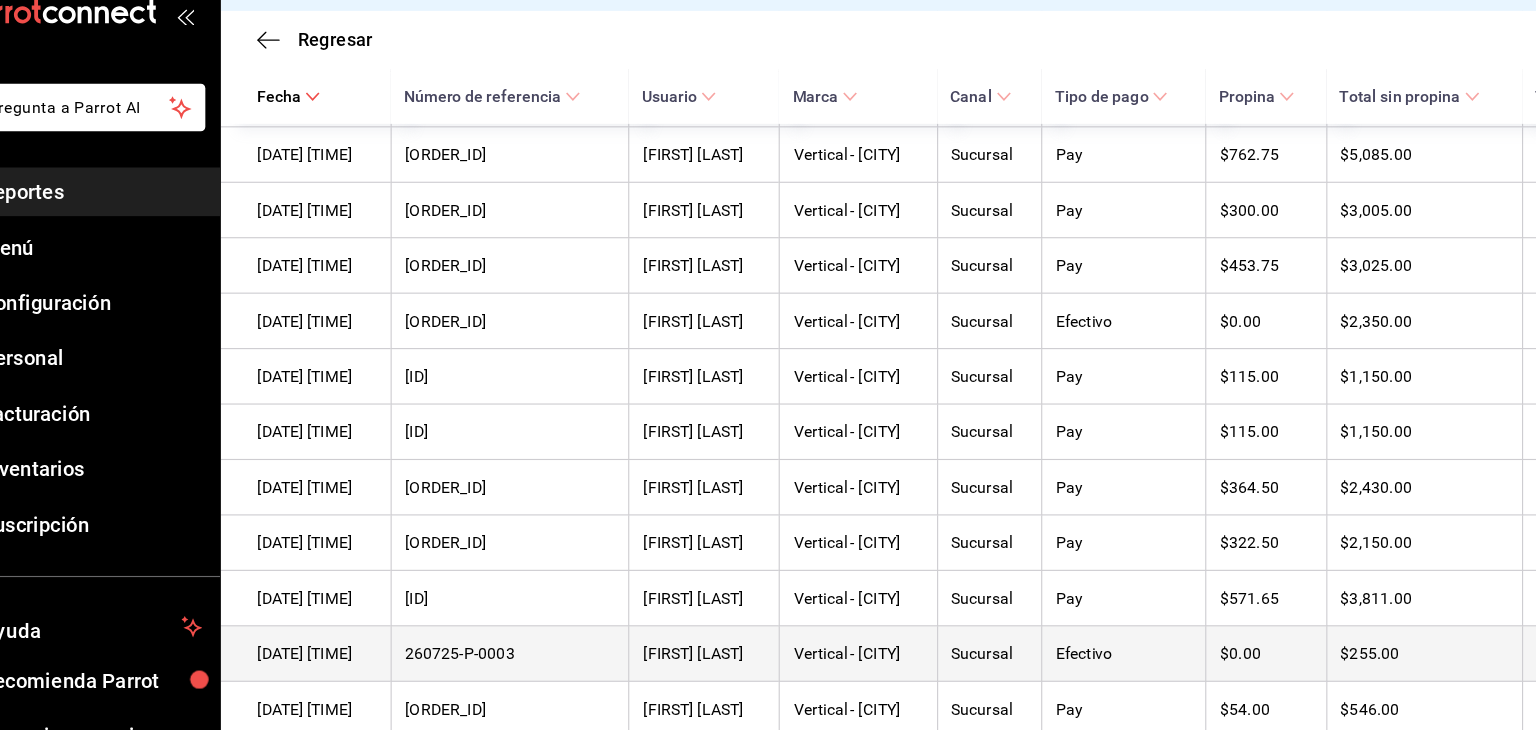 click on "[FIRST] [LAST]" at bounding box center (686, 624) 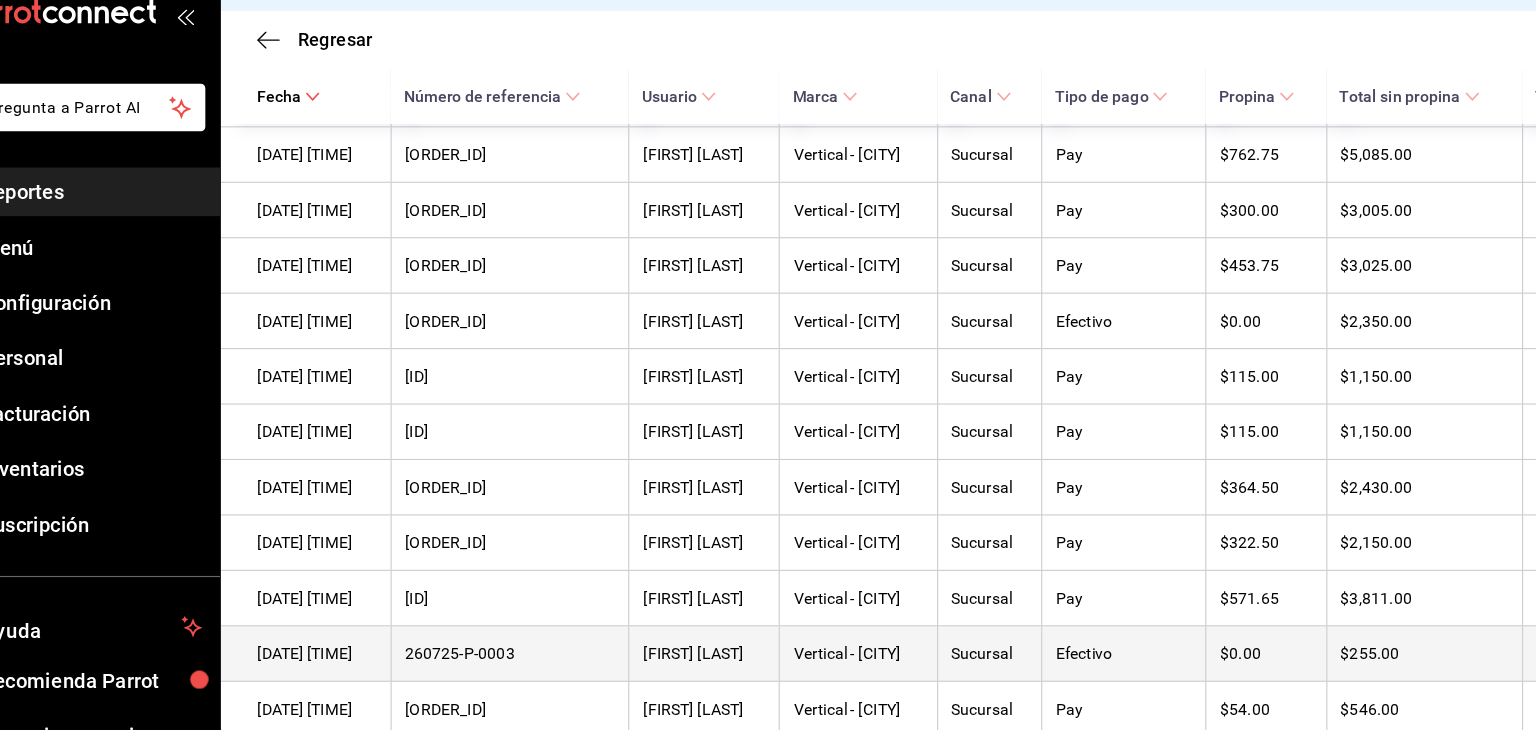 scroll, scrollTop: 2888, scrollLeft: 0, axis: vertical 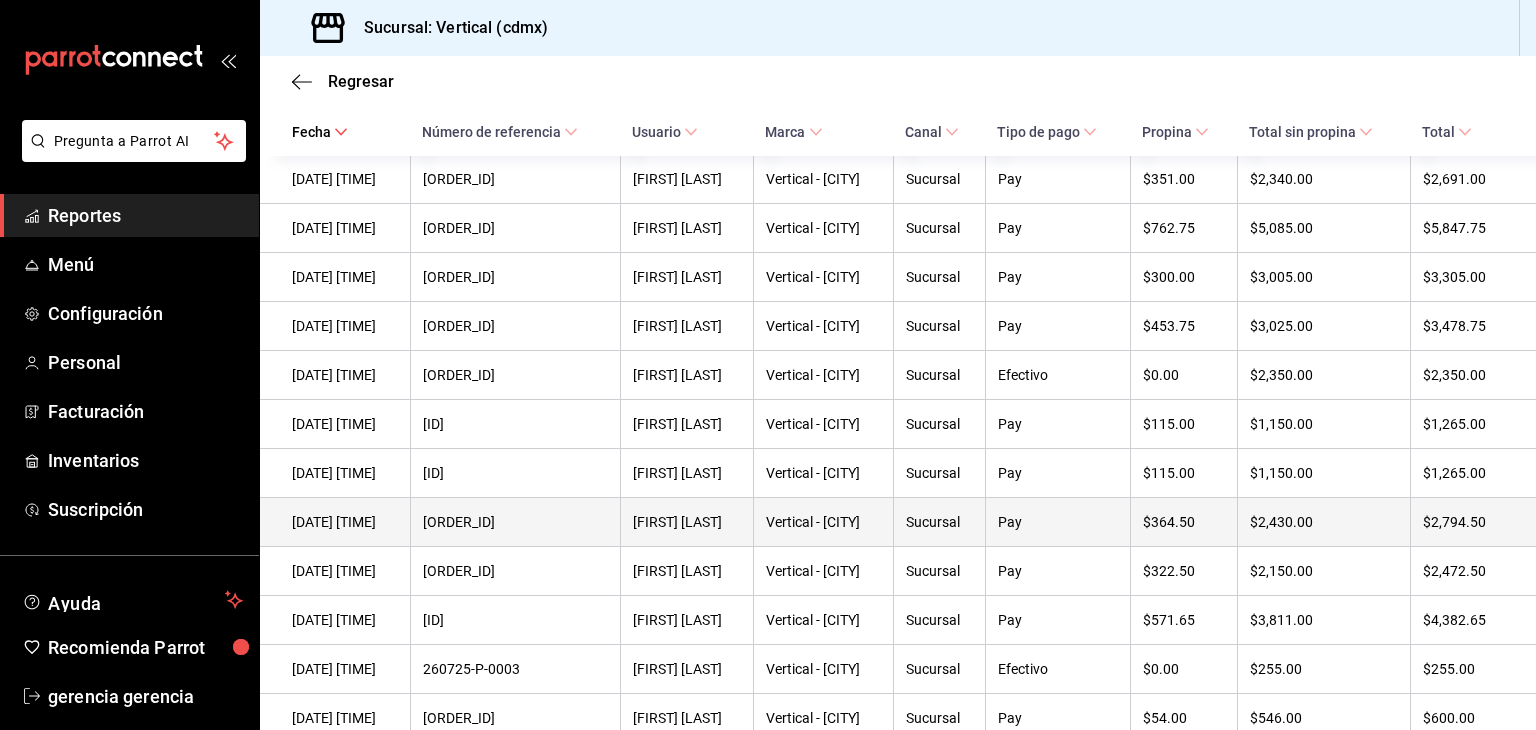 click on "$2,430.00" at bounding box center [1323, 522] 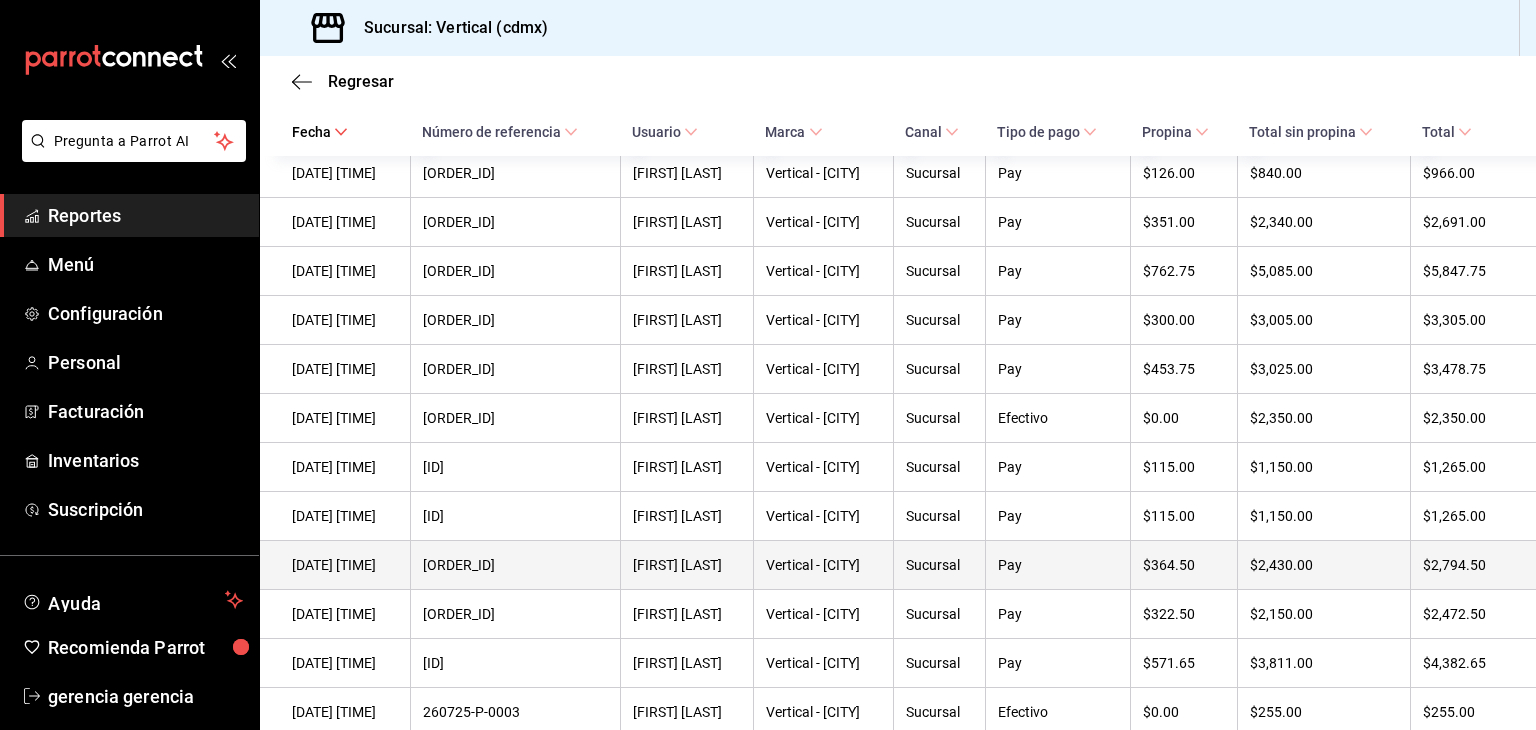scroll, scrollTop: 2757, scrollLeft: 0, axis: vertical 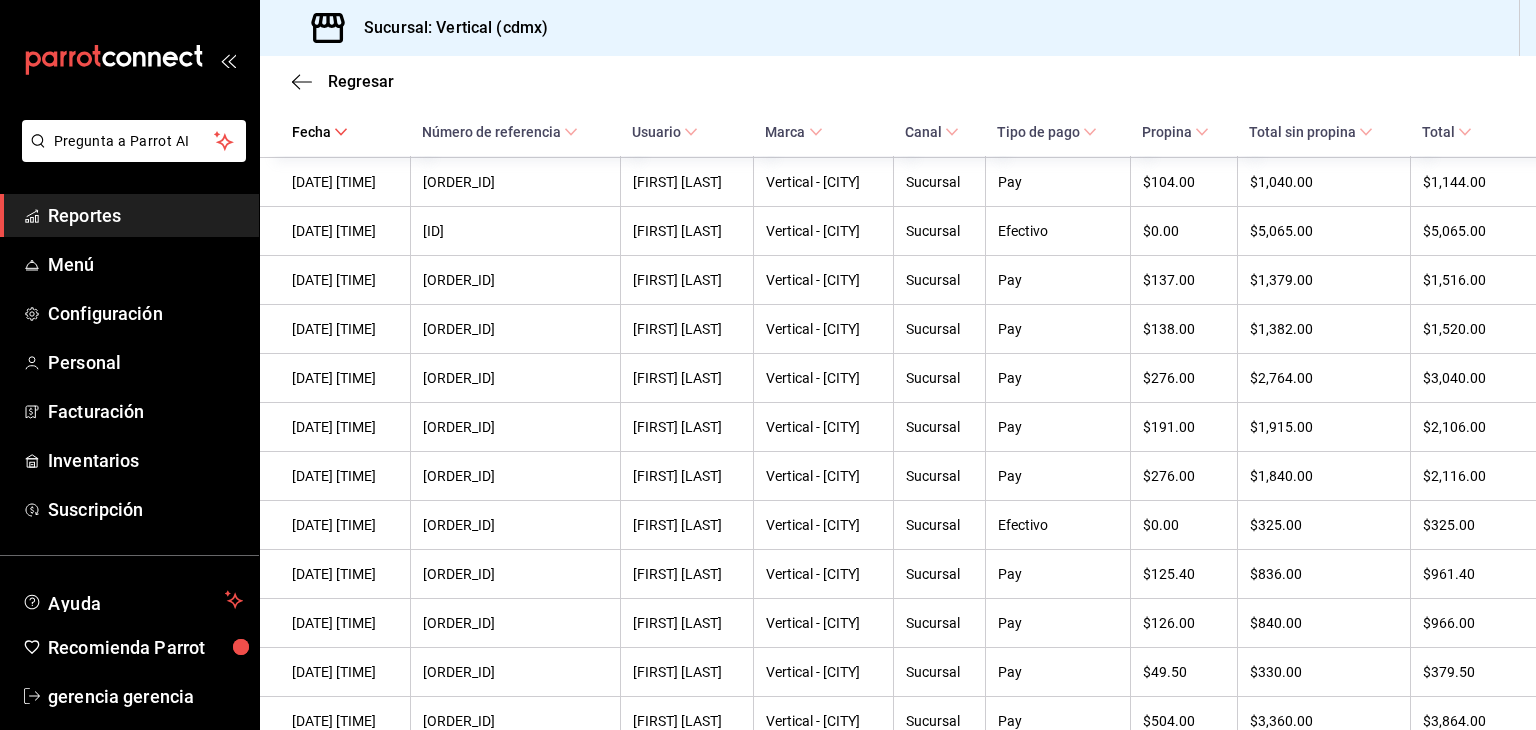 click on "Usuario" at bounding box center (665, 132) 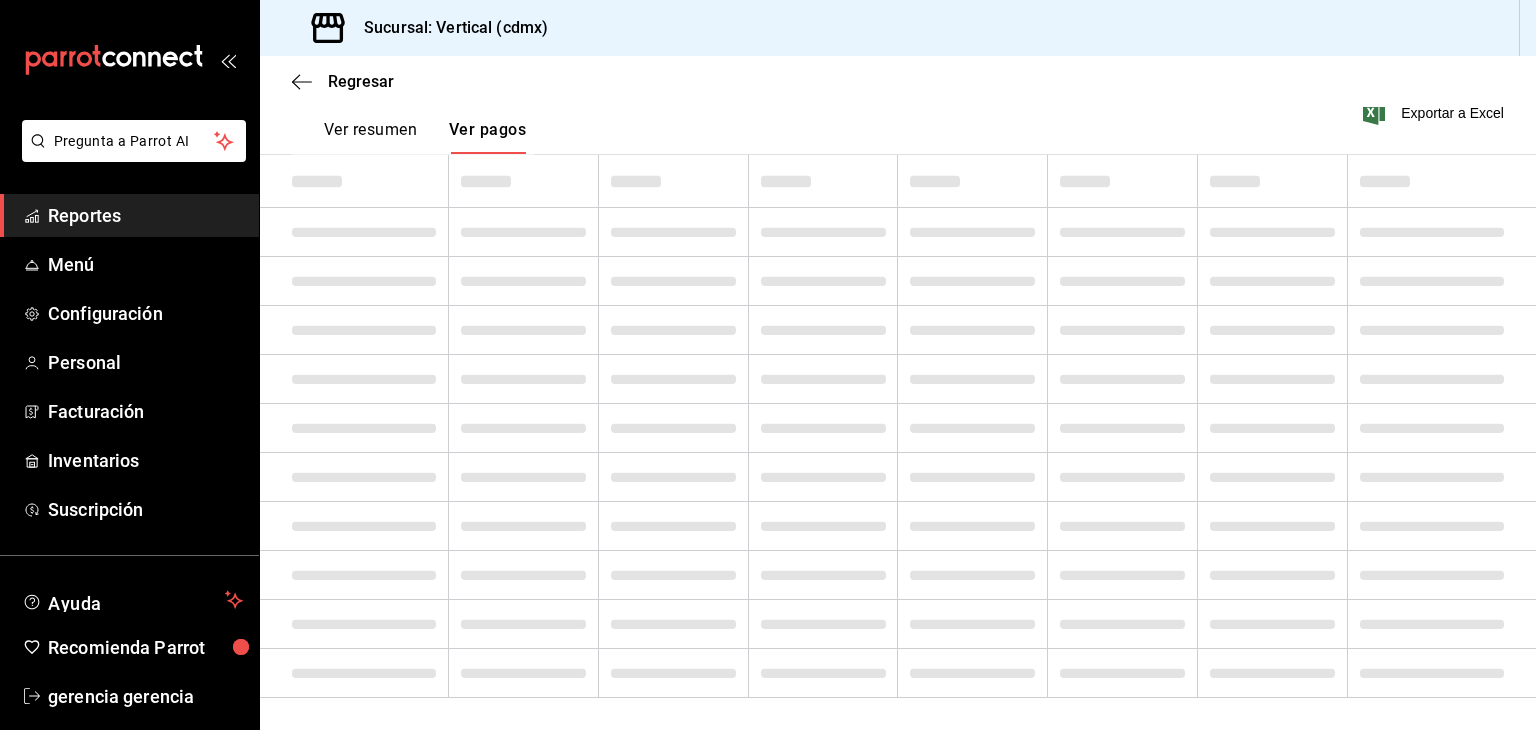 scroll, scrollTop: 313, scrollLeft: 0, axis: vertical 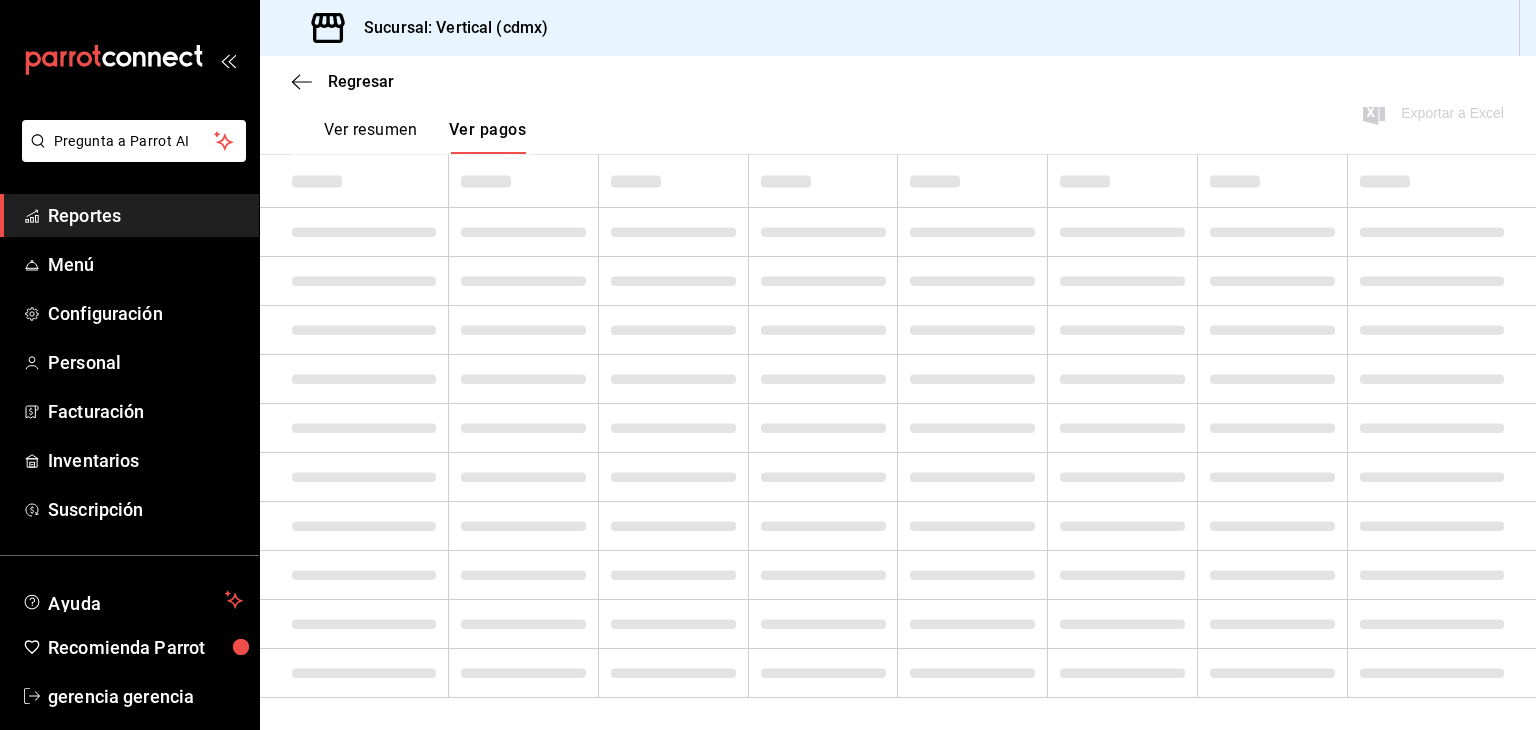 click 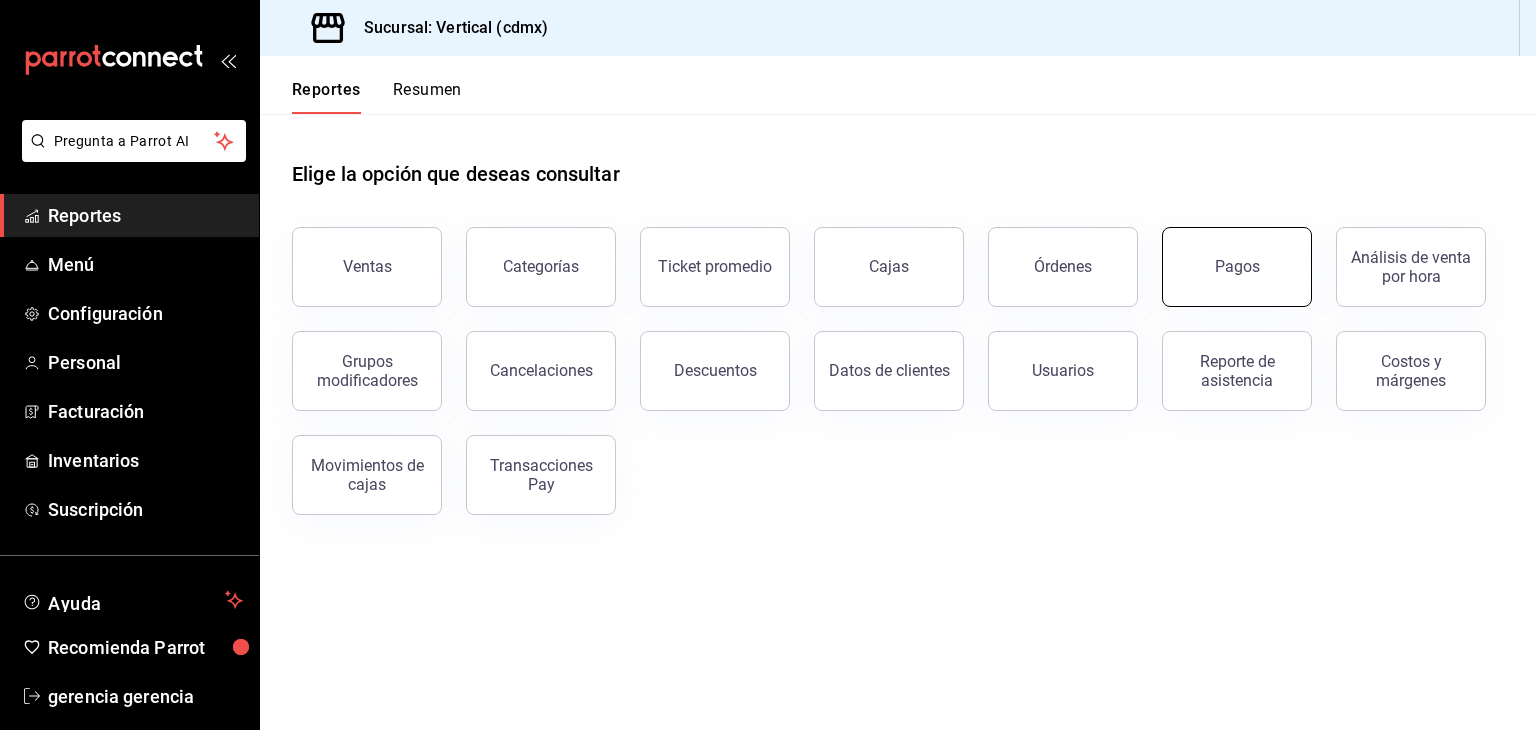 click on "Pagos" at bounding box center (1237, 267) 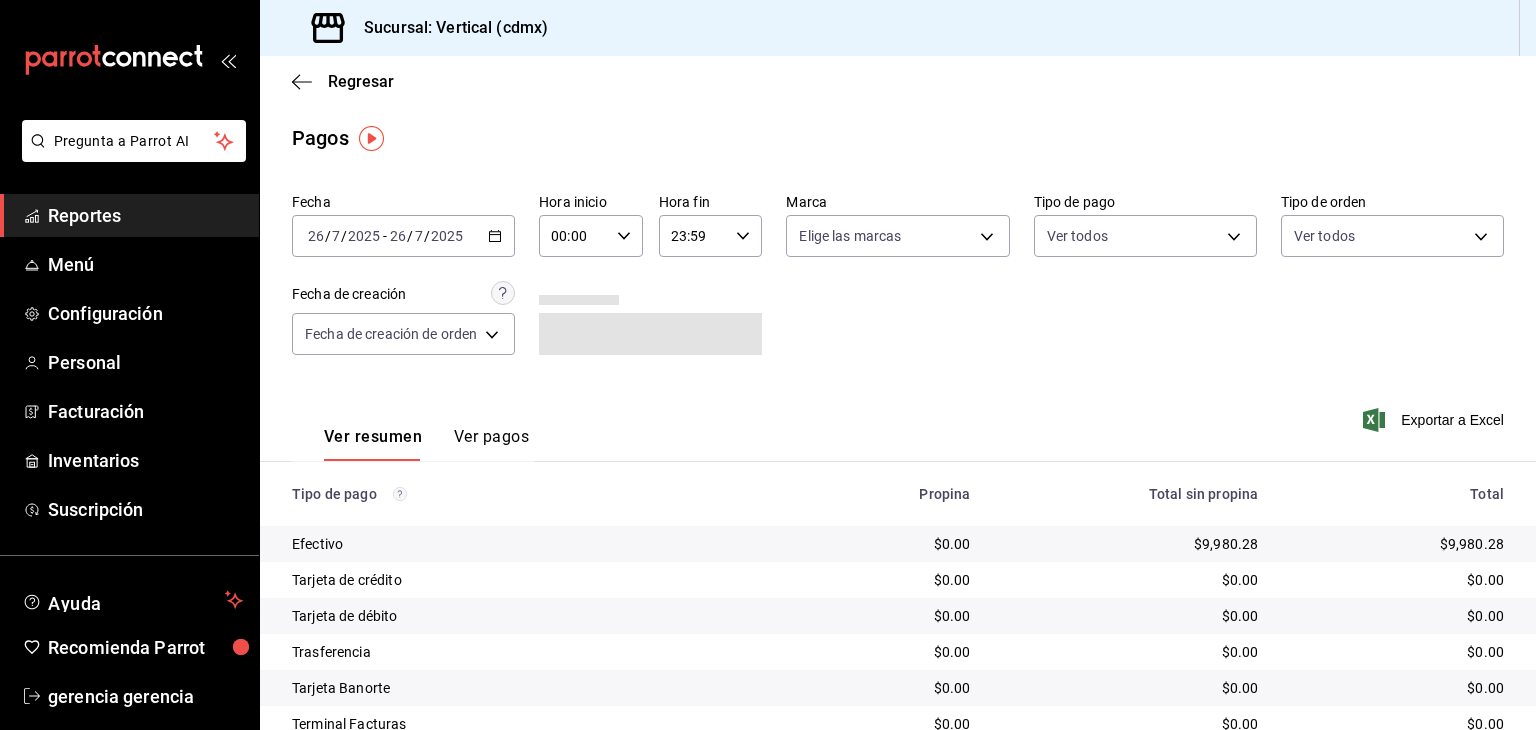 click 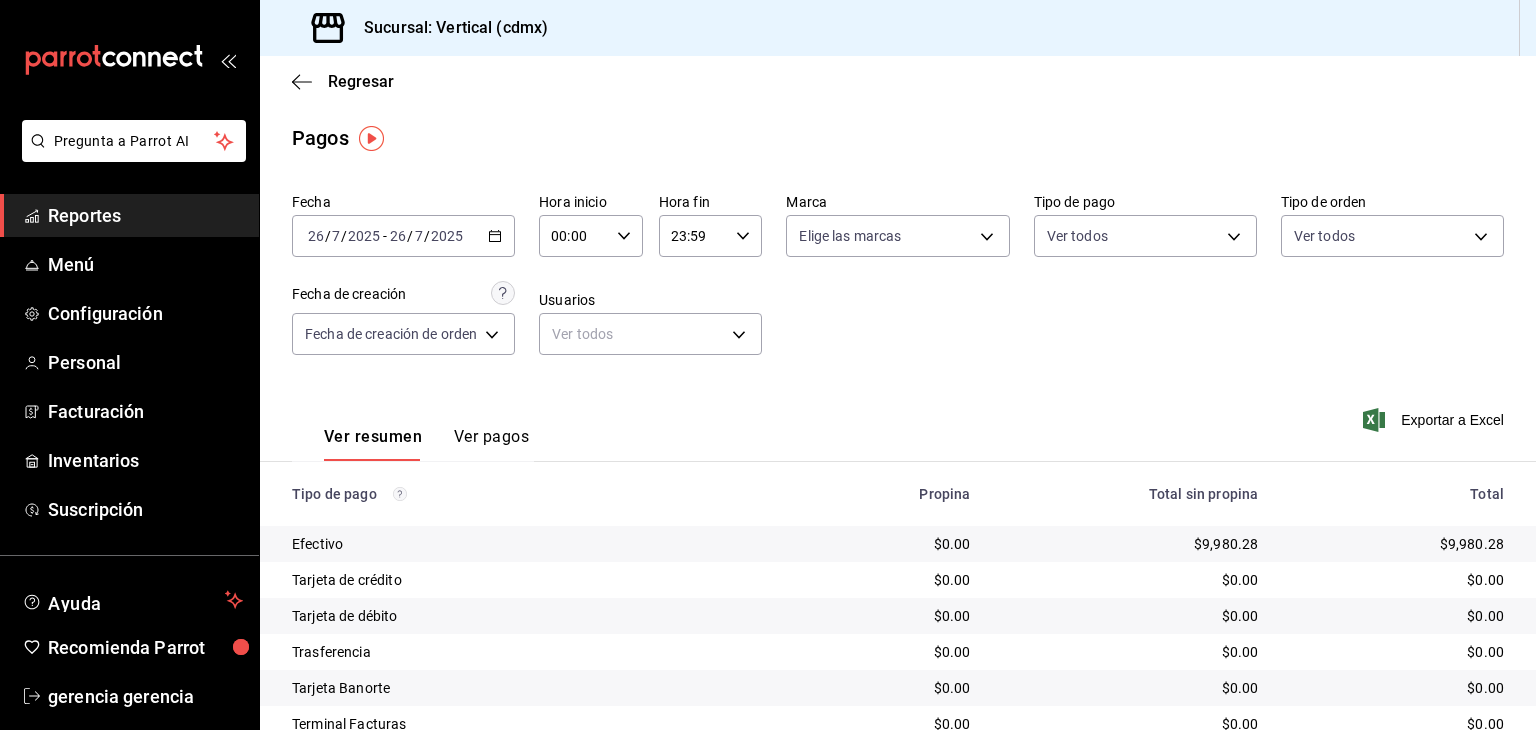 click on "Ver resumen Ver pagos" at bounding box center [426, 444] 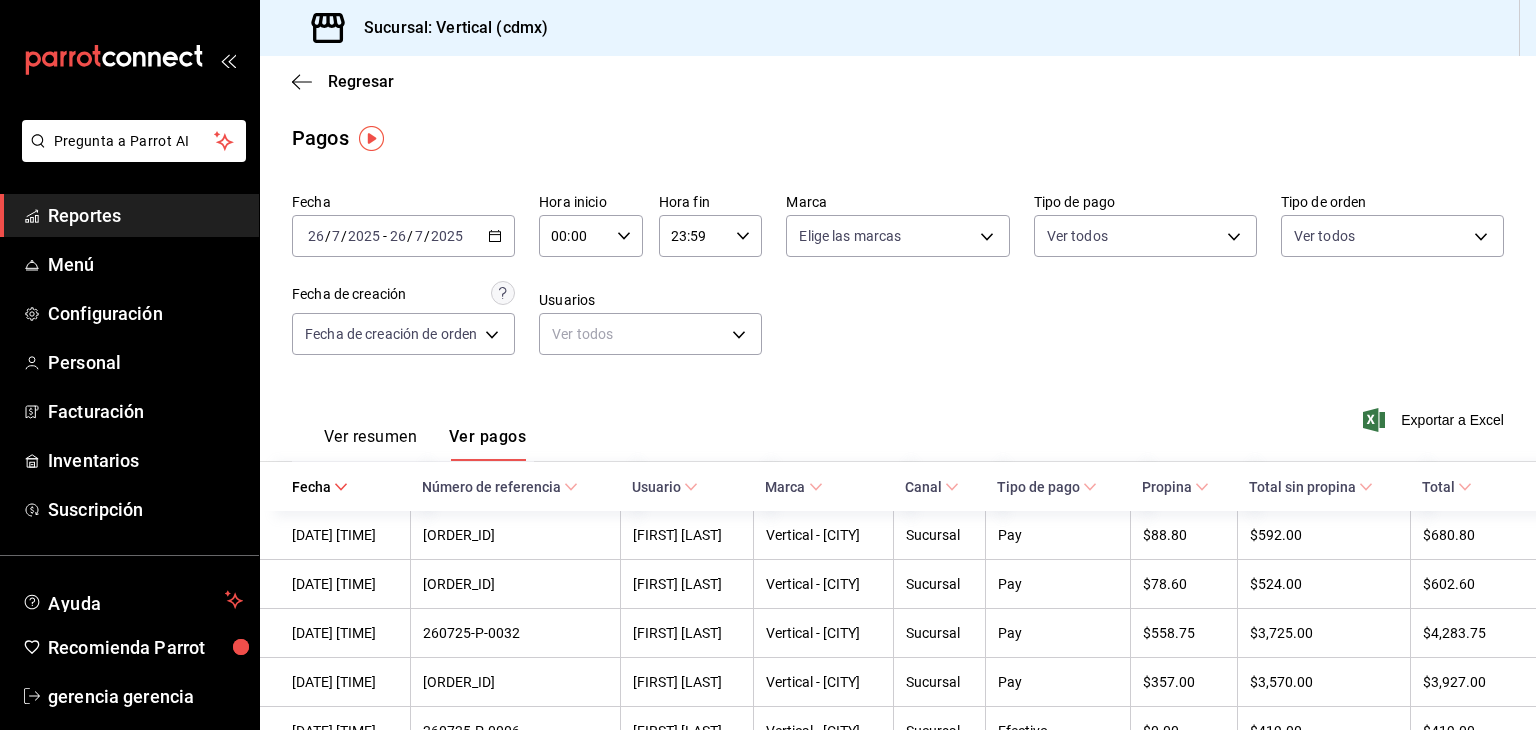 click on "Usuario" at bounding box center (665, 487) 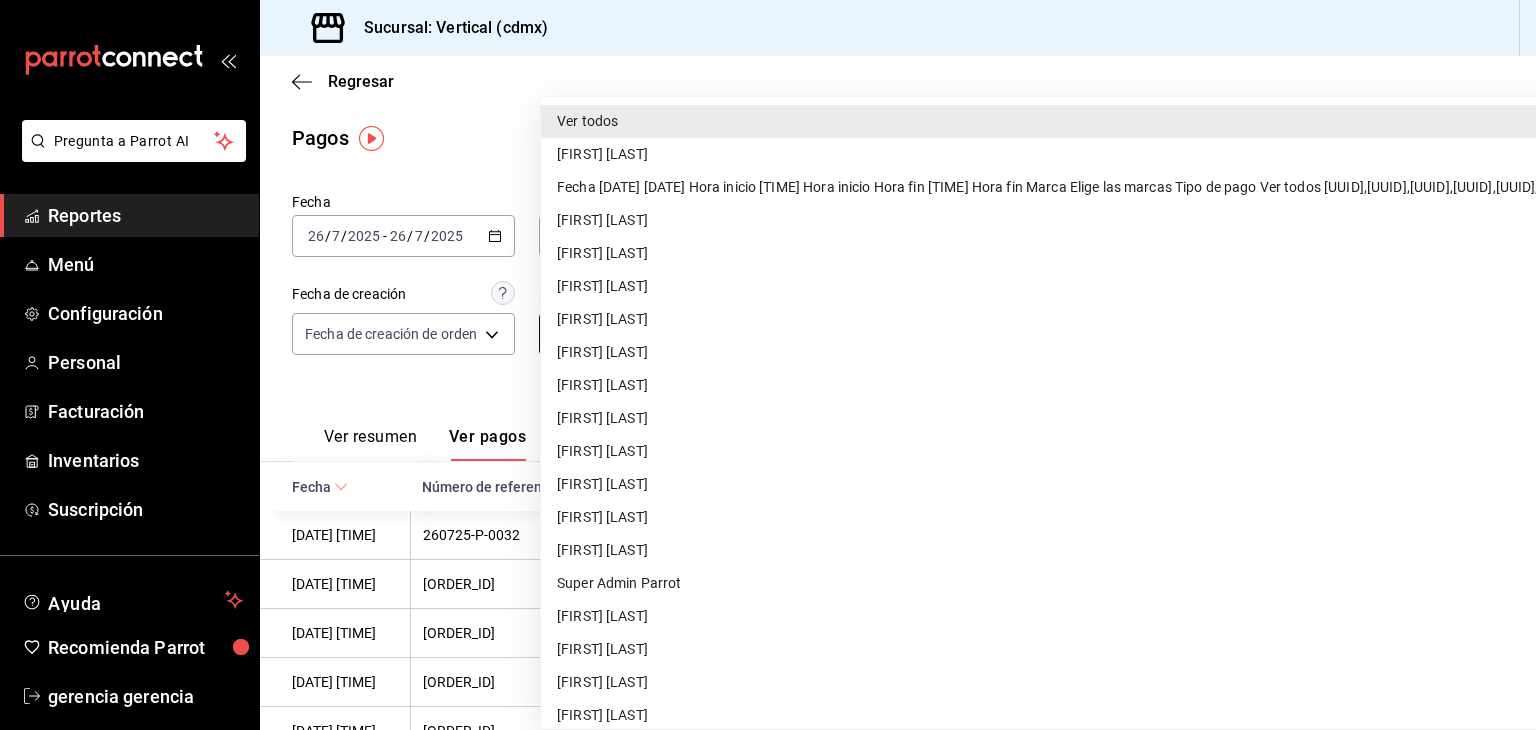click on "Fecha [DATE] [DATE] Hora inicio [TIME] Hora inicio Hora fin [TIME] Hora fin Marca Elige las marcas Tipo de pago Ver todos Tipo de orden Ver todos Fecha de creación   Fecha de creación de orden ORDER Usuarios Ver todos null Ver resumen Ver pagos Exportar a Excel Fecha Número de referencia Usuario Marca Canal Tipo de pago Propina Total sin propina Total [DATE] [TIME] [ORDER_ID] [FIRST] [LAST] Vertical - [CITY] Sucursal Pay $[PRICE] $[PRICE] $[PRICE] [DATE] [TIME] [ORDER_ID] [FIRST] [LAST] Vertical - [CITY] Sucursal Pay $[PRICE] $[PRICE] $[PRICE] [DATE] [TIME] [ORDER_ID] [FIRST] [LAST] Vertical - [CITY] Sucursal Pay $[PRICE] $[PRICE] $[PRICE] [DATE] [TIME] [ORDER_ID] [FIRST] [LAST] Vertical - [CITY] Sucursal Pay Pay" at bounding box center [768, 365] 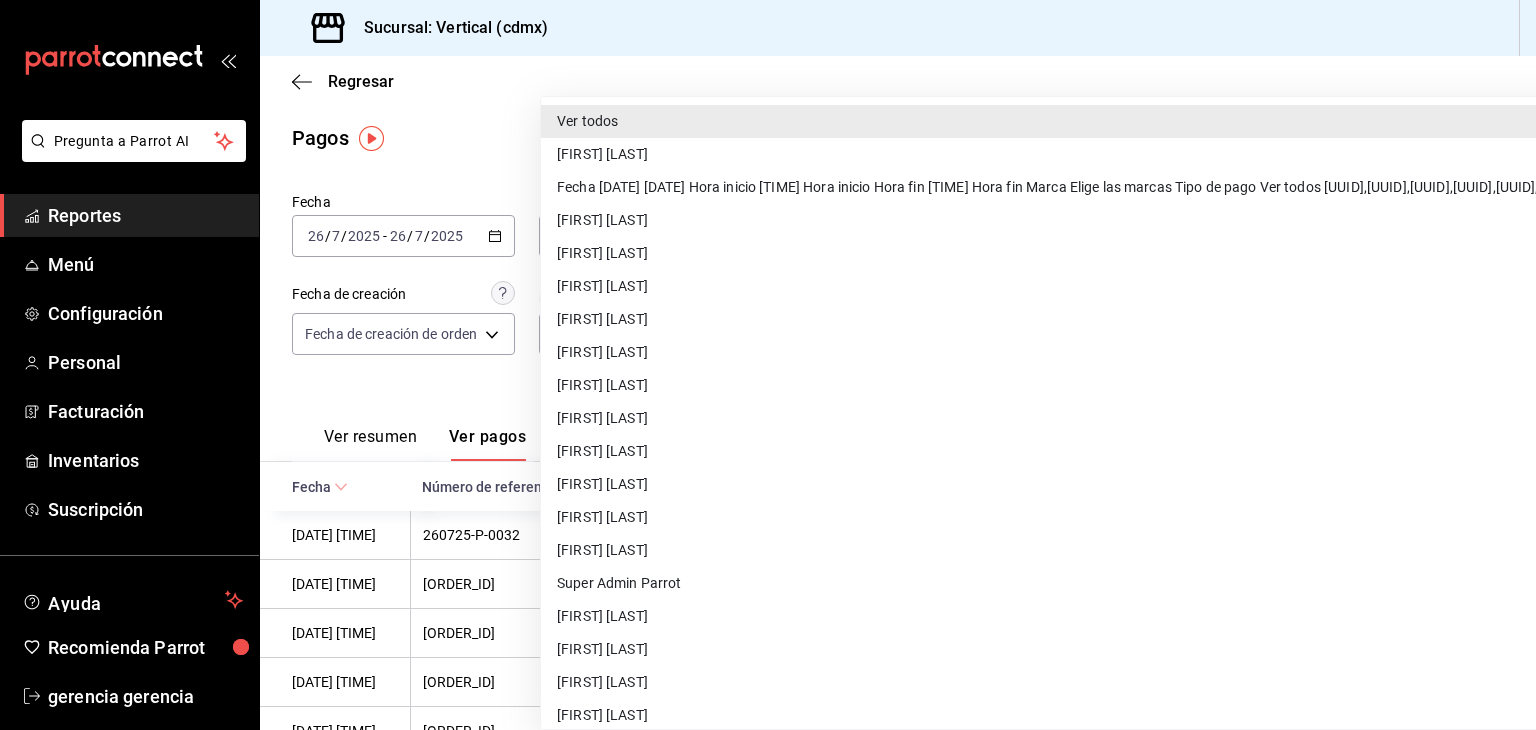 click on "[FIRST] [LAST]" at bounding box center [1292, 220] 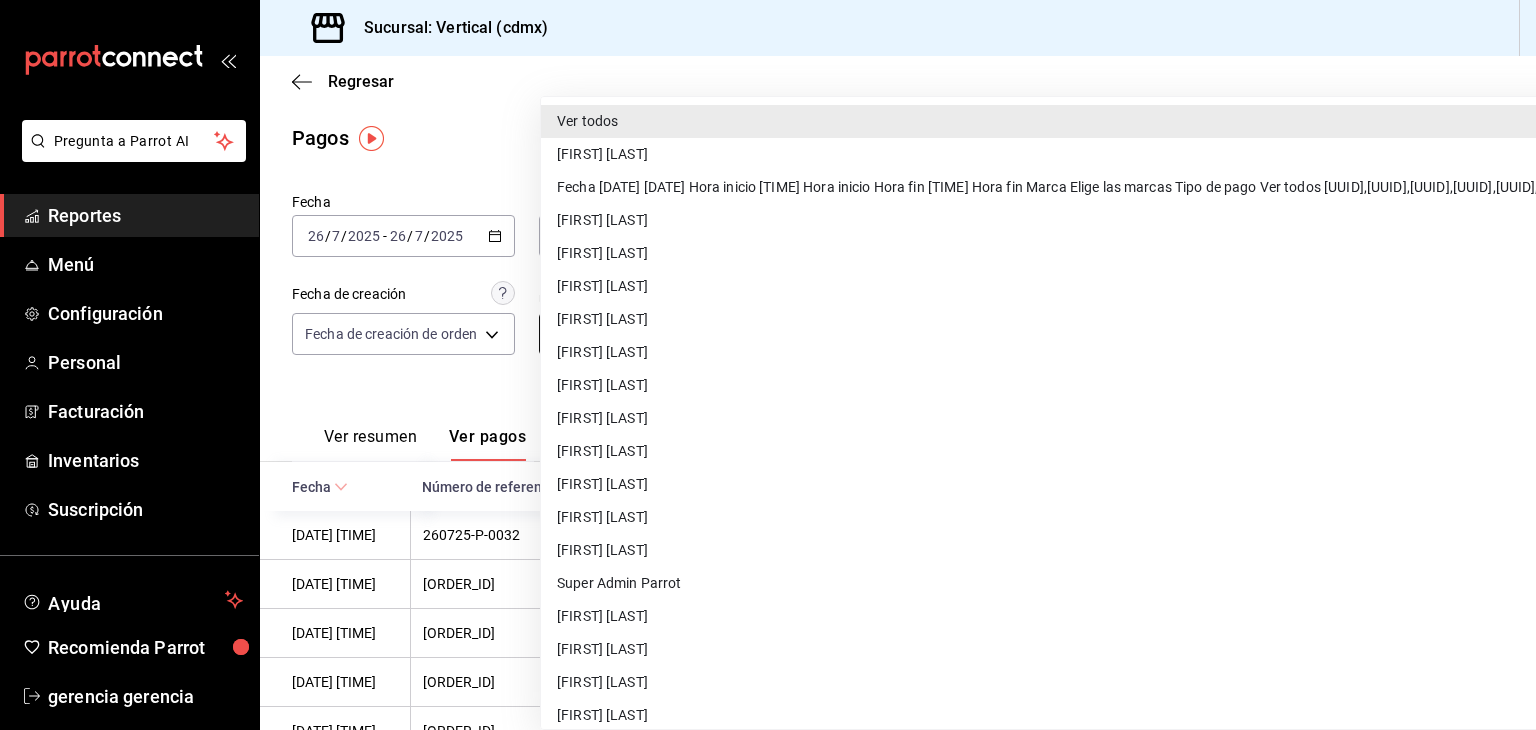 type on "26fc280b-b07f-4e98-9369-a1d2c3e04618" 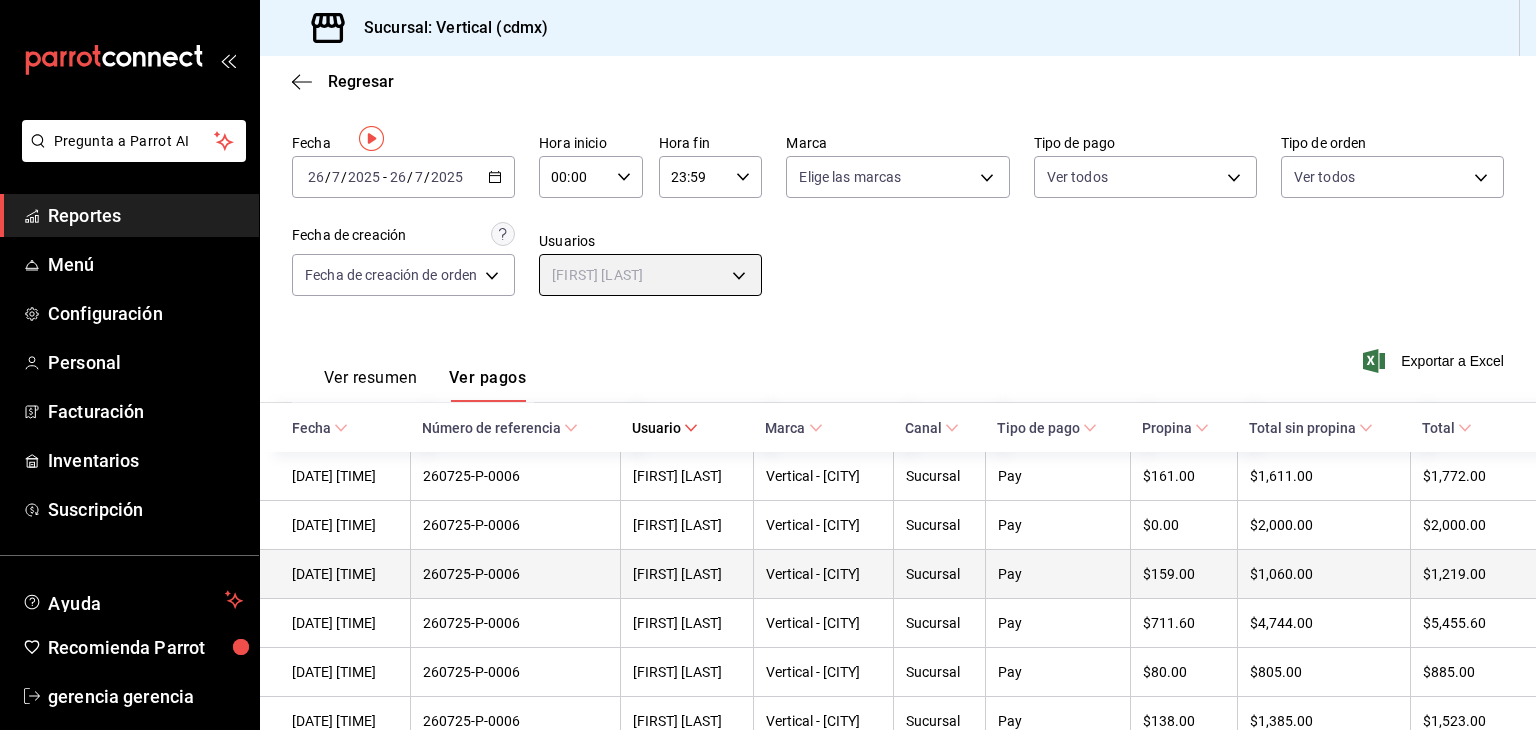 scroll, scrollTop: 0, scrollLeft: 0, axis: both 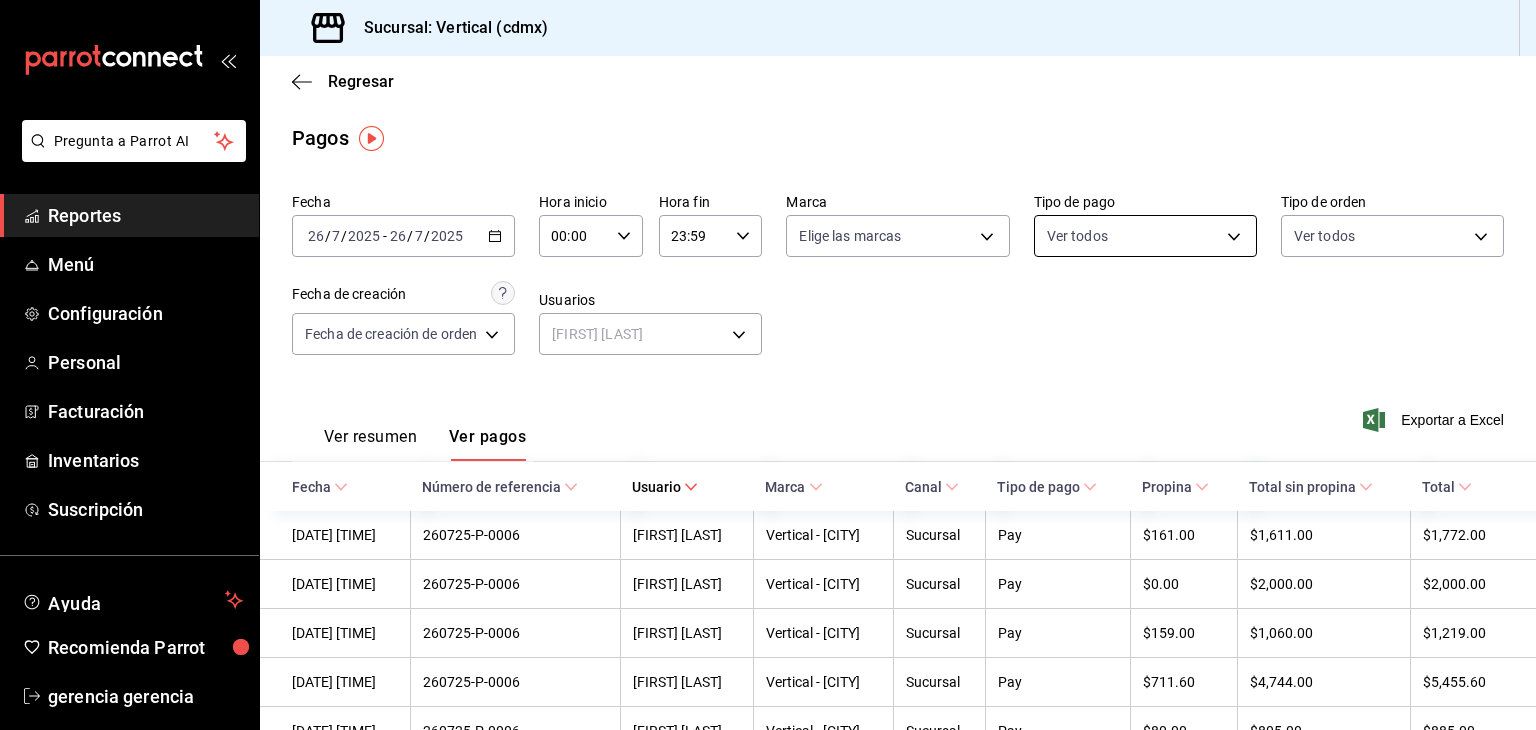click on "[DATE] [TIME] [ORDER_ID] [FIRST] [LAST] [BRAND] [PAYMENT_METHOD] [PRICE] [PRICE] [ORDER_ID] [FIRST] [LAST] [BRAND] [PAYMENT_METHOD] [PRICE] [PRICE] [ORDER_ID] [FIRST] [LAST] [BRAND] [PAYMENT_METHOD] [PRICE] [PRICE] [ORDER_ID] [PAYMENT_METHOD]" at bounding box center (768, 365) 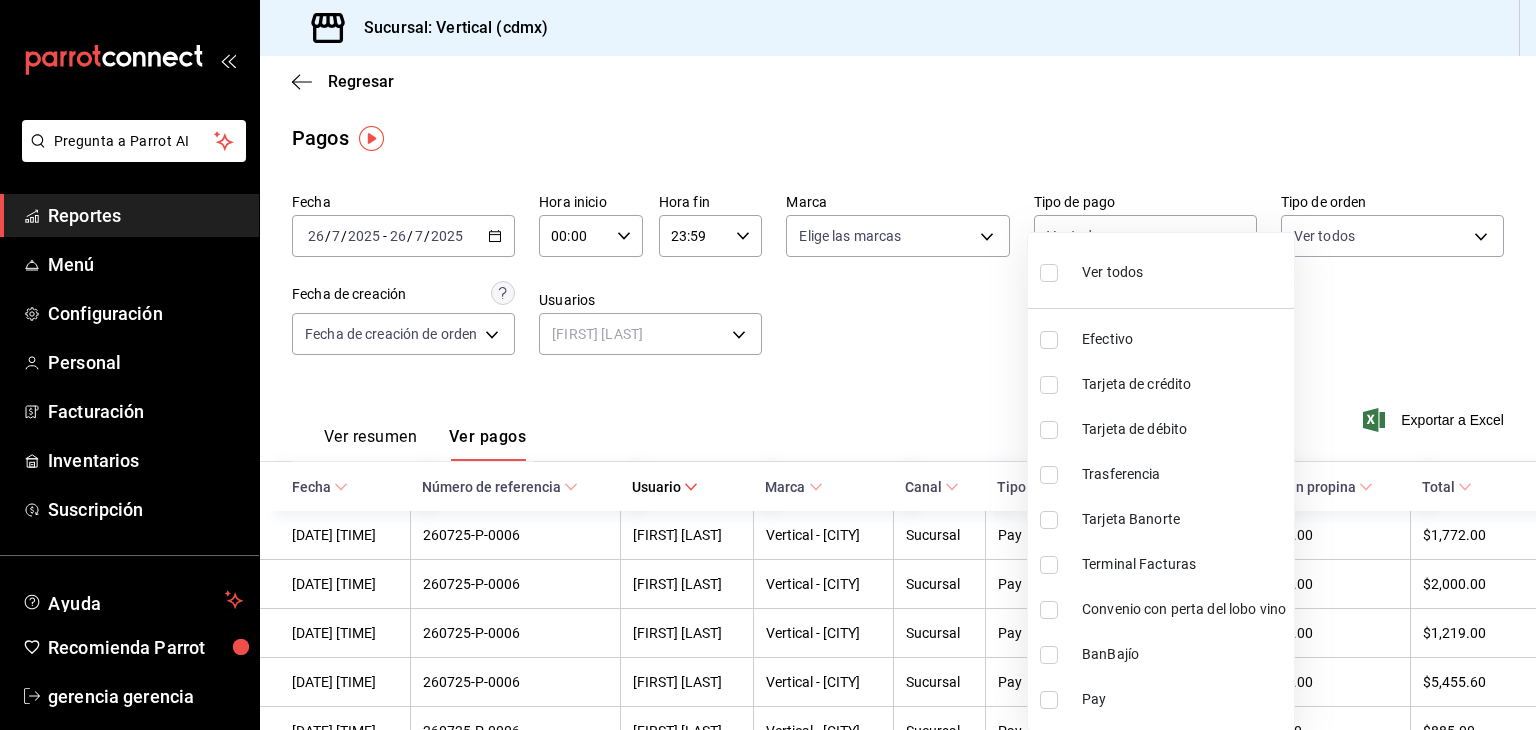 click on "Efectivo" at bounding box center [1161, 339] 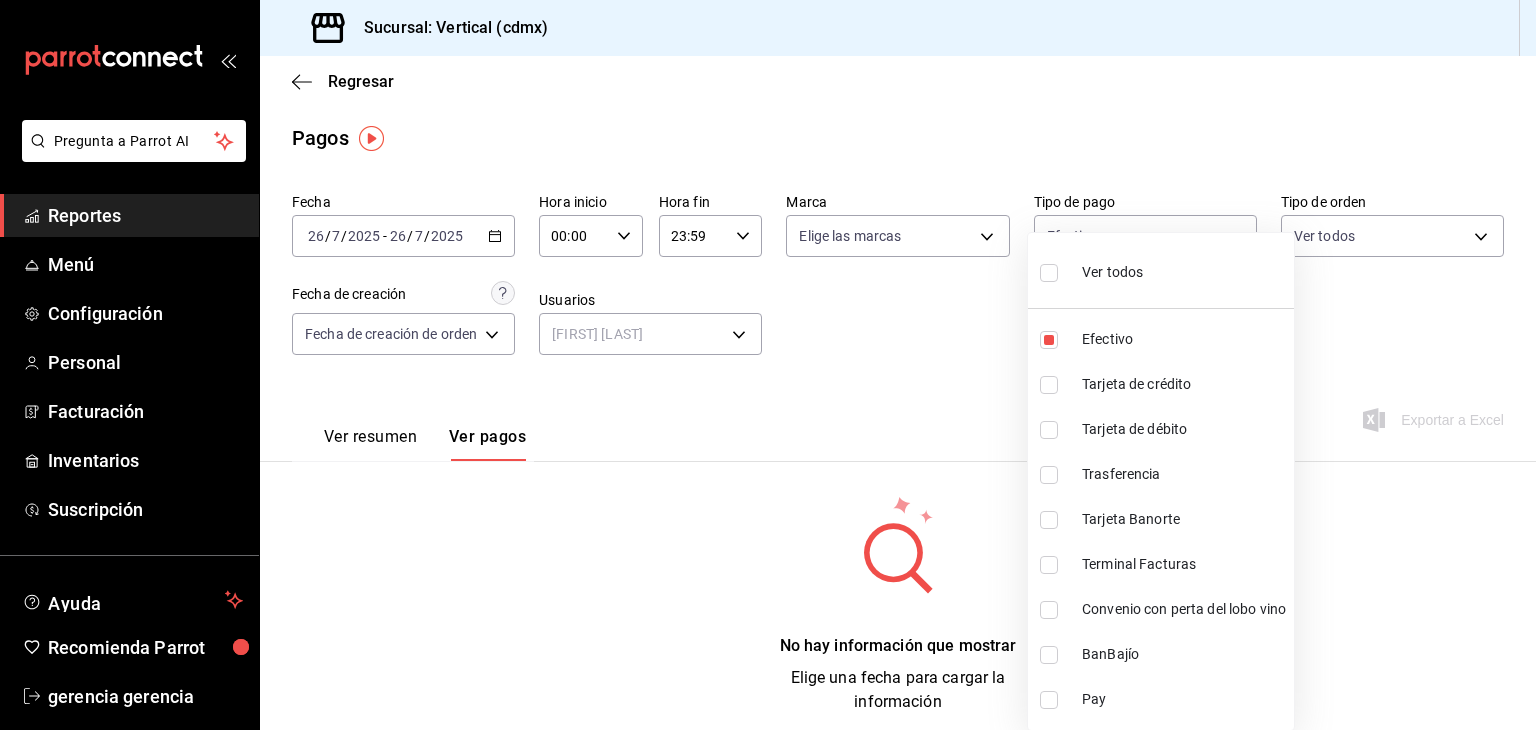 click at bounding box center [768, 365] 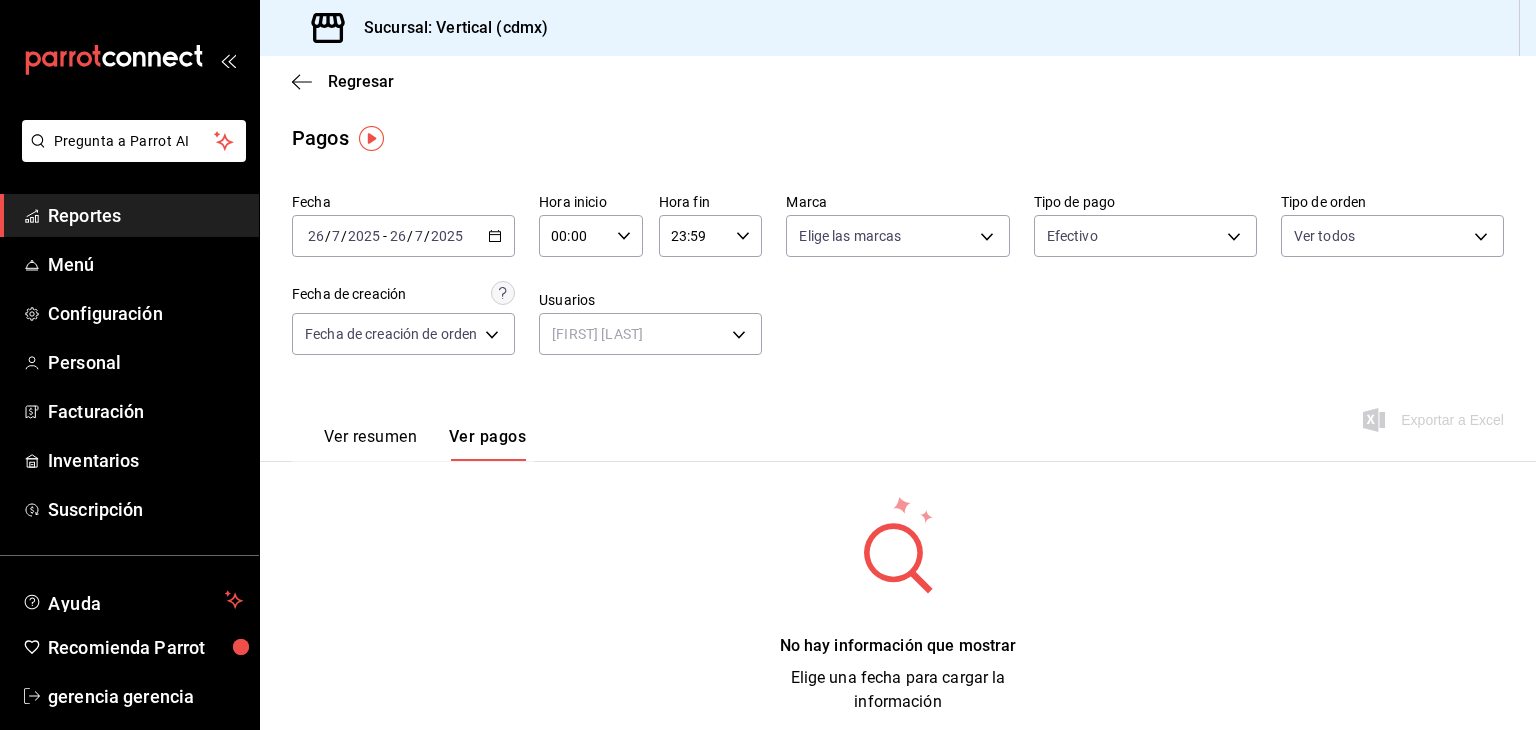 click on "Ver resumen" at bounding box center (370, 444) 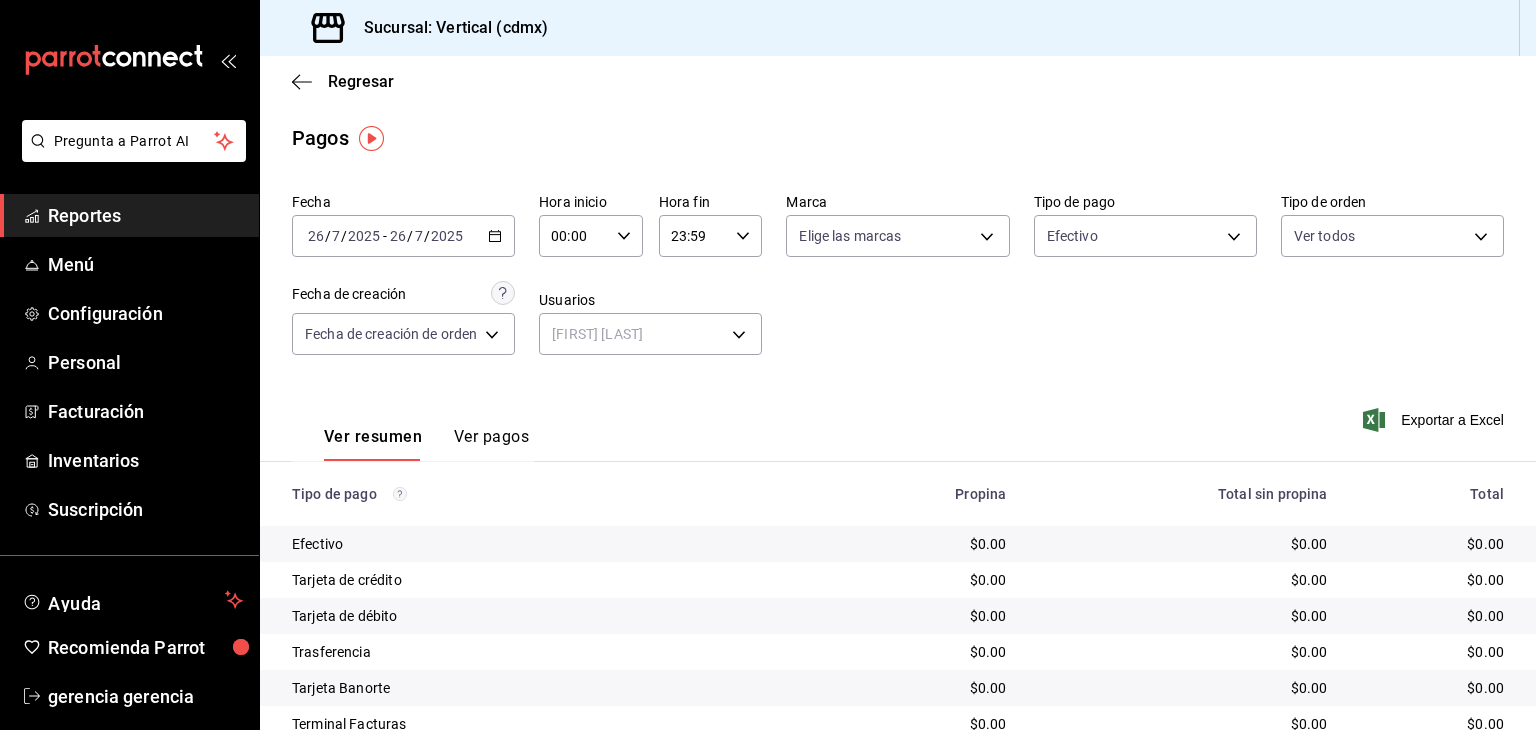 click 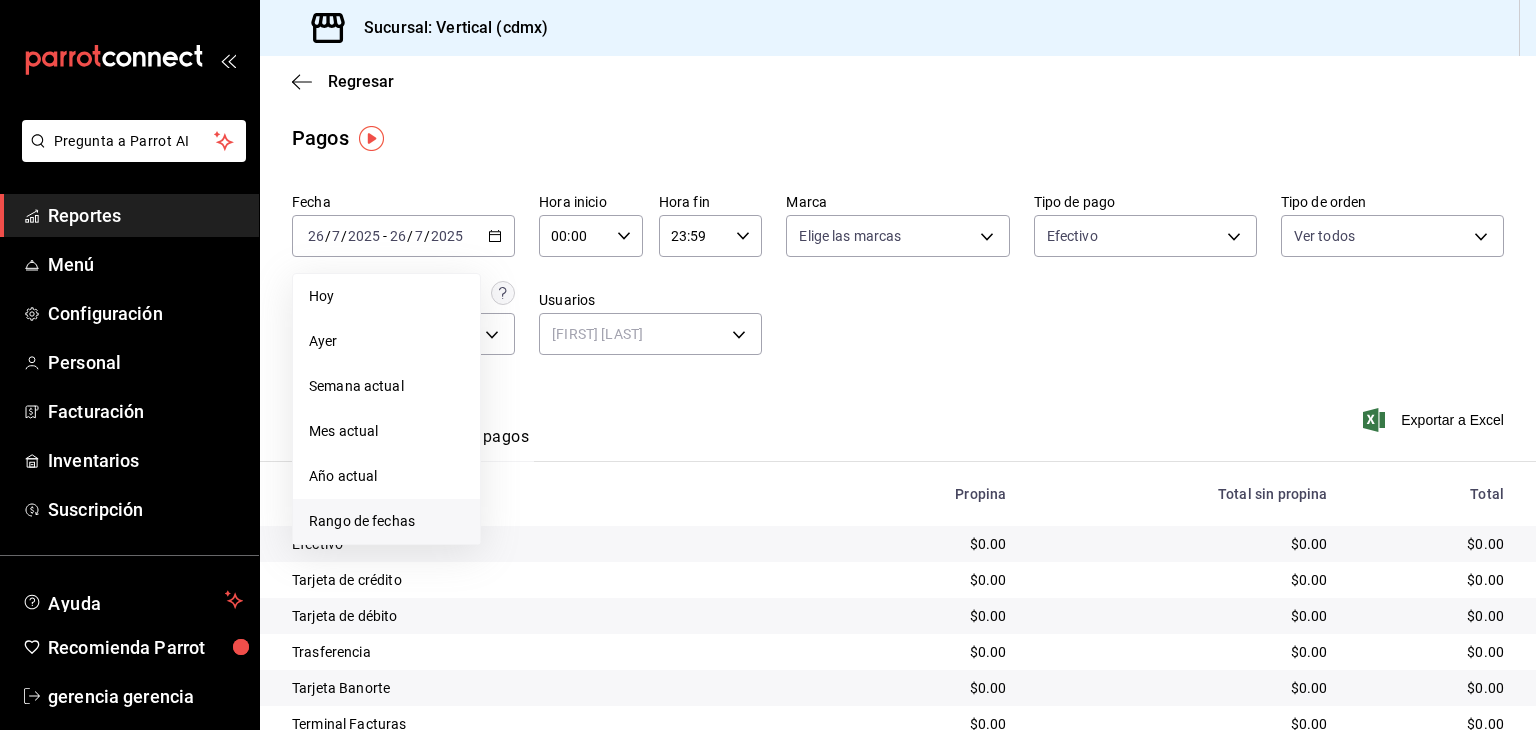 click on "Rango de fechas" at bounding box center [386, 521] 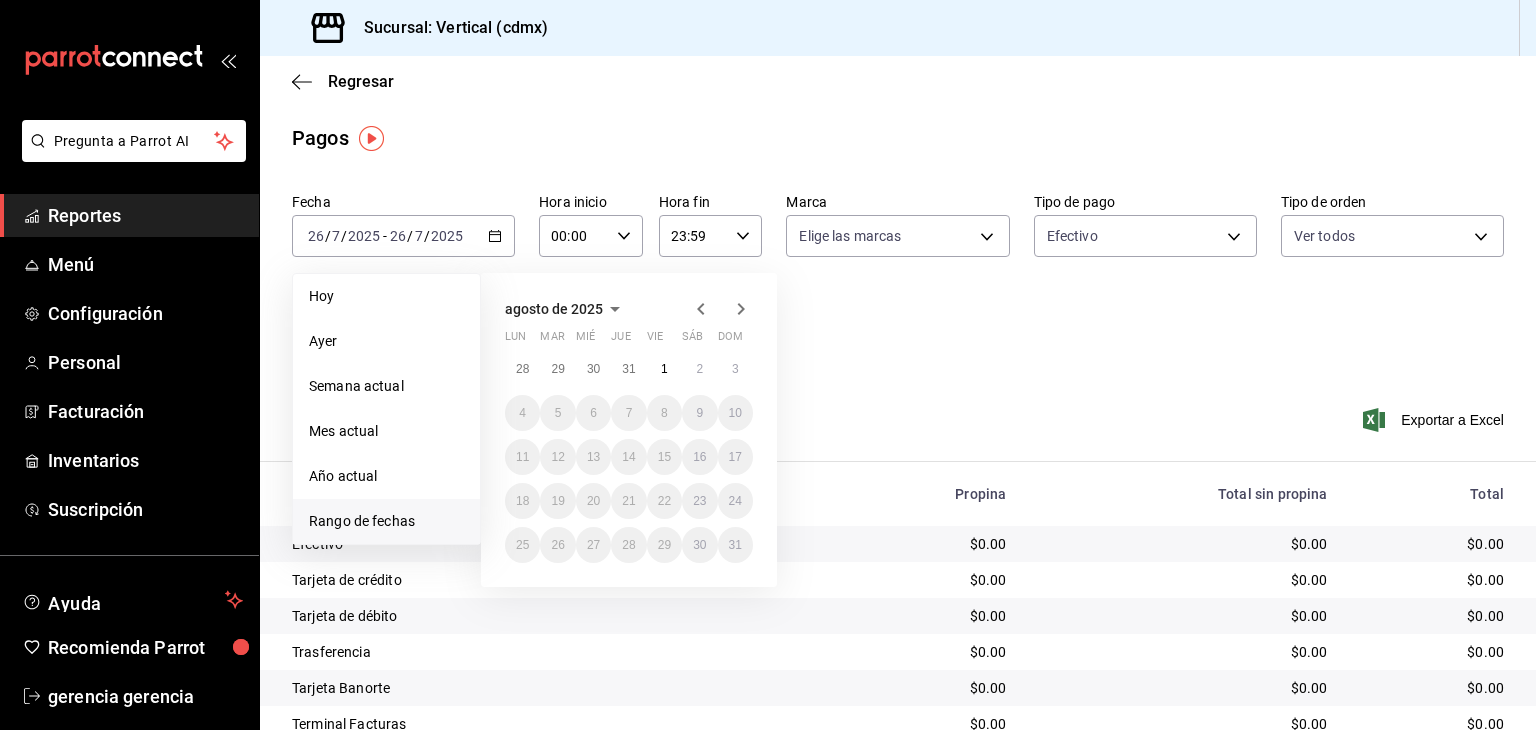 click 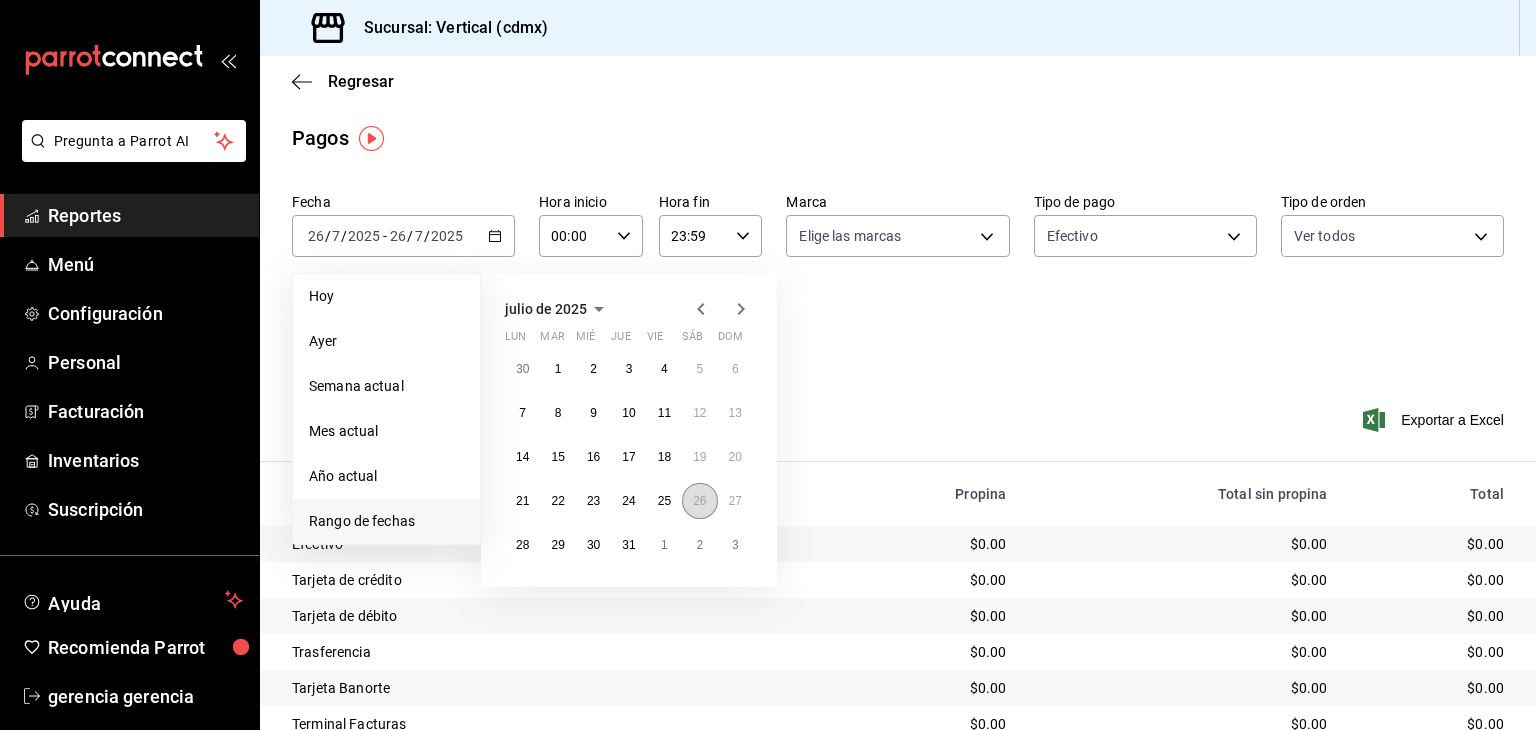 click on "26" at bounding box center (699, 501) 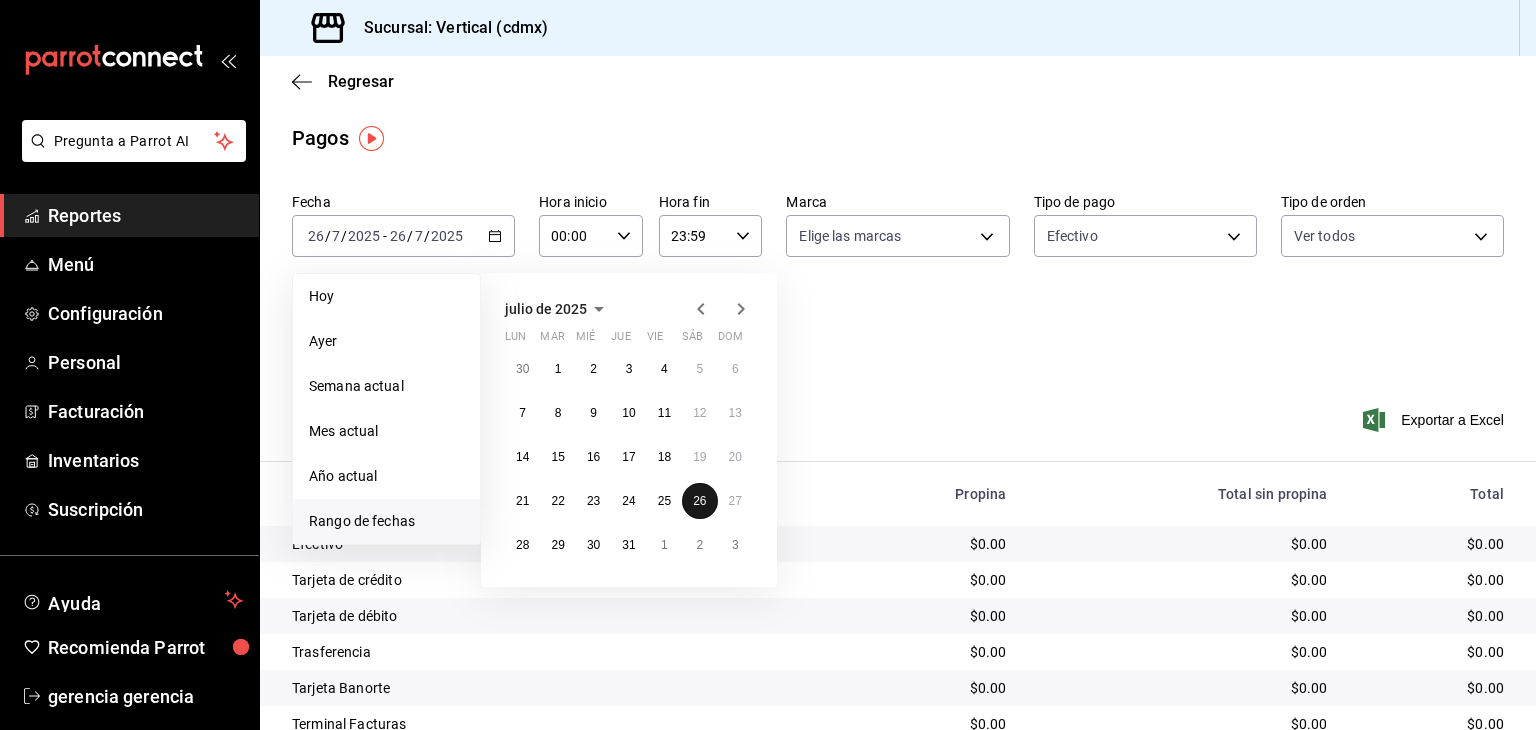 click on "26" at bounding box center [699, 501] 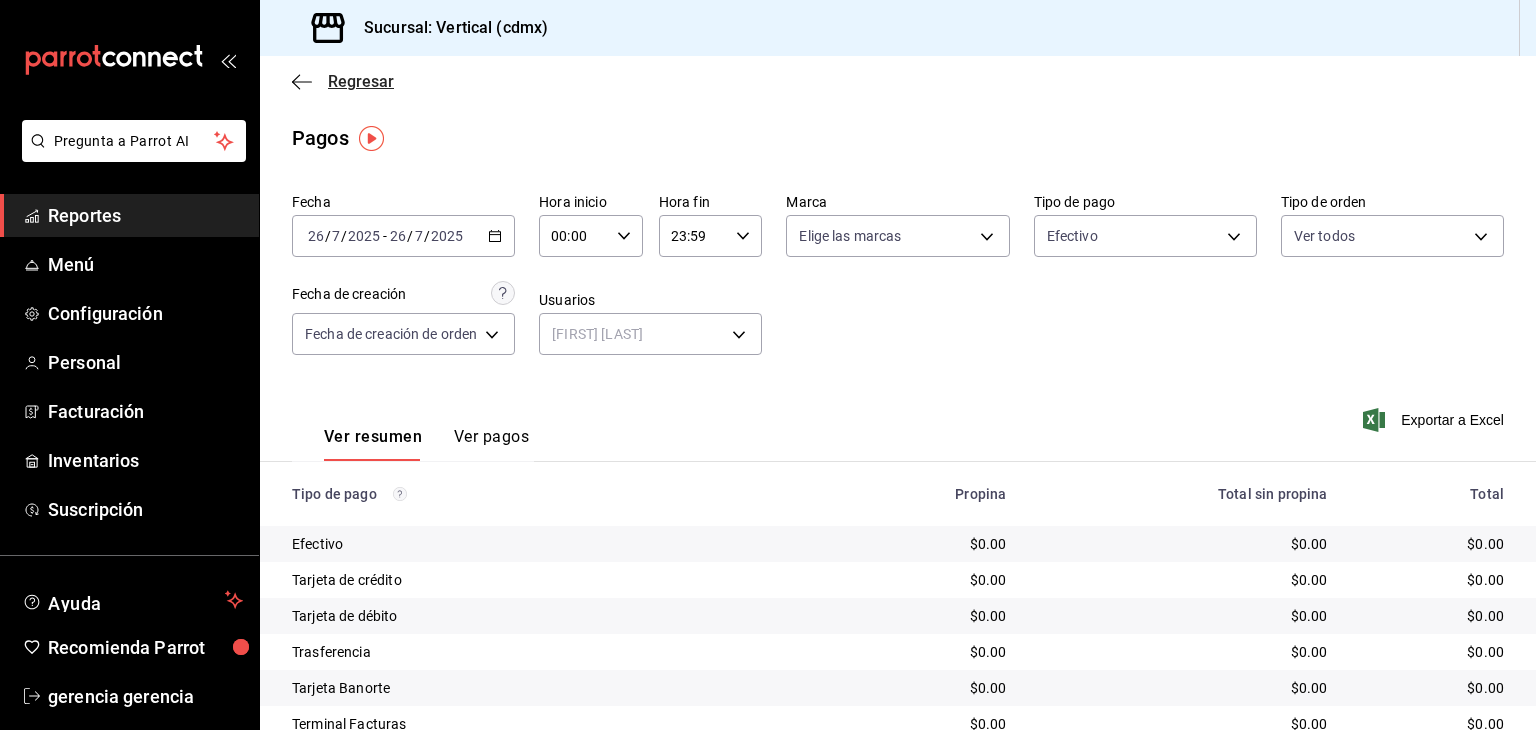 click 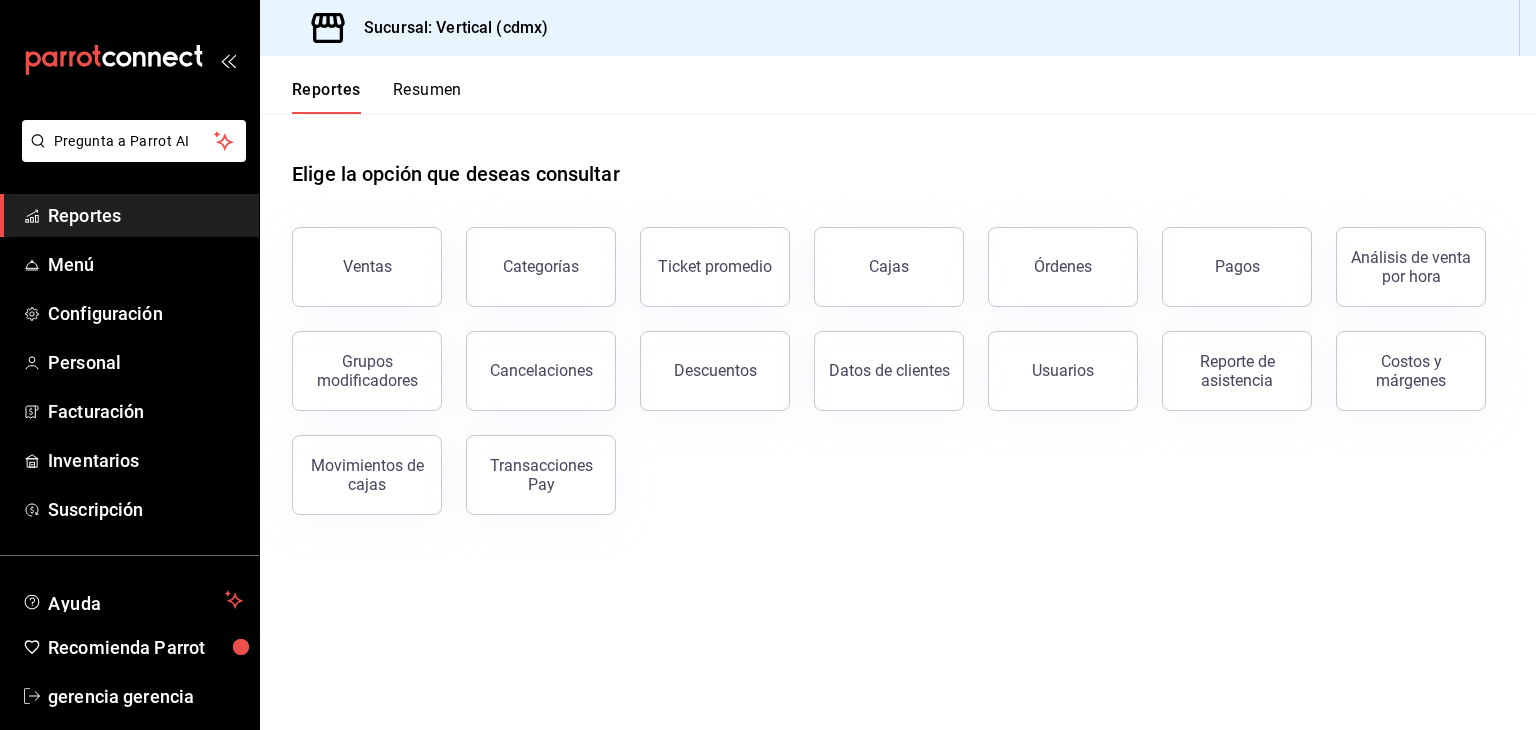click on "Resumen" at bounding box center [427, 97] 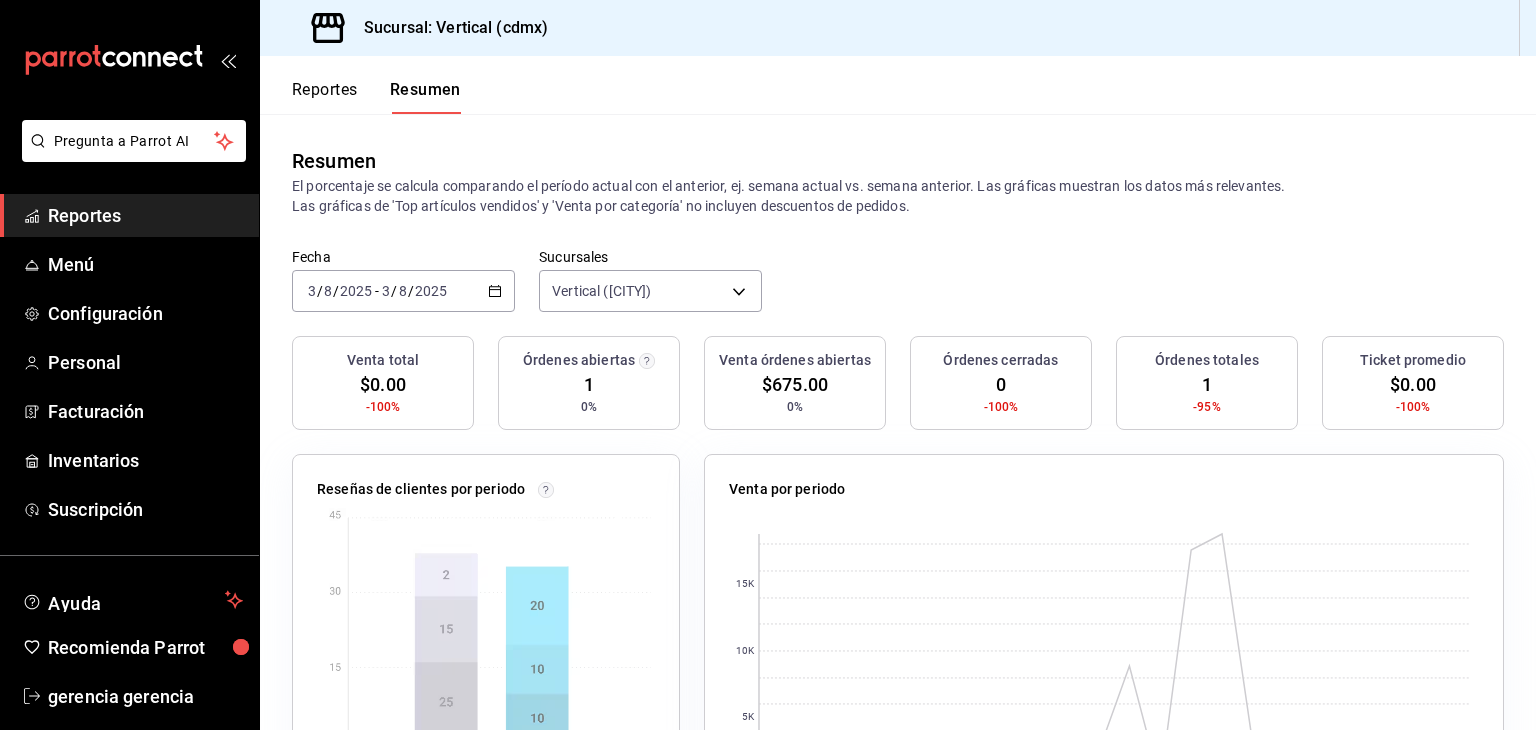 click on "Reportes" at bounding box center (325, 97) 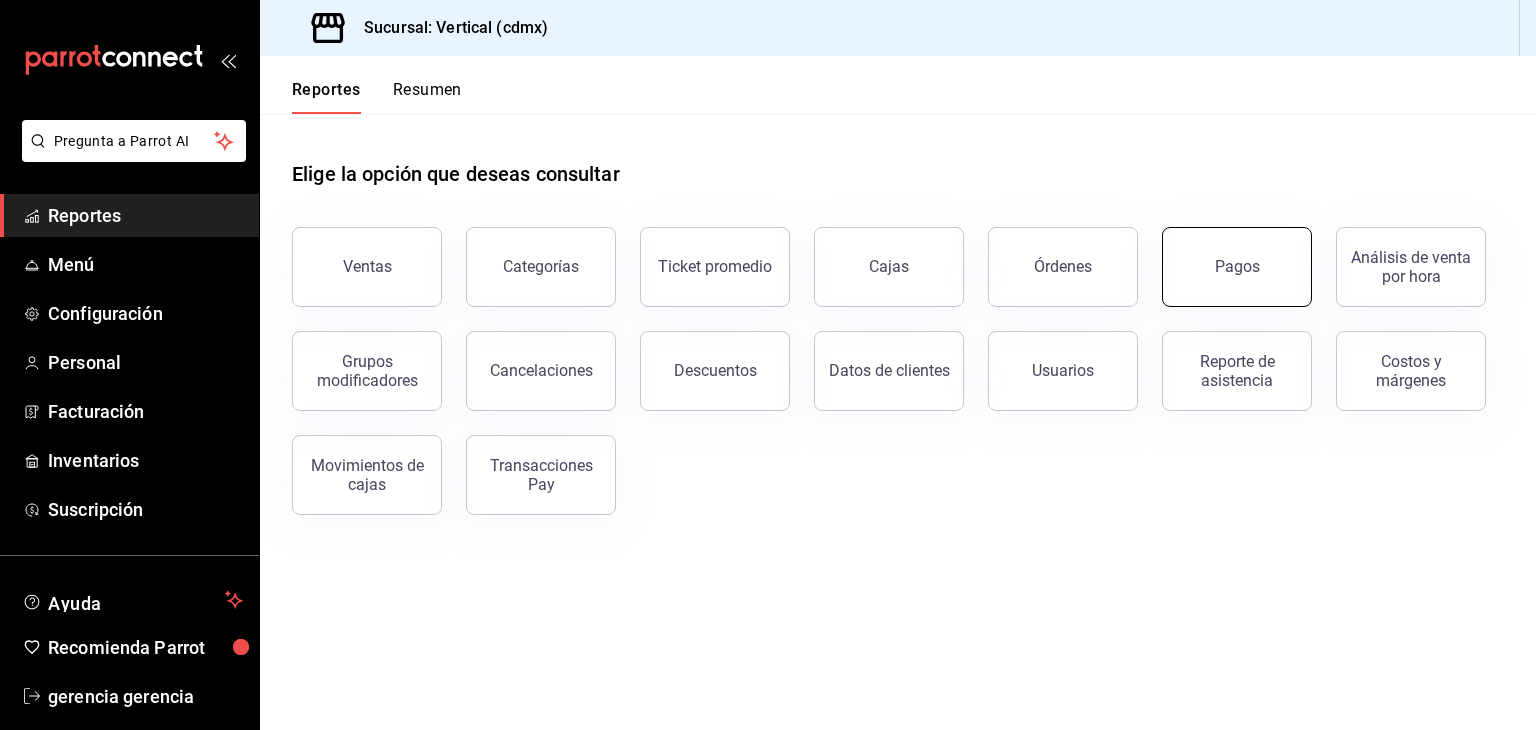click on "Pagos" at bounding box center [1237, 266] 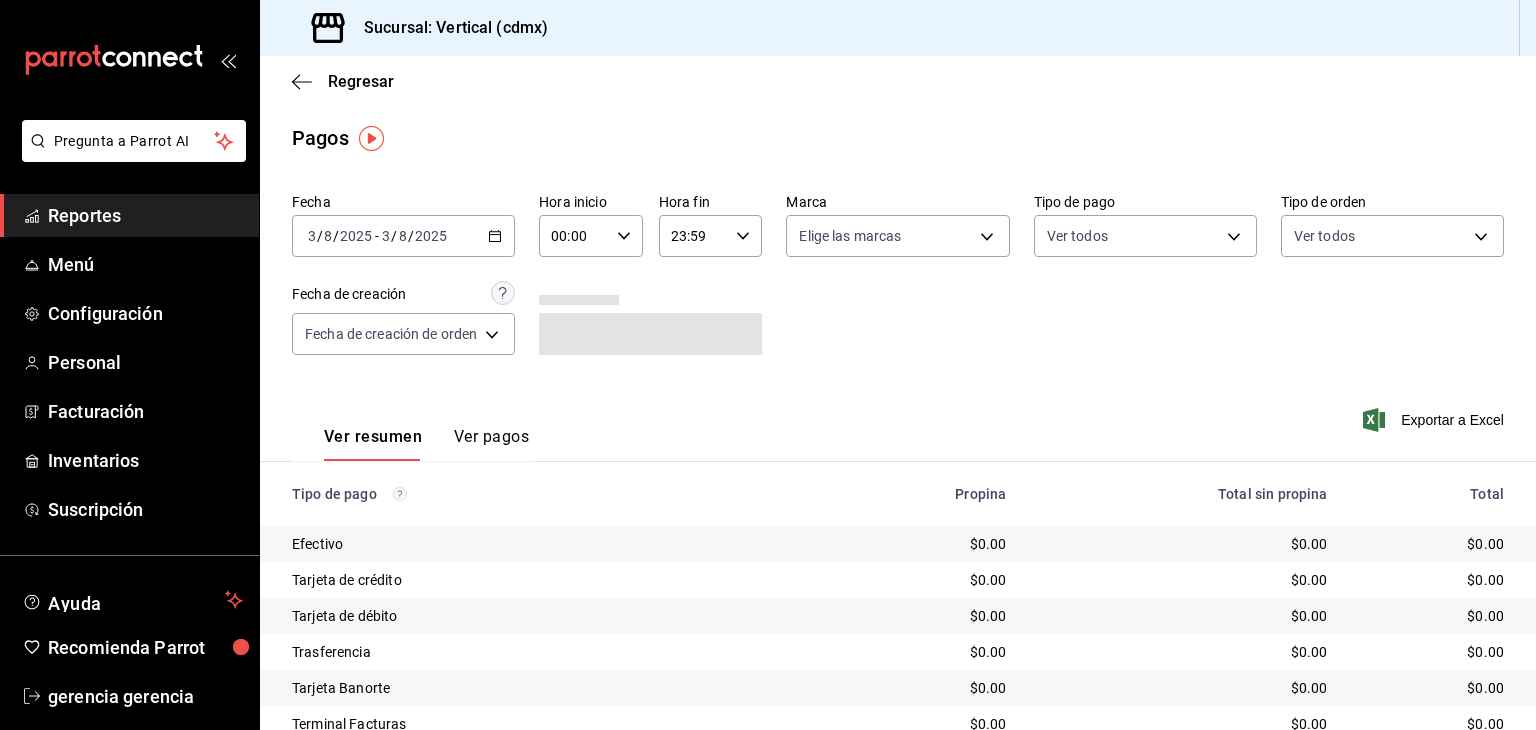 click 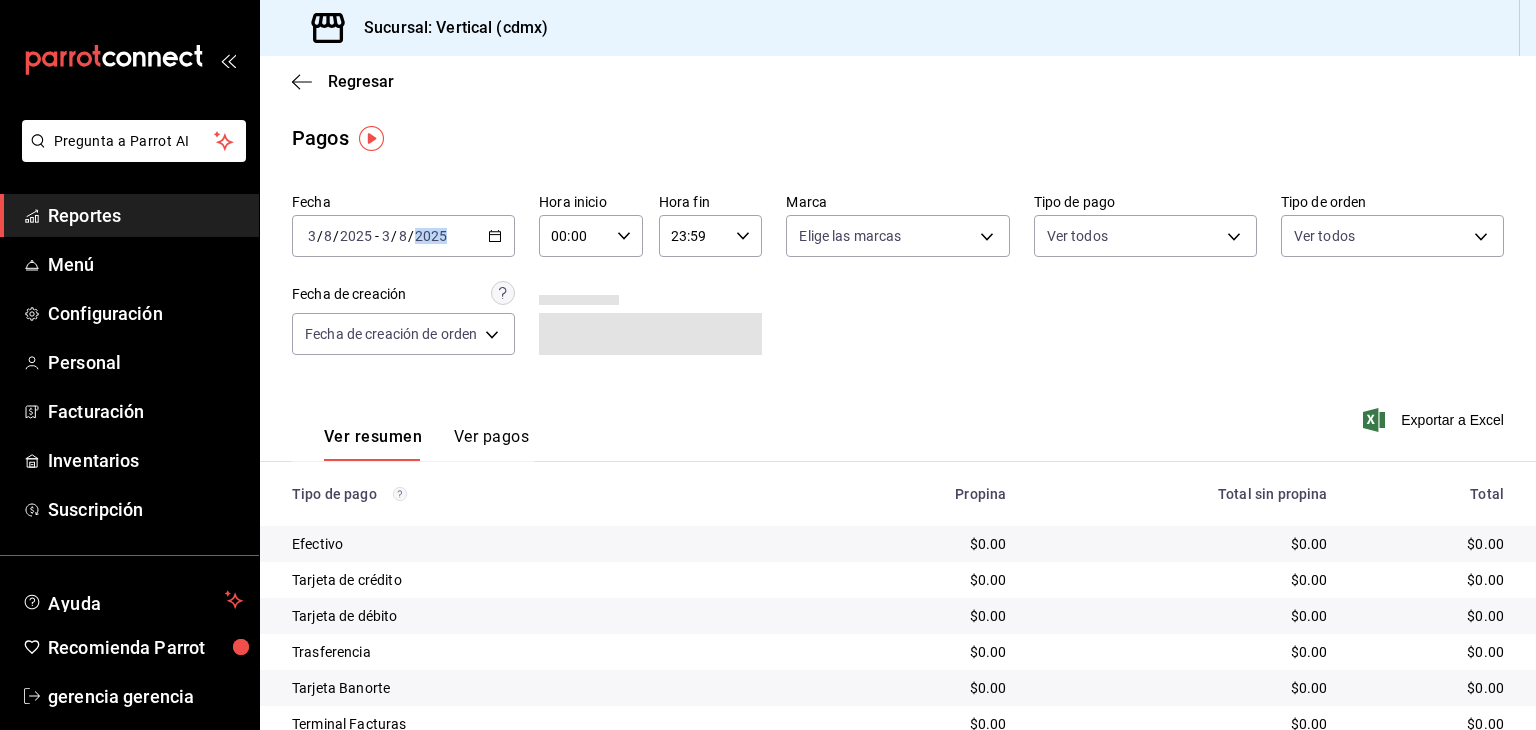 drag, startPoint x: 490, startPoint y: 241, endPoint x: 475, endPoint y: 260, distance: 24.207438 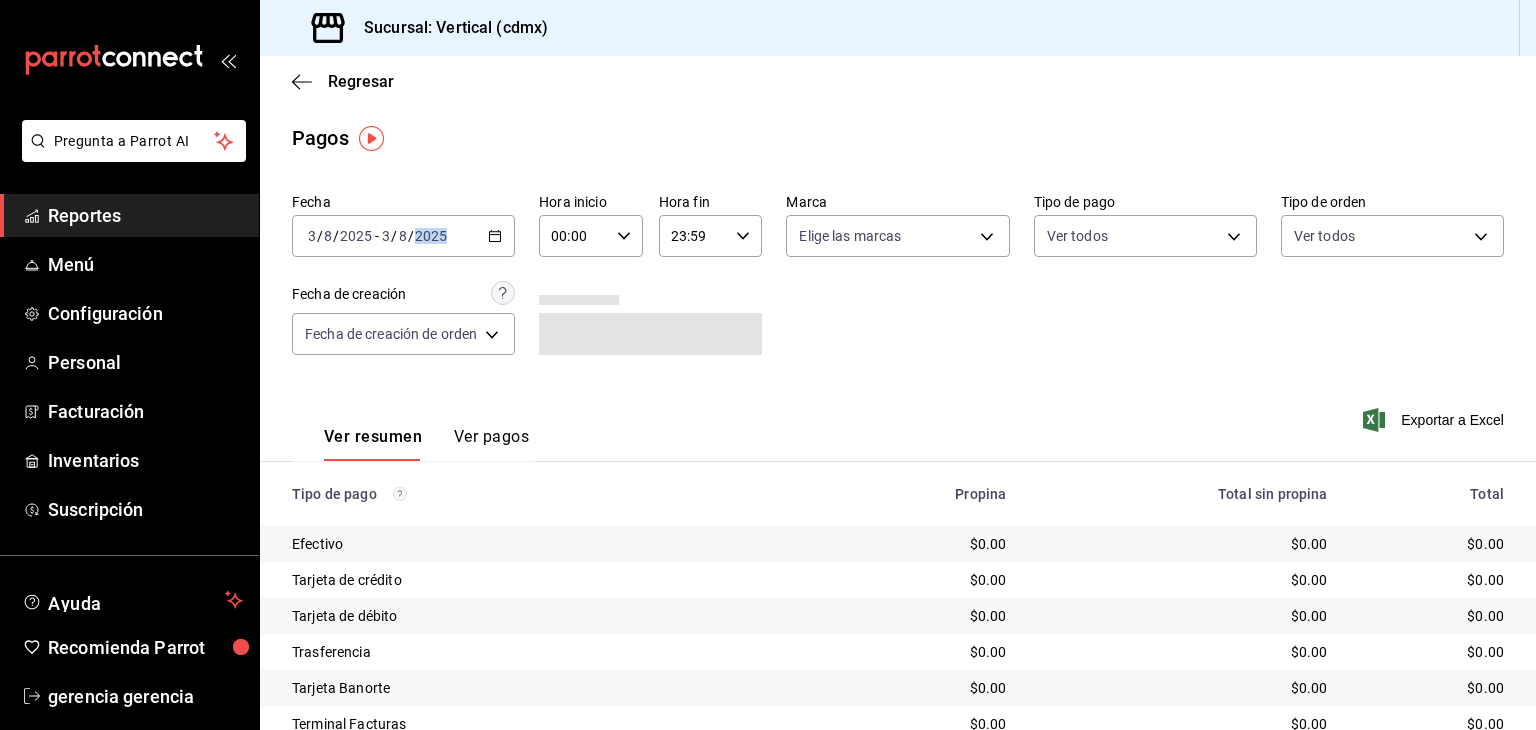 click 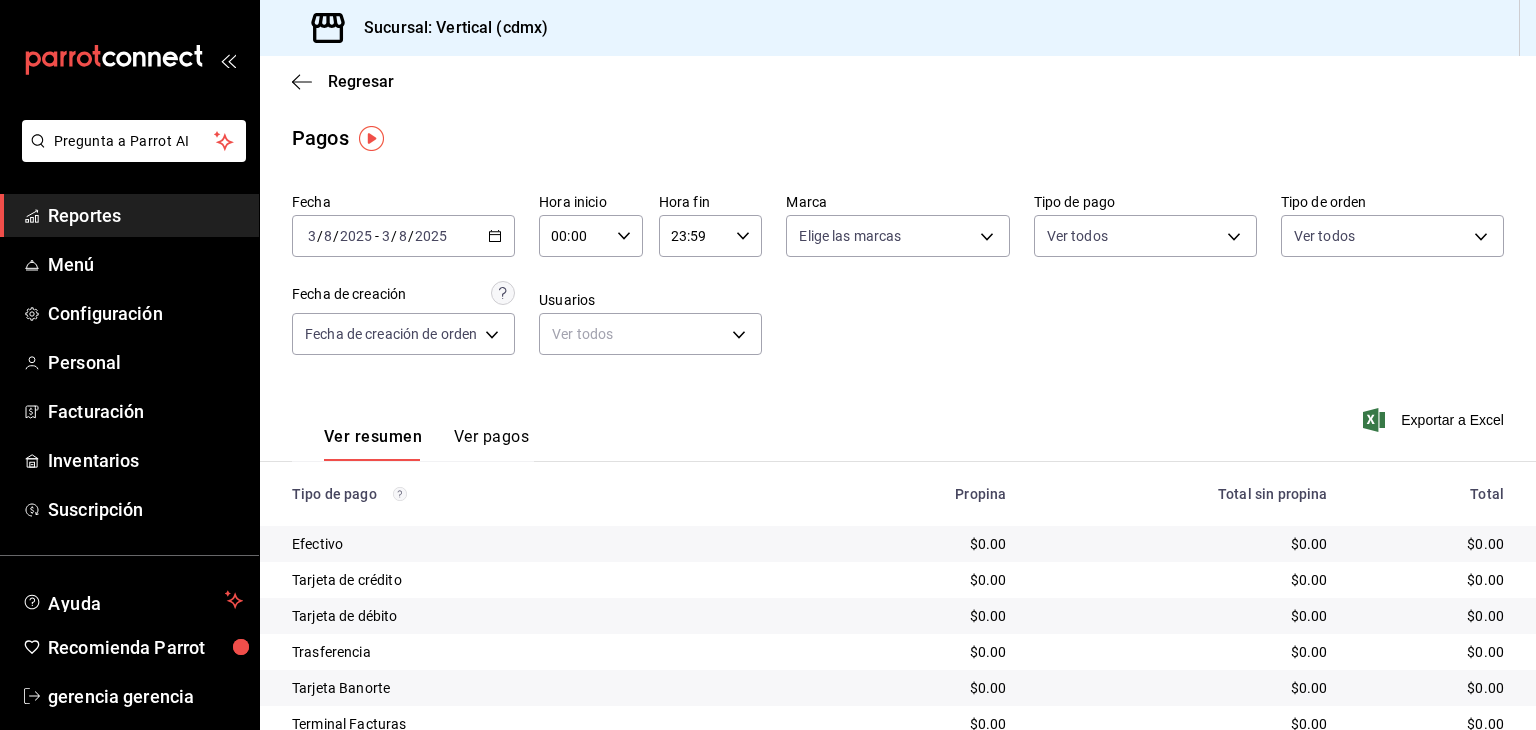 click 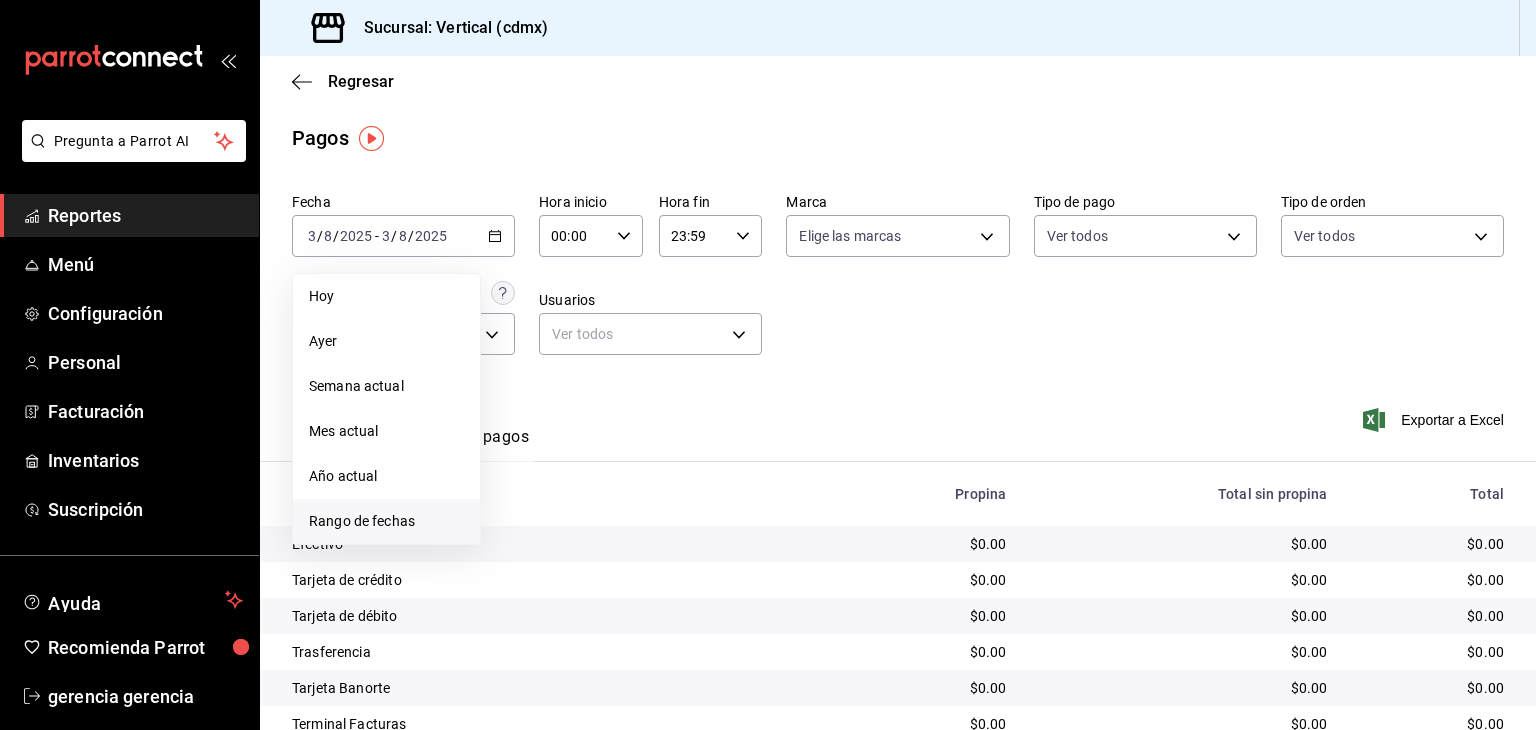 click on "Rango de fechas" at bounding box center (386, 521) 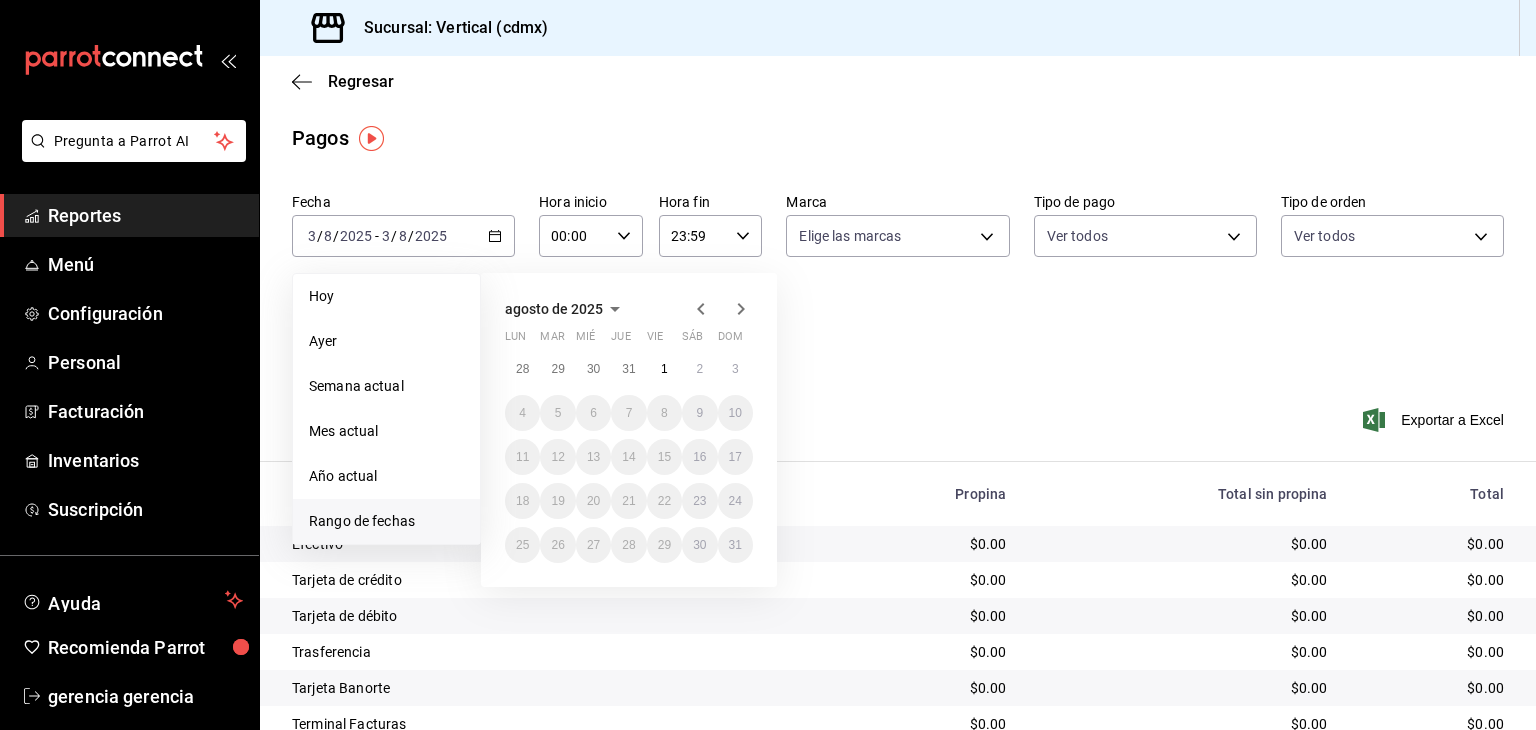 click 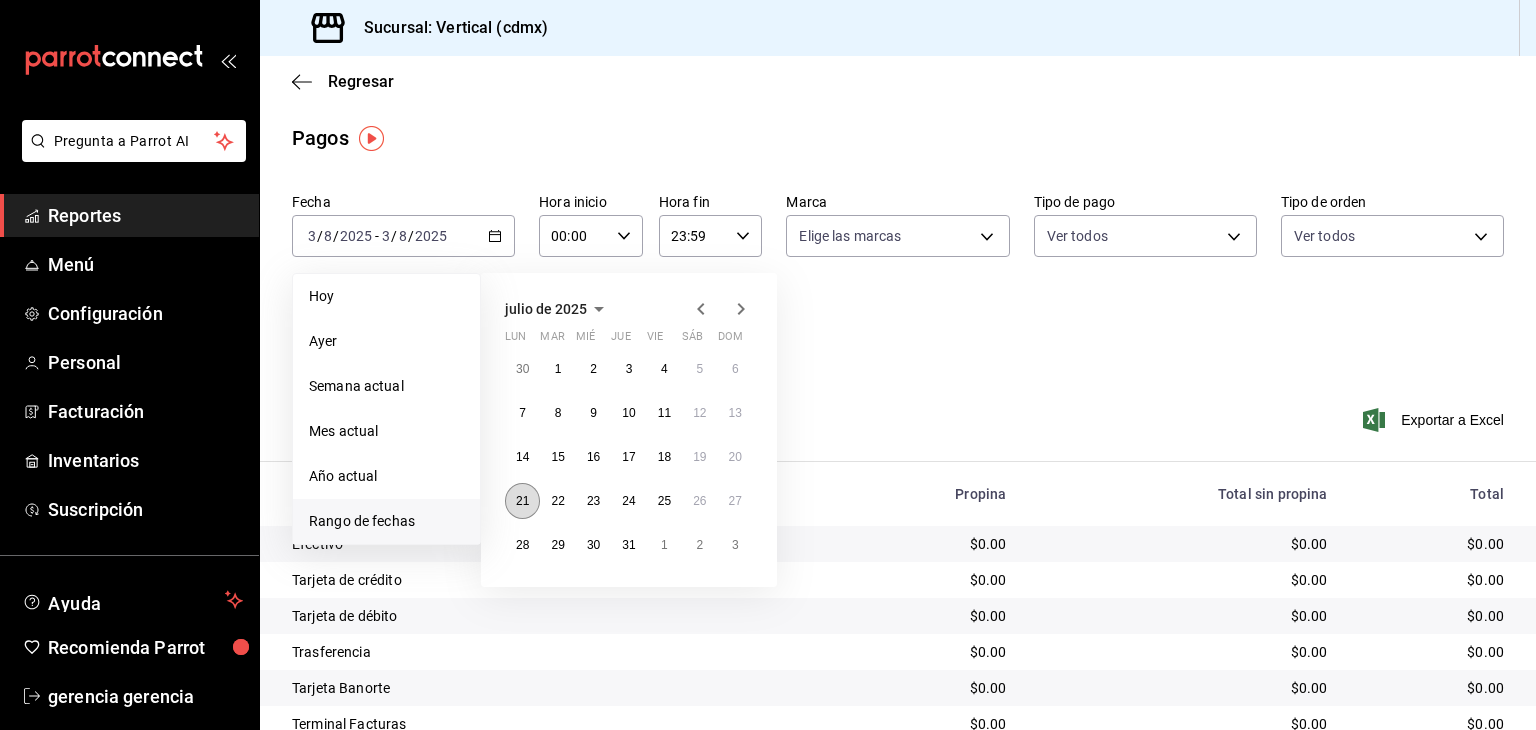 click on "21" at bounding box center (522, 501) 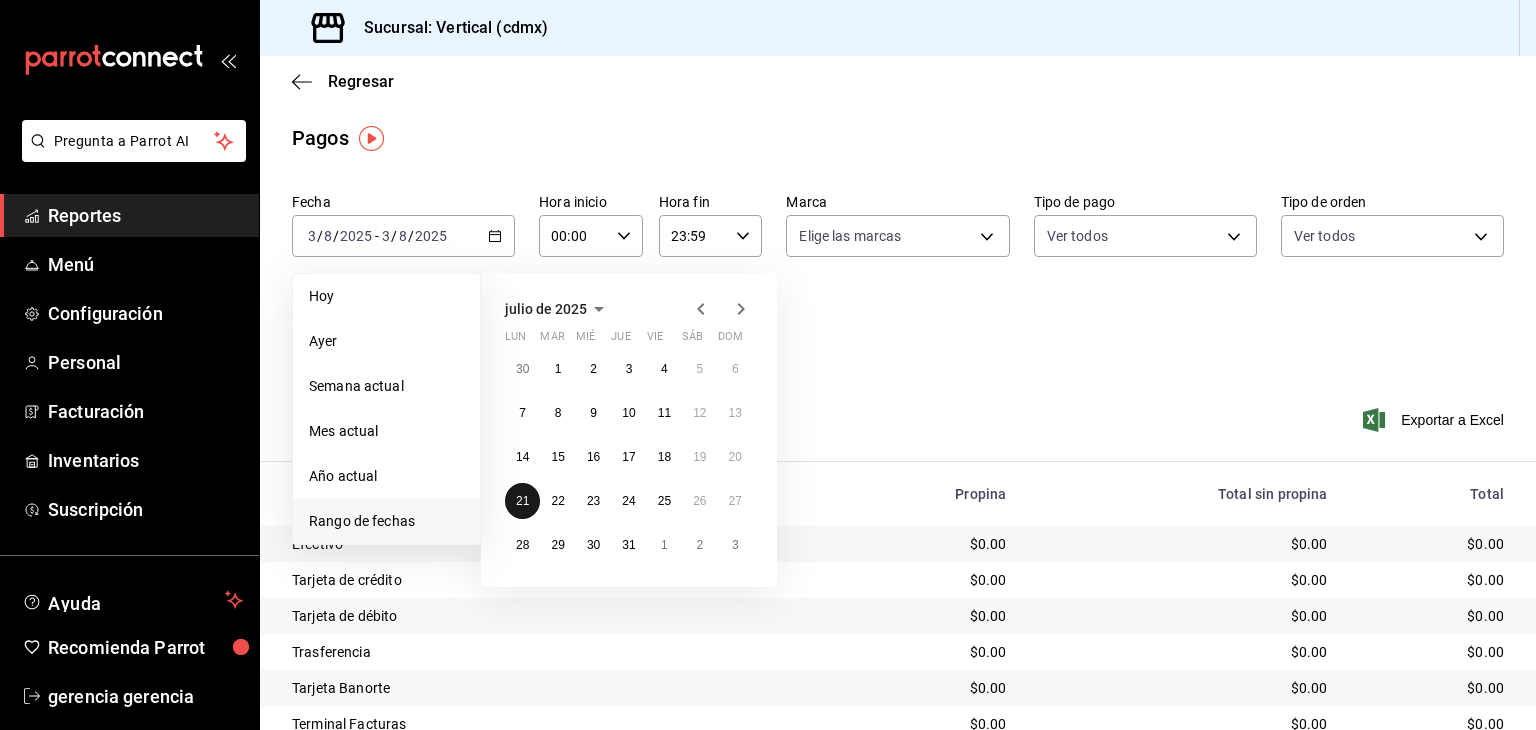 click on "21" at bounding box center [522, 501] 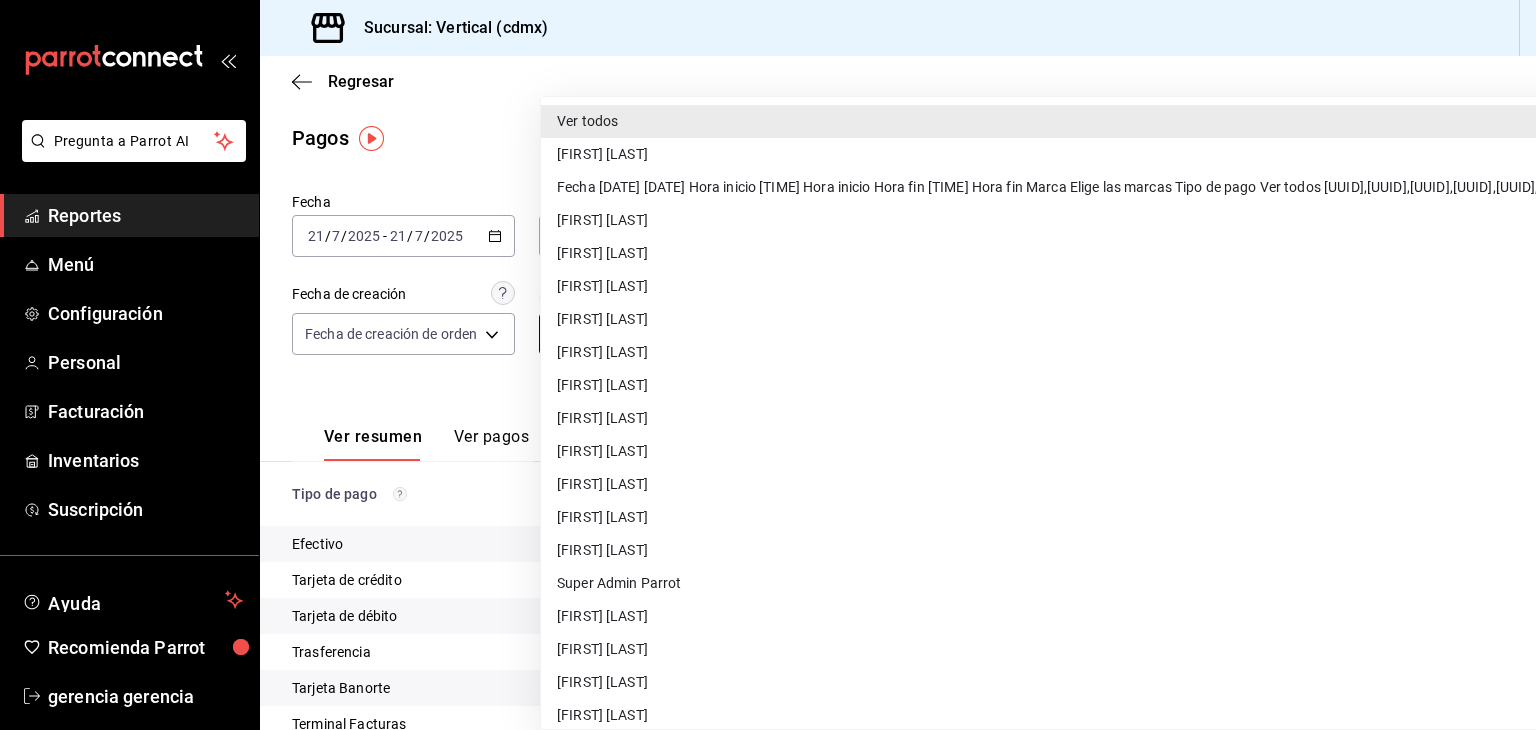 click on "[DATE] [DATE] - [DATE] [DATE] [TIME] [TIME] [TIME] [TIME] [PAYMENT_TYPE] [PRICE] [PRICE] [PRICE] [PAYMENT_TYPE] [PAYMENT_TYPE] [PAYMENT_TYPE] [PAYMENT_TYPE] [PAYMENT_TYPE] [PAYMENT_TYPE] [PAYMENT_TYPE] [PAYMENT_TYPE] [PRICE] [PRICE] [PRICE]" at bounding box center (768, 365) 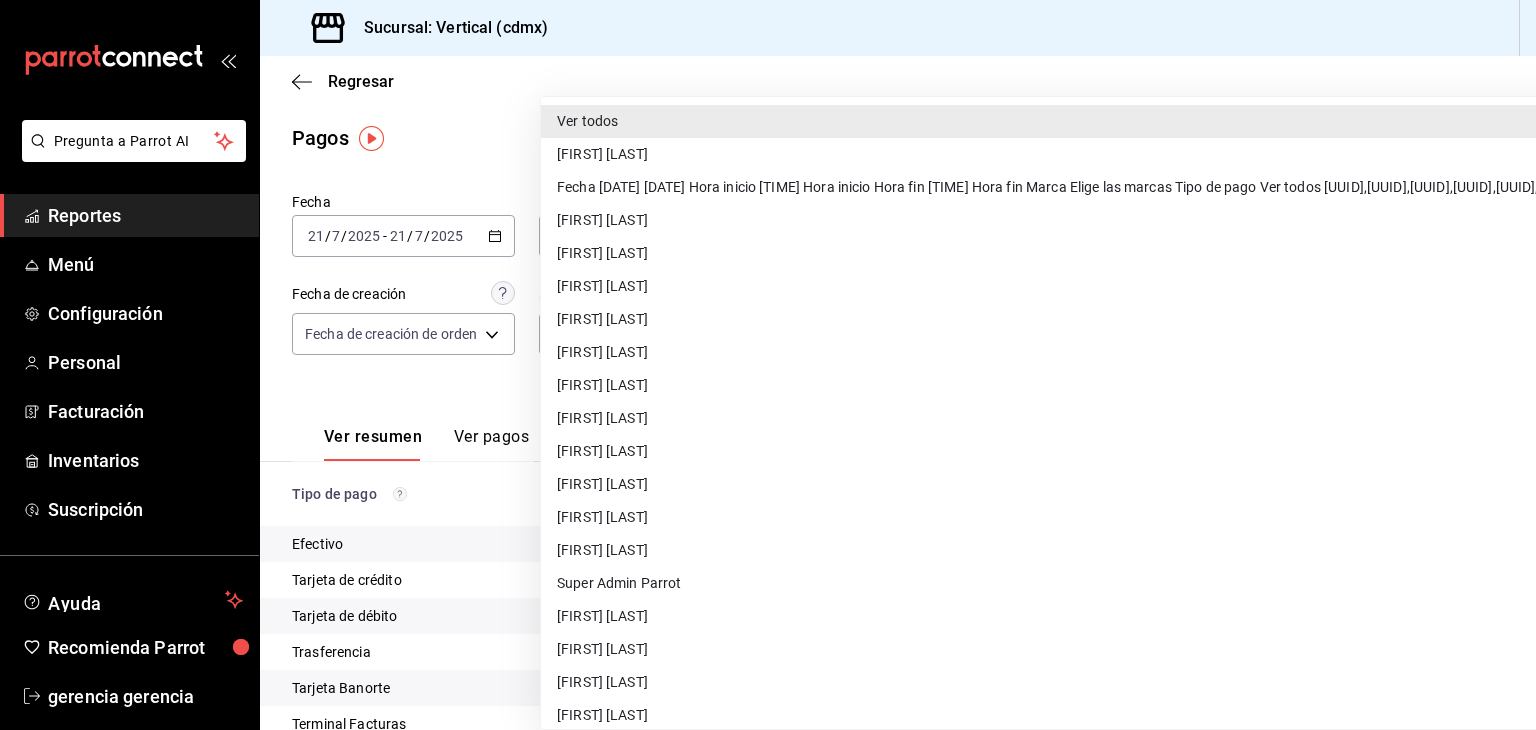 click on "[FIRST] [LAST]" at bounding box center [1292, 715] 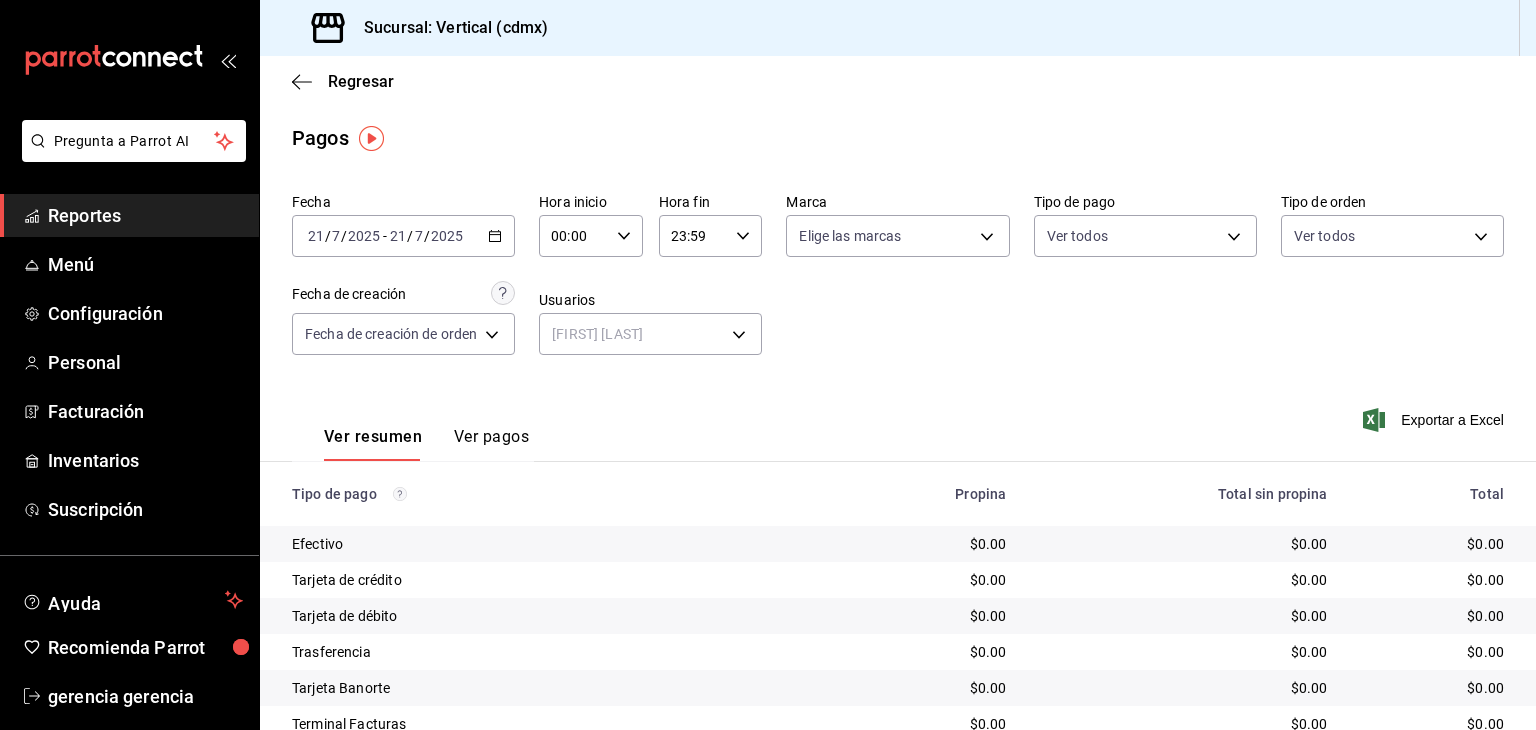 click on "Ver pagos" at bounding box center [491, 444] 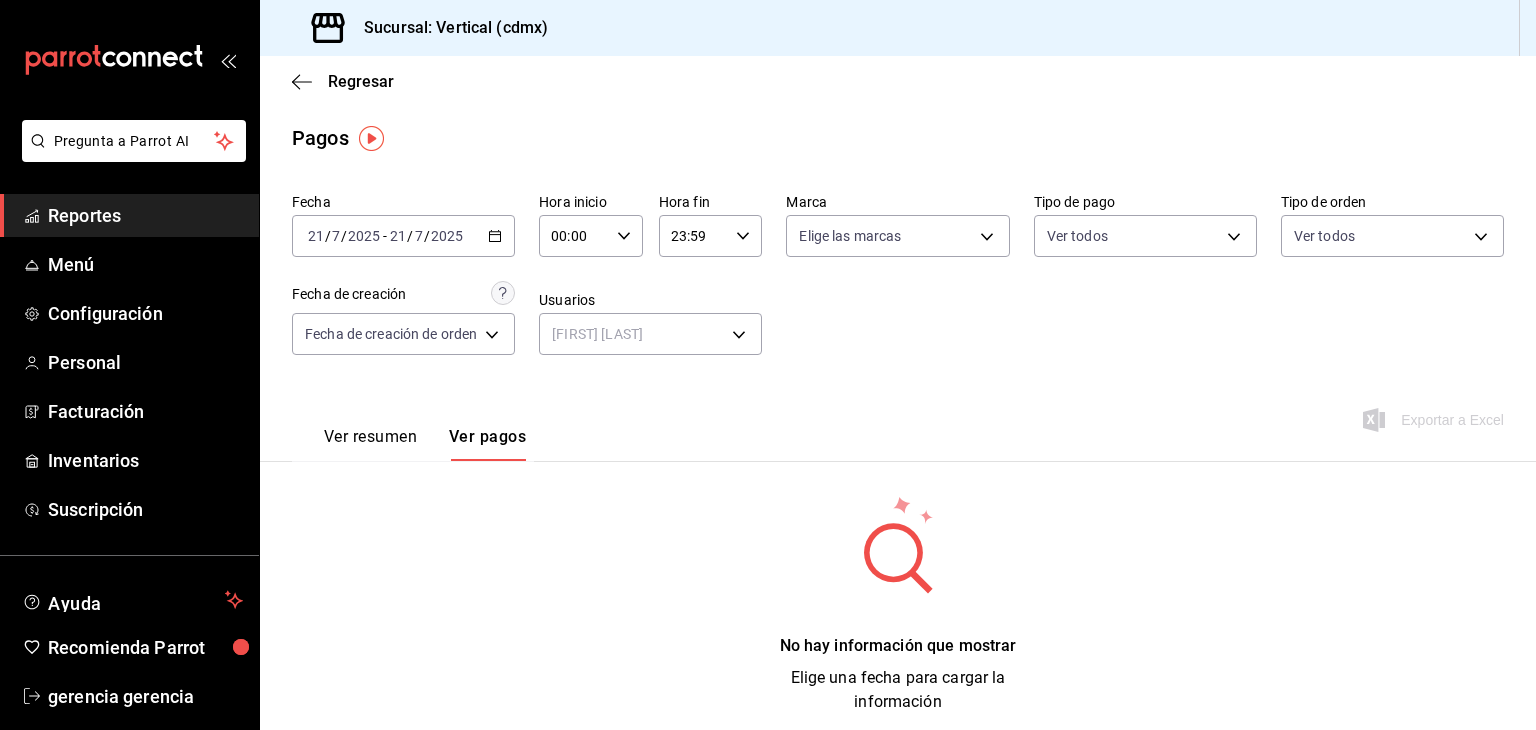 click on "Ver resumen Ver pagos" at bounding box center [409, 432] 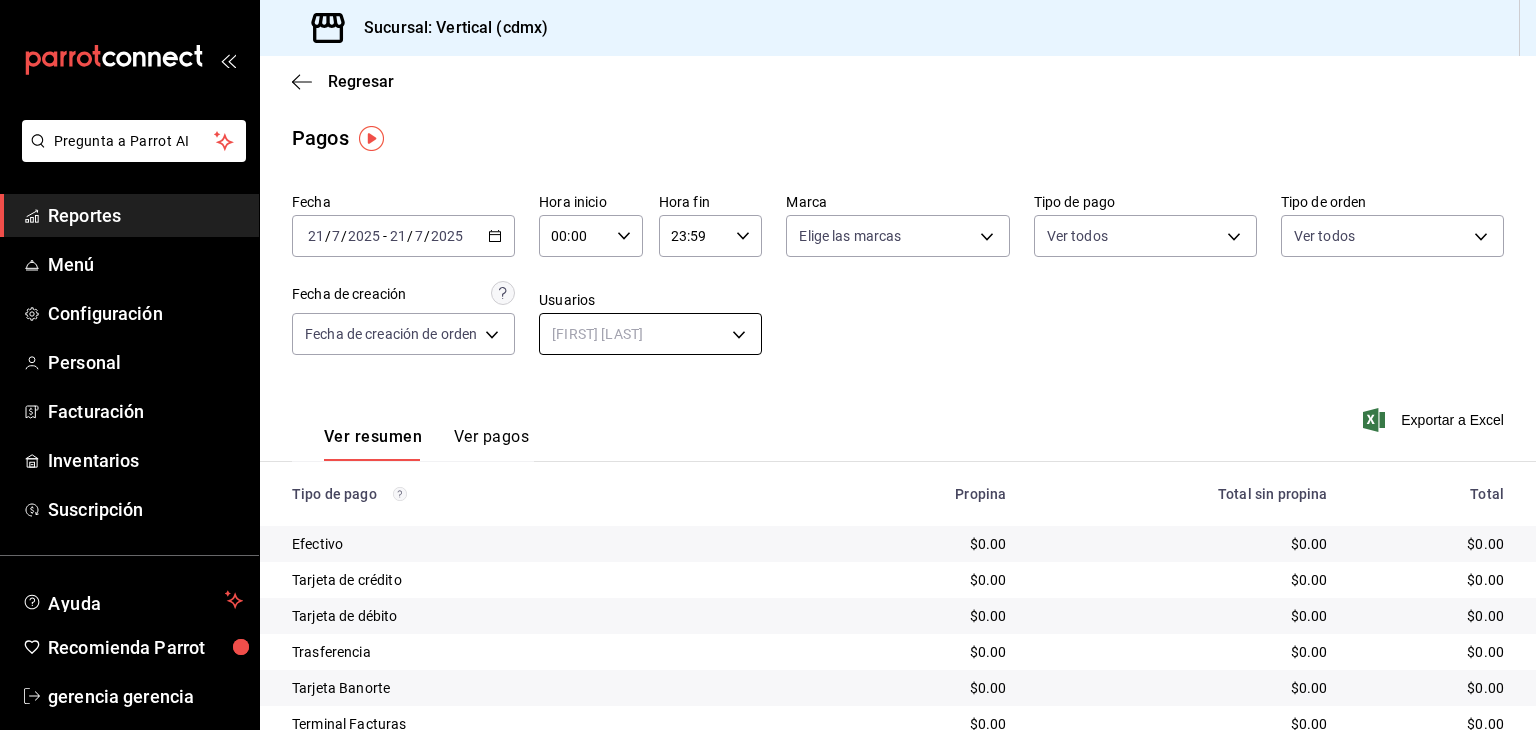 click on "[DATE] [DATE] - [DATE] [DATE] [TIME] [TIME] [TIME] [TIME] [USERNAME] [UUID] [PAYMENT_TYPE] [PAYMENT_TYPE] [PAYMENT_TYPE] [PAYMENT_TYPE] [PAYMENT_TYPE] [PAYMENT_TYPE] [PAYMENT_TYPE] [PAYMENT_TYPE] [PAYMENT_TYPE]" at bounding box center [768, 365] 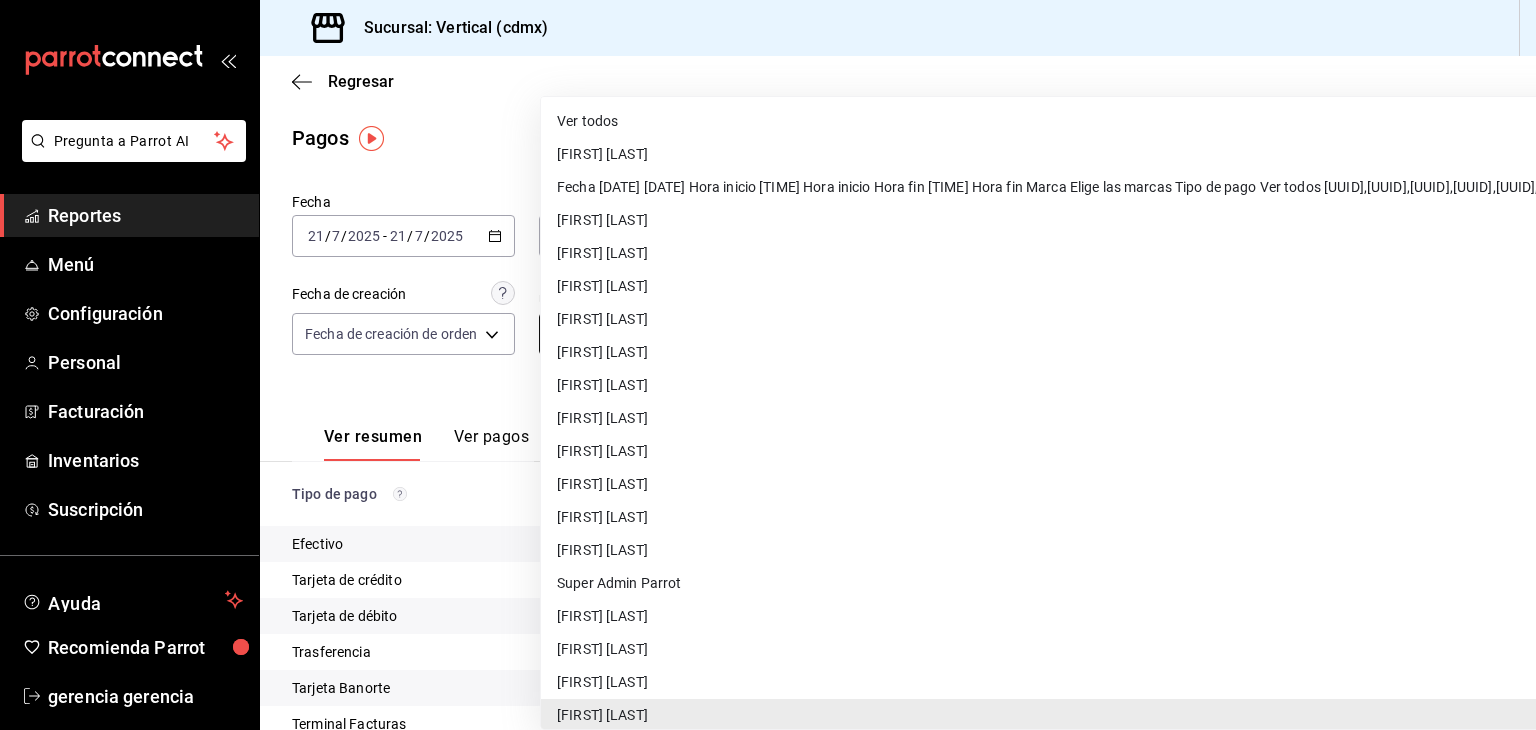 scroll, scrollTop: 3, scrollLeft: 0, axis: vertical 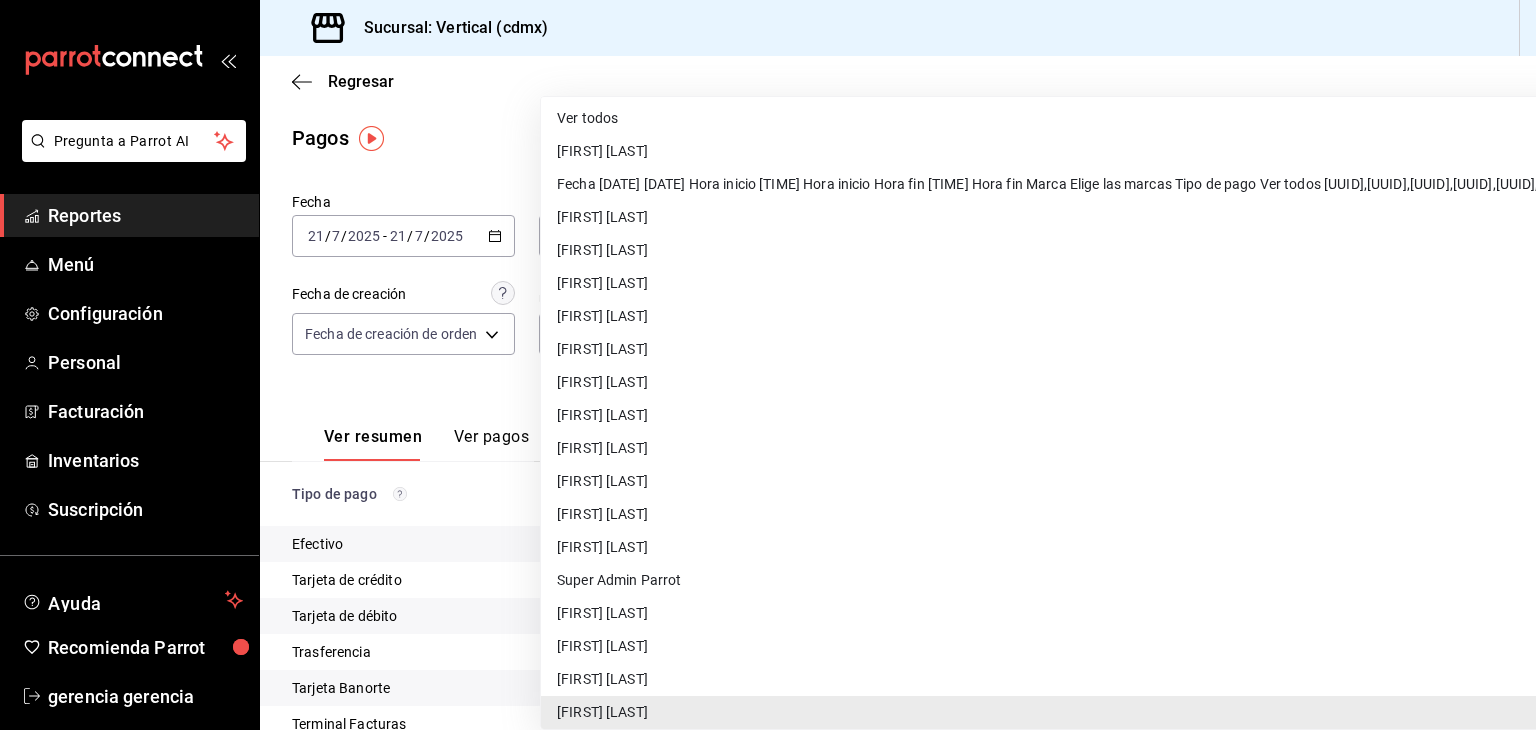 click on "Ver todos" at bounding box center (1292, 118) 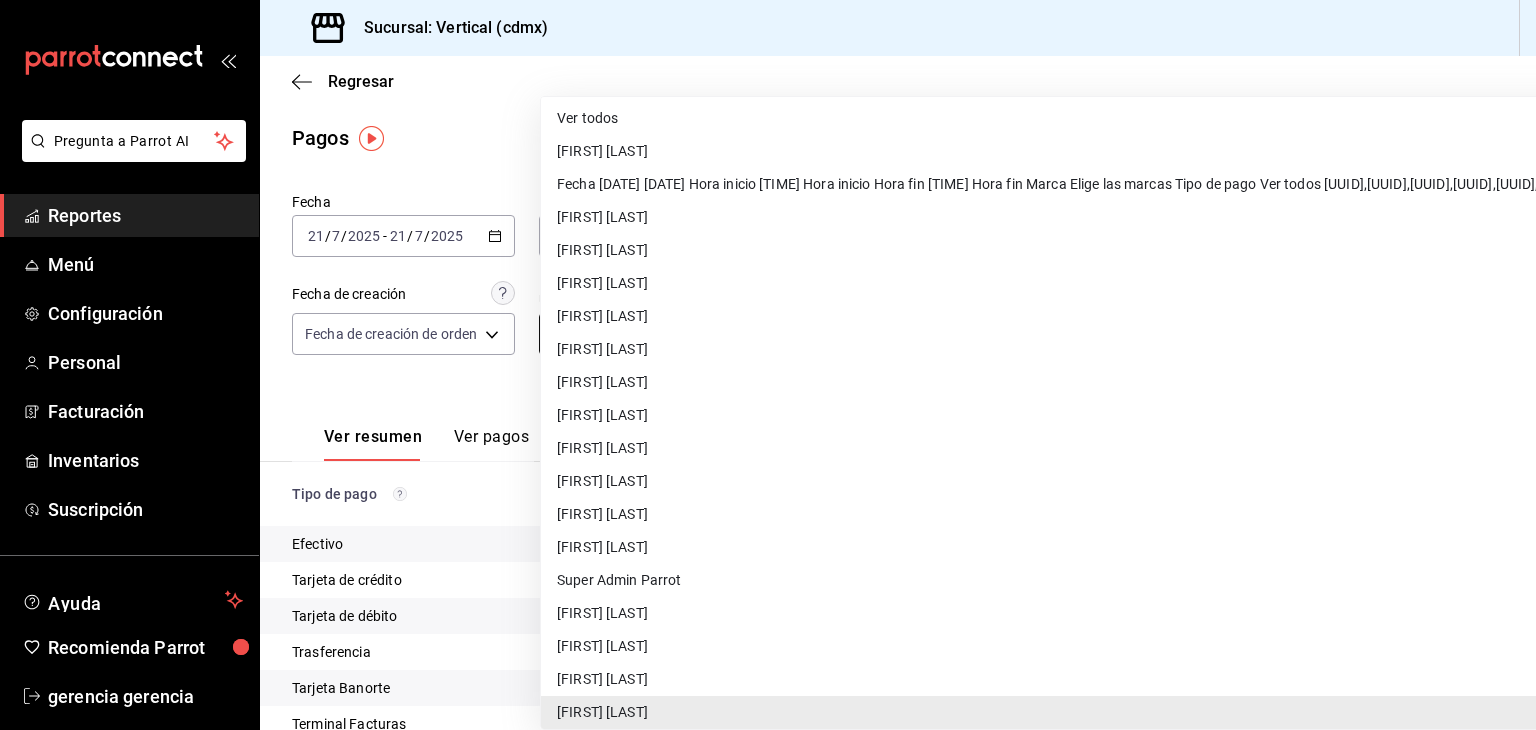 type on "null" 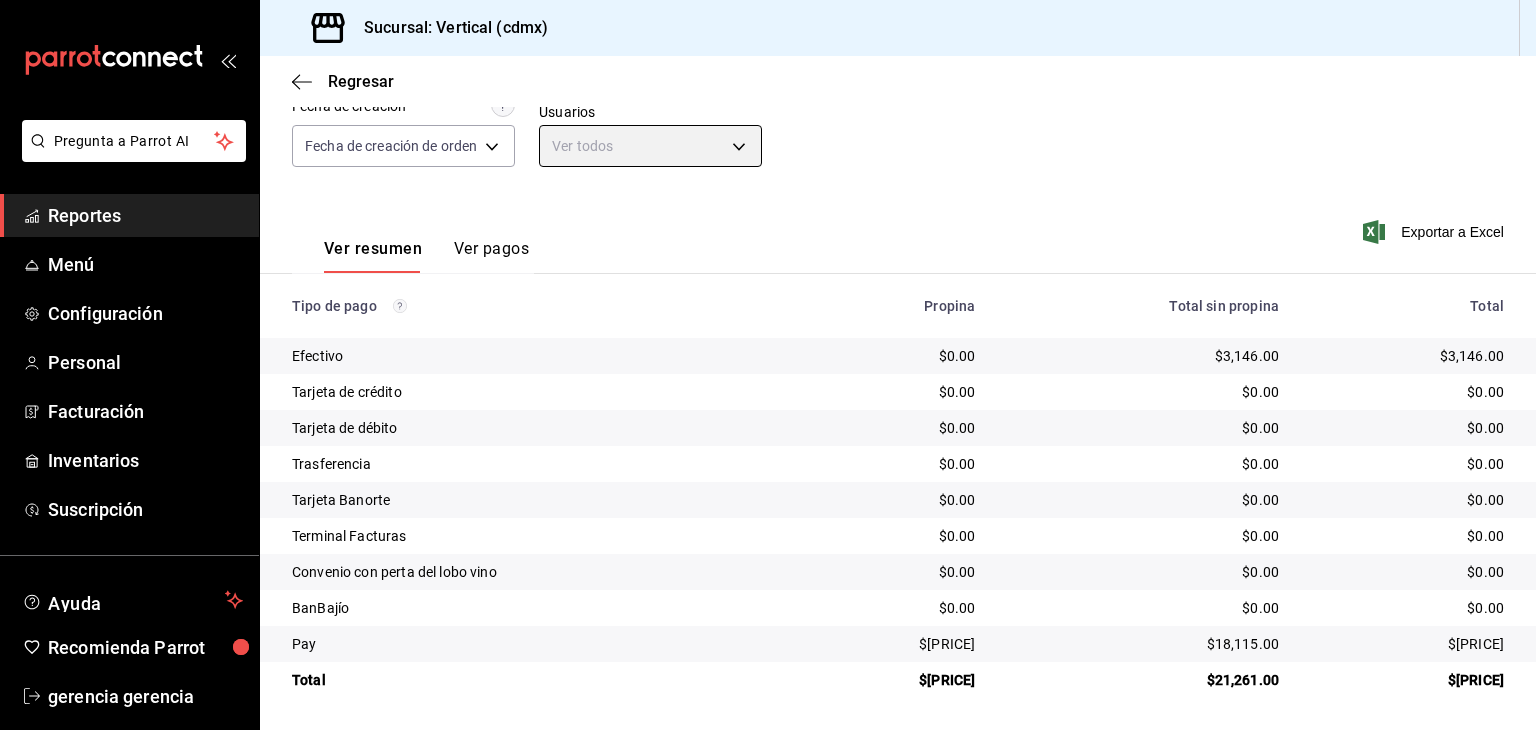 scroll, scrollTop: 0, scrollLeft: 0, axis: both 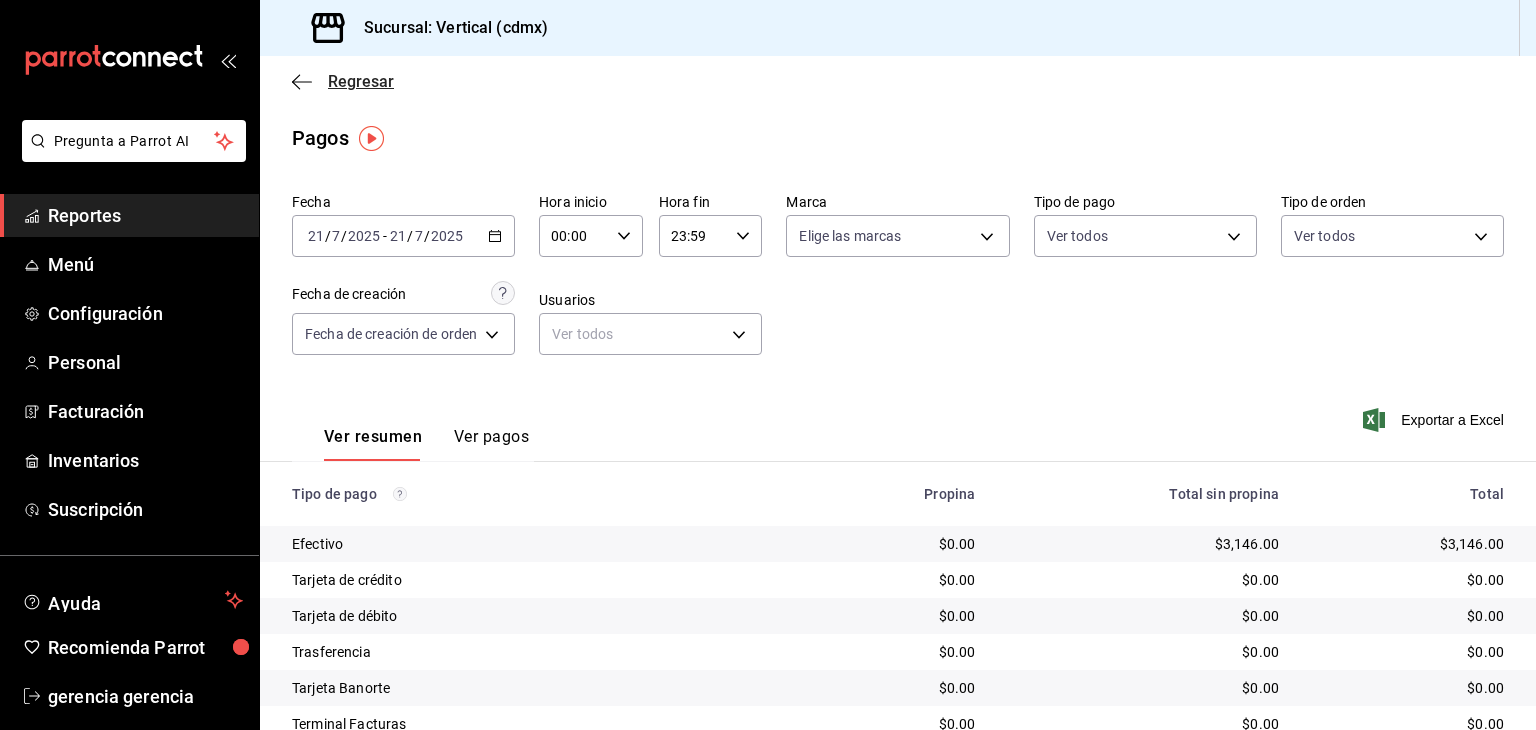 click 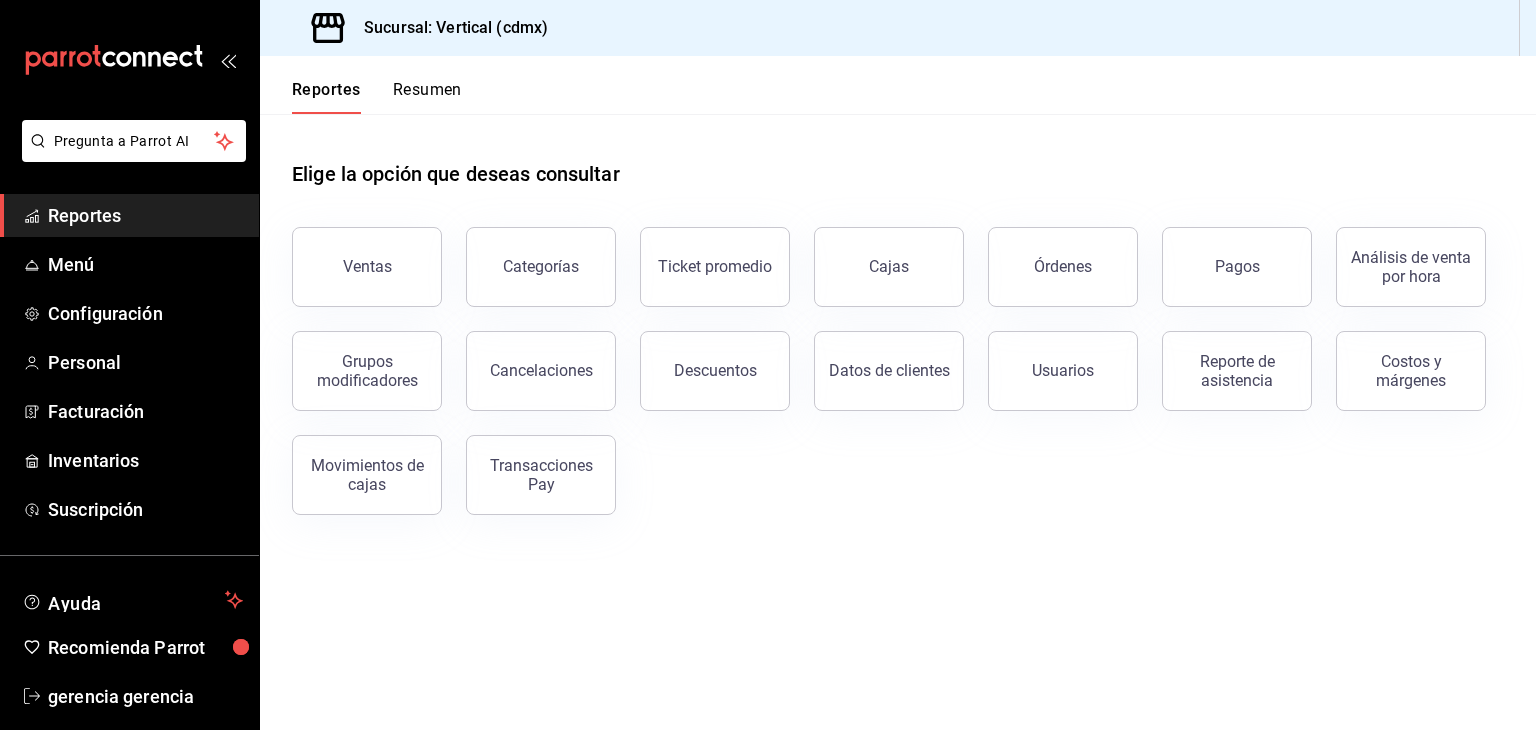 click on "Órdenes" at bounding box center (1063, 267) 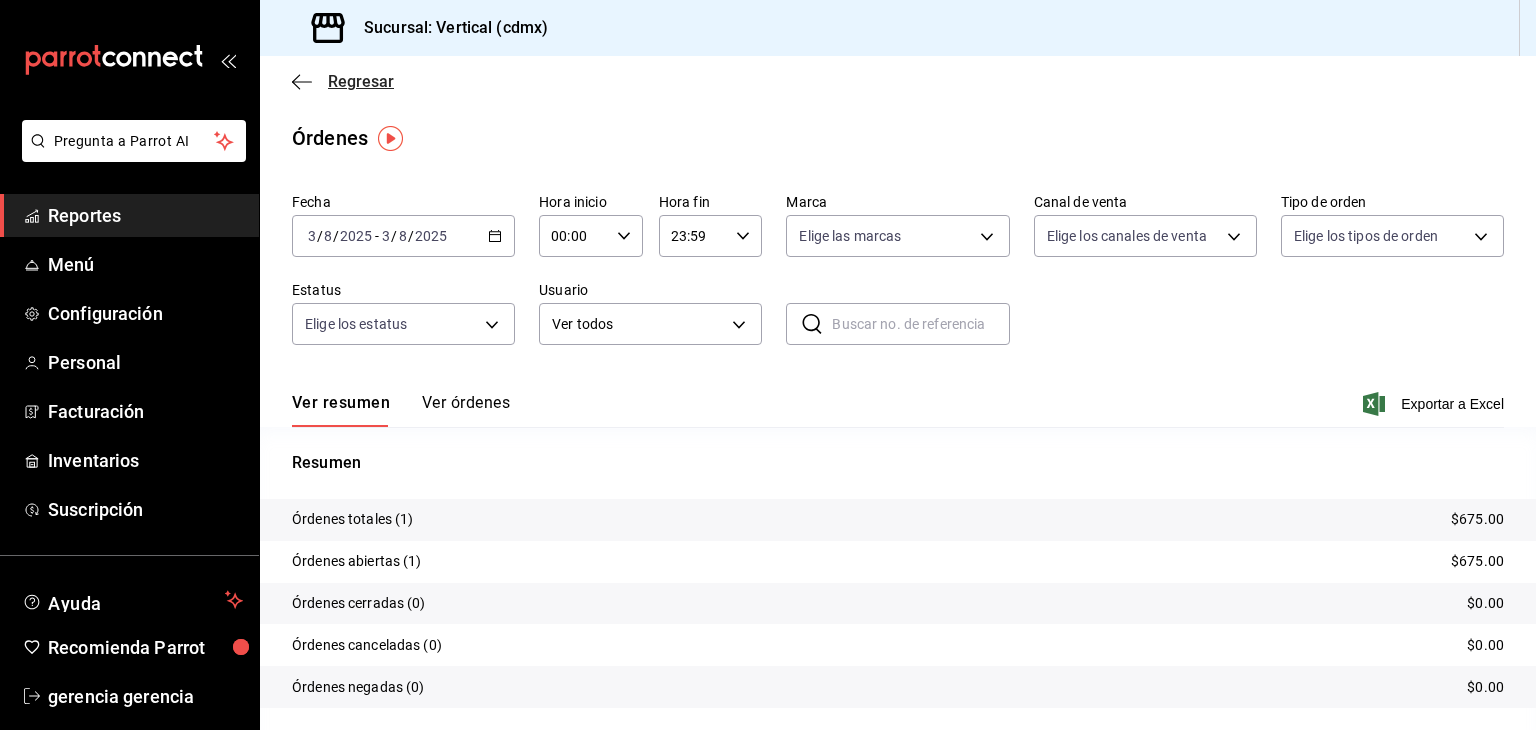 click on "Regresar" at bounding box center (361, 81) 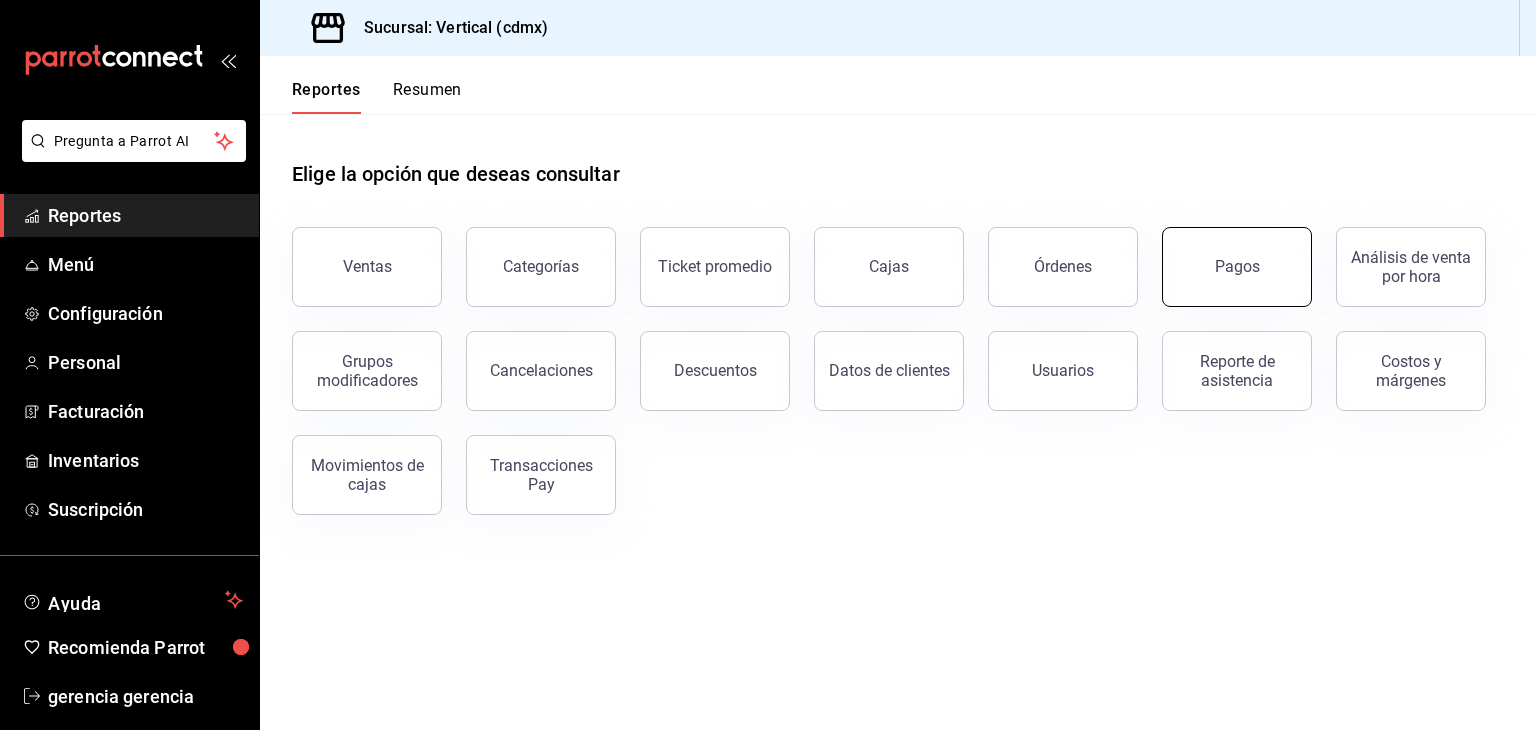 click on "Pagos" at bounding box center (1237, 267) 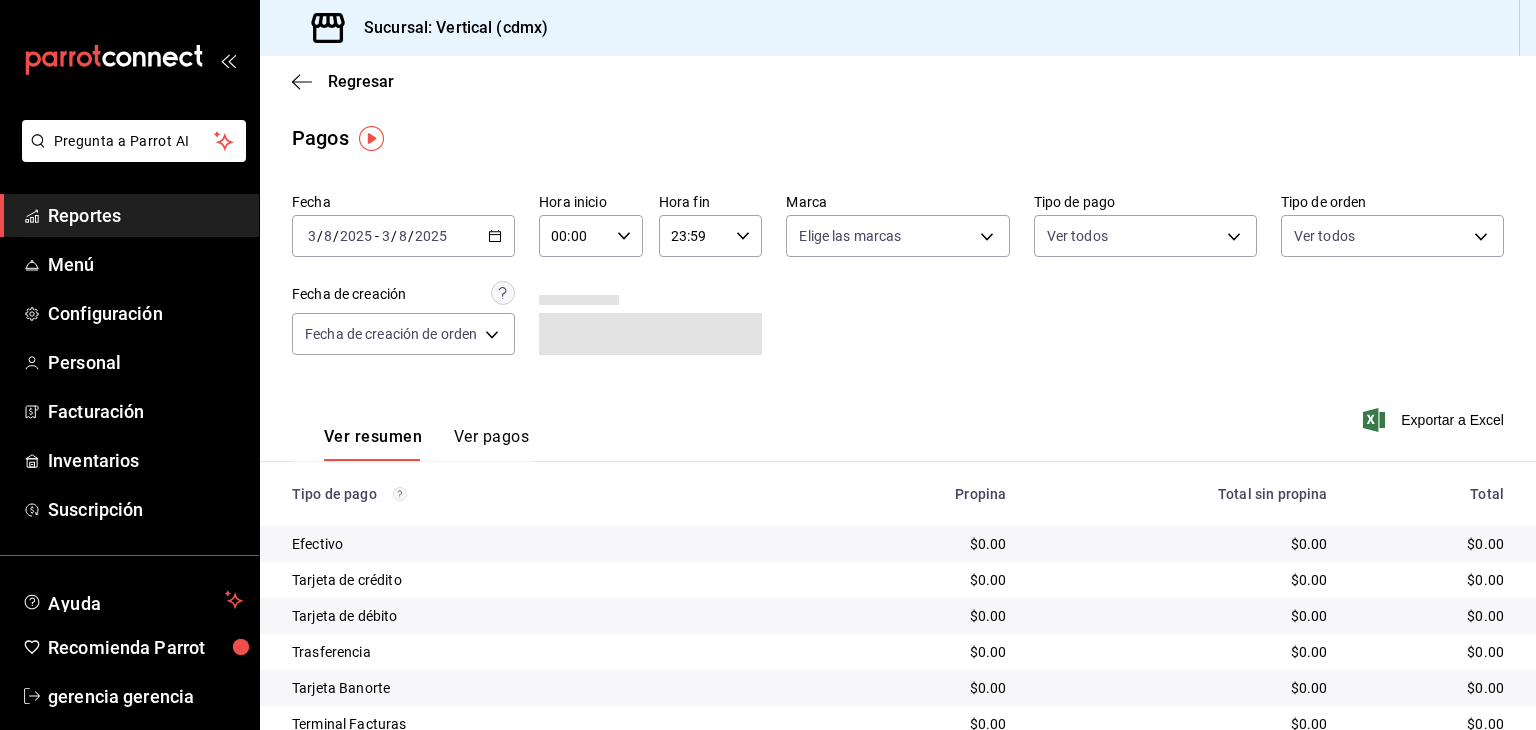 click 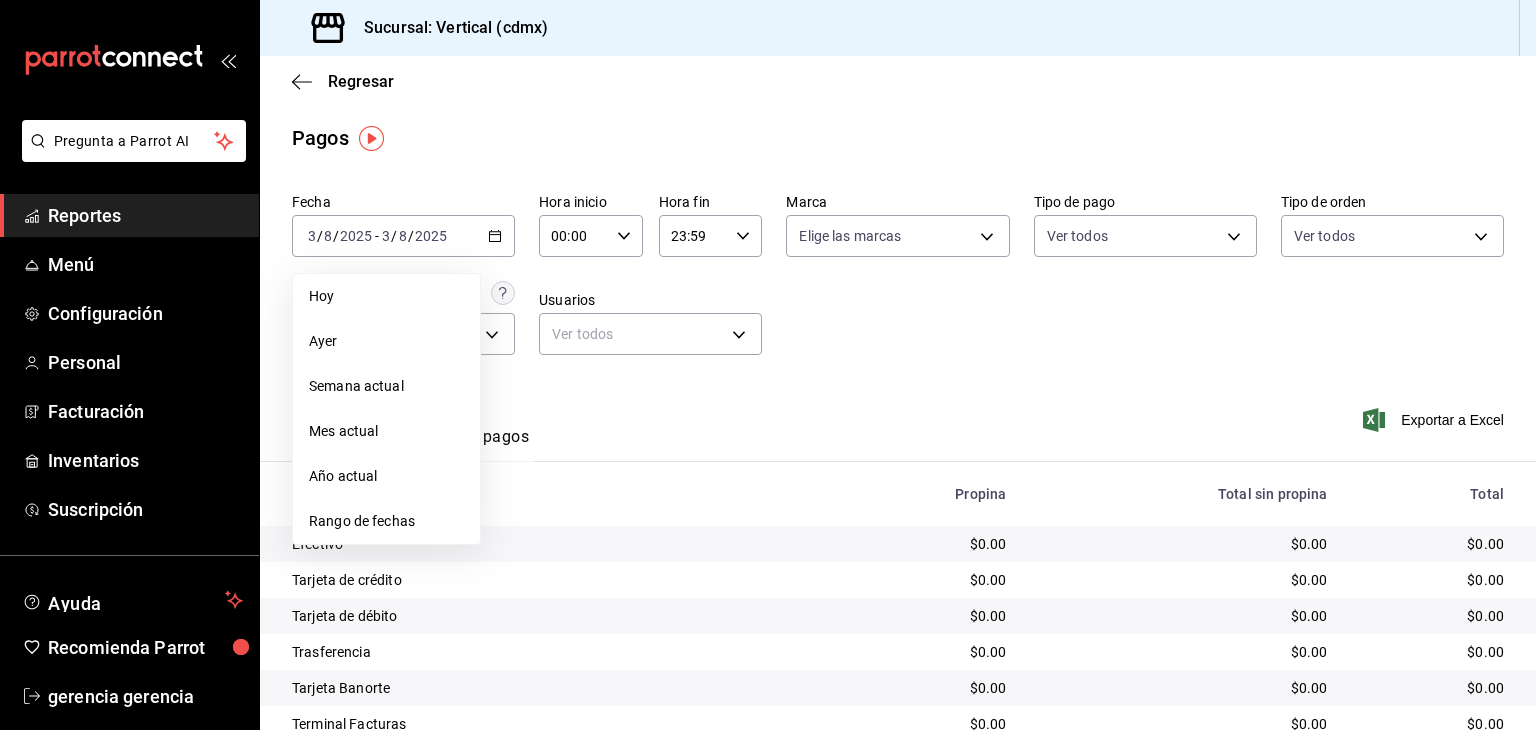 click on "Rango de fechas" at bounding box center (386, 521) 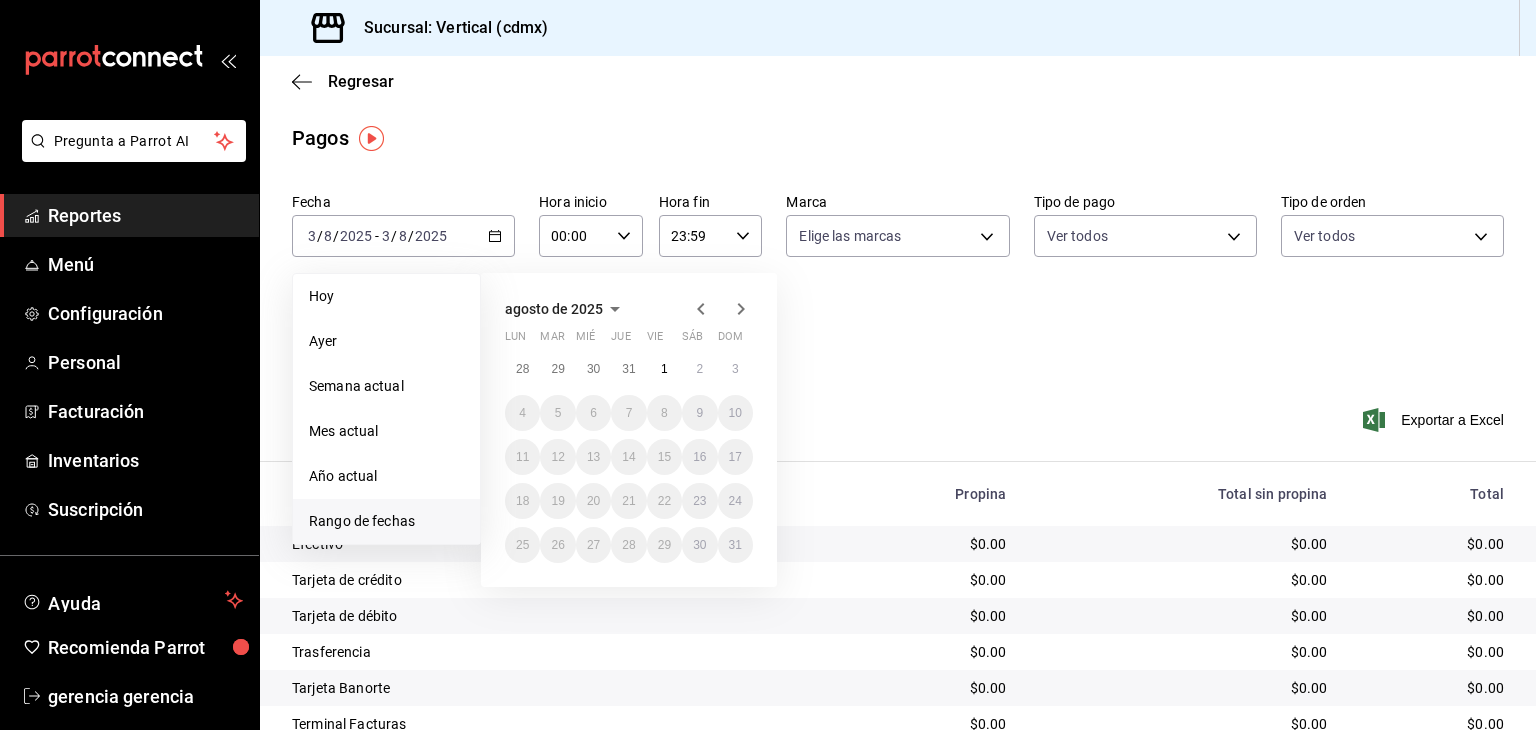 click 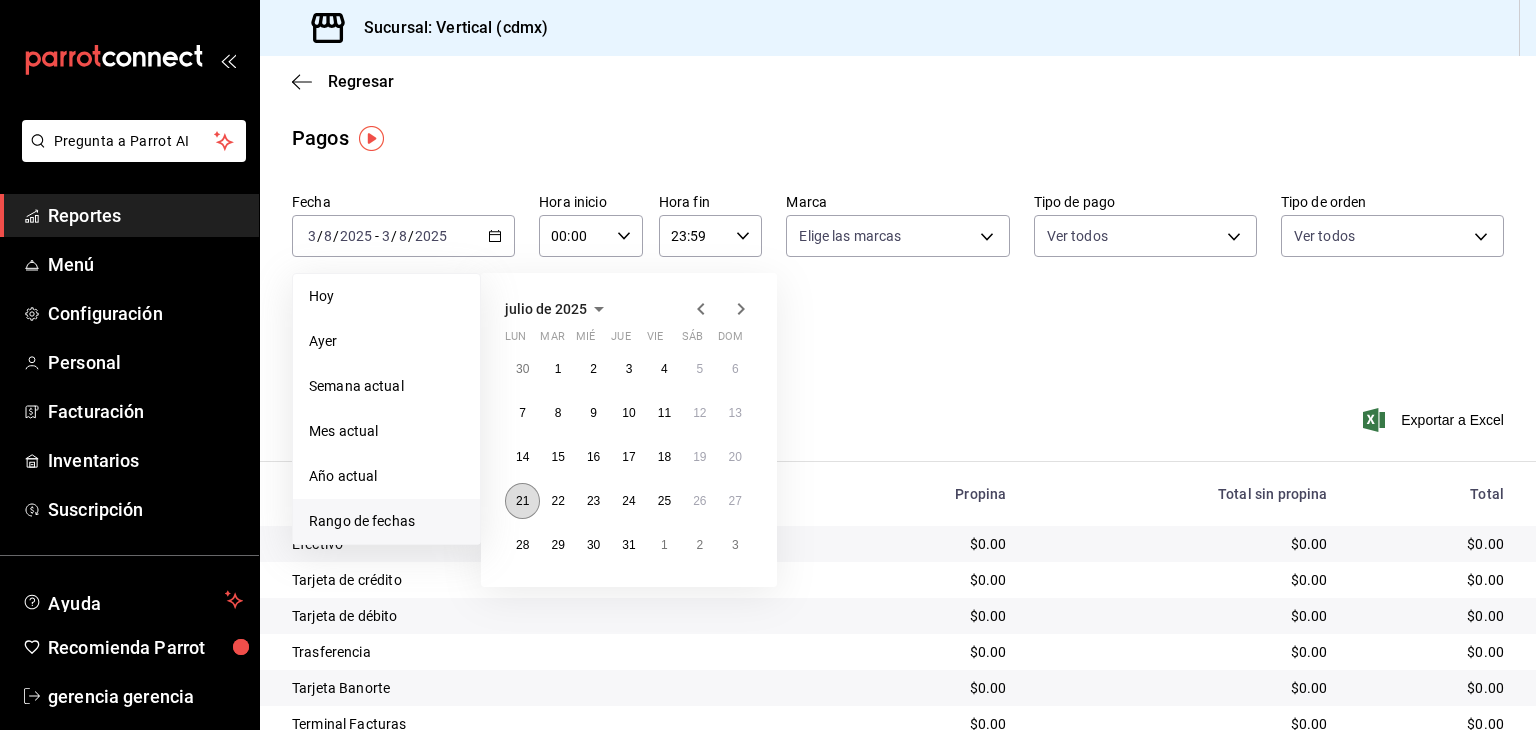 click on "21" at bounding box center (522, 501) 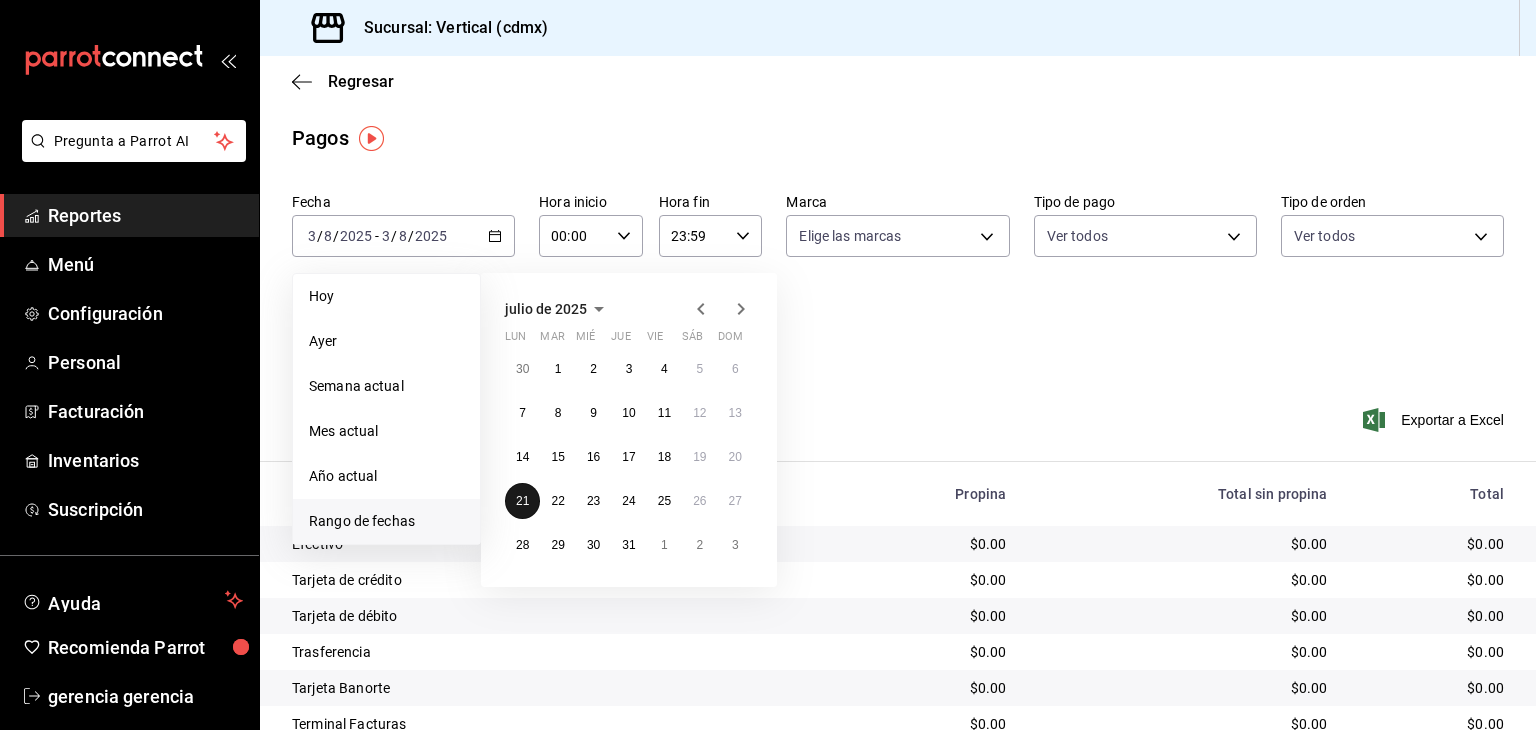 click on "21" at bounding box center (522, 501) 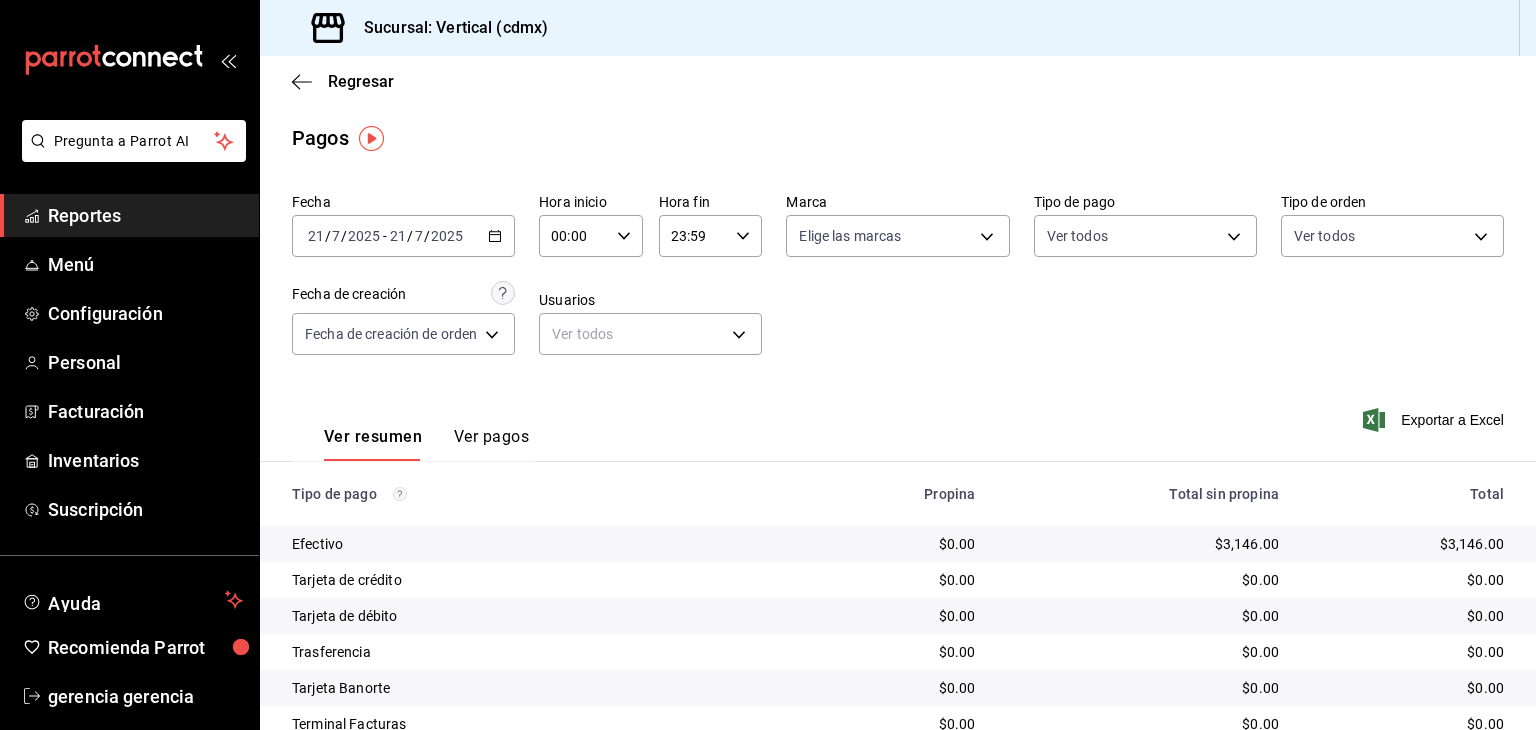 click on "Efectivo" at bounding box center [539, 544] 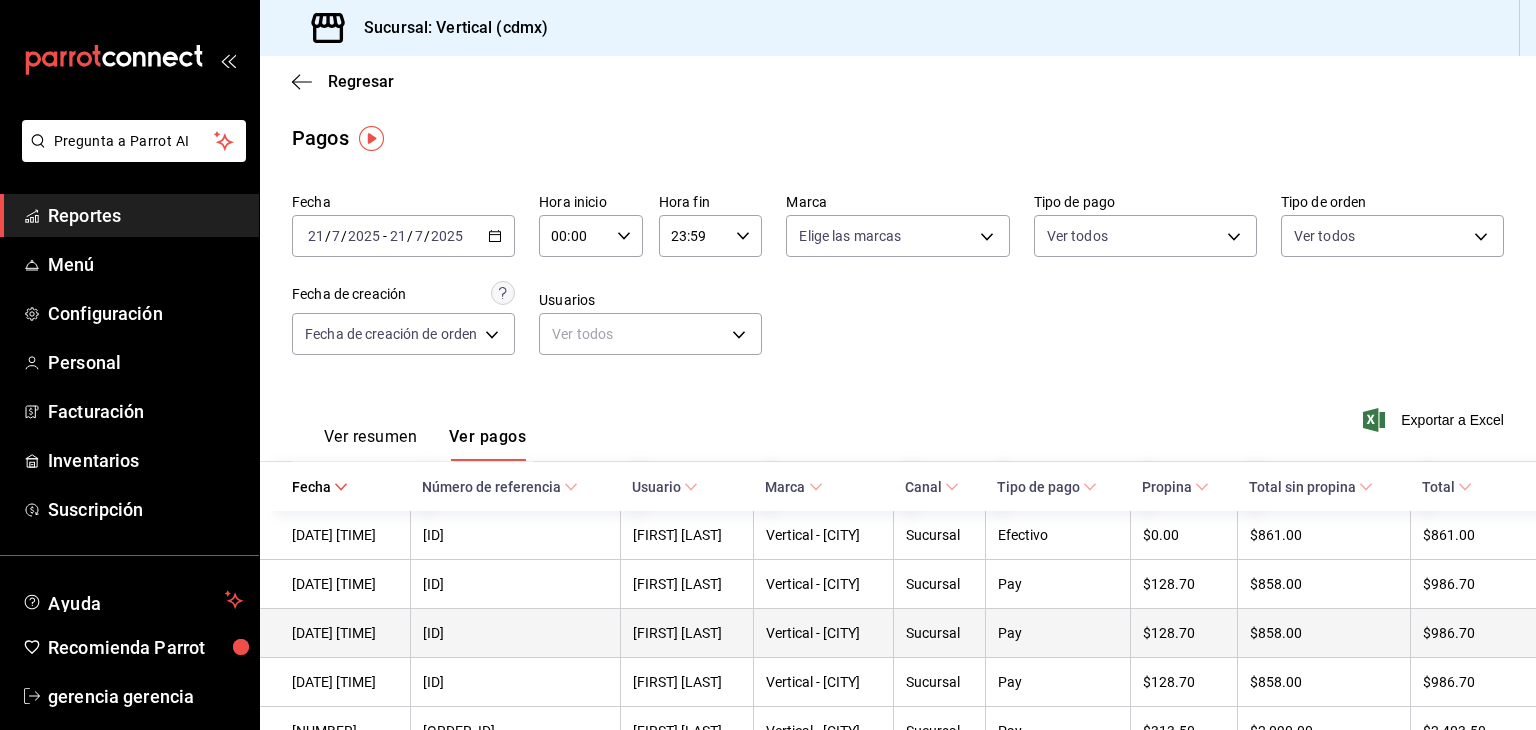 type 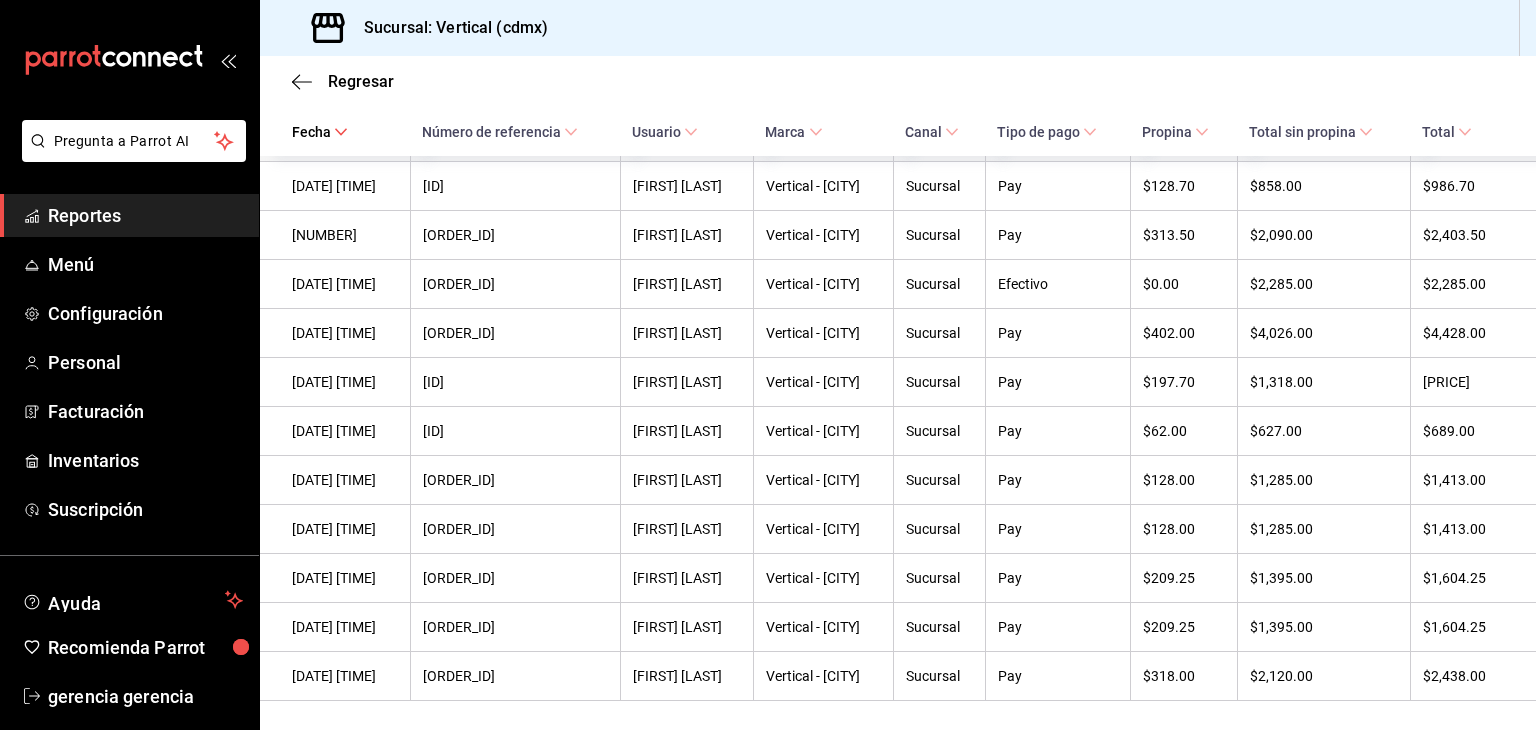 scroll, scrollTop: 508, scrollLeft: 0, axis: vertical 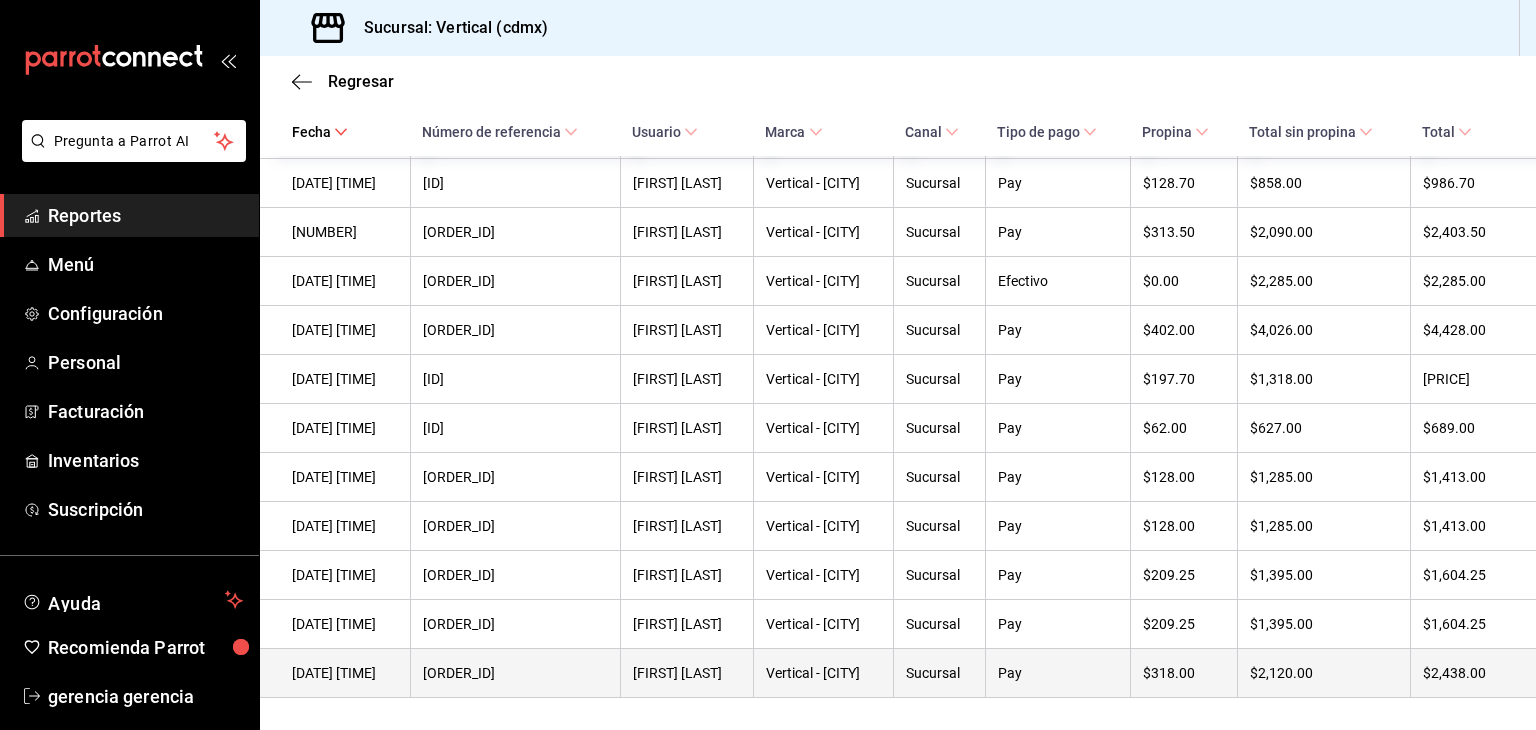 click on "[FIRST] [LAST]" at bounding box center (686, 673) 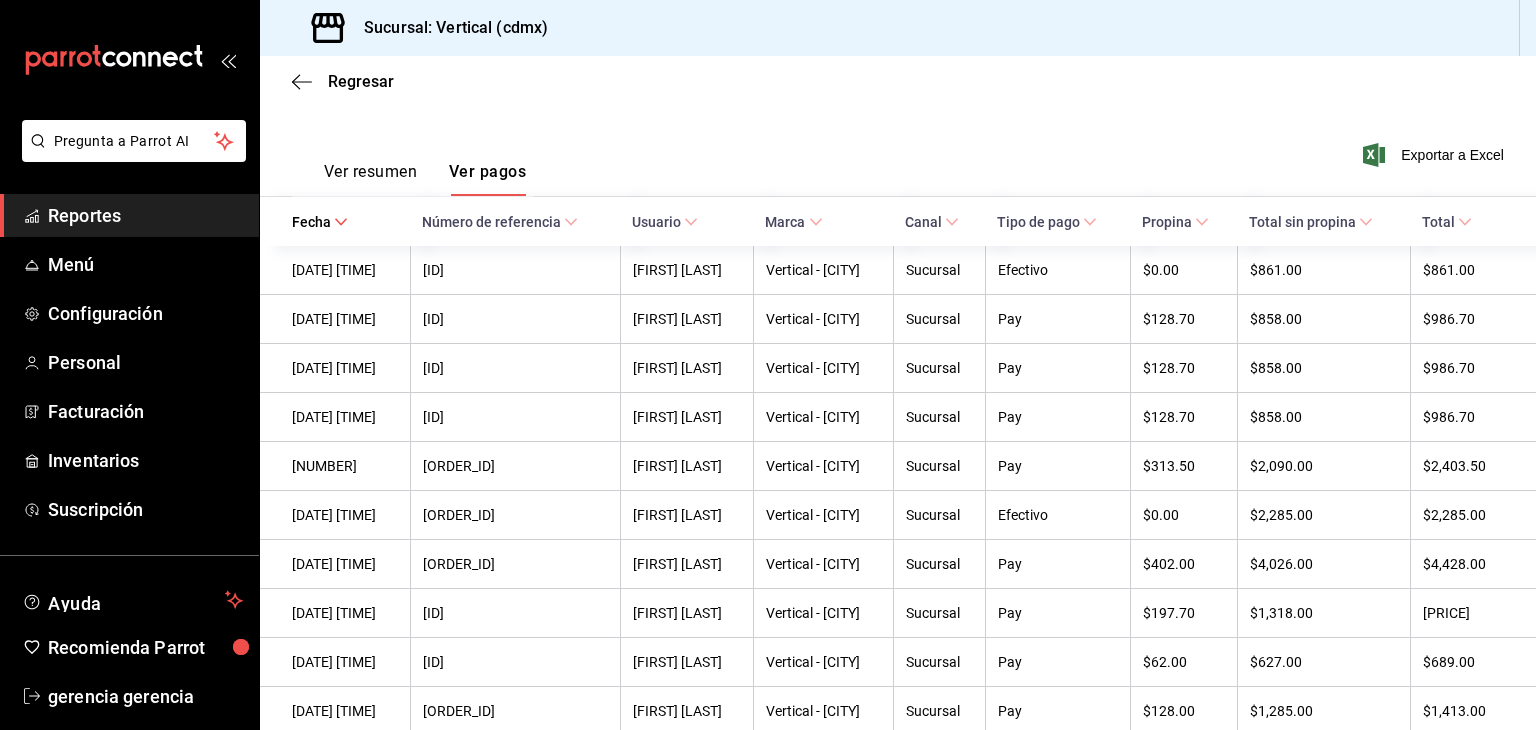 scroll, scrollTop: 268, scrollLeft: 0, axis: vertical 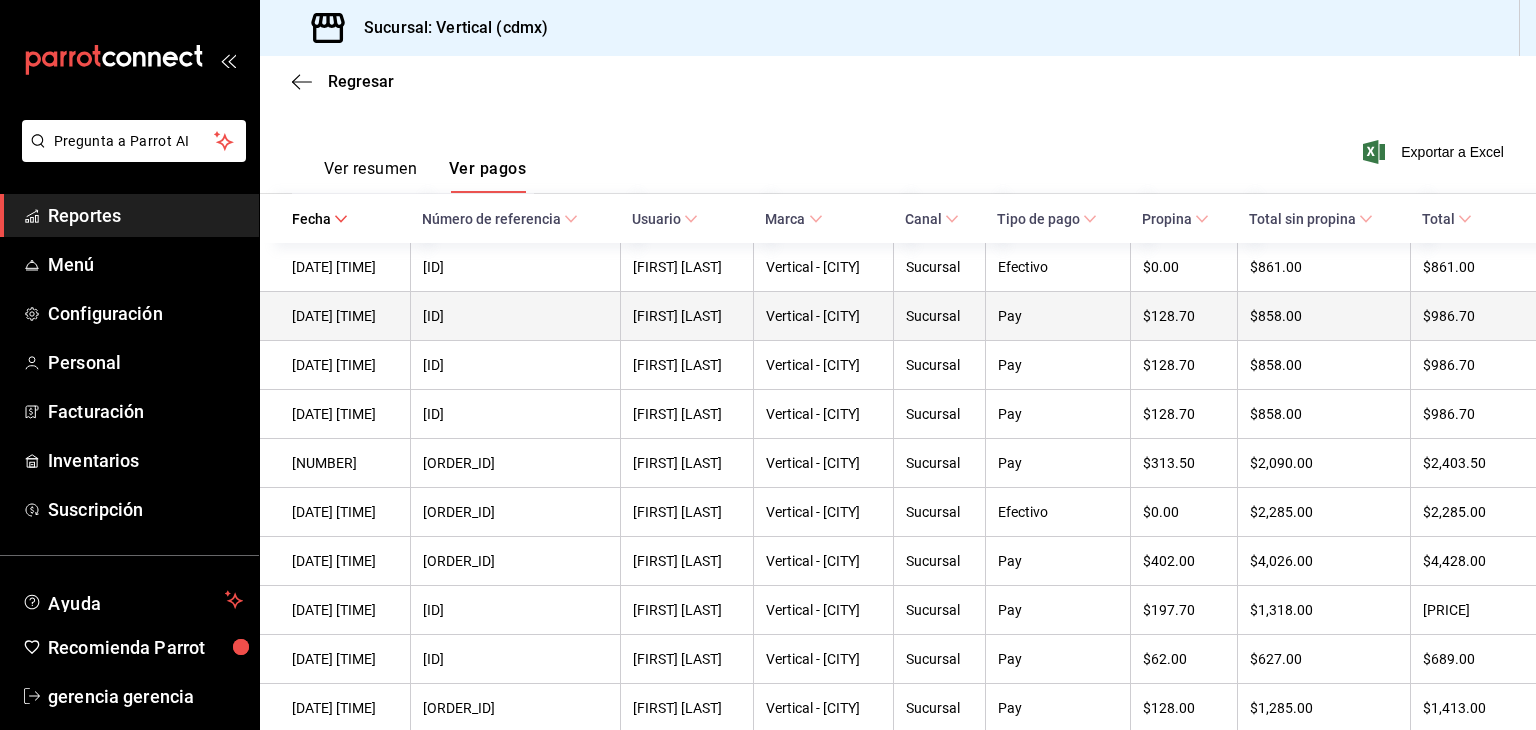 click on "[ID]" at bounding box center (516, 316) 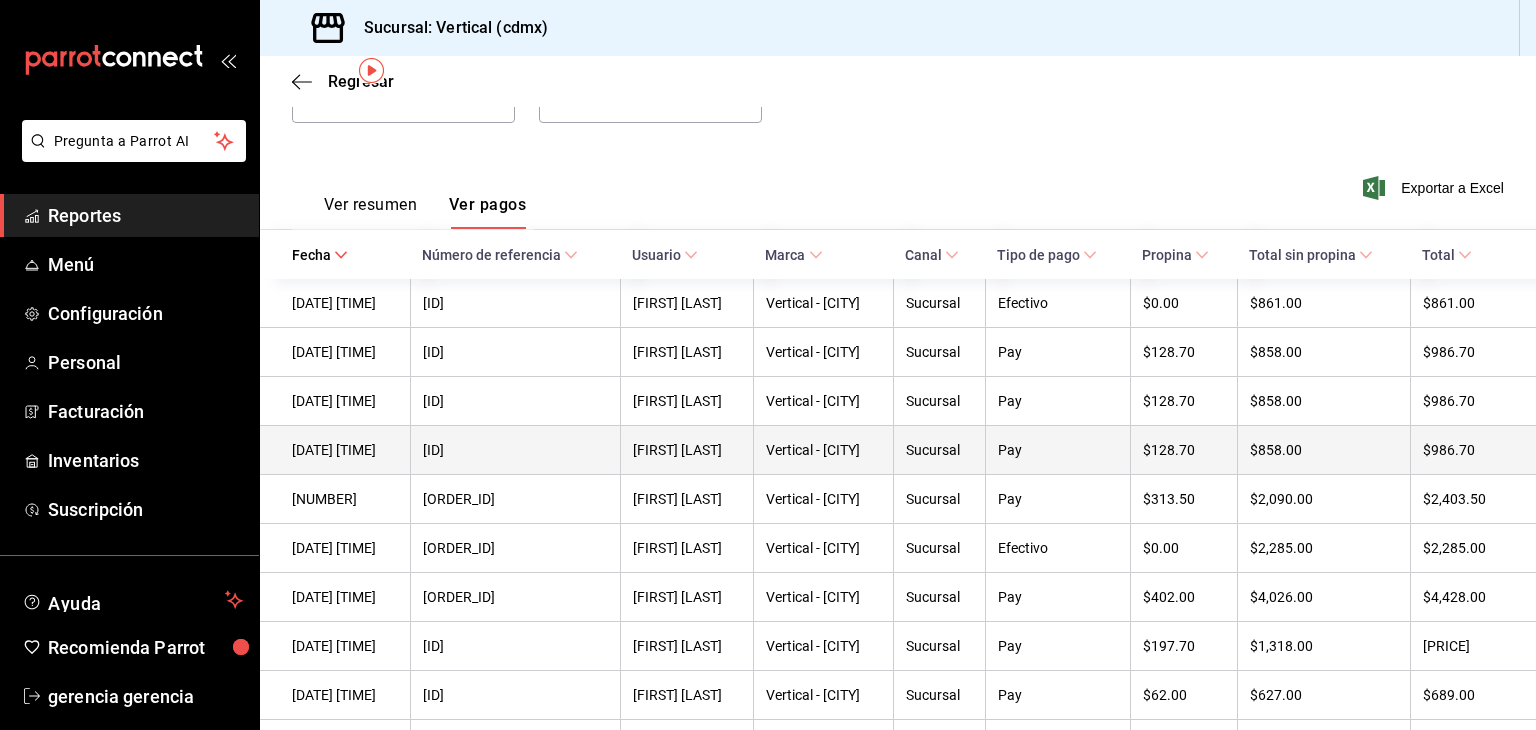 scroll, scrollTop: 0, scrollLeft: 0, axis: both 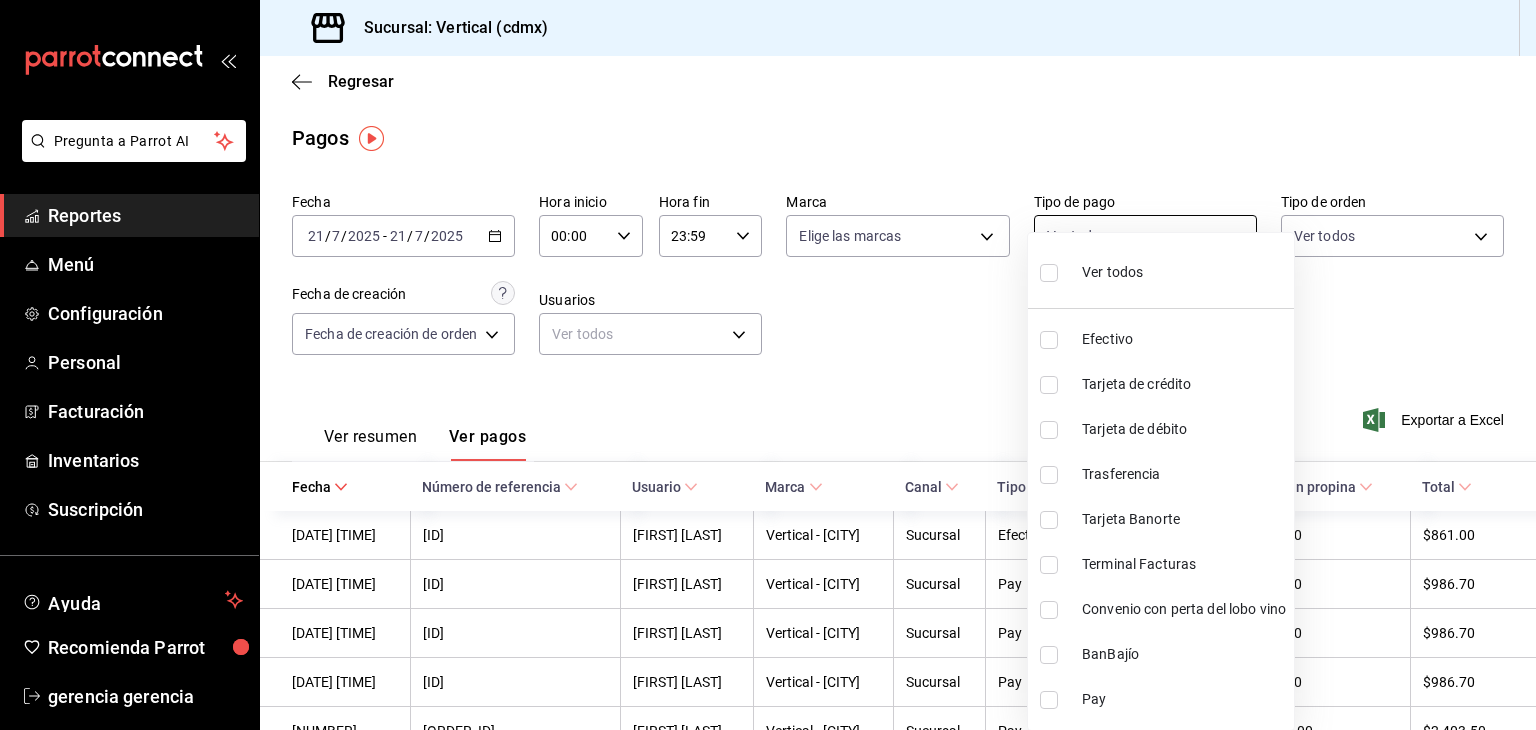 click on "Pregunta a Parrot AI Reportes   Menú   Configuración   Personal   Facturación   Inventarios   Suscripción   Ayuda Recomienda Parrot   gerencia gerencia   Sugerir nueva función   Sucursal: Vertical ([CITY]) Regresar Pagos Fecha [DATE] [DATE] - [DATE] [DATE] Hora inicio [TIME] Hora inicio Hora fin [TIME] Hora fin Marca Elige las marcas Tipo de pago Ver todos Tipo de orden Ver todos Fecha de creación   Fecha de creación de orden ORDER Usuarios Ver todos null Ver resumen Ver pagos Exportar a Excel Fecha Número de referencia Usuario Marca Canal Tipo de pago Propina Total sin propina Total [DATE] [TIME] [ID] [FIRST] [LAST] Vertical - [CITY] Sucursal Efectivo $[PRICE] $[PRICE] $[PRICE] [DATE] [TIME] [ID] [FIRST] [LAST] Vertical - [CITY] Sucursal Pay $[PRICE] $[PRICE] $[PRICE] [DATE] [TIME] [ID] [FIRST] [LAST] Vertical - [CITY] Sucursal Pay $[PRICE] $[PRICE] $[PRICE] [DATE] [TIME] [ID] [FIRST] [LAST] Vertical - [CITY] Sucursal Pay $[PRICE] $[PRICE] $[PRICE]" at bounding box center (768, 365) 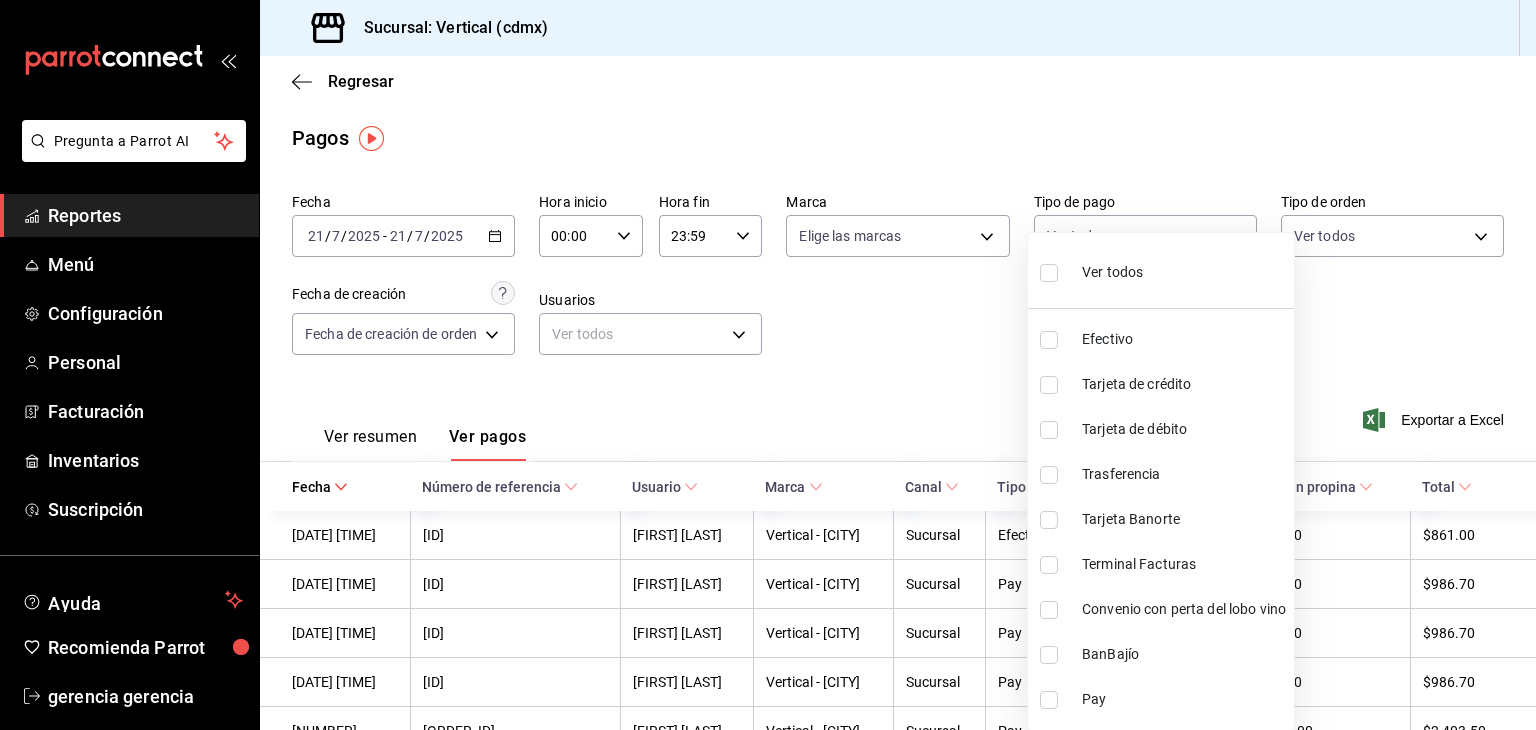 click on "Efectivo" at bounding box center (1184, 339) 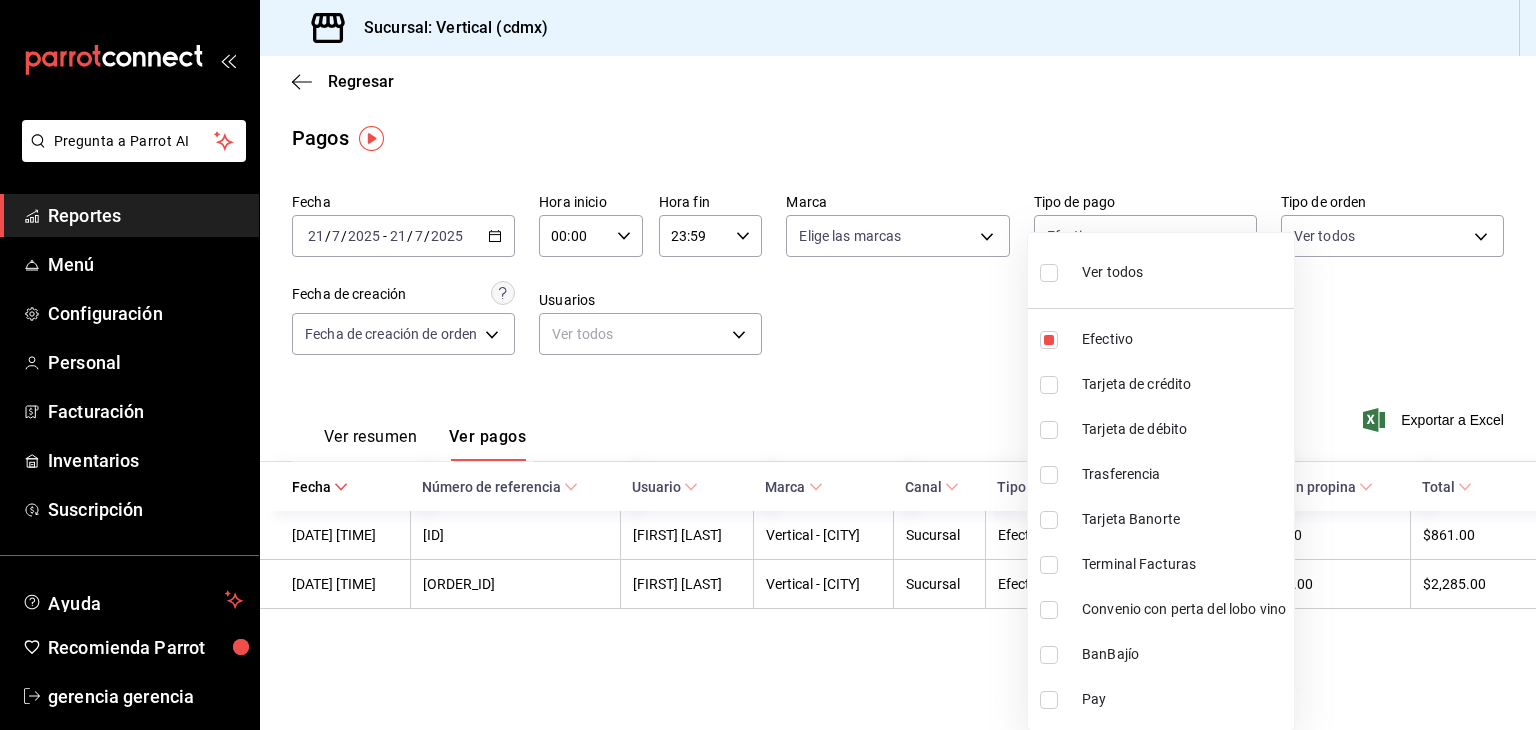 click at bounding box center (768, 365) 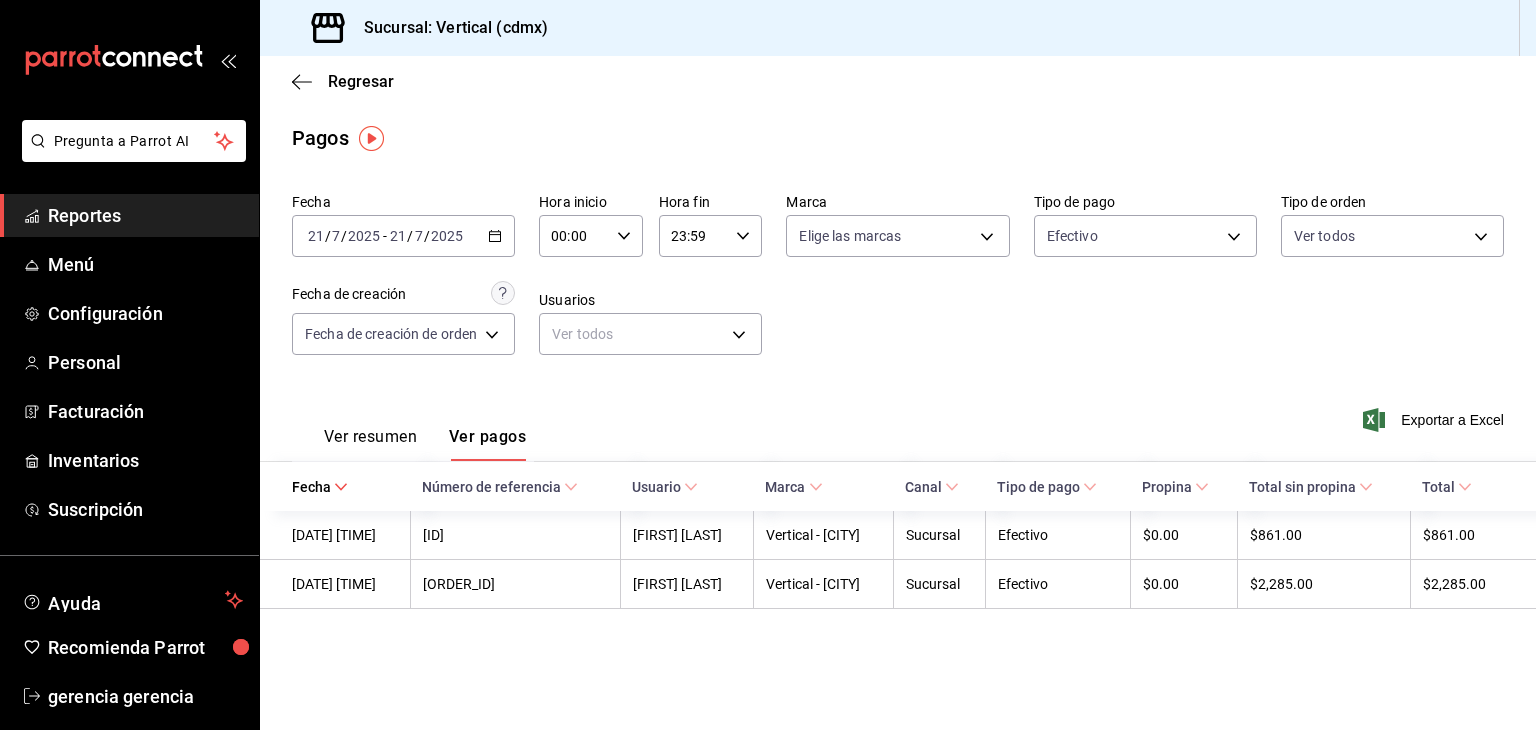 click 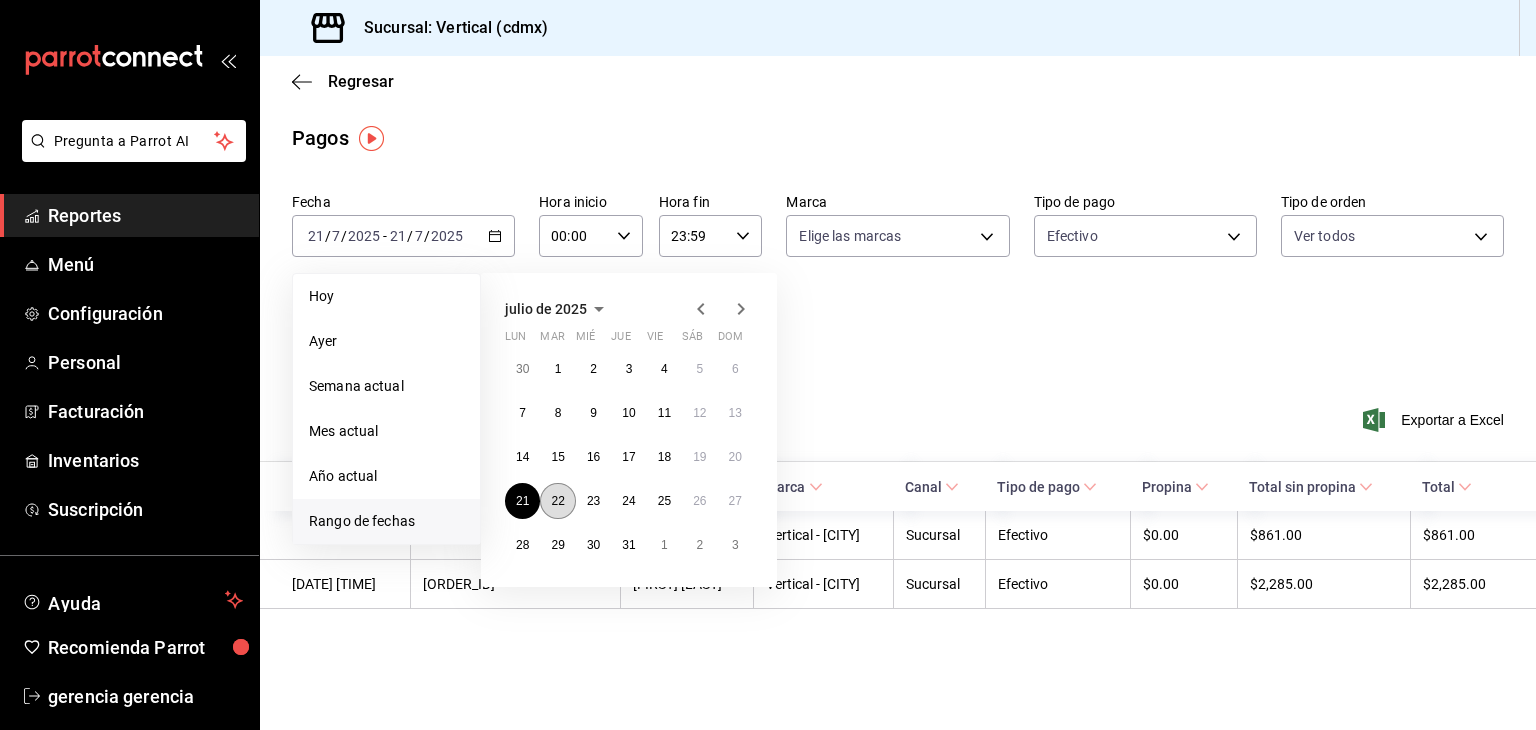 click on "22" at bounding box center [557, 501] 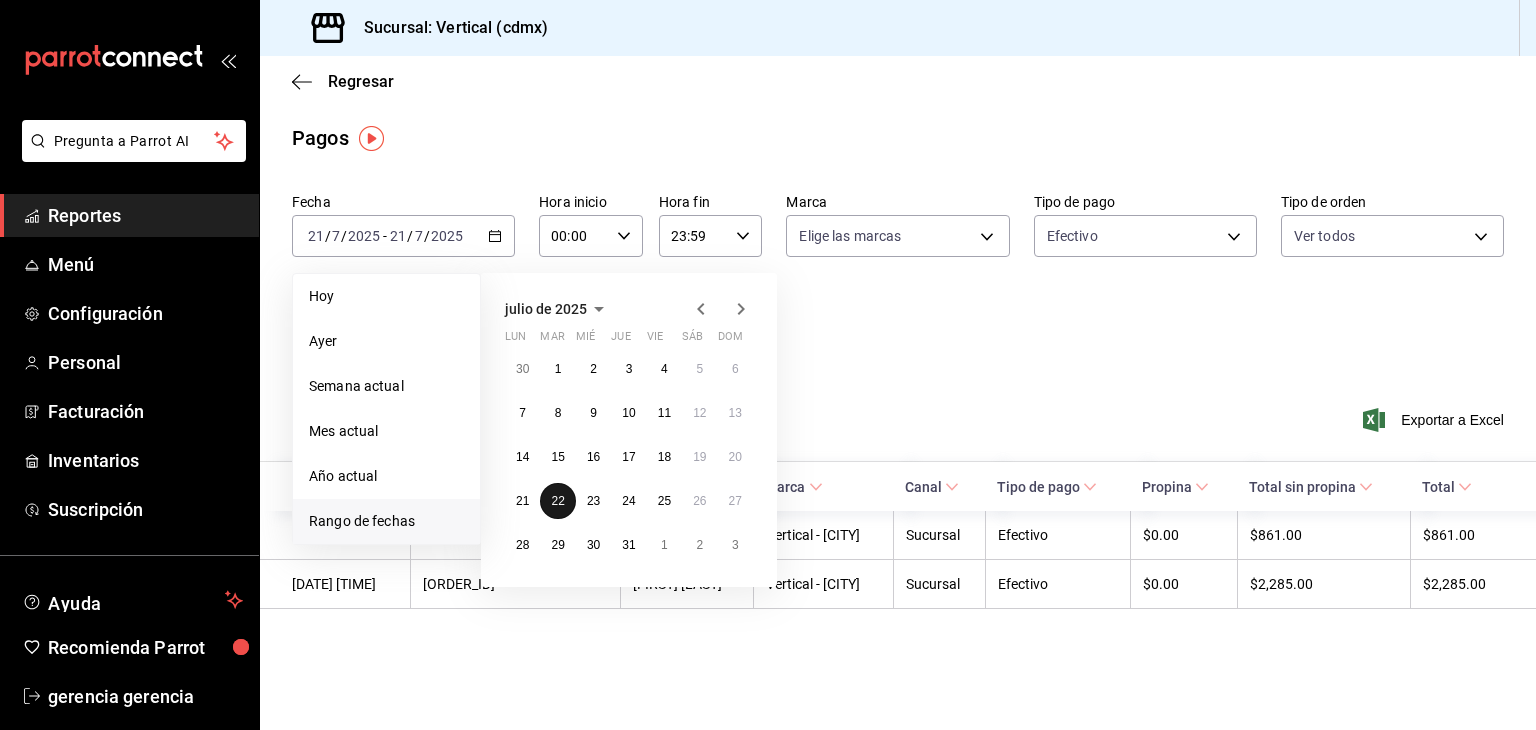 click on "22" at bounding box center [557, 501] 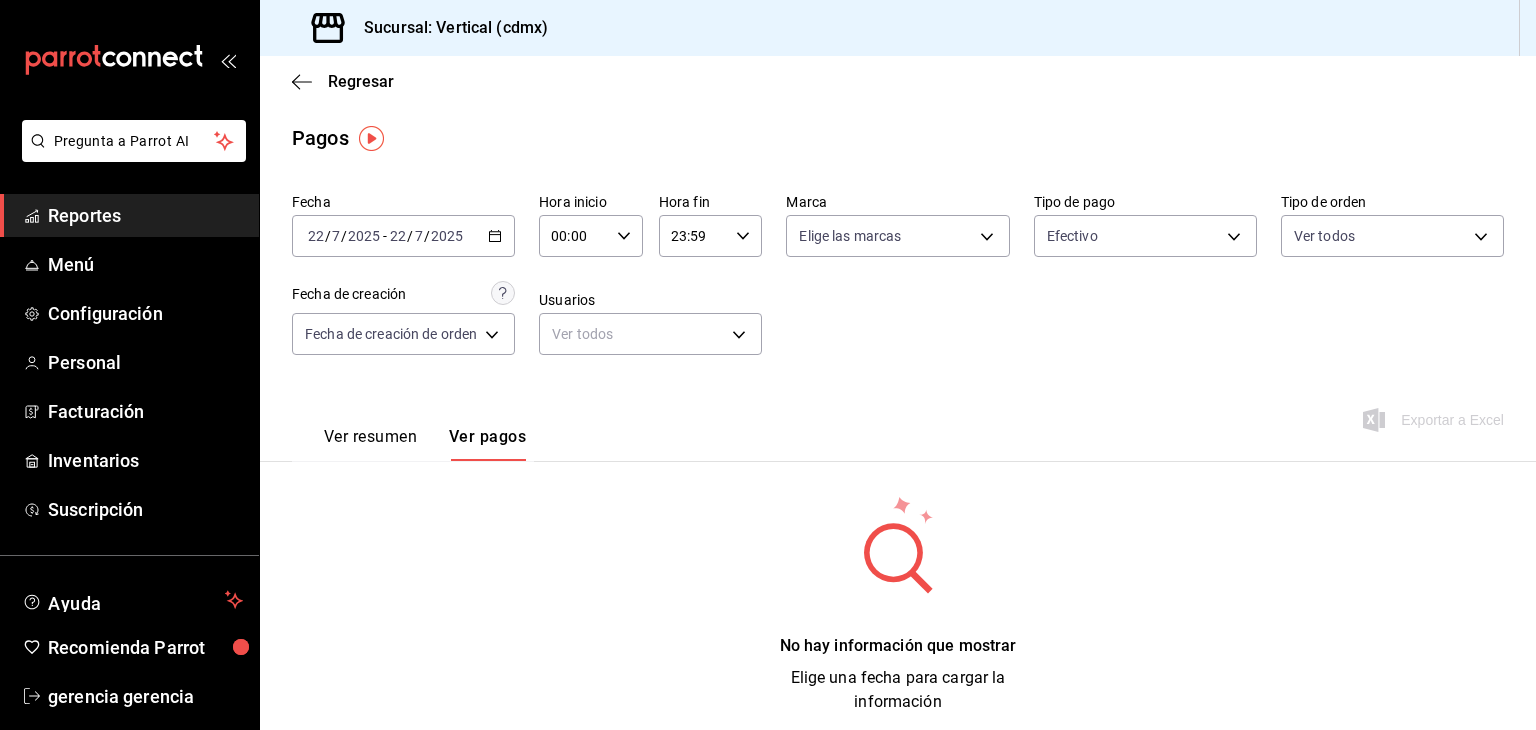 click on "Ver resumen Ver pagos" at bounding box center (409, 432) 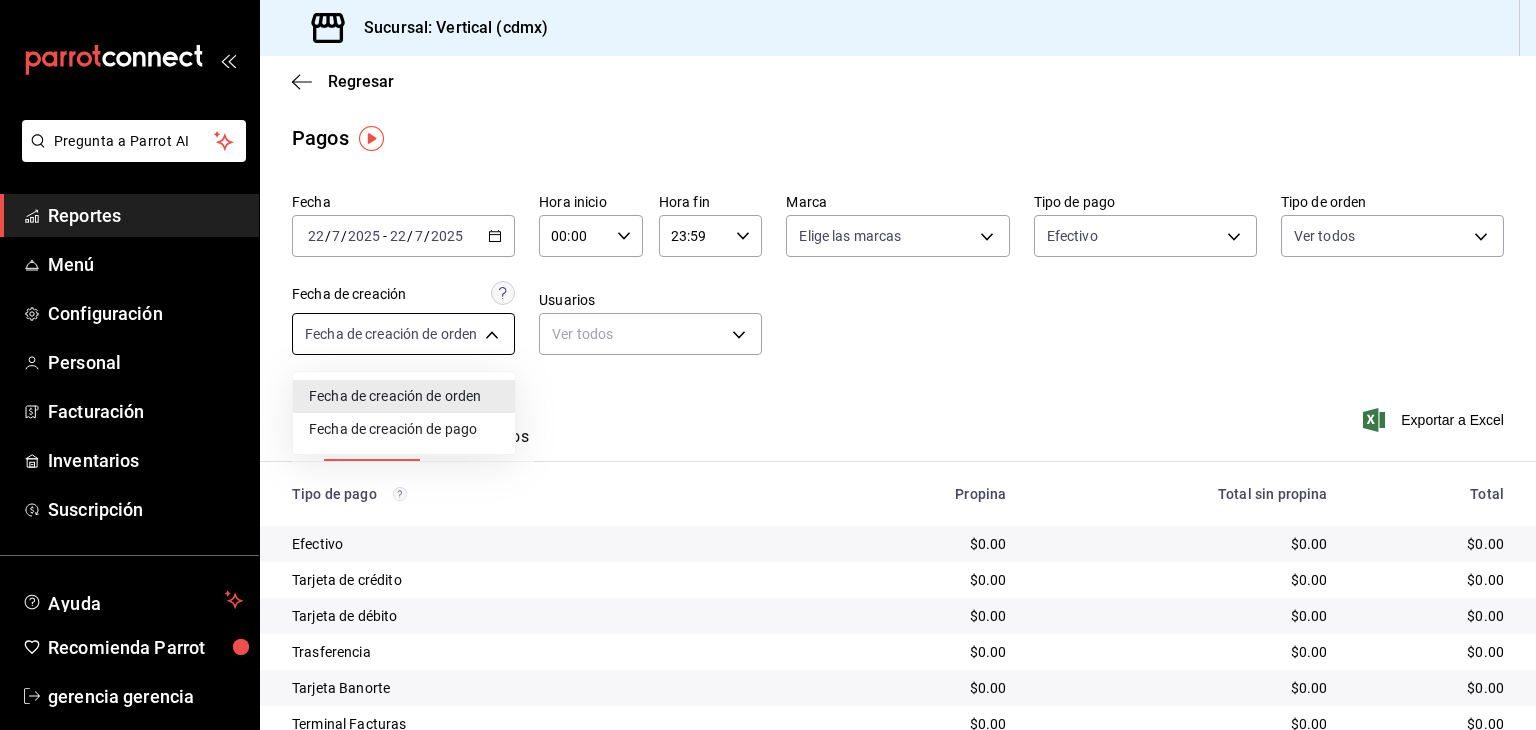 click on "[DATE] [DATE] - [DATE] [DATE] [TIME] [TIME] [TIME] [TIME] [PAYMENT_TYPE] [PAYMENT_TYPE] [PAYMENT_TYPE] [PAYMENT_TYPE] [PAYMENT_TYPE] [PAYMENT_TYPE] [PAYMENT_TYPE] [PAYMENT_TYPE] [PAYMENT_TYPE]" at bounding box center [768, 365] 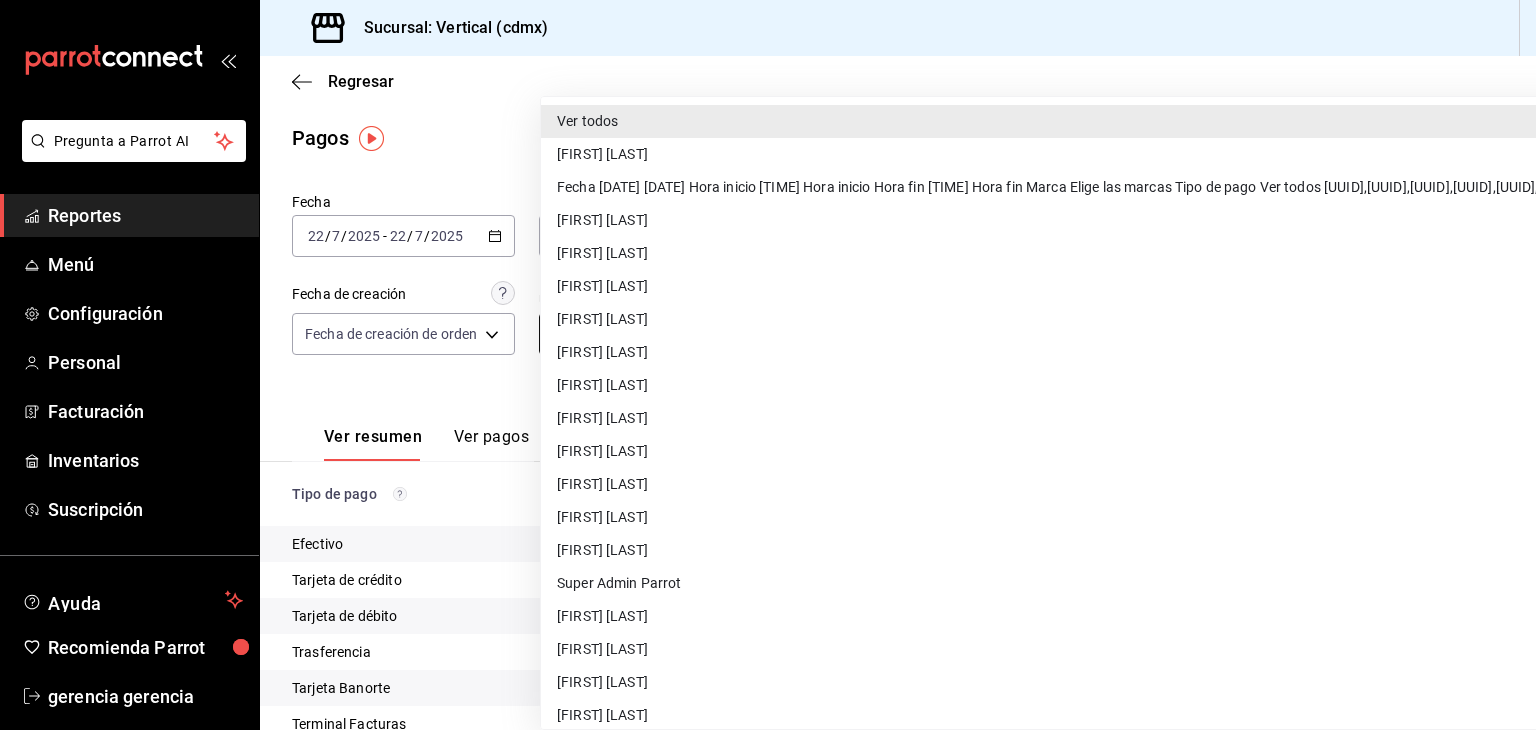click on "[DATE] [DATE] - [DATE] [DATE] [TIME] [TIME] [TIME] [TIME] [PAYMENT_TYPE] [PAYMENT_TYPE] [PAYMENT_TYPE] [PAYMENT_TYPE] [PAYMENT_TYPE] [PAYMENT_TYPE] [PAYMENT_TYPE] [PAYMENT_TYPE] [PAYMENT_TYPE]" at bounding box center (768, 365) 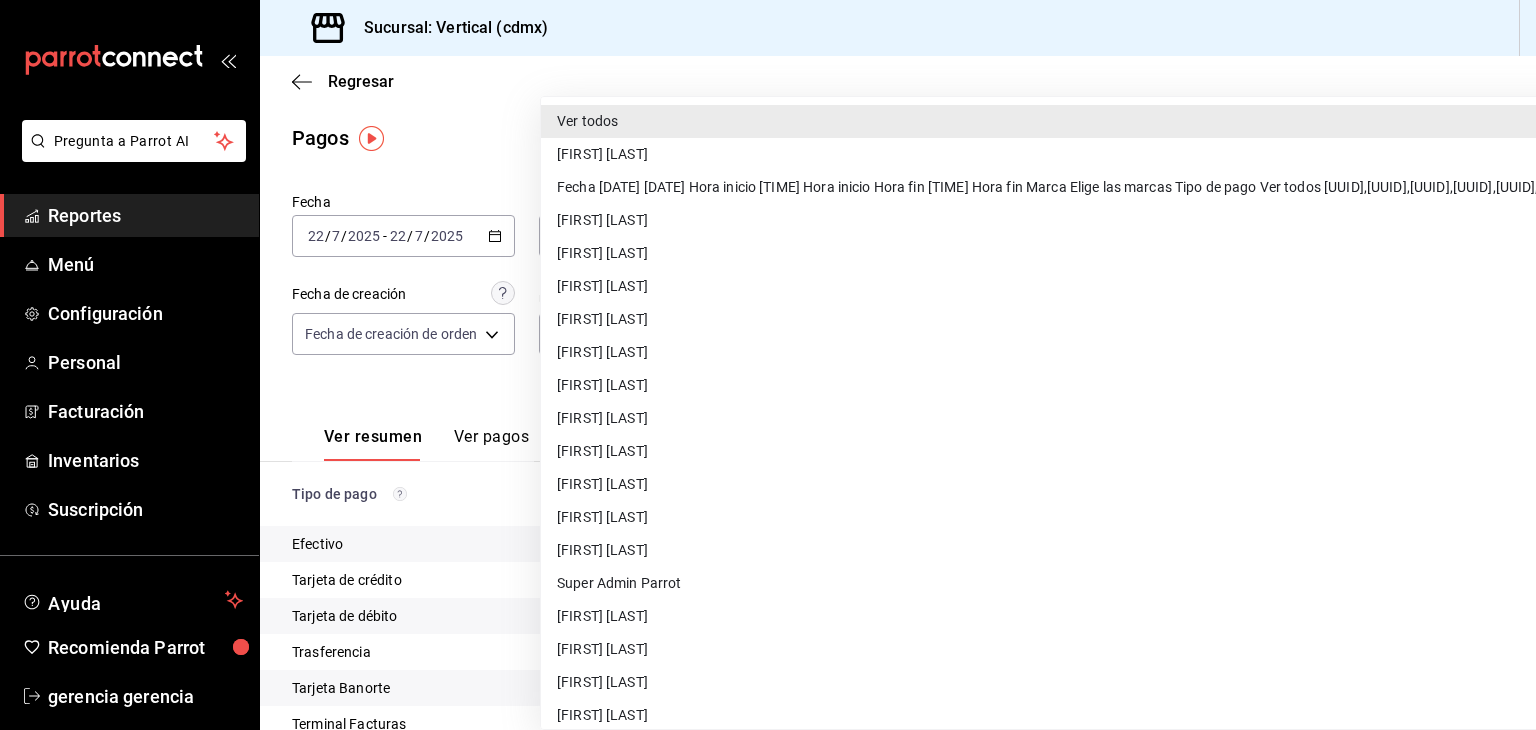 click at bounding box center [768, 365] 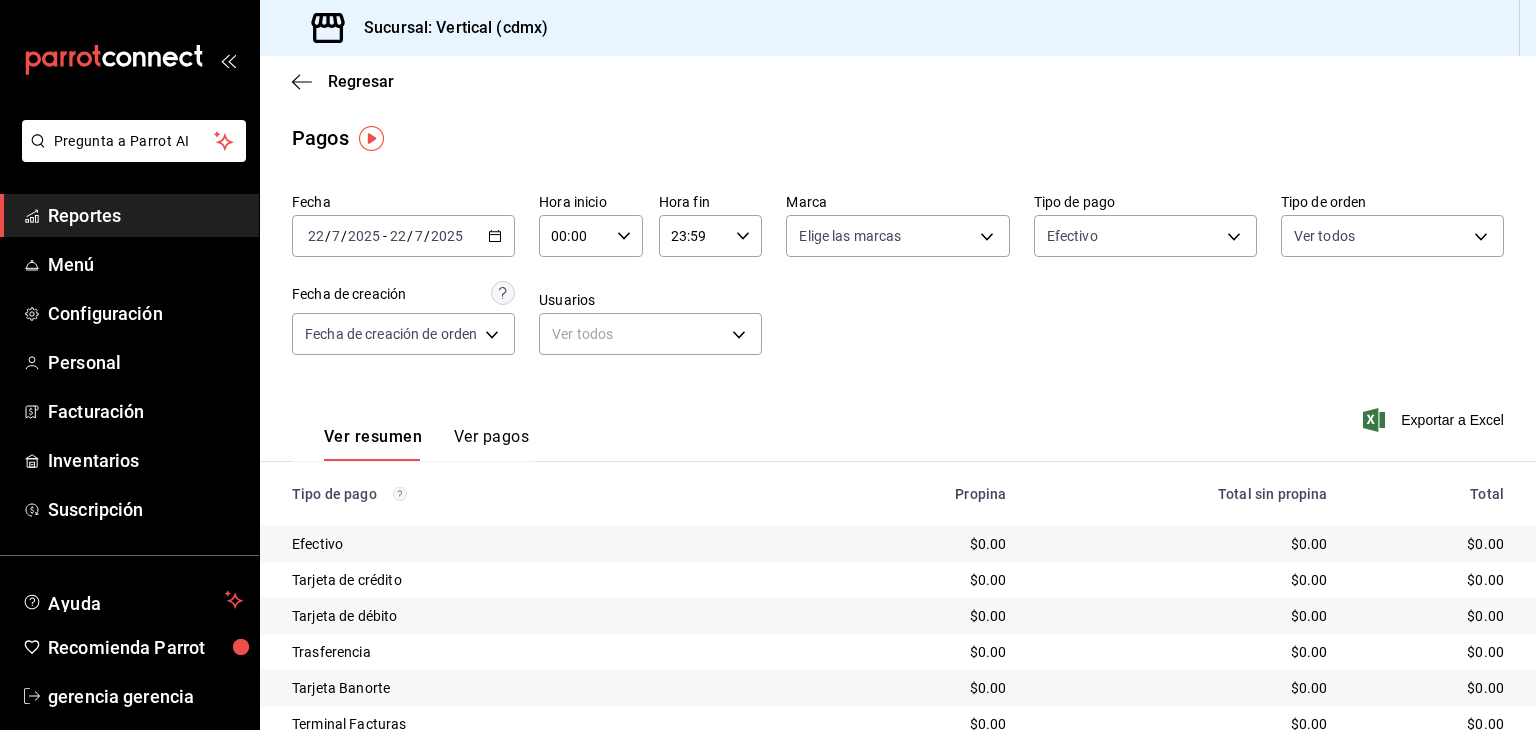 click on "Ver pagos" at bounding box center (491, 444) 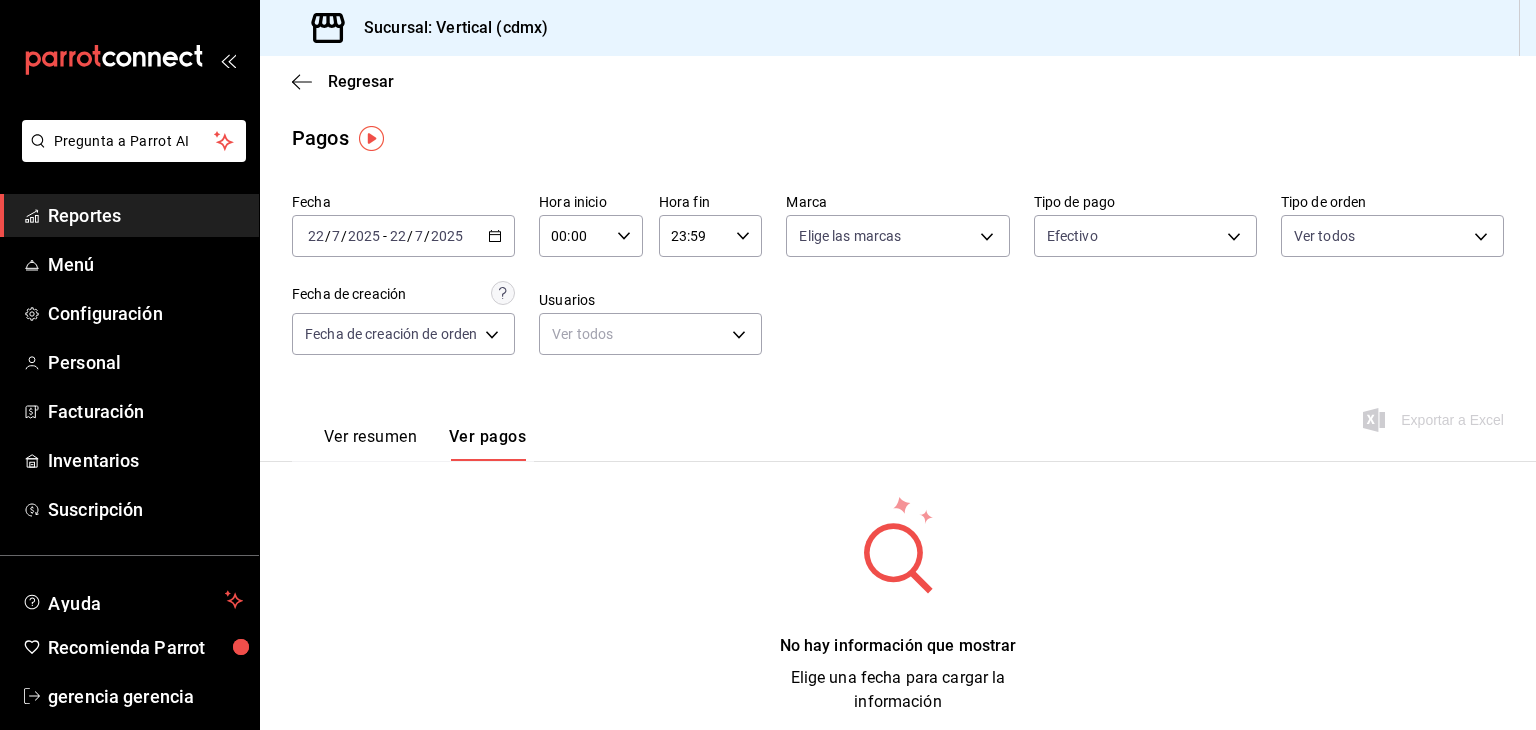 click on "Ver resumen" at bounding box center (370, 444) 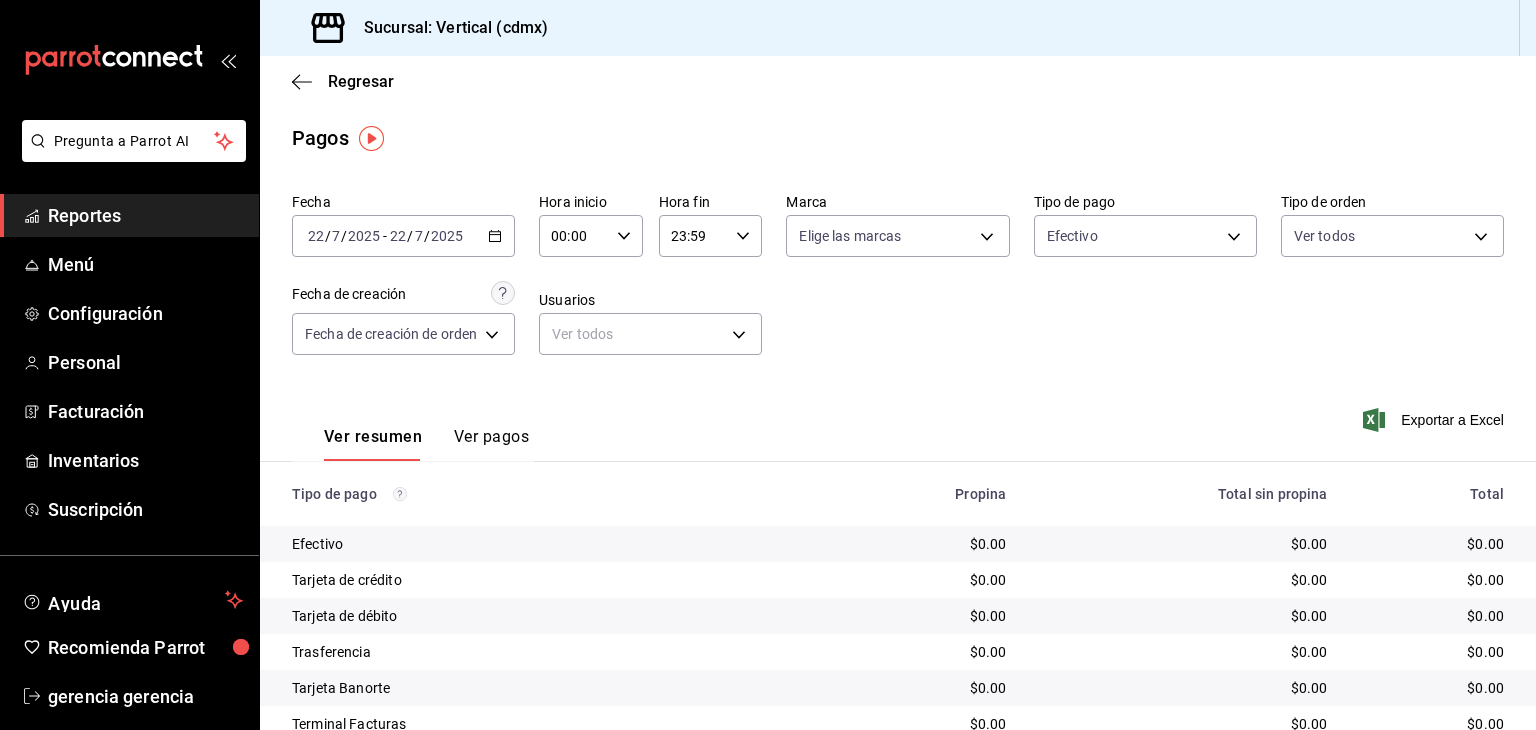 click 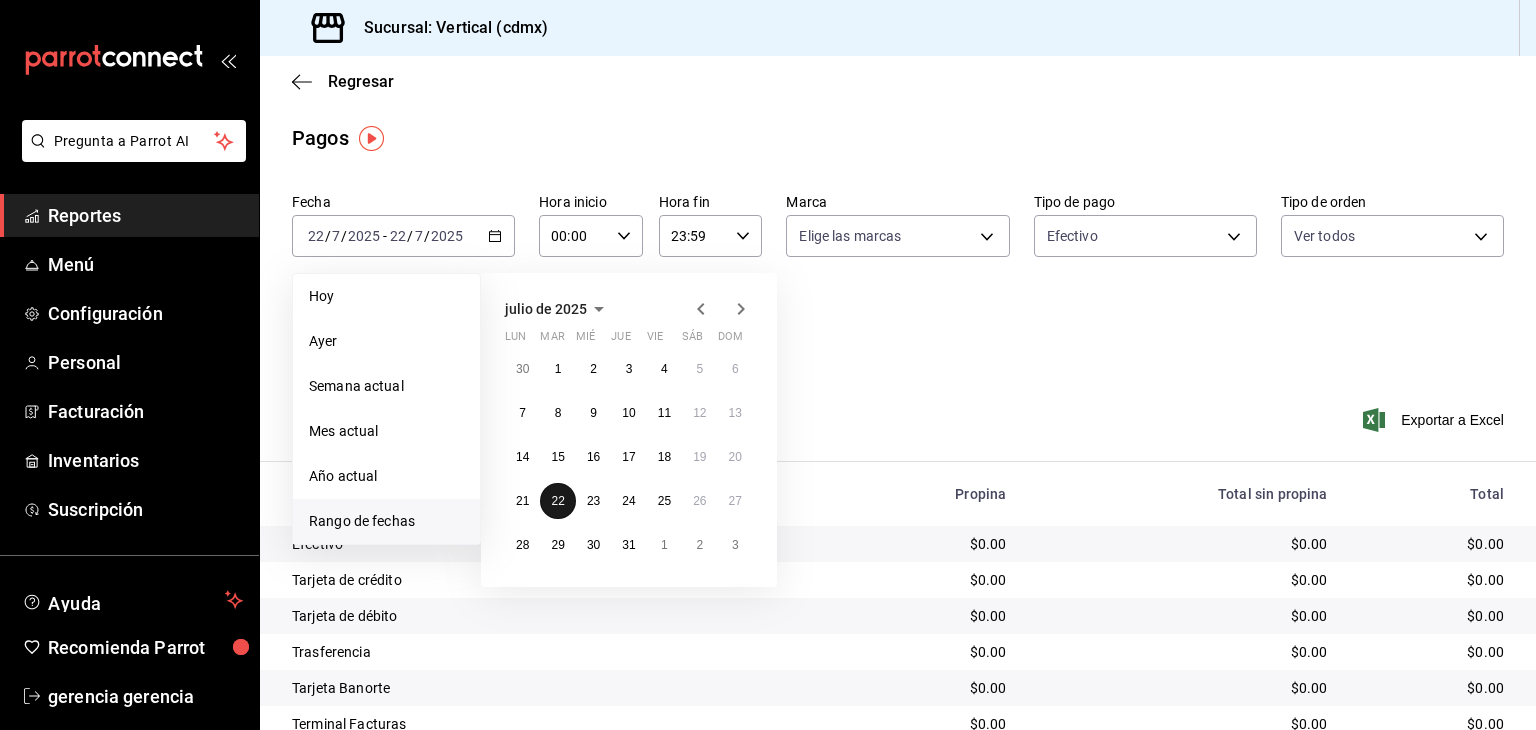 click on "22" at bounding box center [557, 501] 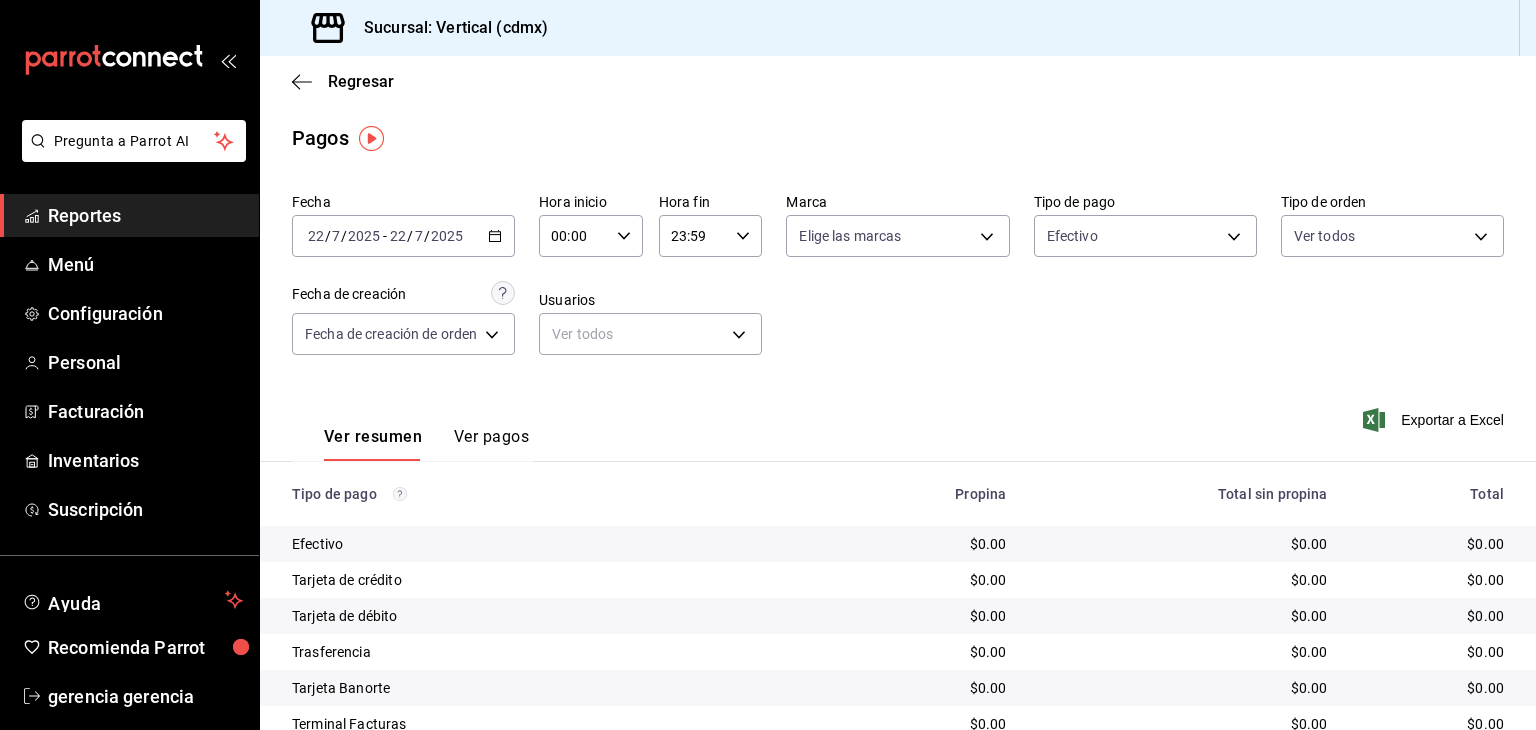 click on "Ver pagos" at bounding box center (491, 444) 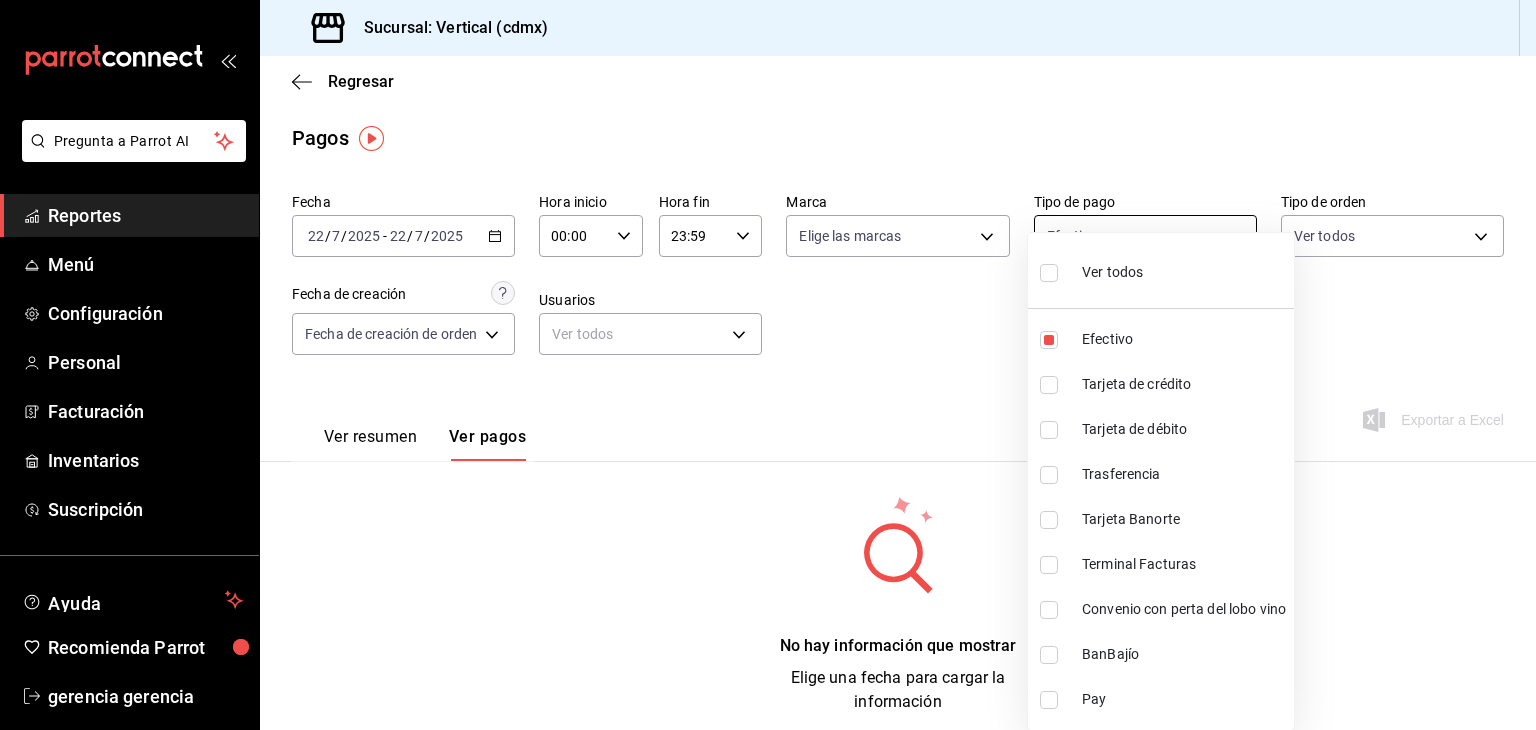 click on "Pregunta a Parrot AI Reportes   Menú   Configuración   Personal   Facturación   Inventarios   Suscripción   Ayuda Recomienda Parrot   gerencia gerencia   Sugerir nueva función   Sucursal: Vertical ([CITY]) Regresar Pagos Fecha [DATE] [DATE] - [DATE] [DATE] Hora inicio [TIME] Hora inicio Hora fin [TIME] Hora fin Marca Elige las marcas Tipo de pago Efectivo [UUID] Tipo de orden Ver todos Fecha de creación   Fecha de creación de orden ORDER Usuarios Ver todos null Ver resumen Ver pagos Exportar a Excel No hay información que mostrar Elige una fecha para cargar la información GANA 1 MES GRATIS EN TU SUSCRIPCIÓN AQUÍ ¿Recuerdas cómo empezó tu restaurante?
Hoy puedes ayudar a un colega a tener el mismo cambio que tú viviste.
Recomienda Parrot directamente desde tu Portal Administrador.
Es fácil y rápido.
🎁 Por cada restaurante que se una, ganas 1 mes gratis. Ver video tutorial Ir a video Pregunta a Parrot AI Reportes   Menú   Configuración" at bounding box center [768, 365] 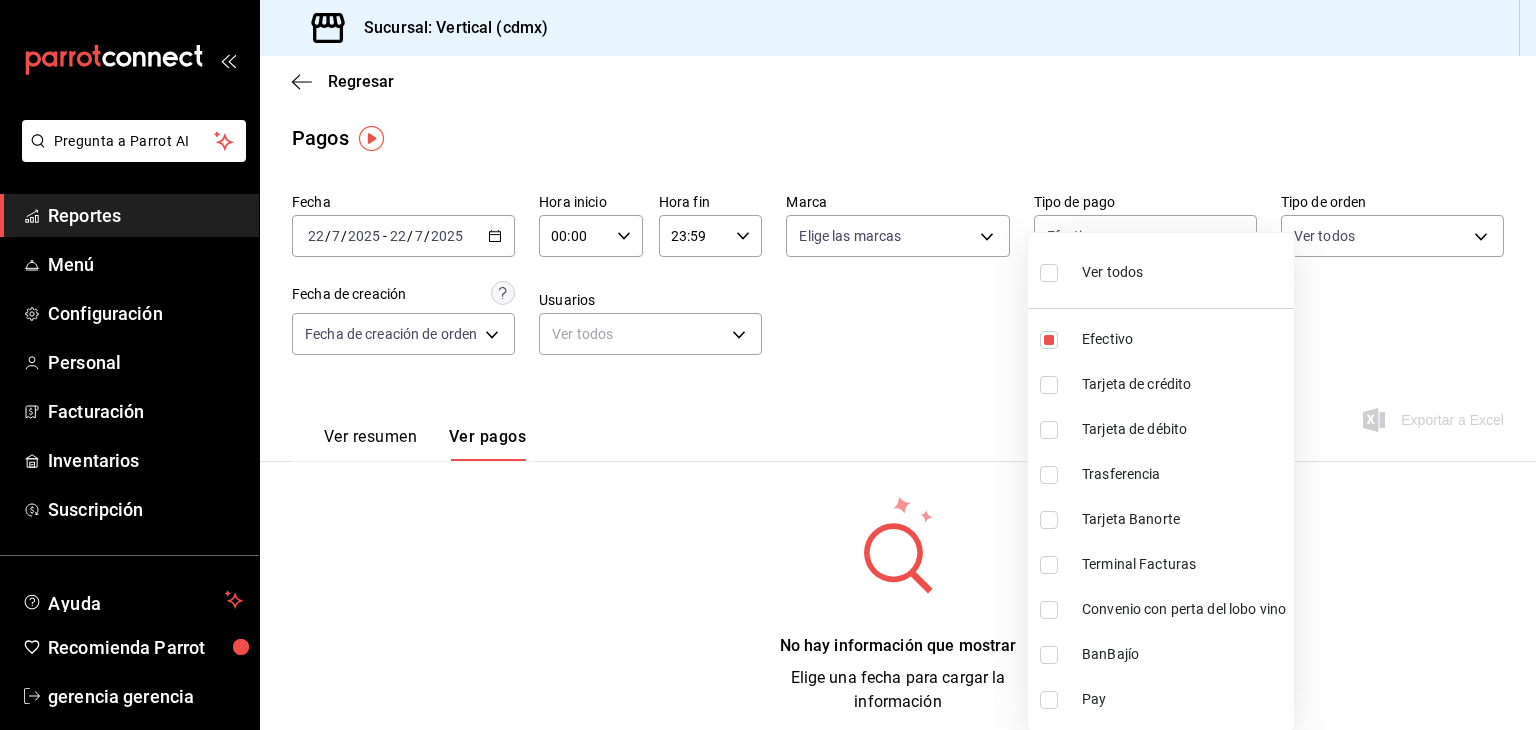 click on "Ver todos" at bounding box center (1161, 270) 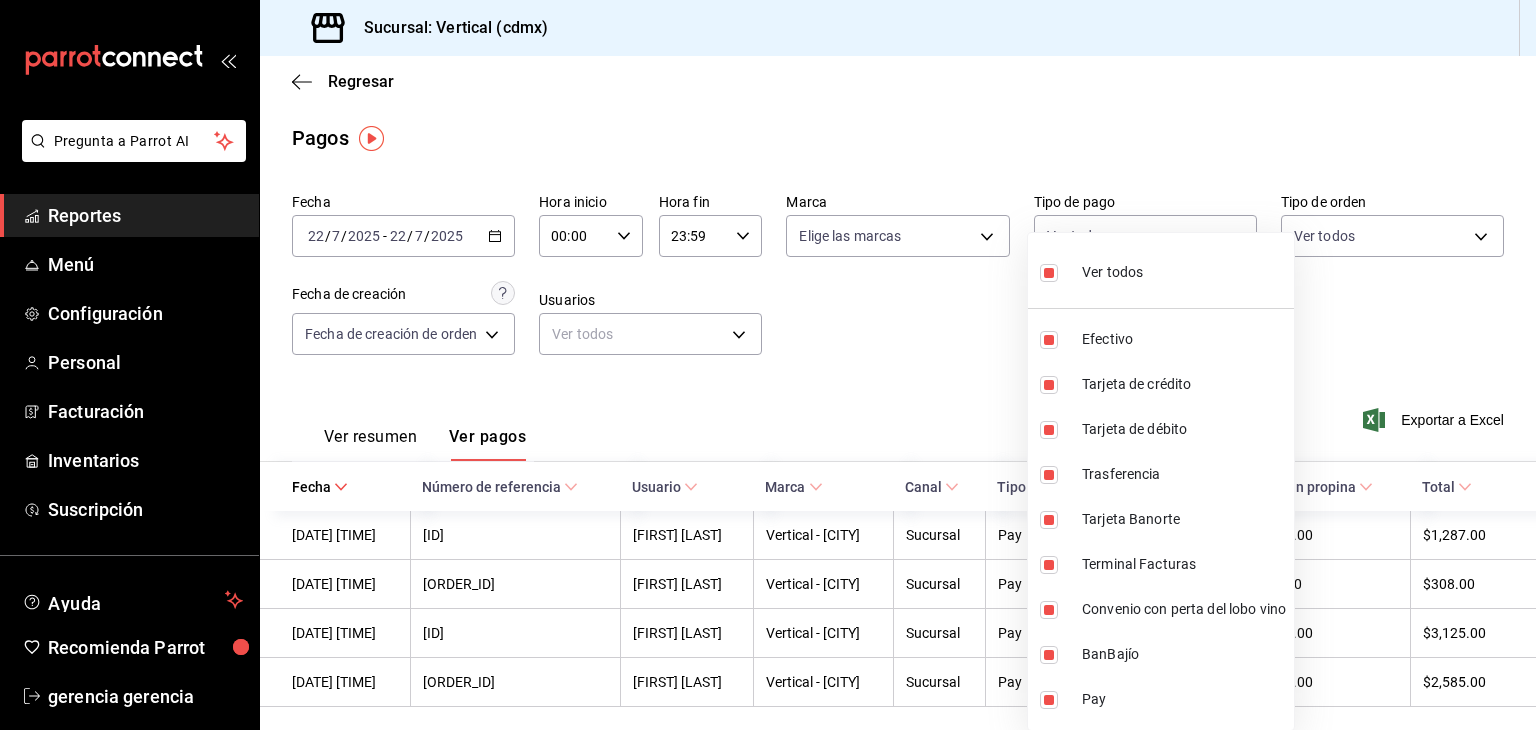click on "Ver todos" at bounding box center (1161, 270) 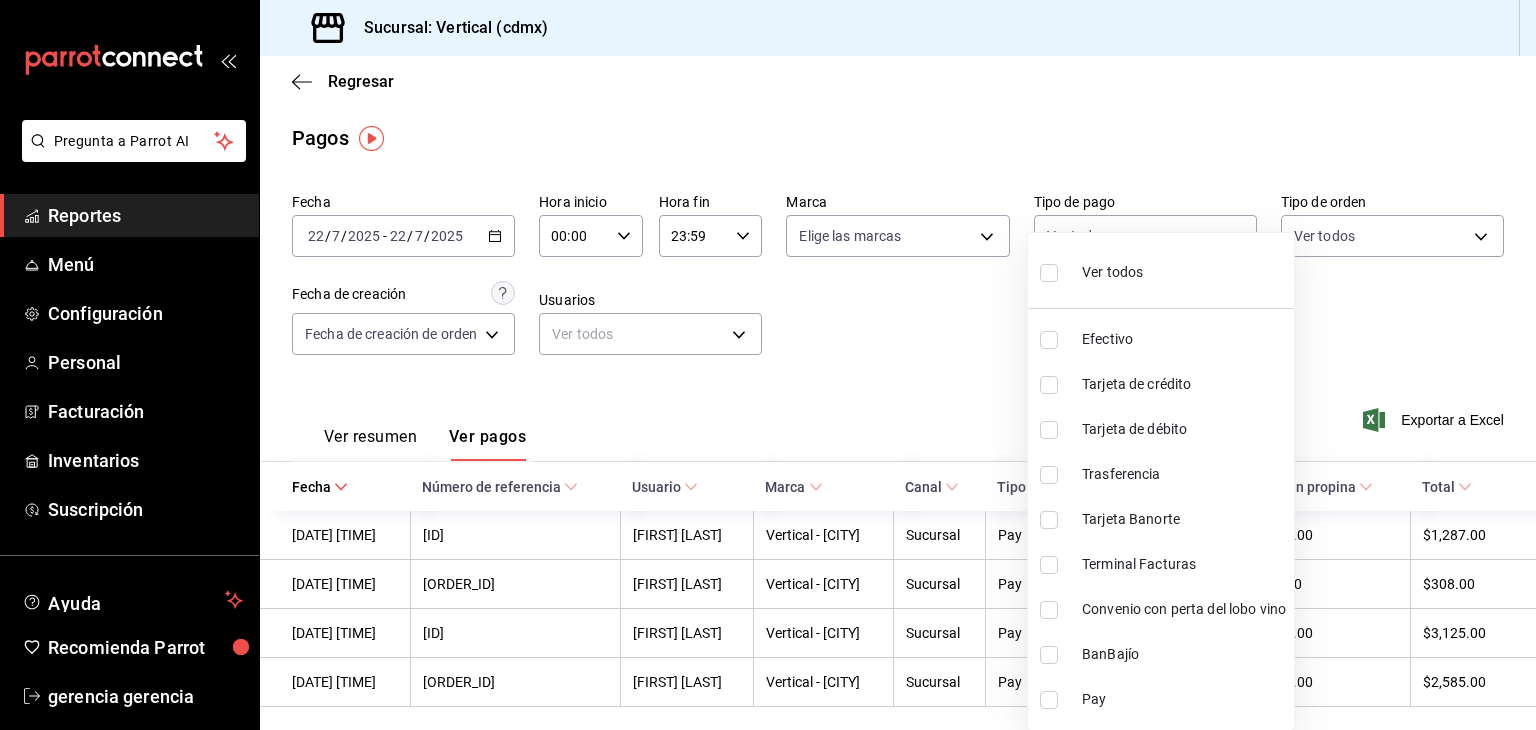 click on "Ver todos" at bounding box center [1161, 270] 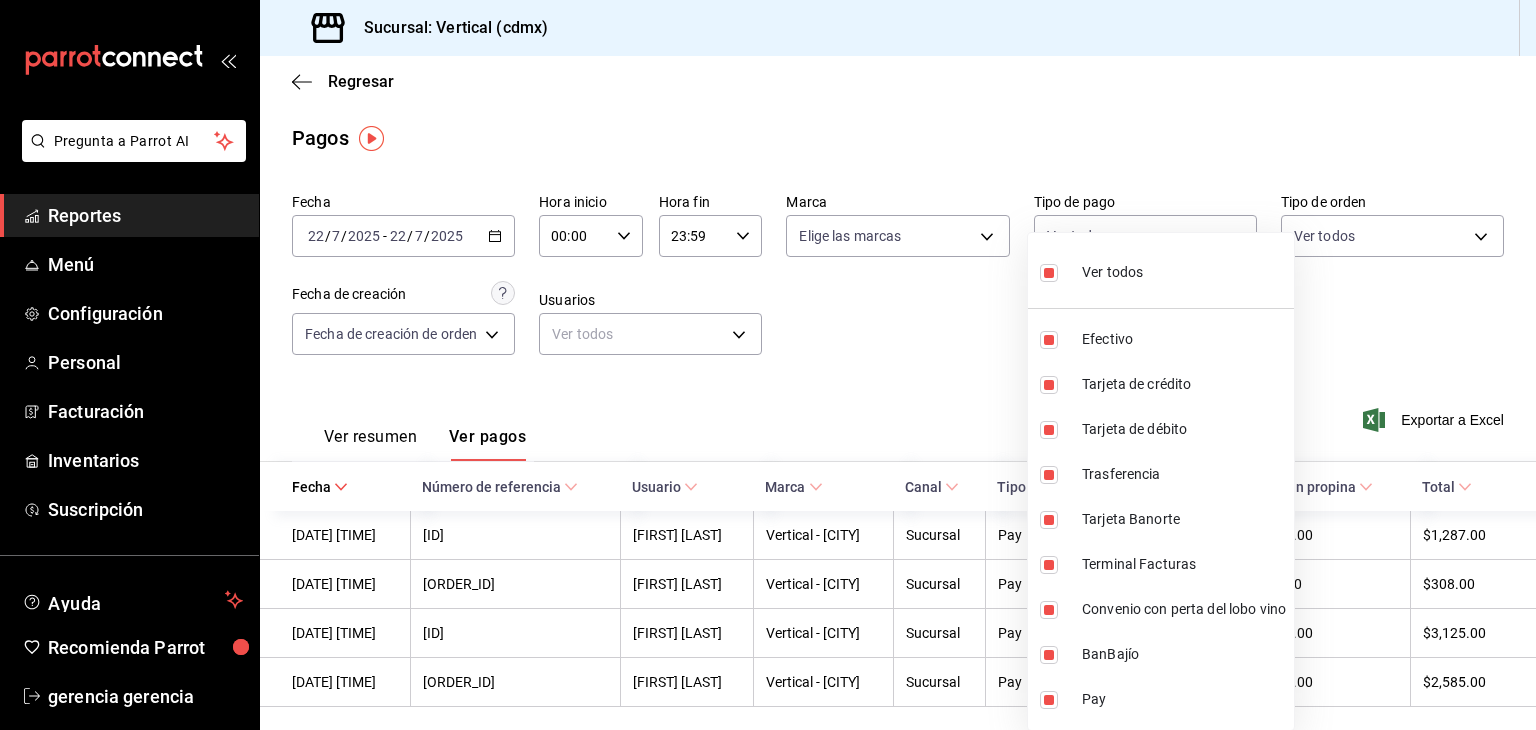 click at bounding box center (768, 365) 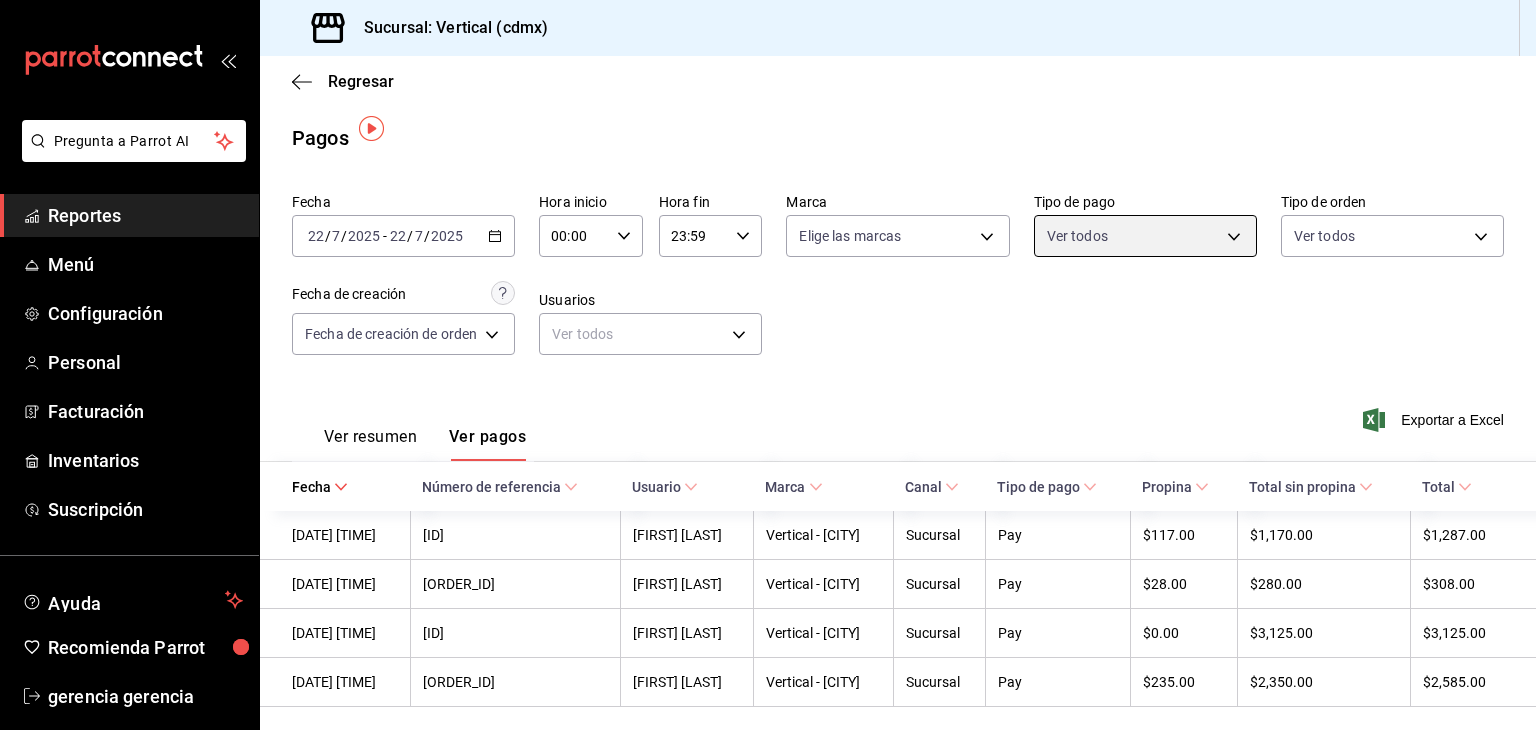scroll, scrollTop: 12, scrollLeft: 0, axis: vertical 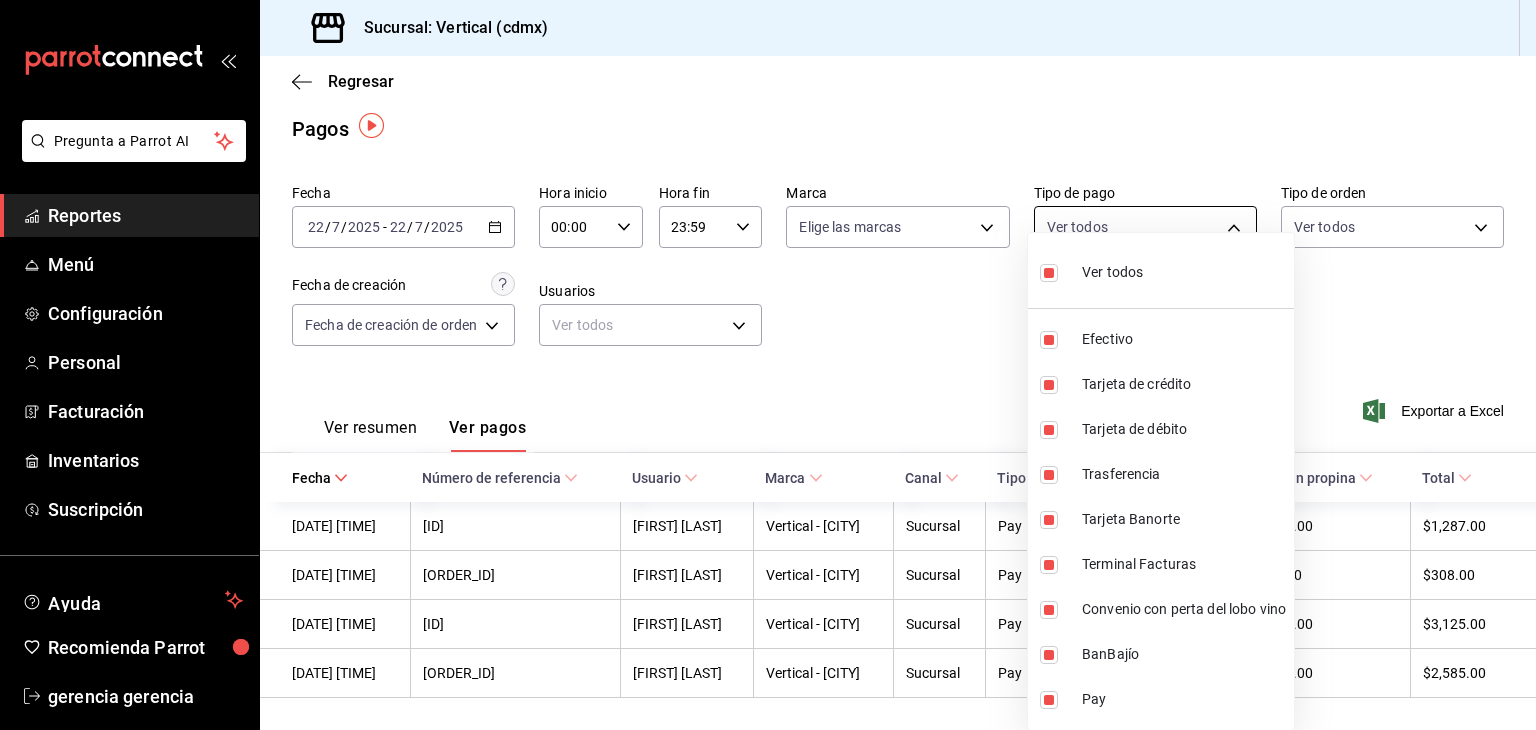 click on "Fecha [DATE] [DATE] Hora inicio [TIME] Hora inicio Hora fin [TIME] Hora fin Marca Elige las marcas Tipo de pago Ver todos [UUID],[UUID],[UUID],[UUID],[UUID],[UUID],[UUID],[UUID],[UUID] Tipo de orden Ver todos Fecha de creación   Fecha de creación de orden ORDER Usuarios [FIRST] [LAST] [UUID] Ver resumen Ver pagos Exportar a Excel Fecha Número de referencia Usuario Marca Canal Tipo de pago Propina Total sin propina Total [DATE] [TIME] [ORDER_ID] [FIRST] [LAST] Vertical - cdmx Sucursal" at bounding box center (768, 365) 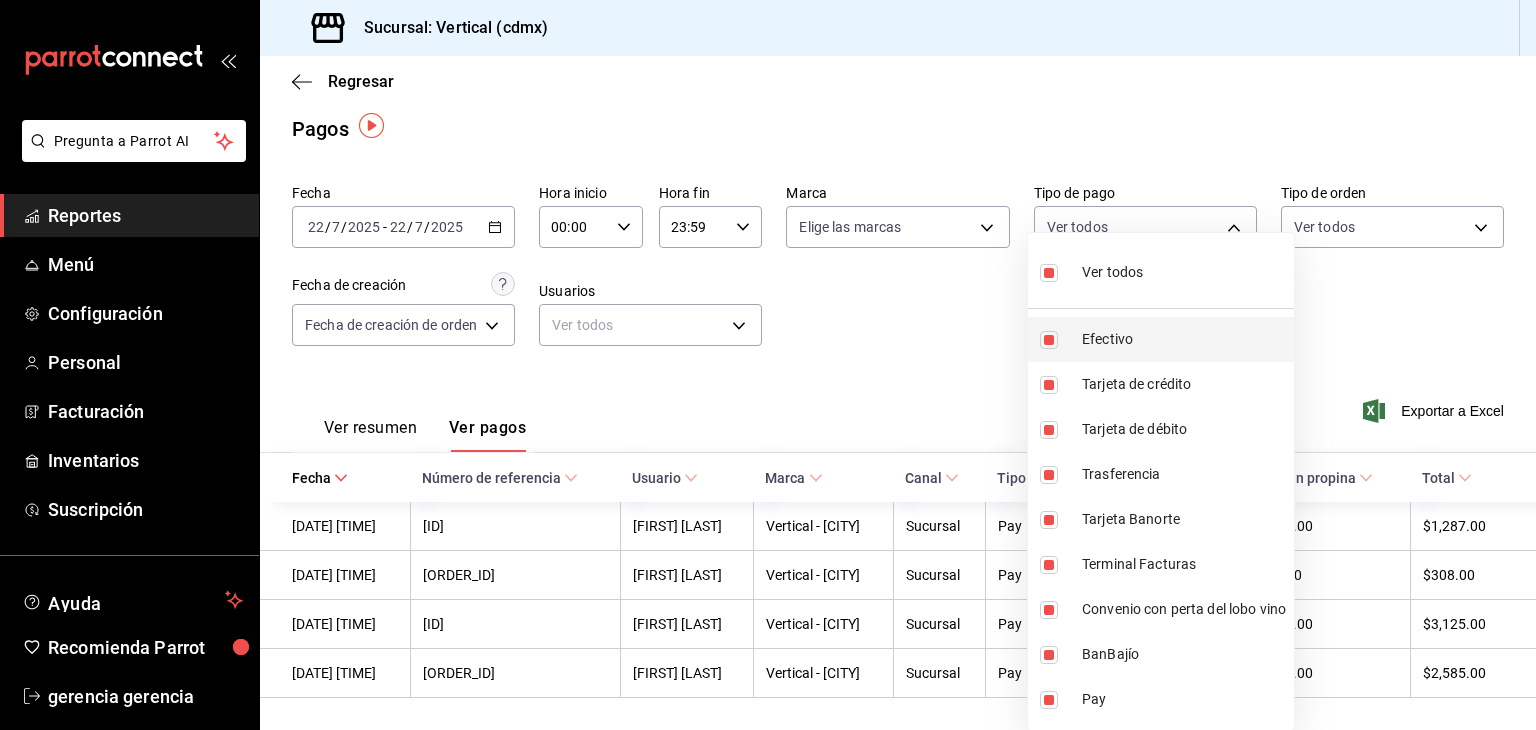 click on "Efectivo" at bounding box center (1184, 339) 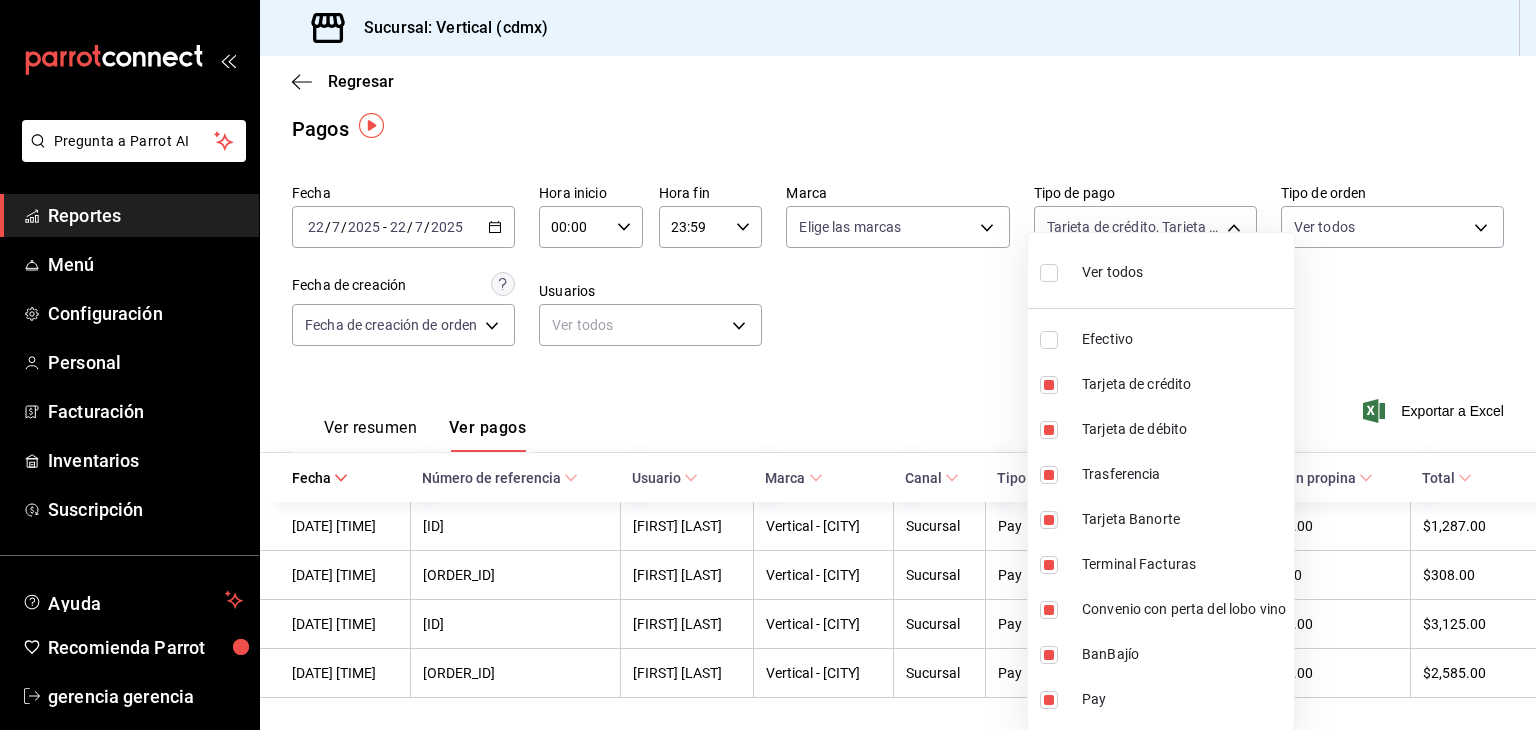 click on "Efectivo" at bounding box center (1184, 339) 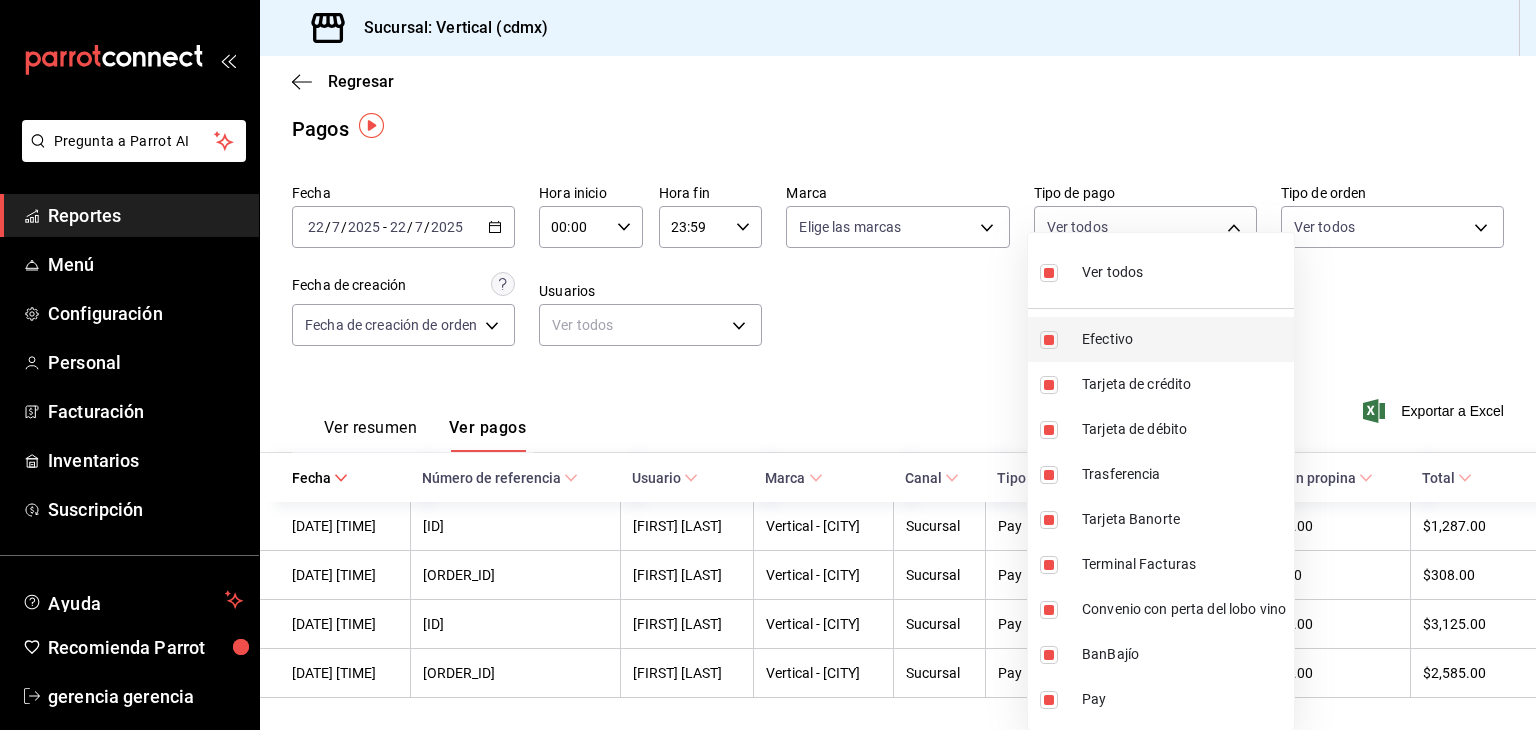 click on "Efectivo" at bounding box center [1184, 339] 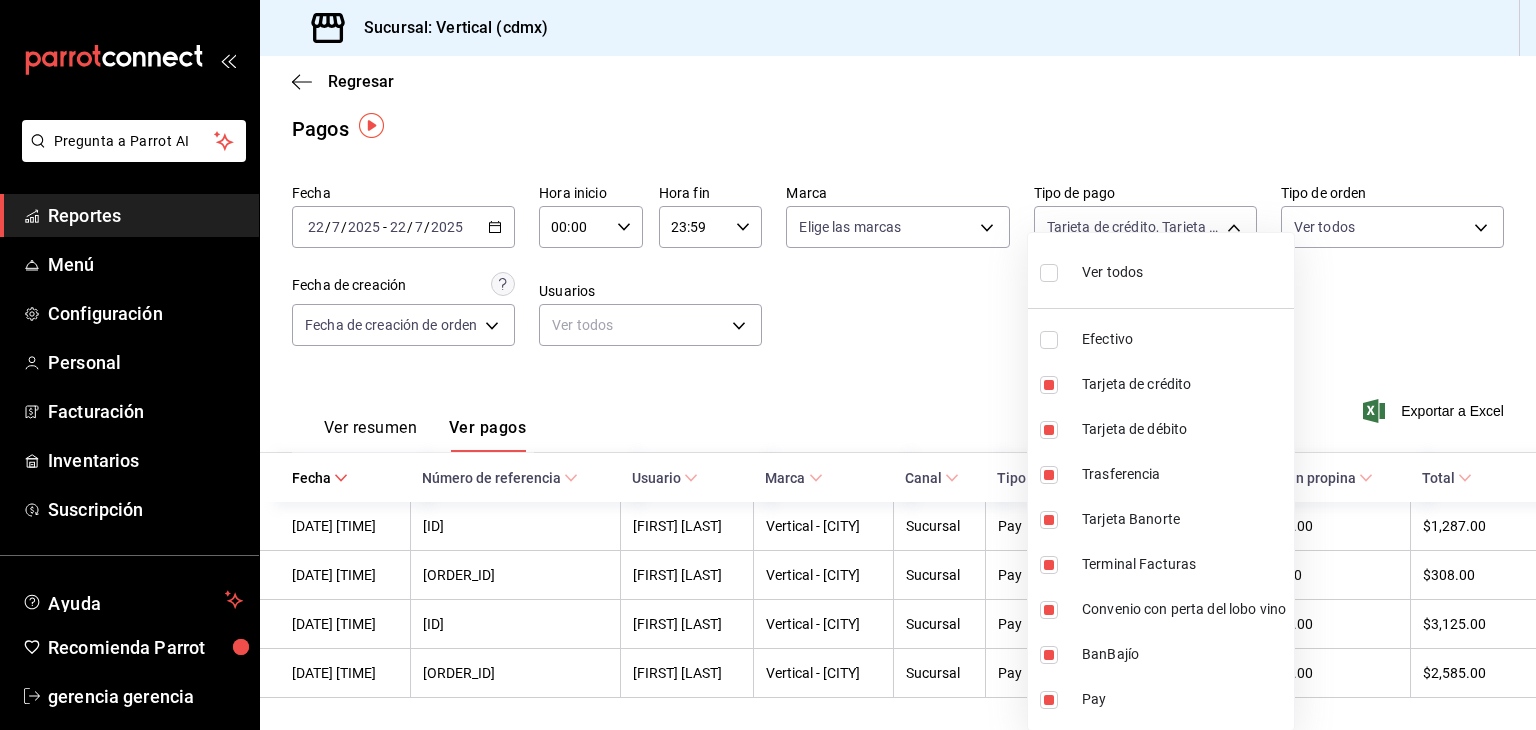click at bounding box center [768, 365] 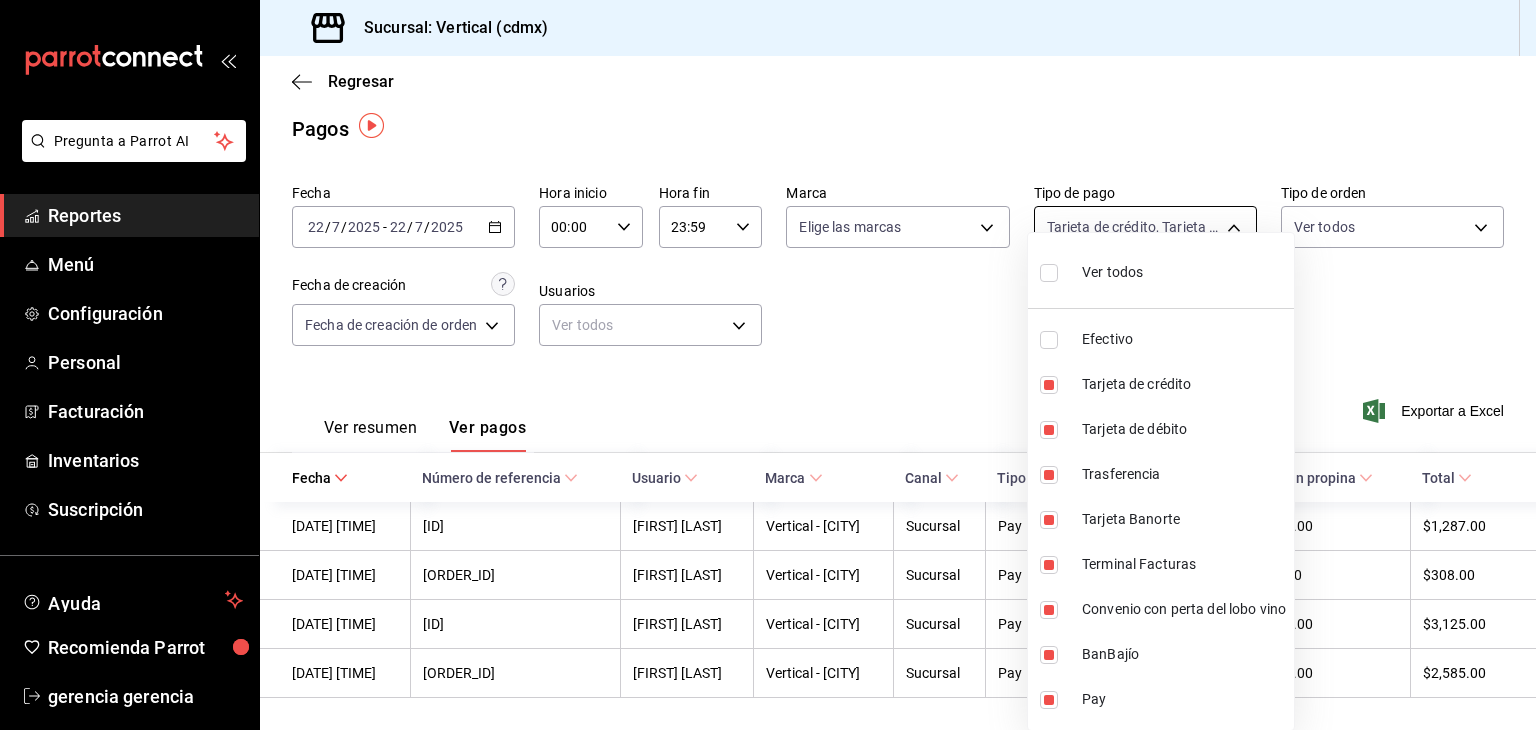 click on "Pregunta a Parrot AI Reportes   Menú   Configuración   Personal   Facturación   Inventarios   Suscripción   Ayuda Recomienda Parrot   gerencia gerencia   Sugerir nueva función   Sucursal: Vertical ([CITY]) Regresar Pagos Fecha [DATE] [DATE] - [DATE] [DATE] Hora inicio [TIME] Hora inicio Hora fin [TIME] Hora fin Marca Elige las marcas Tipo de pago Tarjeta de crédito, Tarjeta de débito, Trasferencia, Tarjeta Banorte, Terminal Facturas, Convenio con perta del lobo vino, BanBajío, Pay [UUID],[UUID],[UUID],[UUID],[UUID],[UUID],[UUID],[UUID] Tipo de orden Ver todos Fecha de creación   Fecha de creación de orden ORDER Usuarios Ver todos null Ver resumen Ver pagos Exportar a Excel Fecha Número de referencia Usuario Marca Canal Tipo de pago Propina Total" at bounding box center [768, 365] 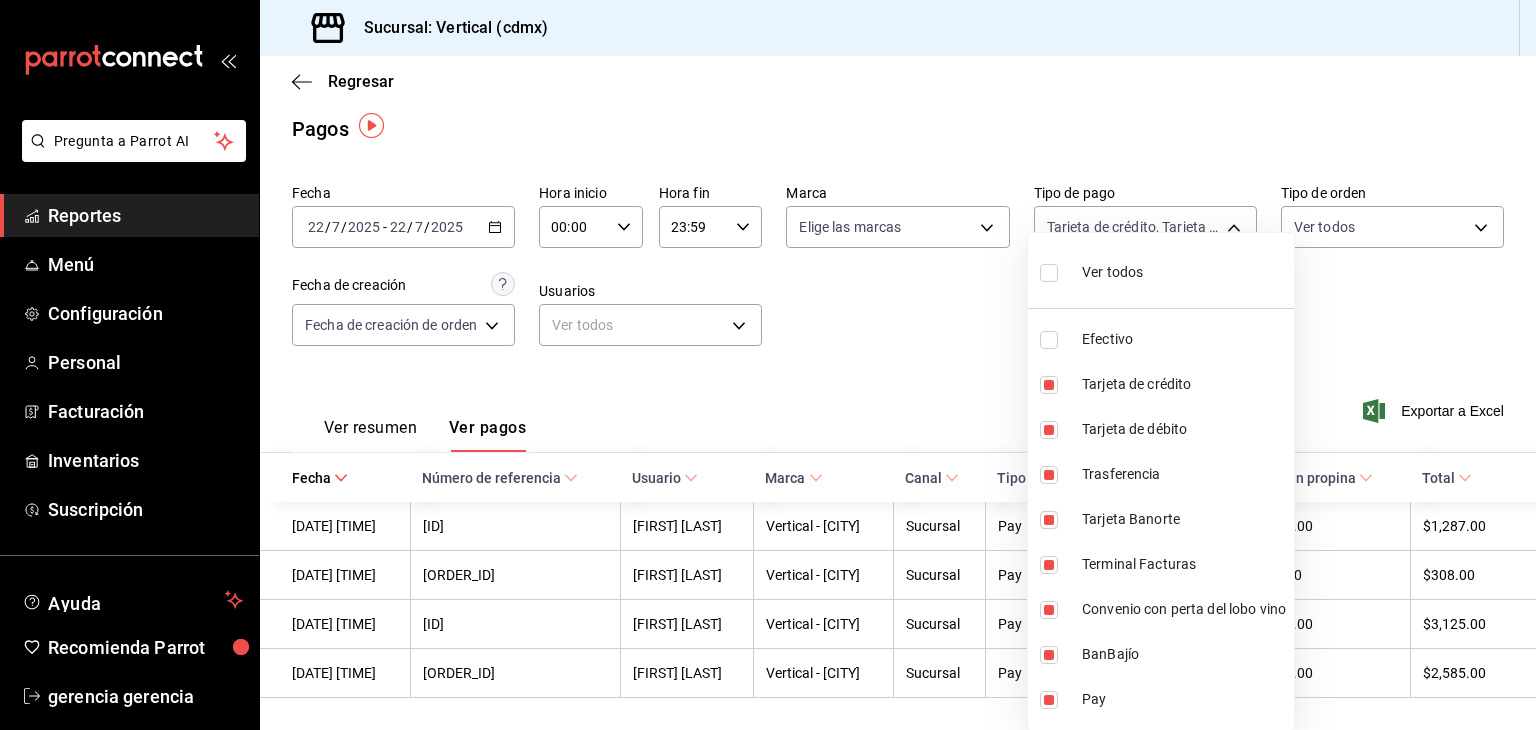 click on "Ver todos" at bounding box center [1161, 270] 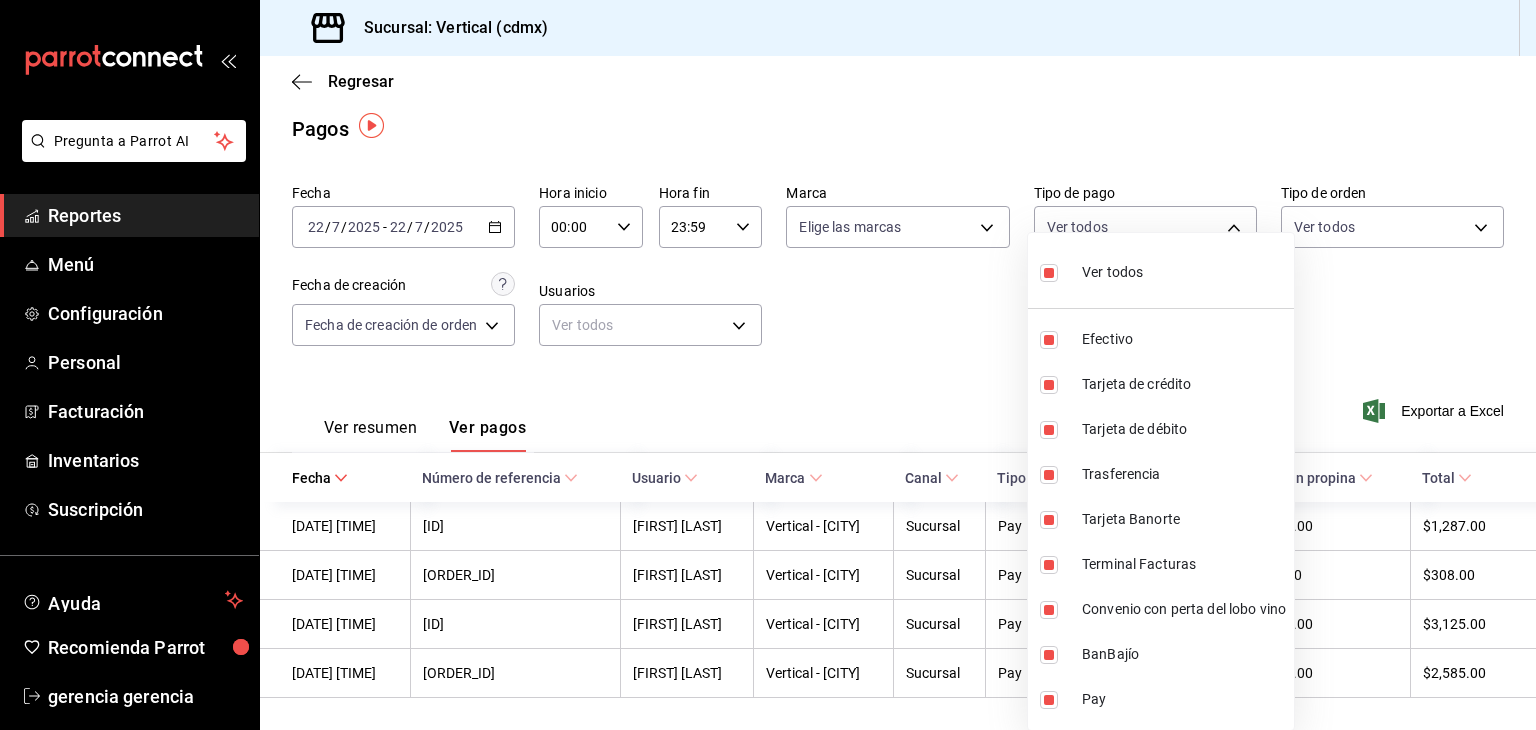 click at bounding box center (768, 365) 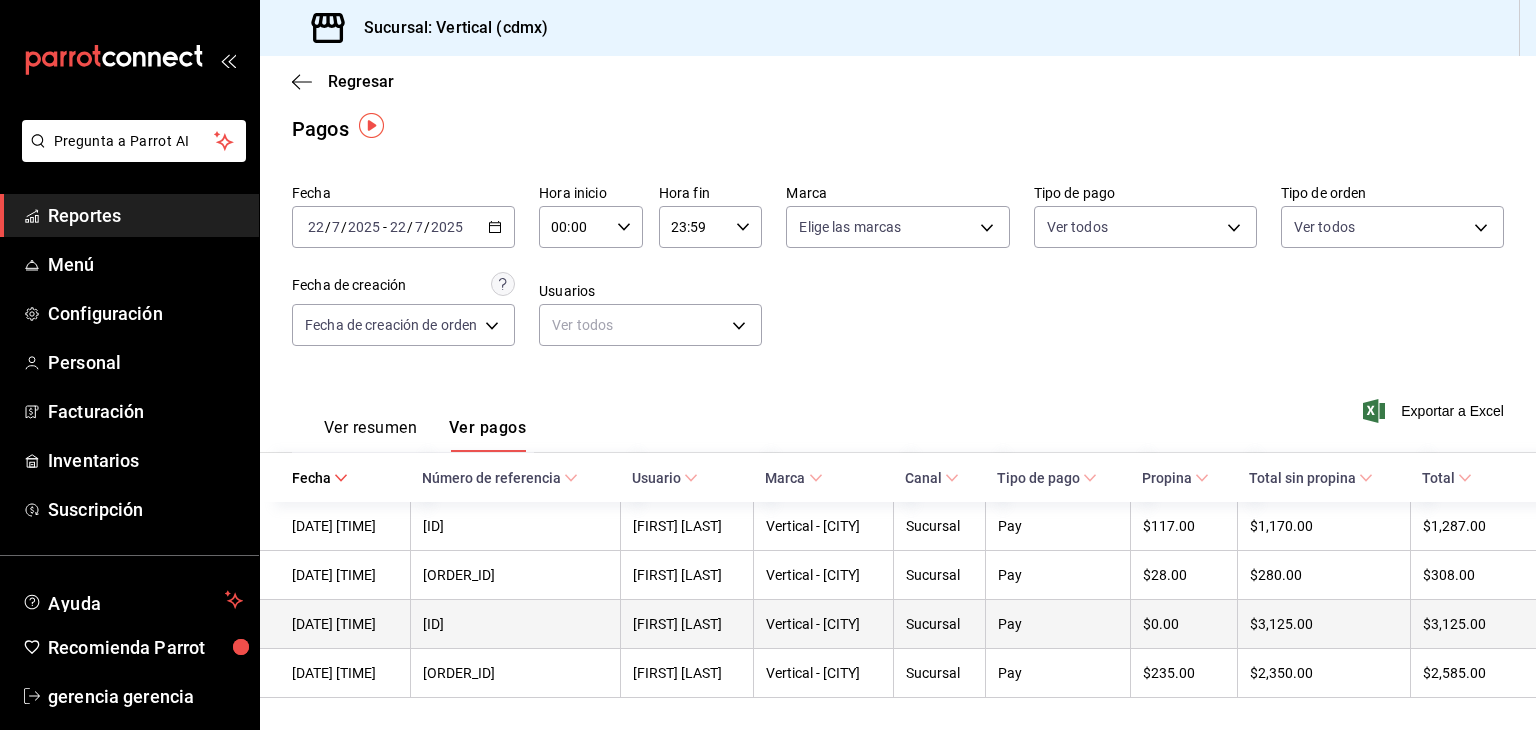 click on "$0.00" at bounding box center (1184, 624) 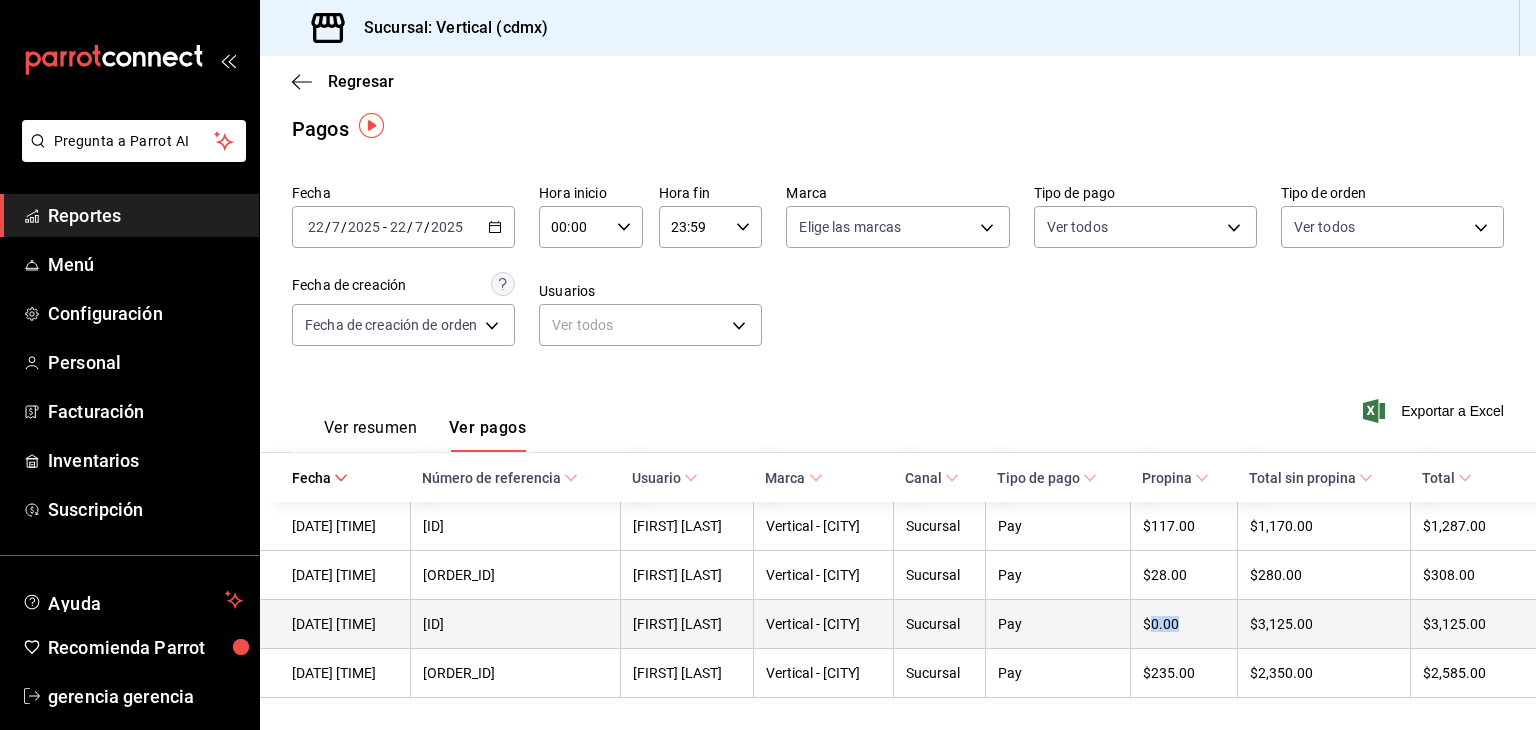click on "$0.00" at bounding box center [1184, 624] 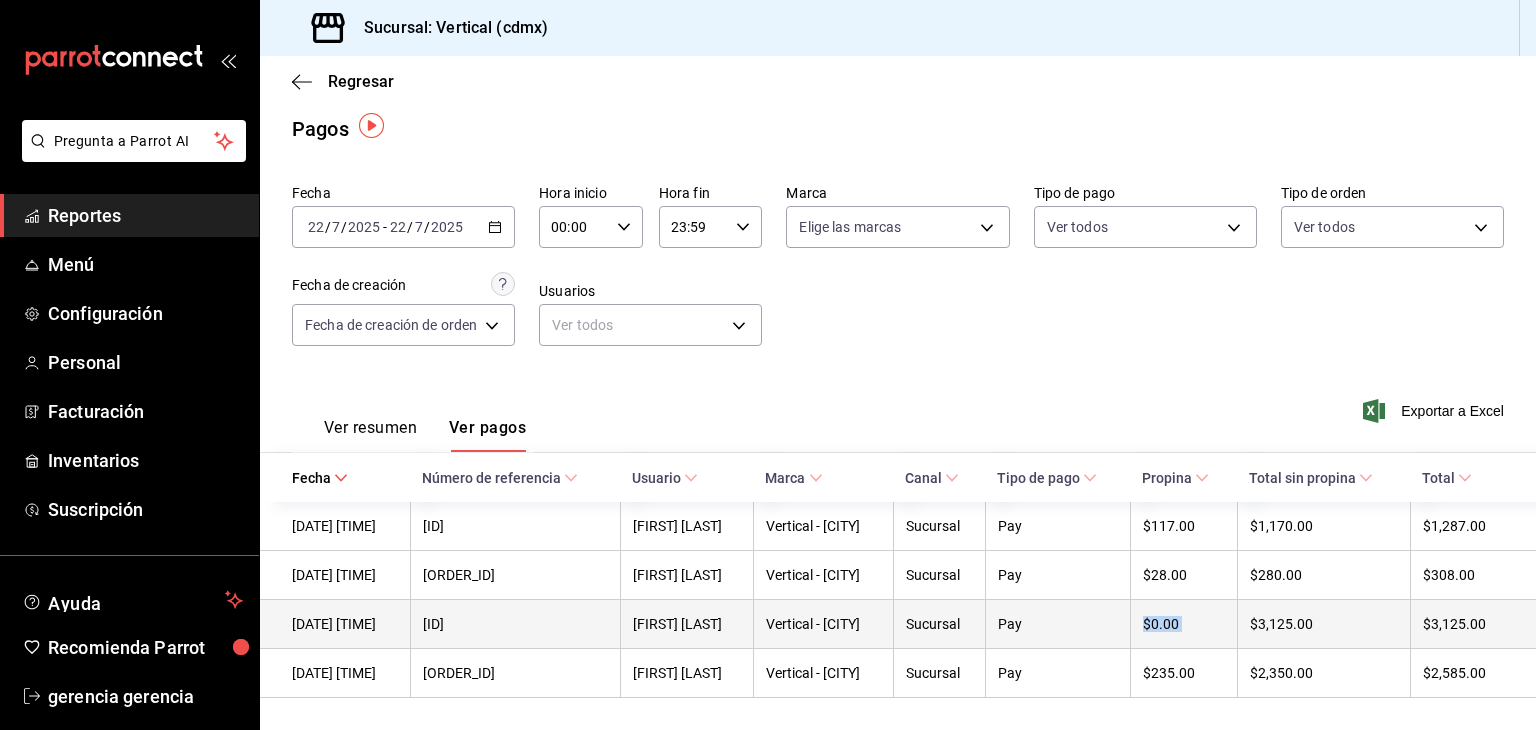 click on "$0.00" at bounding box center [1184, 624] 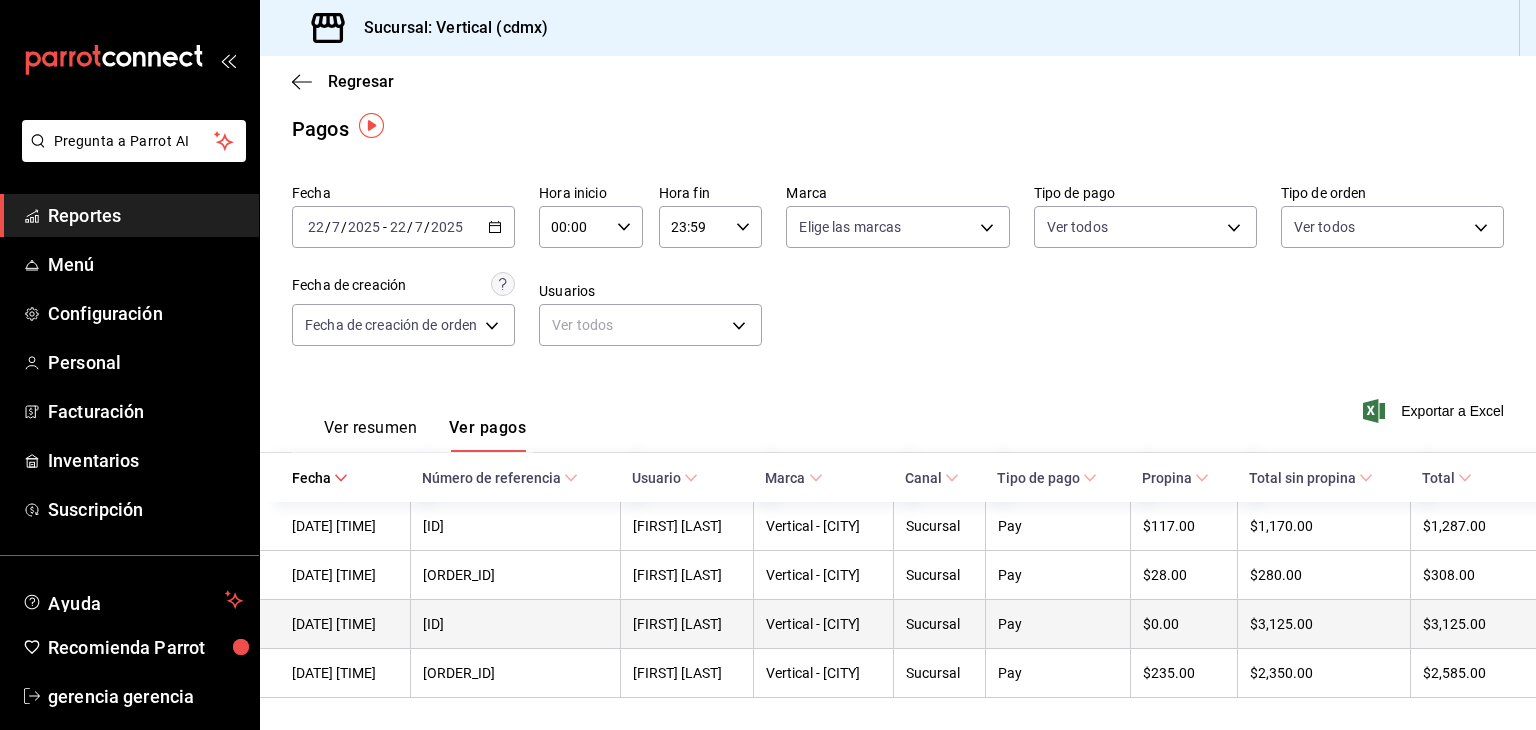 click on "[ID]" at bounding box center (515, 624) 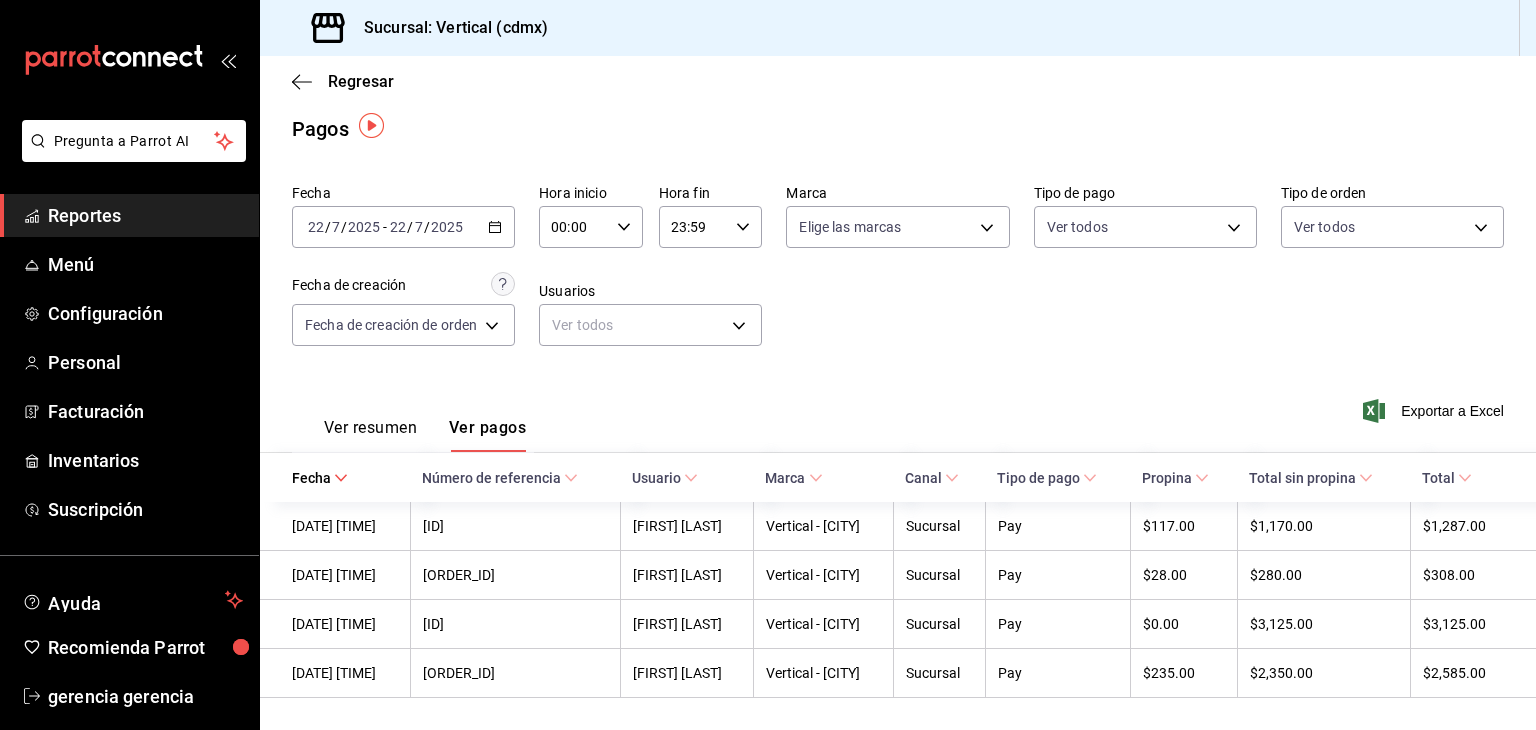 click 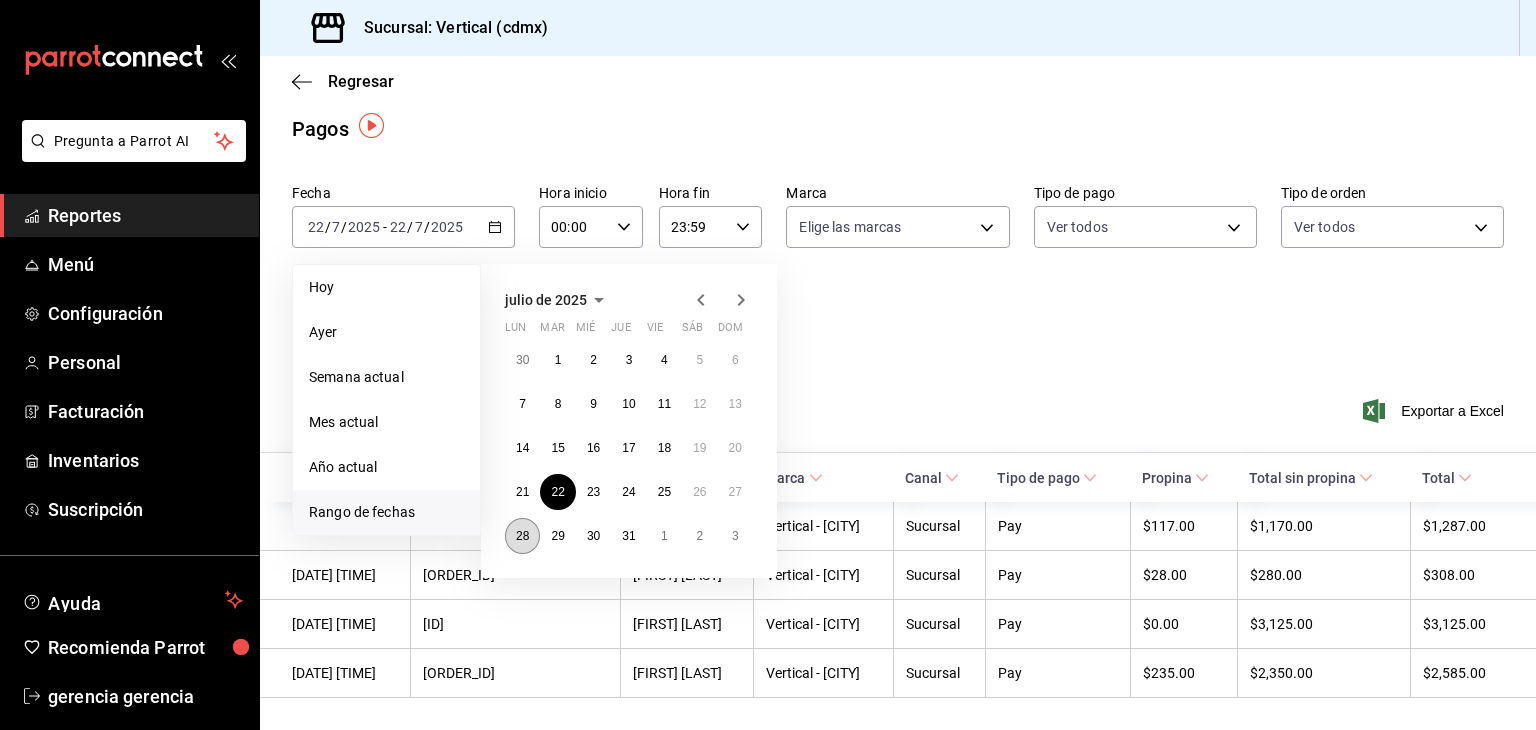 click on "28" at bounding box center (522, 536) 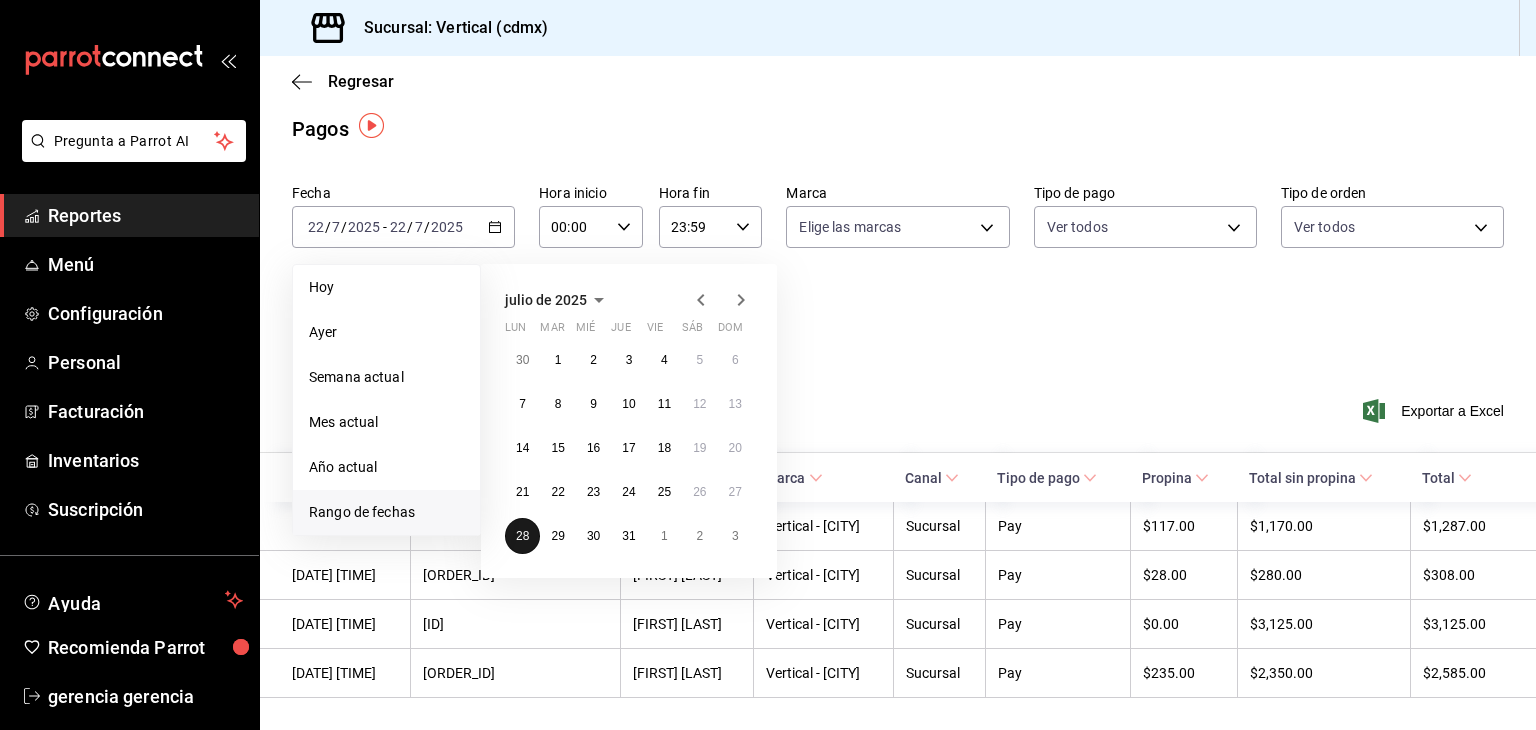 click on "28" at bounding box center (522, 536) 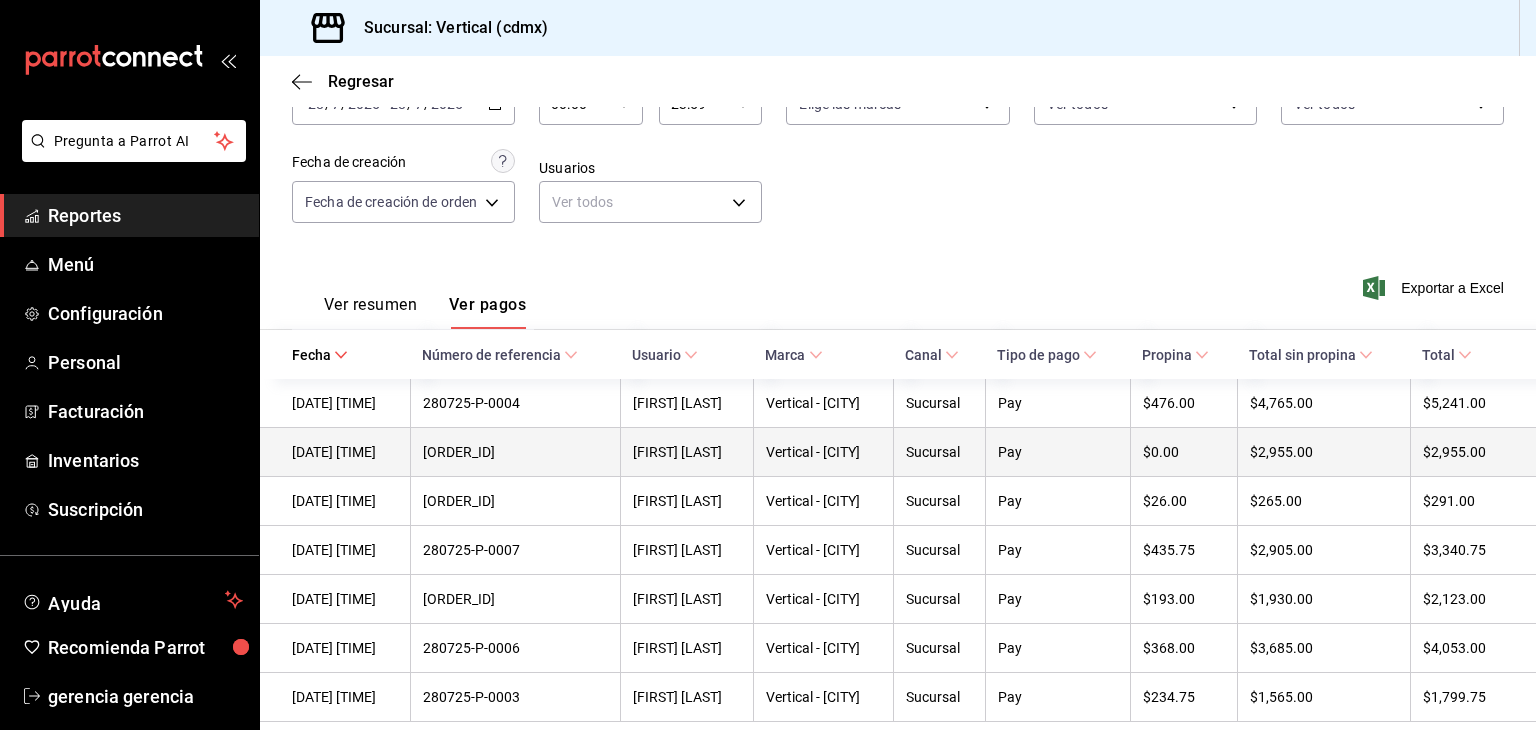 scroll, scrollTop: 161, scrollLeft: 0, axis: vertical 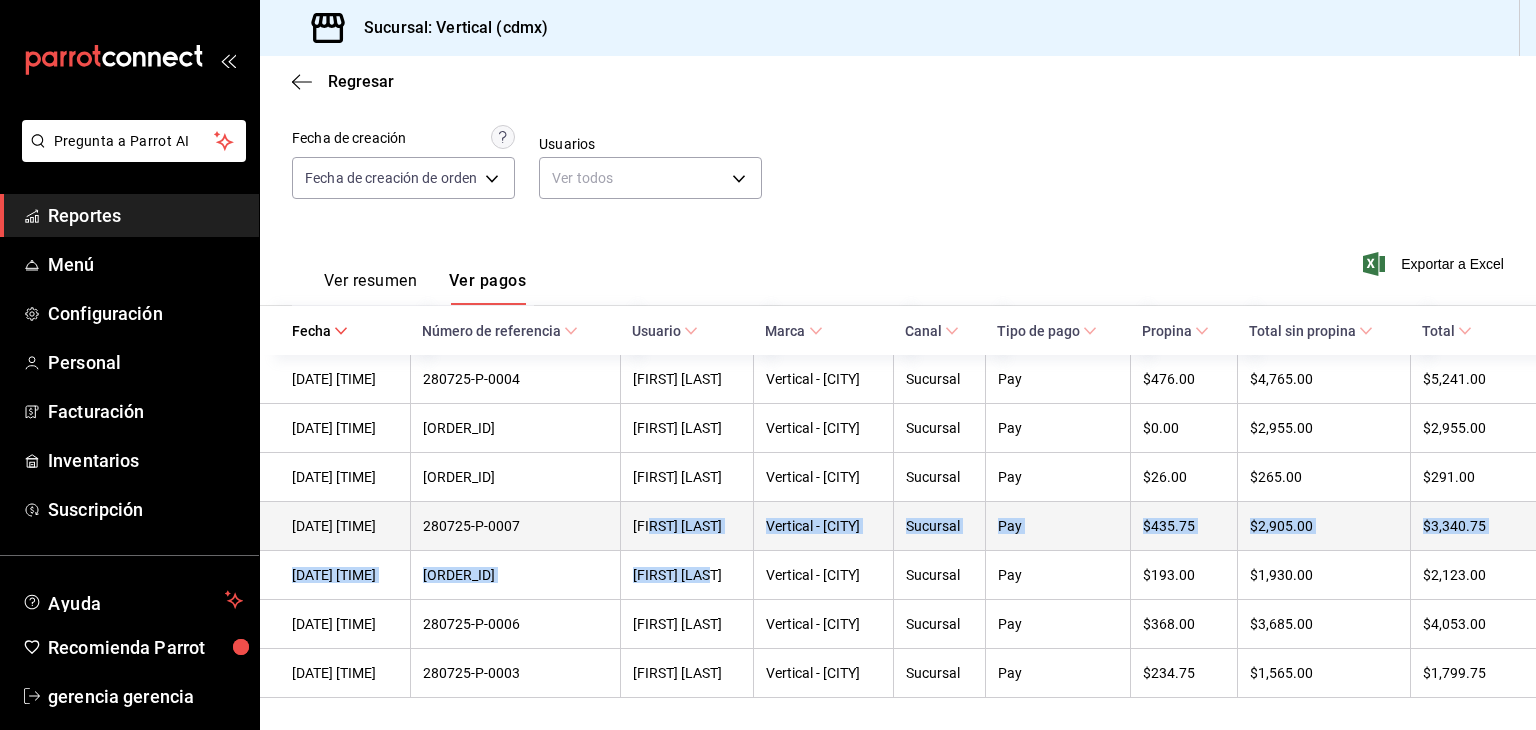 drag, startPoint x: 741, startPoint y: 585, endPoint x: 682, endPoint y: 530, distance: 80.65978 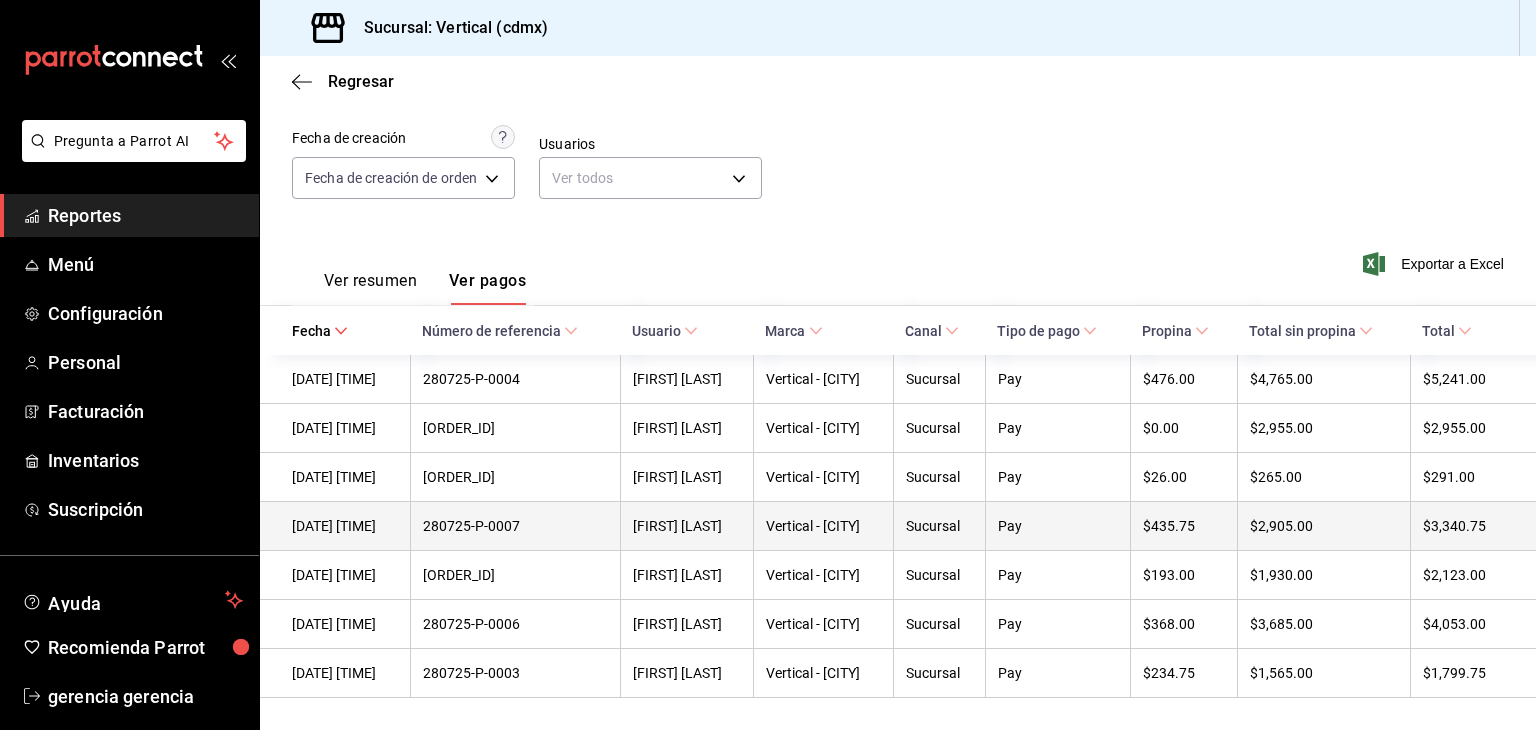 click on "280725-P-0007" at bounding box center [515, 526] 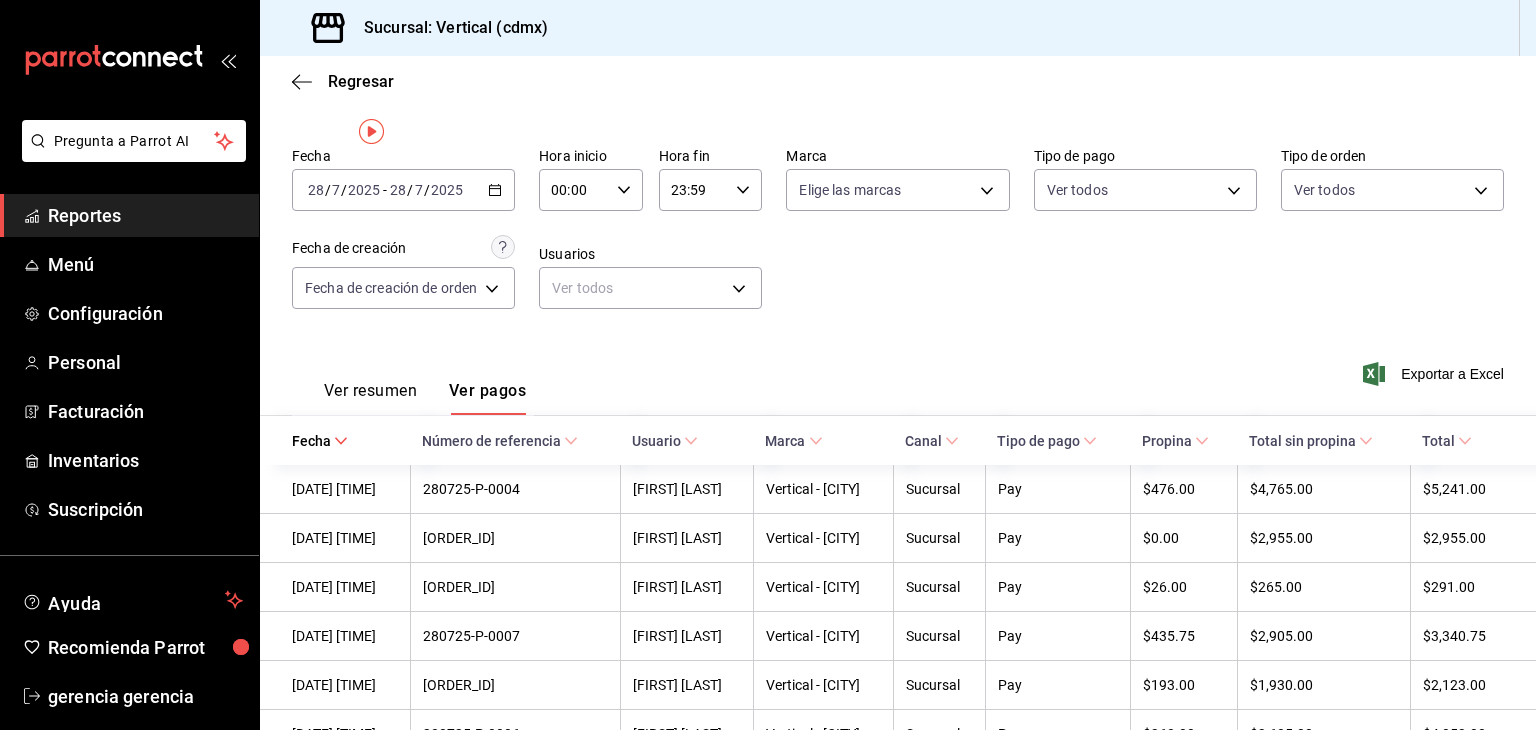 scroll, scrollTop: 3, scrollLeft: 0, axis: vertical 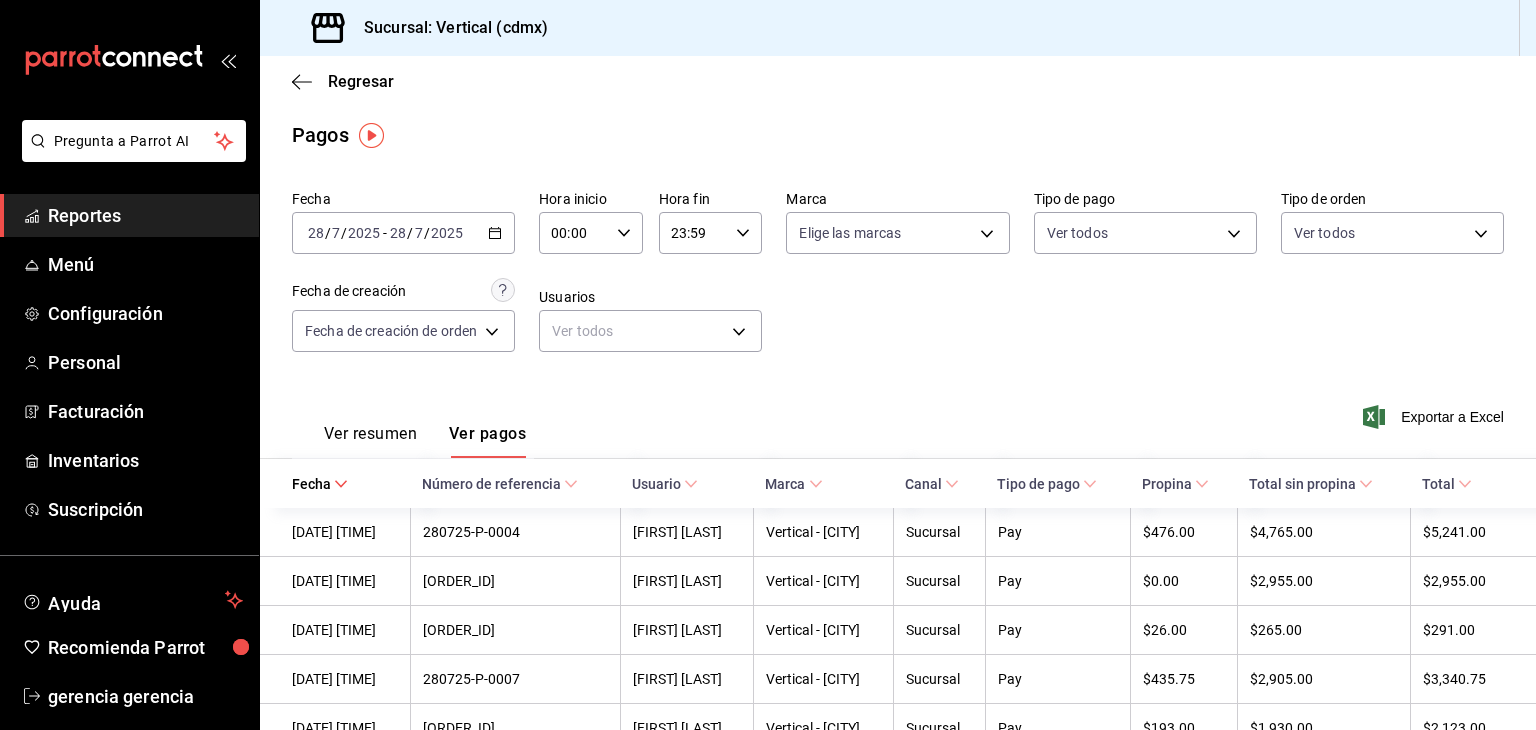 click 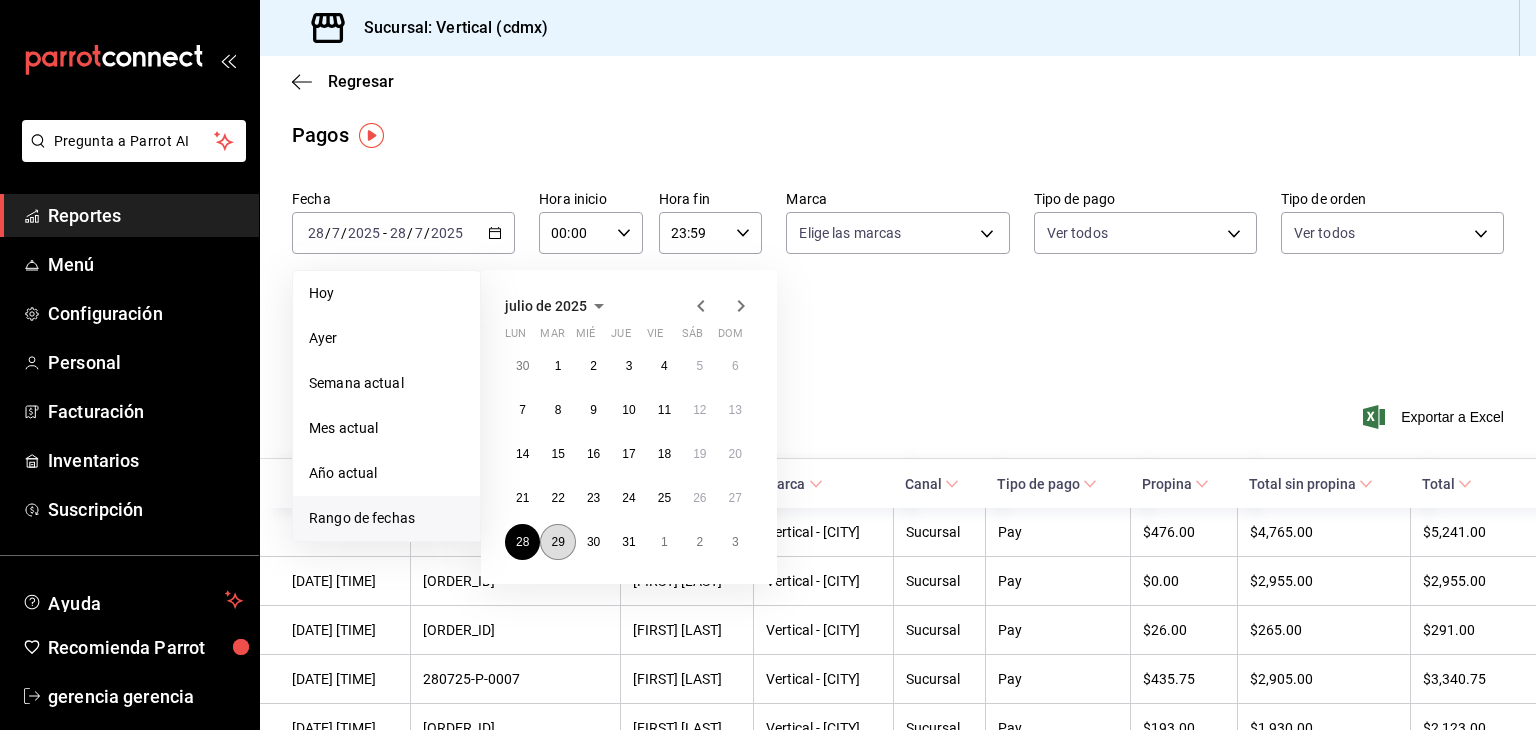 click on "29" at bounding box center (557, 542) 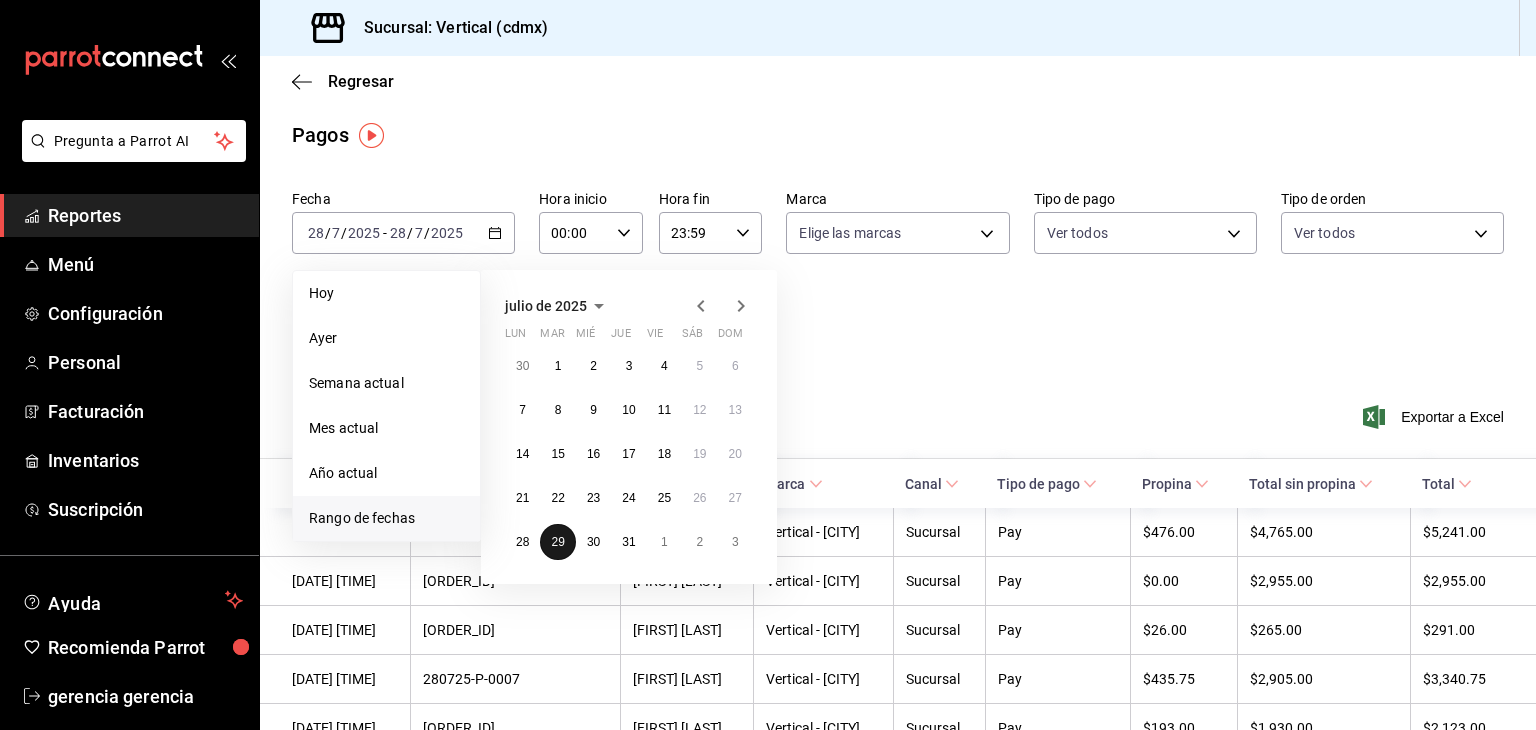 click on "29" at bounding box center [557, 542] 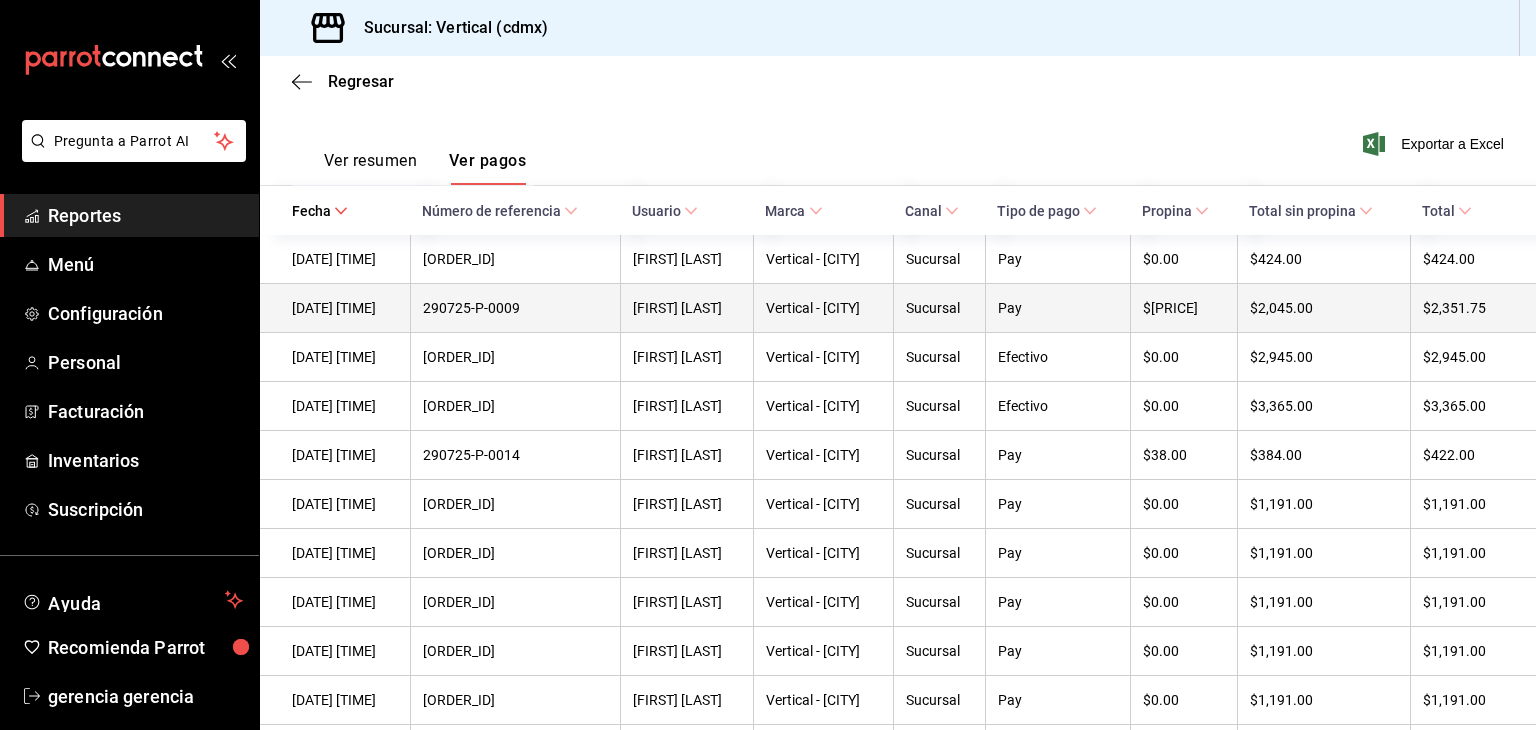 scroll, scrollTop: 279, scrollLeft: 0, axis: vertical 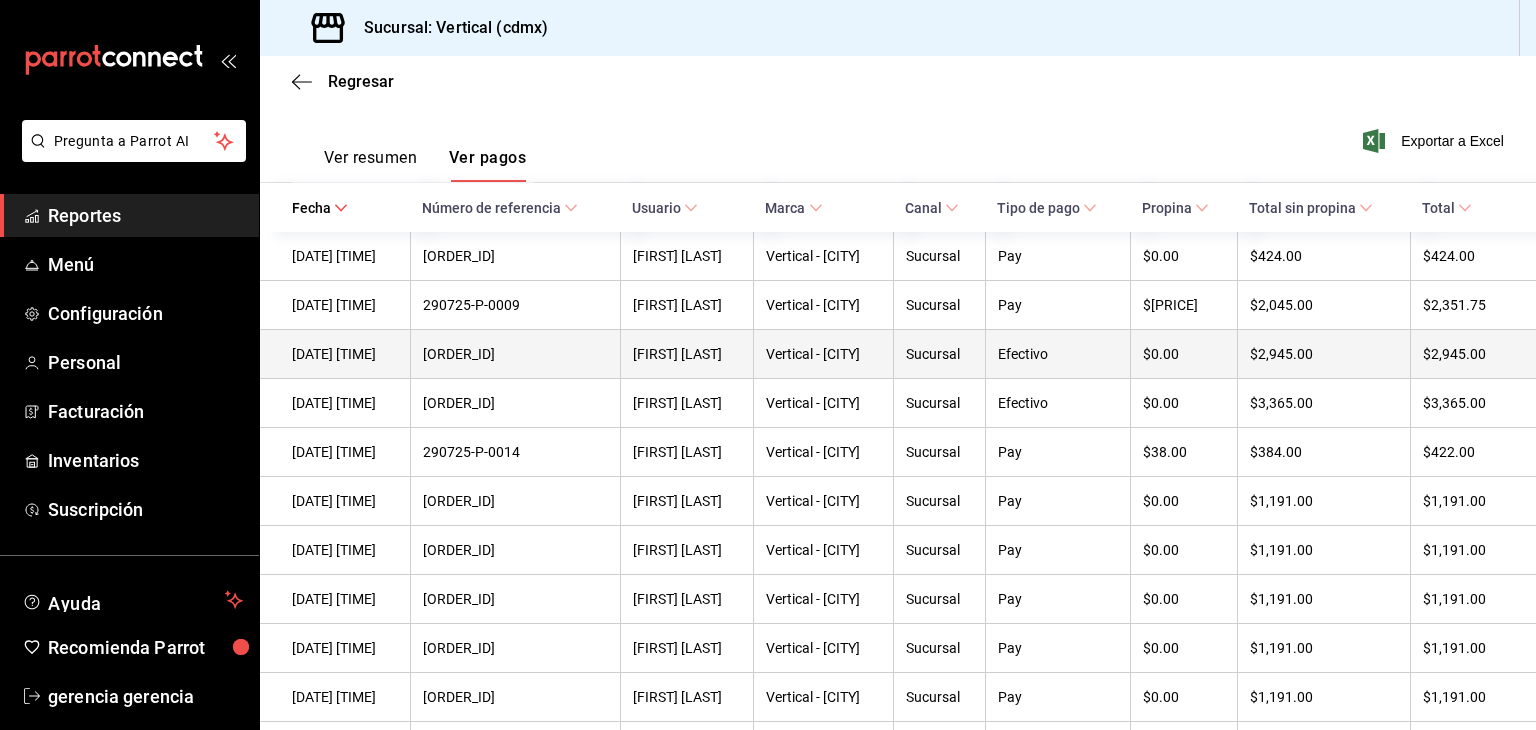 click on "$0.00" at bounding box center [1184, 354] 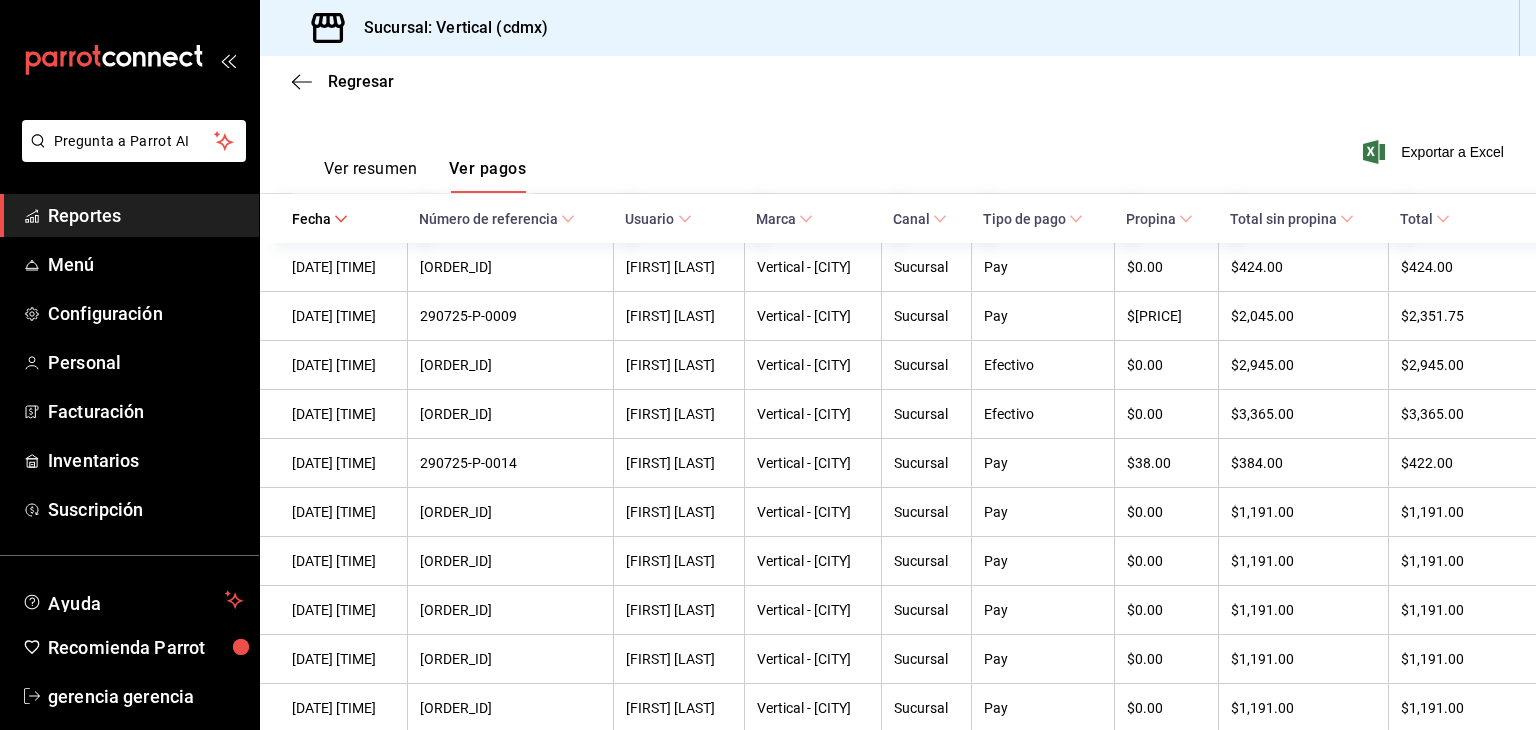 scroll, scrollTop: 0, scrollLeft: 0, axis: both 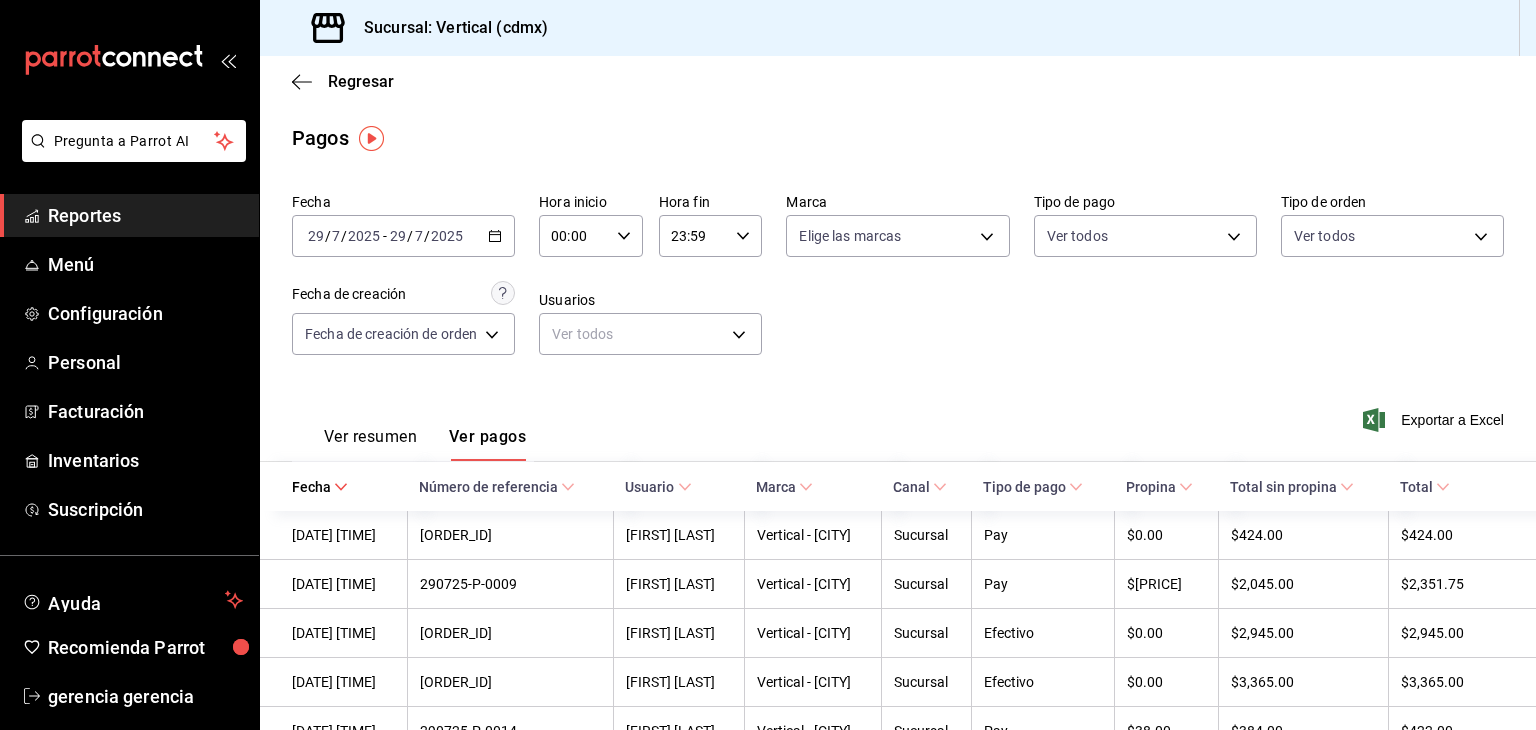click 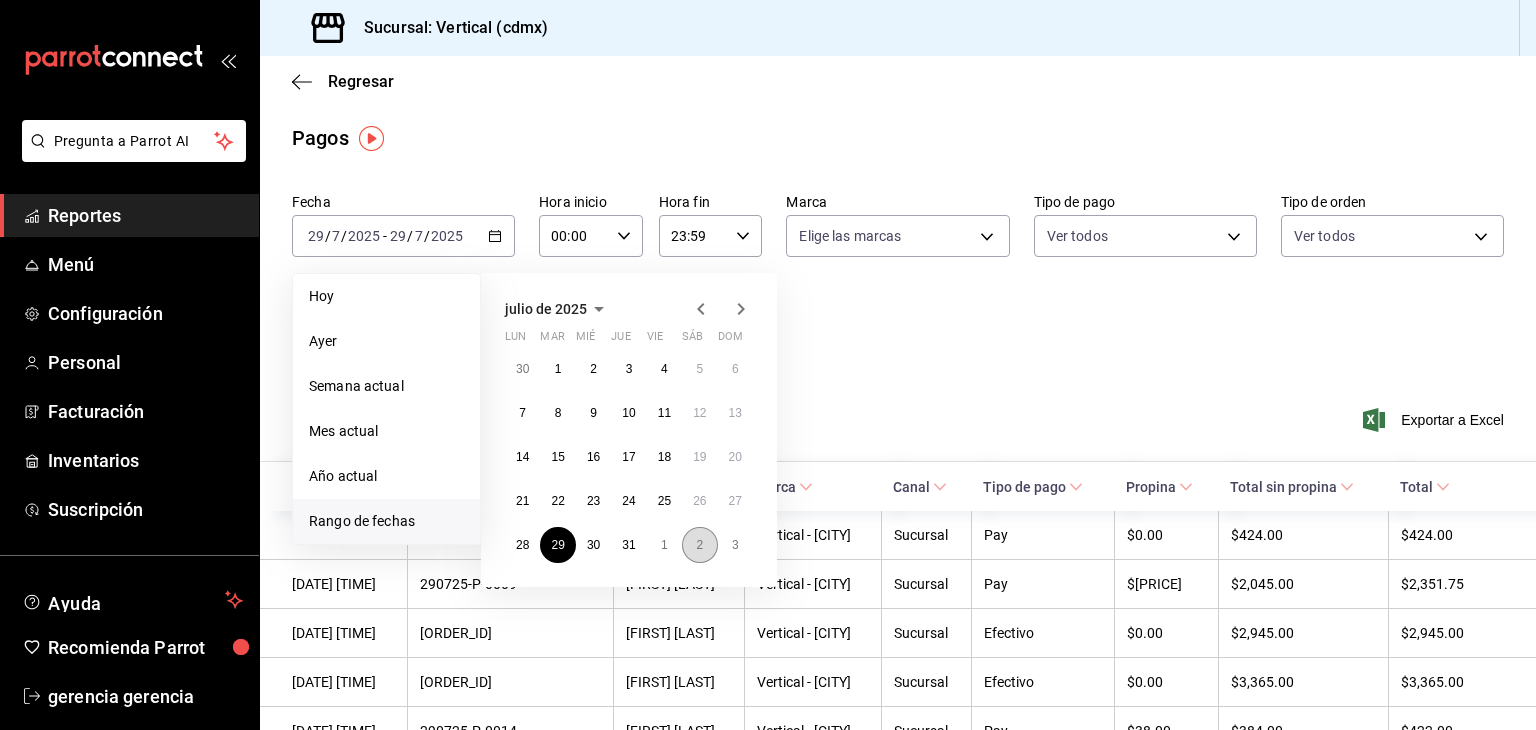 click on "2" at bounding box center [699, 545] 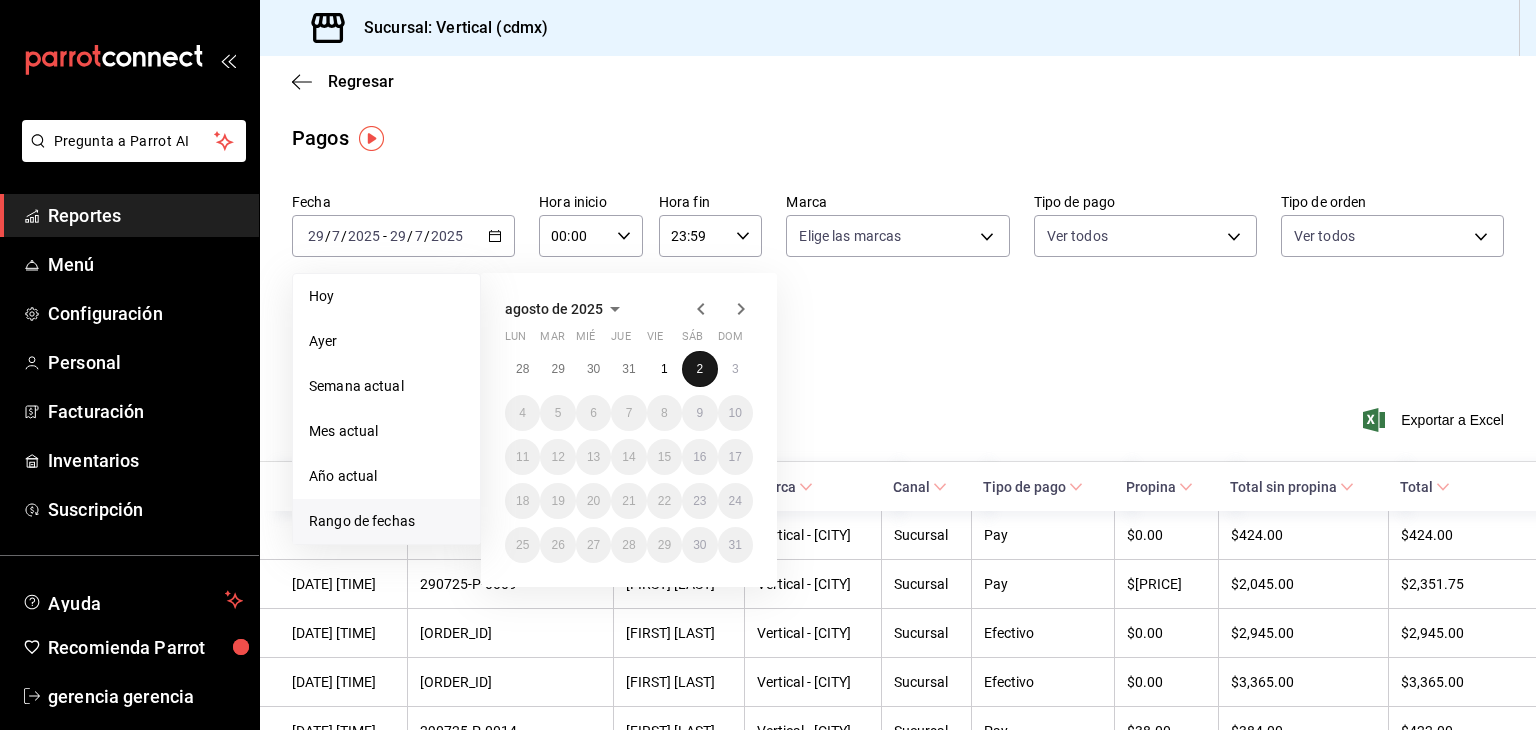 click on "2" at bounding box center (699, 369) 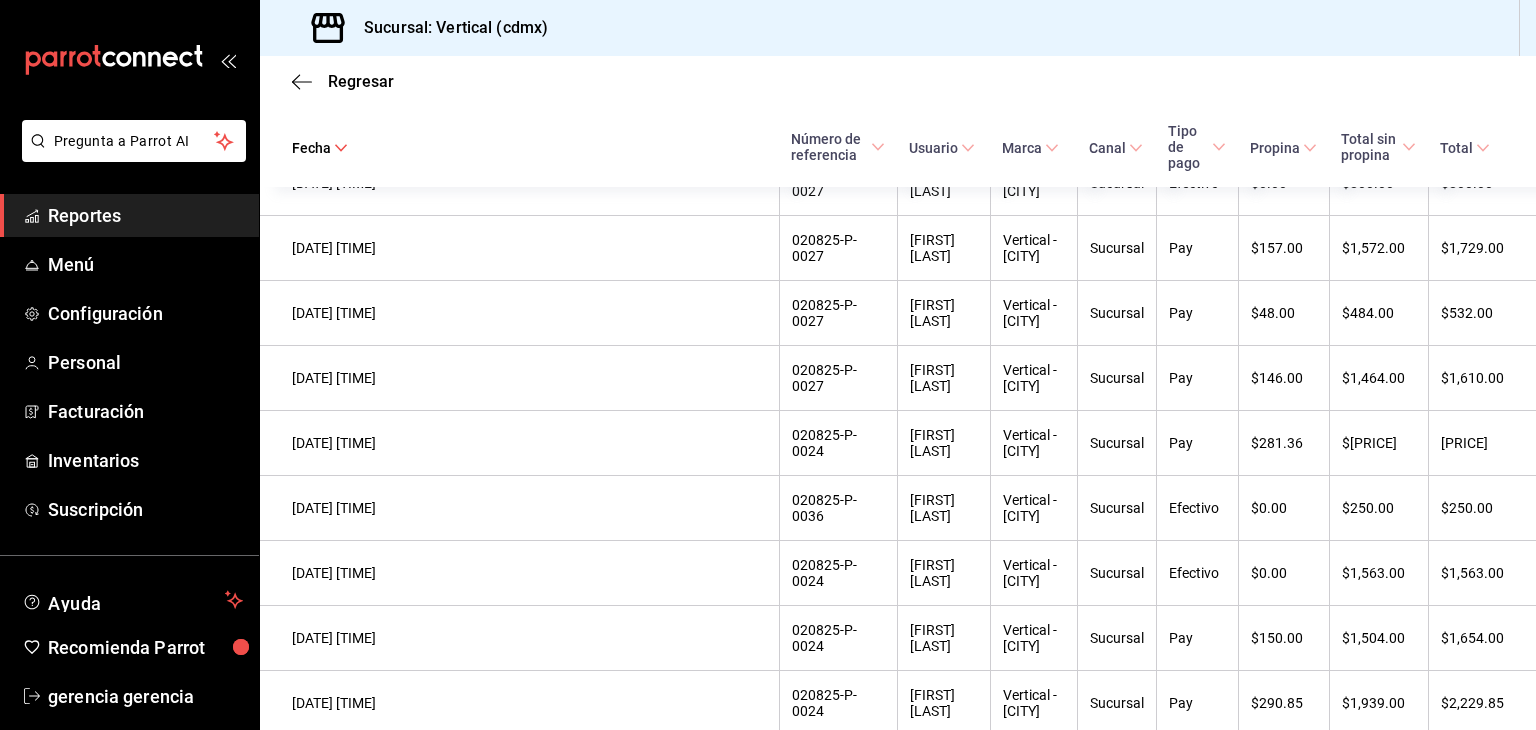scroll, scrollTop: 913, scrollLeft: 0, axis: vertical 